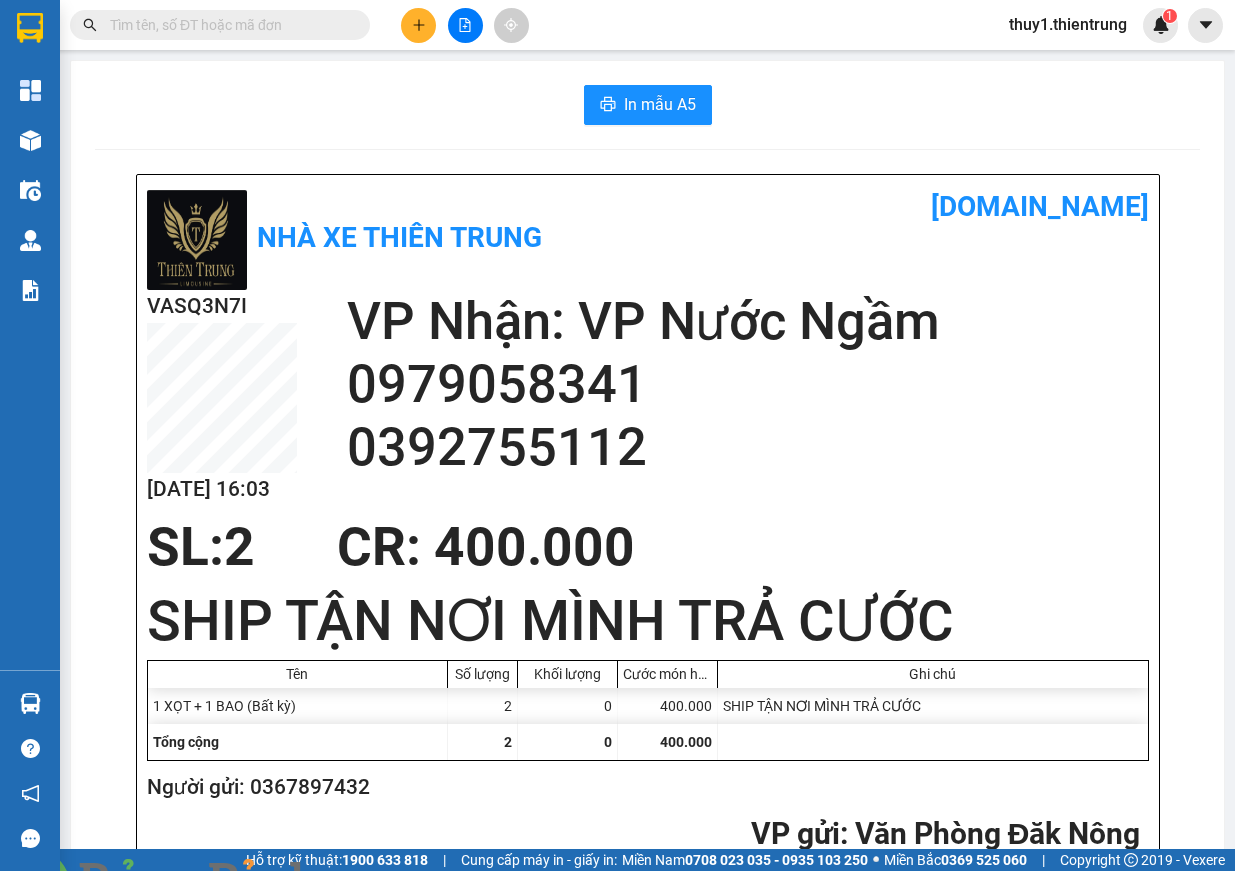 scroll, scrollTop: 0, scrollLeft: 0, axis: both 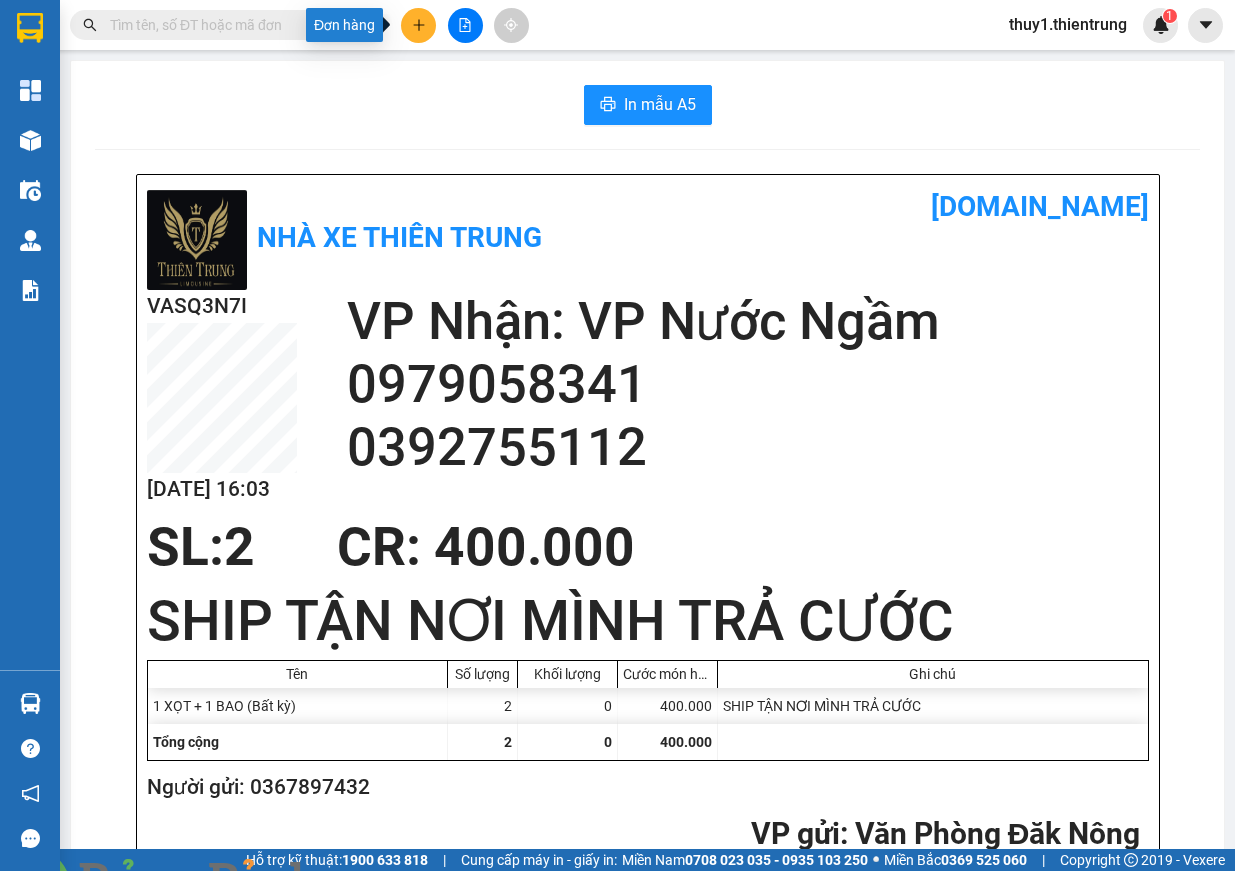 click 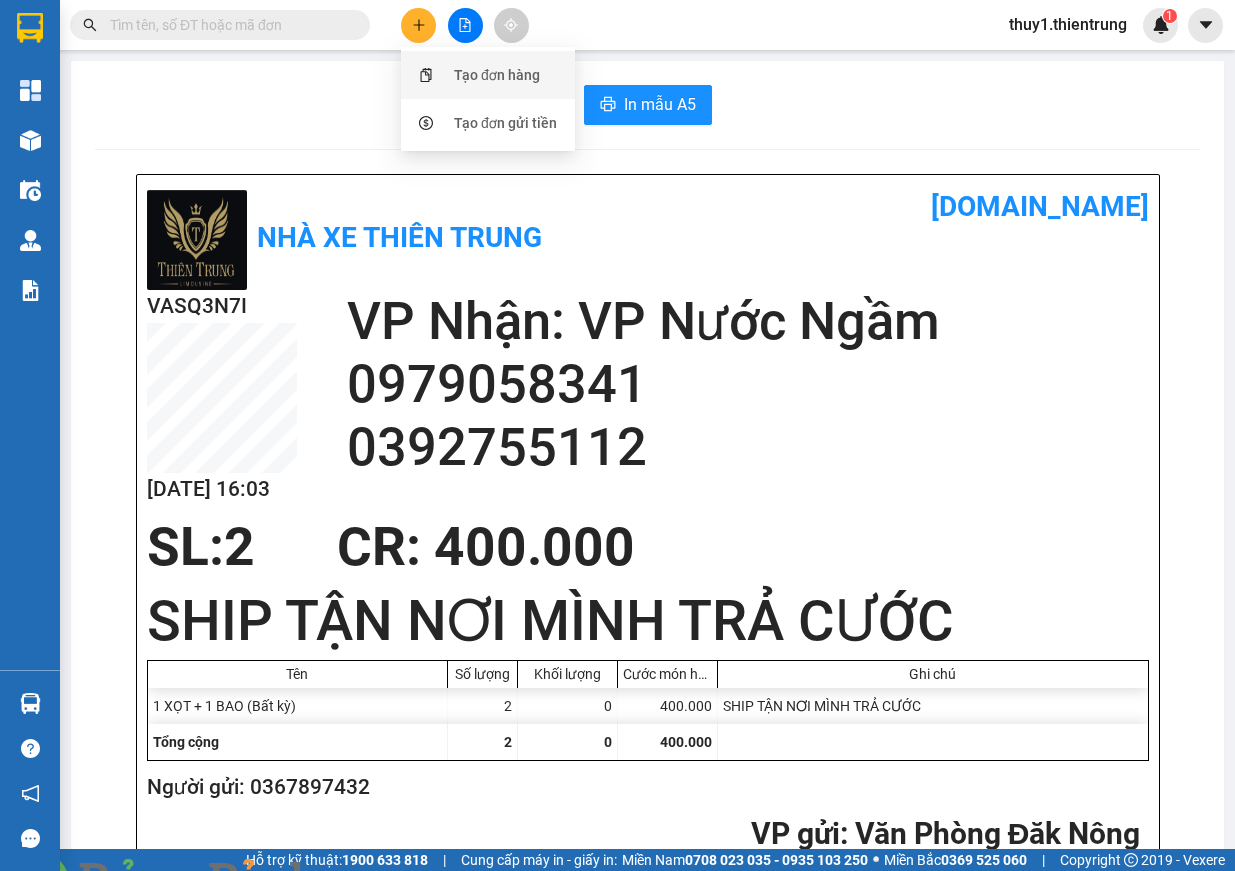 click on "Tạo đơn hàng" at bounding box center [488, 75] 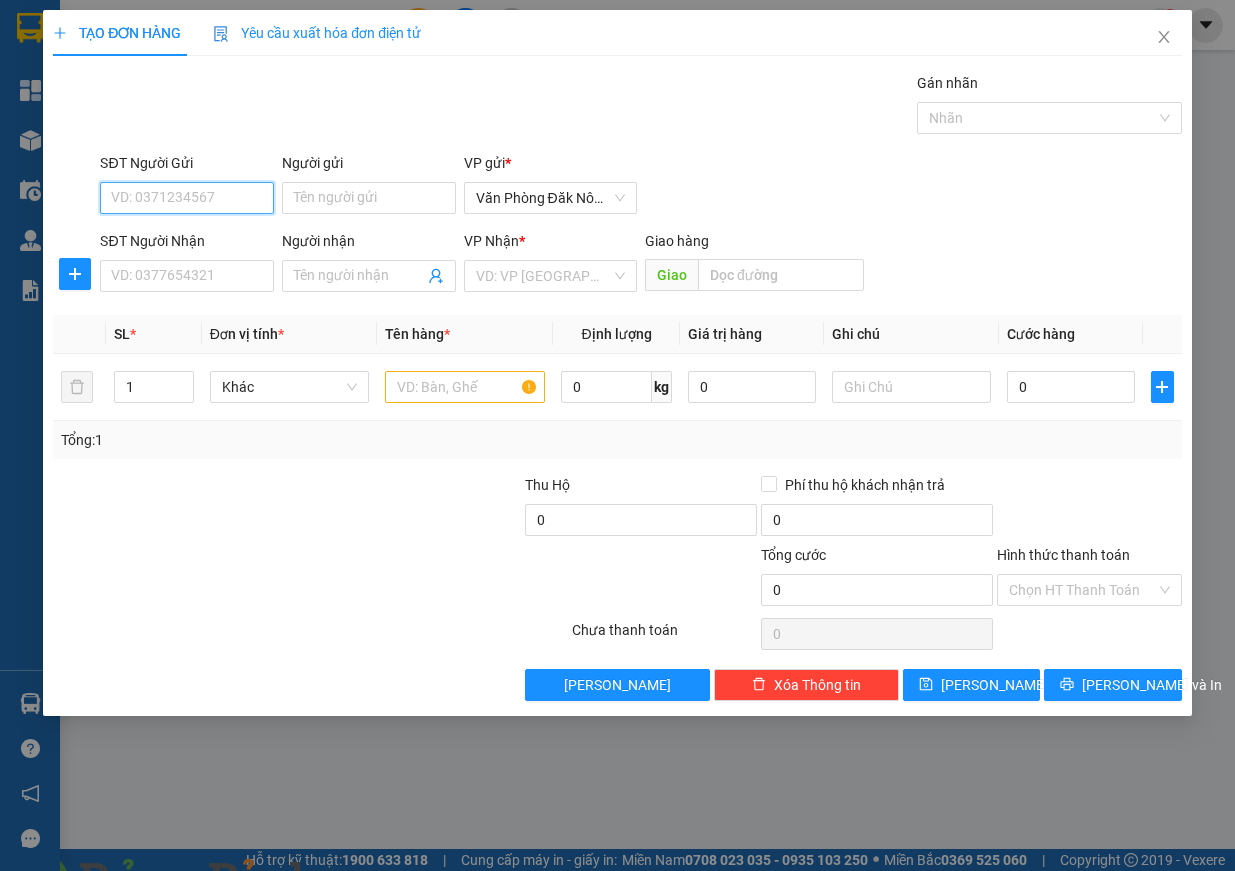 click on "SĐT Người Gửi" at bounding box center (187, 198) 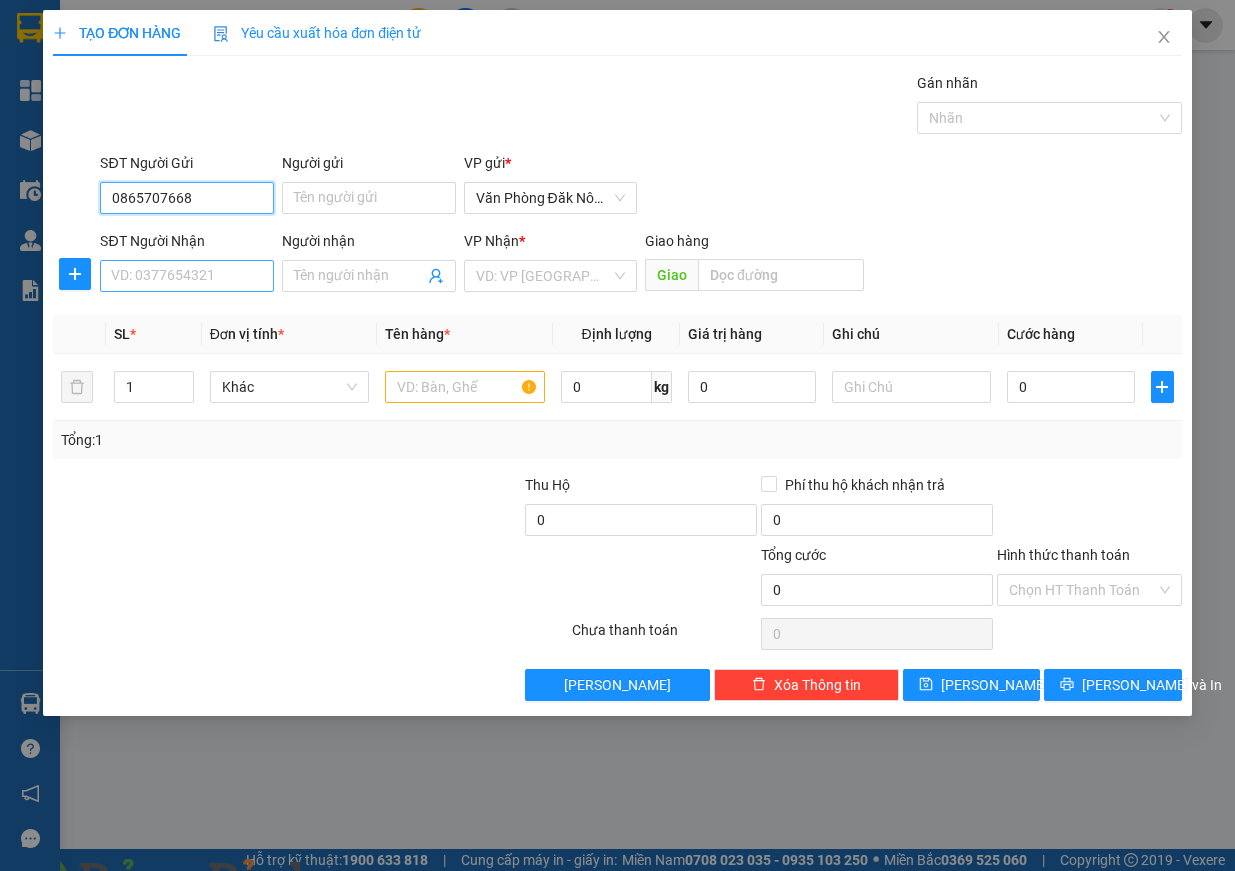 type on "0865707668" 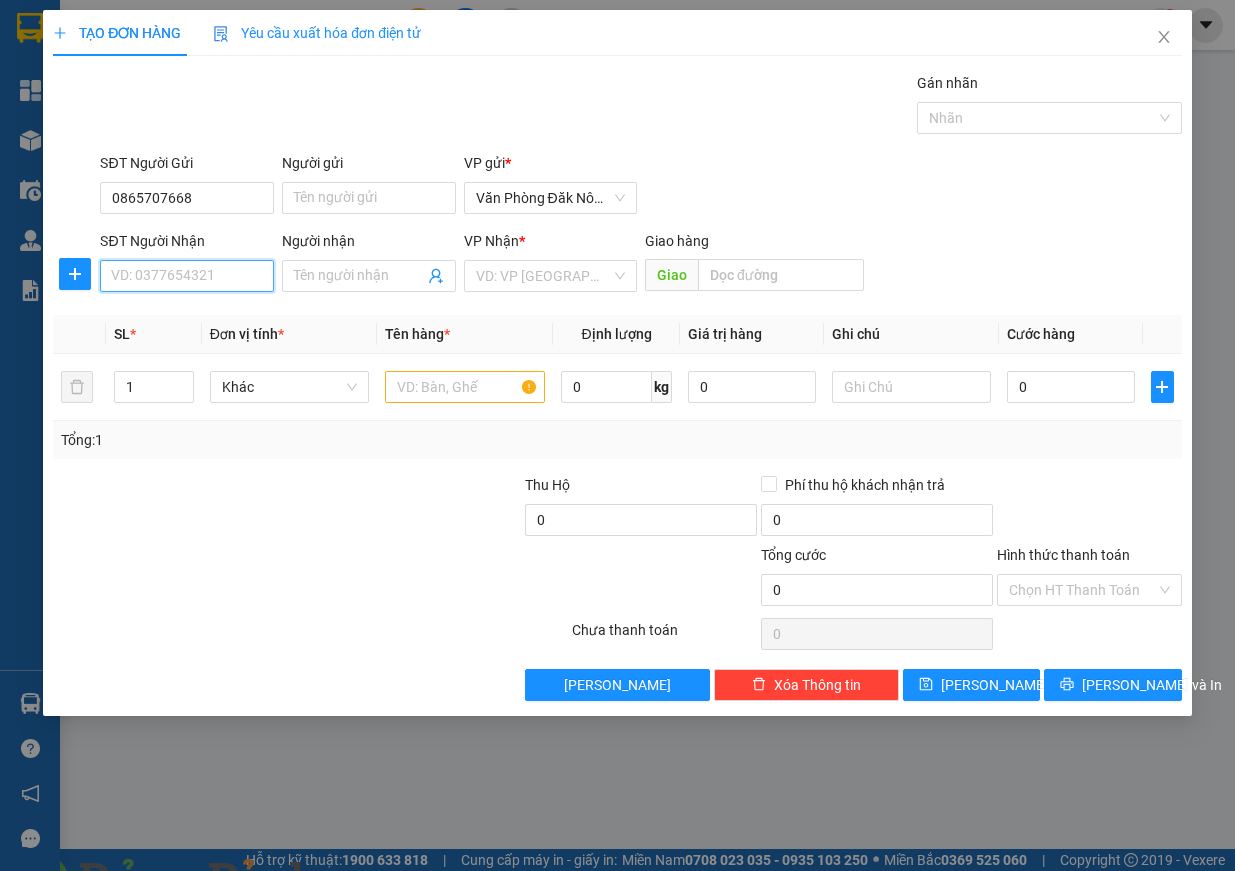 click on "SĐT Người Nhận" at bounding box center (187, 276) 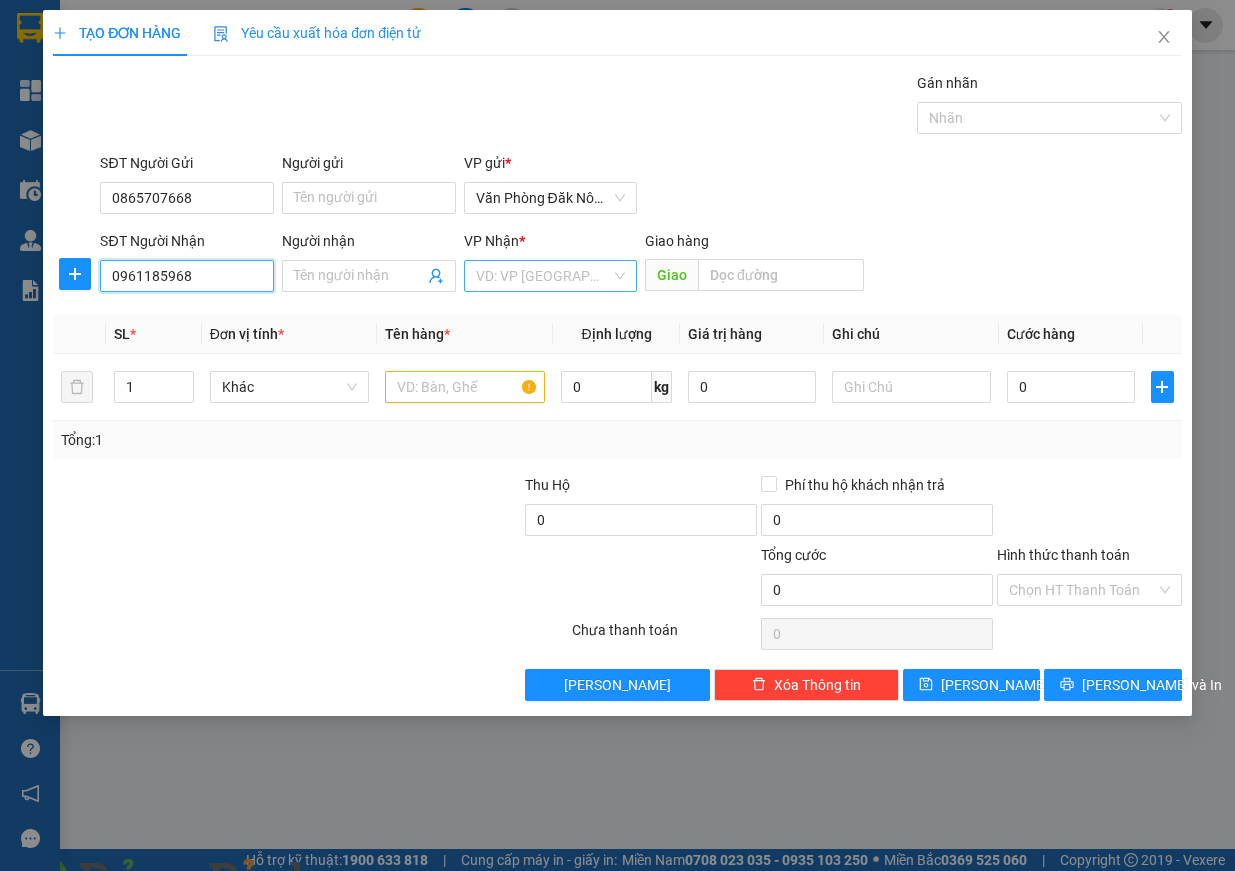 type on "0961185968" 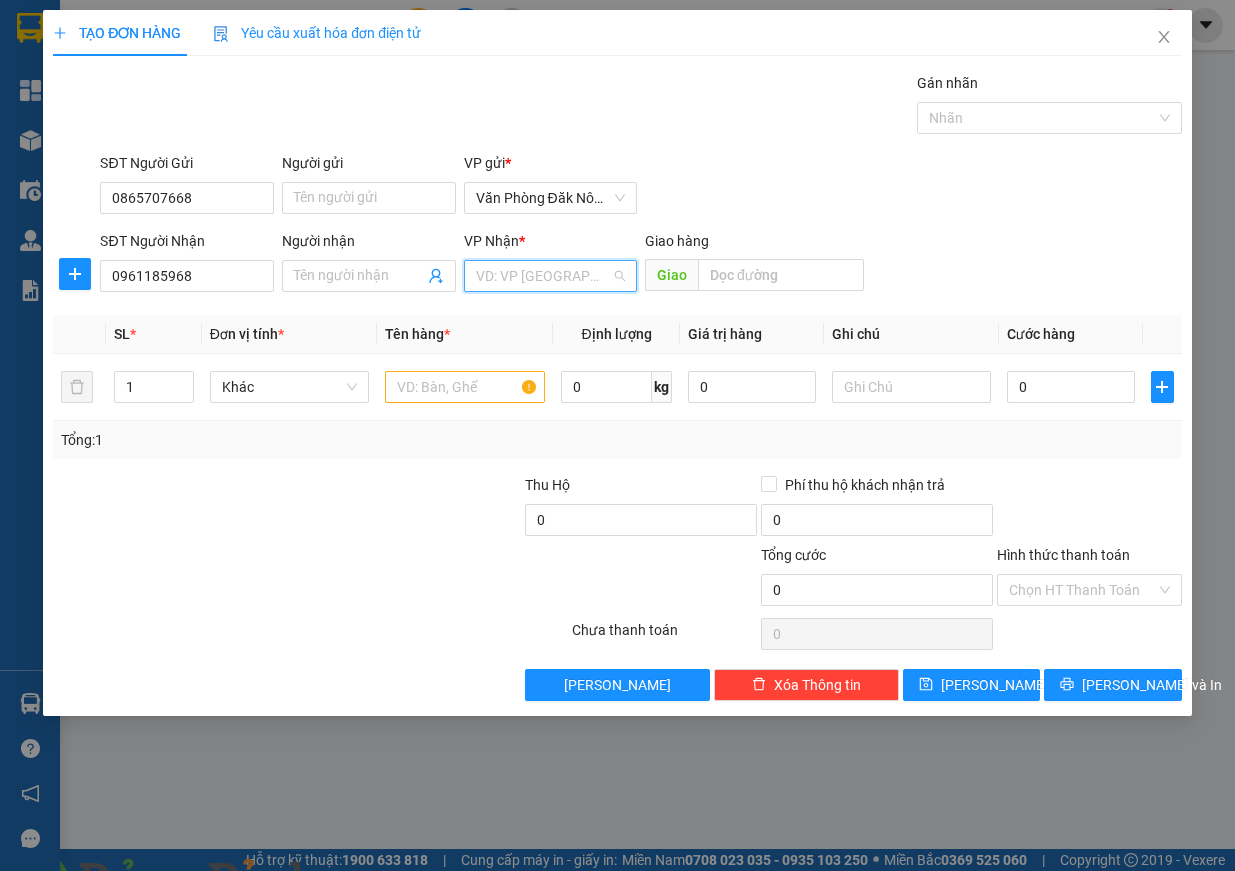 click at bounding box center (544, 276) 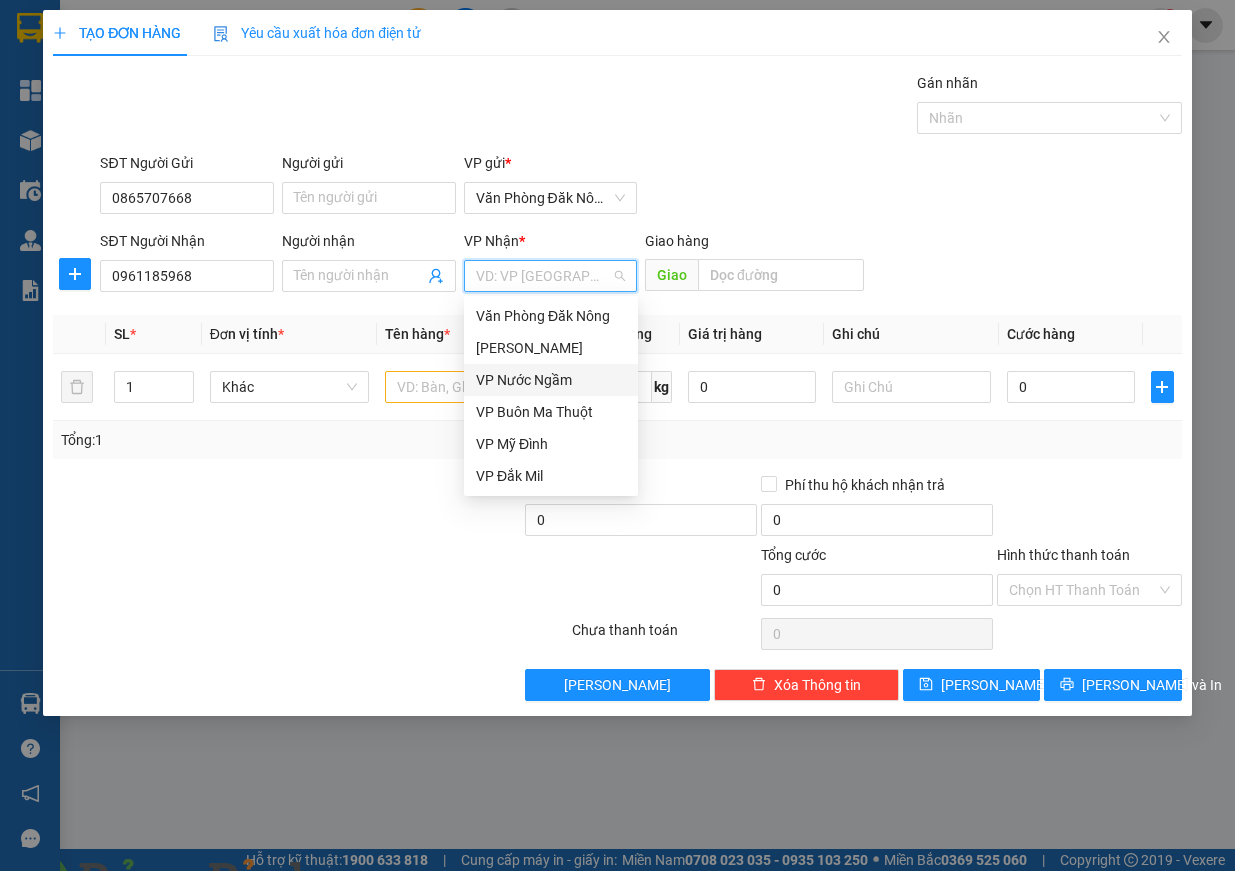 drag, startPoint x: 551, startPoint y: 390, endPoint x: 696, endPoint y: 298, distance: 171.72362 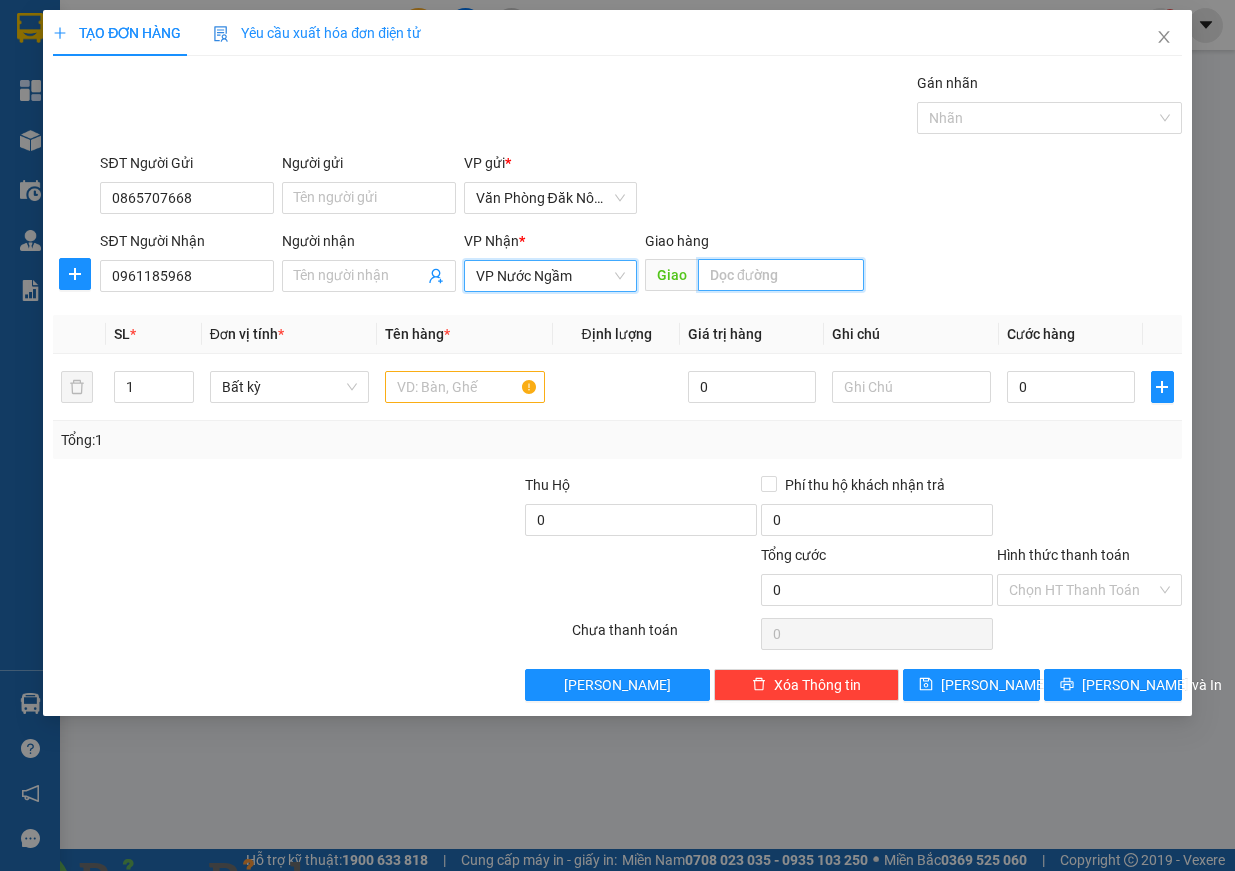 click at bounding box center (781, 275) 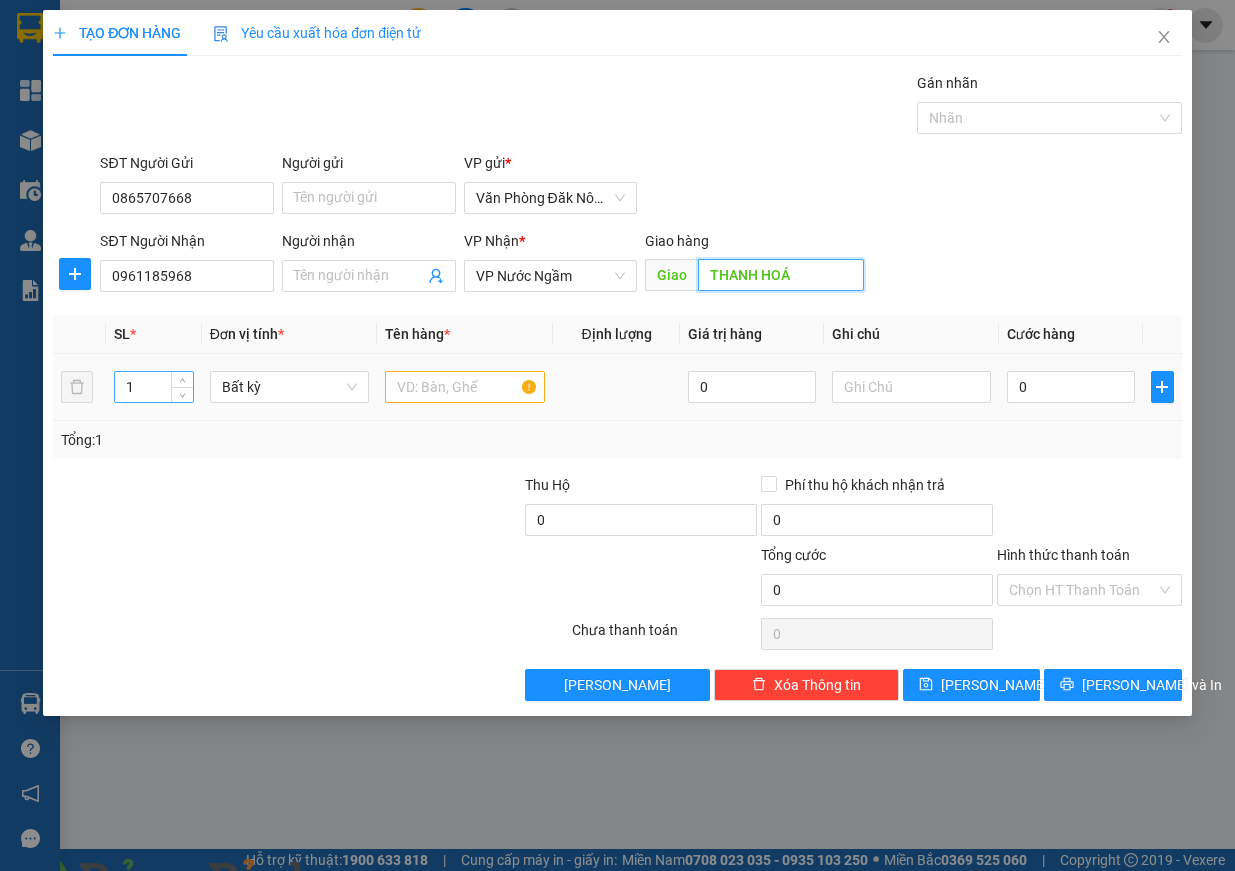 type on "THANH HOÁ" 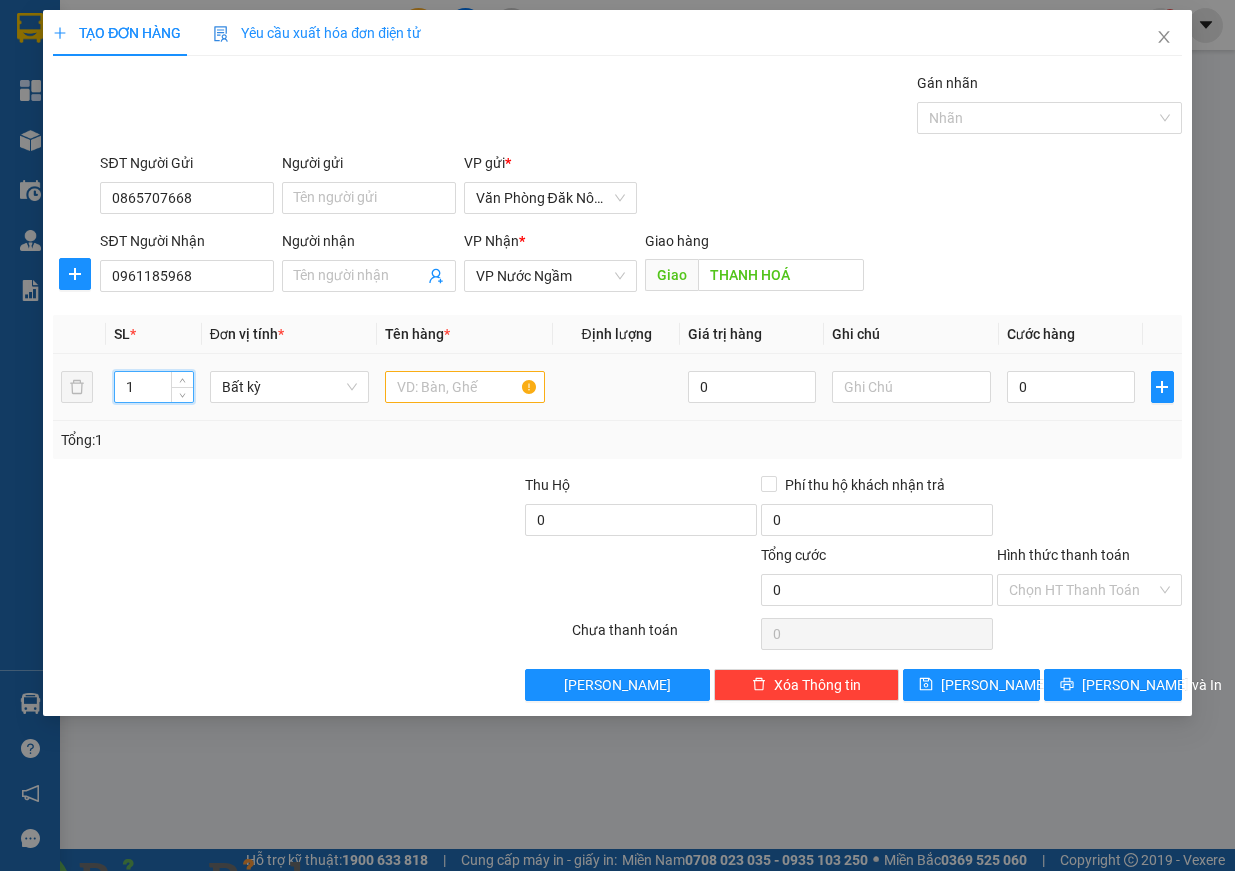 drag, startPoint x: 139, startPoint y: 383, endPoint x: 31, endPoint y: 393, distance: 108.461975 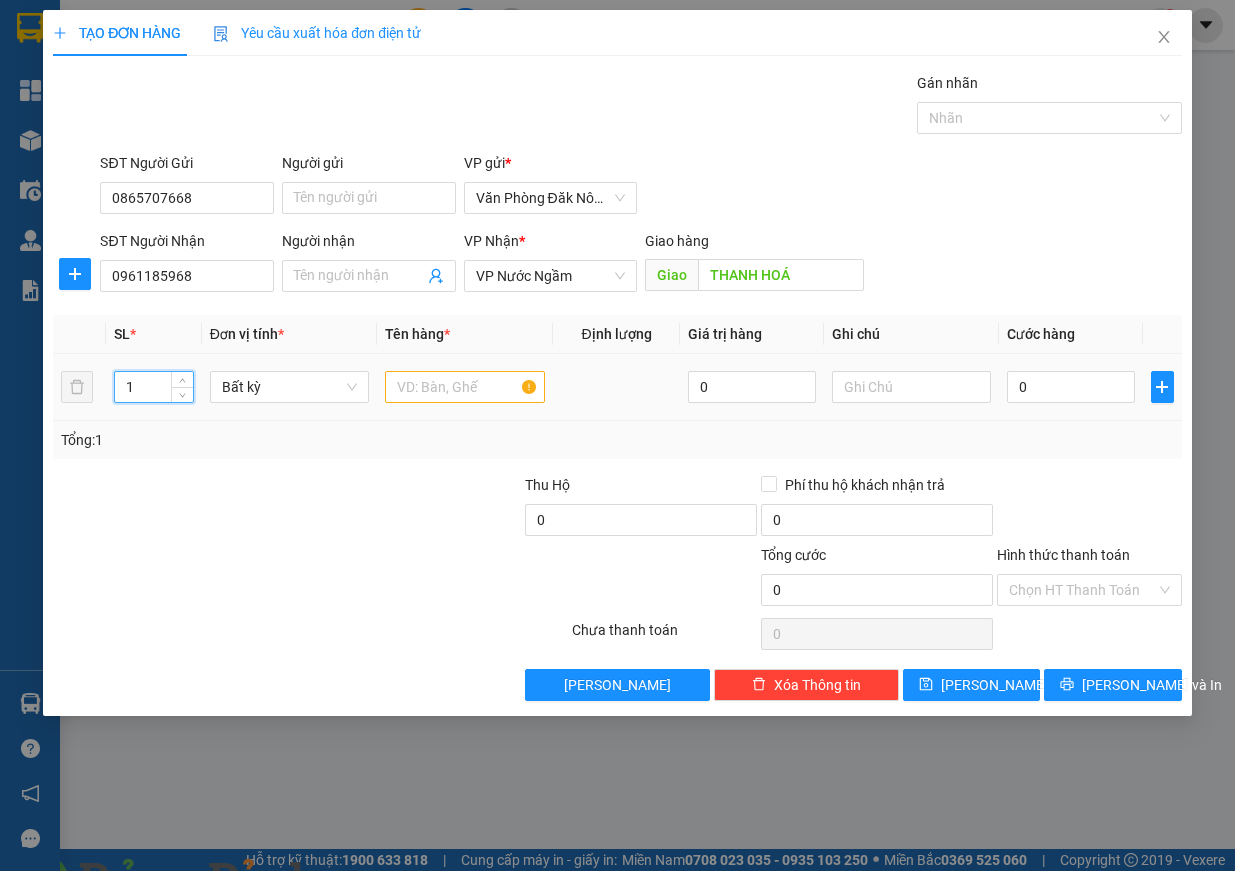 click on "TẠO ĐƠN HÀNG Yêu cầu xuất hóa đơn điện tử Transit Pickup Surcharge Ids Transit Deliver Surcharge Ids Transit Deliver Surcharge Transit Deliver Surcharge Gói vận chuyển  * Tiêu chuẩn Gán nhãn   Nhãn SĐT Người Gửi 0865707668 Người gửi Tên người gửi VP gửi  * Văn Phòng Đăk Nông SĐT Người Nhận 0961185968 Người nhận Tên người nhận VP Nhận  * VP Nước Ngầm Giao hàng Giao THANH HOÁ SL  * Đơn vị tính  * Tên hàng  * Định lượng Giá trị hàng Ghi chú Cước hàng                   1 Bất kỳ 0 0 Tổng:  1 Thu Hộ 0 Phí thu hộ khách nhận trả 0 Tổng cước 0 Hình thức thanh toán Chọn HT Thanh Toán Số tiền thu trước 0 Chưa thanh toán 0 Chọn HT Thanh Toán Lưu nháp Xóa Thông tin [PERSON_NAME] và In Tổng định lượng của tất cả kiện hàng" at bounding box center (617, 435) 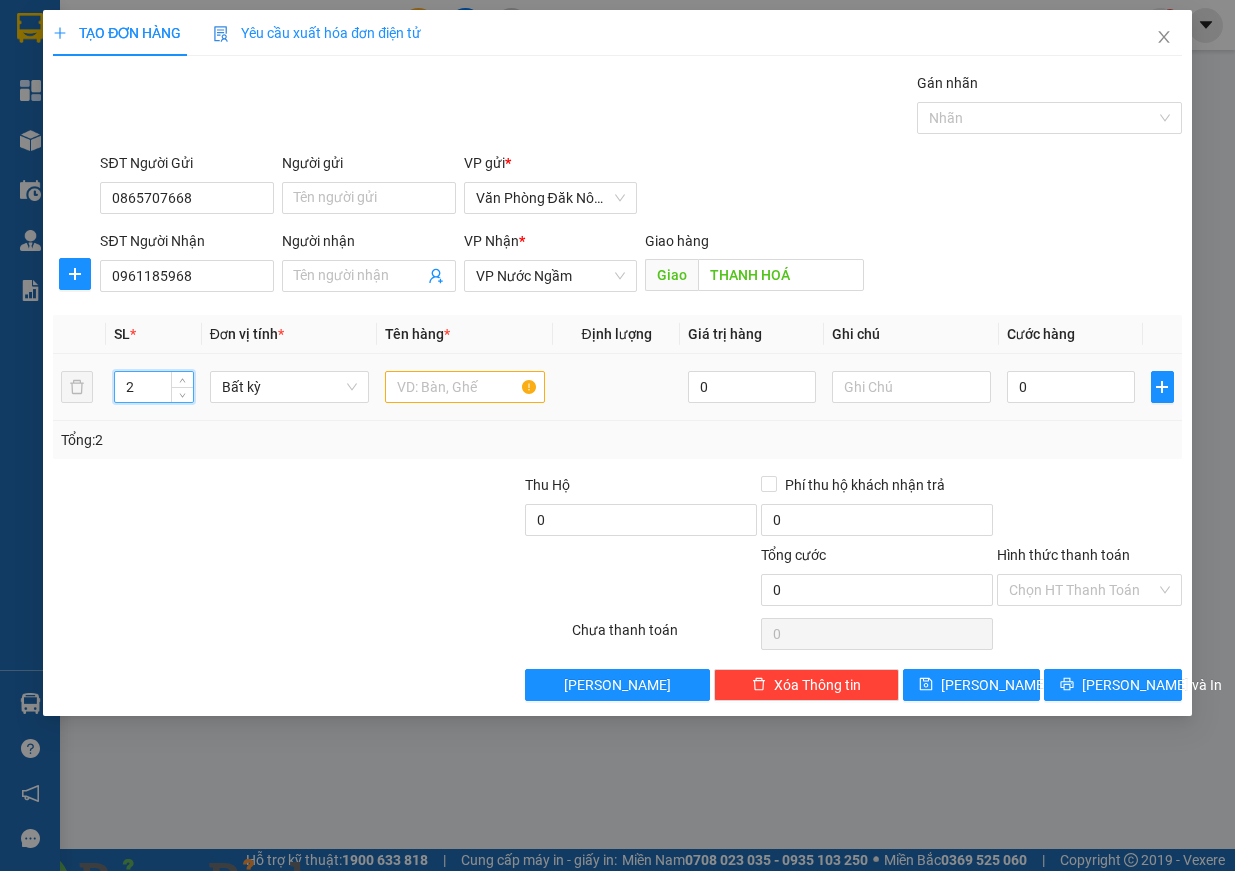 type on "2" 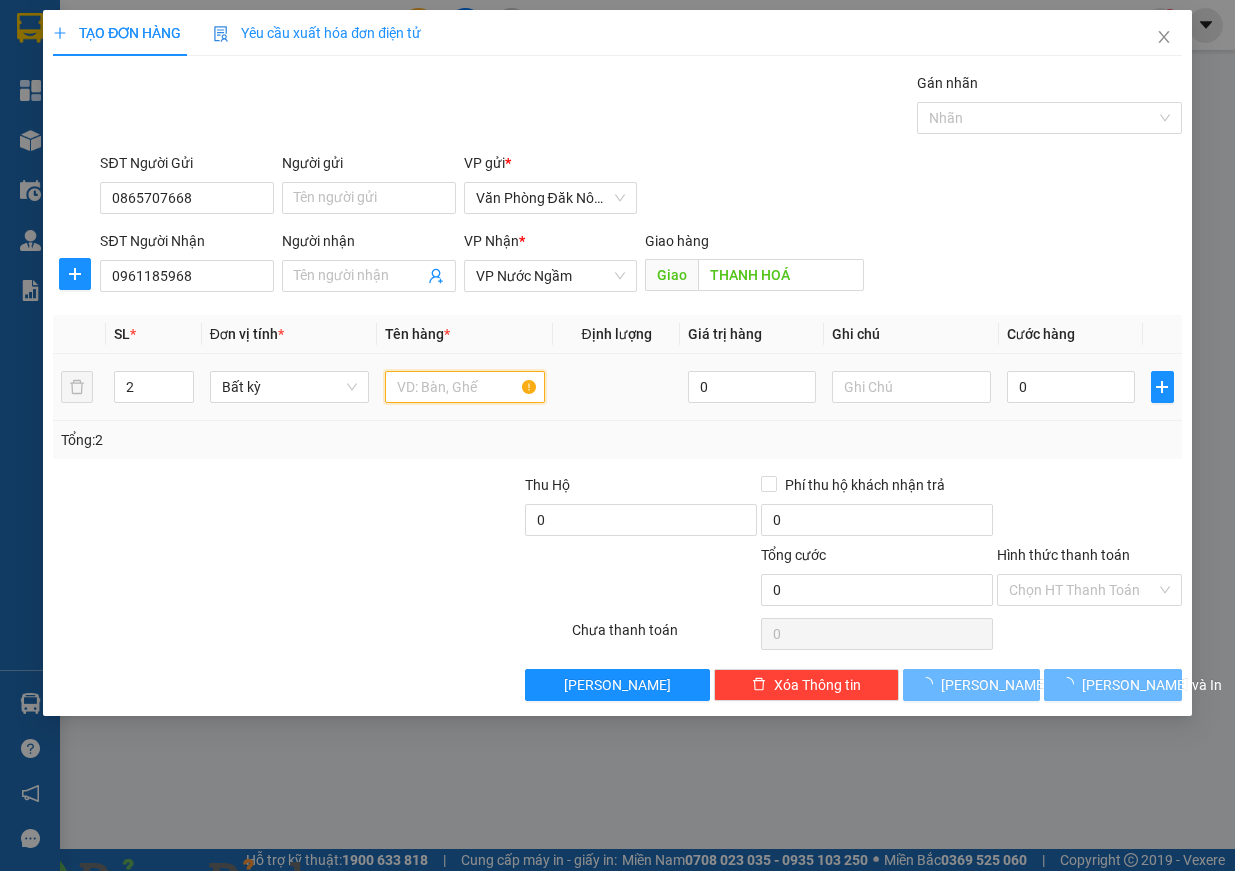 click at bounding box center (465, 387) 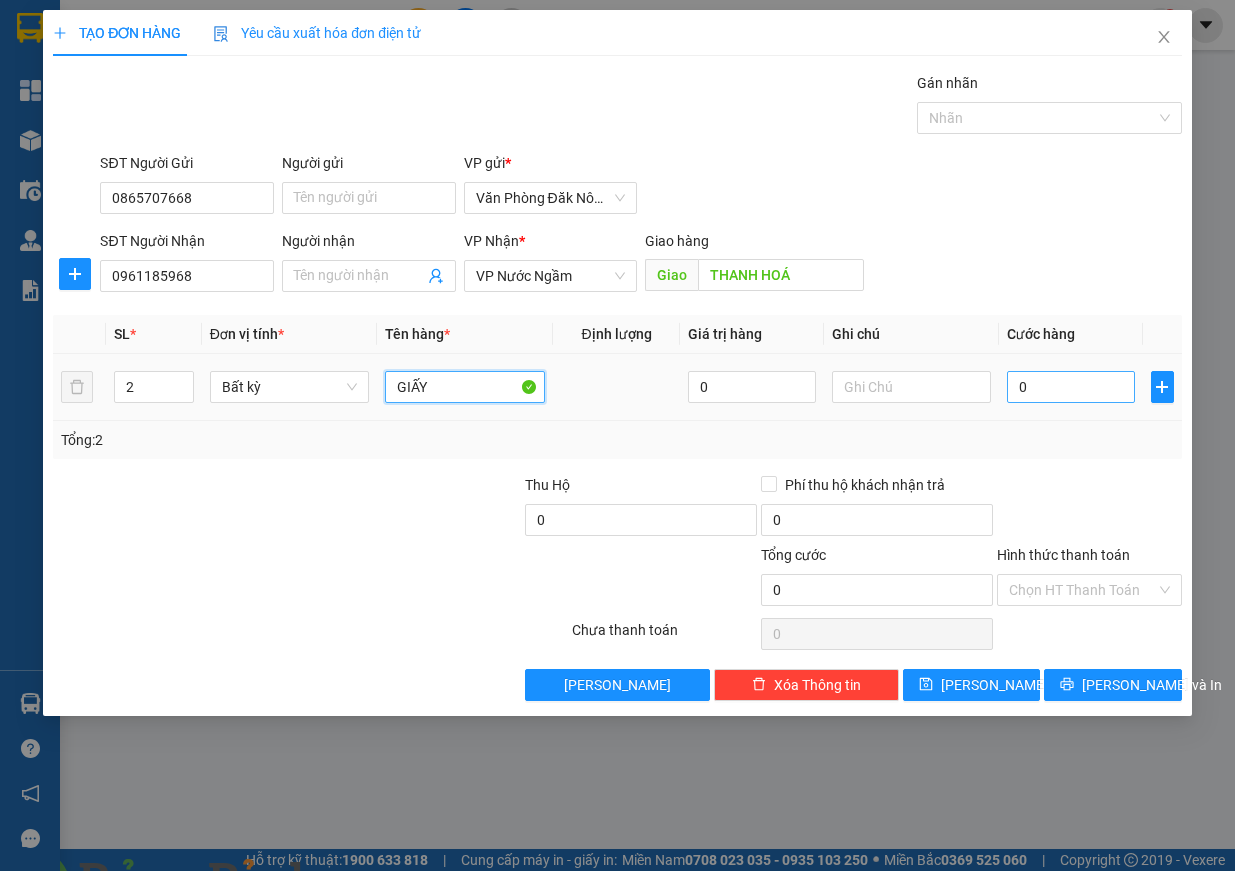 type on "GIẤY" 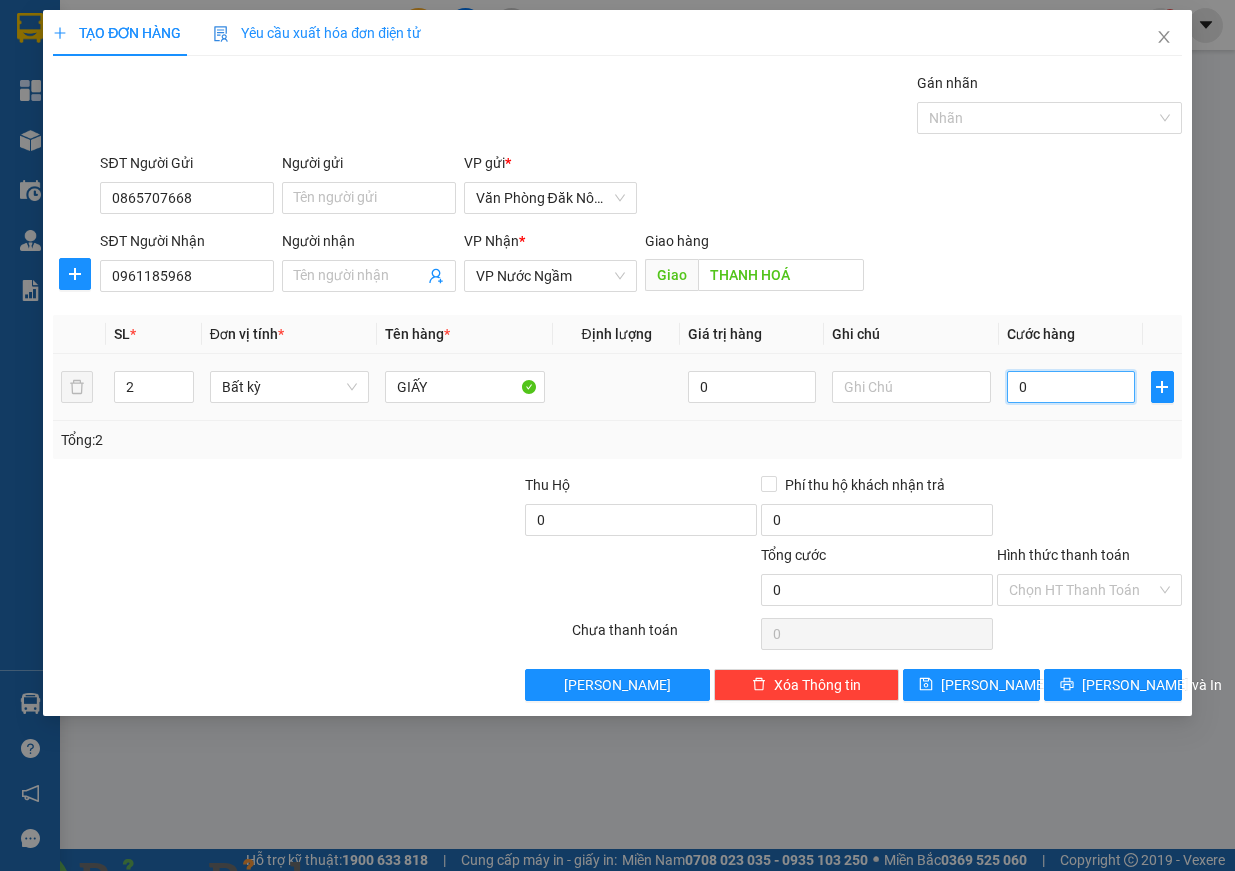 click on "0" at bounding box center [1071, 387] 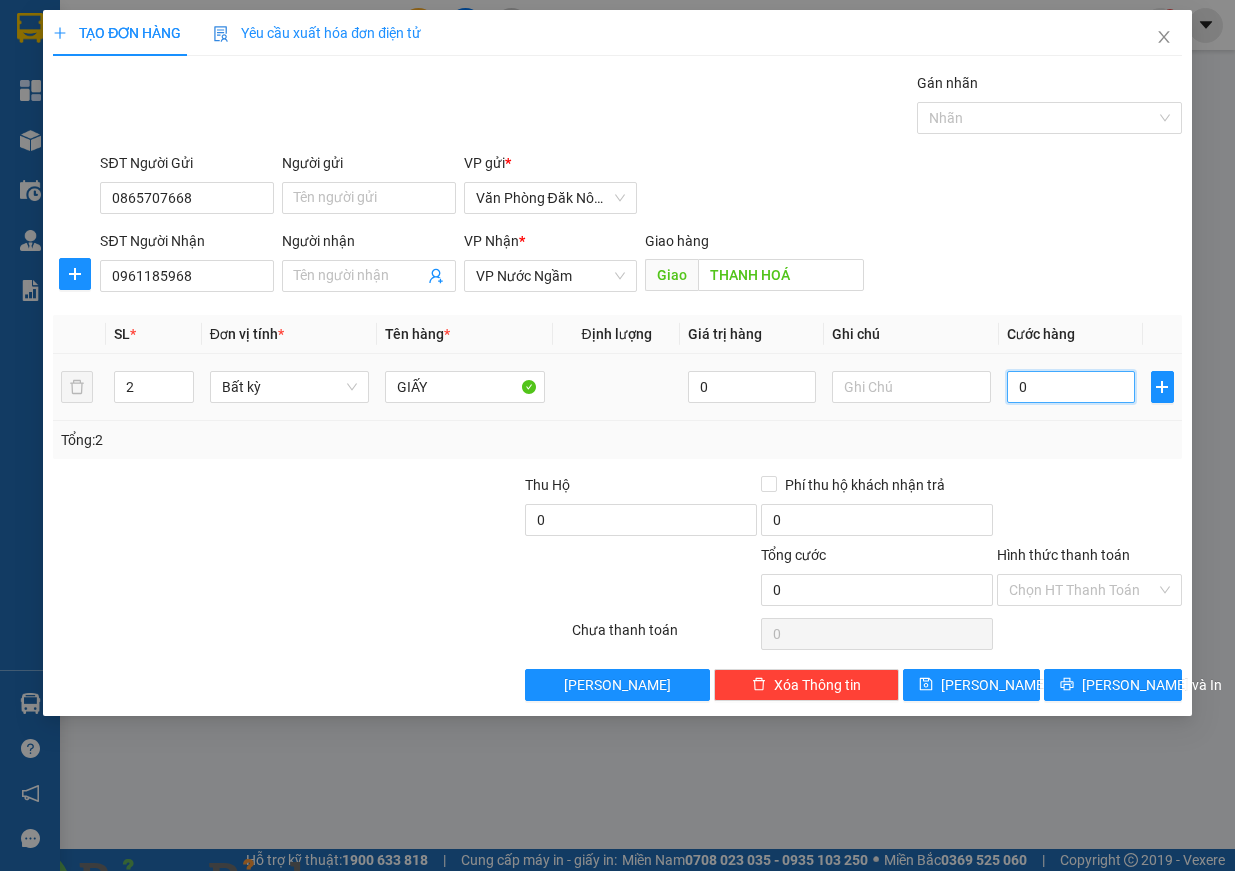 type on "3" 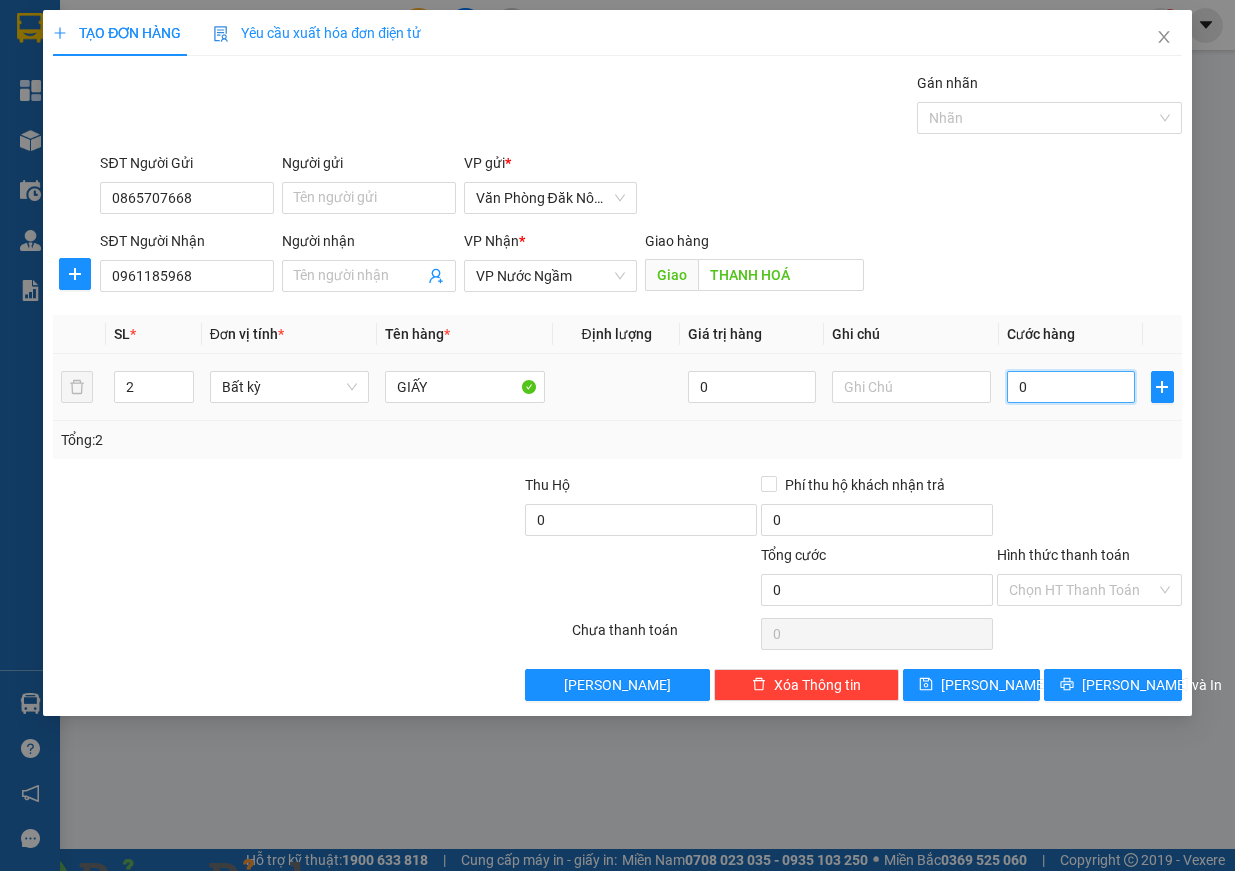 type on "3" 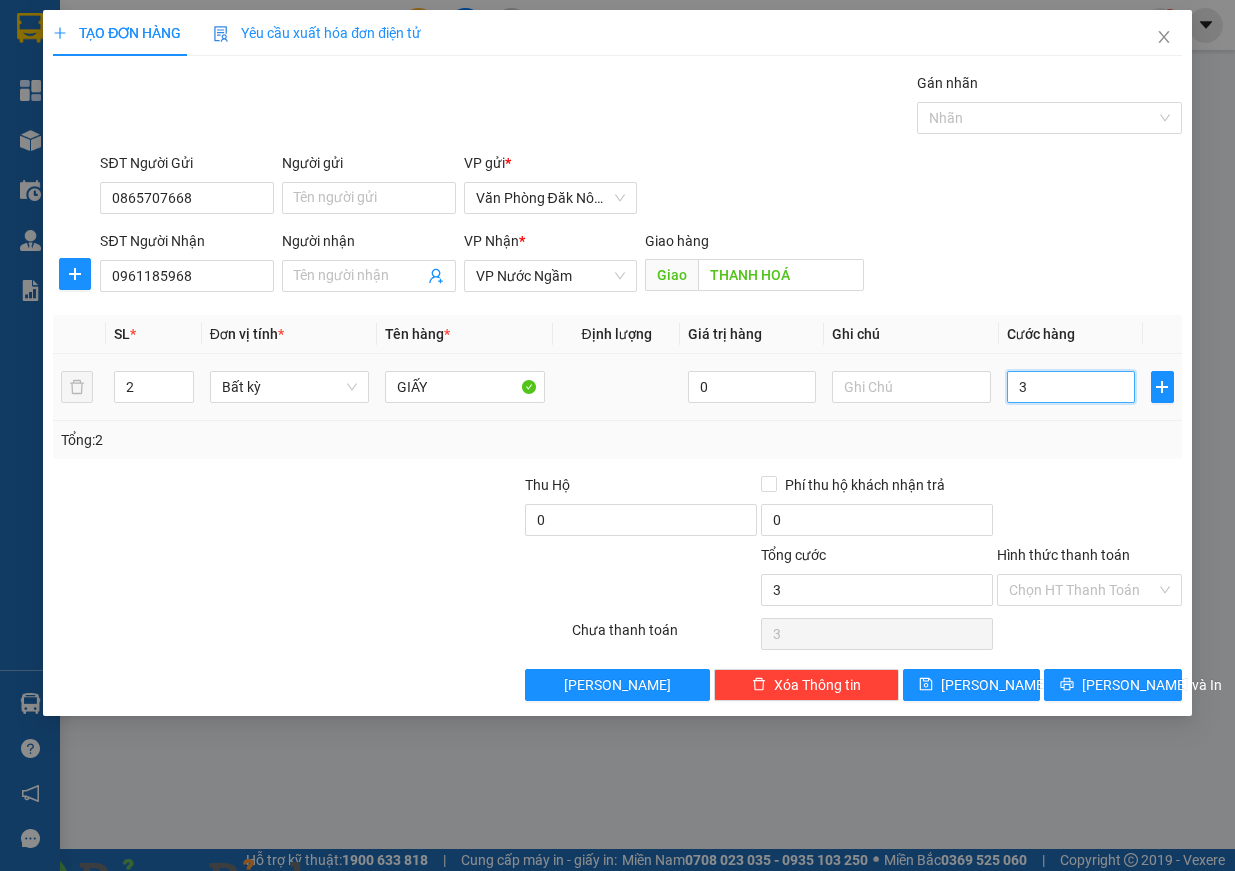 type on "35" 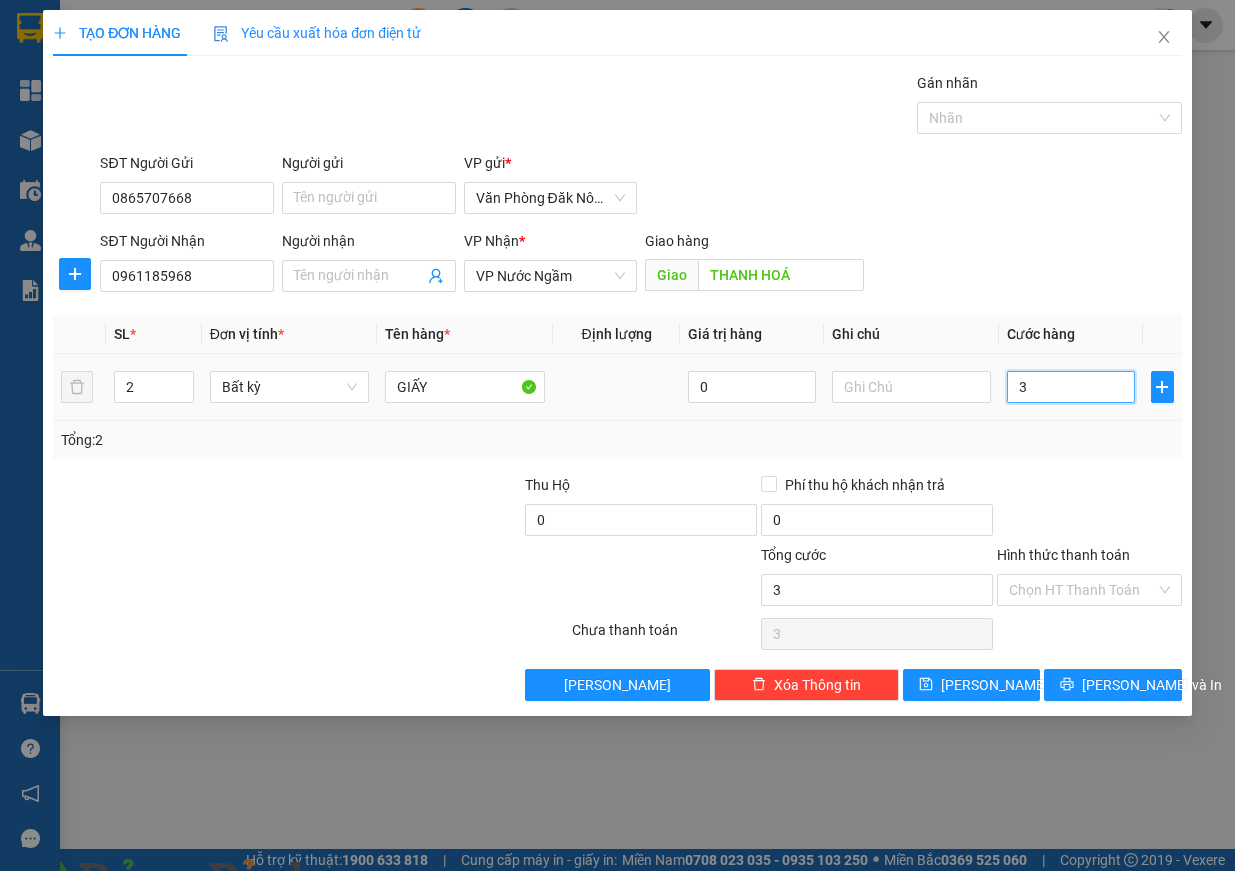 type on "35" 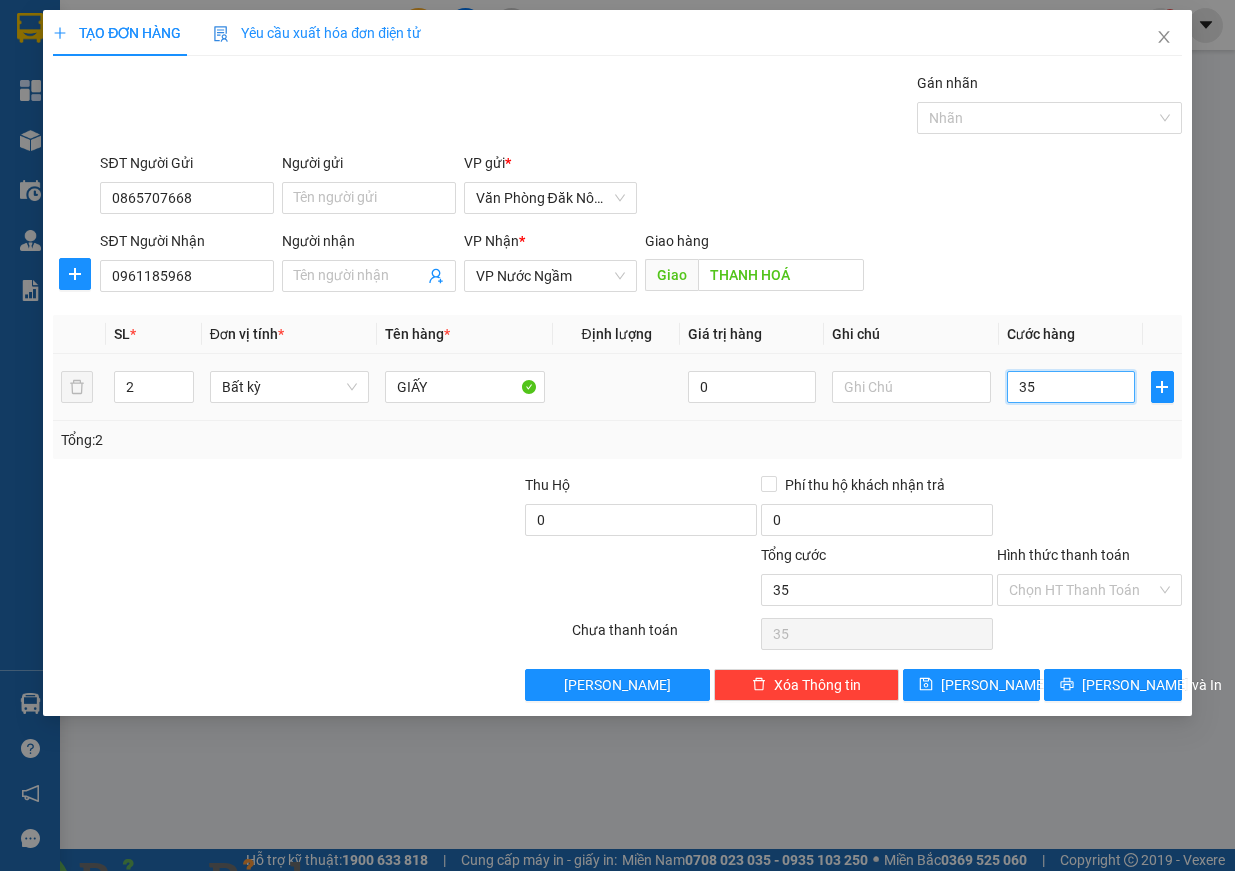 type on "350" 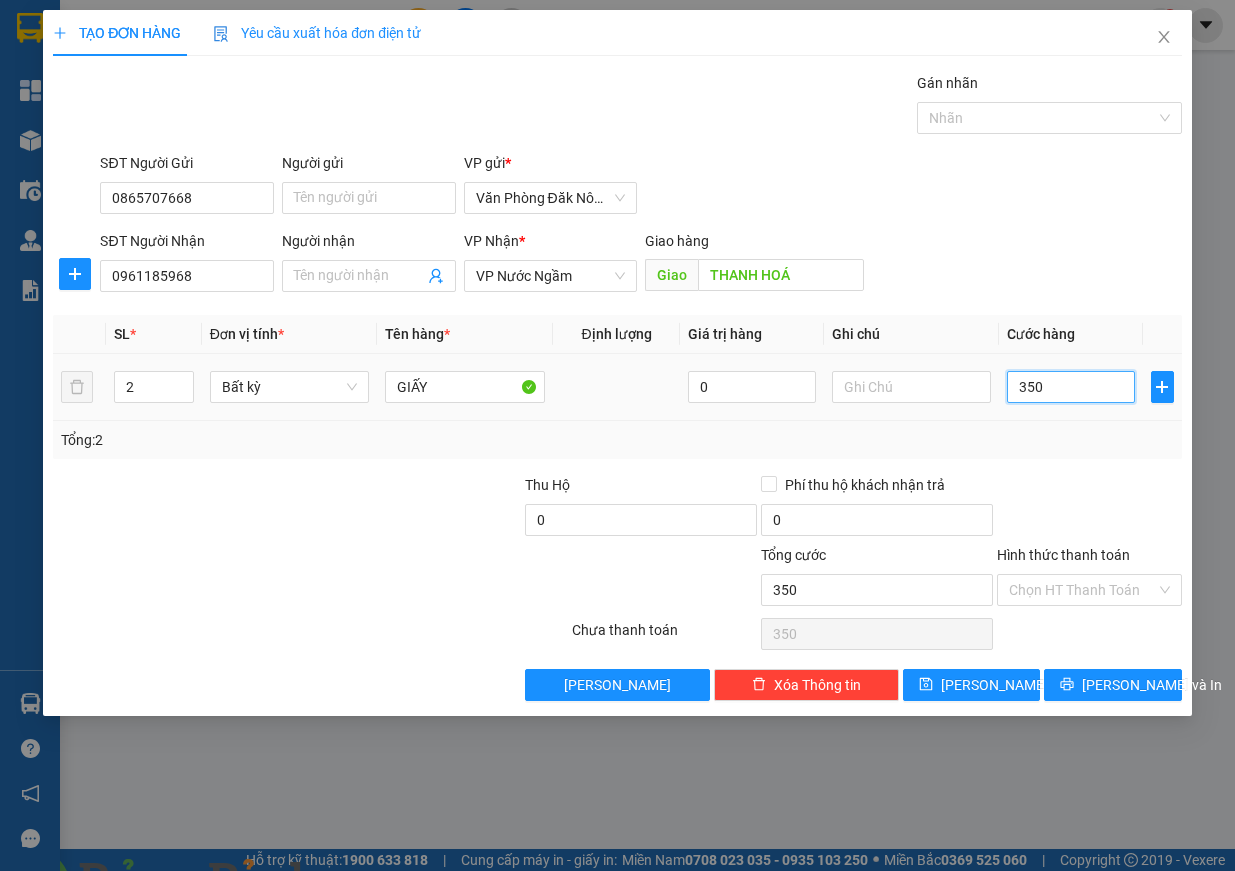 type on "3.500" 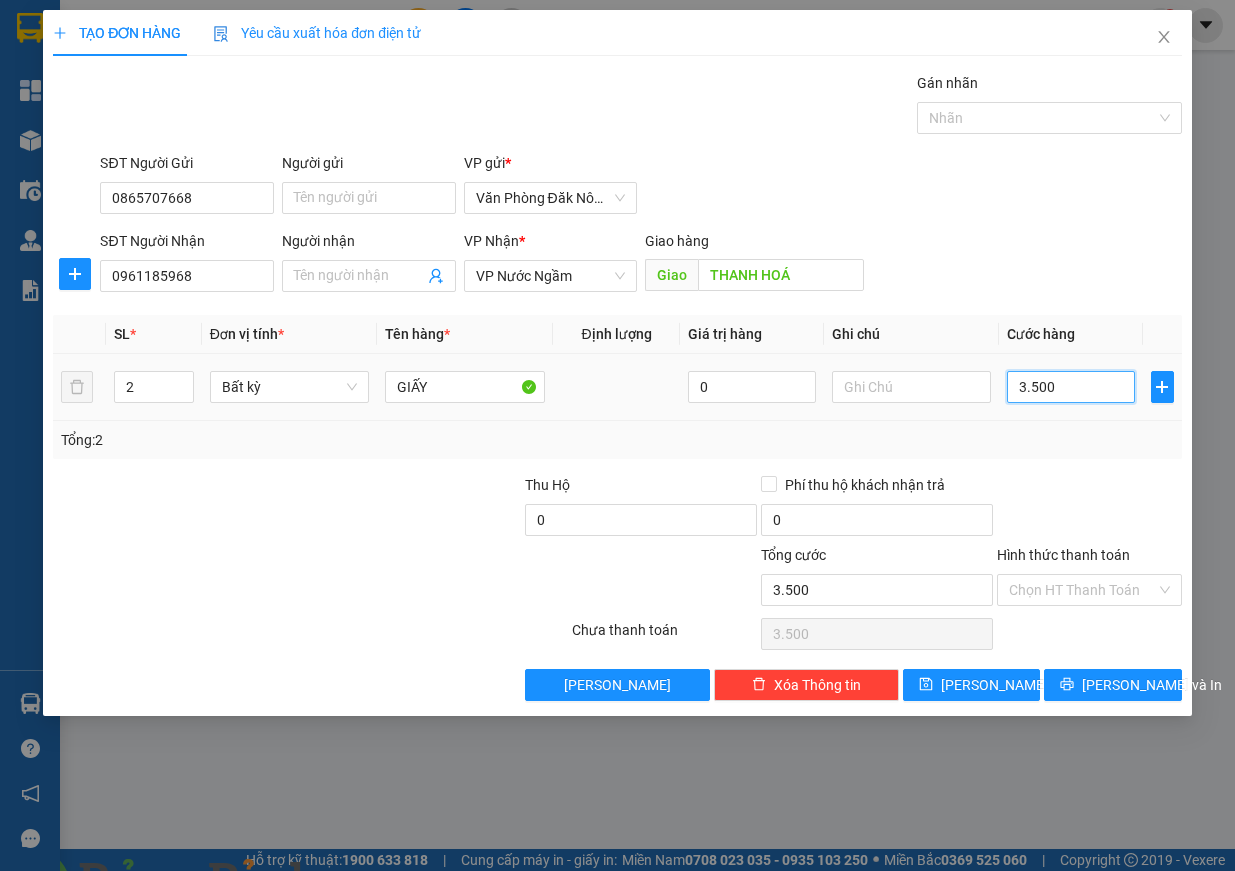 type on "35.000" 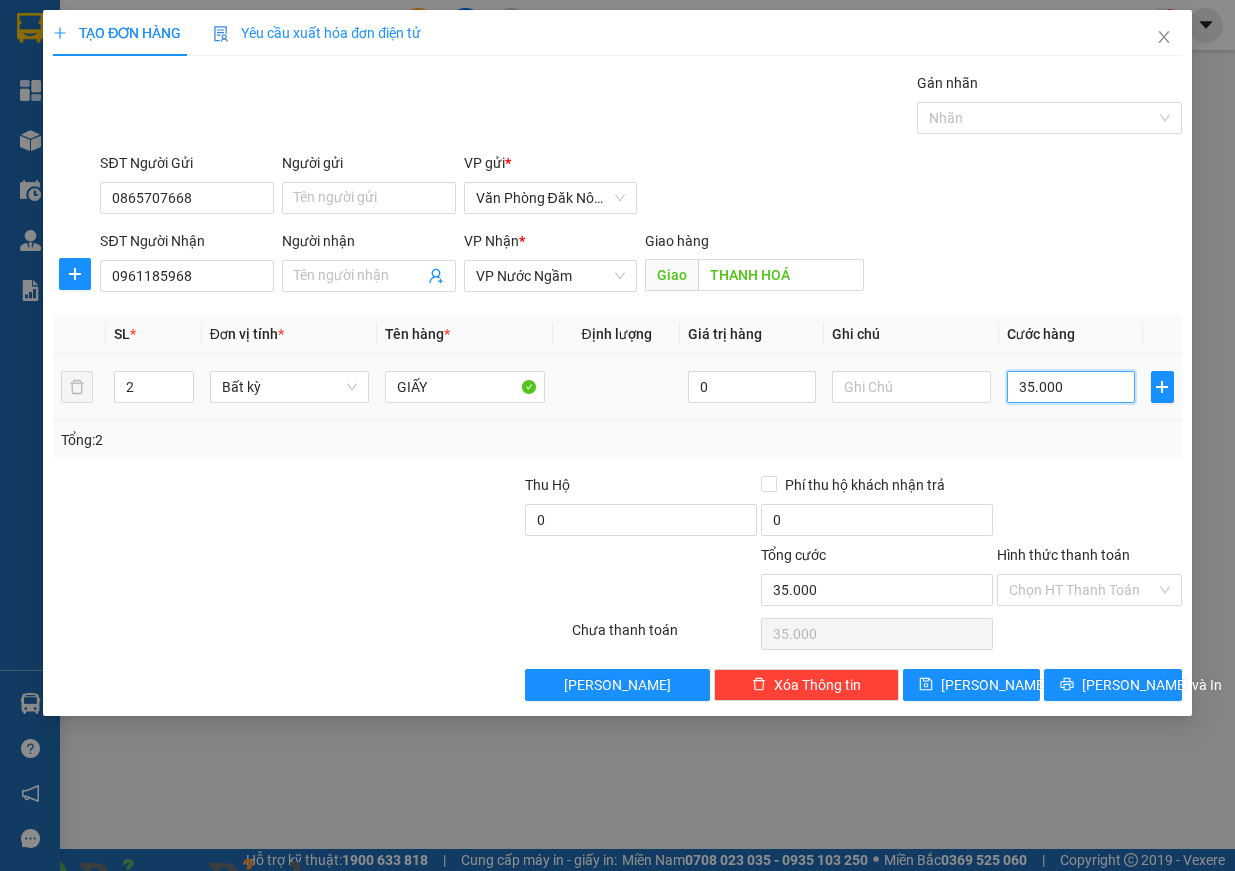 type on "350.000" 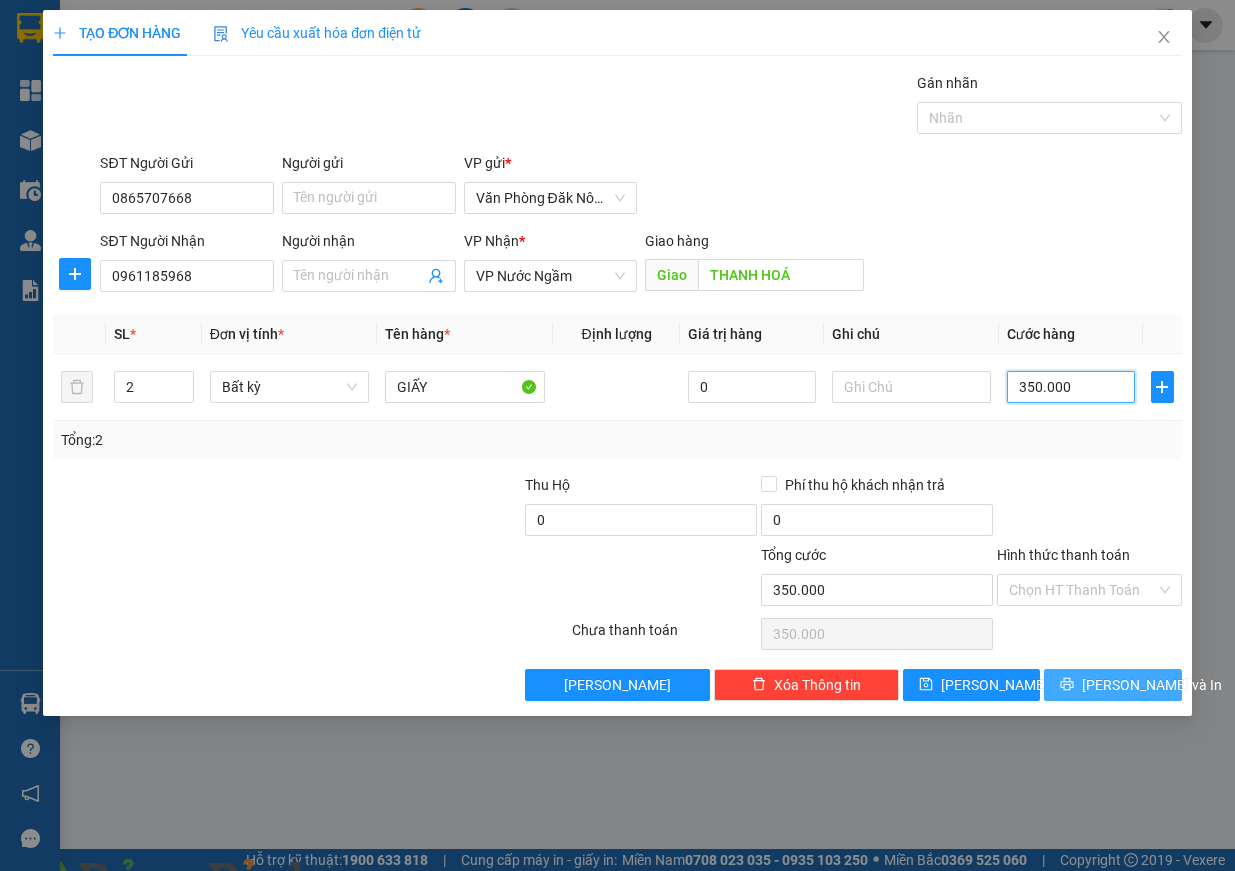 type on "350.000" 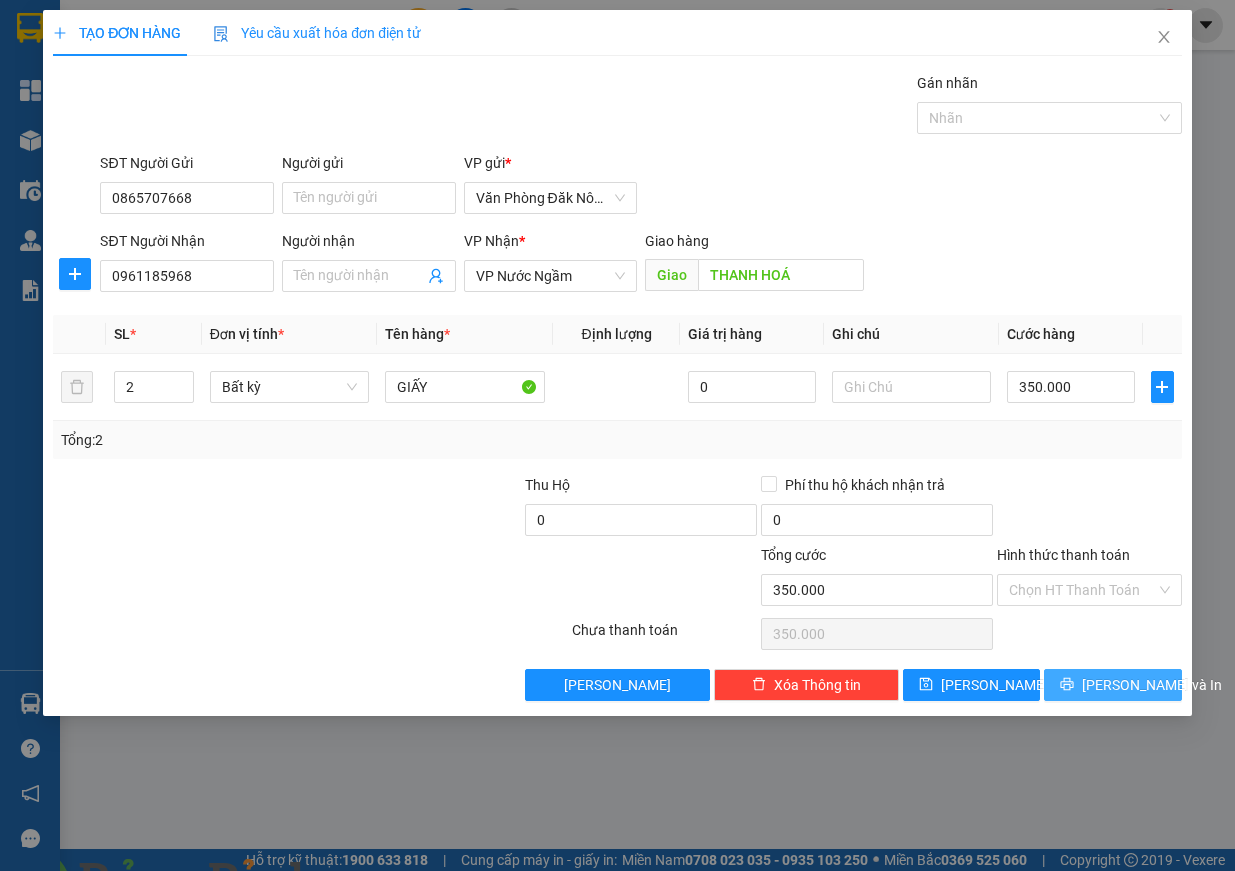 click on "[PERSON_NAME] và In" at bounding box center (1152, 685) 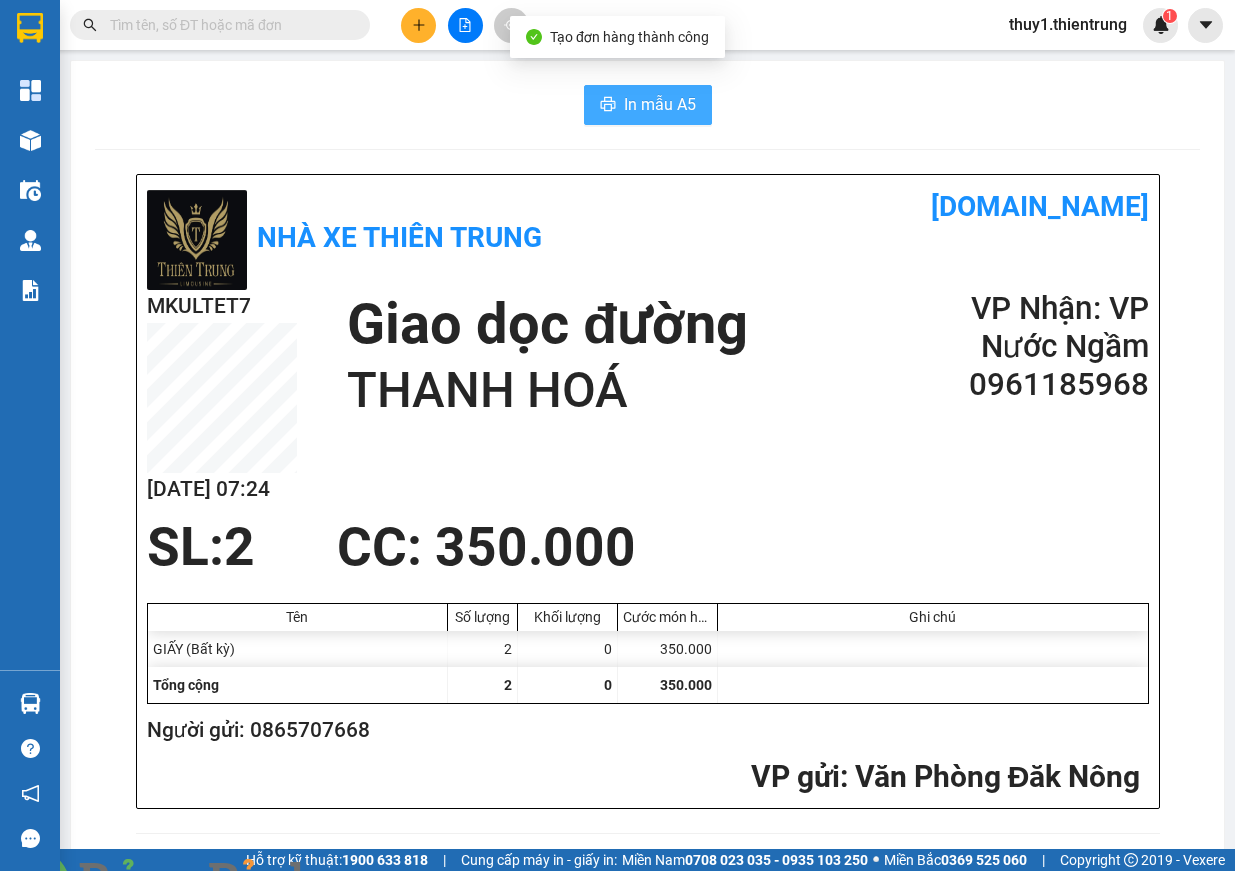 click on "In mẫu A5" at bounding box center (660, 104) 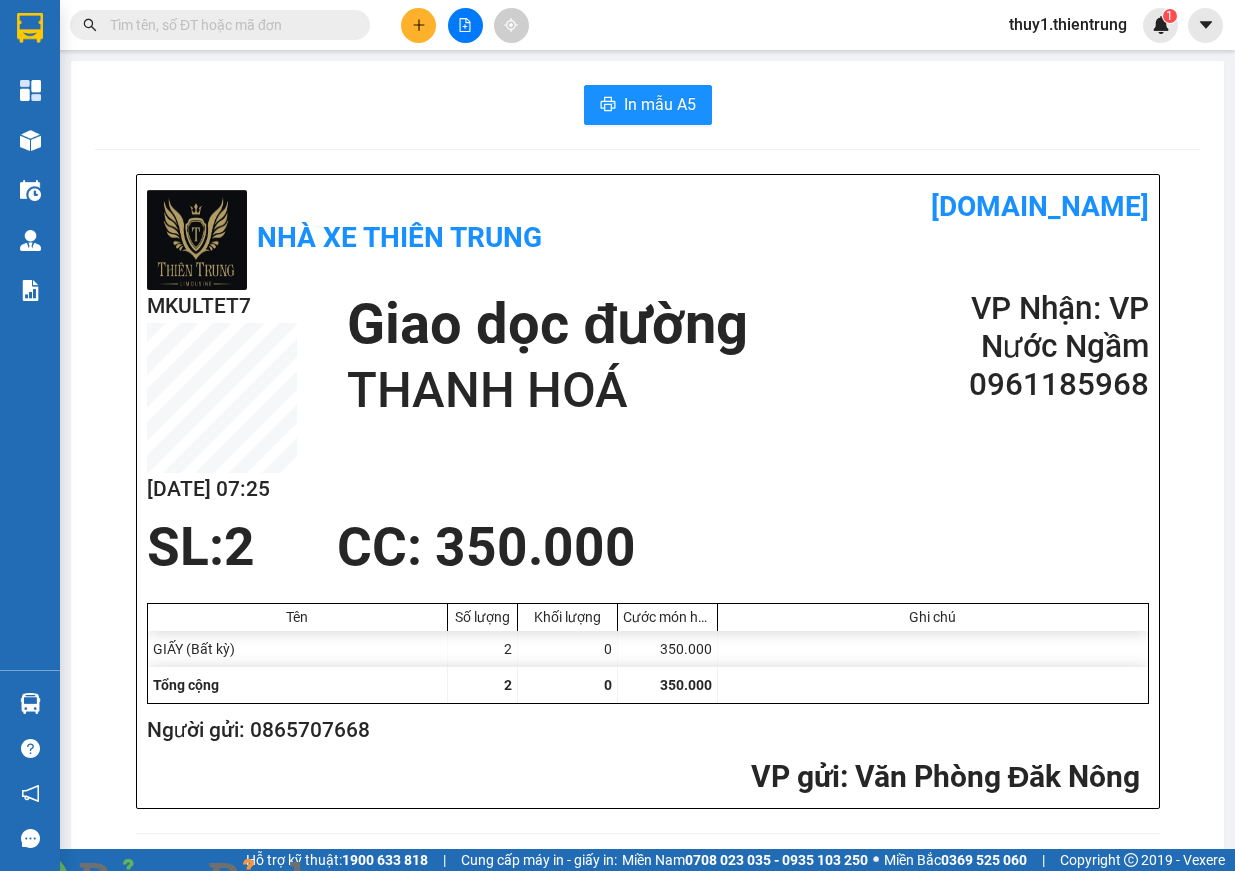 click on "MKULTET7 [DATE] 07:25 Giao dọc đường   THANH HOÁ VP Nhận:   VP Nước Ngầm 0961185968" at bounding box center [648, 403] 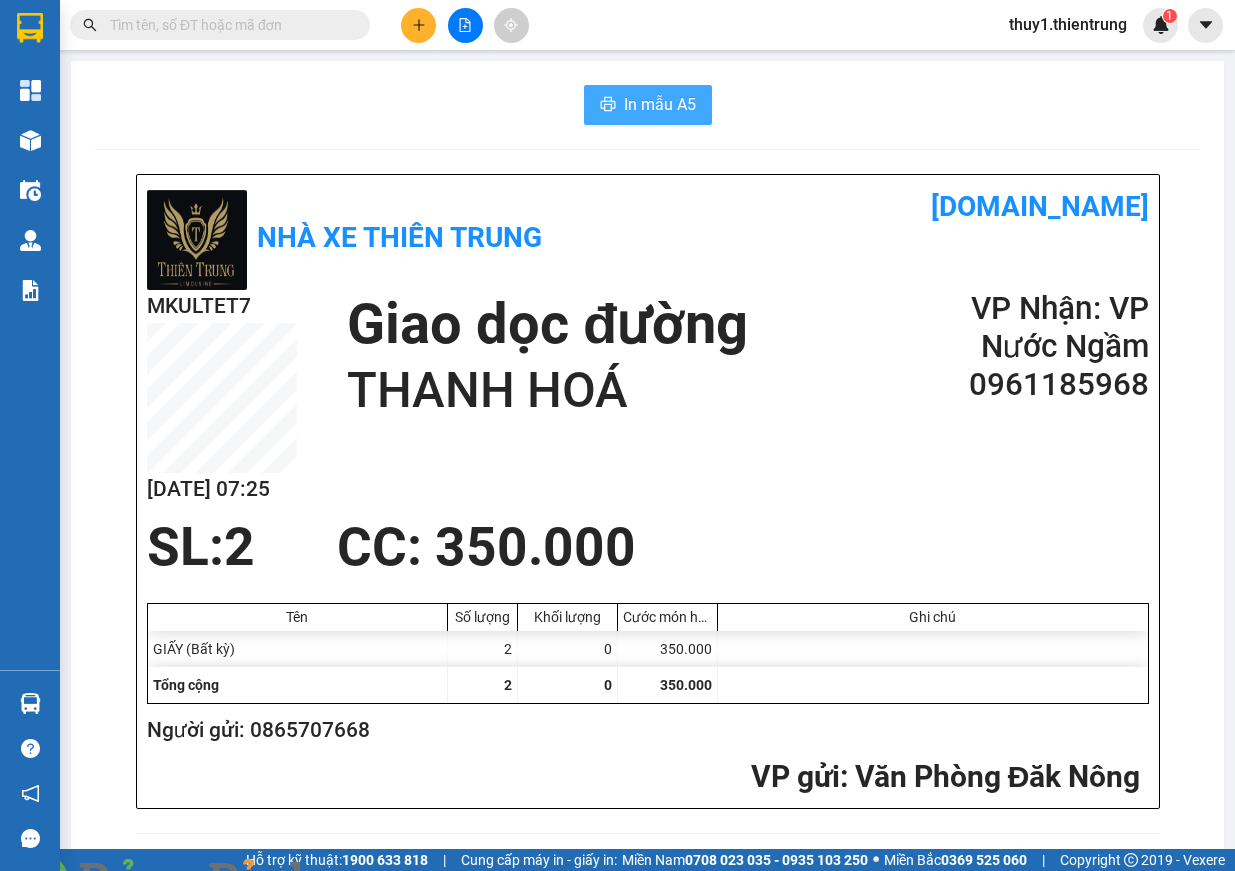 click on "In mẫu A5" at bounding box center [660, 104] 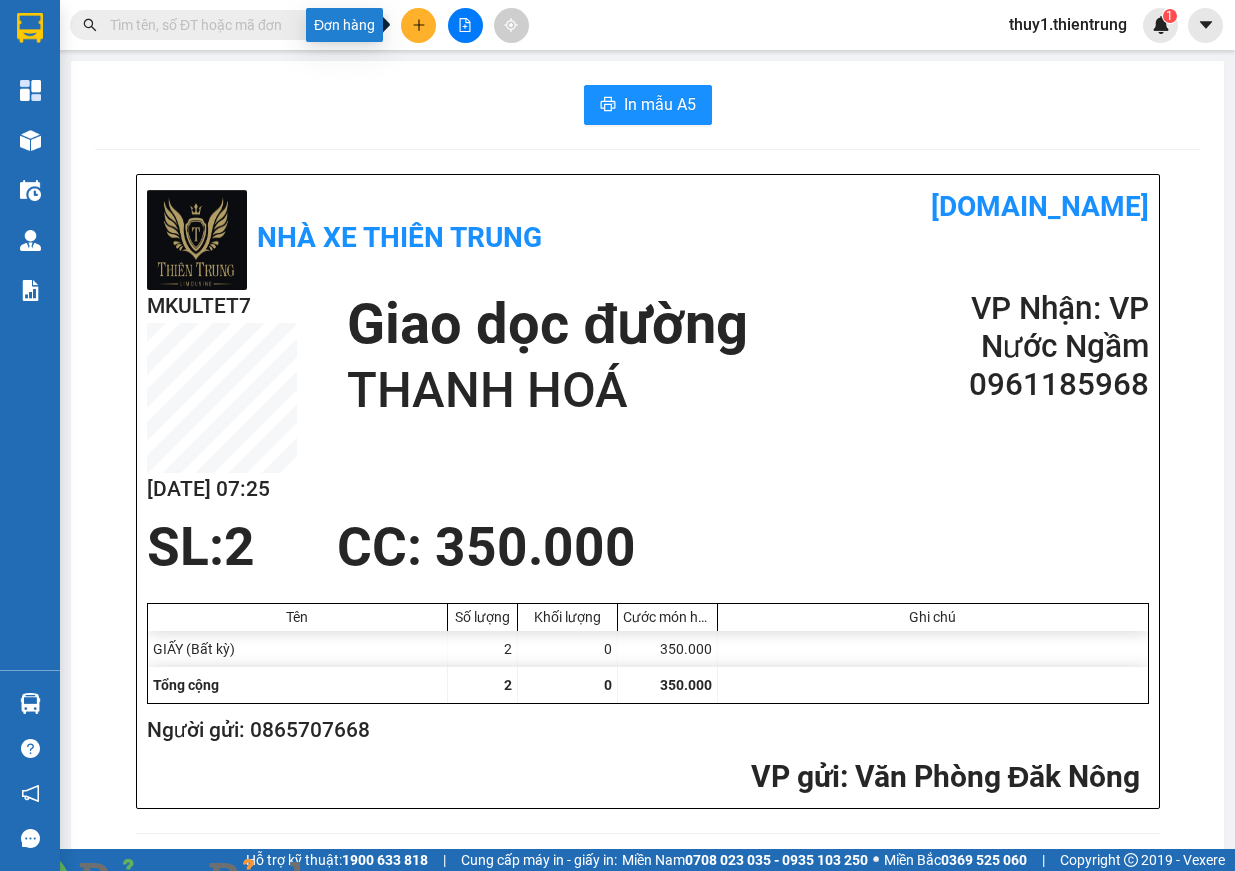 drag, startPoint x: 426, startPoint y: 36, endPoint x: 455, endPoint y: 128, distance: 96.462425 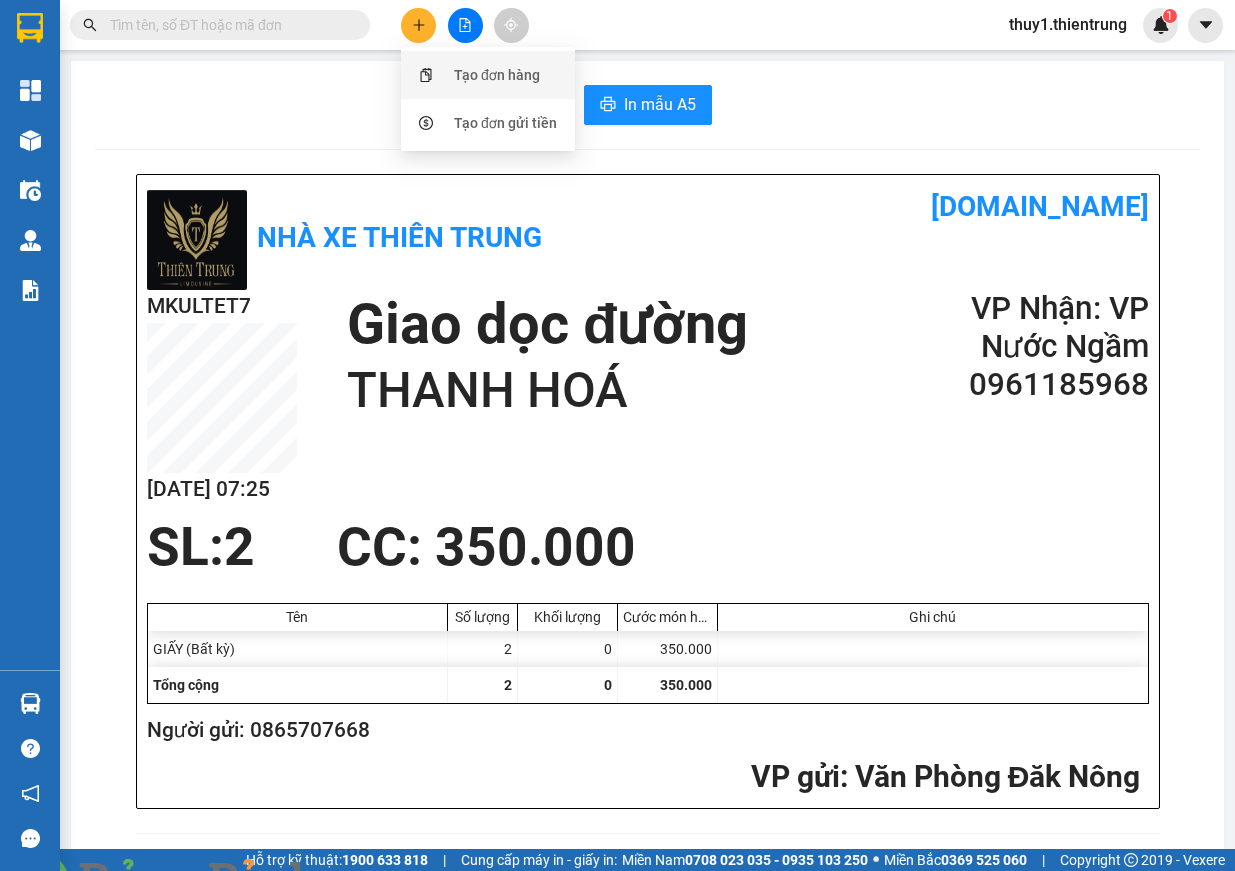 click on "Tạo đơn hàng" at bounding box center (488, 75) 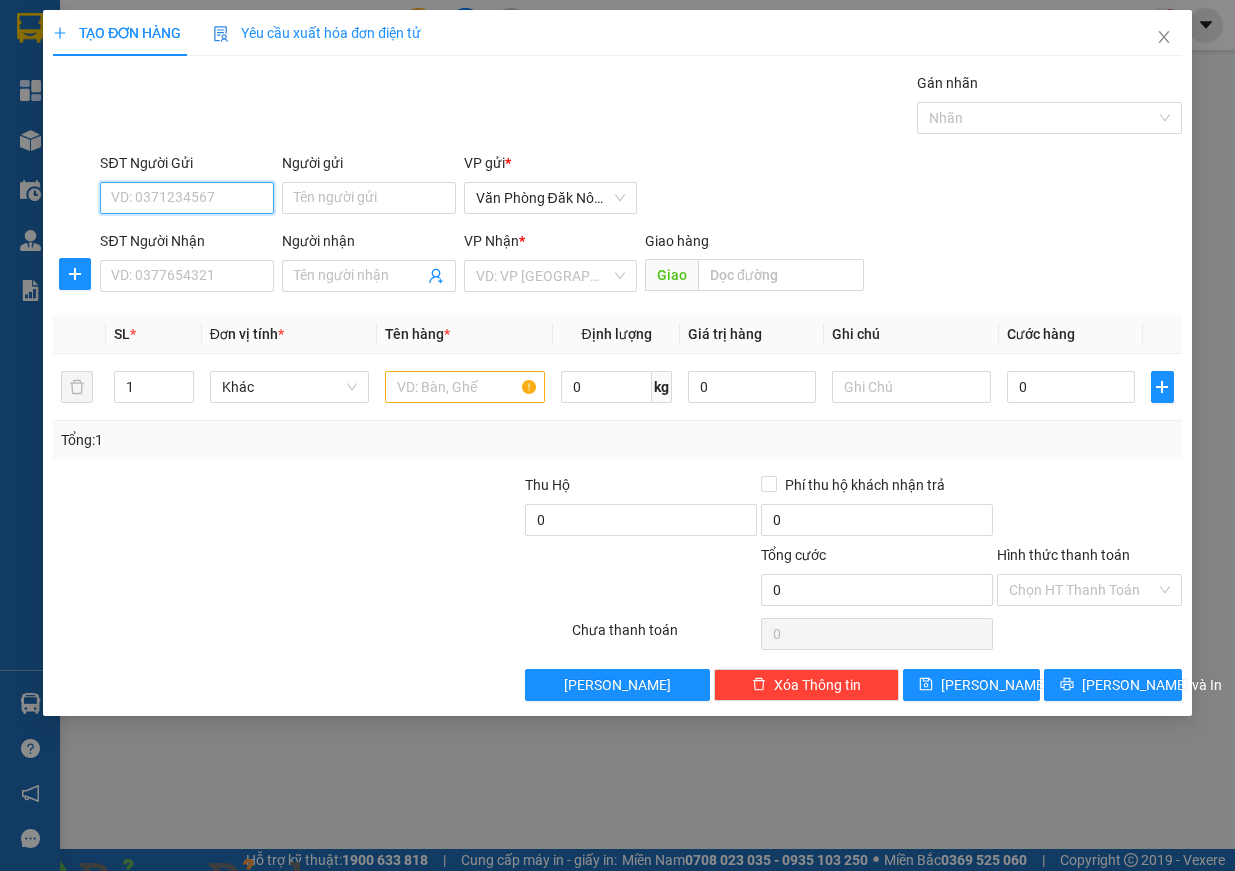 click on "SĐT Người Gửi" at bounding box center (187, 198) 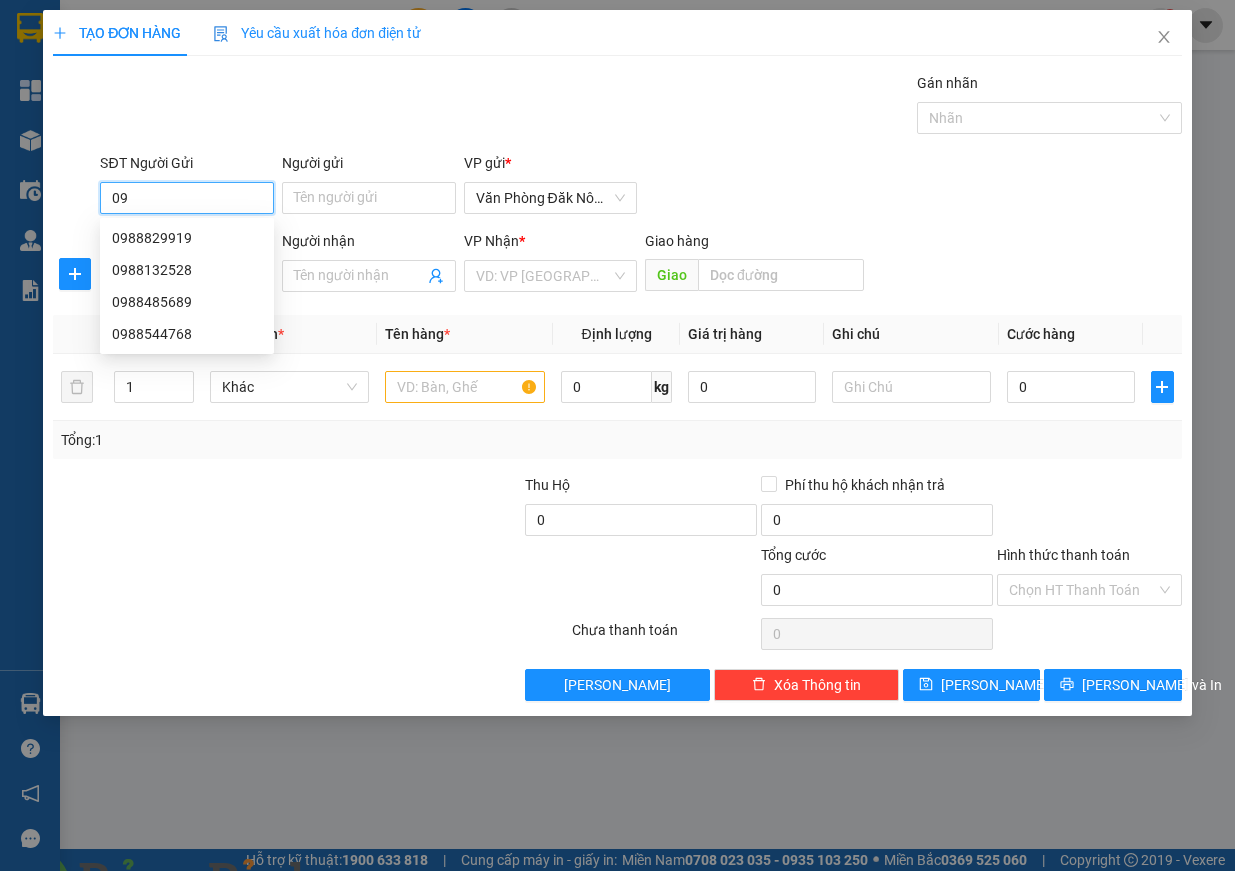 type on "0" 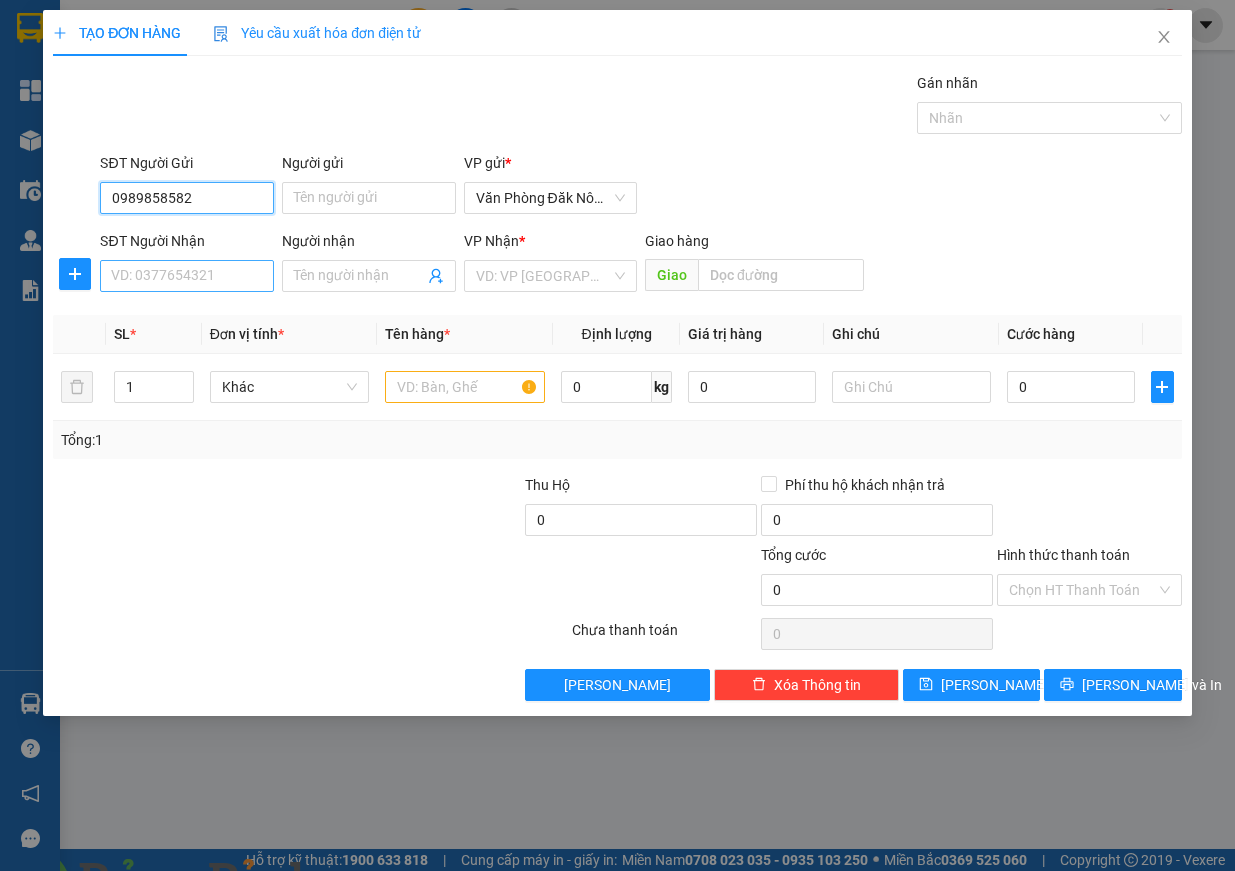 type on "0989858582" 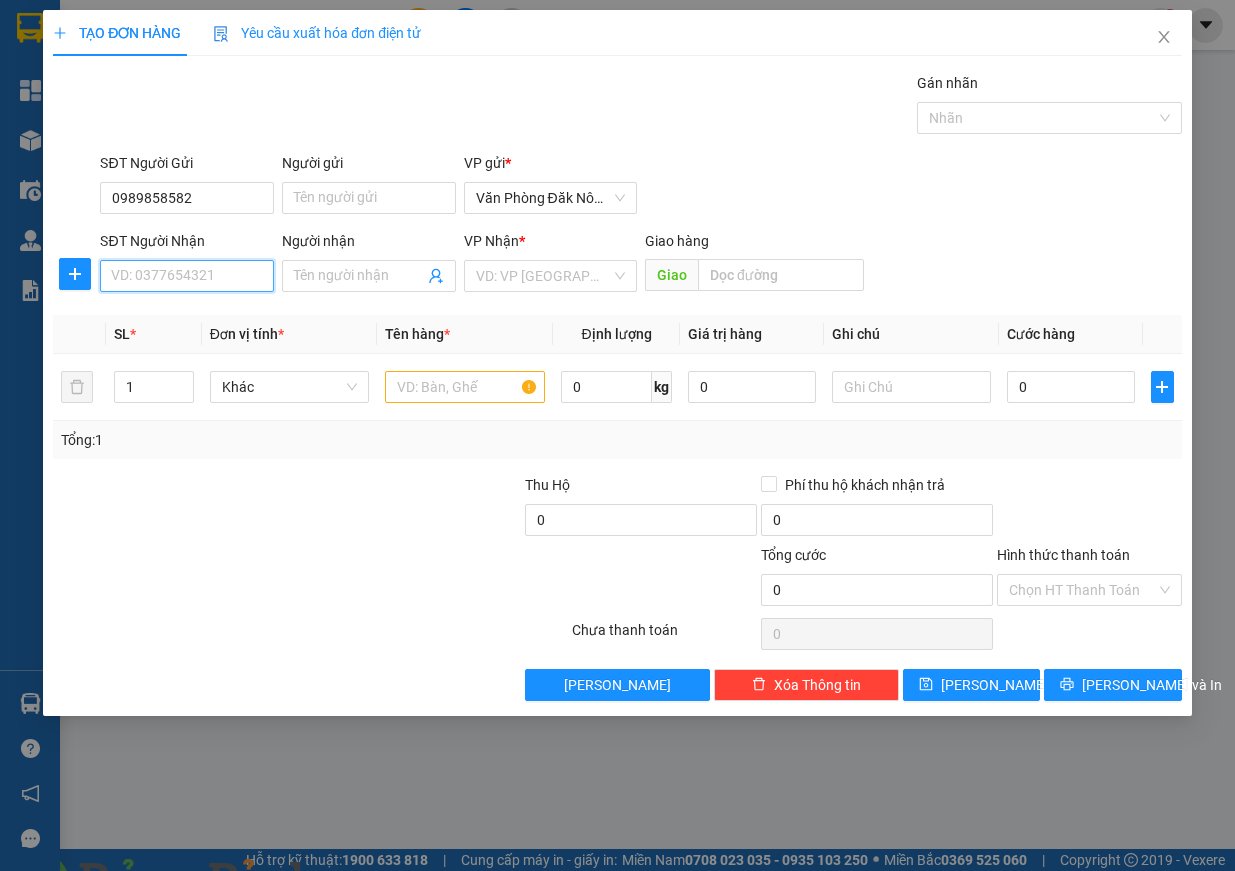 click on "SĐT Người Nhận" at bounding box center [187, 276] 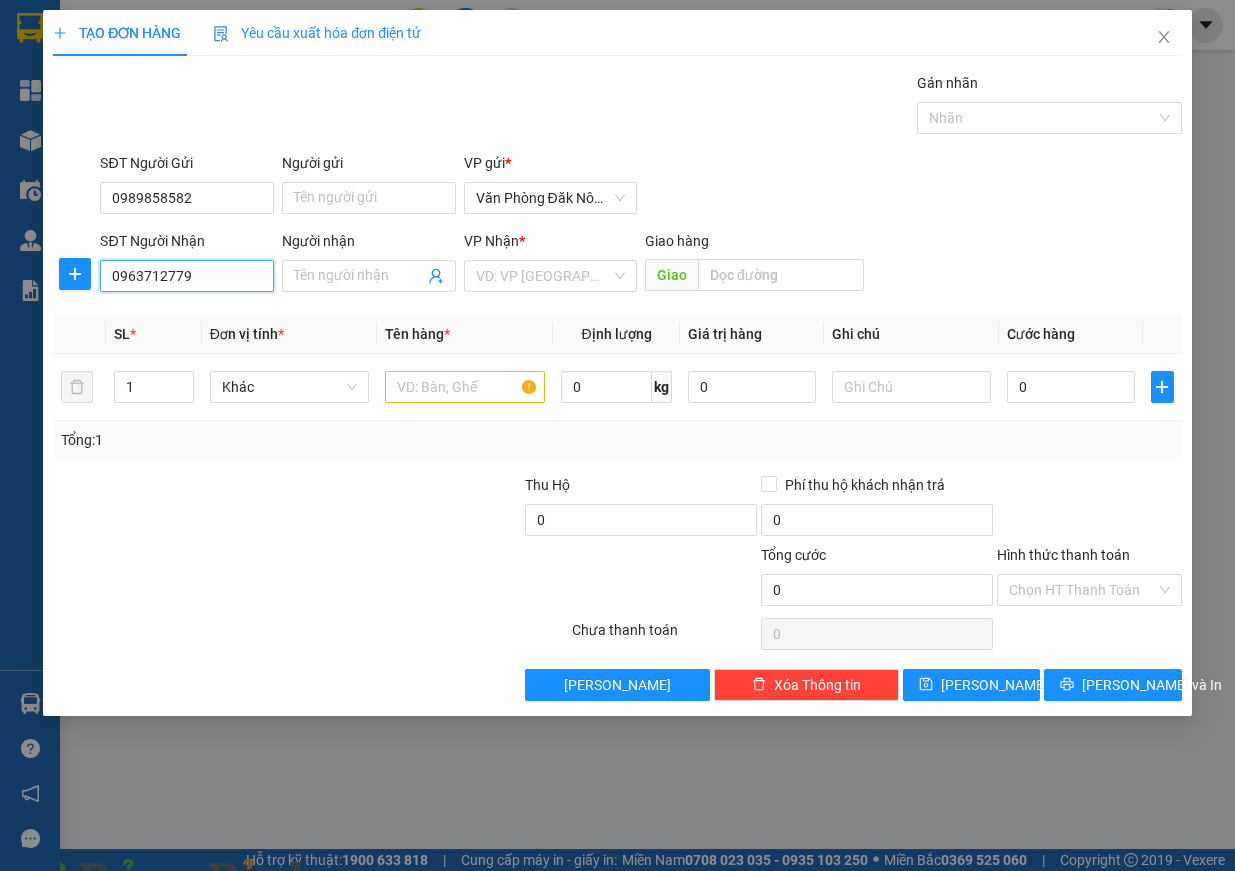 type on "0963712779" 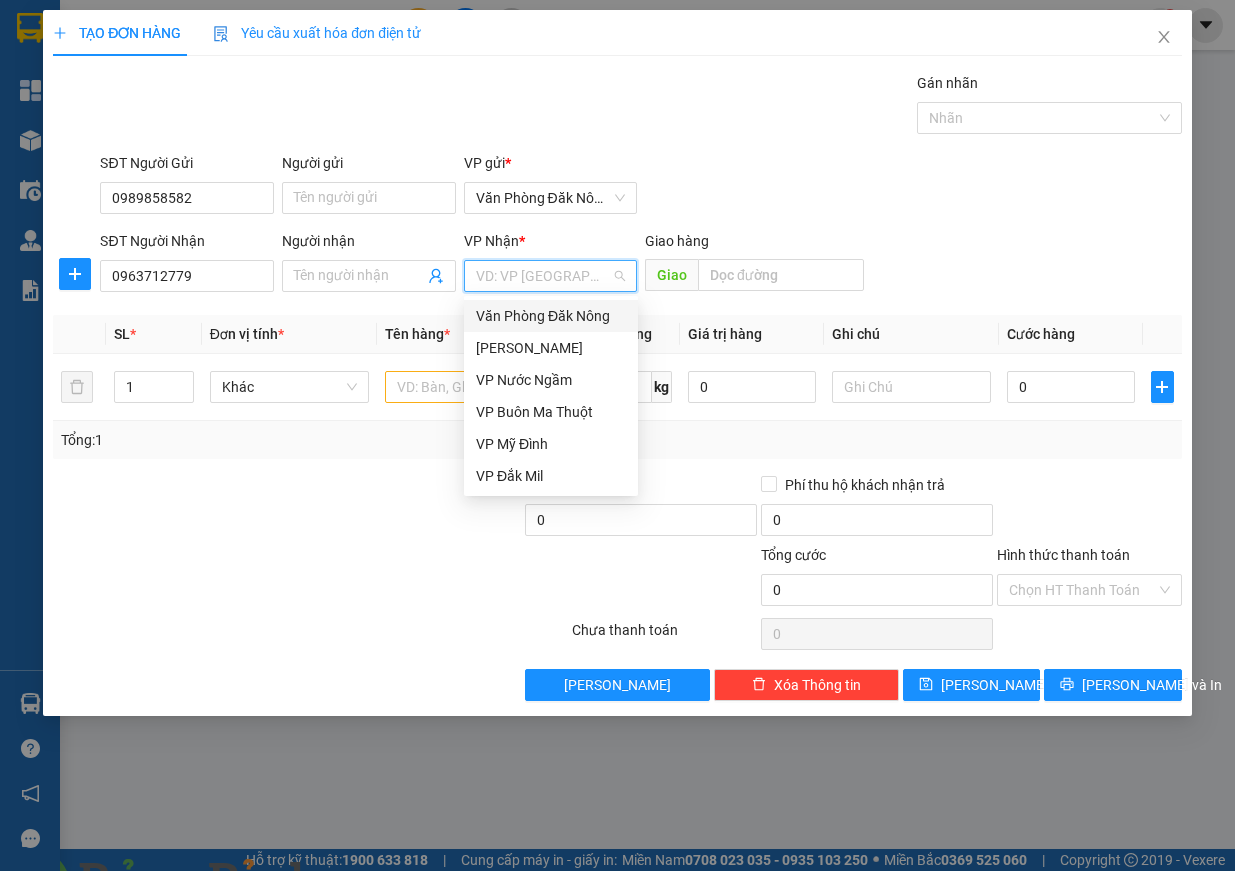 click at bounding box center [544, 276] 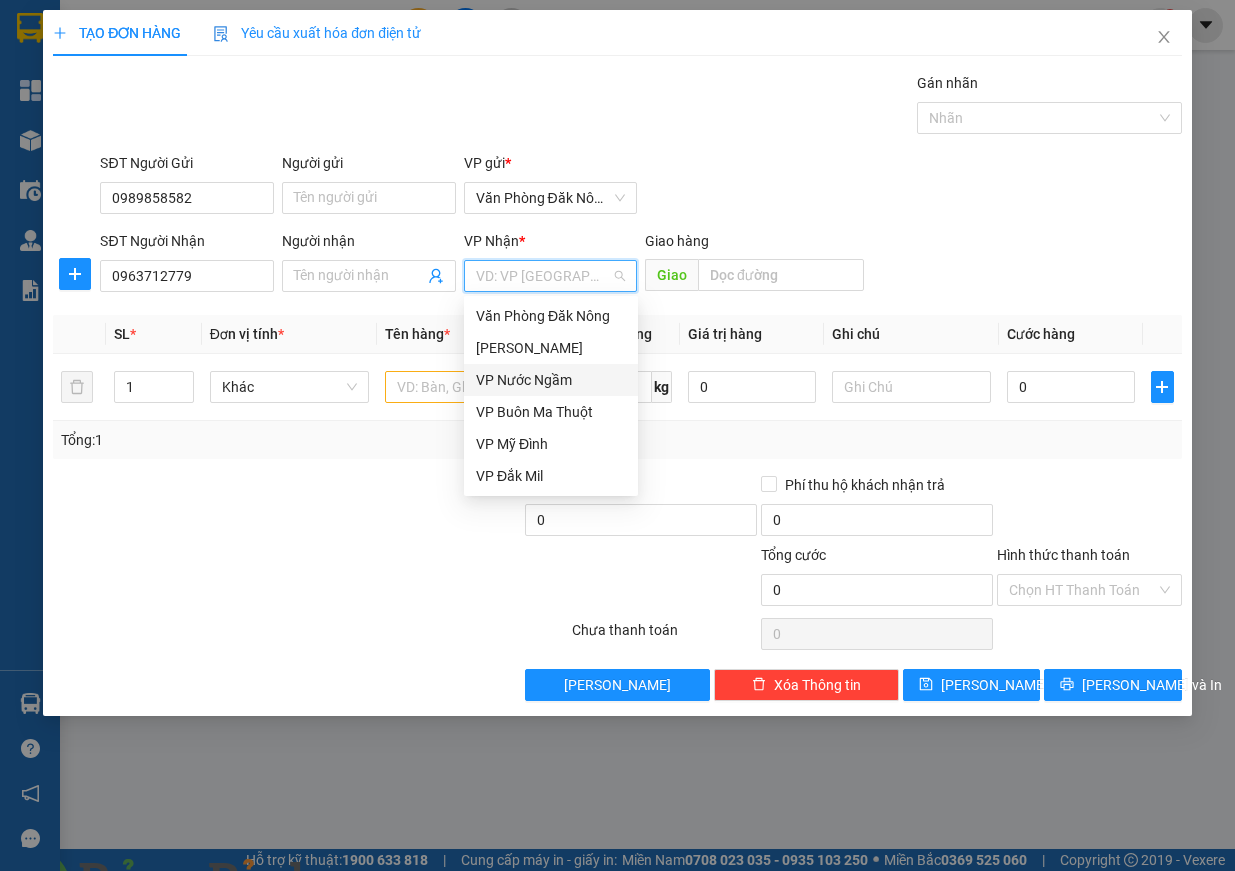 click on "VP Nước Ngầm" at bounding box center [551, 380] 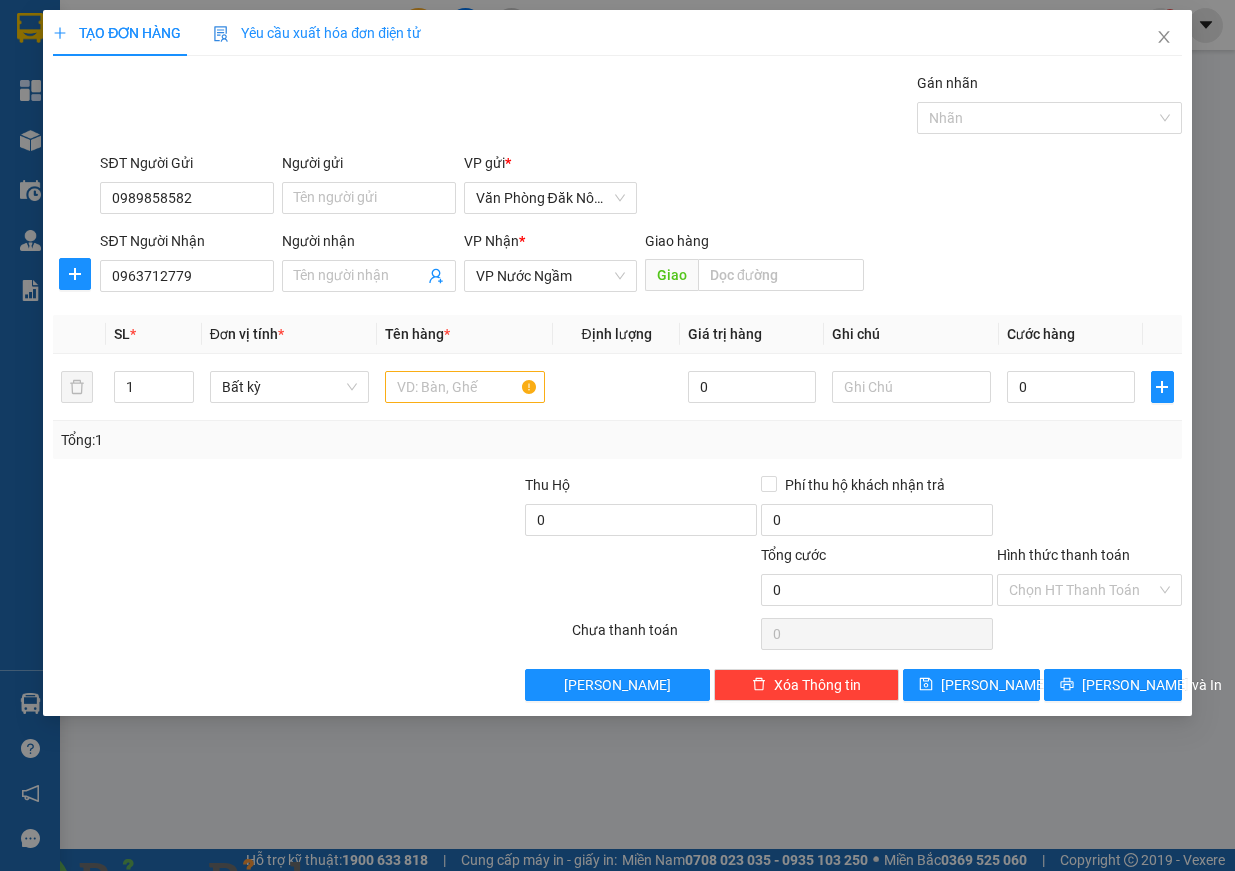 click on "Giao" at bounding box center [754, 276] 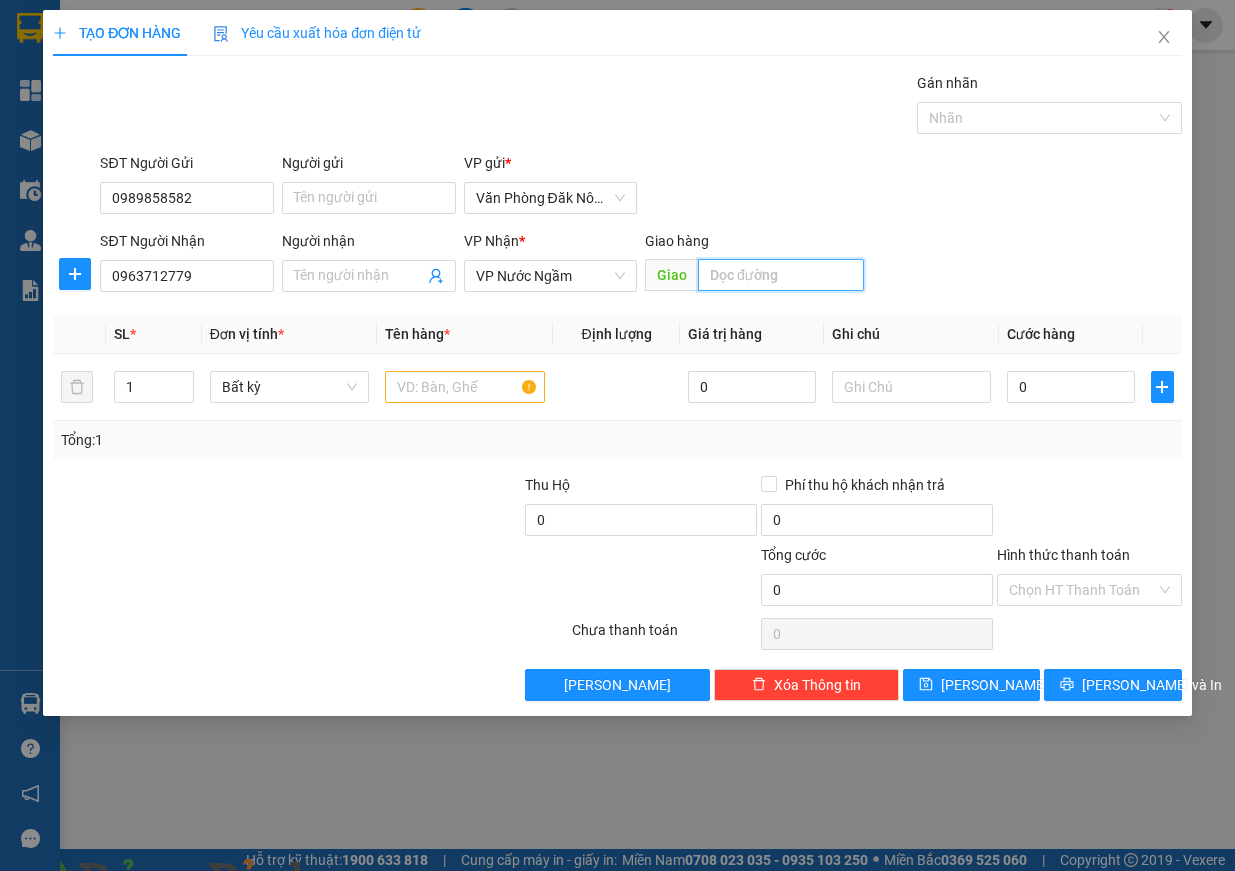 click at bounding box center (781, 275) 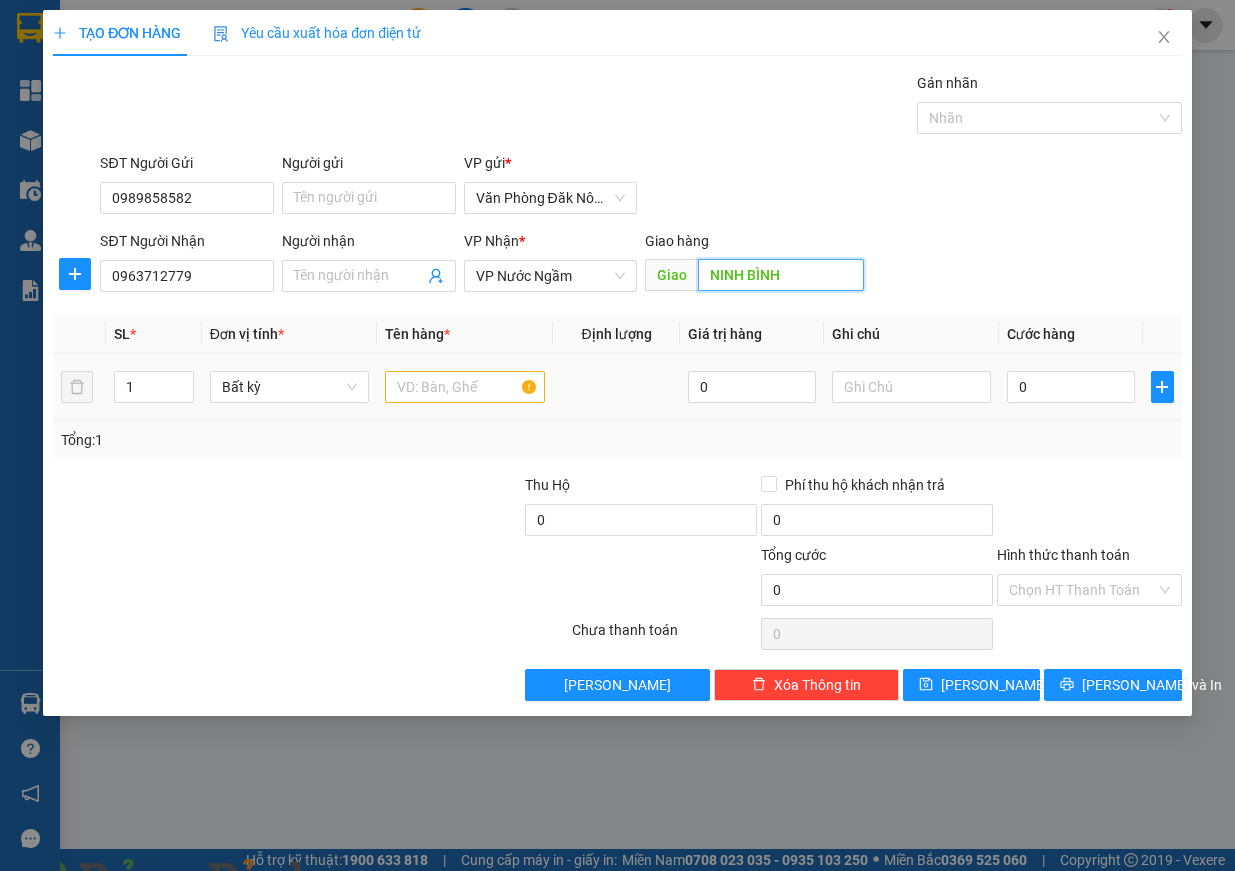 type on "NINH BÌNH" 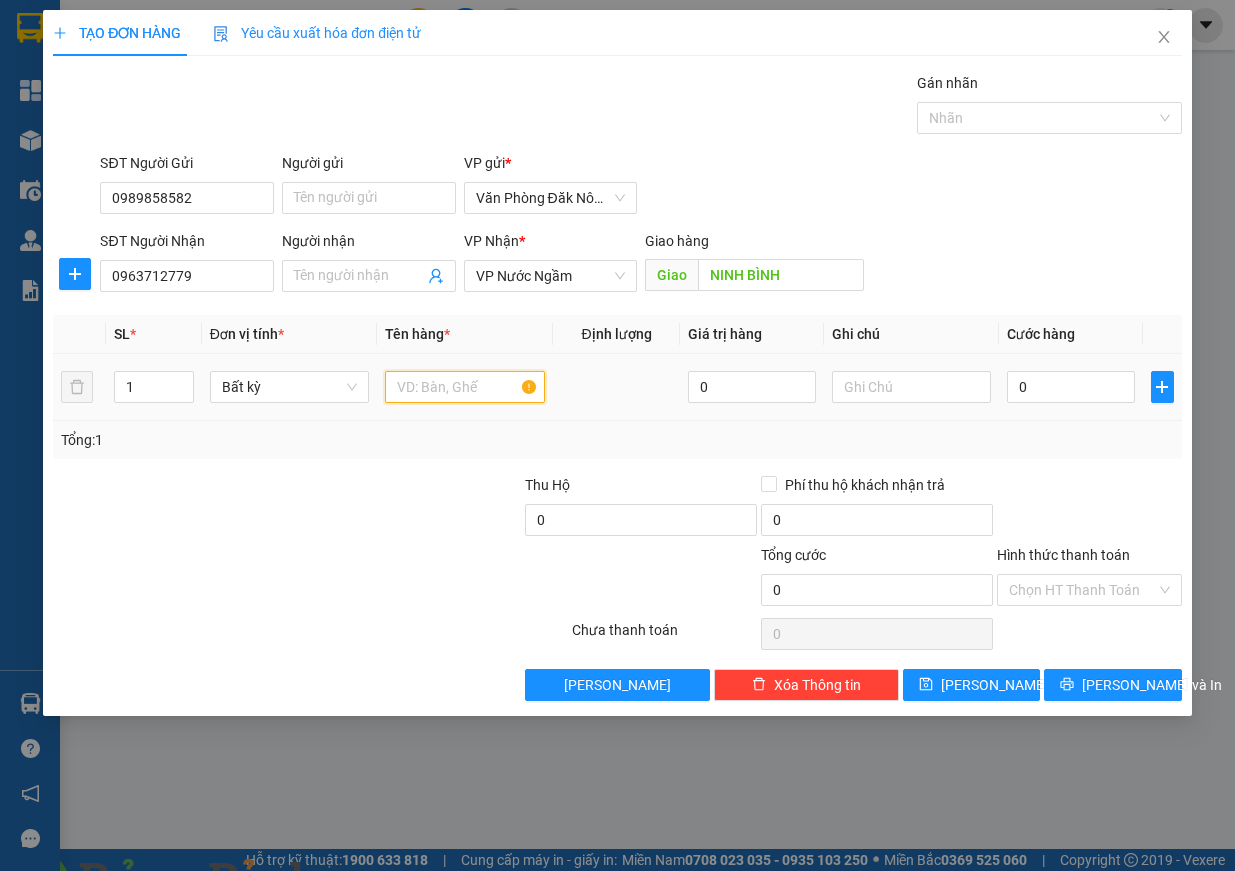 click at bounding box center [465, 387] 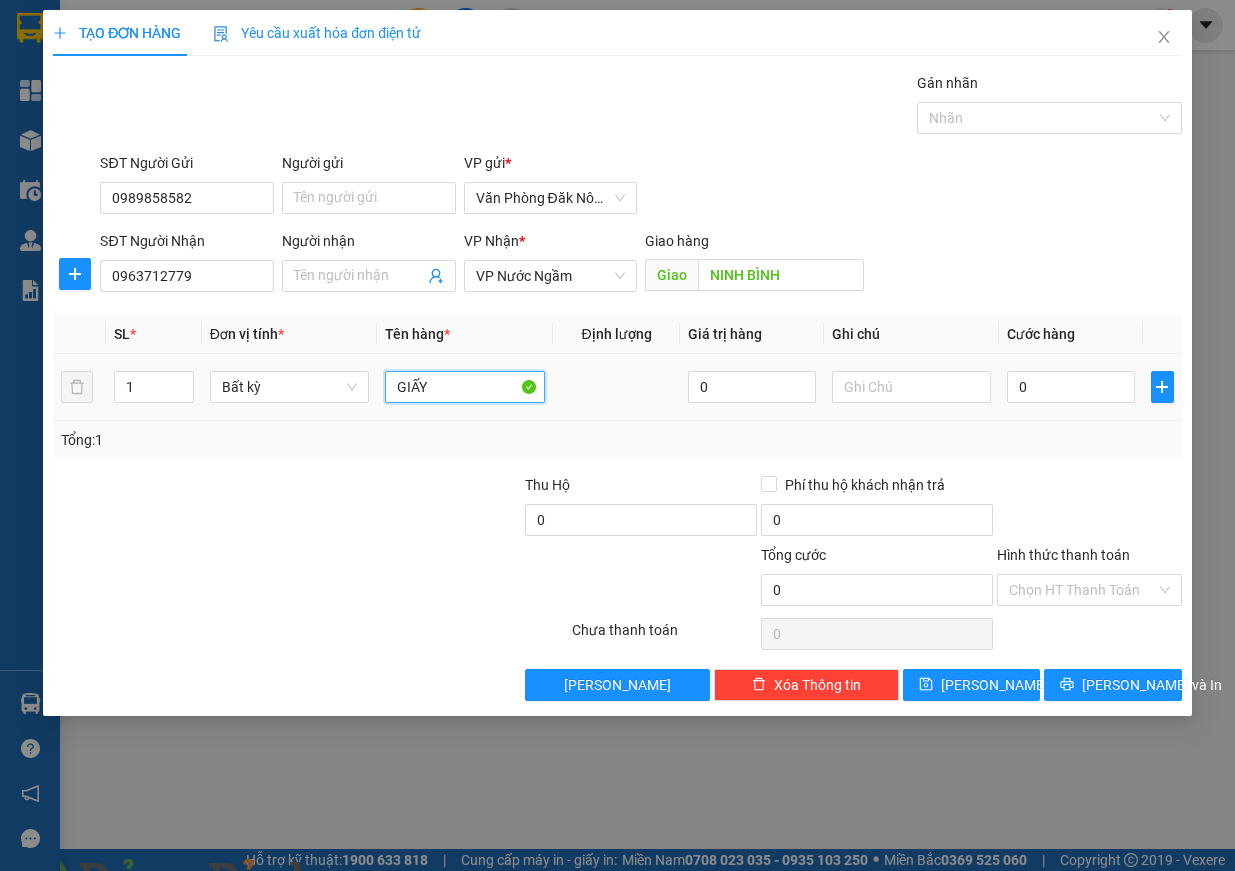 type on "GIẤY" 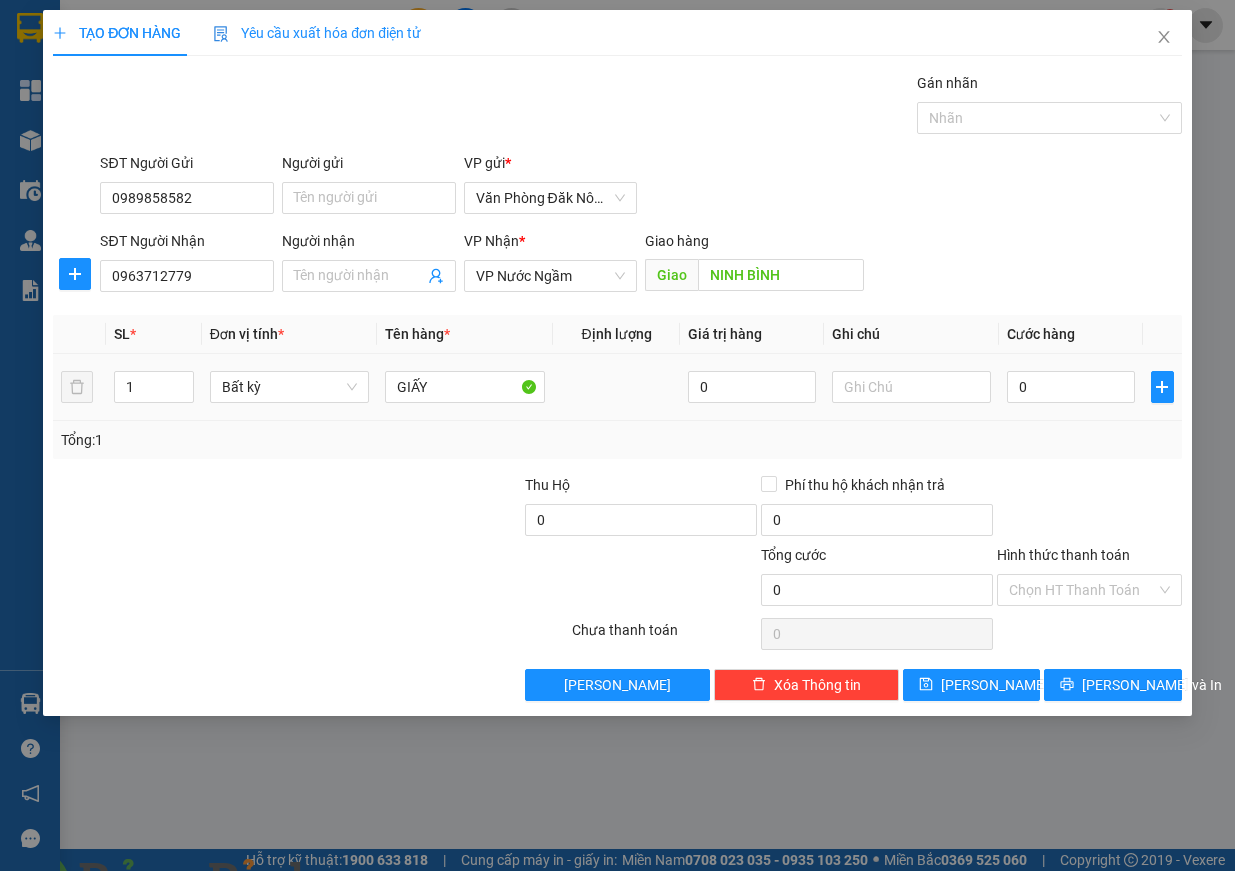click on "0" at bounding box center [1071, 387] 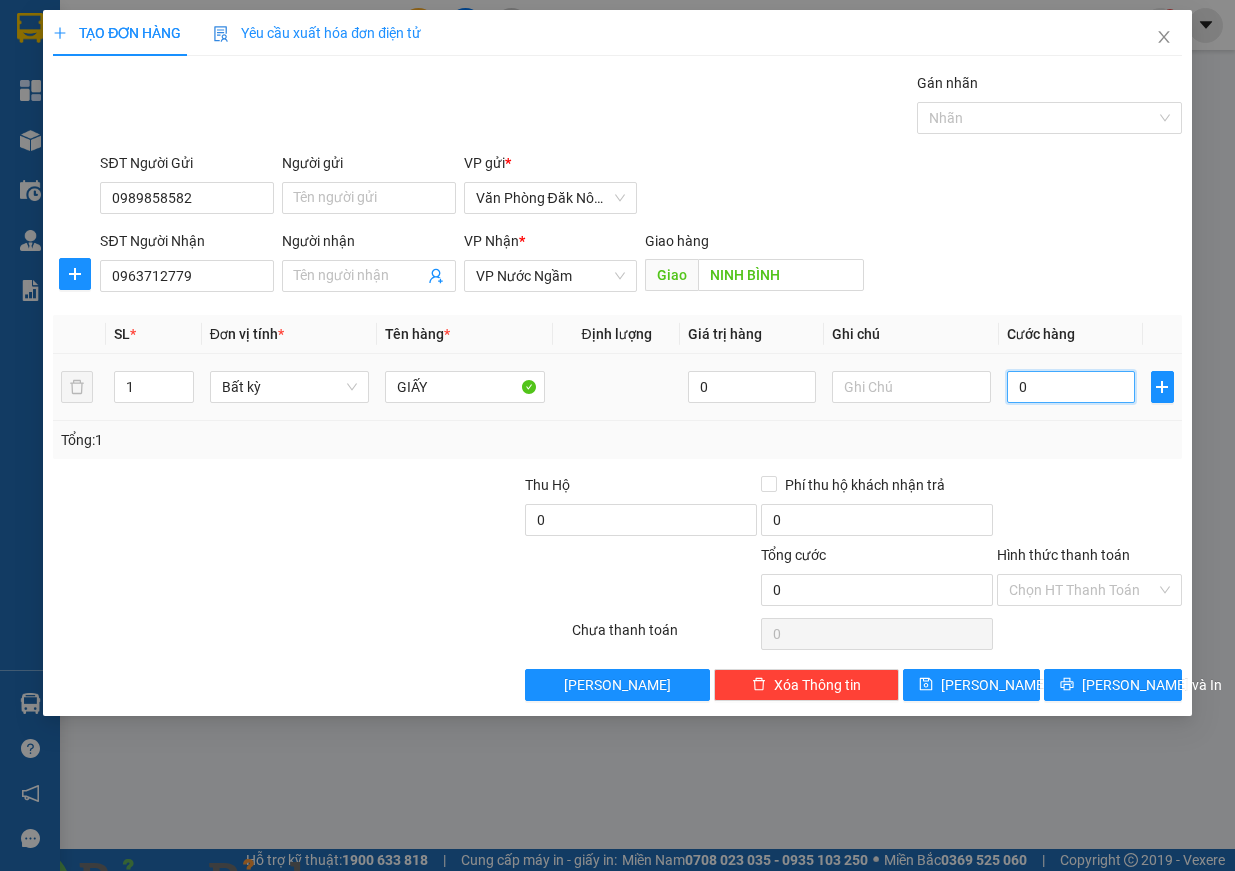 click on "0" at bounding box center [1071, 387] 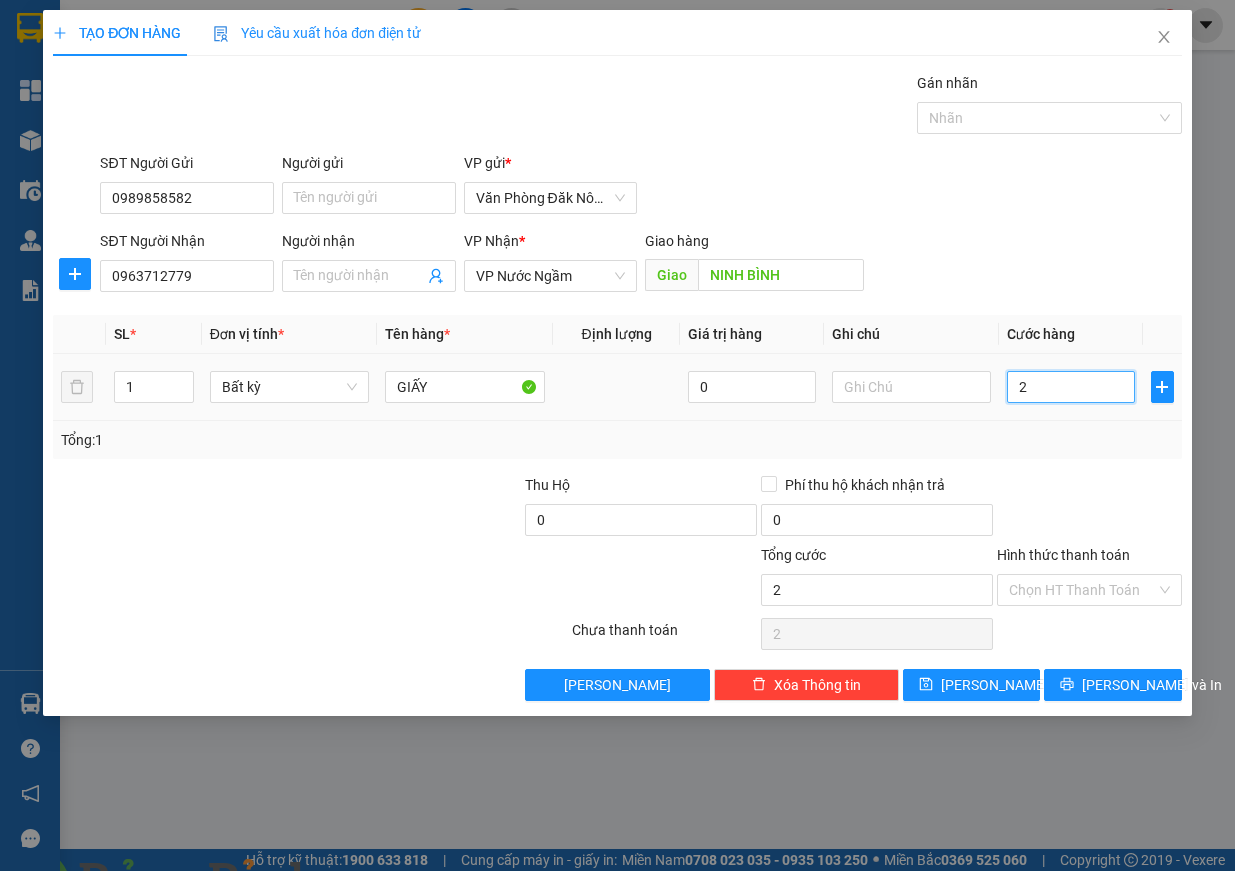 type on "25" 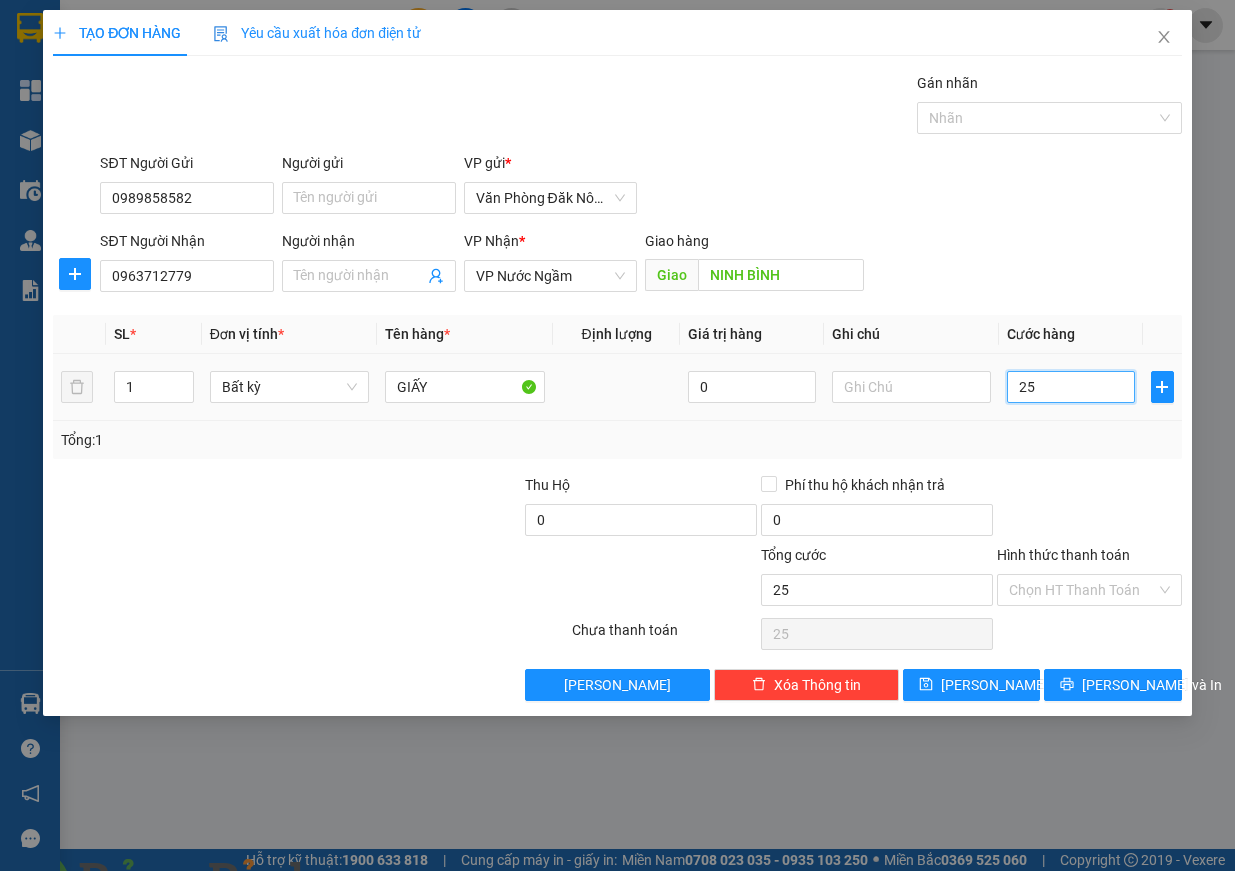type on "250" 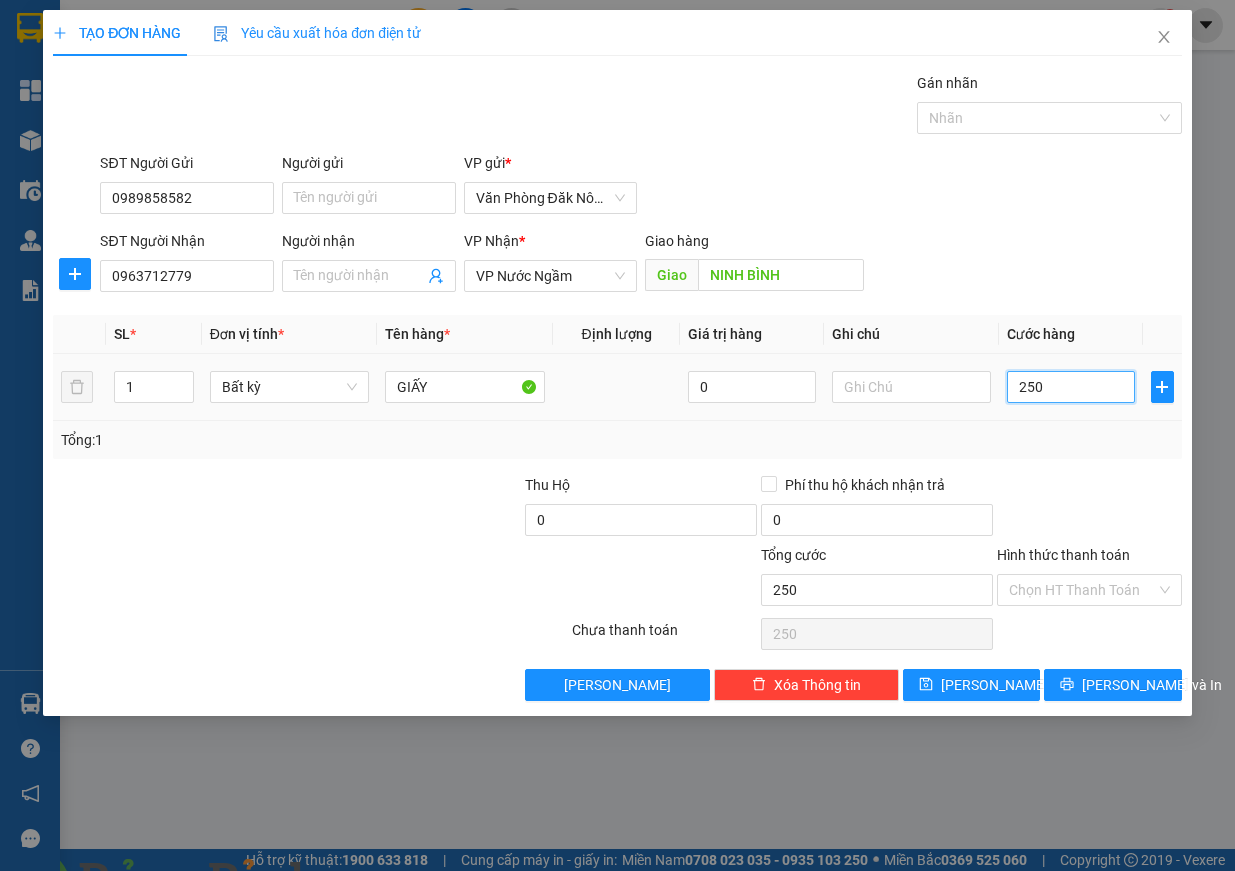 type on "2.500" 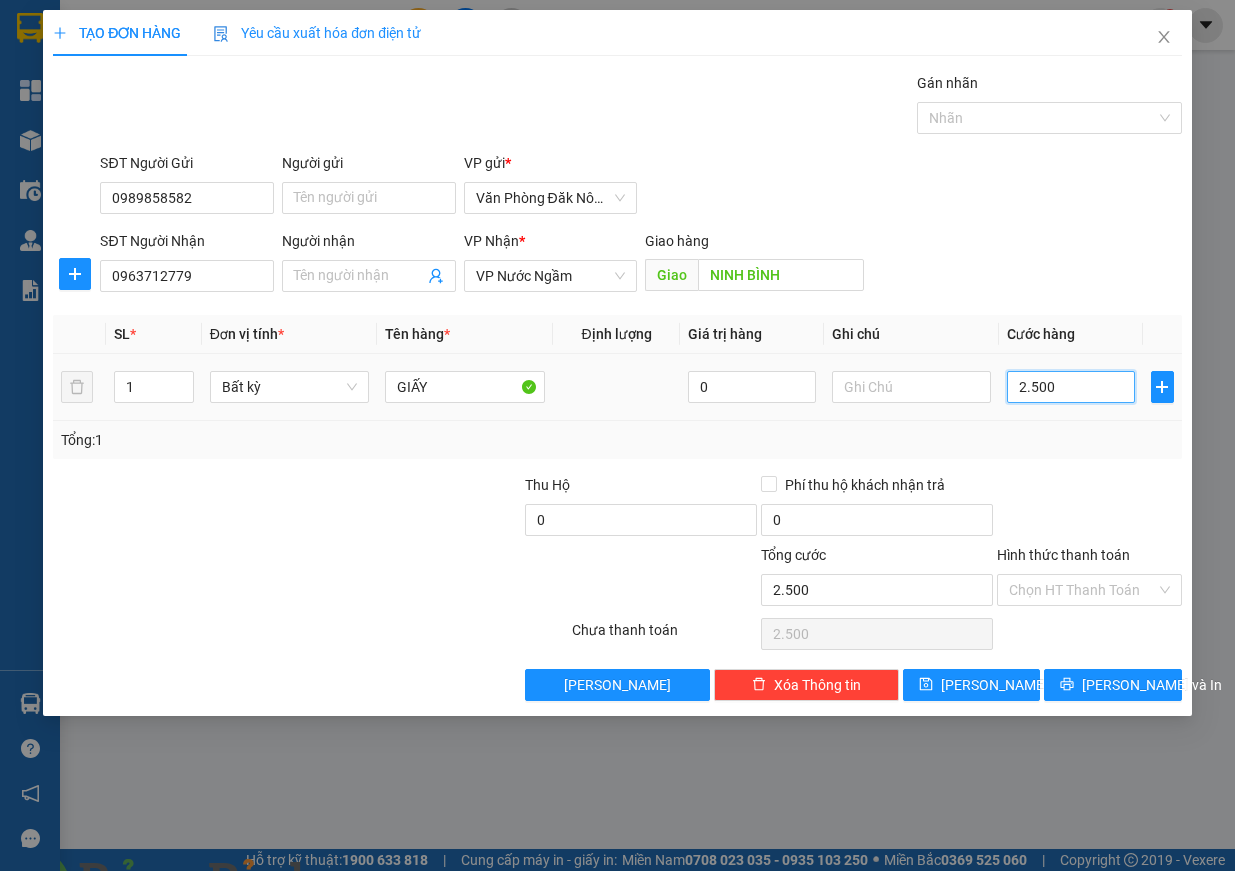 type on "25.000" 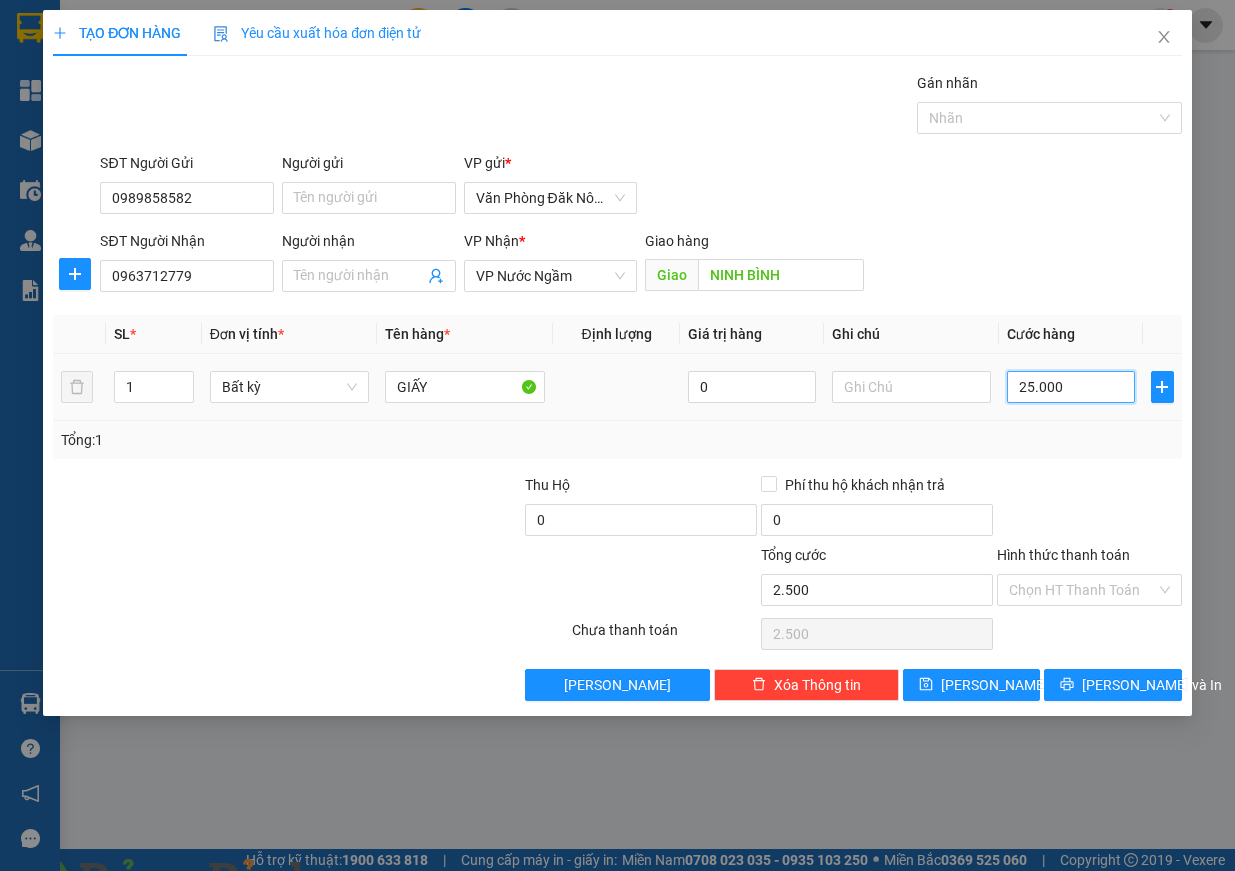 type on "25.000" 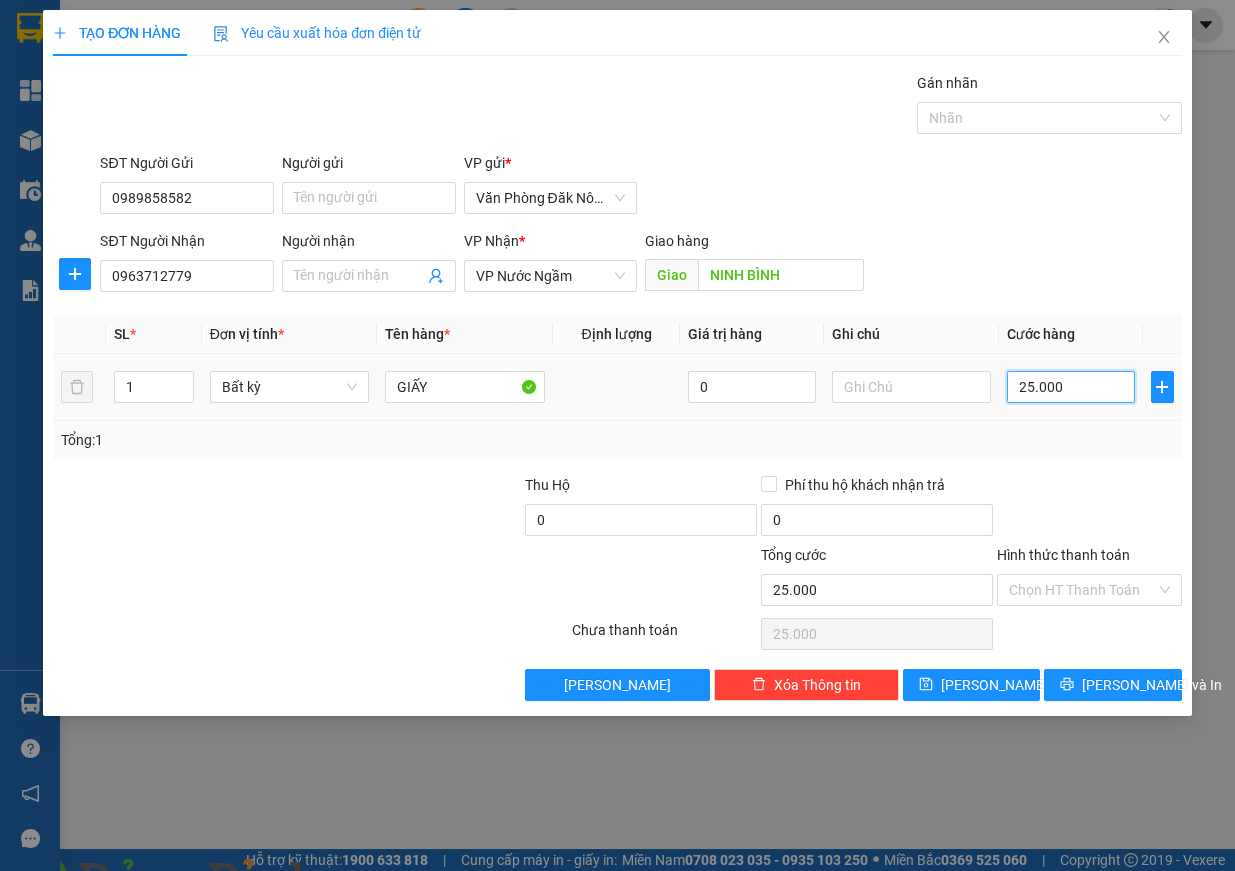 type on "250.000" 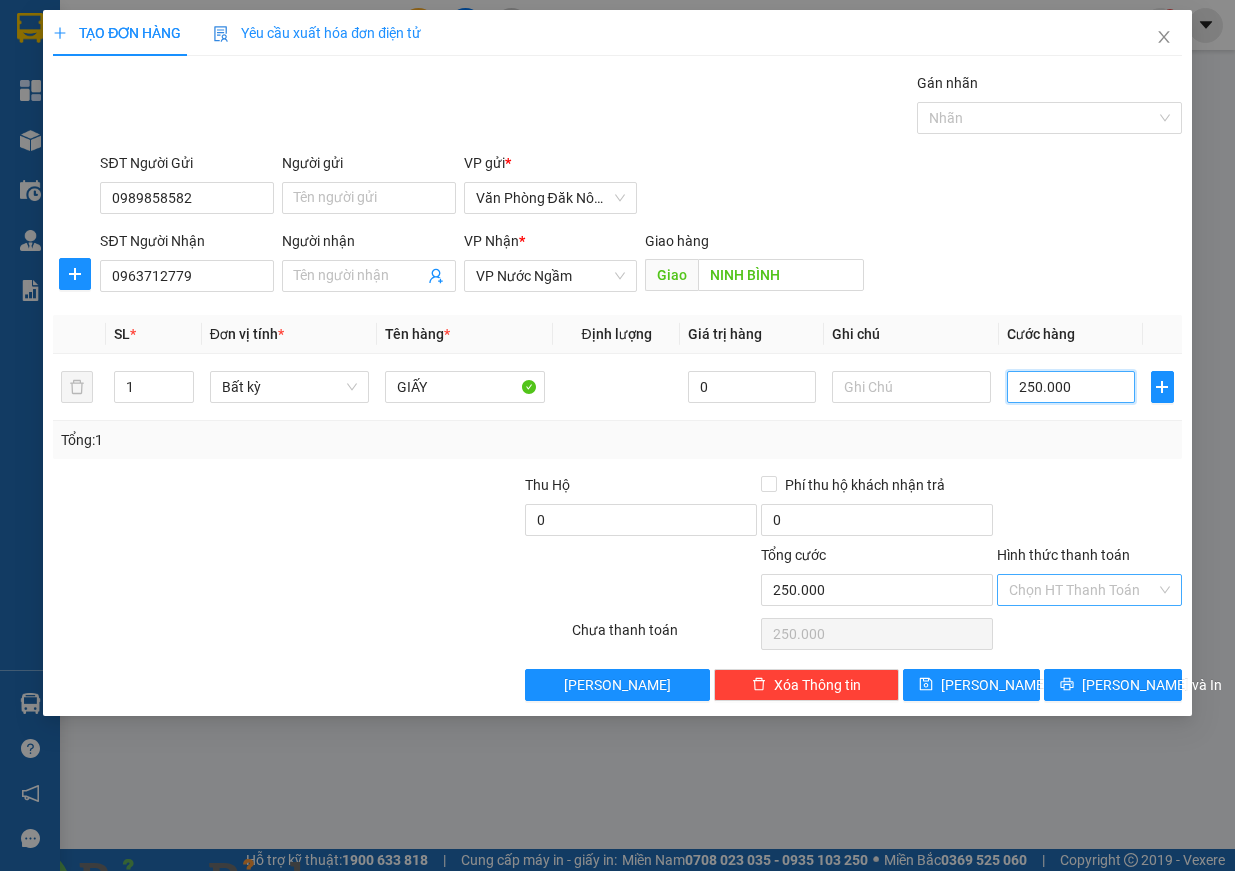 type on "250.000" 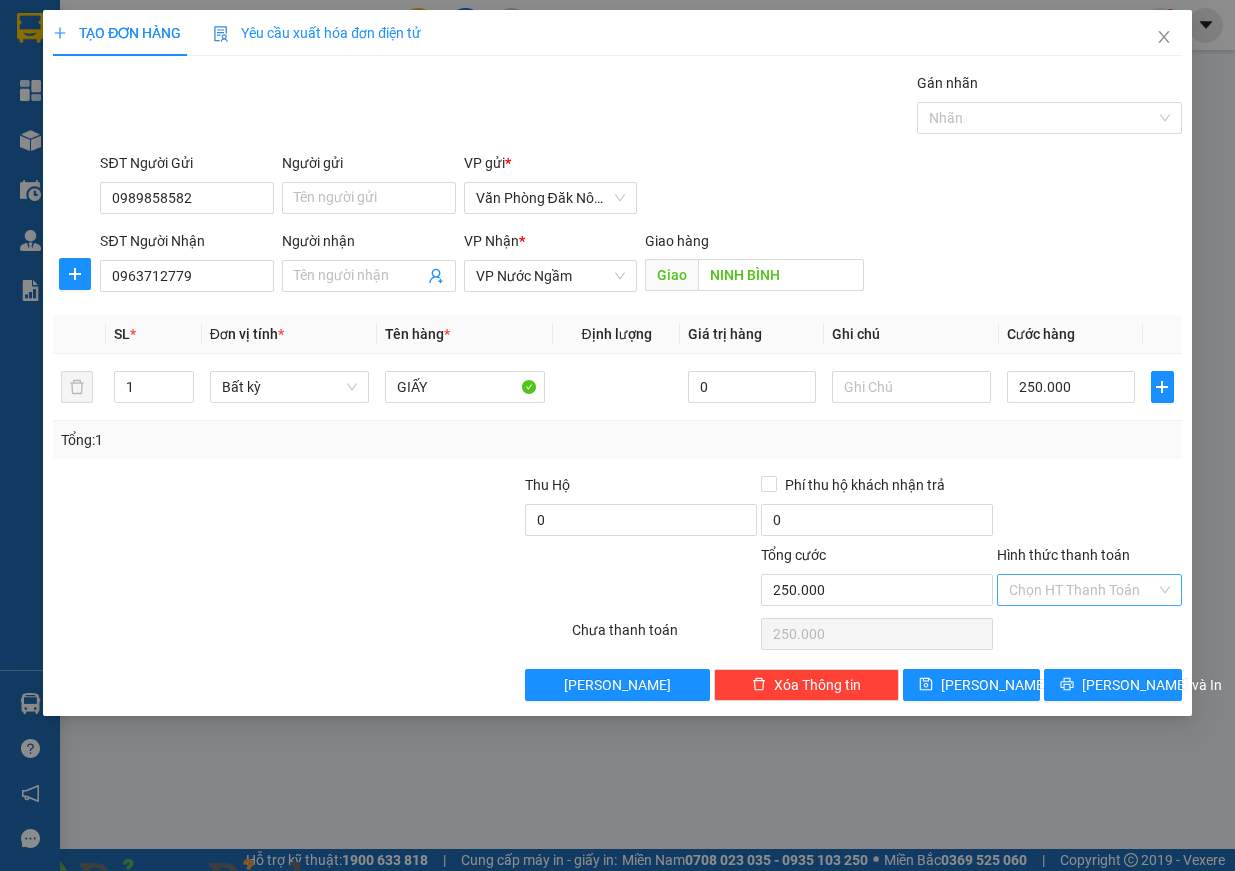 click on "Hình thức thanh toán" at bounding box center [1082, 590] 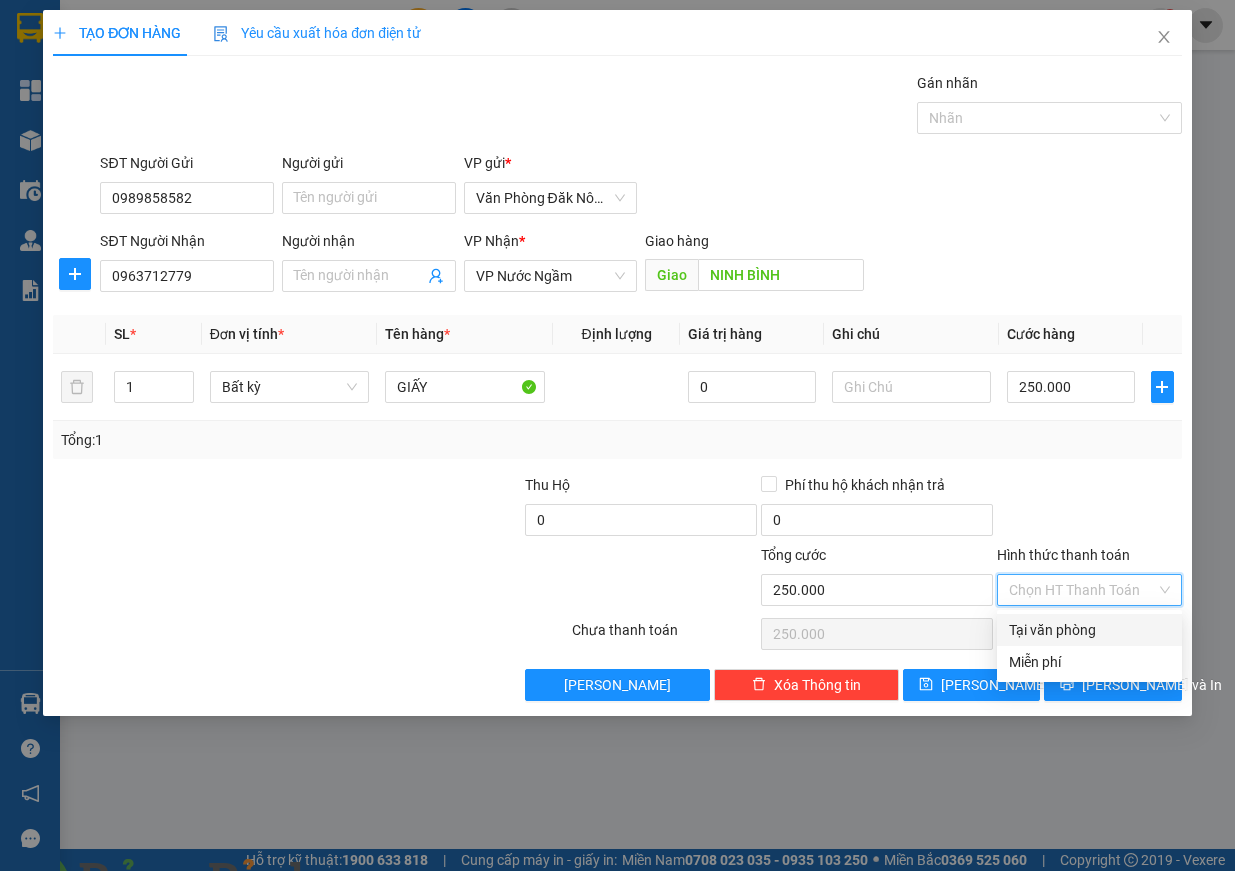 click at bounding box center [1089, 509] 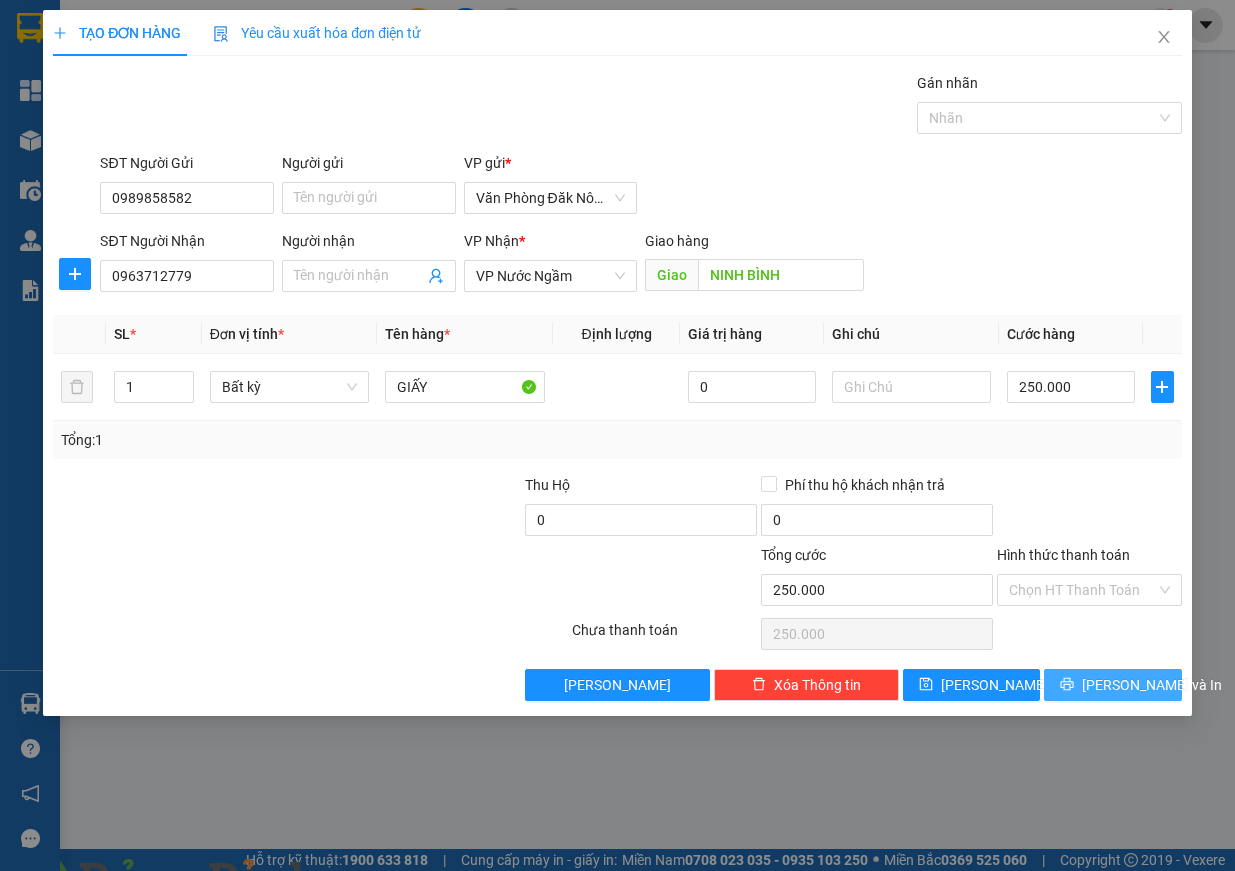 click on "[PERSON_NAME] và In" at bounding box center [1152, 685] 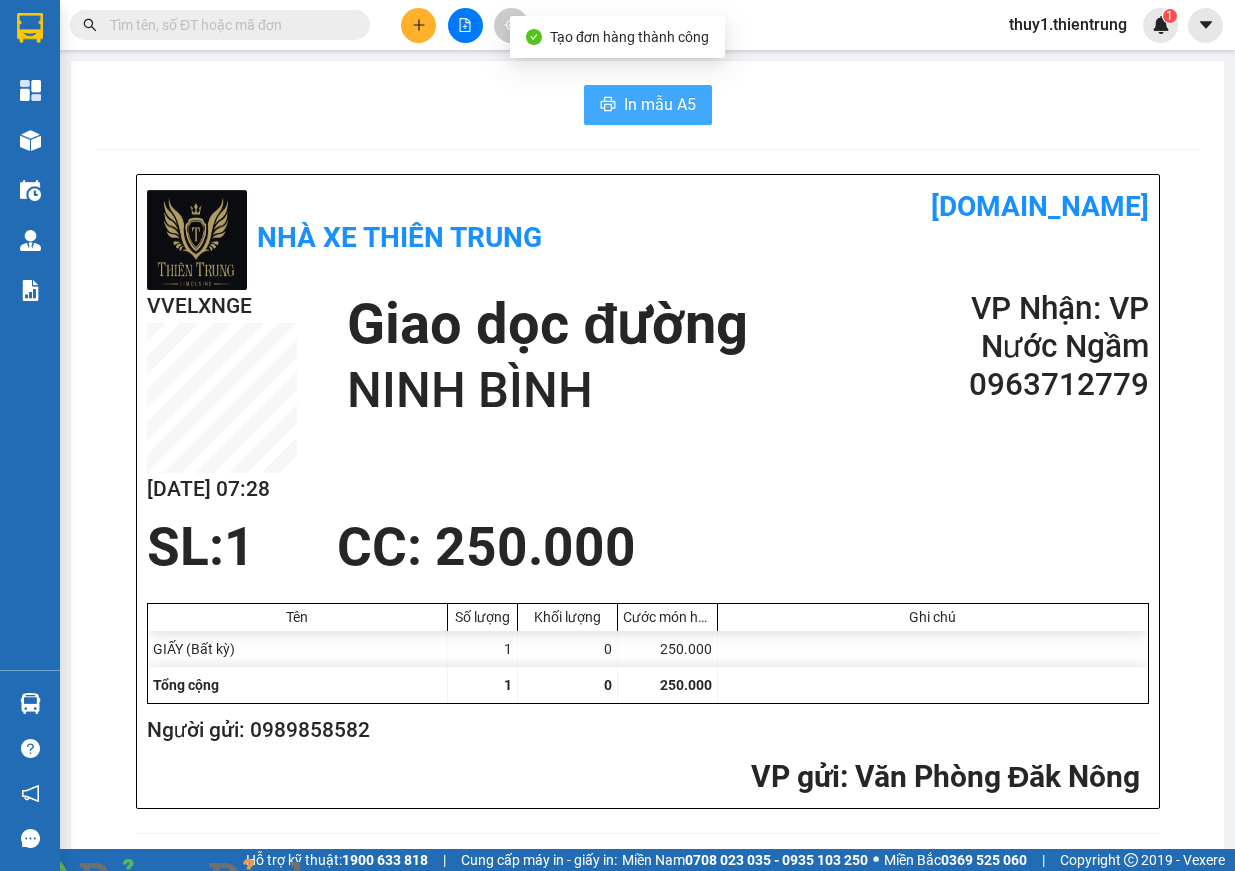 click on "In mẫu A5" at bounding box center (660, 104) 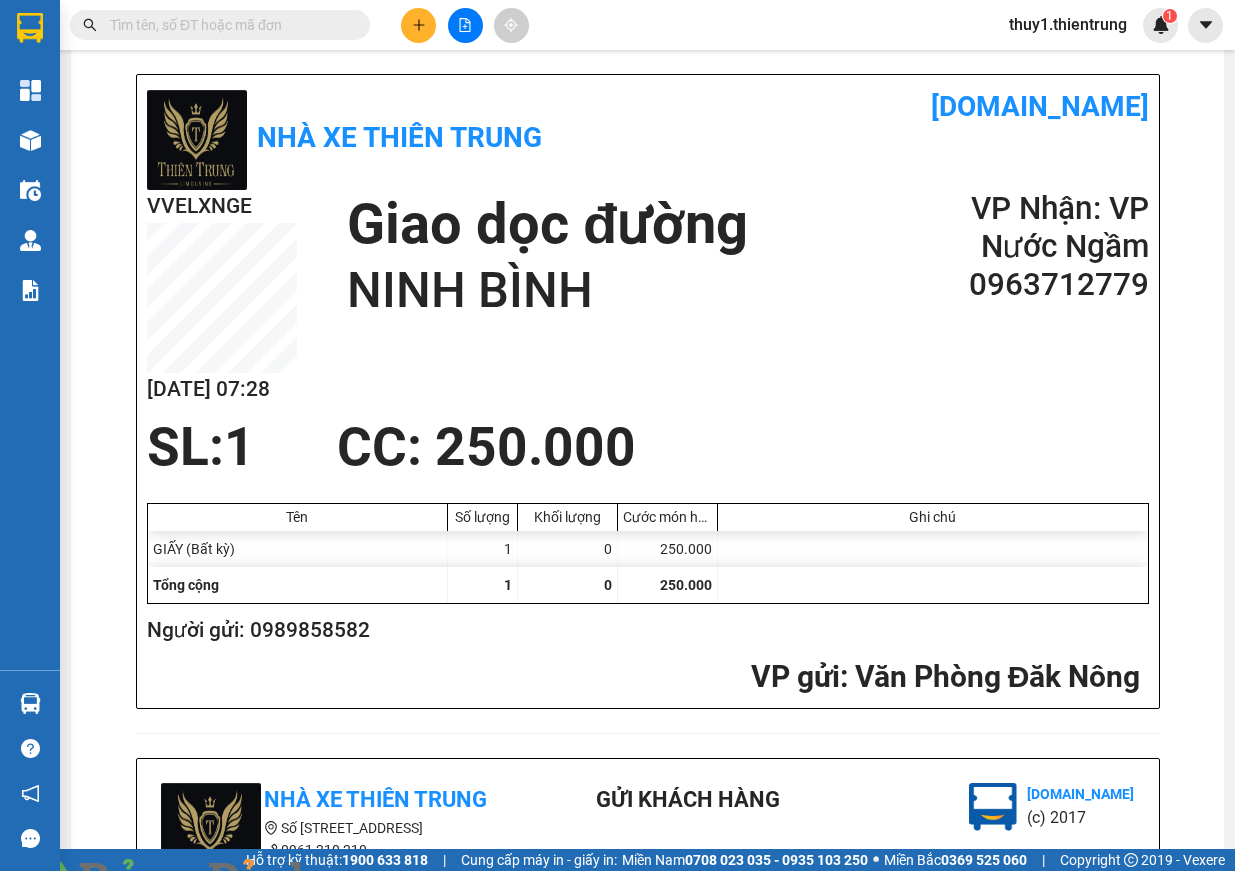 scroll, scrollTop: 0, scrollLeft: 0, axis: both 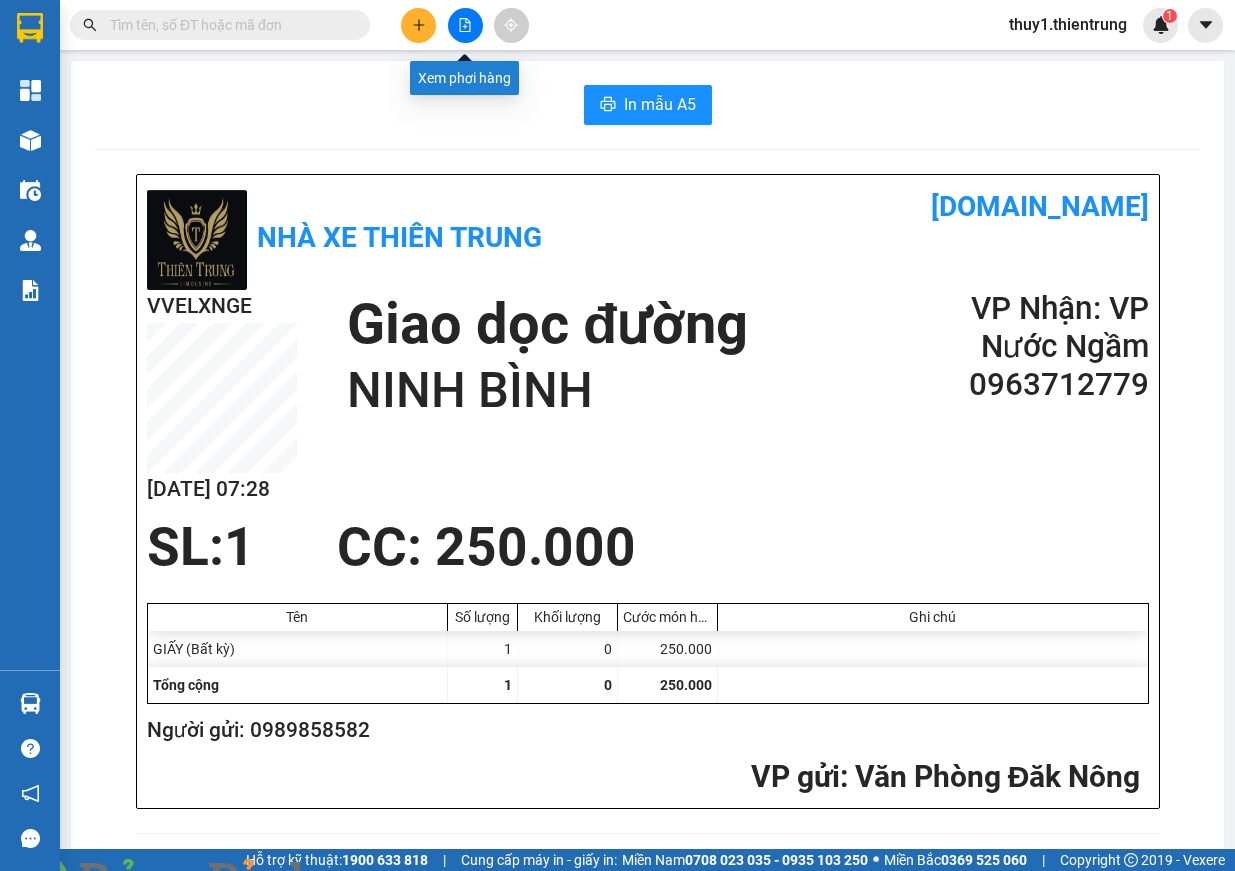 click 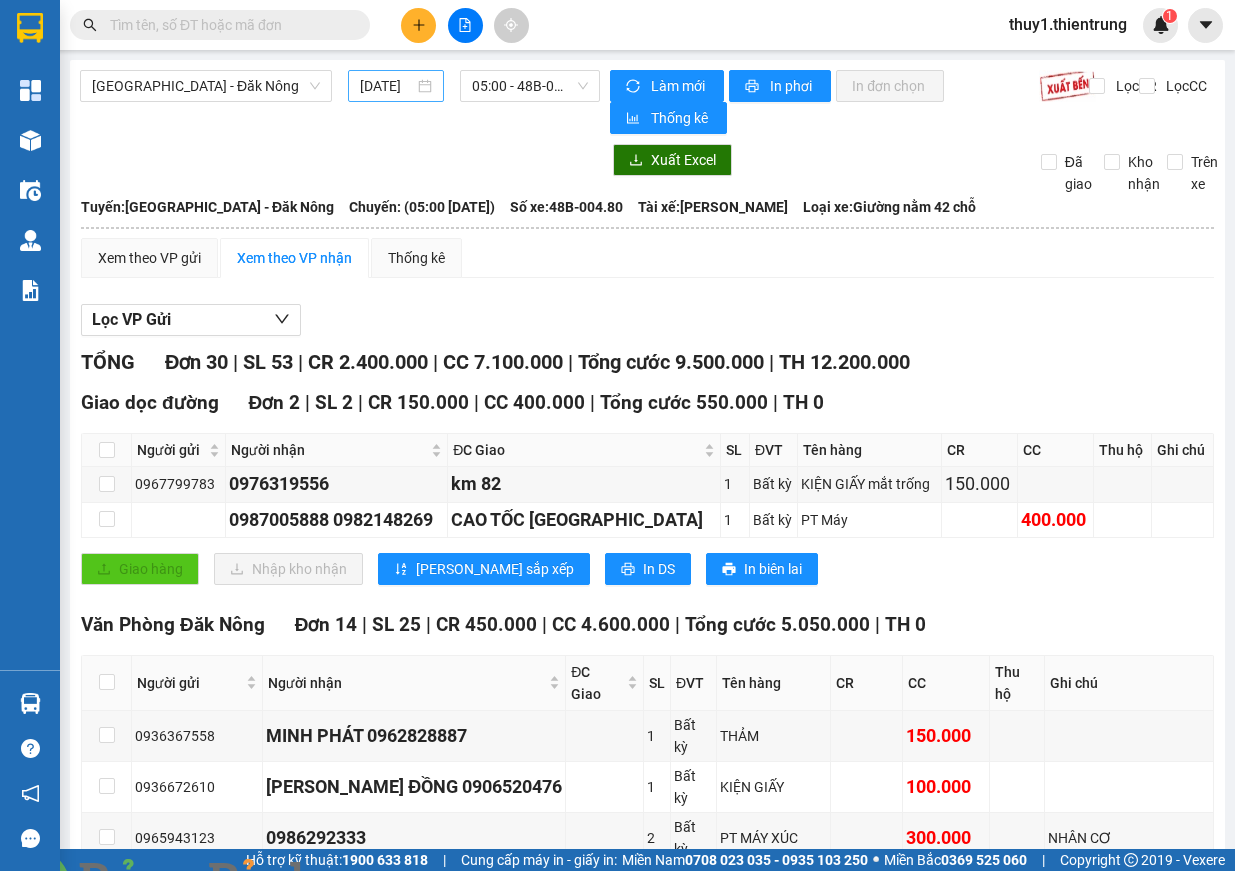 click on "[DATE]" at bounding box center (396, 86) 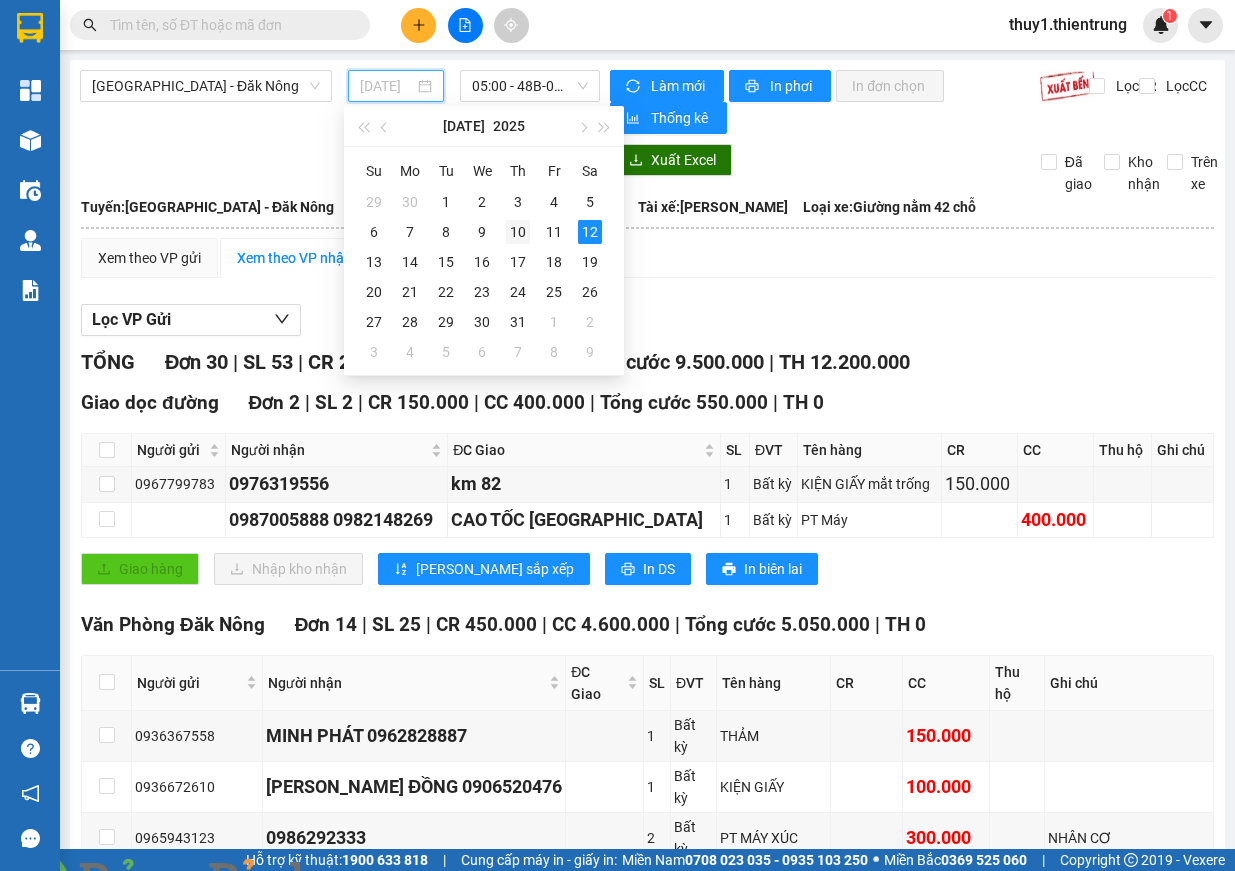 click on "10" at bounding box center (518, 232) 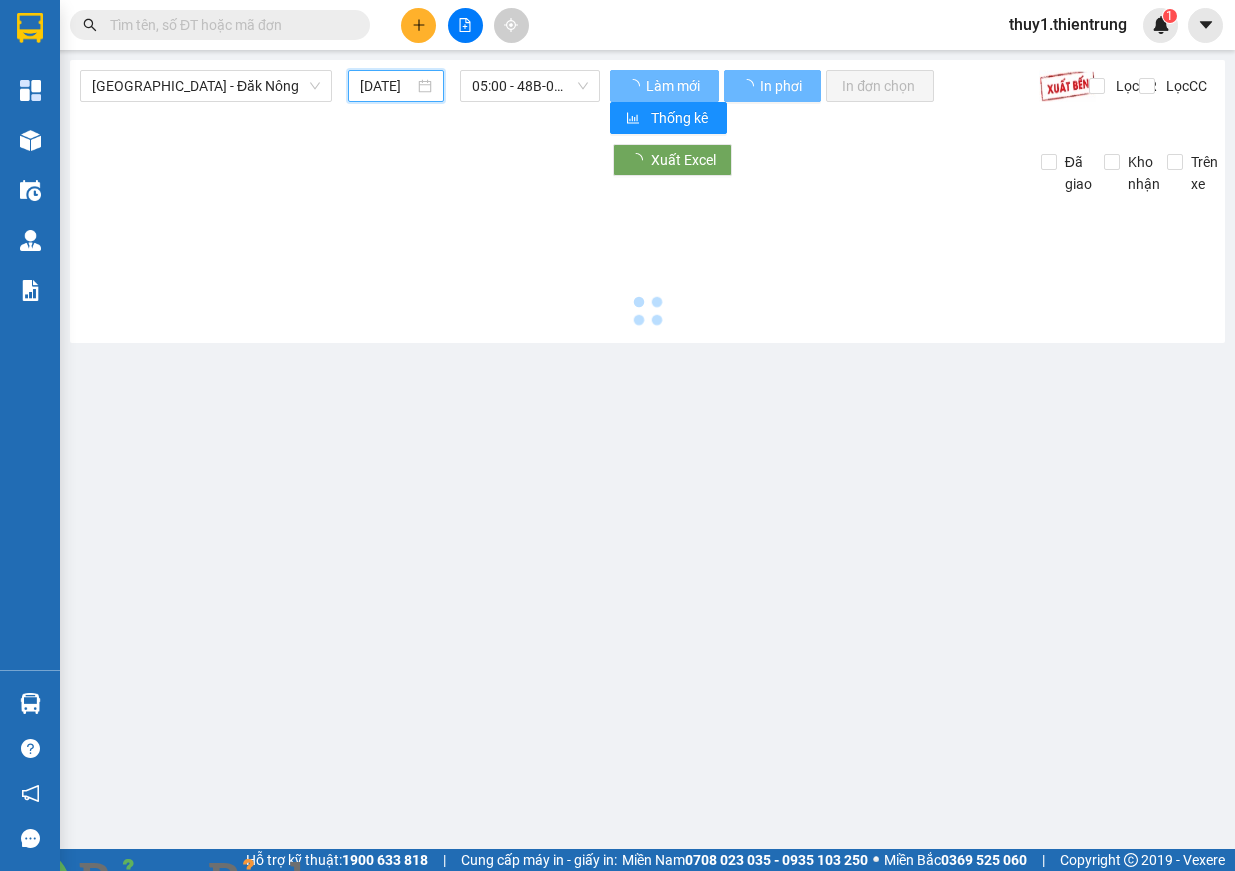 type on "[DATE]" 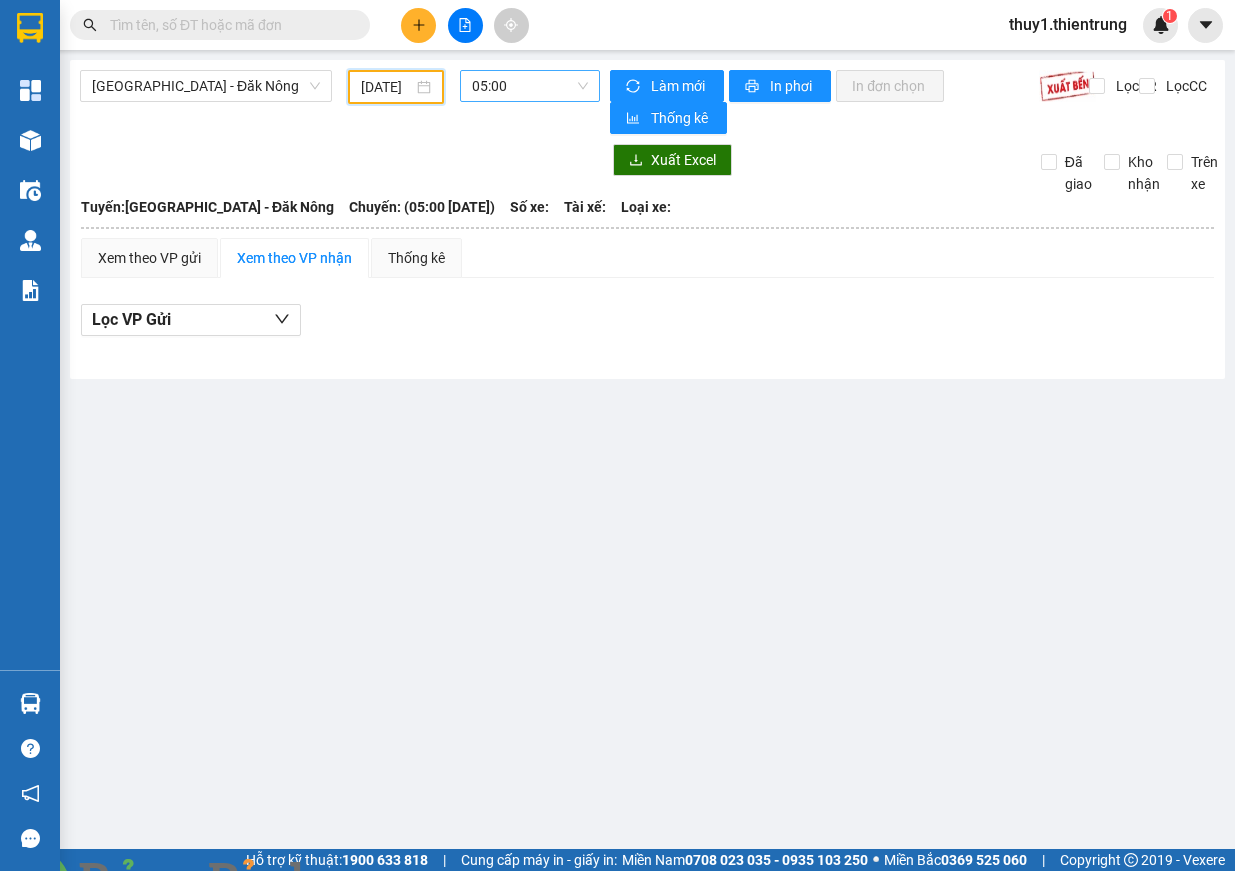 click on "05:00" at bounding box center [530, 86] 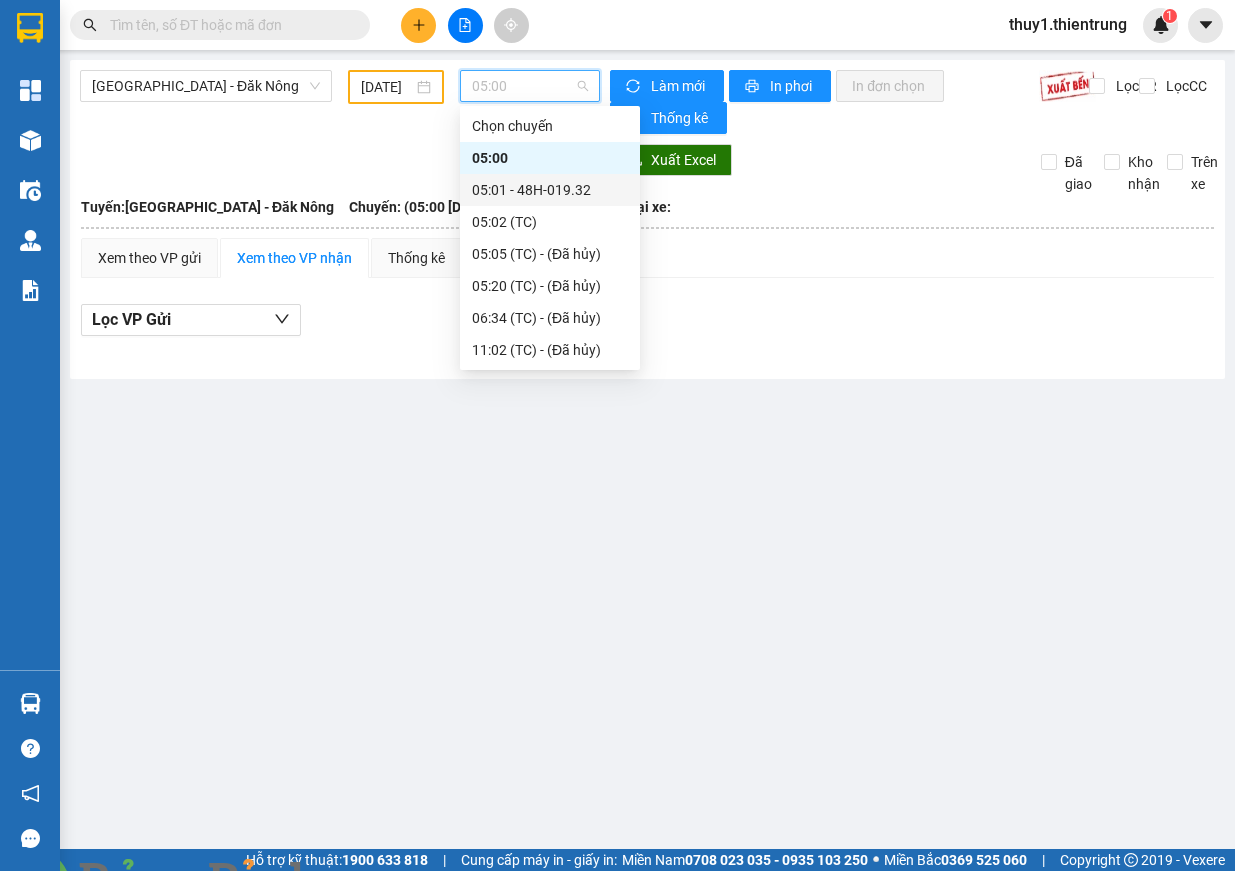 click on "05:01     - 48H-019.32" at bounding box center [550, 190] 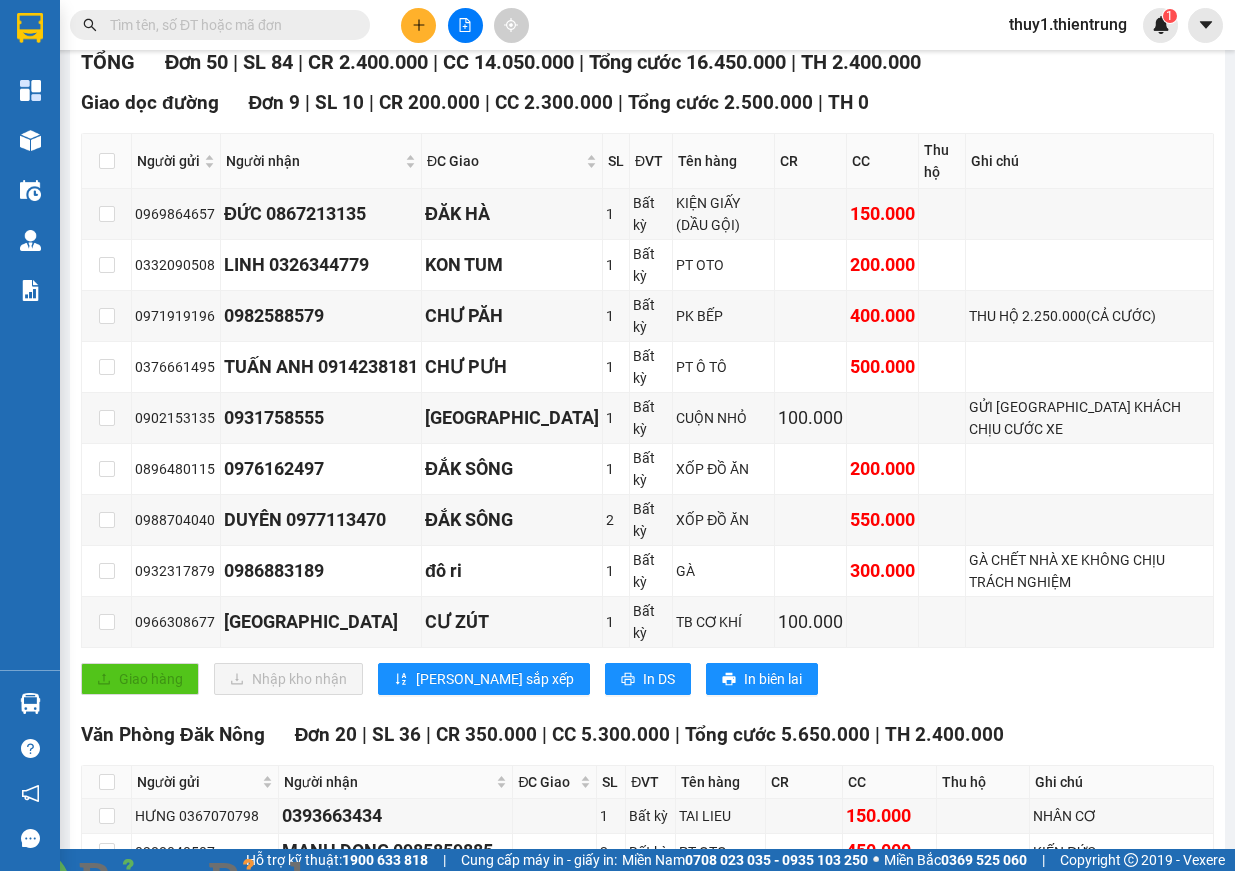 scroll, scrollTop: 800, scrollLeft: 0, axis: vertical 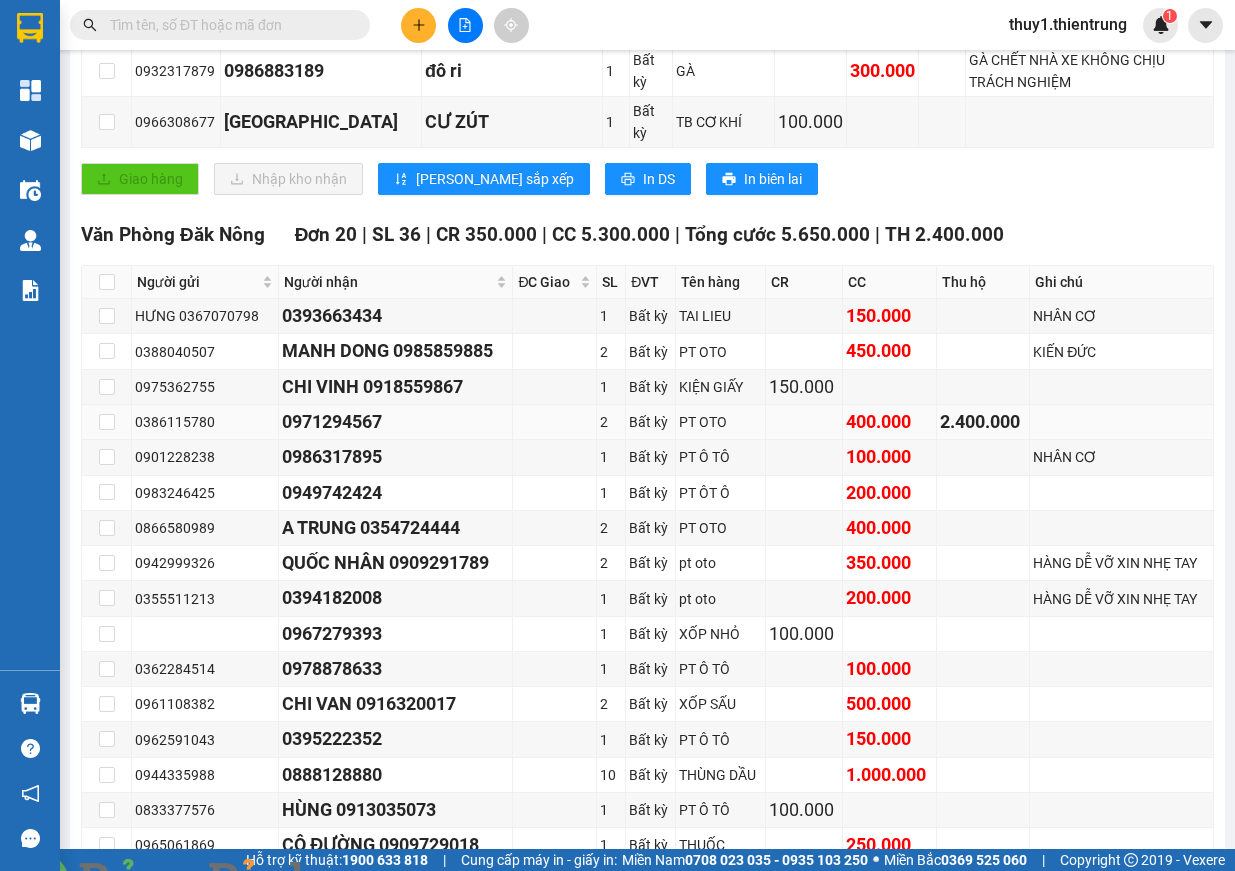 drag, startPoint x: 135, startPoint y: 449, endPoint x: 224, endPoint y: 444, distance: 89.140335 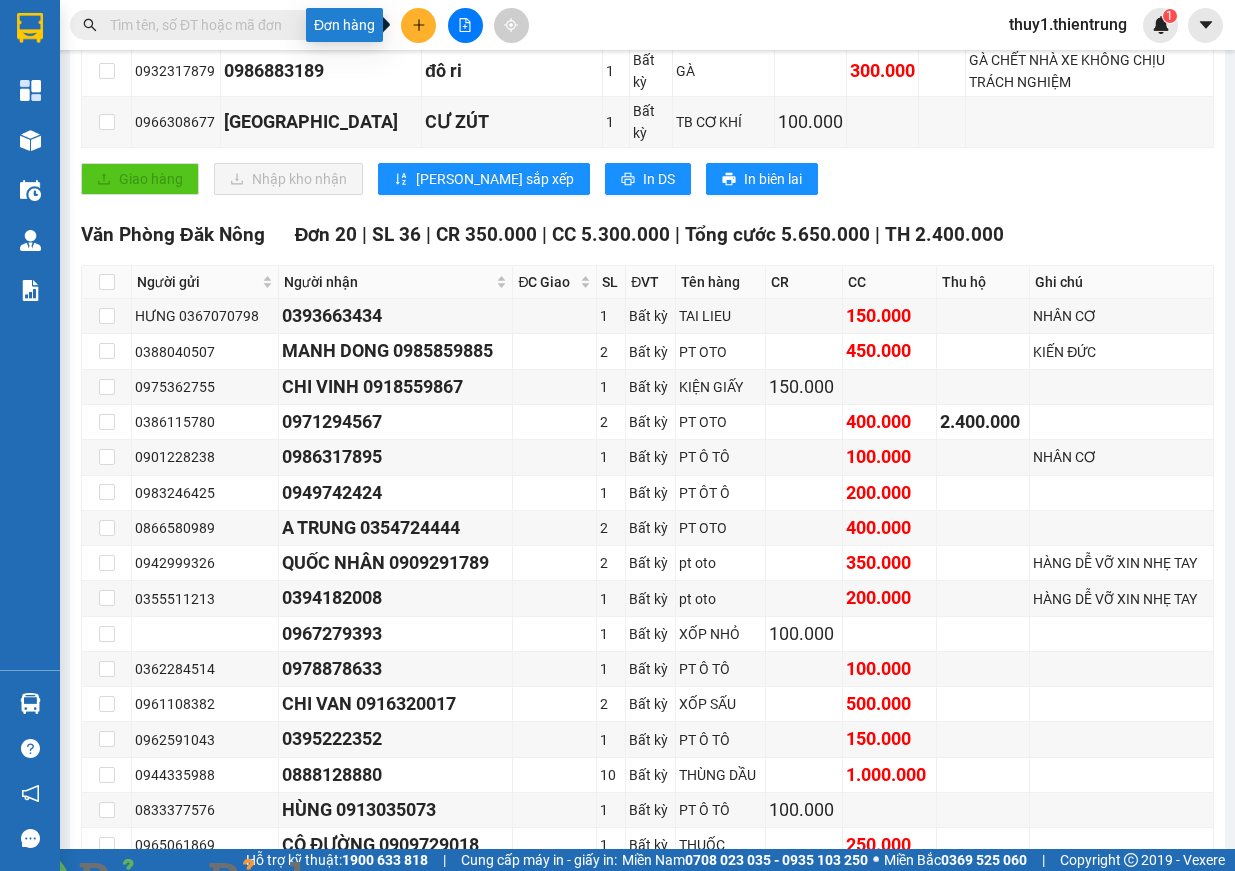 click at bounding box center (418, 25) 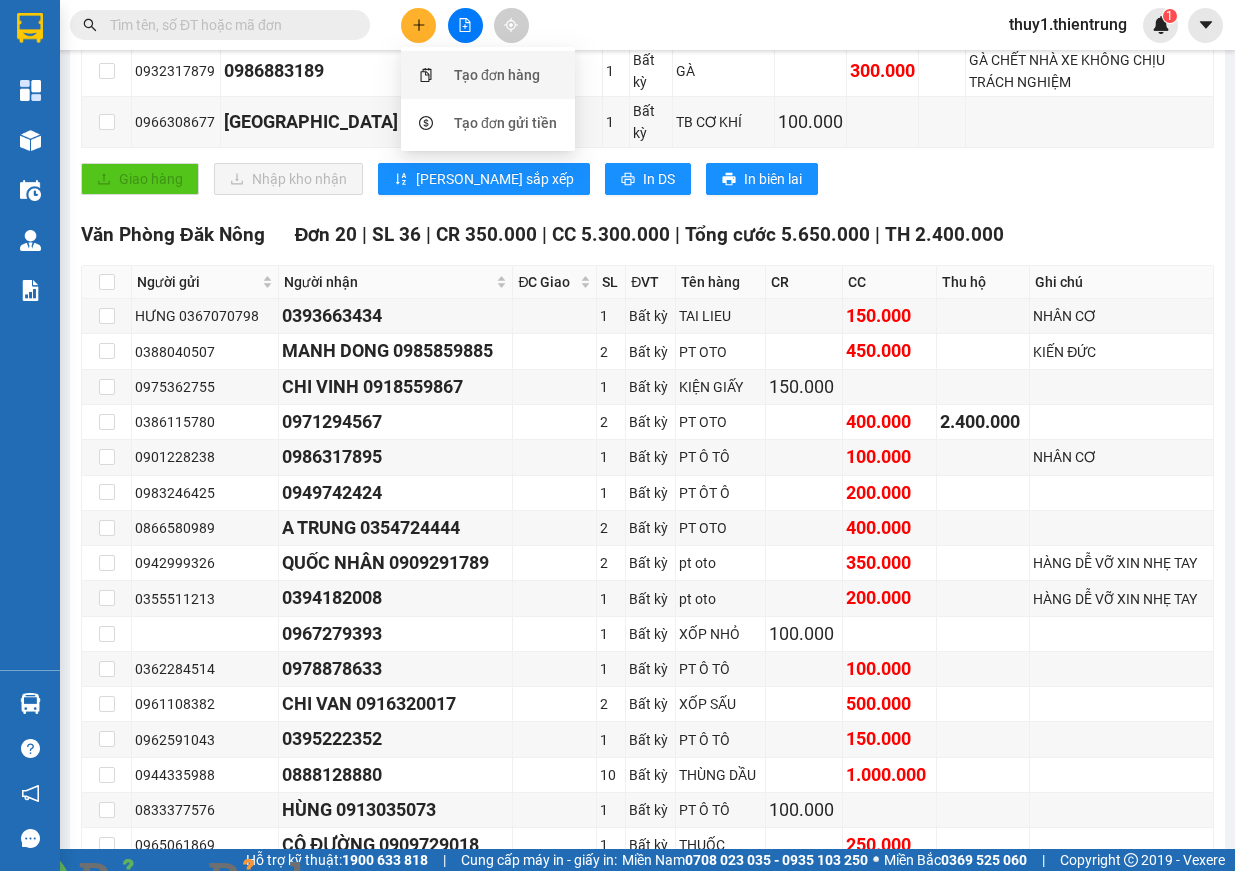 click on "Tạo đơn hàng" at bounding box center (497, 75) 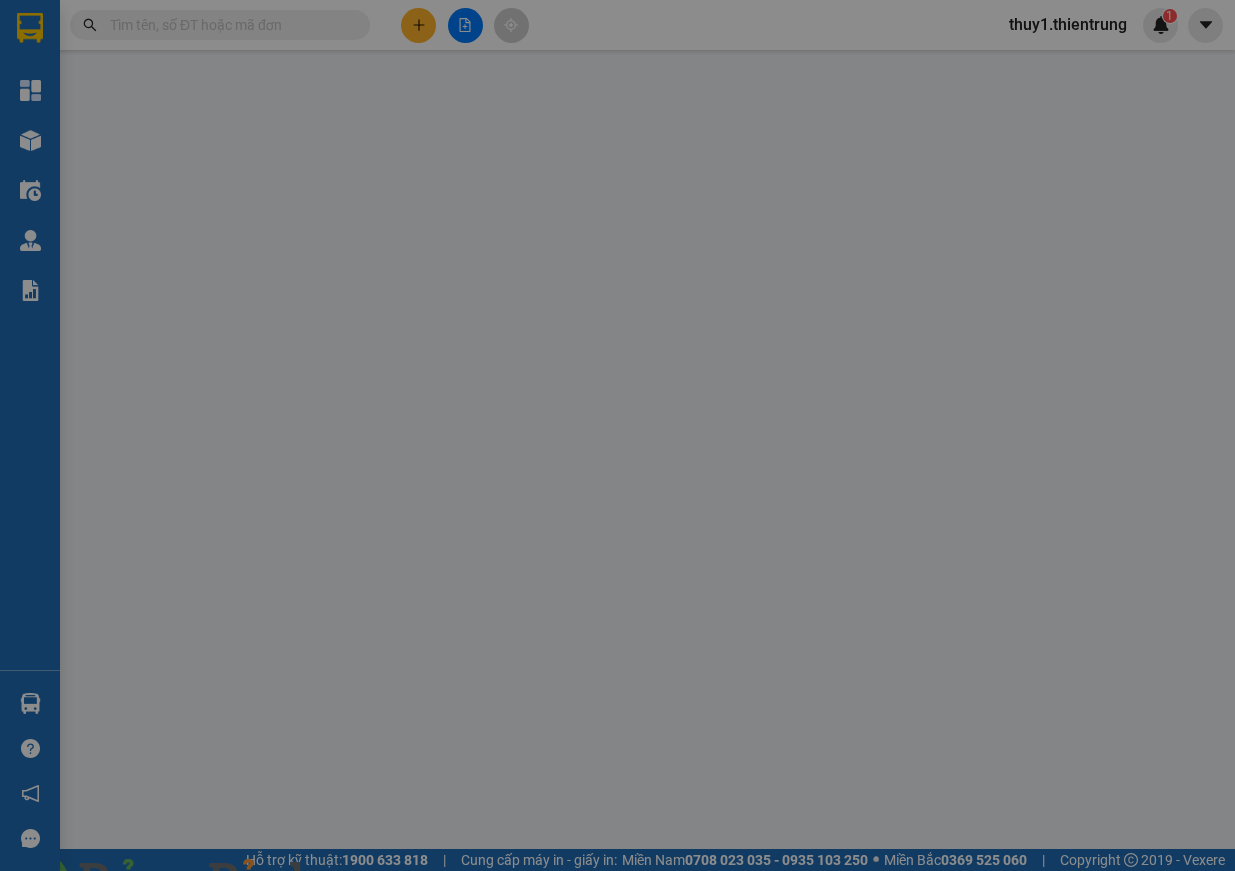 scroll, scrollTop: 0, scrollLeft: 0, axis: both 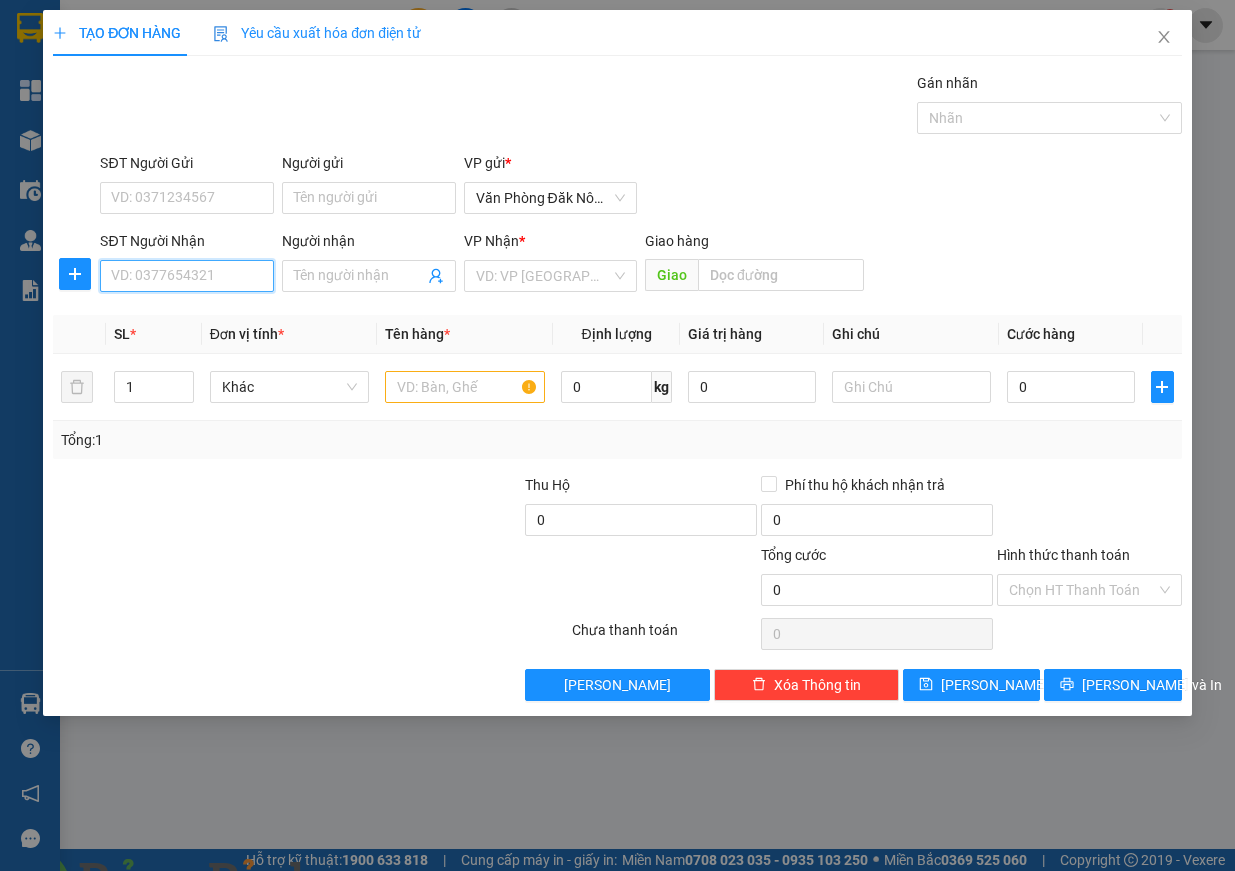 click on "SĐT Người Nhận" at bounding box center [187, 276] 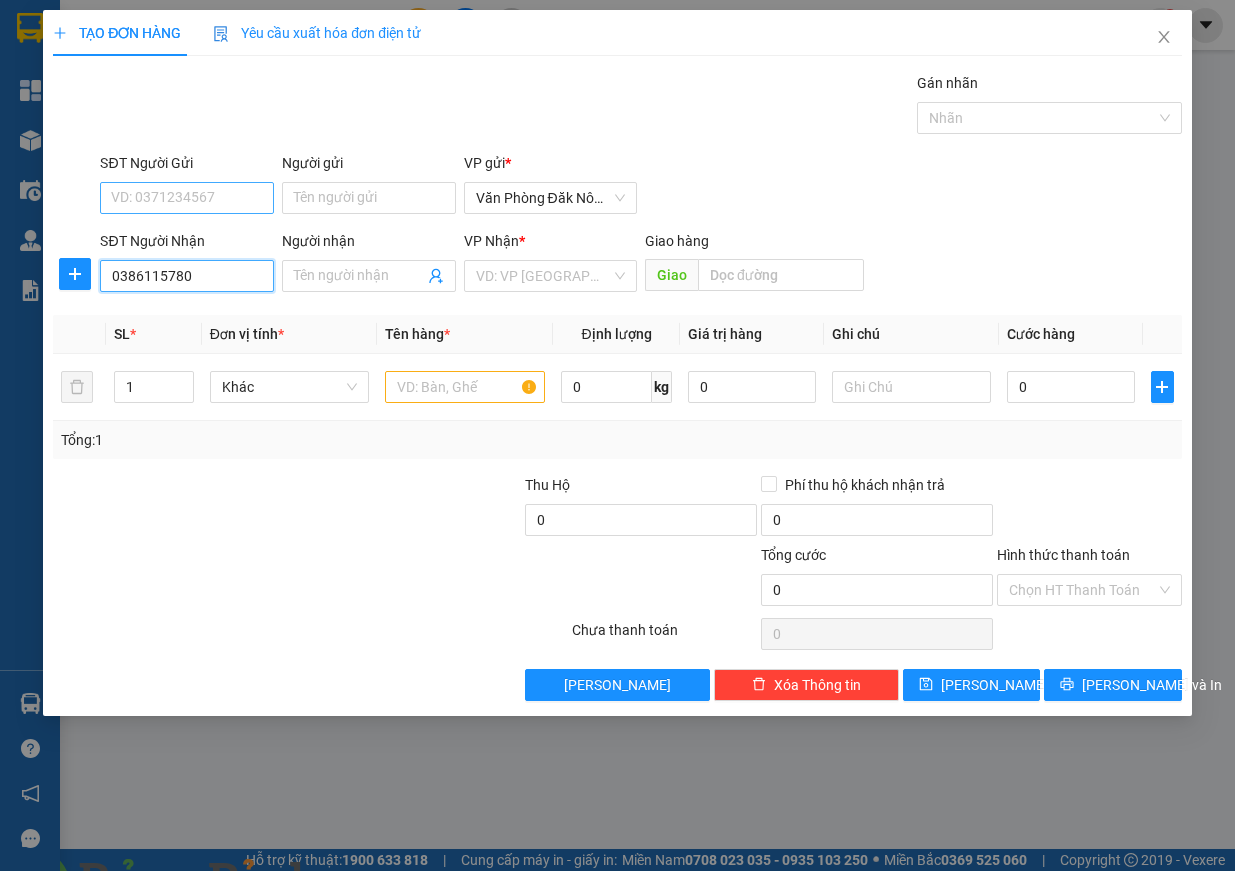 type on "0386115780" 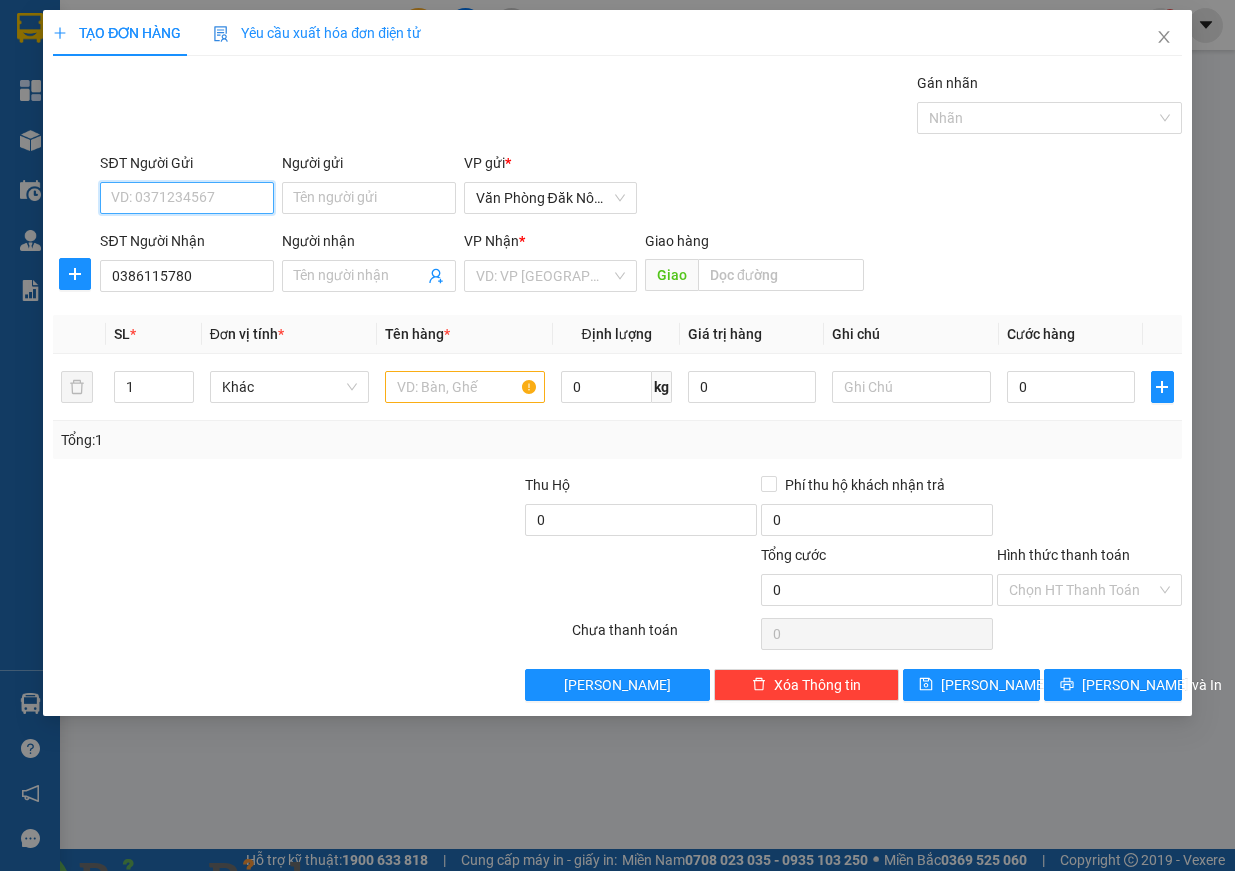 click on "SĐT Người Gửi" at bounding box center (187, 198) 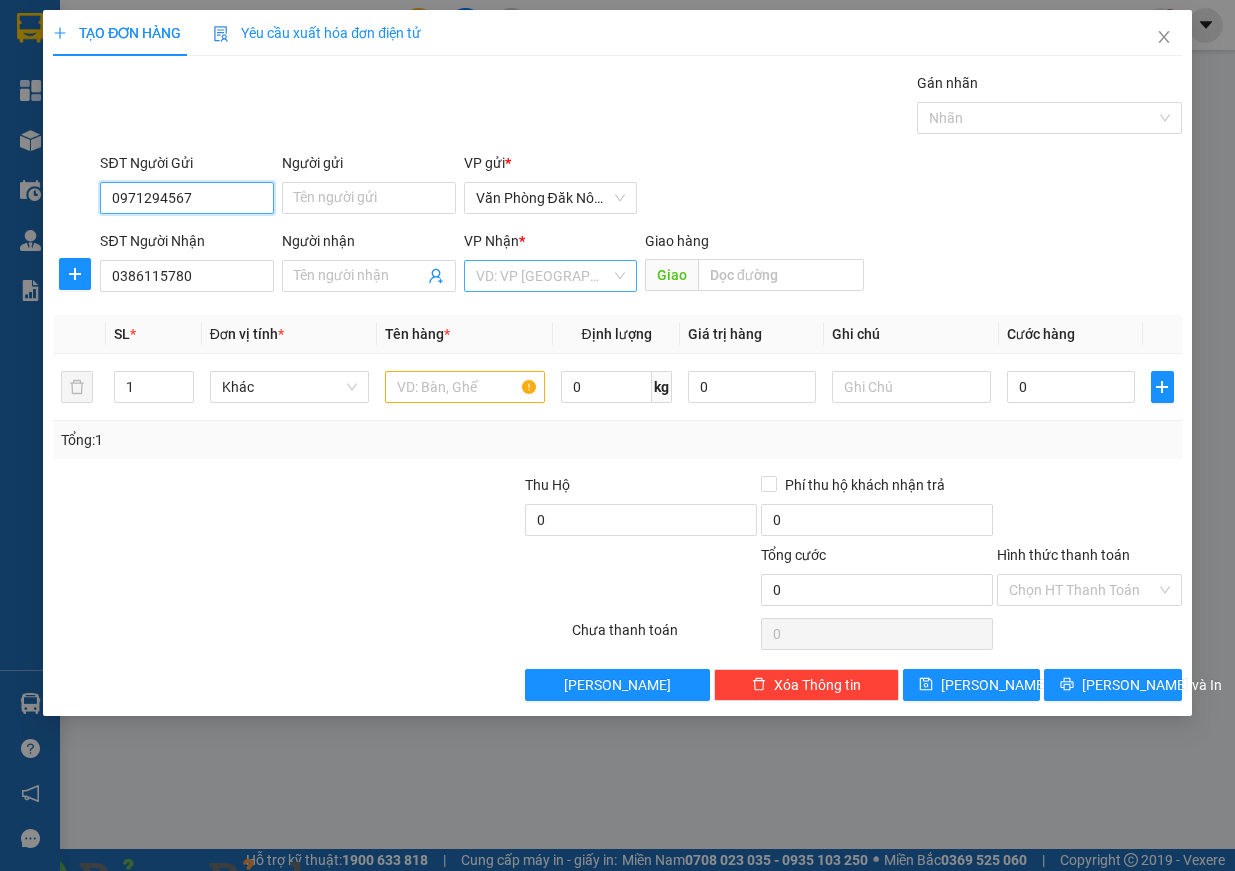 type on "0971294567" 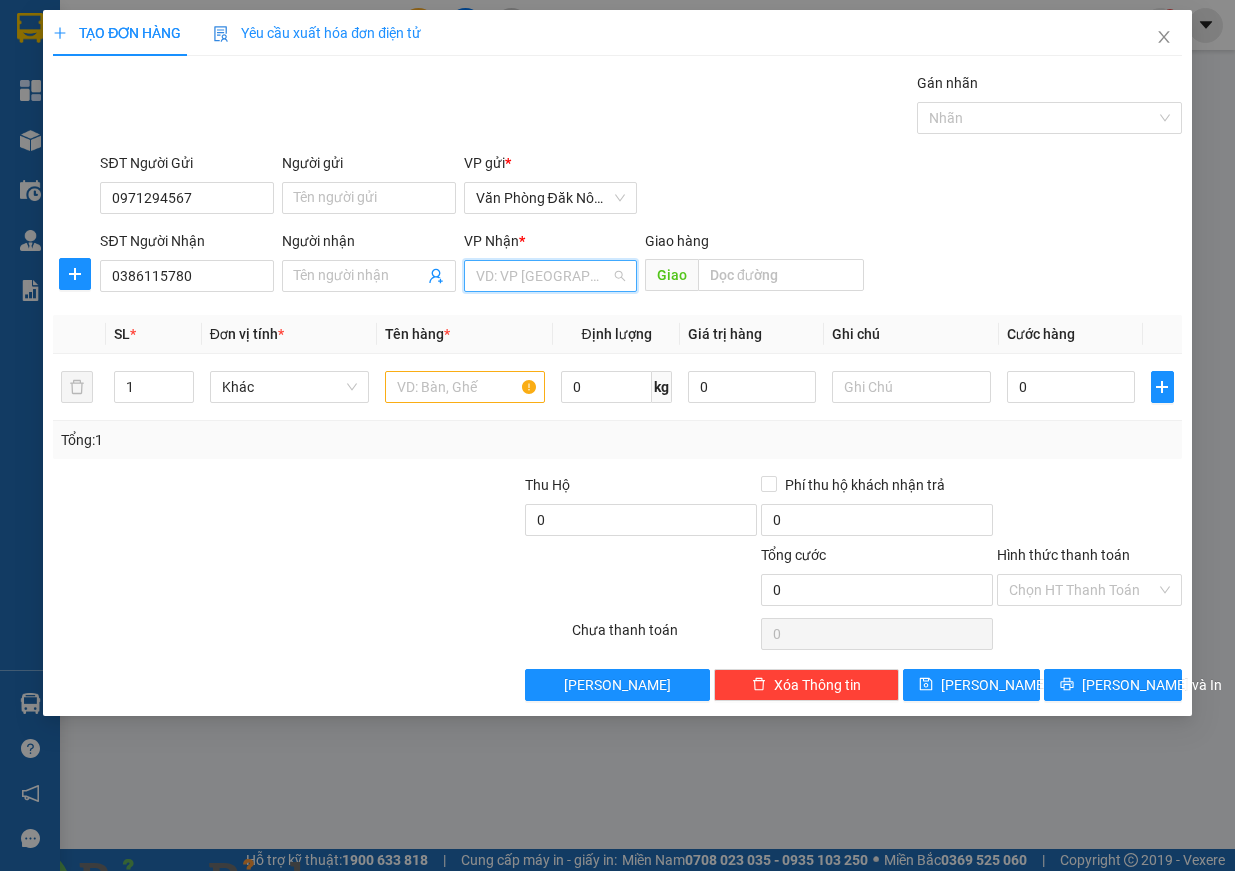 drag, startPoint x: 578, startPoint y: 277, endPoint x: 562, endPoint y: 344, distance: 68.88396 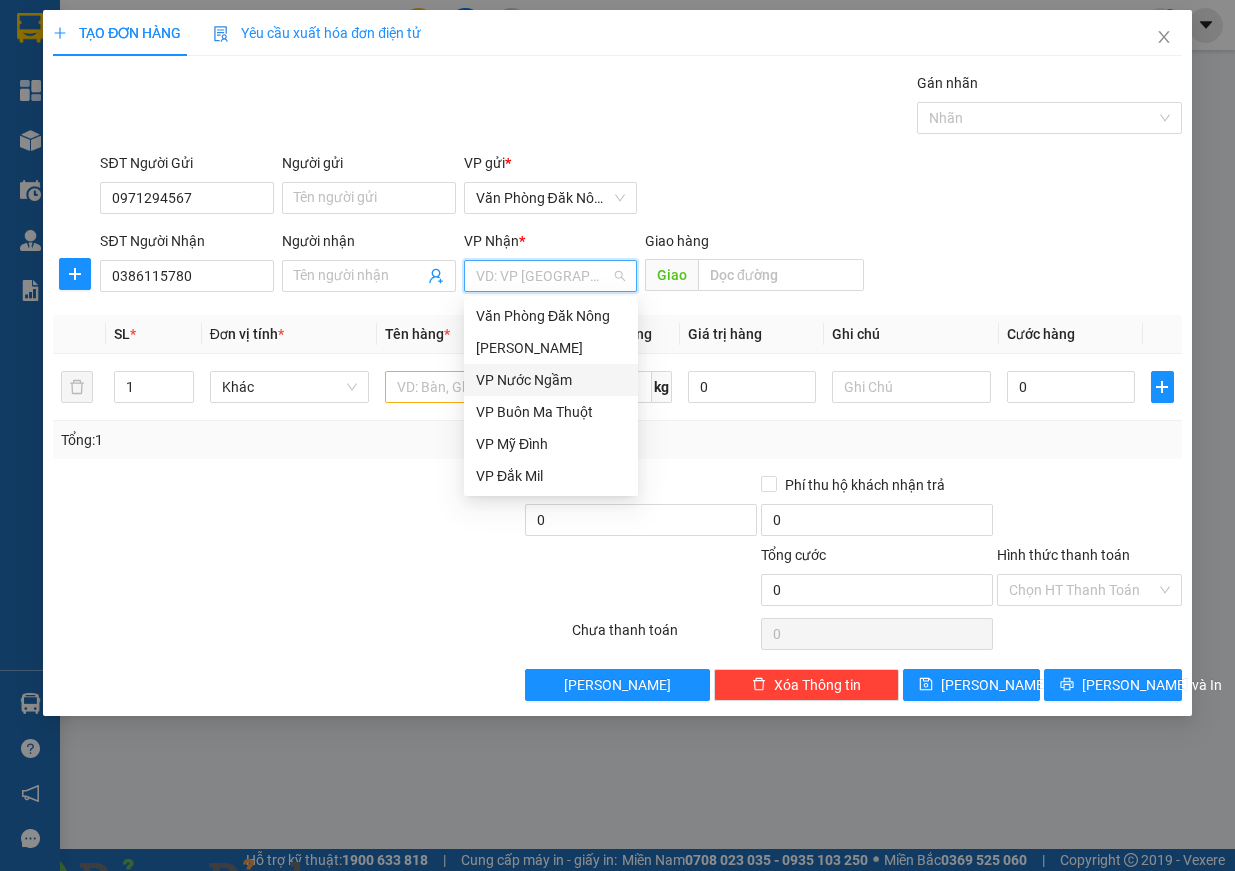 click on "VP Nước Ngầm" at bounding box center [551, 380] 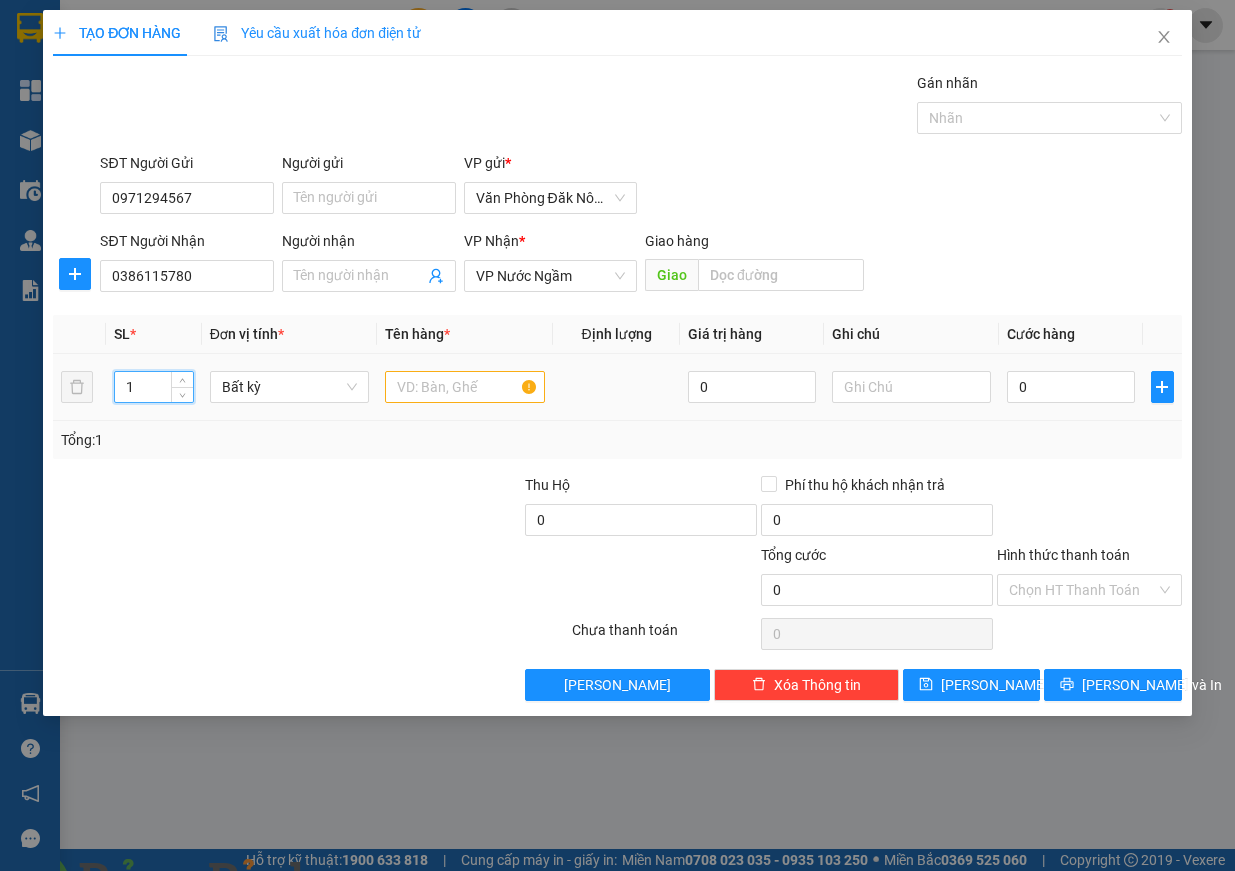 drag, startPoint x: 120, startPoint y: 385, endPoint x: 0, endPoint y: 387, distance: 120.01666 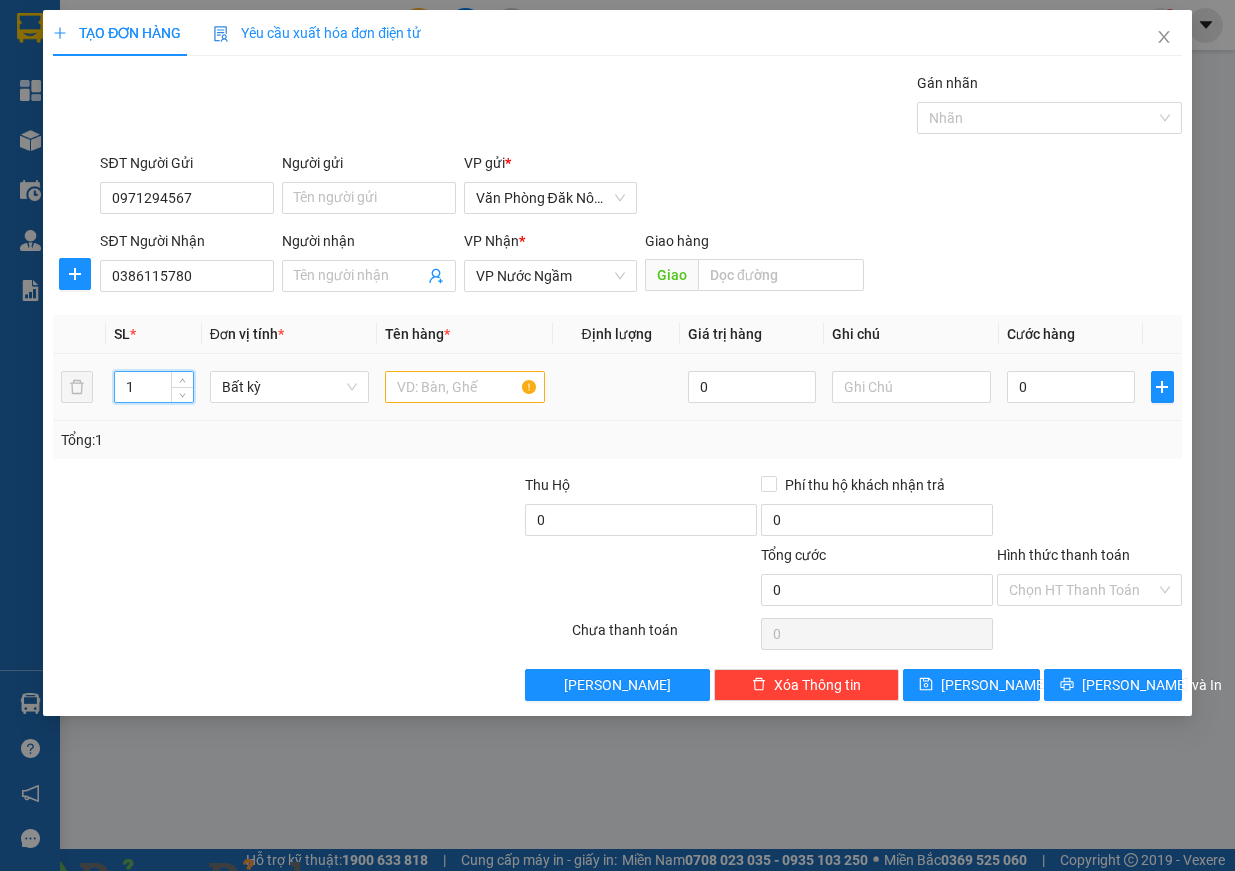 click on "TẠO ĐƠN HÀNG Yêu cầu xuất hóa đơn điện tử Transit Pickup Surcharge Ids Transit Deliver Surcharge Ids Transit Deliver Surcharge Transit Deliver Surcharge Gói vận chuyển  * Tiêu chuẩn Gán nhãn   Nhãn SĐT Người Gửi 0971294567 Người gửi Tên người gửi VP gửi  * Văn Phòng Đăk Nông SĐT Người Nhận 0386115780 Người nhận Tên người nhận VP Nhận  * VP Nước Ngầm Giao hàng Giao SL  * Đơn vị tính  * Tên hàng  * Định lượng Giá trị hàng Ghi chú Cước hàng                   1 Bất kỳ 0 0 Tổng:  1 Thu Hộ 0 Phí thu hộ khách nhận trả 0 Tổng cước 0 Hình thức thanh toán Chọn HT Thanh Toán Số tiền thu trước 0 Chưa thanh toán 0 Chọn HT Thanh Toán Lưu nháp Xóa Thông tin [PERSON_NAME] và In" at bounding box center (617, 435) 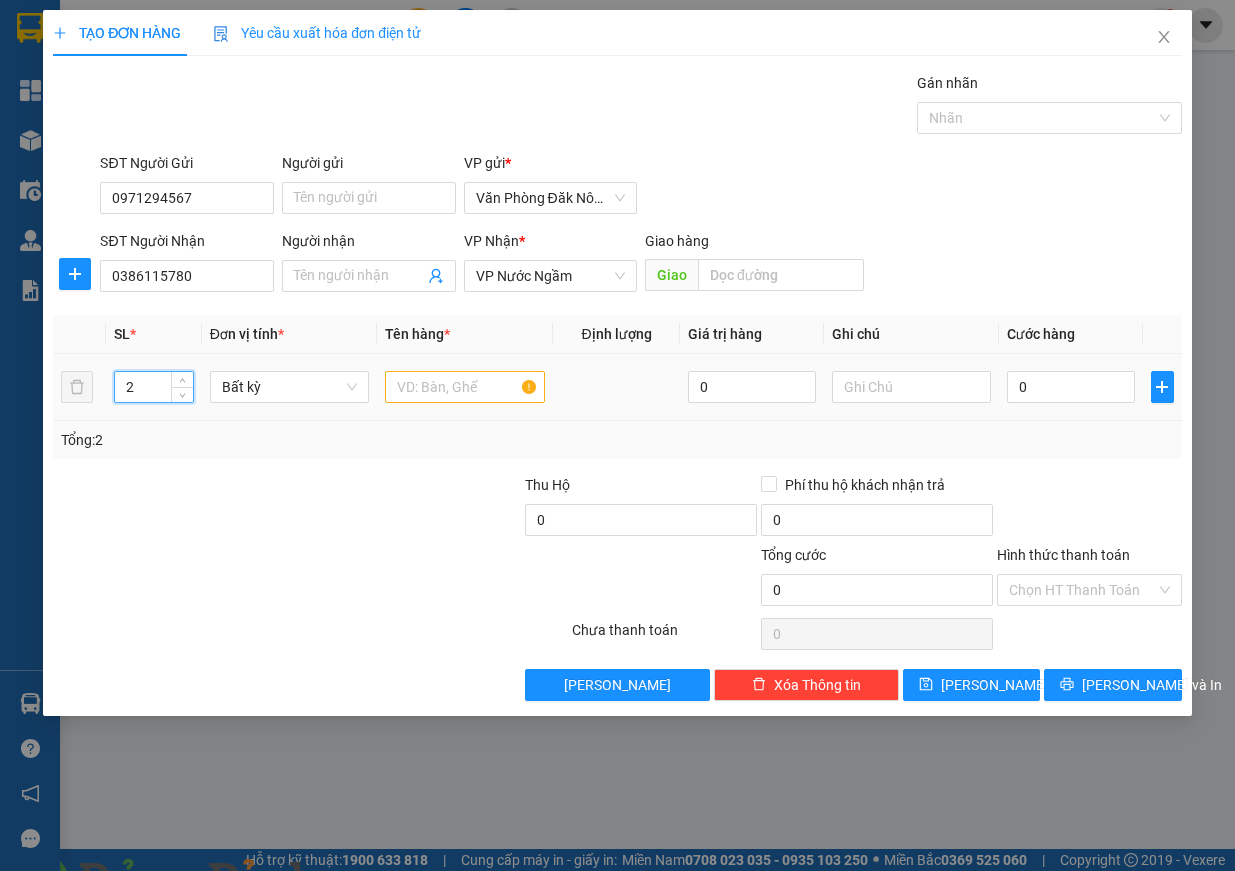 type on "2" 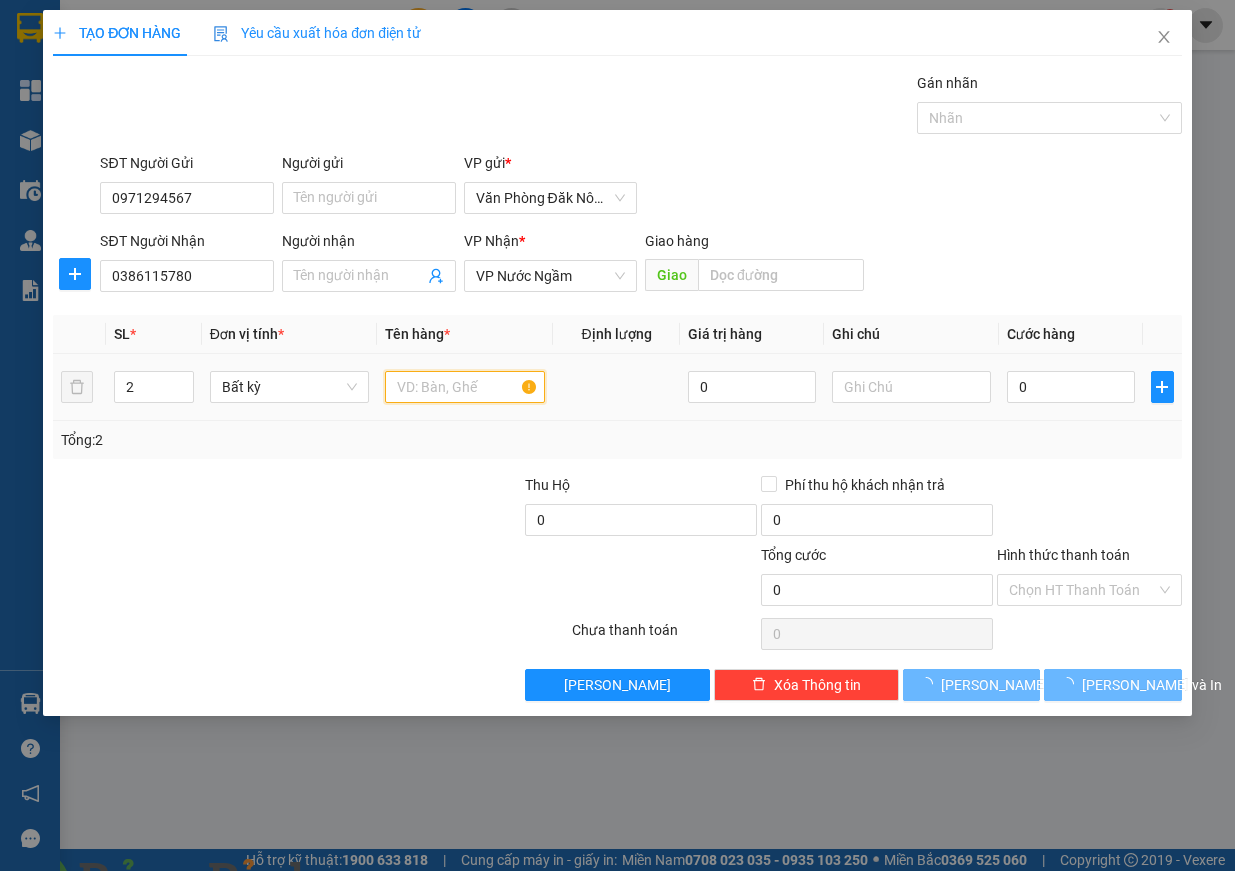 click at bounding box center [465, 387] 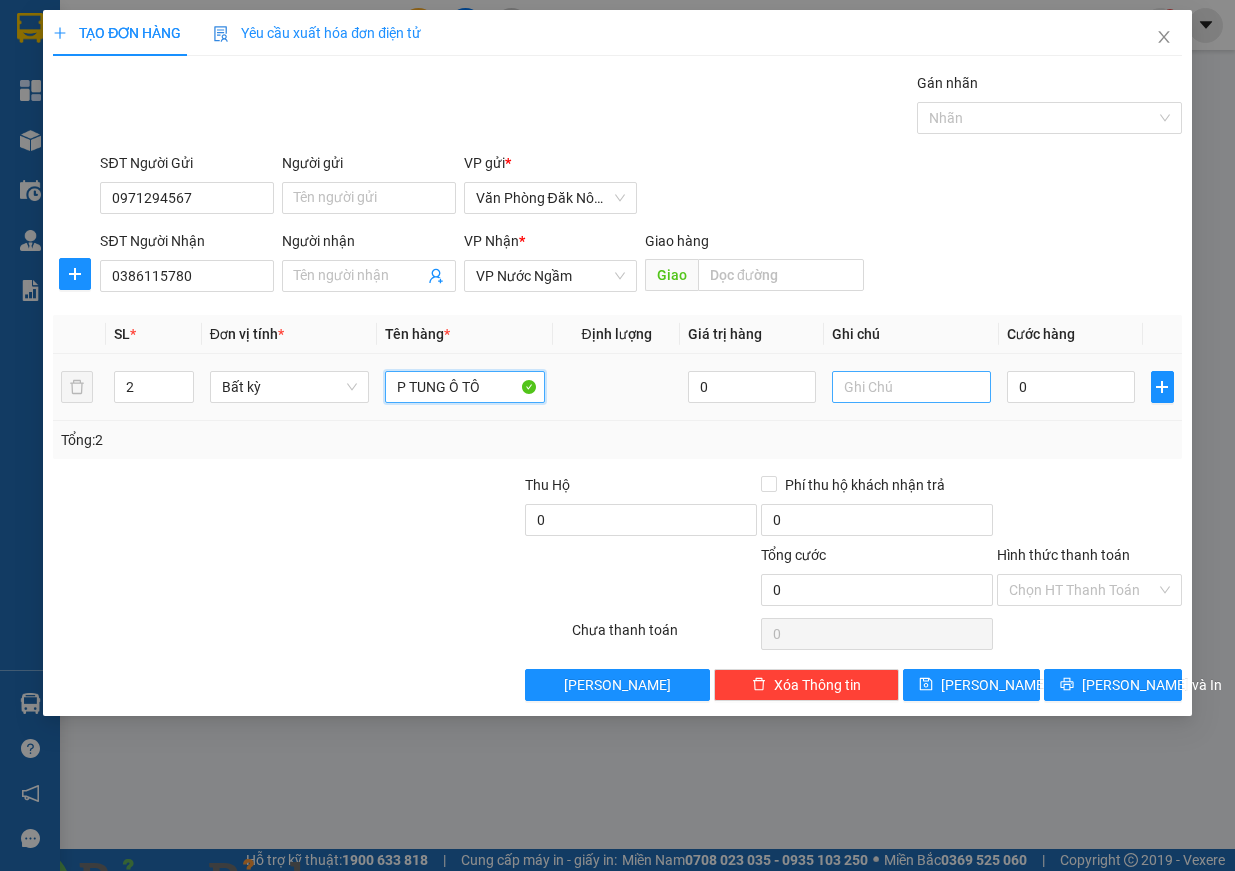 type on "P TUNG Ô TÔ" 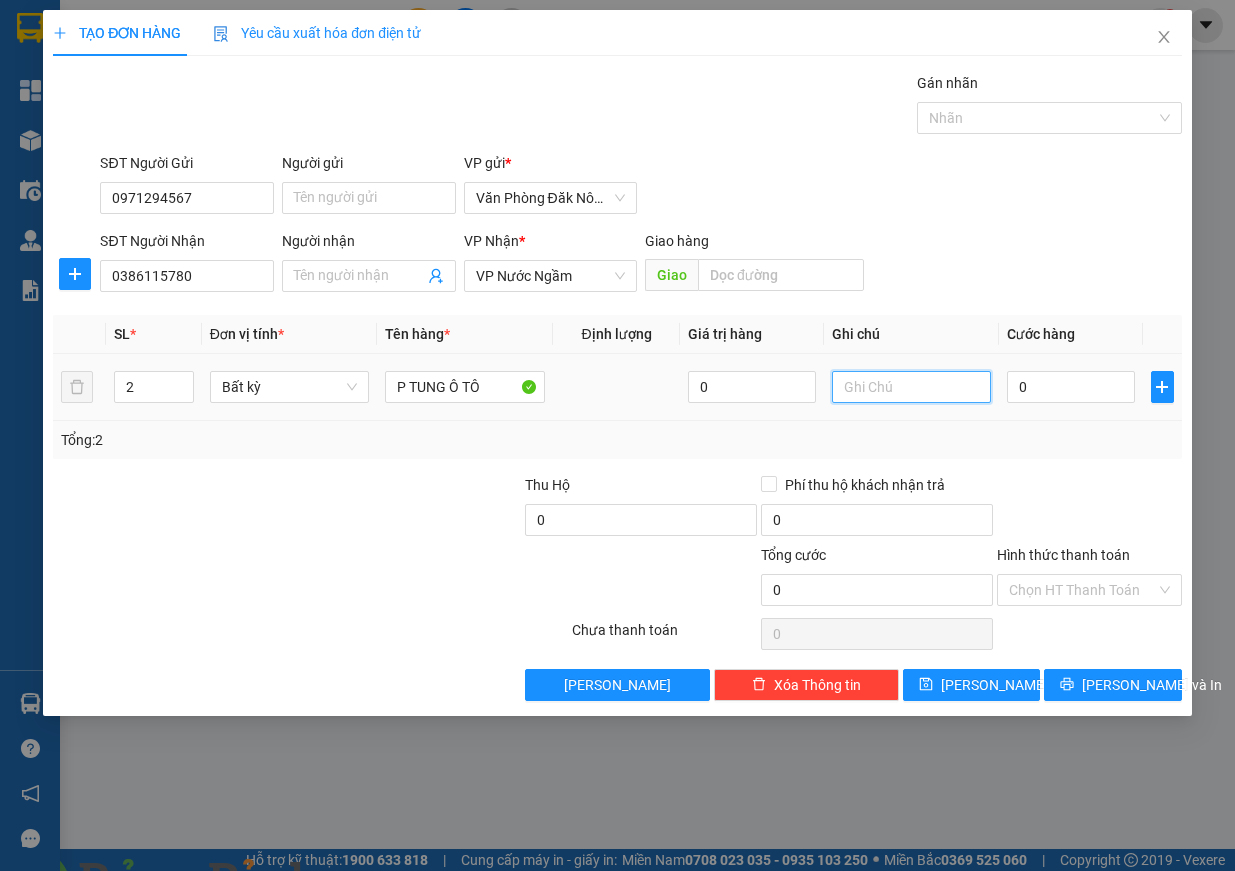 click at bounding box center [912, 387] 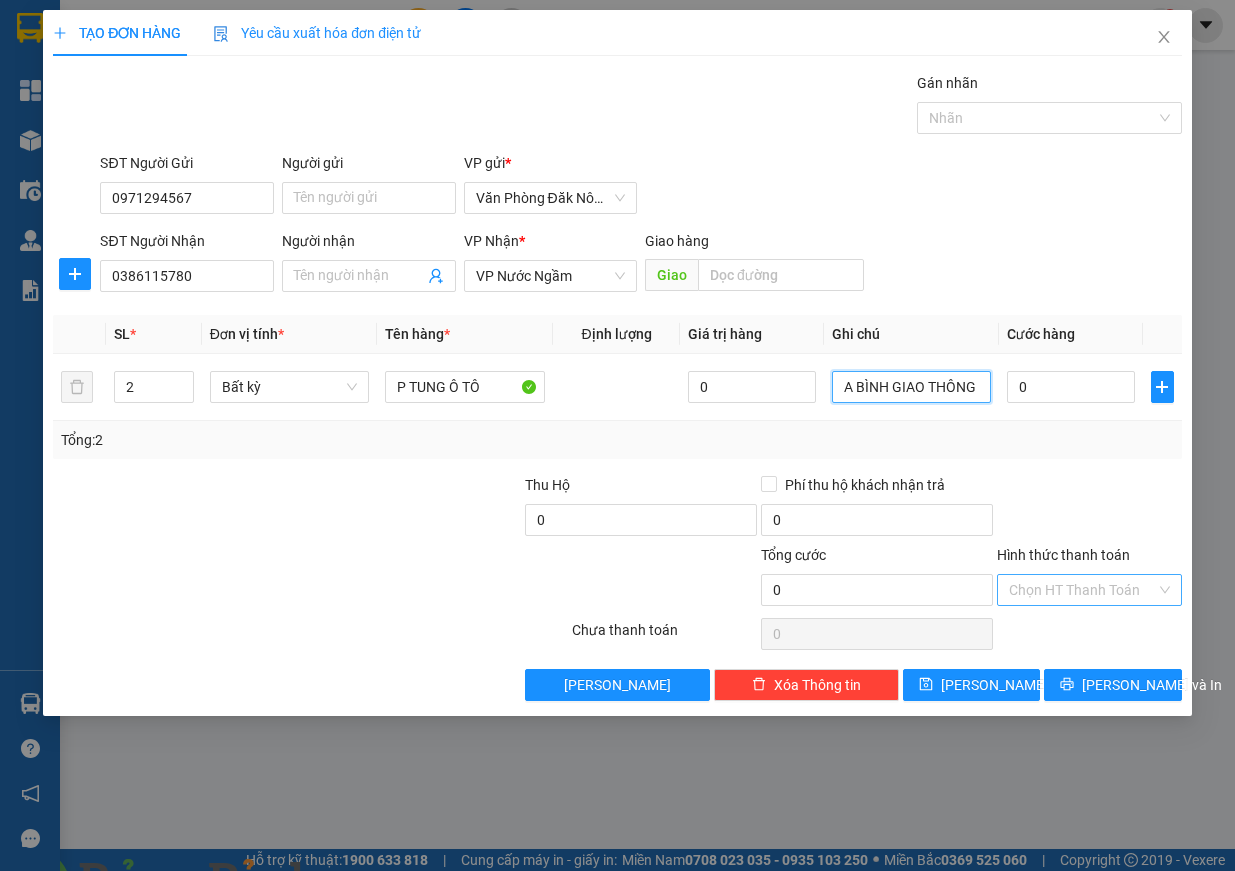 type on "A BÌNH GIAO THÔNG" 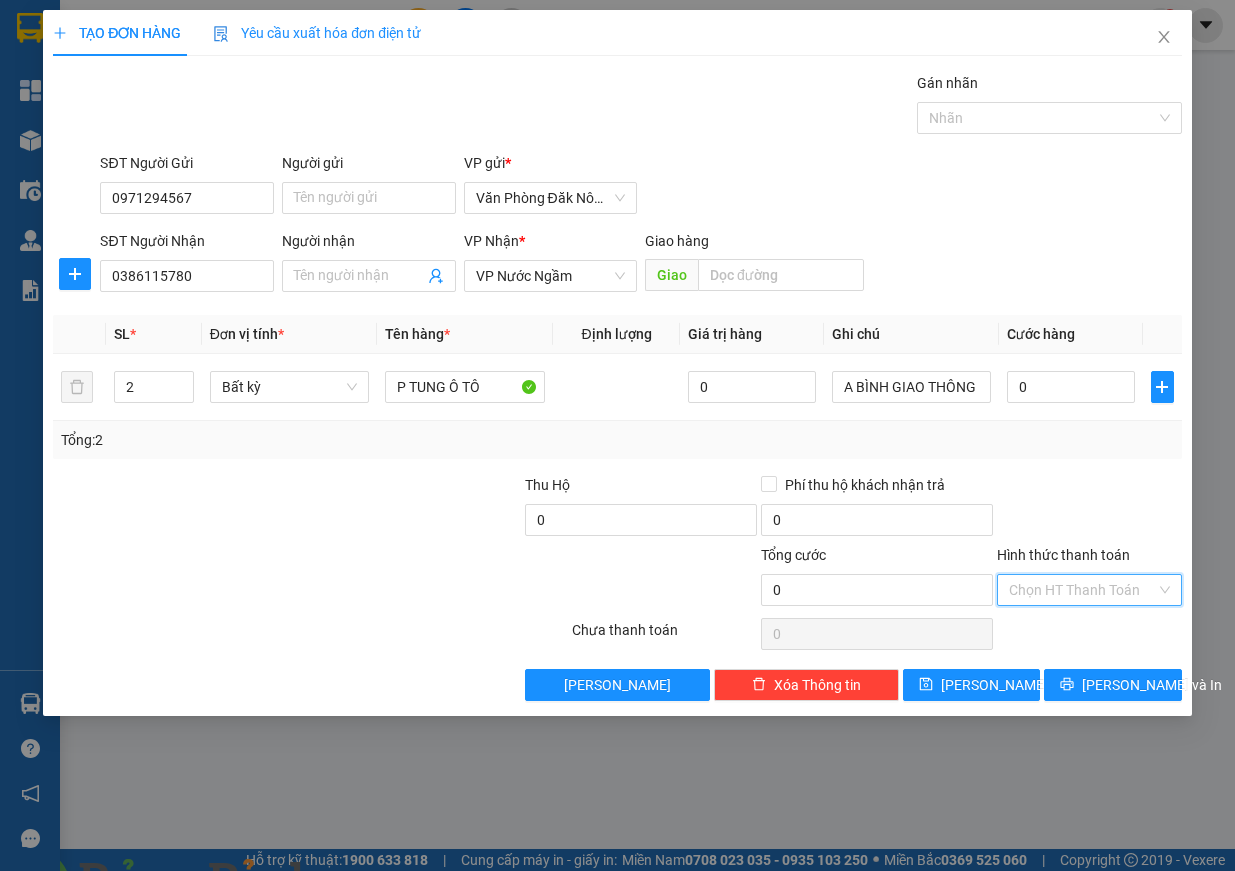click on "Hình thức thanh toán" at bounding box center (1082, 590) 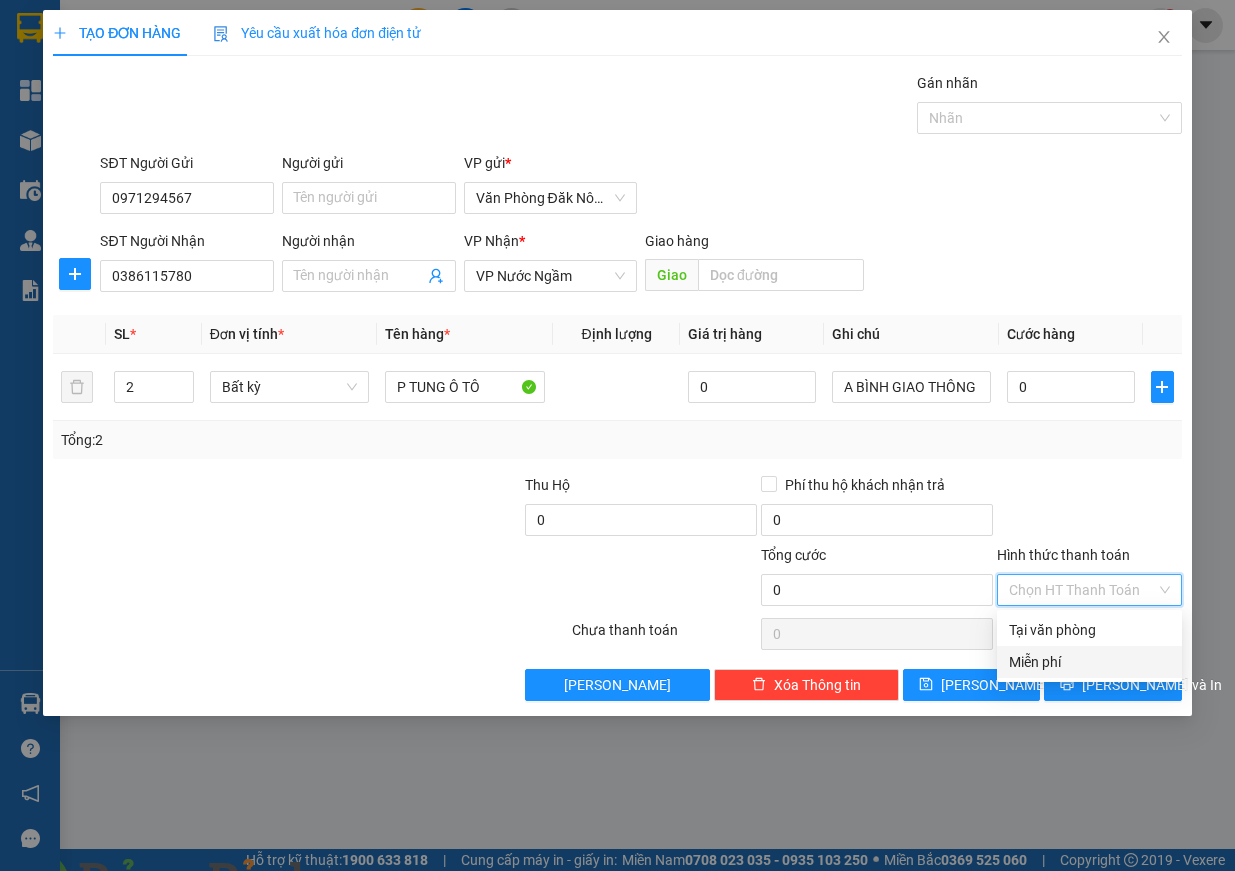click on "Miễn phí" at bounding box center (1089, 662) 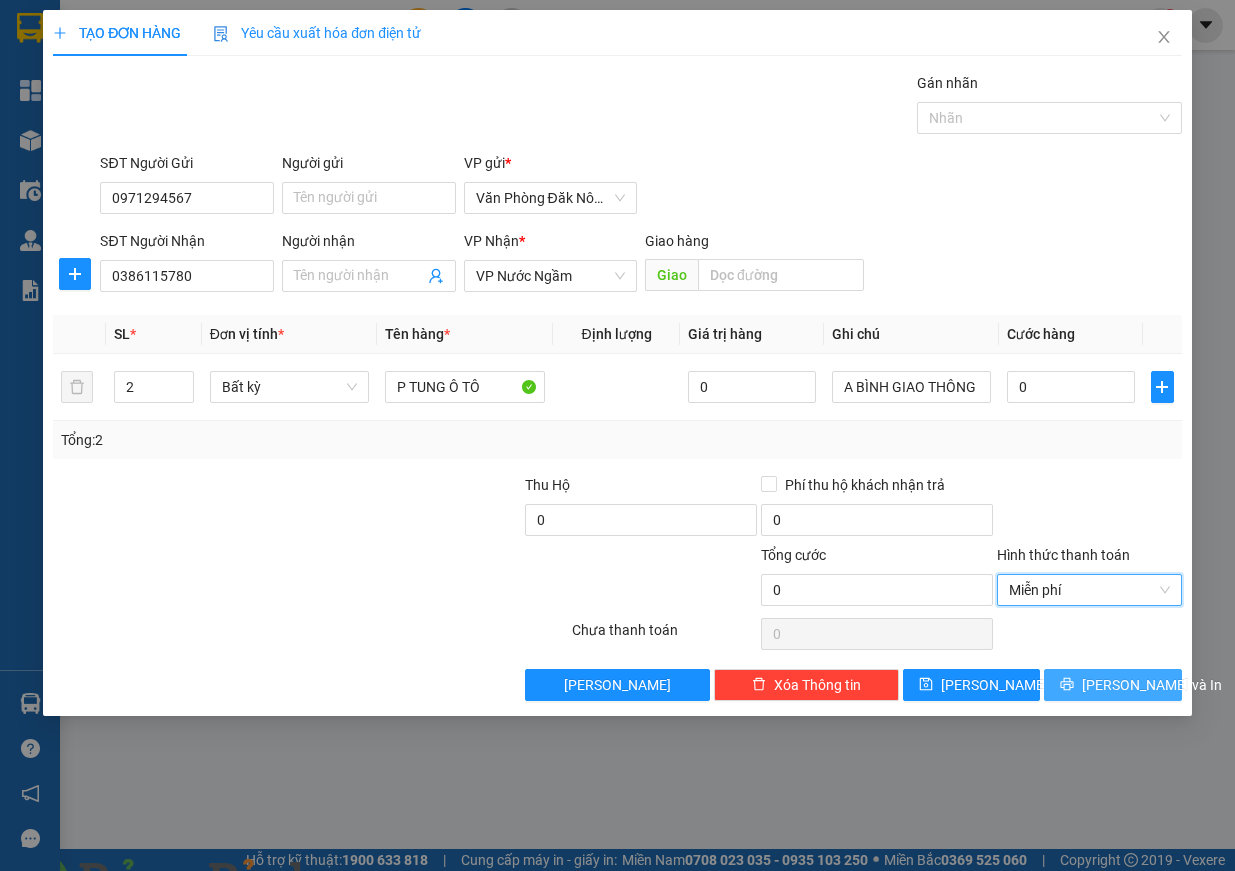 click on "[PERSON_NAME] và In" at bounding box center (1152, 685) 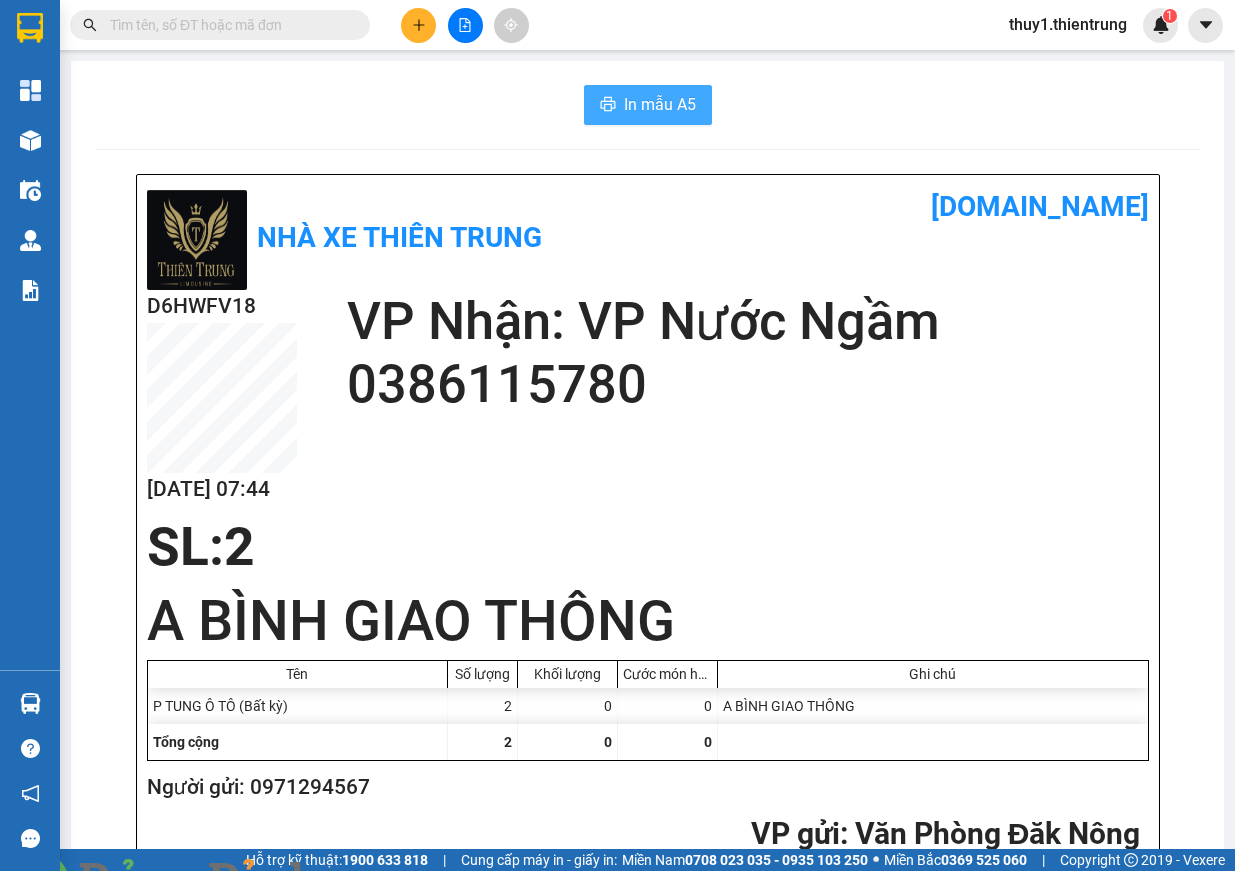 click on "In mẫu A5" at bounding box center (660, 104) 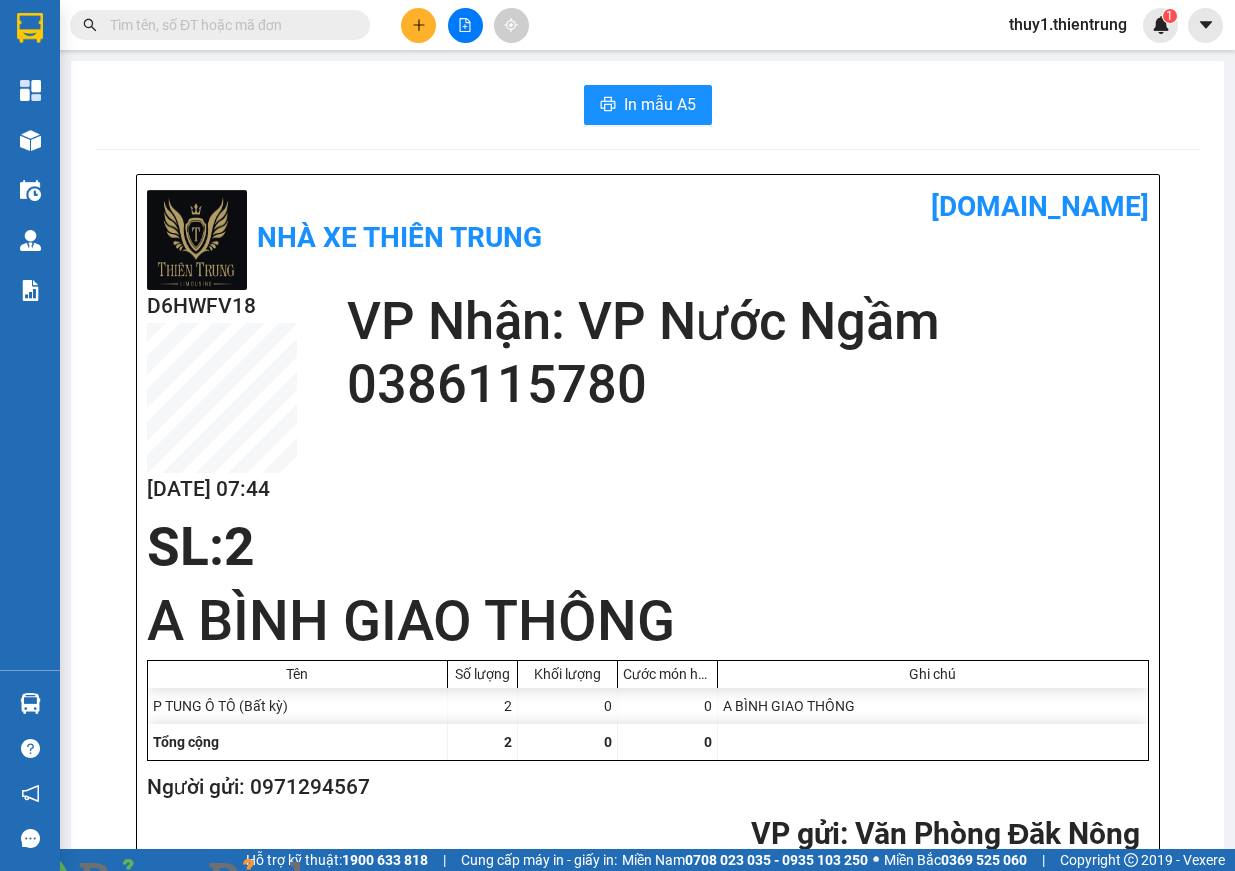 click at bounding box center [418, 25] 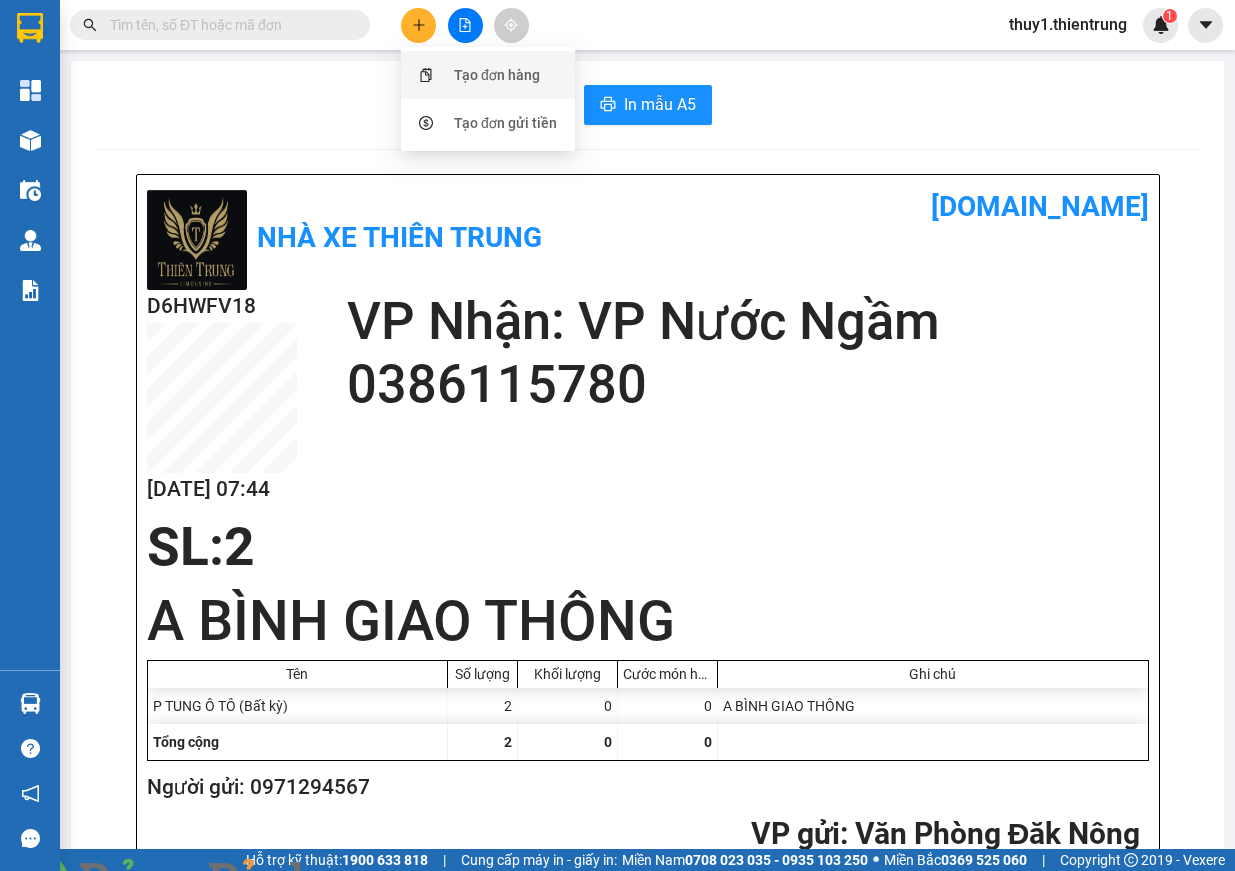 click on "Tạo đơn hàng" at bounding box center [497, 75] 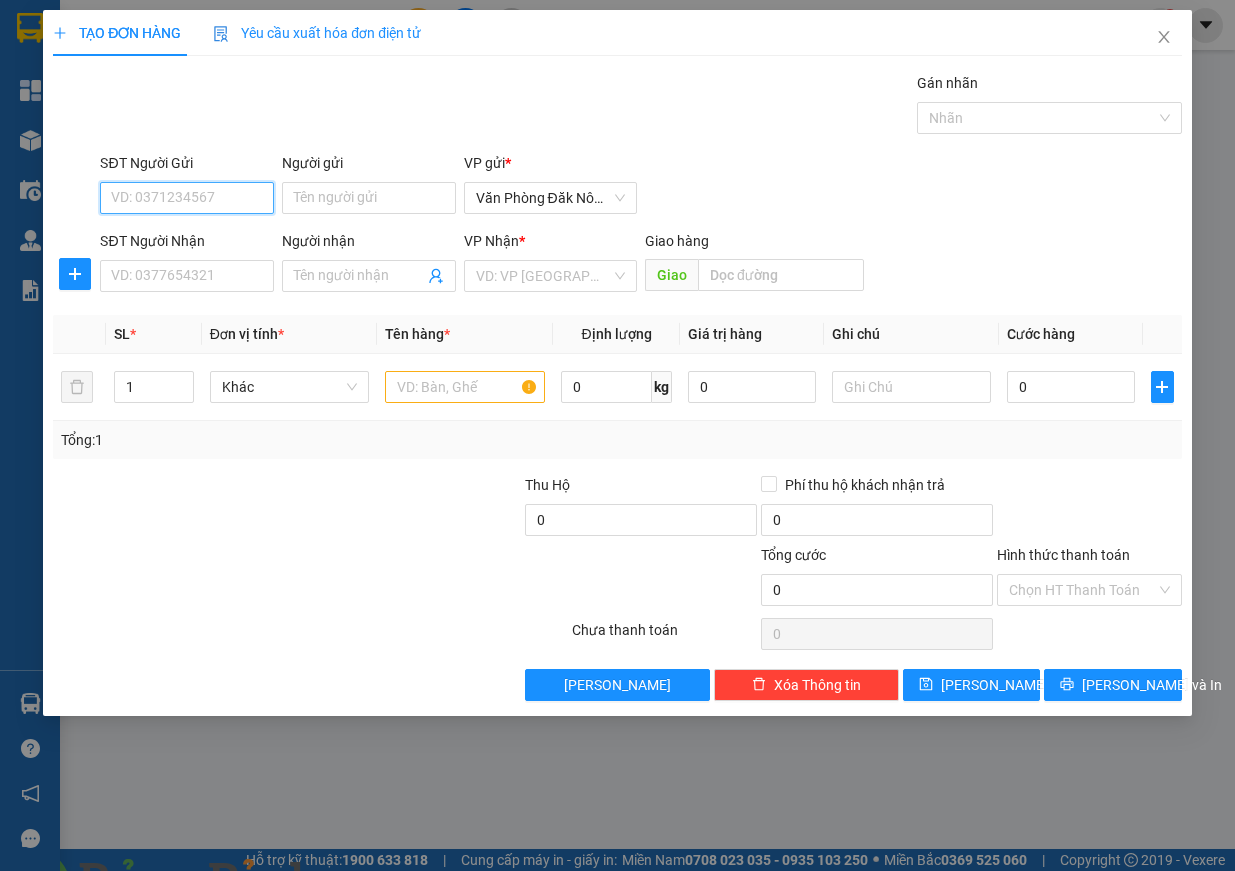click on "SĐT Người Gửi" at bounding box center (187, 198) 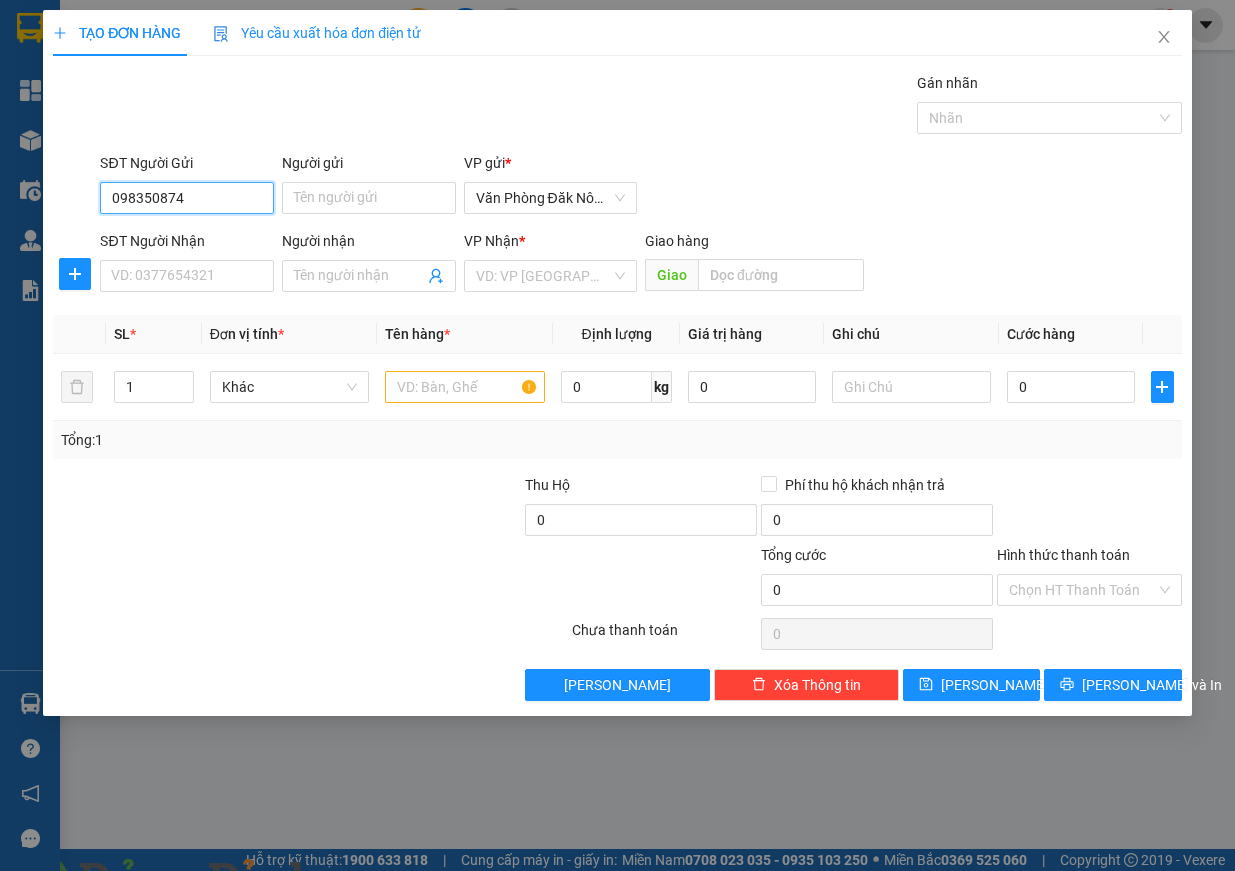 type on "0983508747" 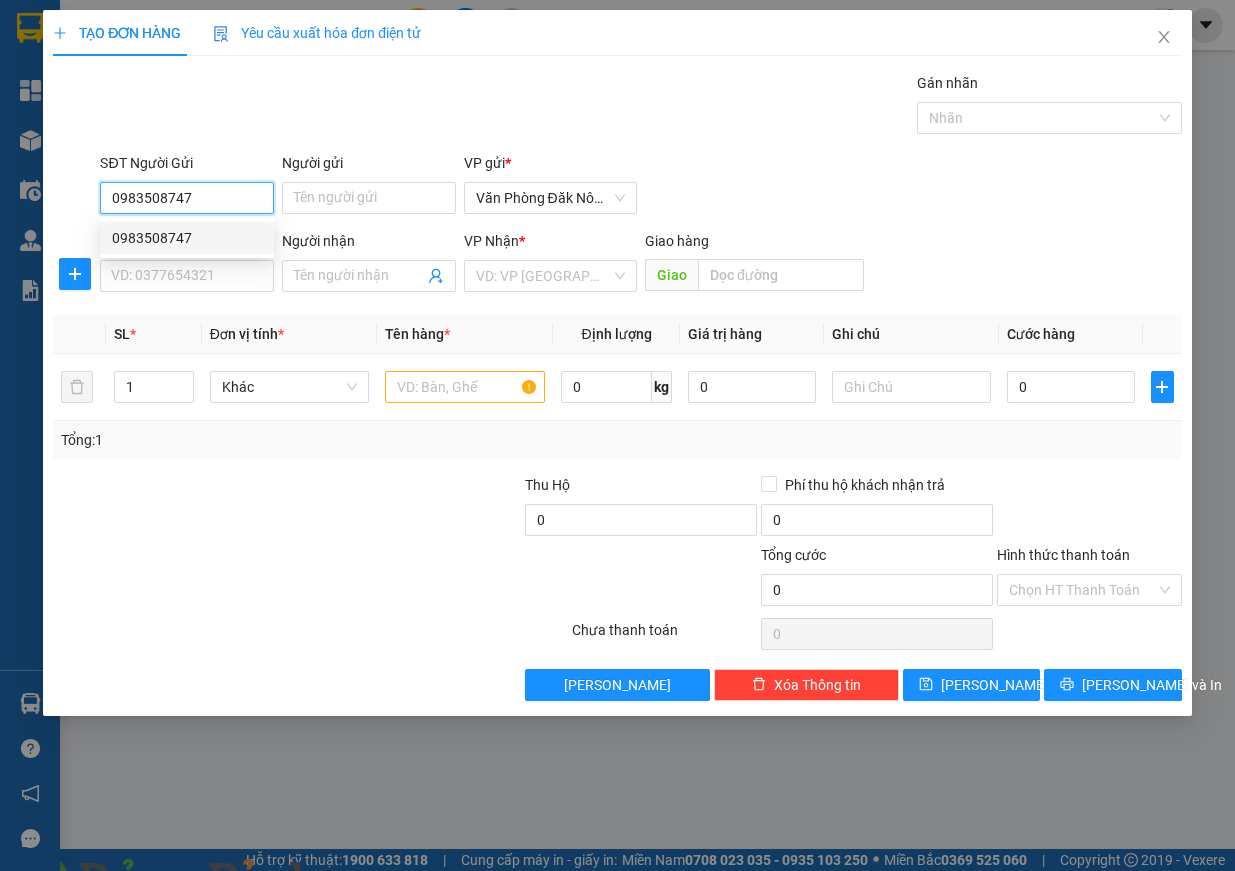 click on "0983508747" at bounding box center (187, 238) 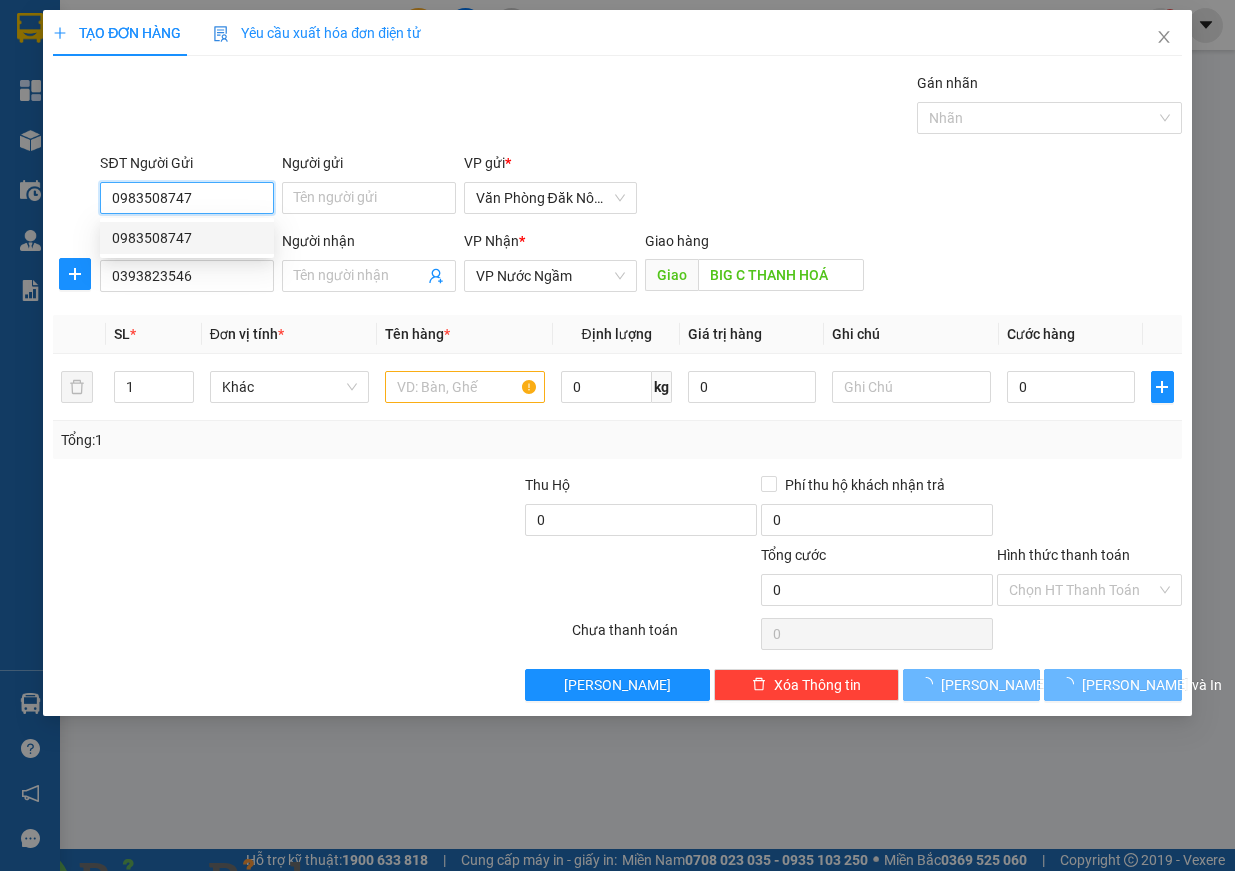 type on "100.000" 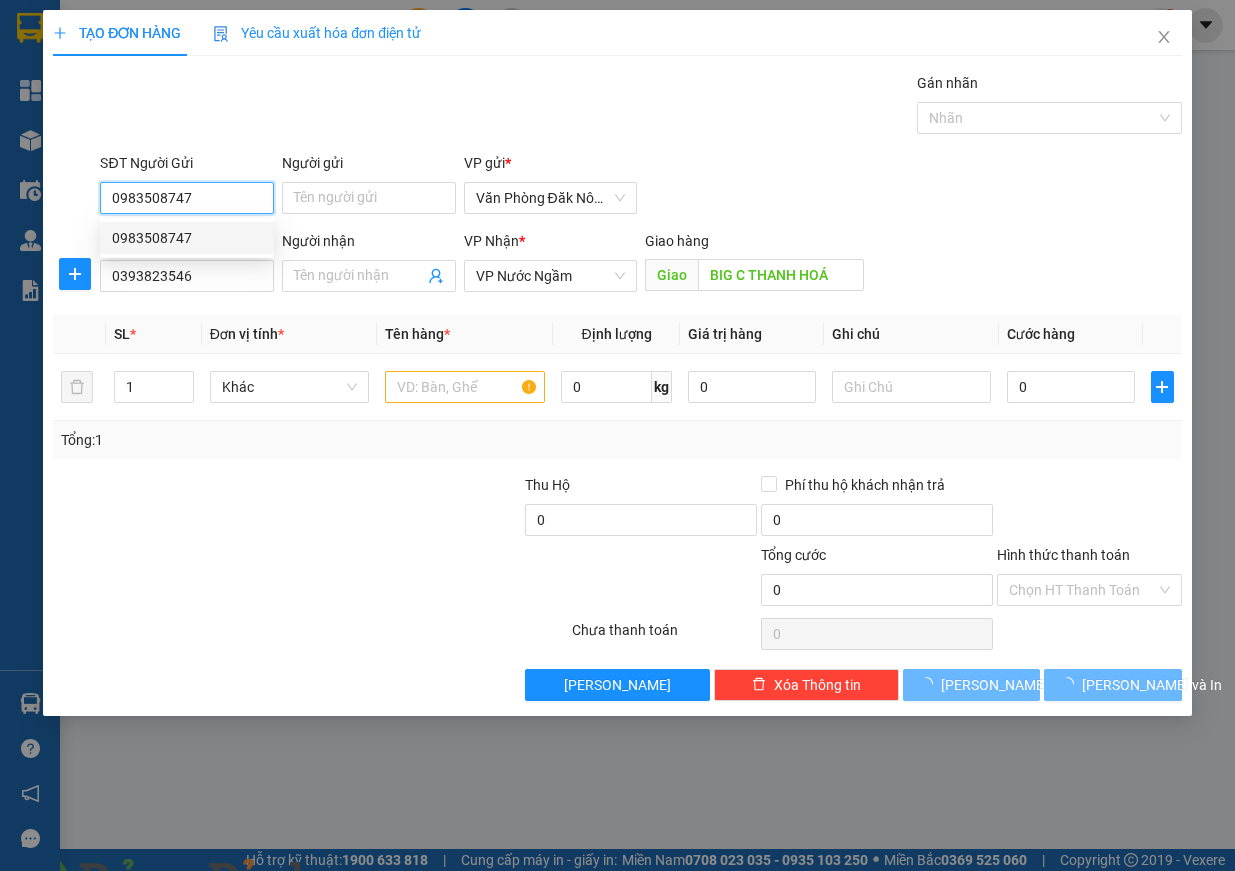 type on "100.000" 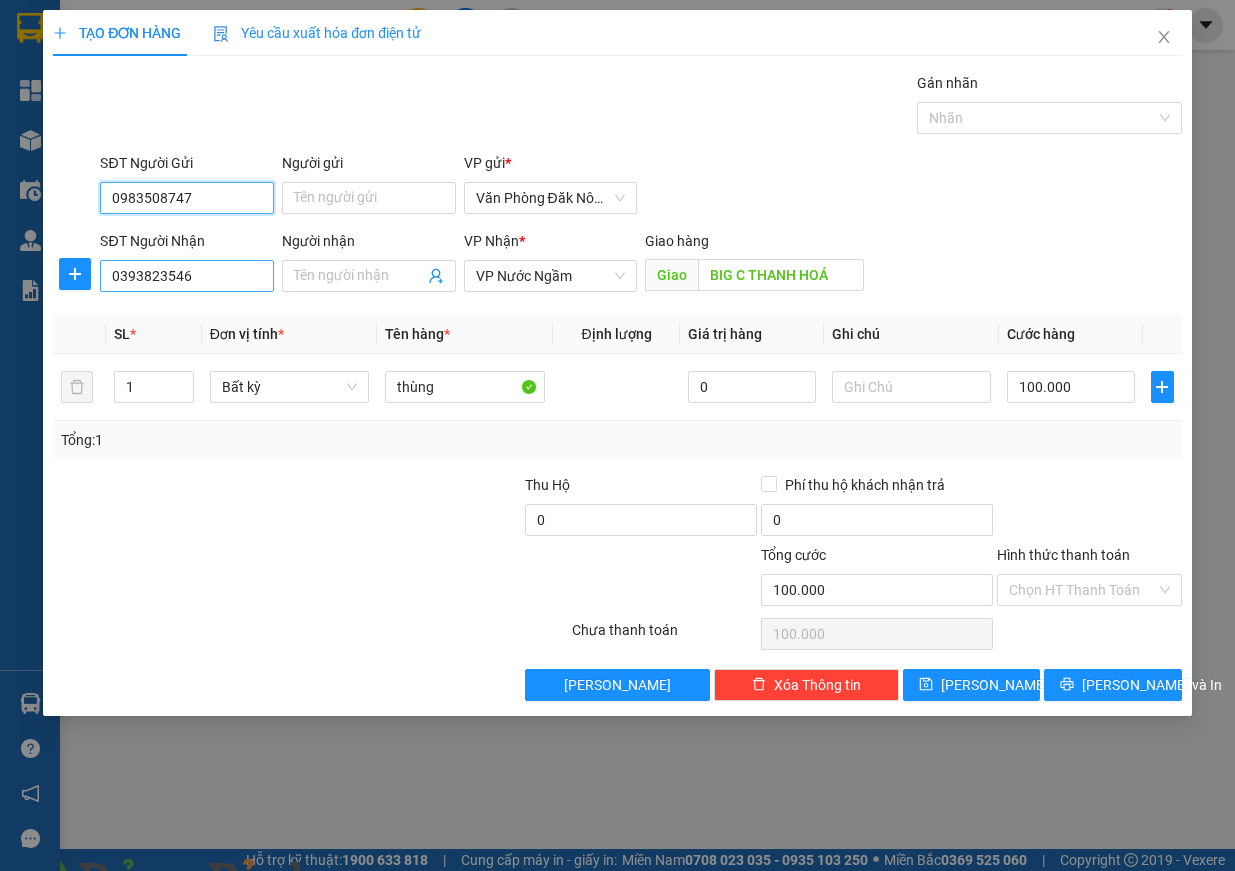 type on "0983508747" 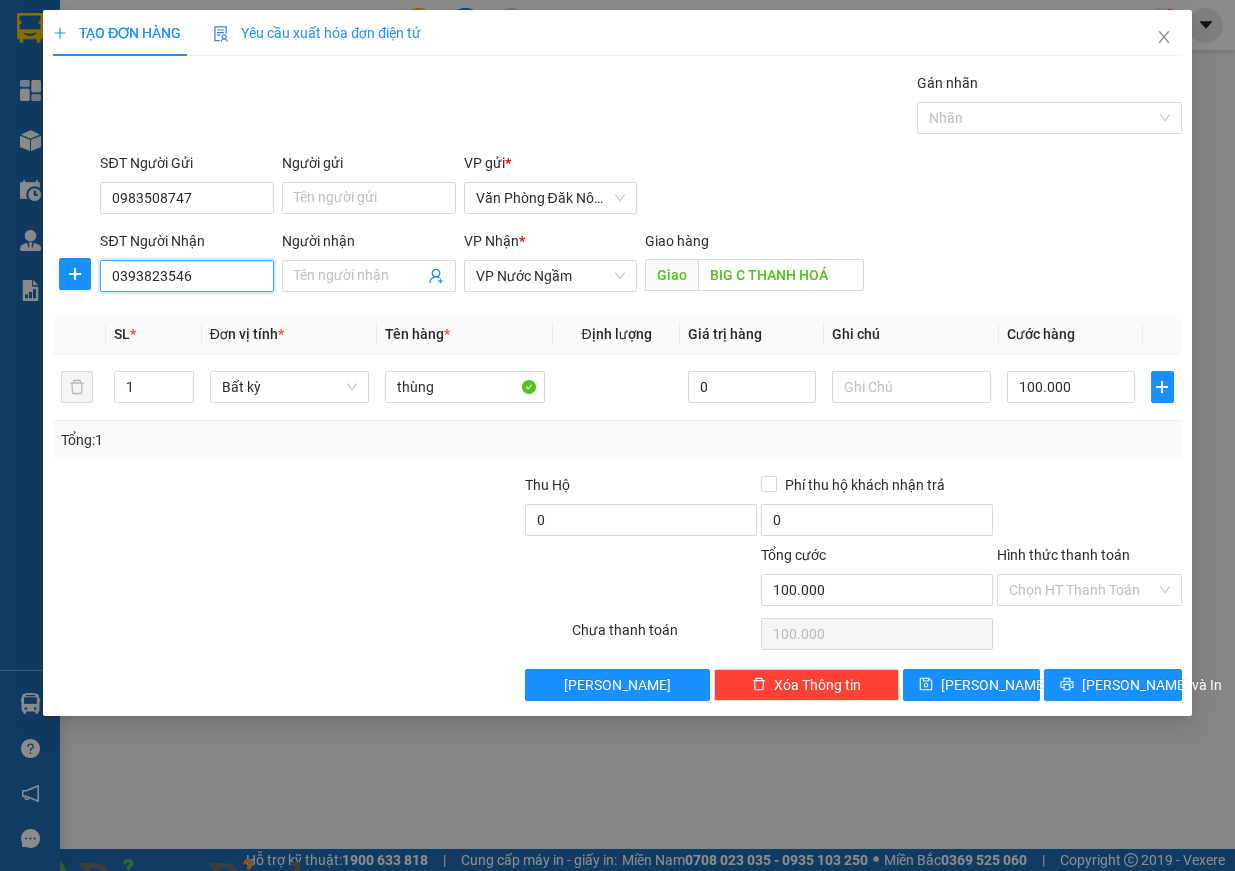 click on "0393823546" at bounding box center [187, 276] 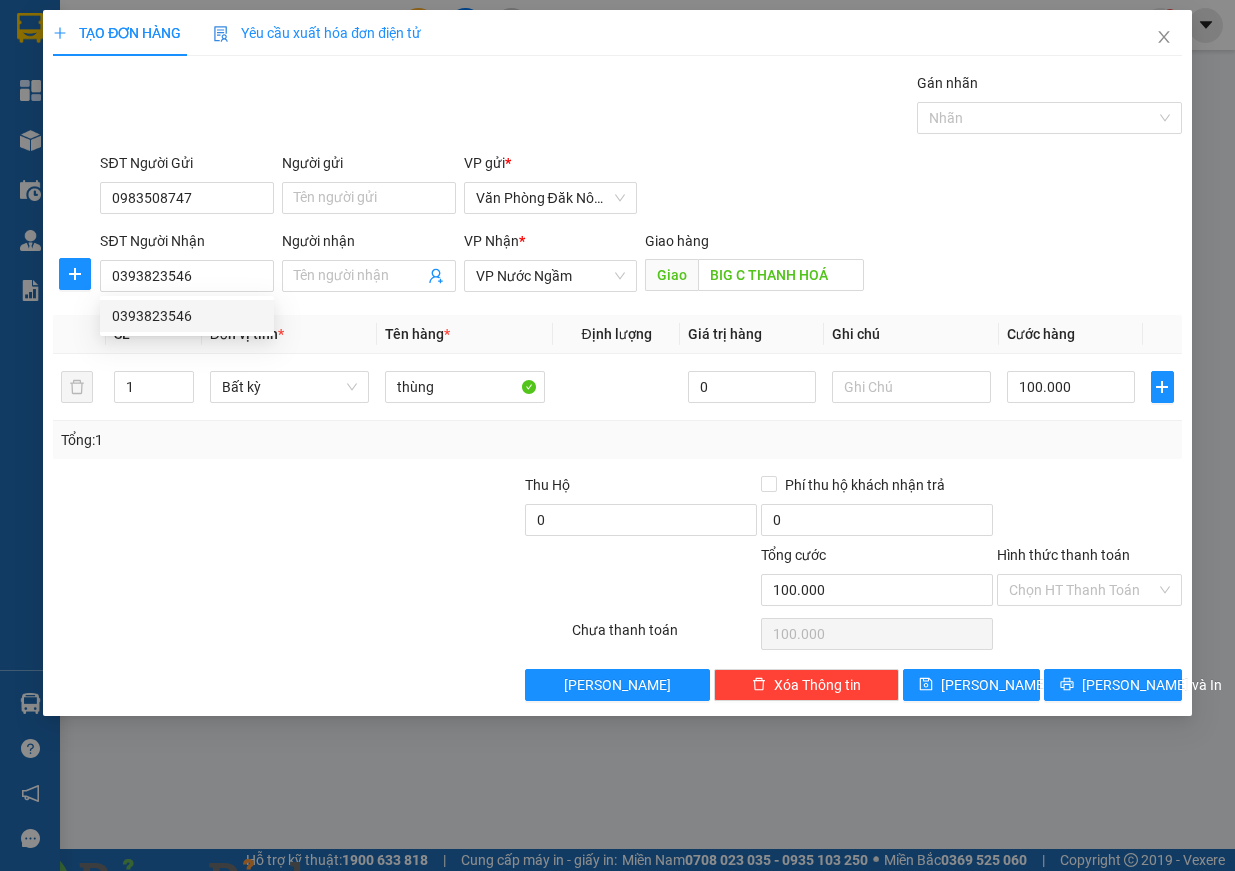click on "Transit Pickup Surcharge Ids Transit Deliver Surcharge Ids Transit Deliver Surcharge Transit Deliver Surcharge Gói vận chuyển  * Tiêu chuẩn Gán nhãn   Nhãn SĐT Người Gửi 0983508747 Người gửi Tên người gửi VP gửi  * Văn Phòng Đăk Nông SĐT Người Nhận 0393823546 Người nhận Tên người nhận VP Nhận  * VP Nước Ngầm Giao hàng Giao BIG C THANH HOÁ SL  * Đơn vị tính  * Tên hàng  * Định lượng Giá trị hàng Ghi chú Cước hàng                   1 Bất kỳ thùng 0 100.000 Tổng:  1 Thu Hộ 0 Phí thu hộ khách nhận trả 0 Tổng cước 100.000 Hình thức thanh toán Chọn HT Thanh Toán Số tiền thu trước 0 Chưa thanh toán 100.000 Chọn HT Thanh Toán Lưu nháp Xóa Thông tin [PERSON_NAME] và In" at bounding box center [617, 386] 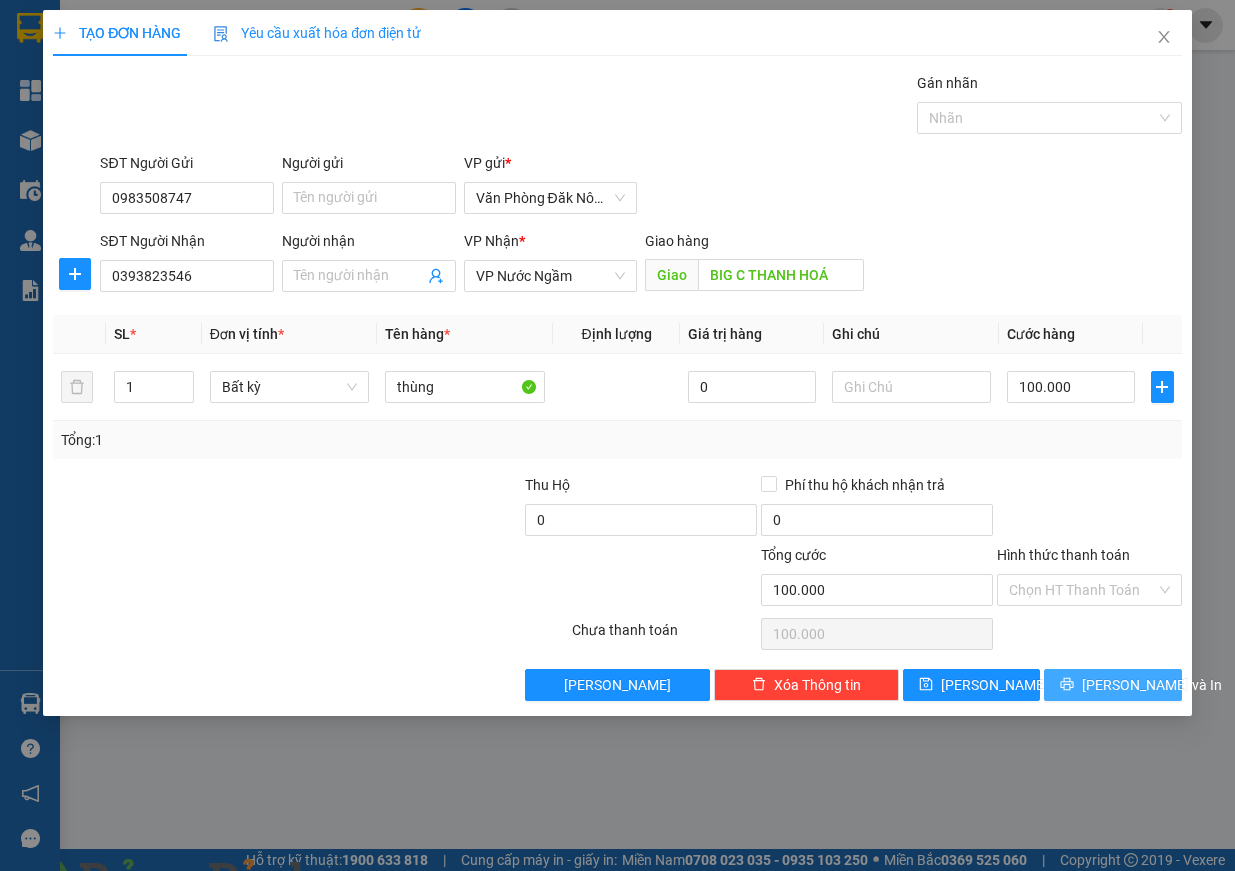 click on "[PERSON_NAME] và In" at bounding box center [1113, 685] 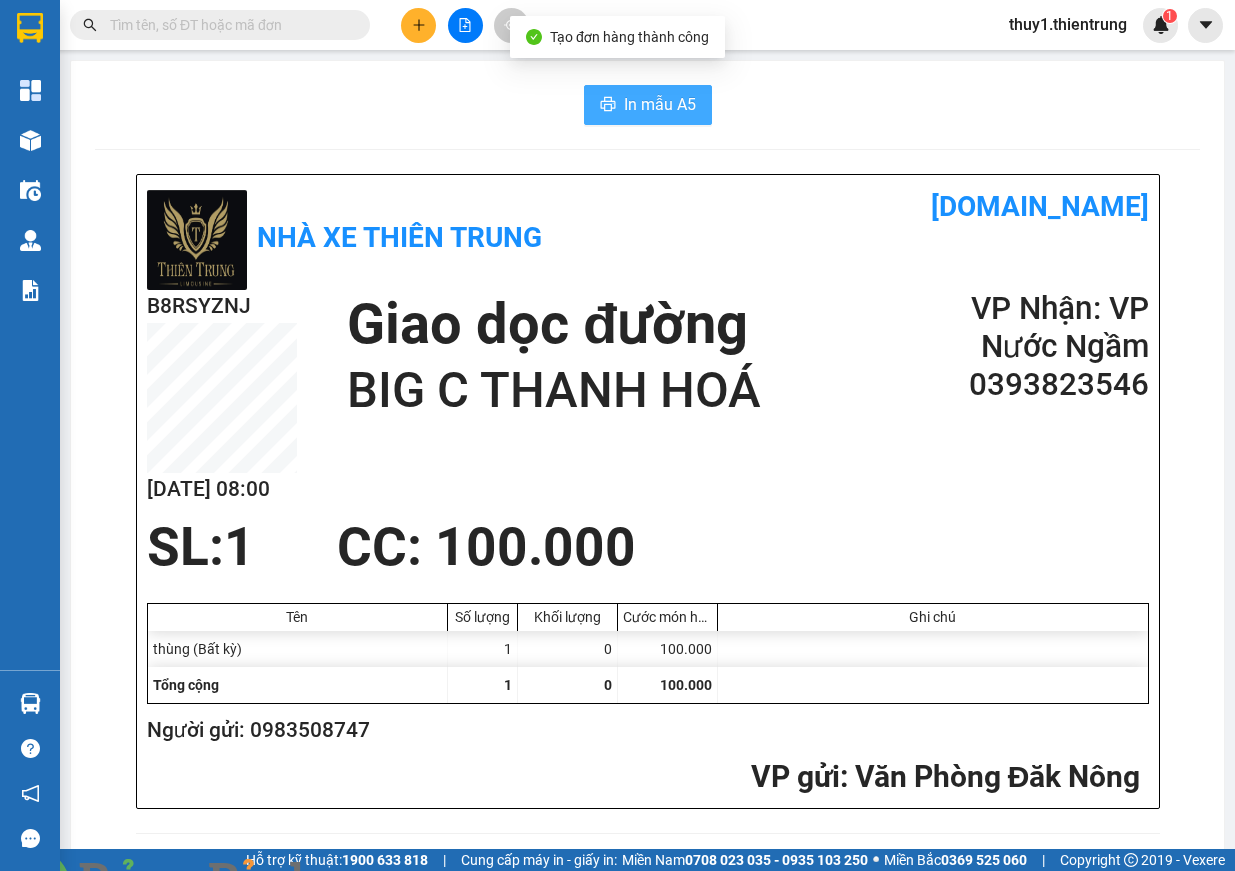click on "In mẫu A5" at bounding box center [660, 104] 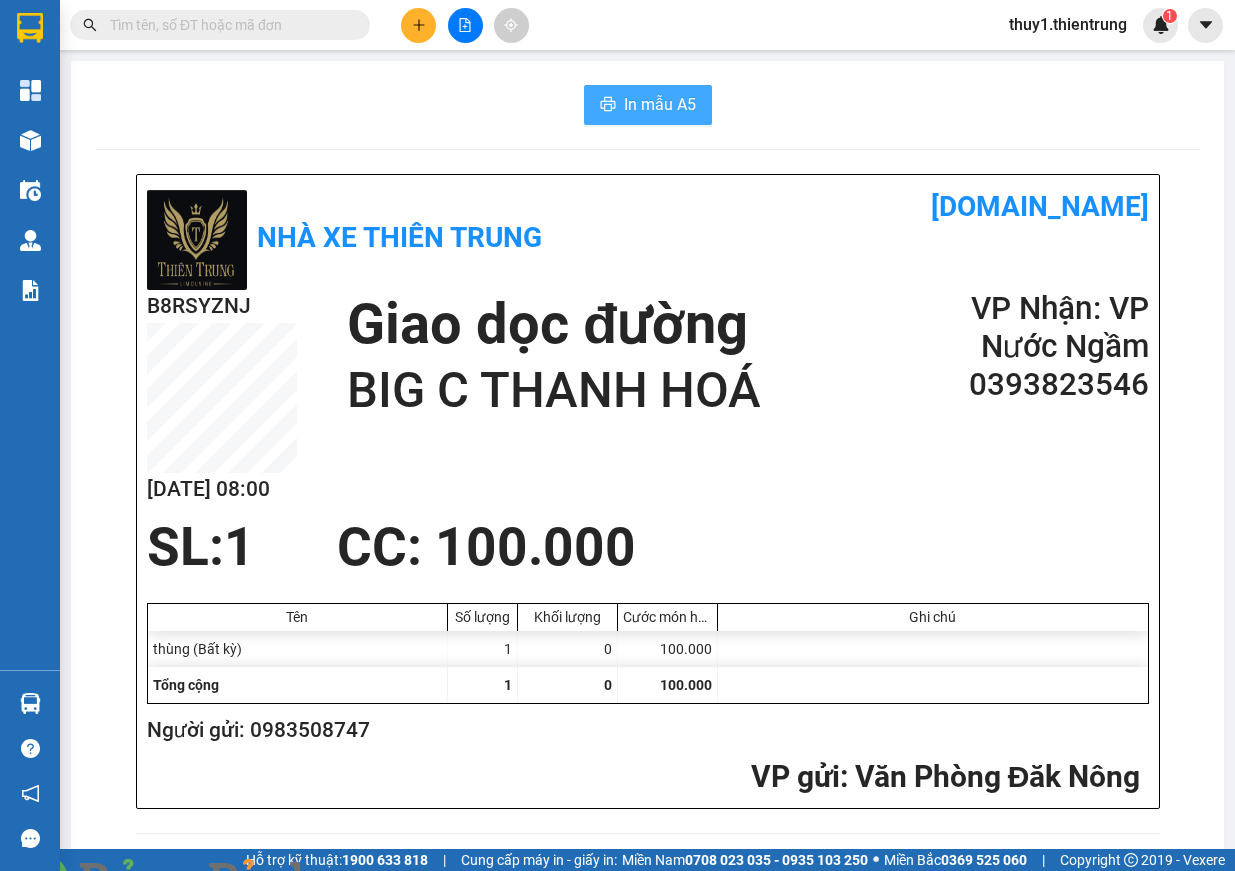 click on "In mẫu A5" at bounding box center (648, 105) 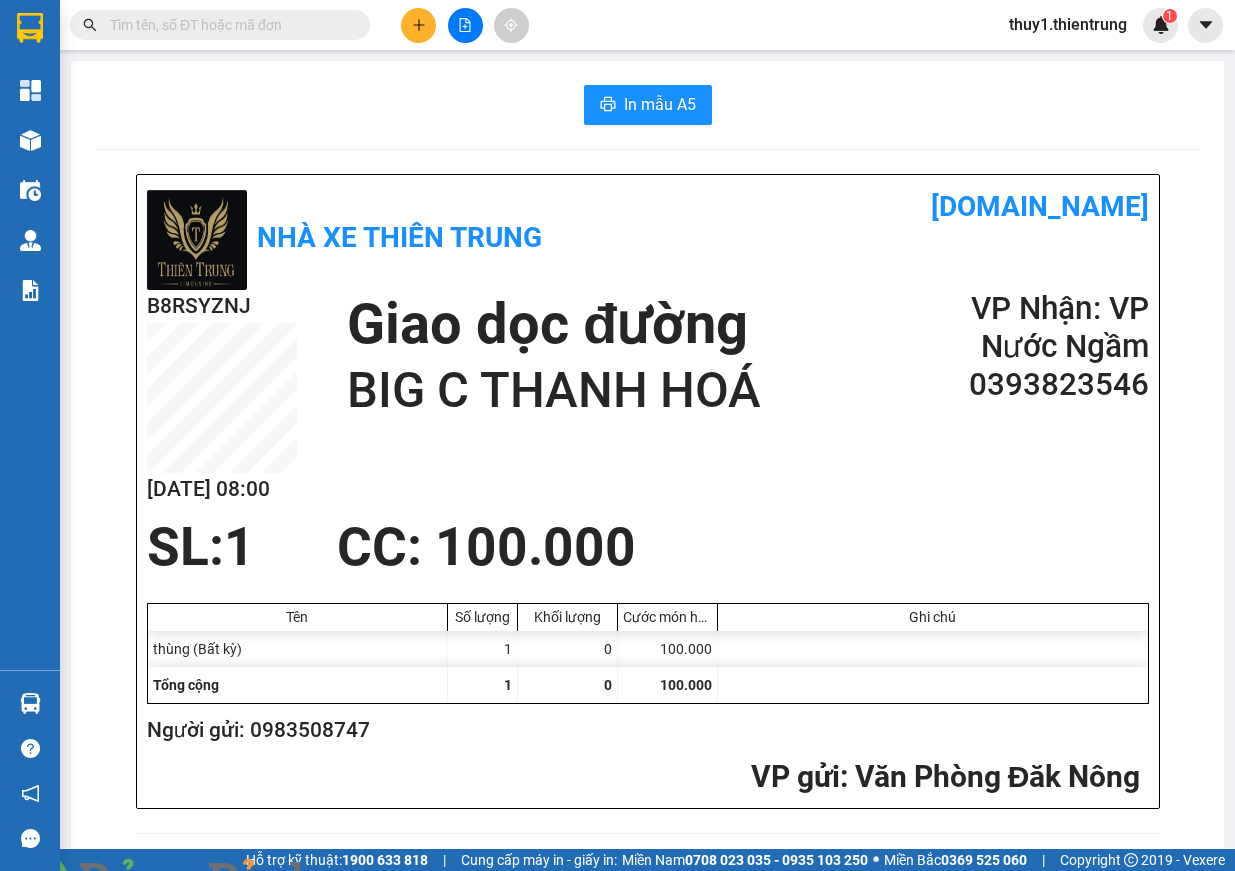 click at bounding box center (418, 25) 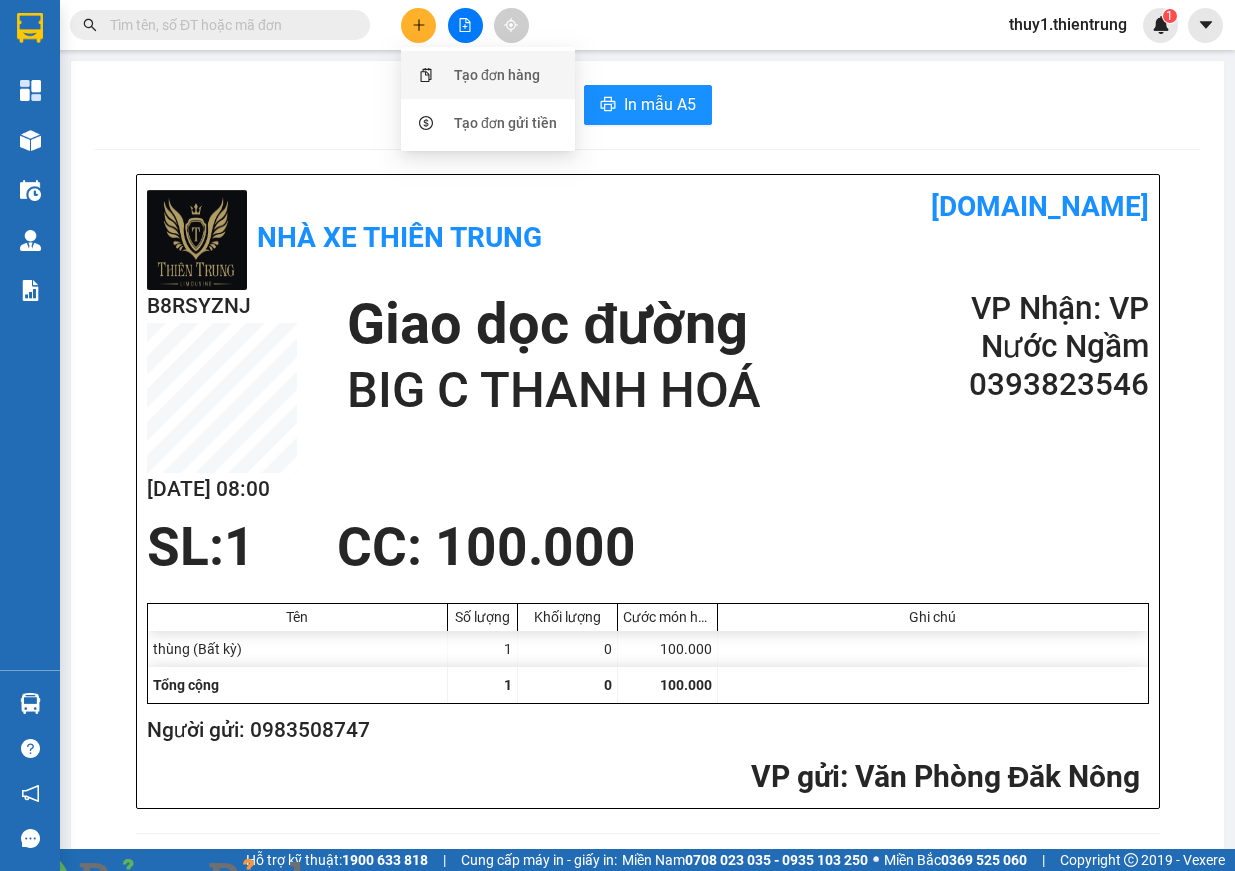 click on "Tạo đơn hàng" at bounding box center [497, 75] 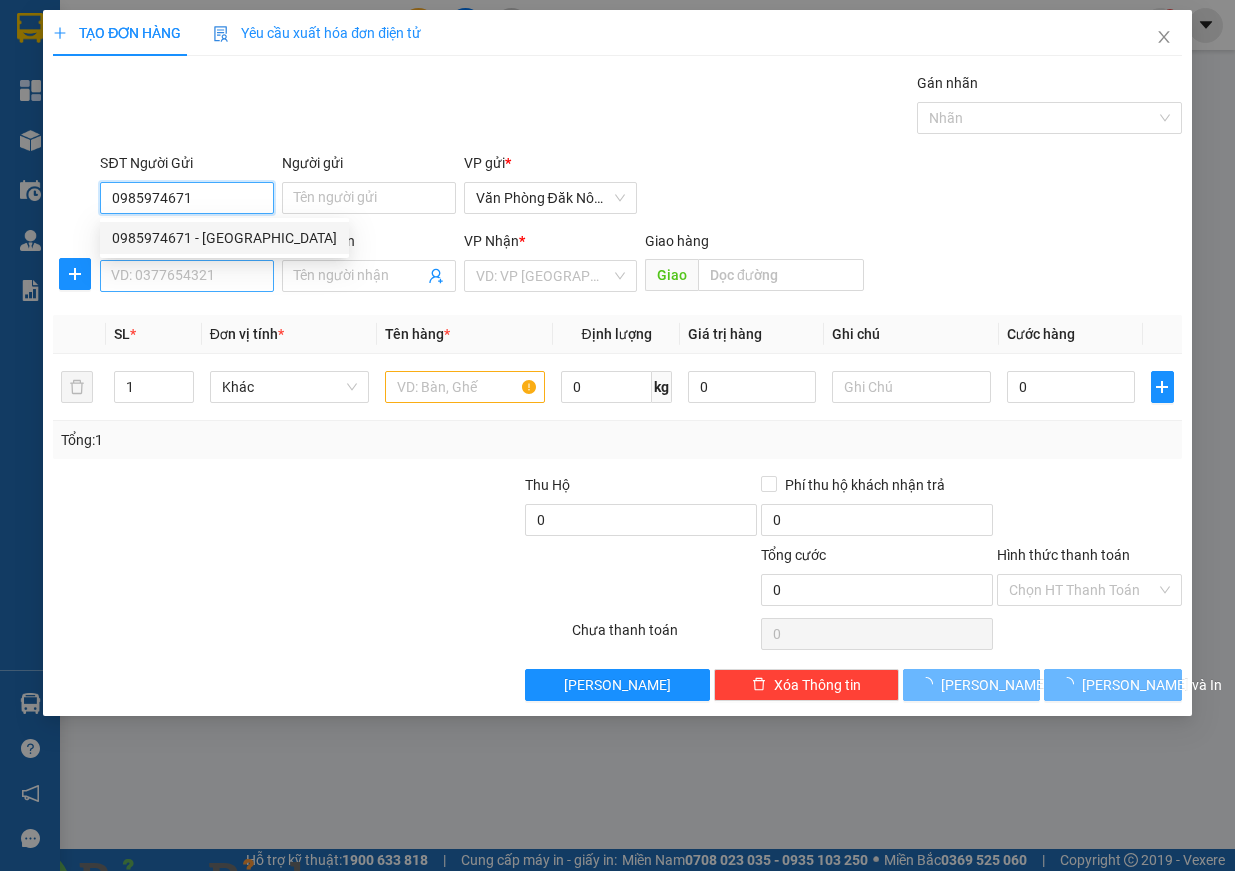 type on "0985974671" 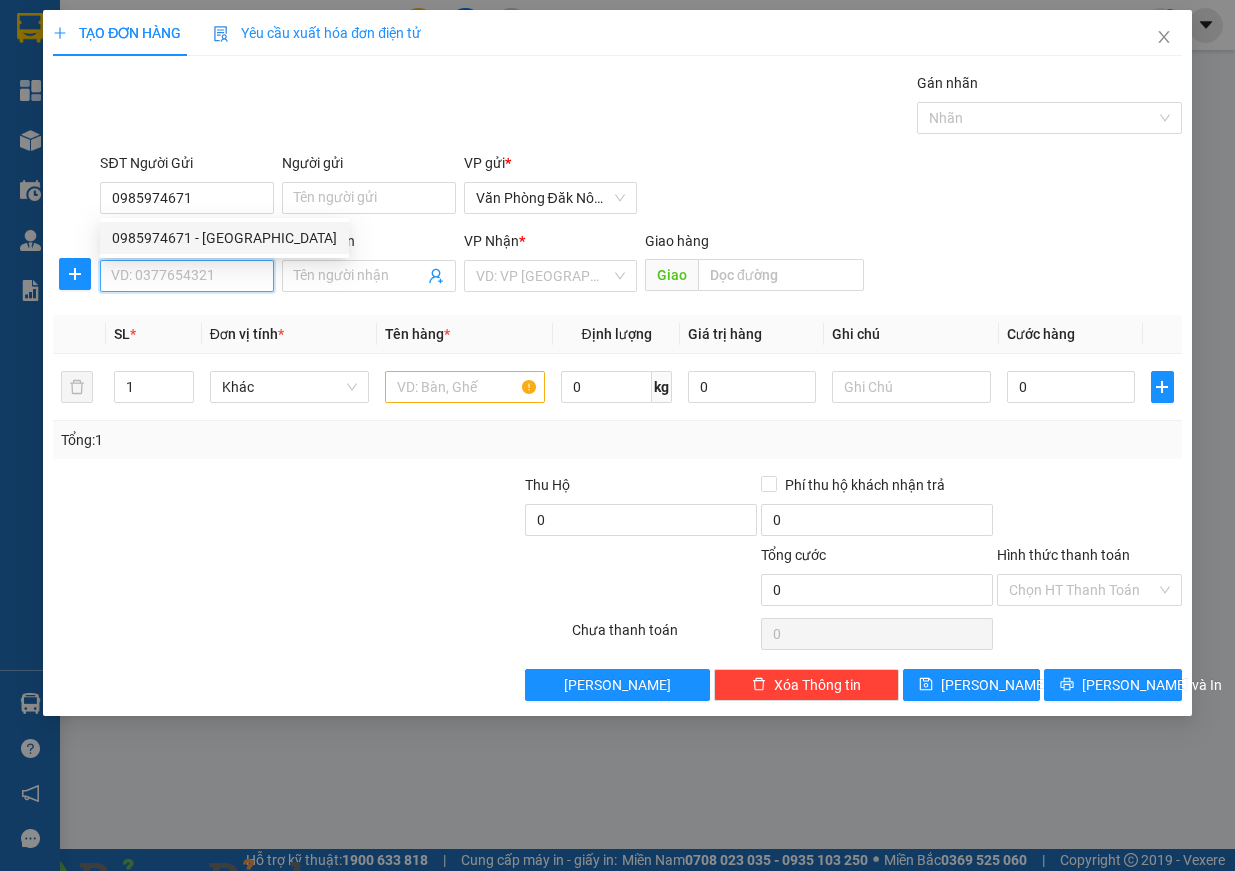 click on "SĐT Người Nhận" at bounding box center (187, 276) 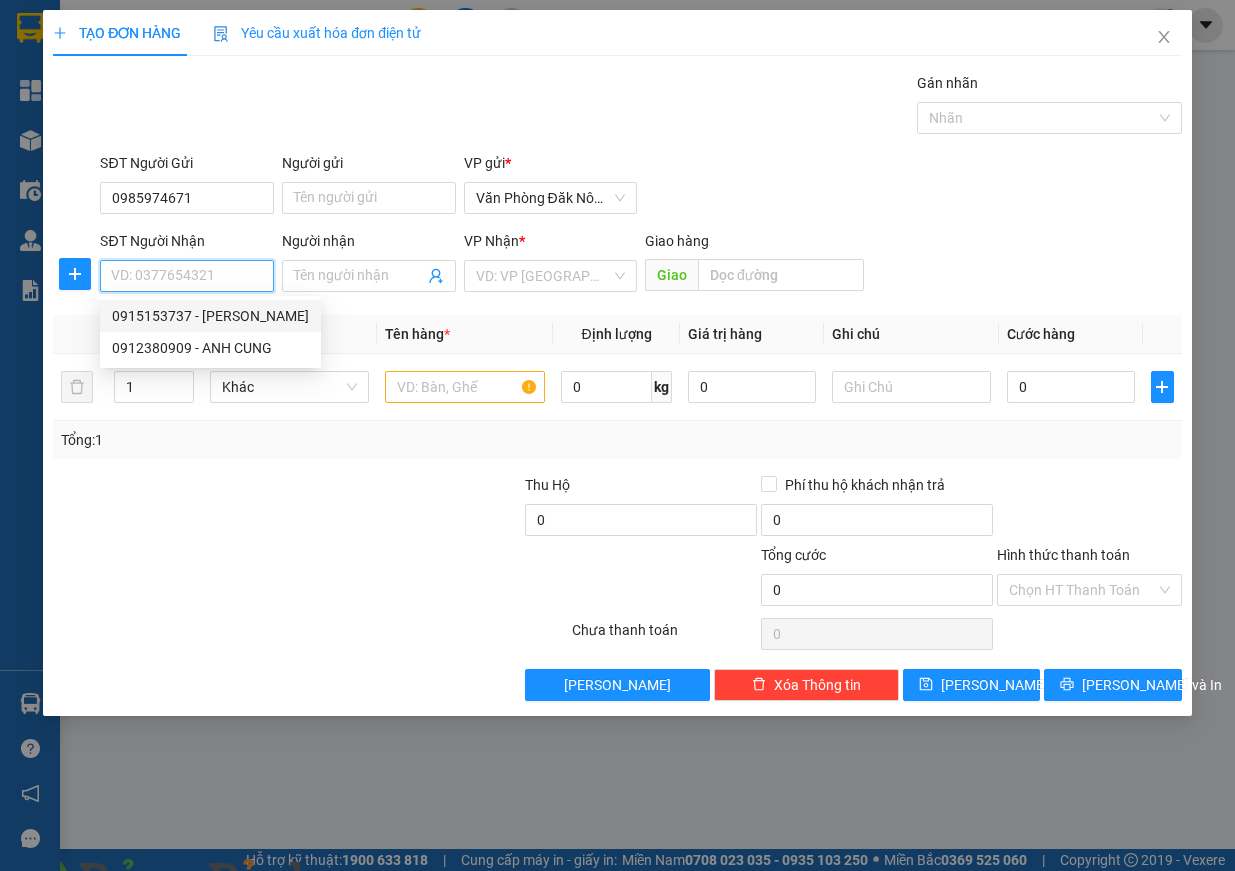 click on "0915153737 - [PERSON_NAME]" at bounding box center [210, 316] 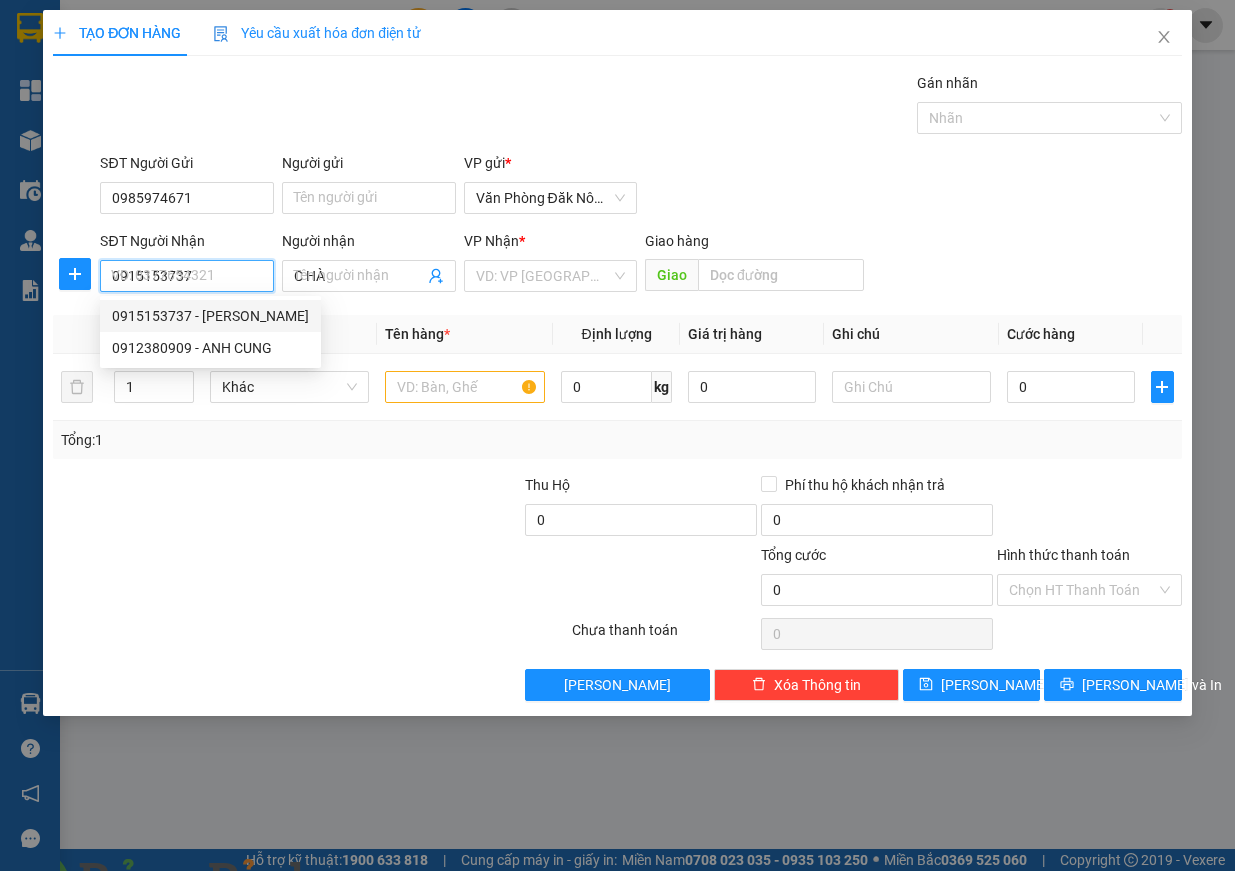 type on "100.000" 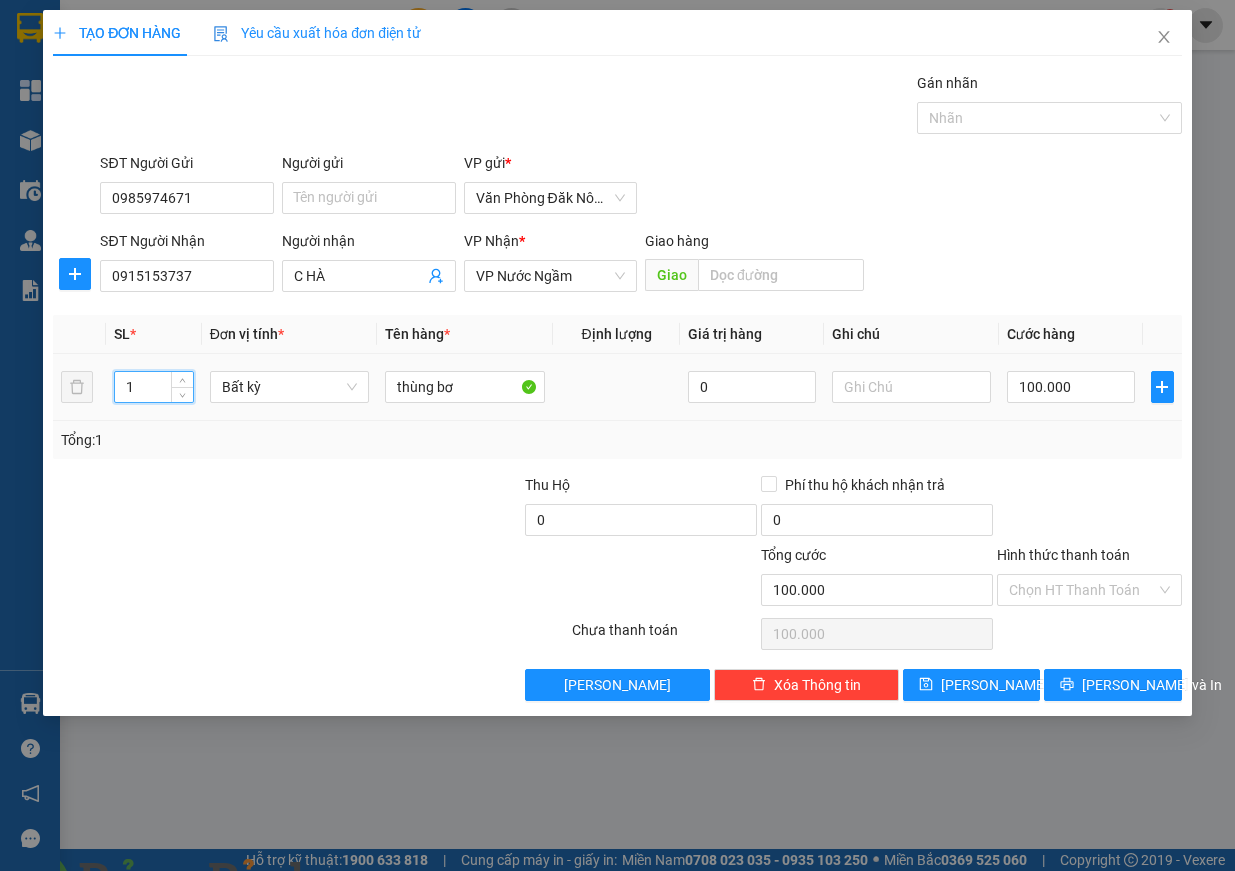 click on "1" at bounding box center (154, 387) 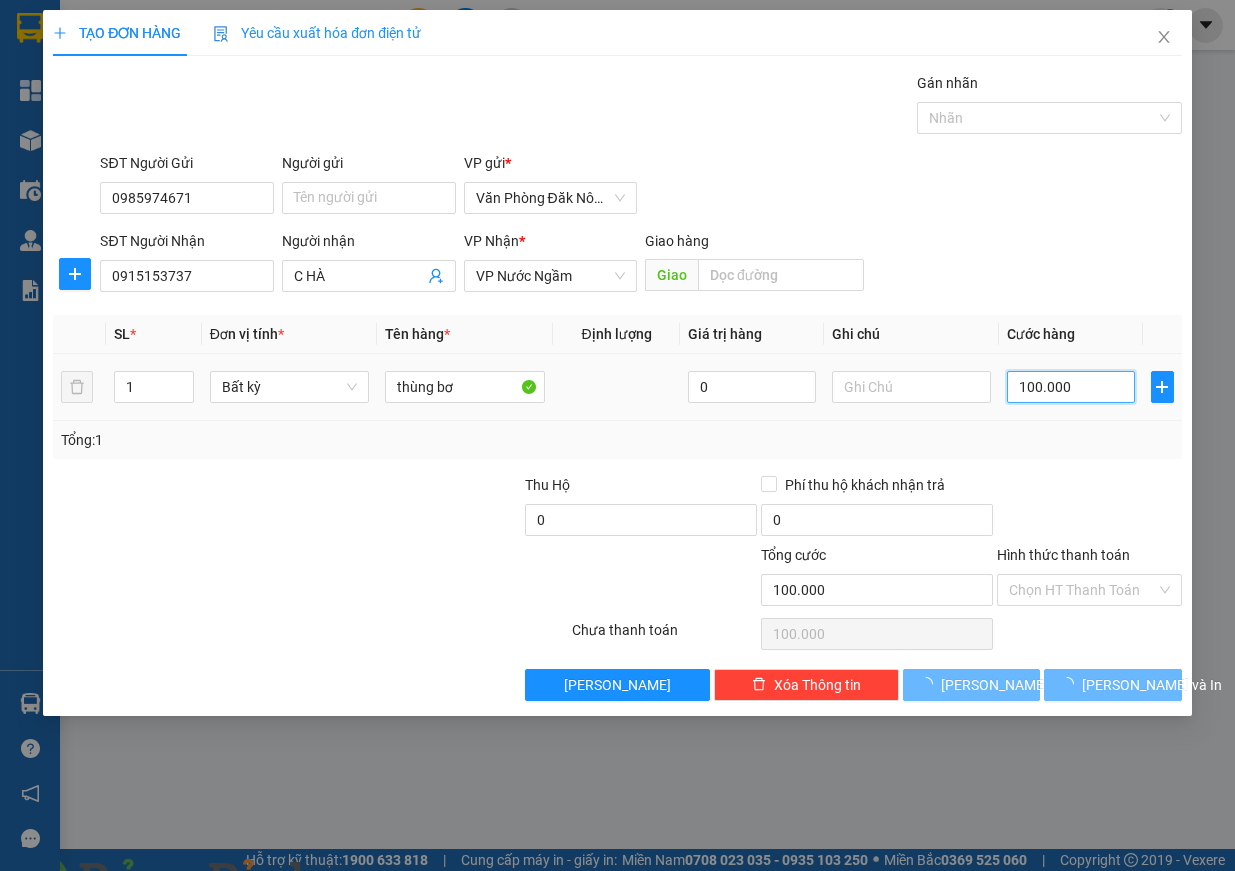 click on "100.000" at bounding box center [1071, 387] 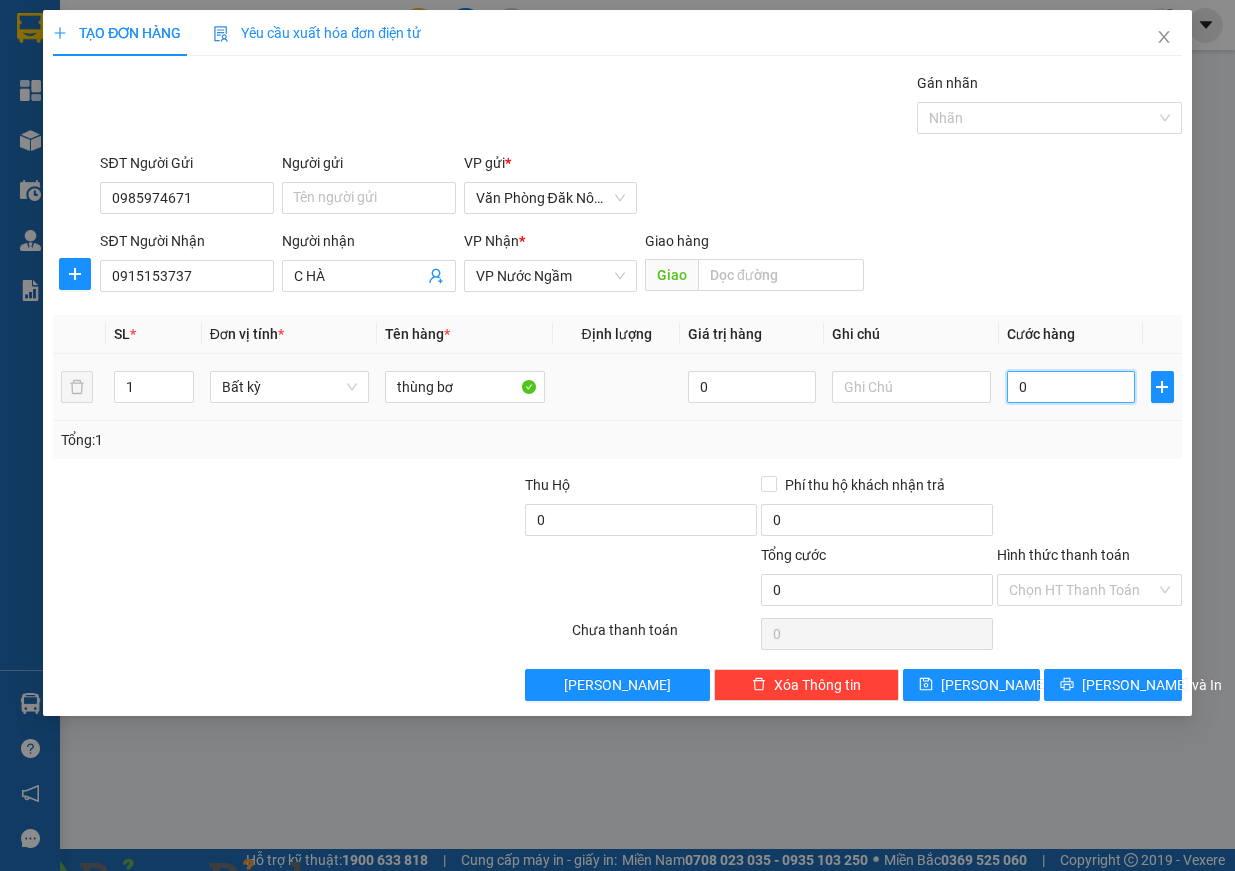 type on "2" 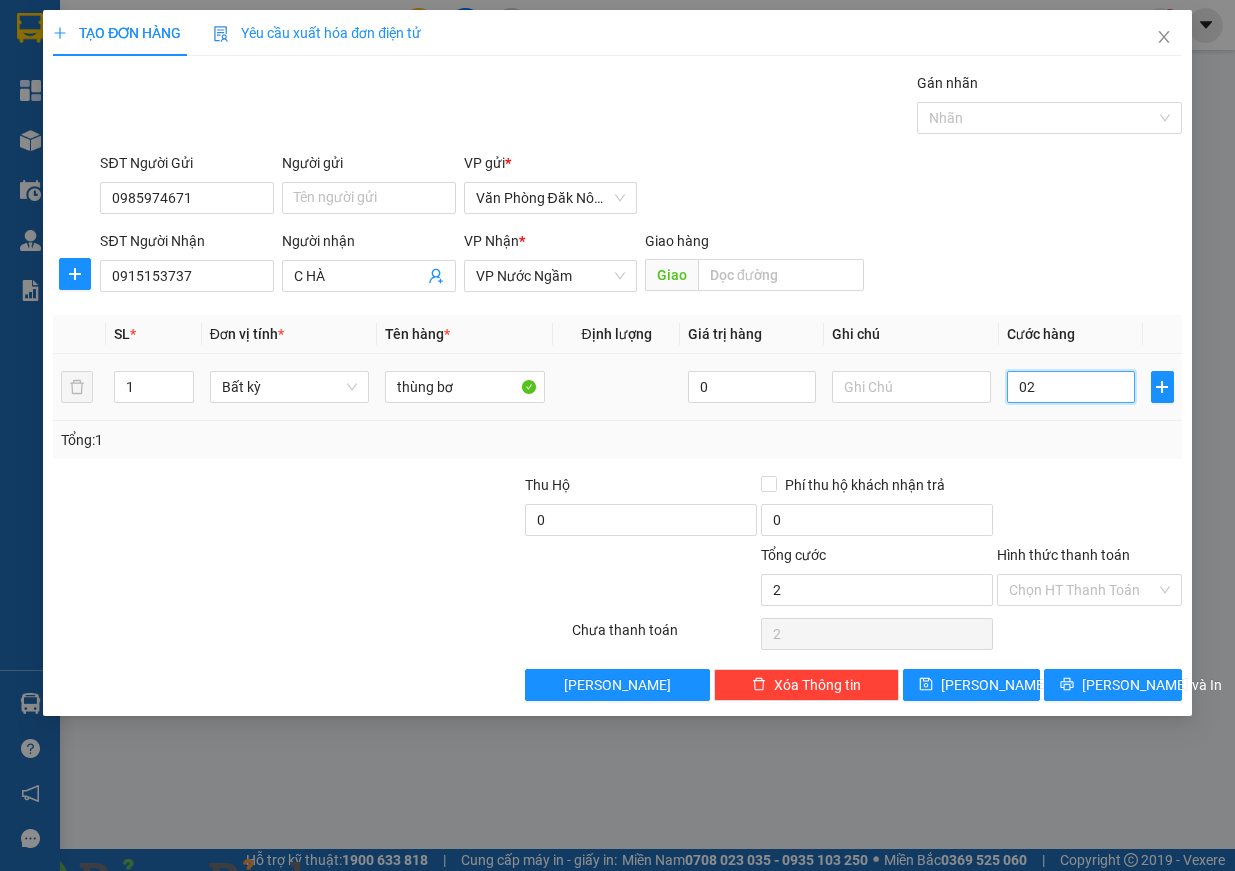 type on "020" 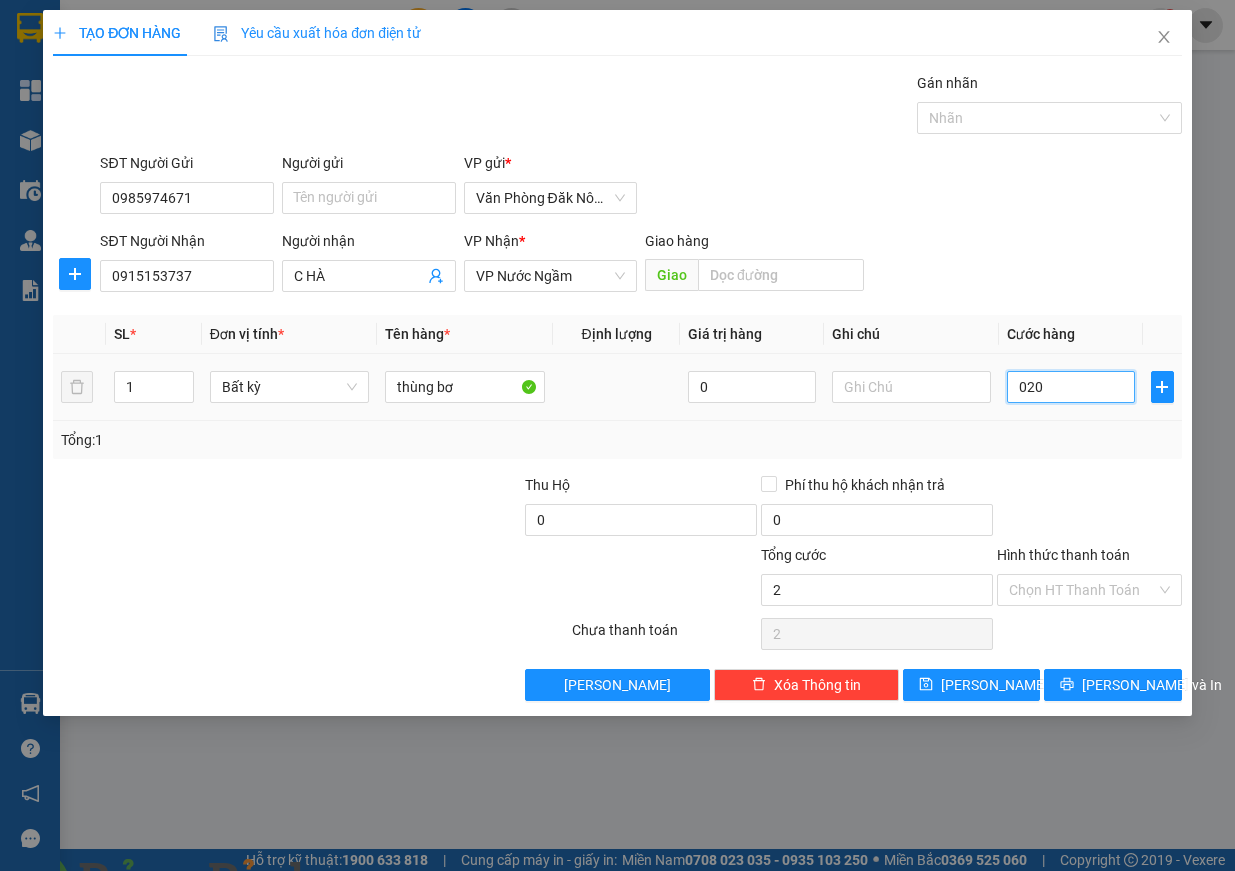 type on "20" 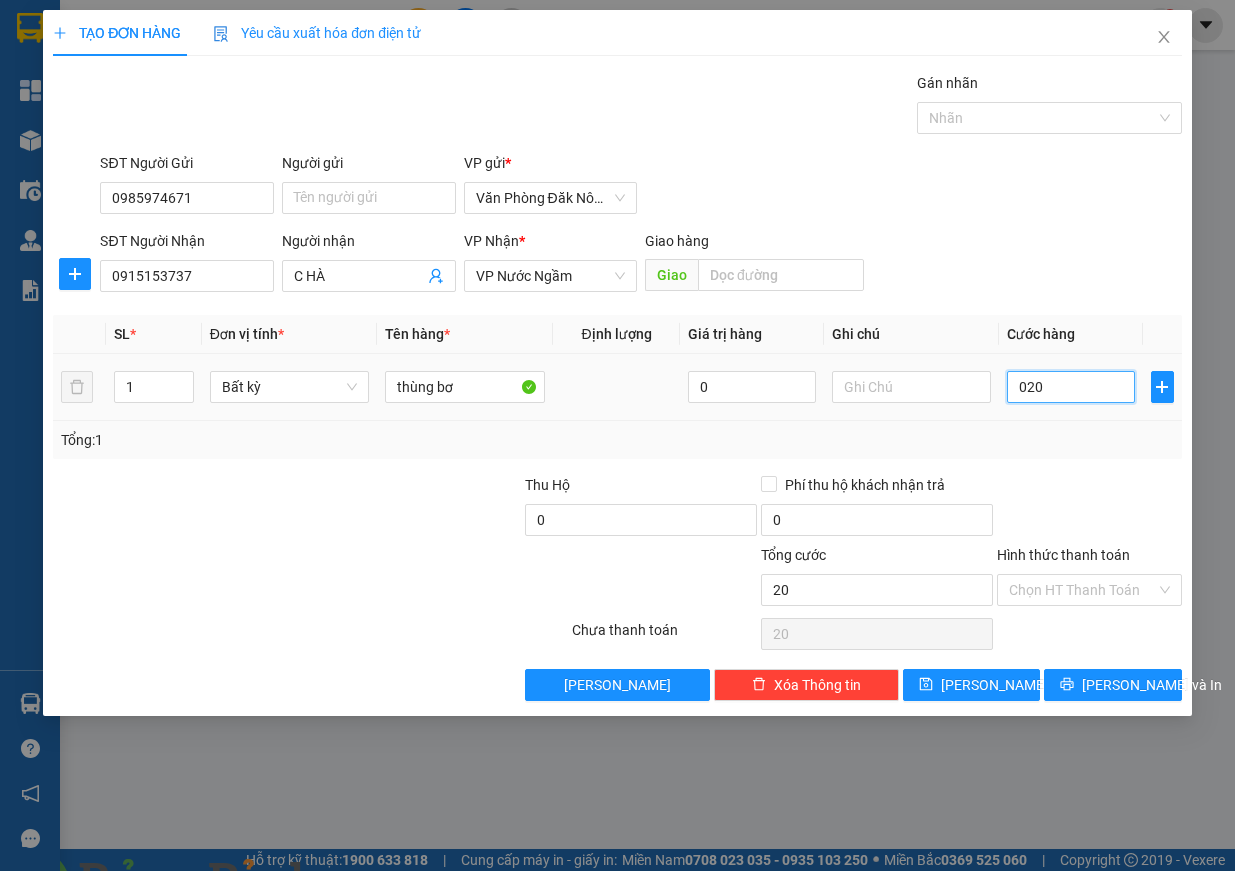 type on "200" 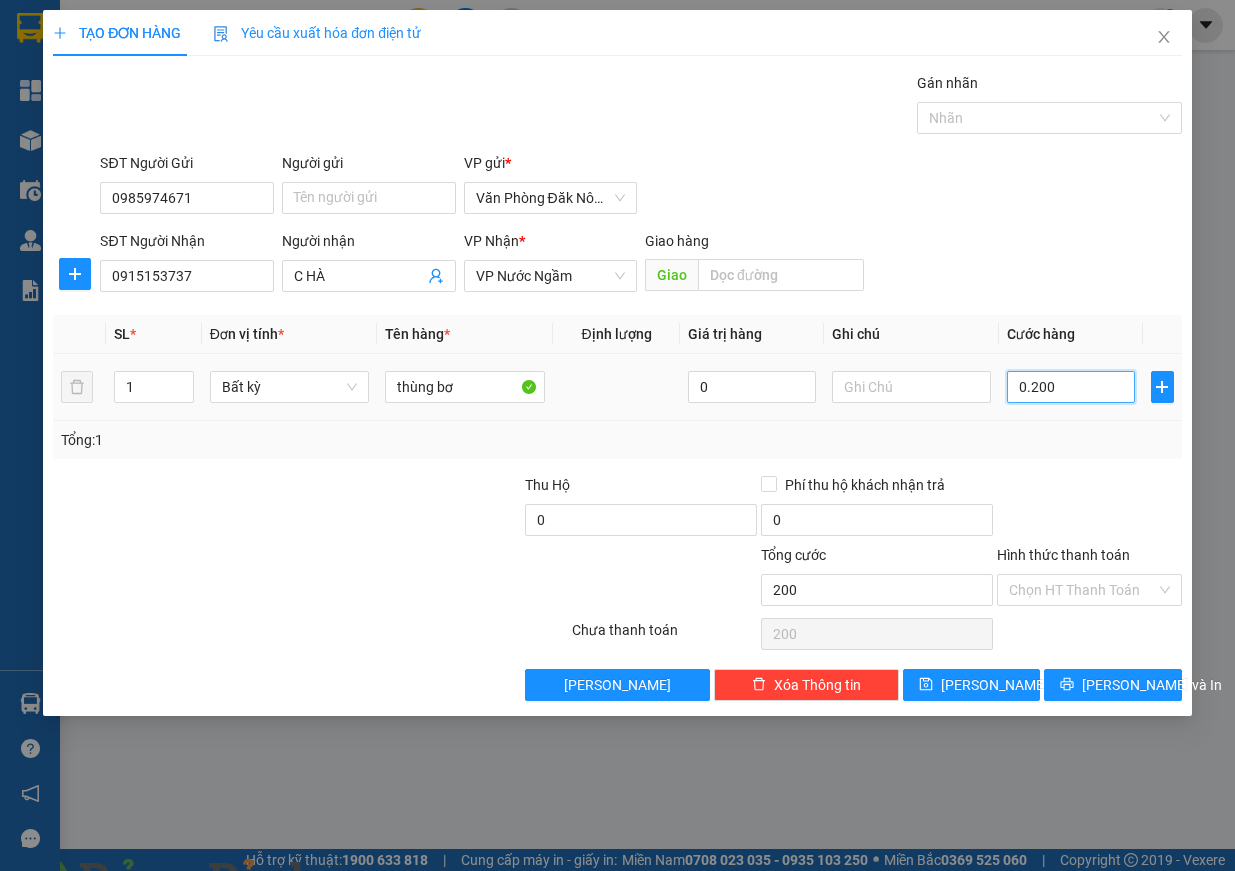 type on "2.000" 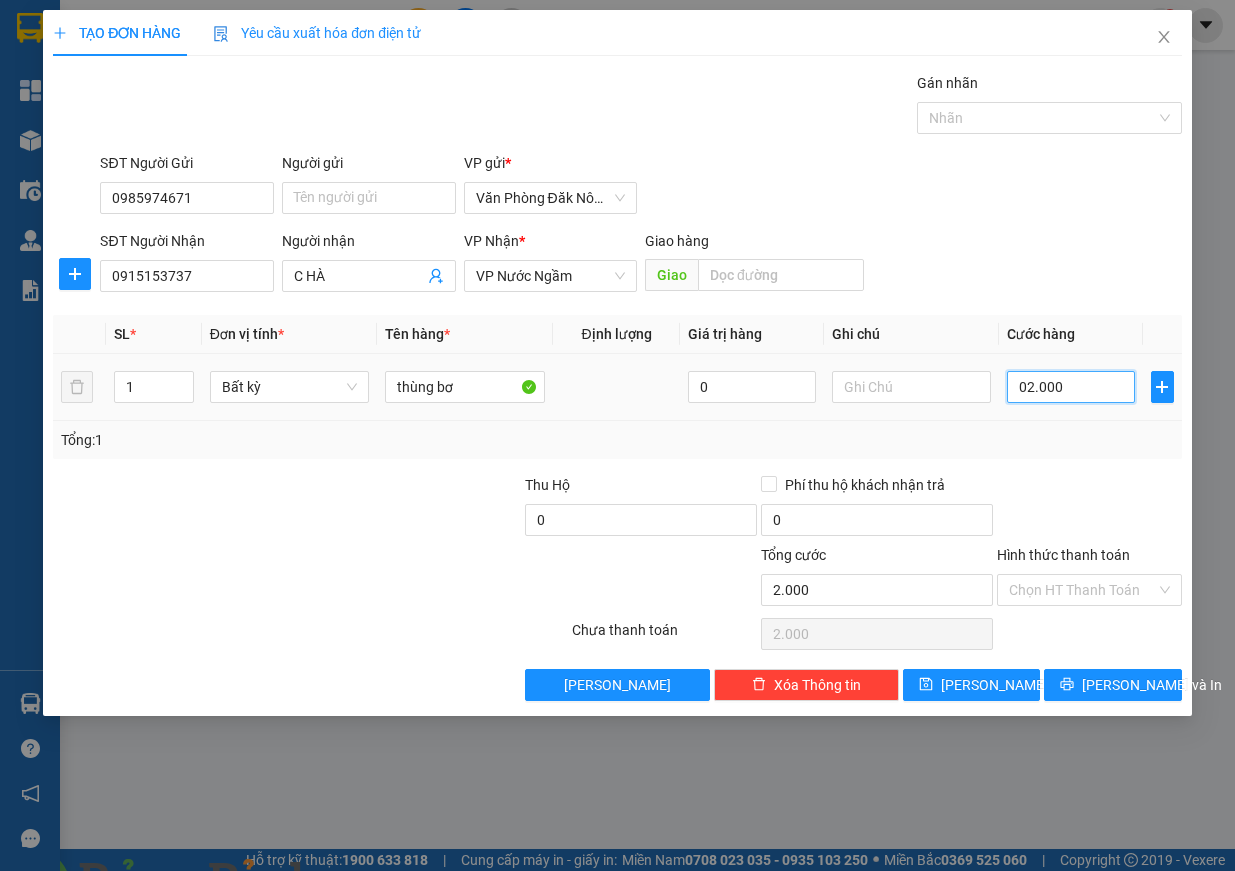drag, startPoint x: 1016, startPoint y: 392, endPoint x: 1101, endPoint y: 386, distance: 85.2115 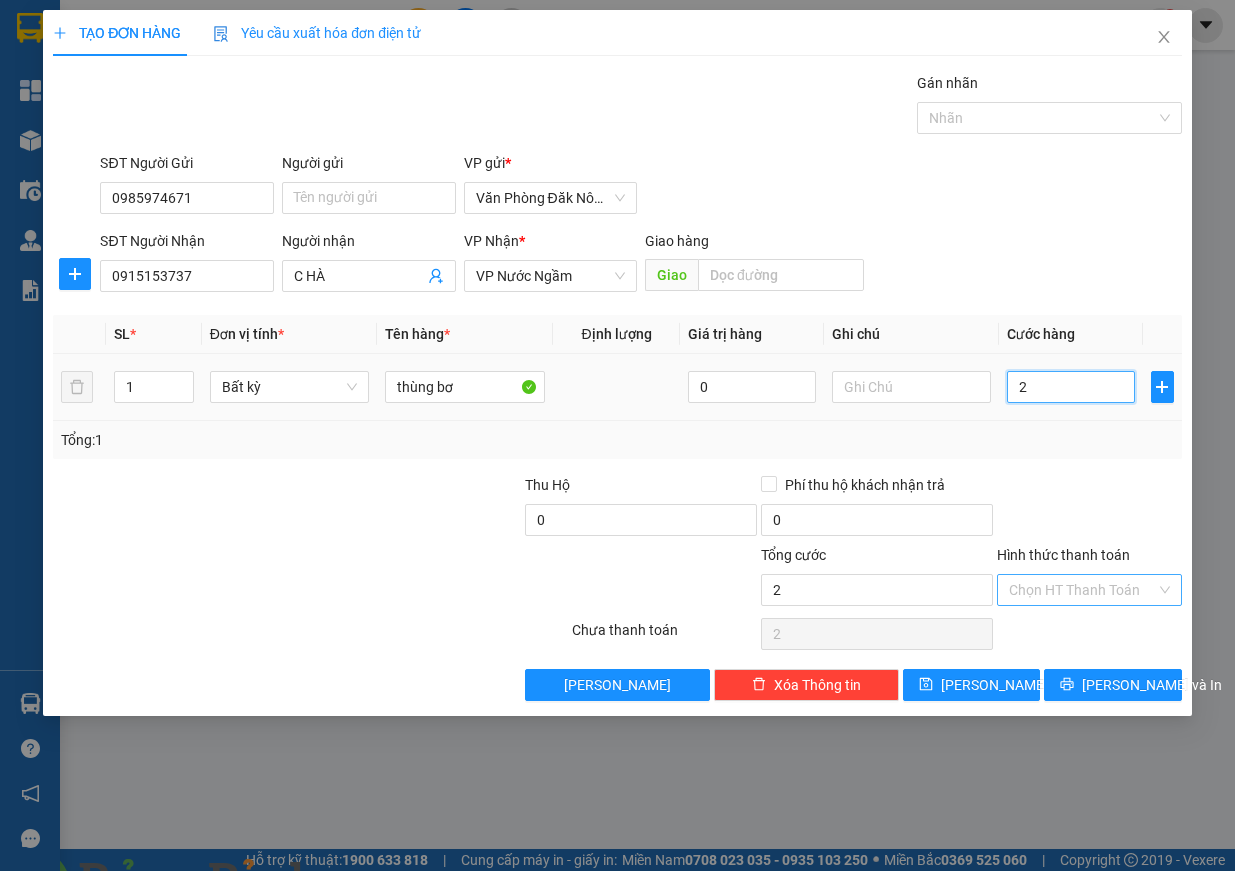 type on "20" 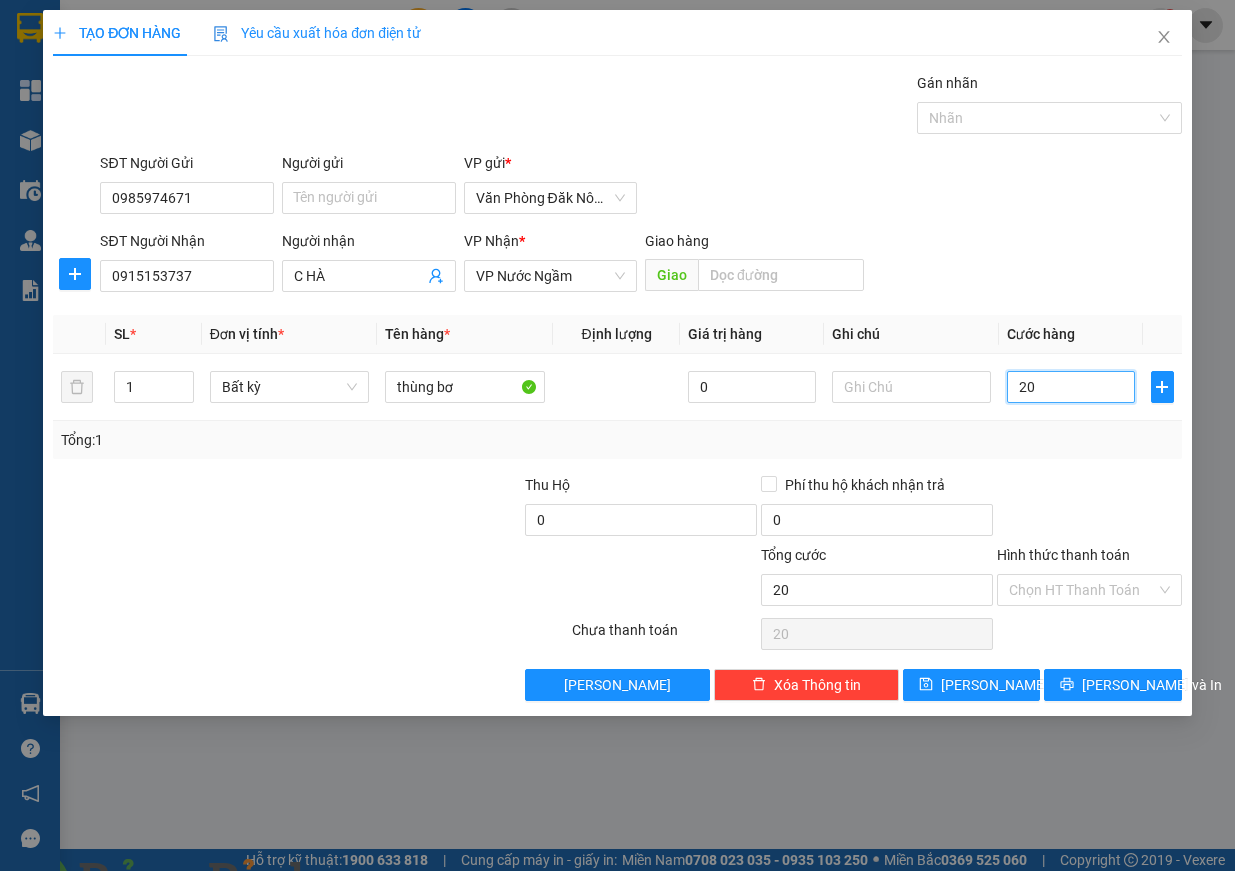 type on "200" 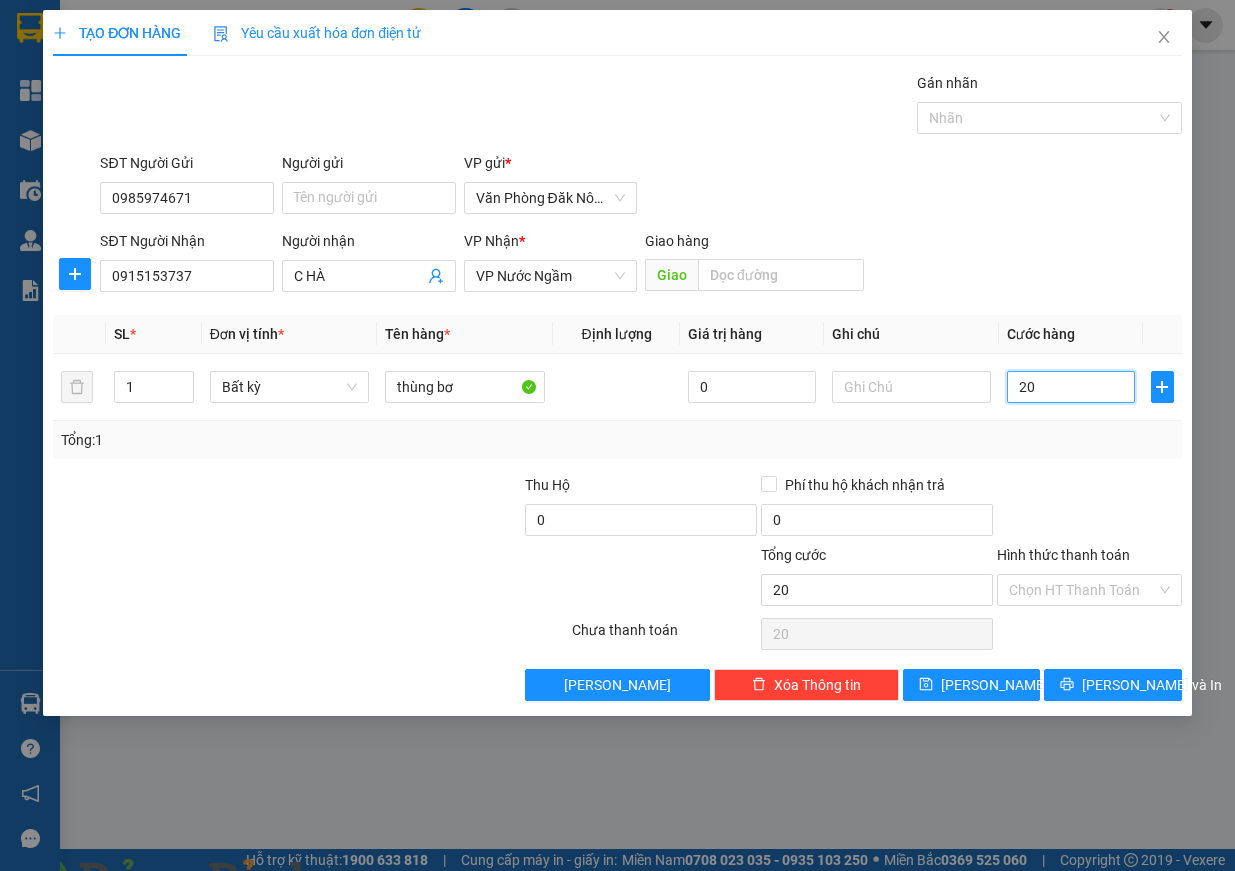 type on "200" 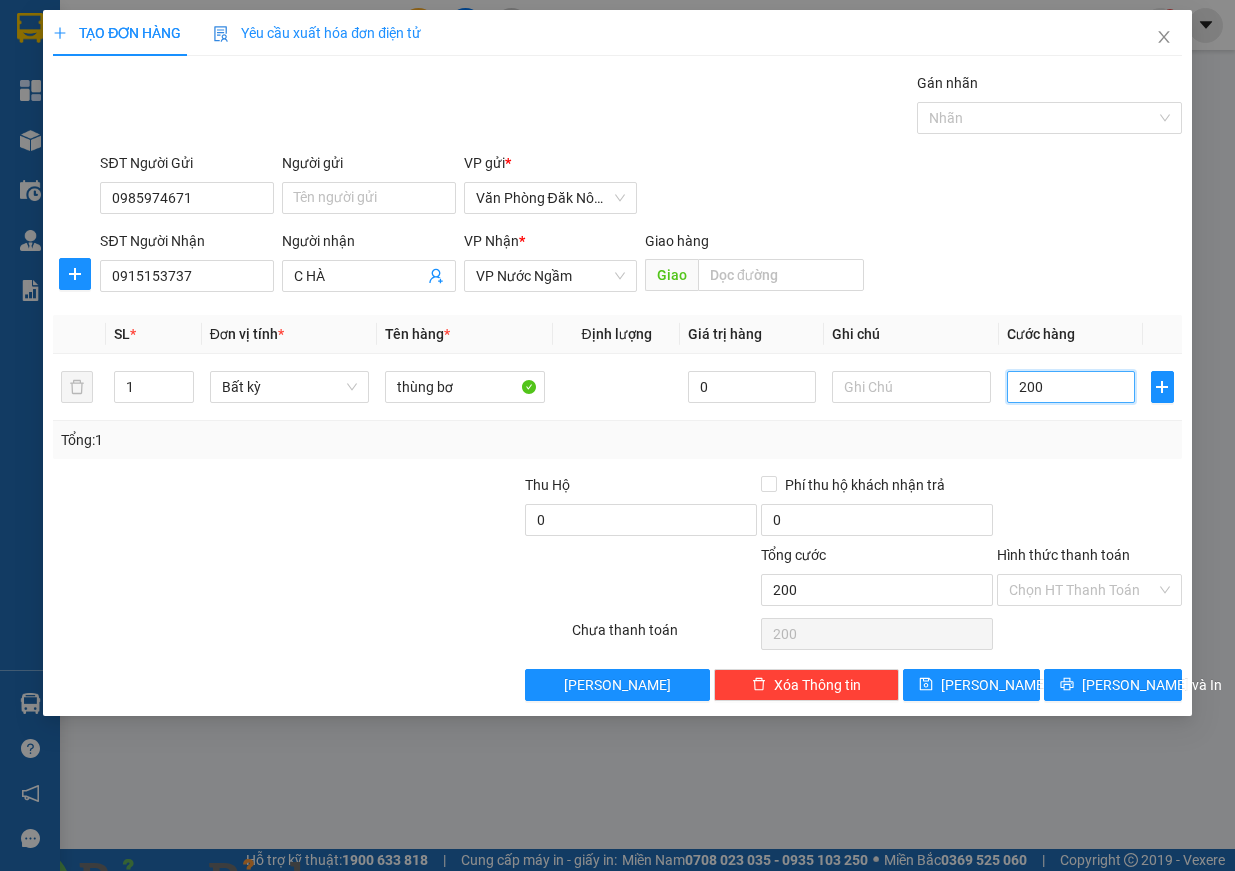 type on "2.000" 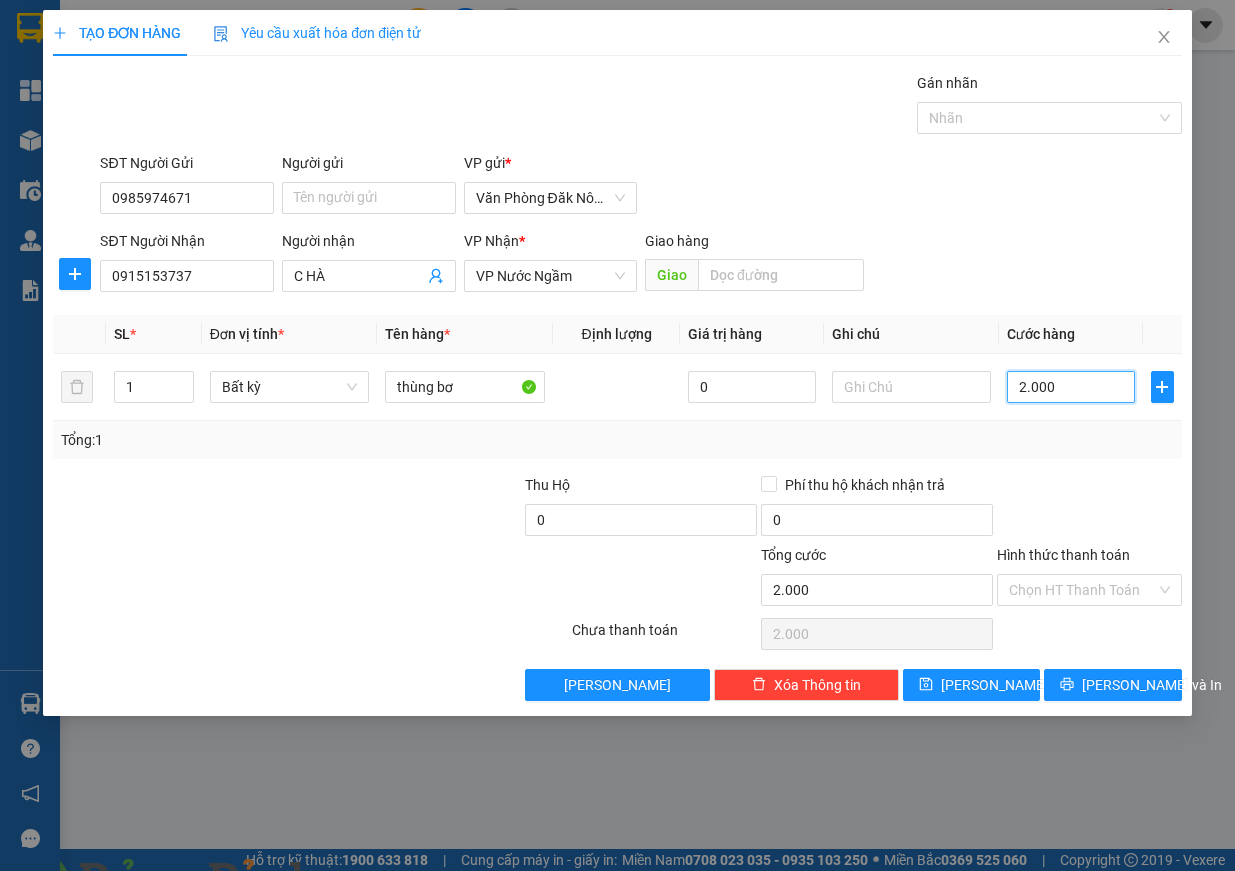 type on "20.000" 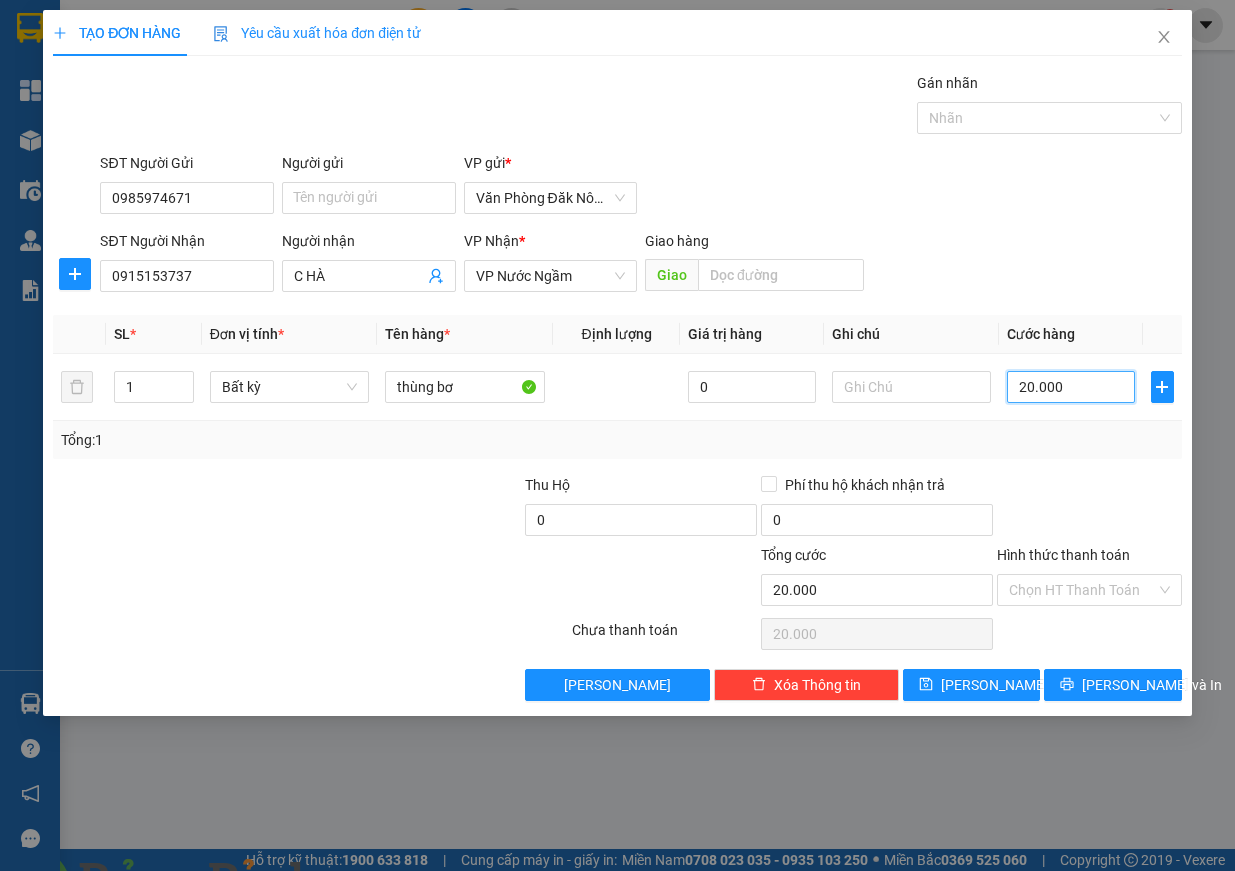 type on "200.000" 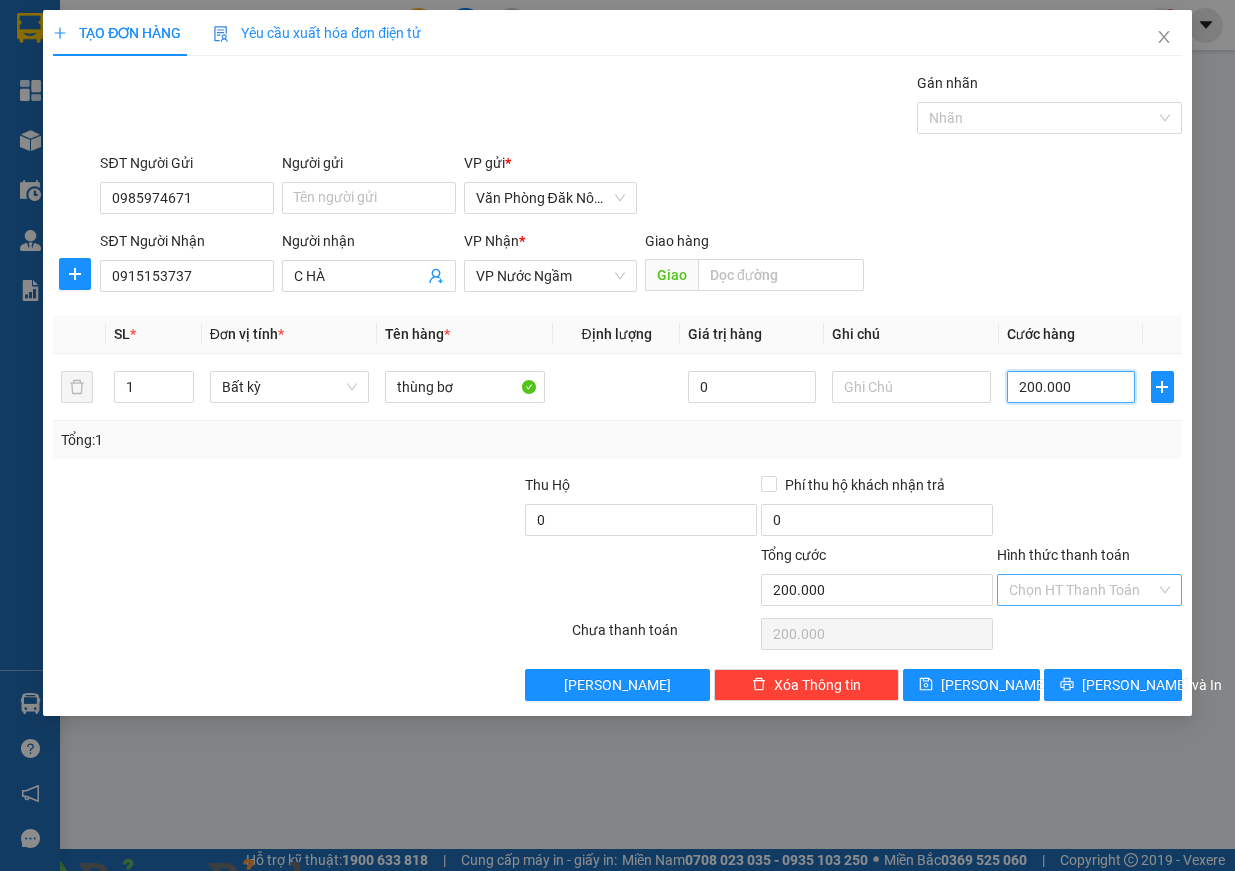 type on "200.000" 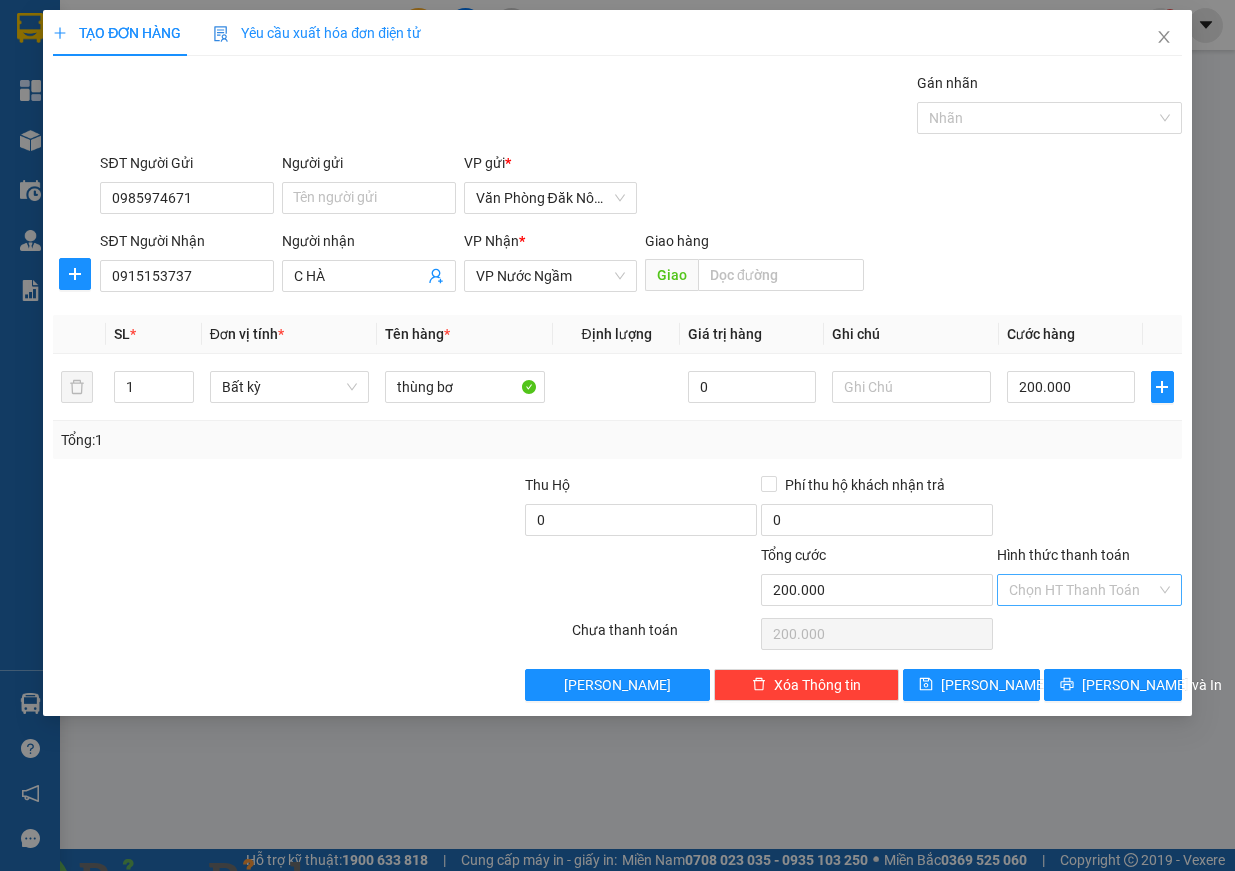 click on "Hình thức thanh toán" at bounding box center [1082, 590] 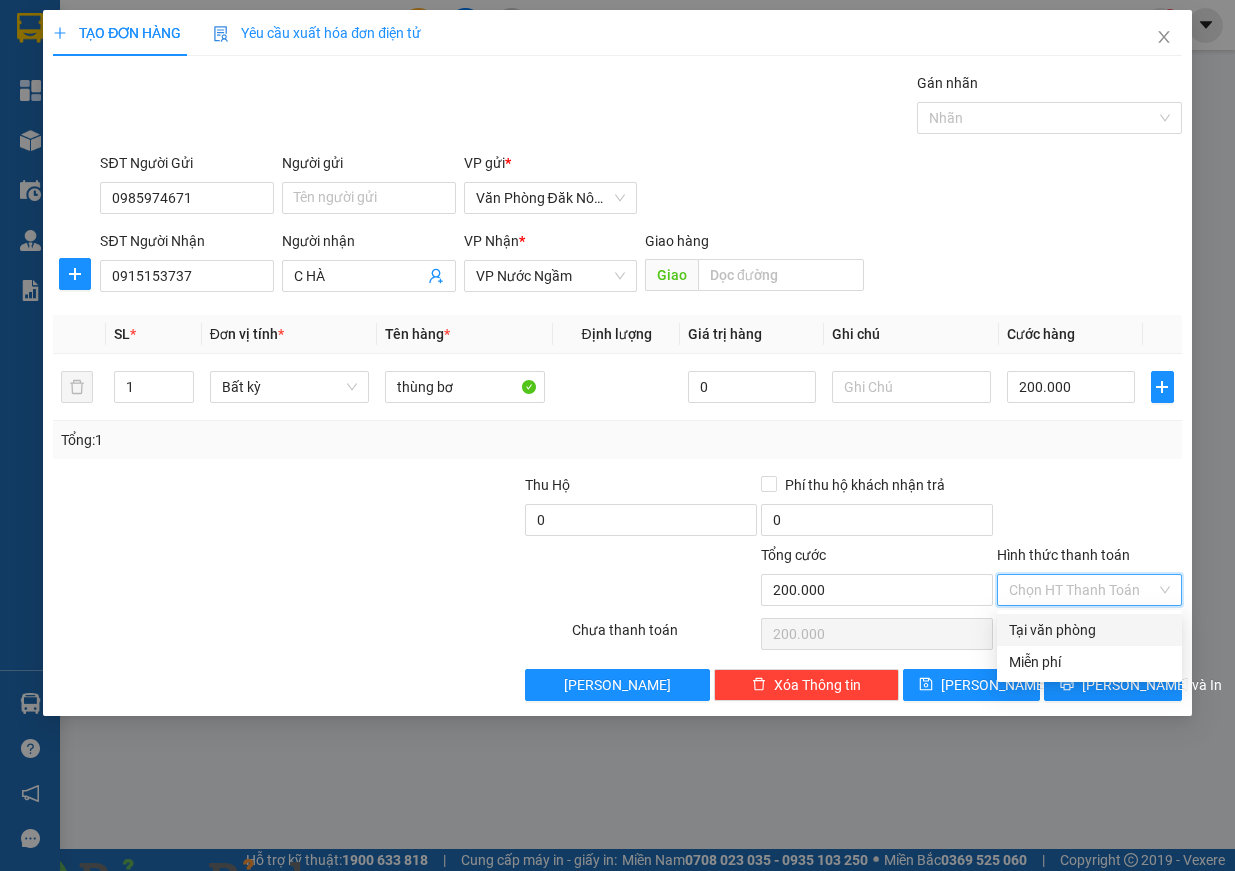 click on "Tại văn phòng" at bounding box center [1089, 630] 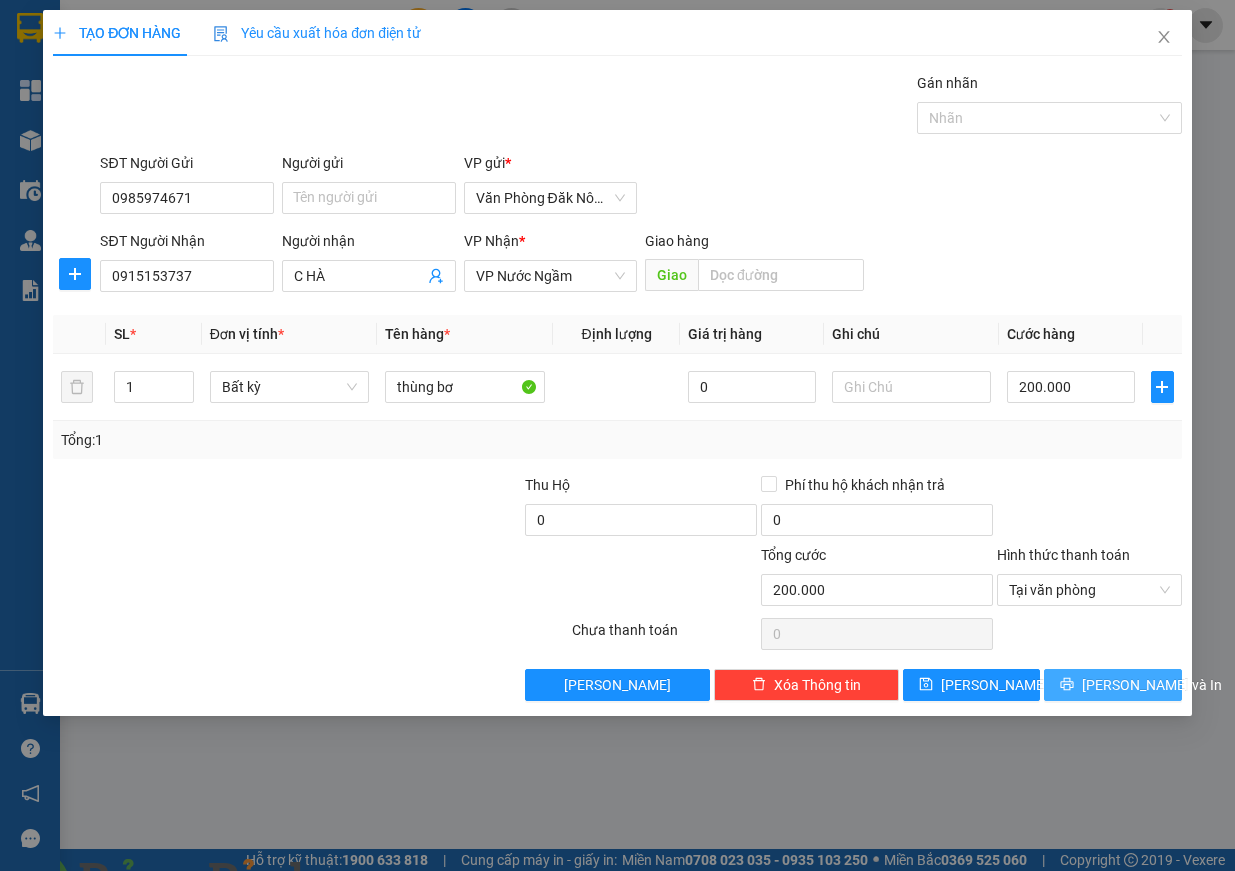 click on "[PERSON_NAME] và In" at bounding box center (1152, 685) 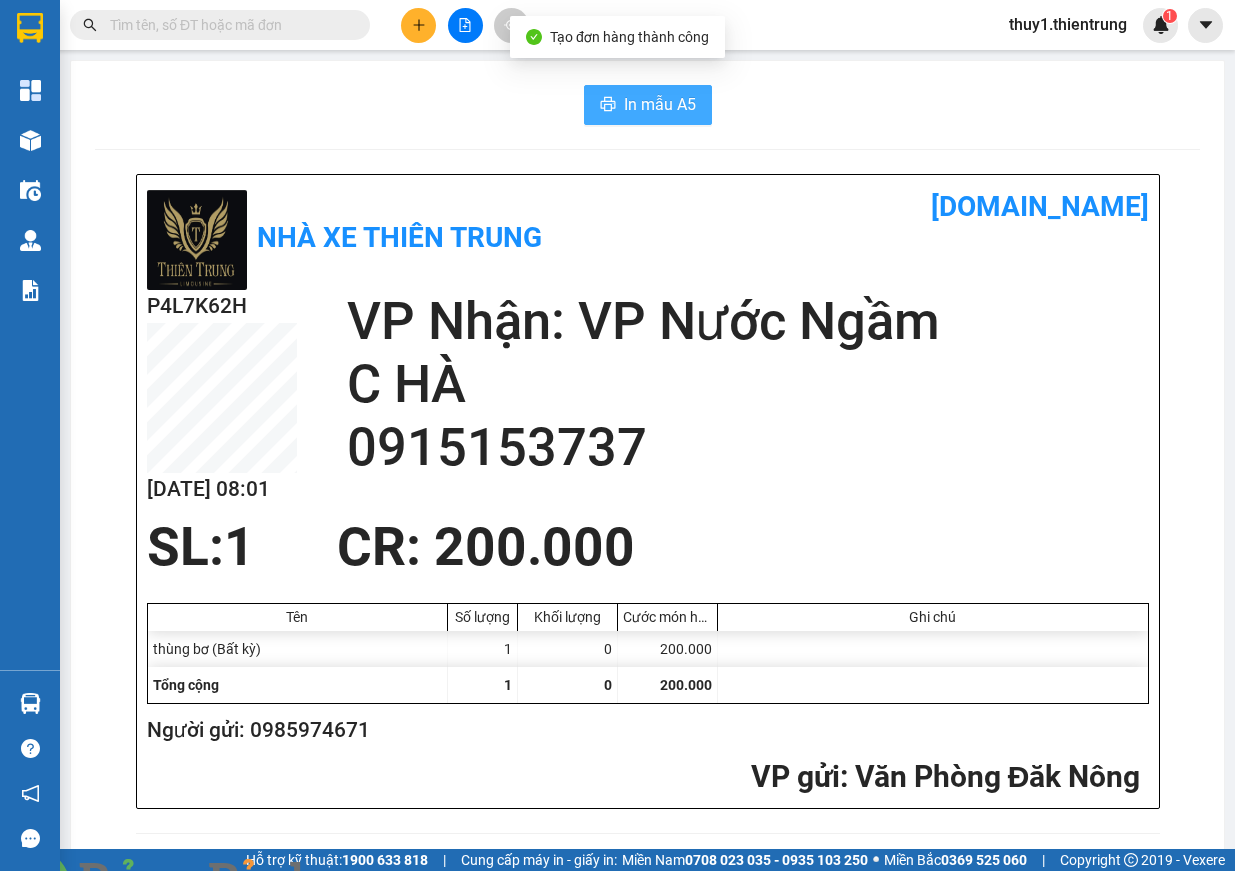 click on "In mẫu A5" at bounding box center (660, 104) 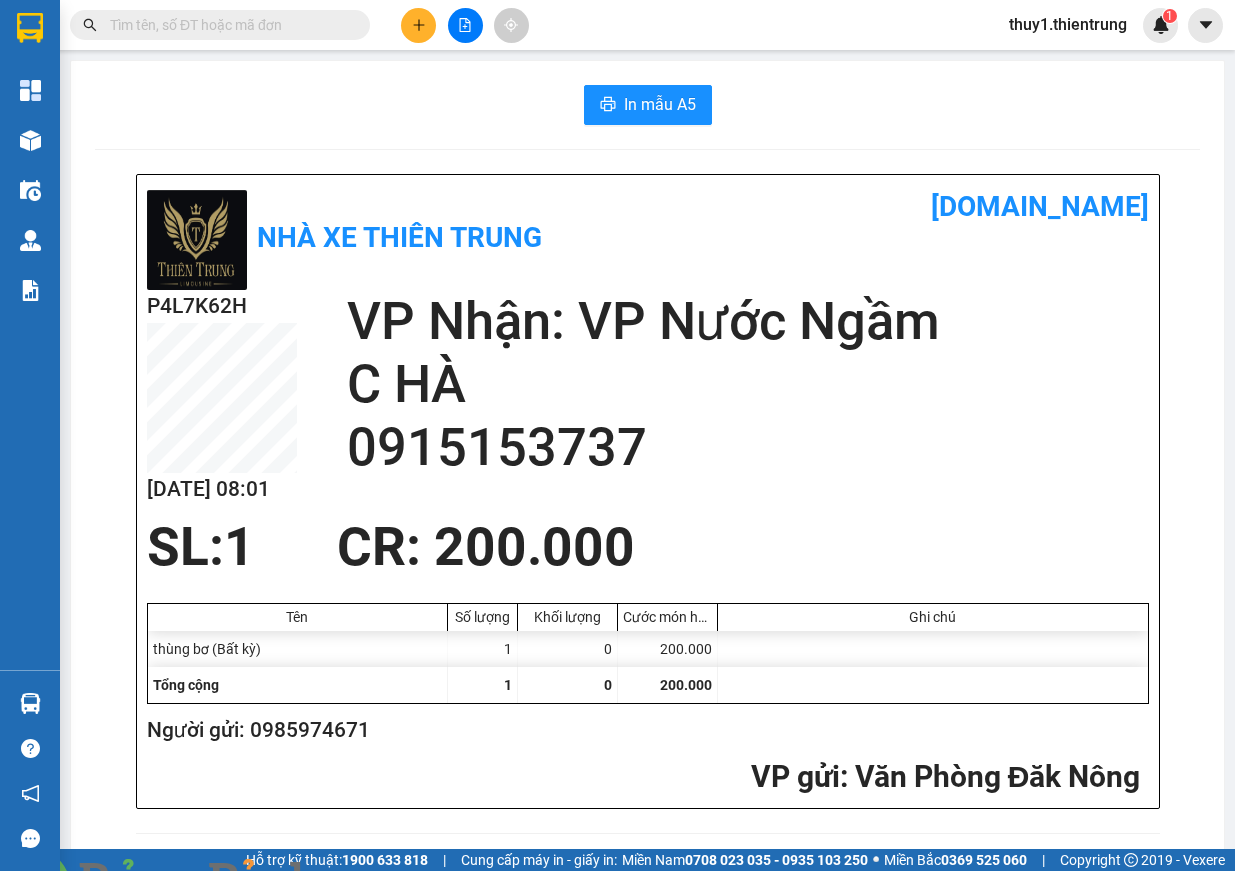 click 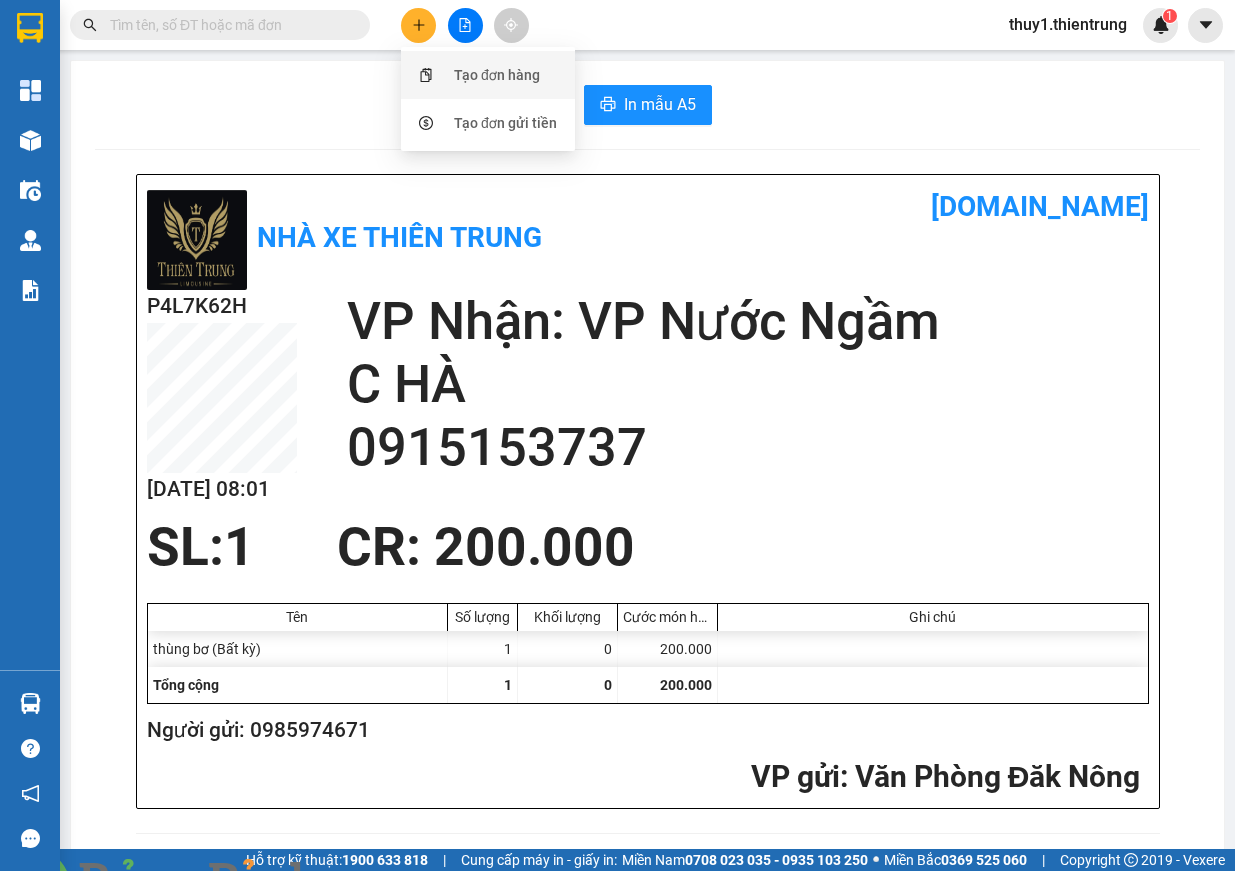 click on "Tạo đơn hàng" at bounding box center [497, 75] 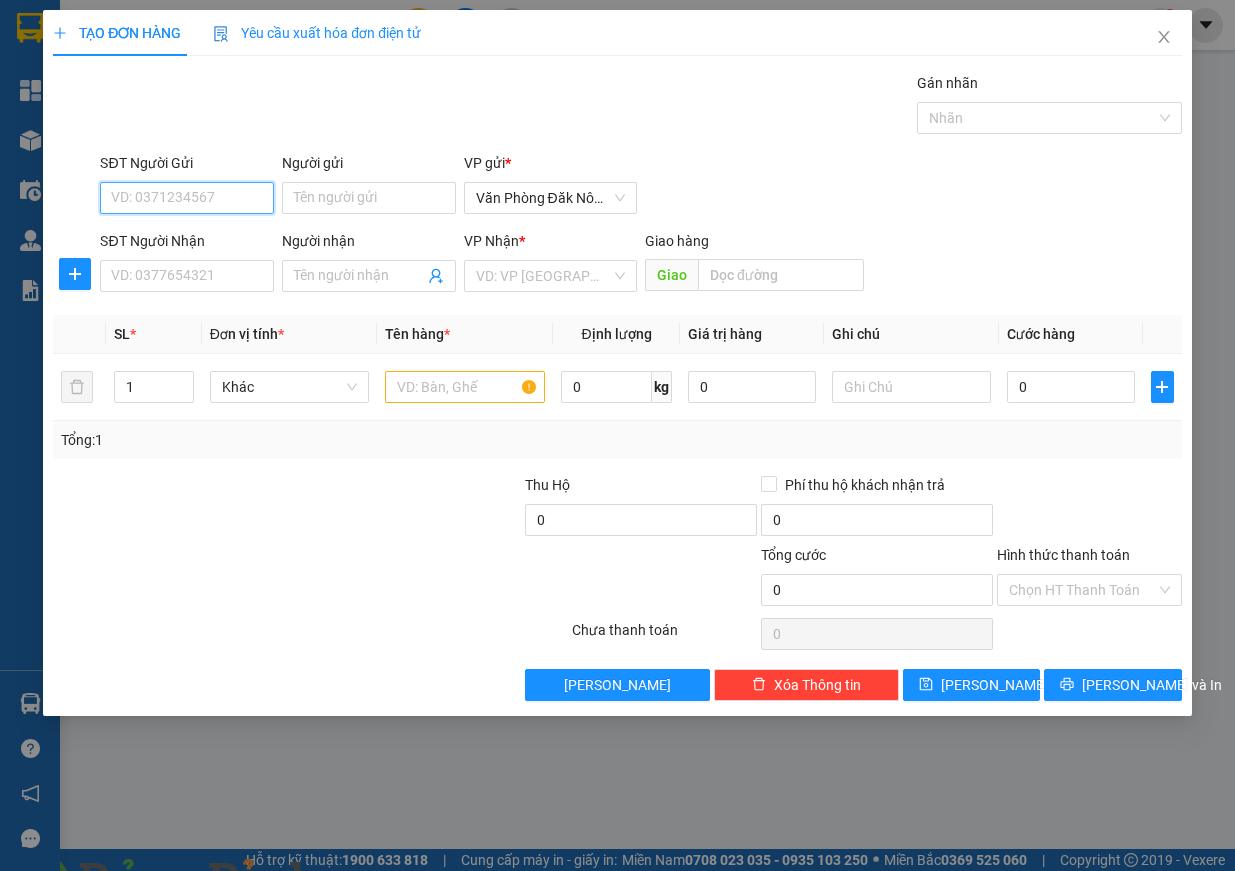 click on "SĐT Người Gửi" at bounding box center (187, 198) 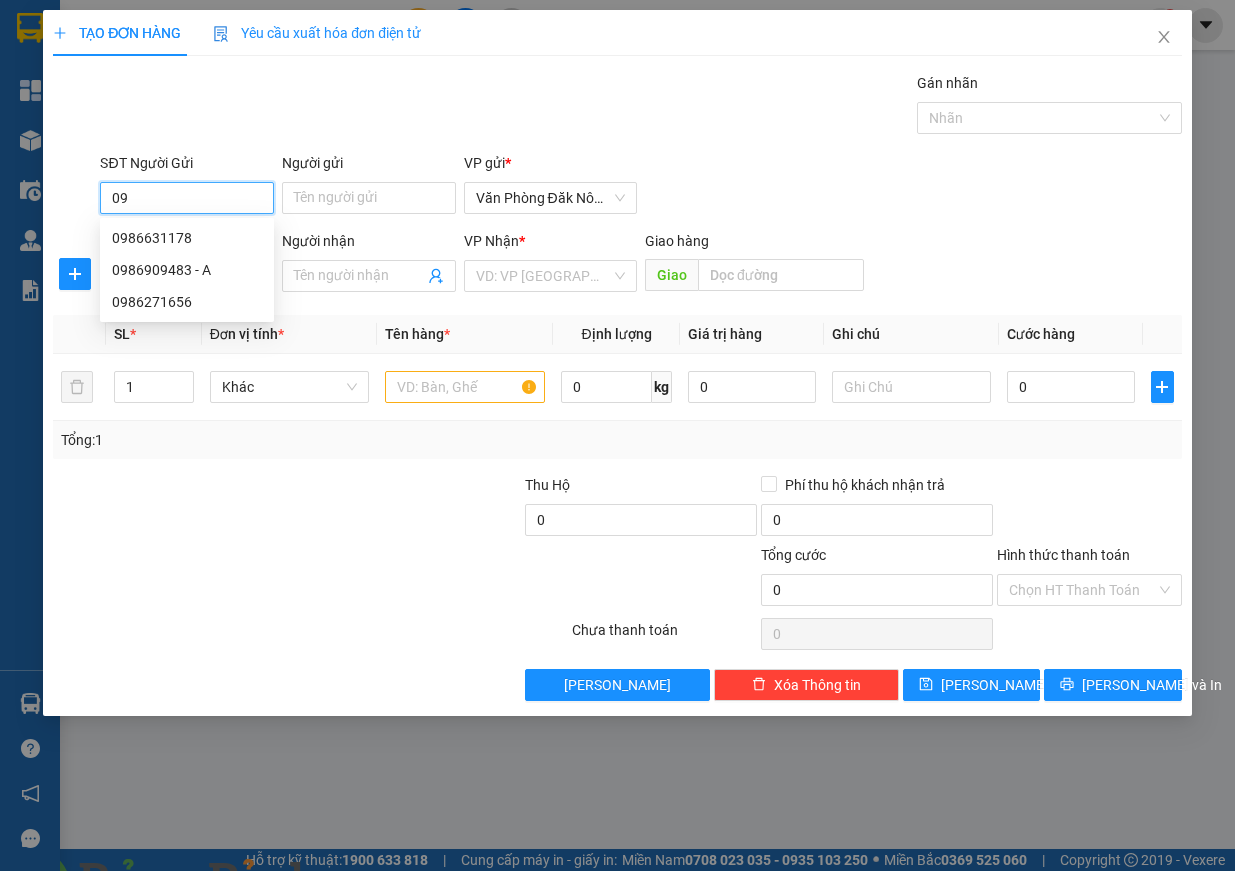 type on "0" 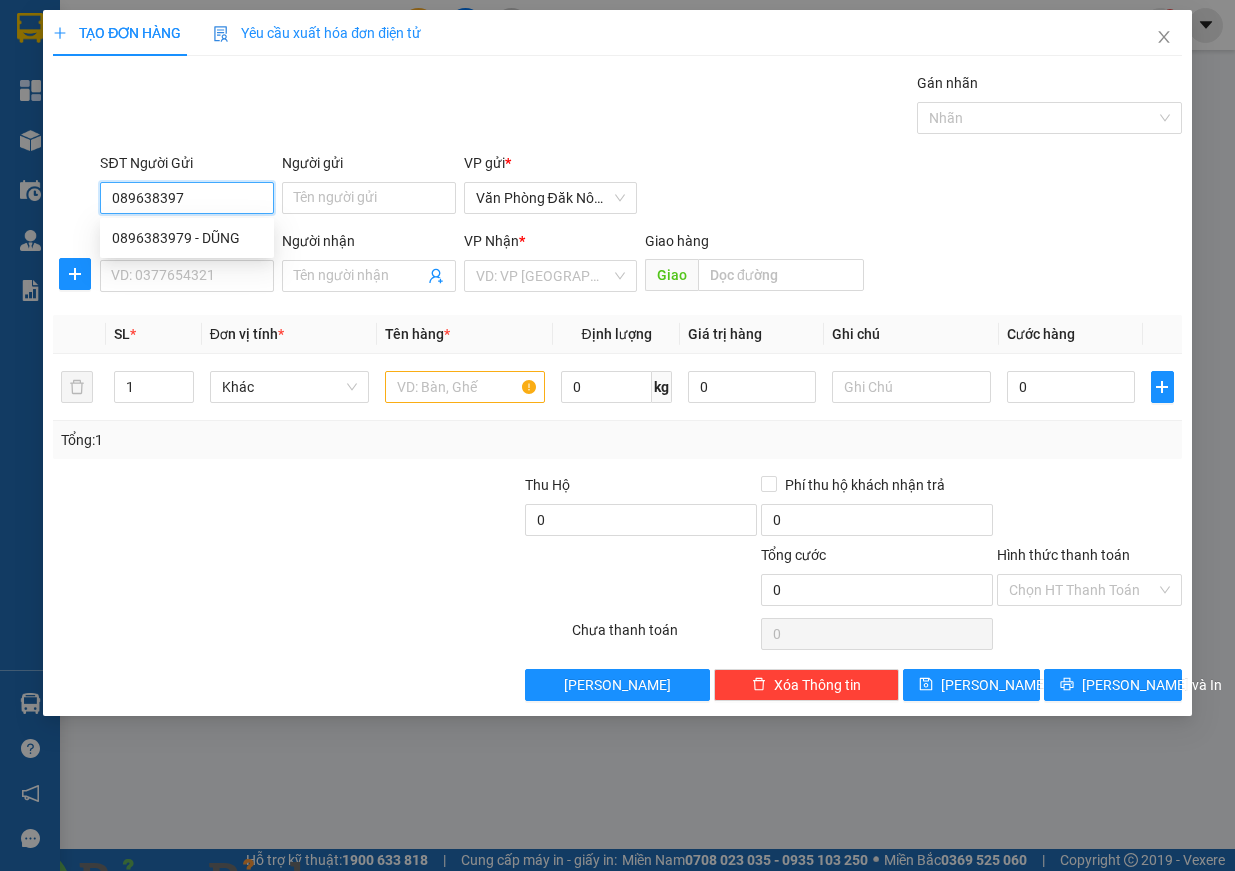 type on "0896383979" 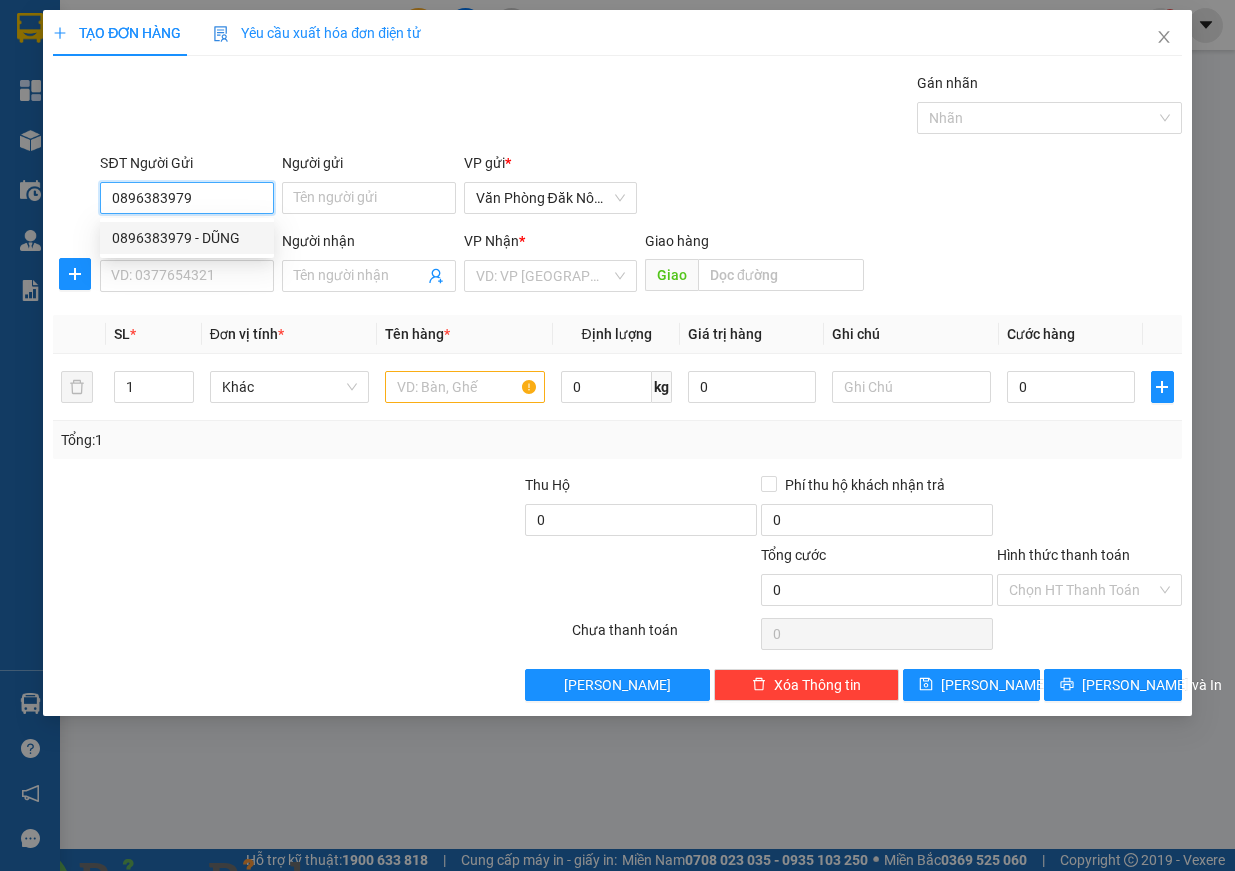 click on "0896383979 - DŨNG" at bounding box center [187, 238] 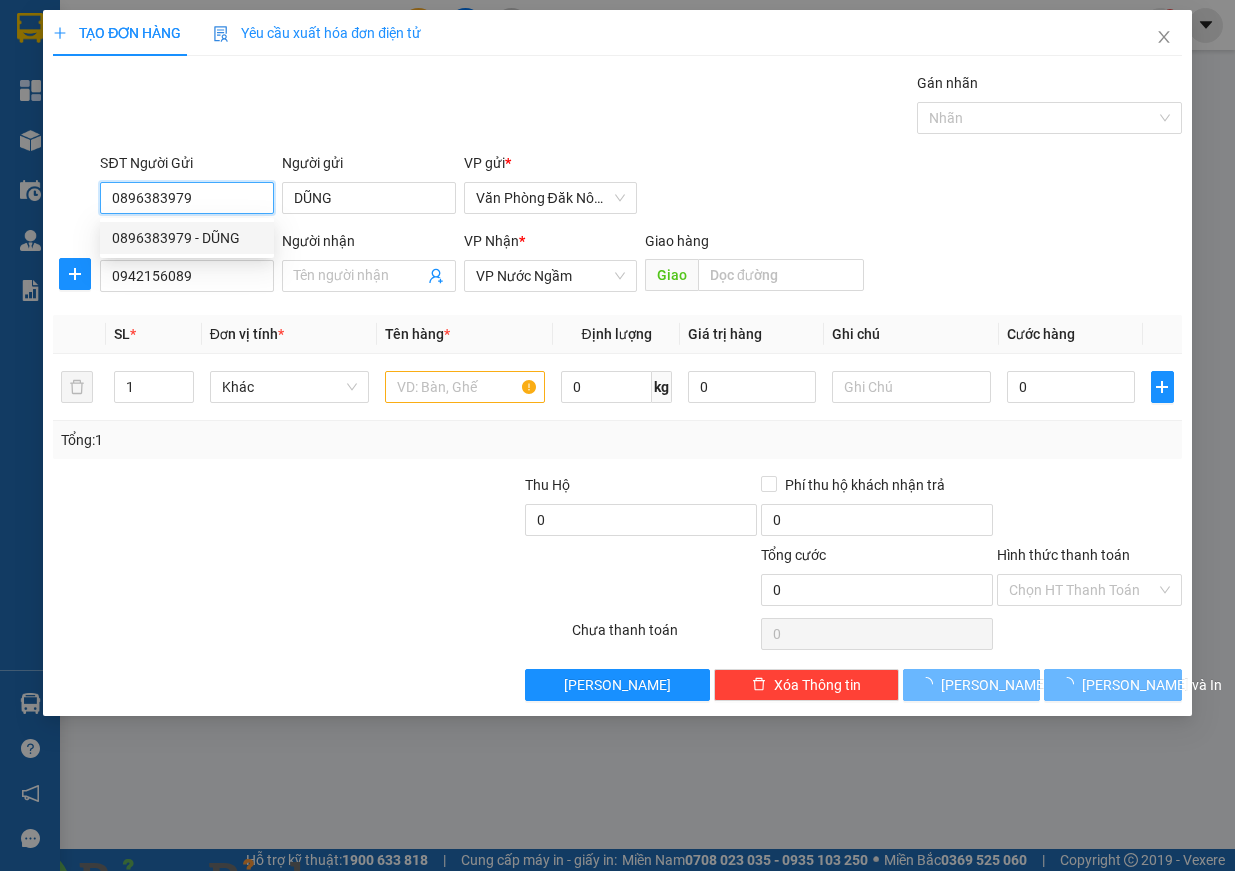 type on "100.000" 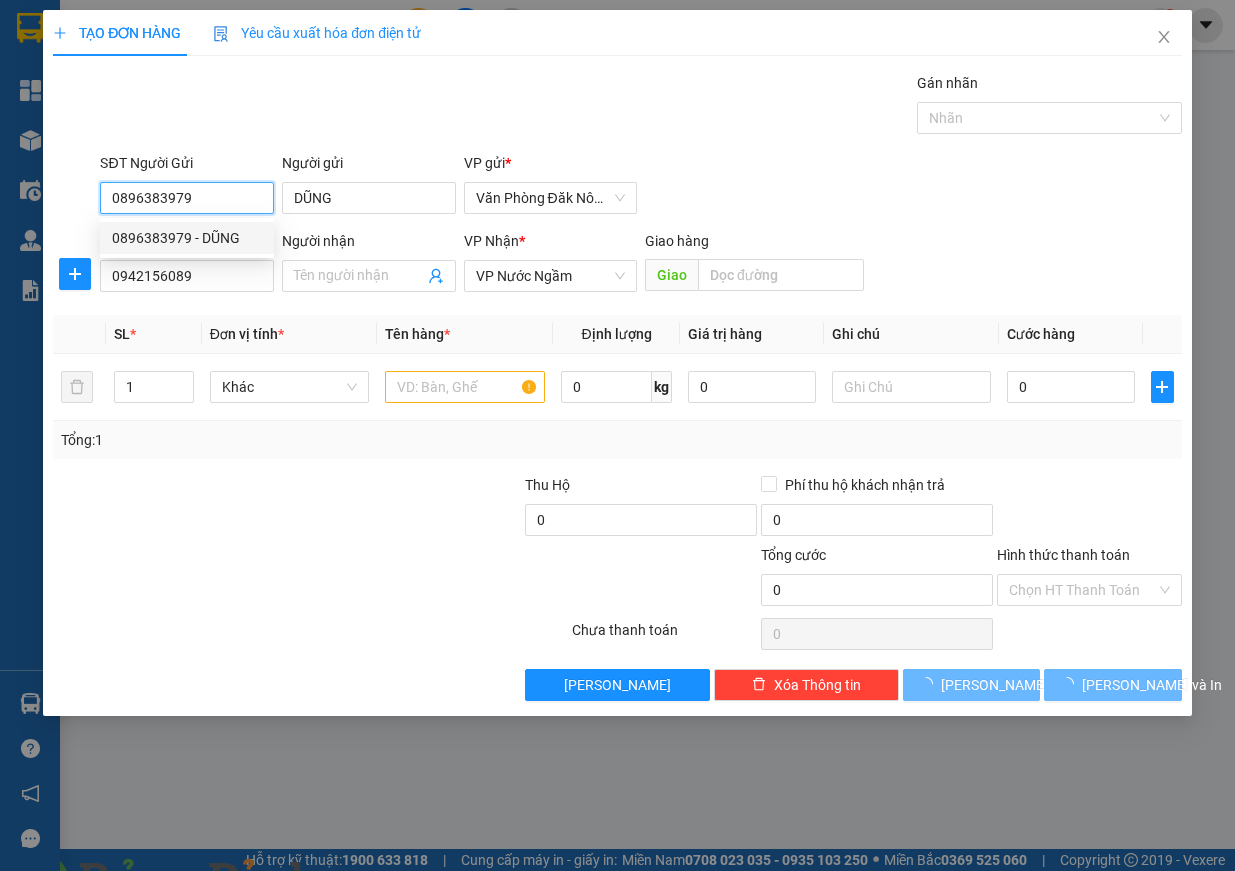 type on "100.000" 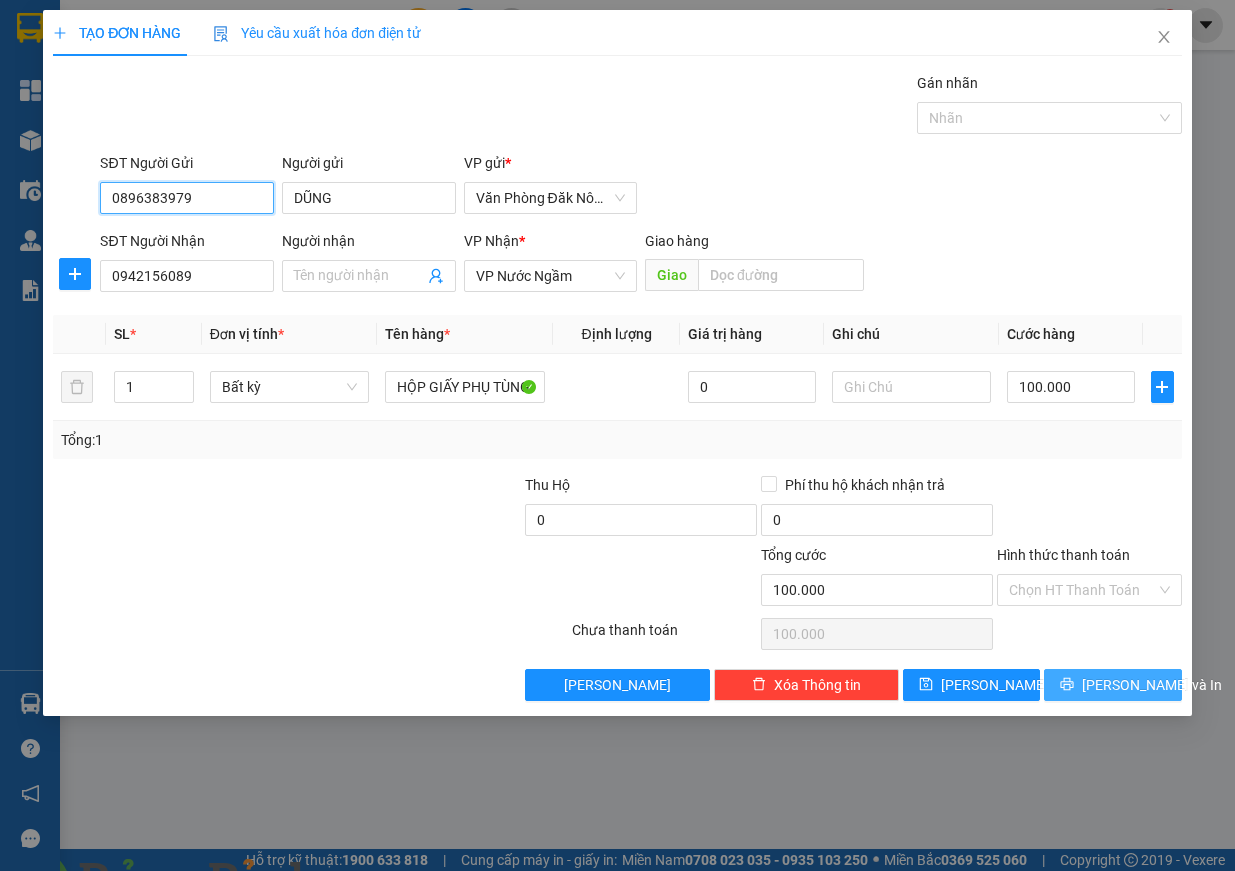 type on "0896383979" 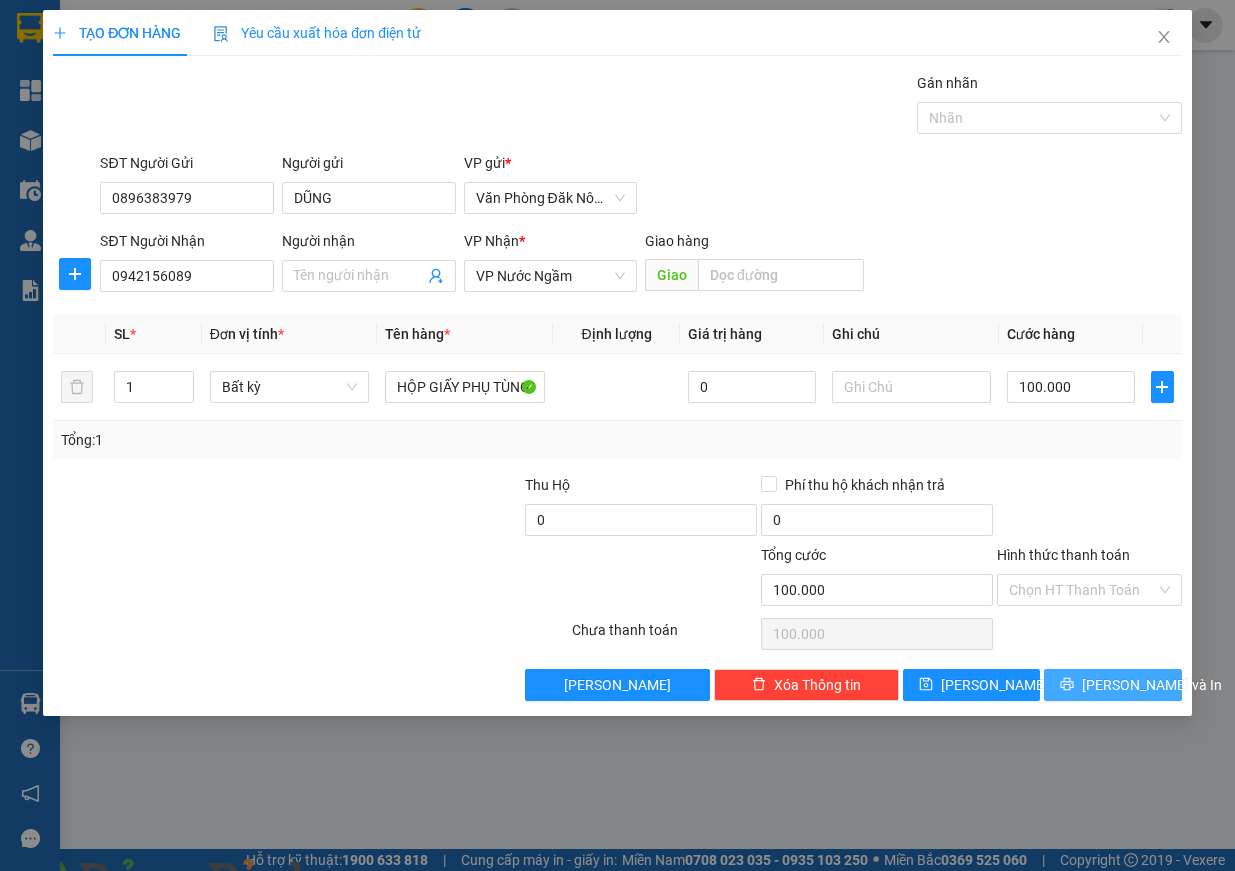 click on "[PERSON_NAME] và In" at bounding box center [1152, 685] 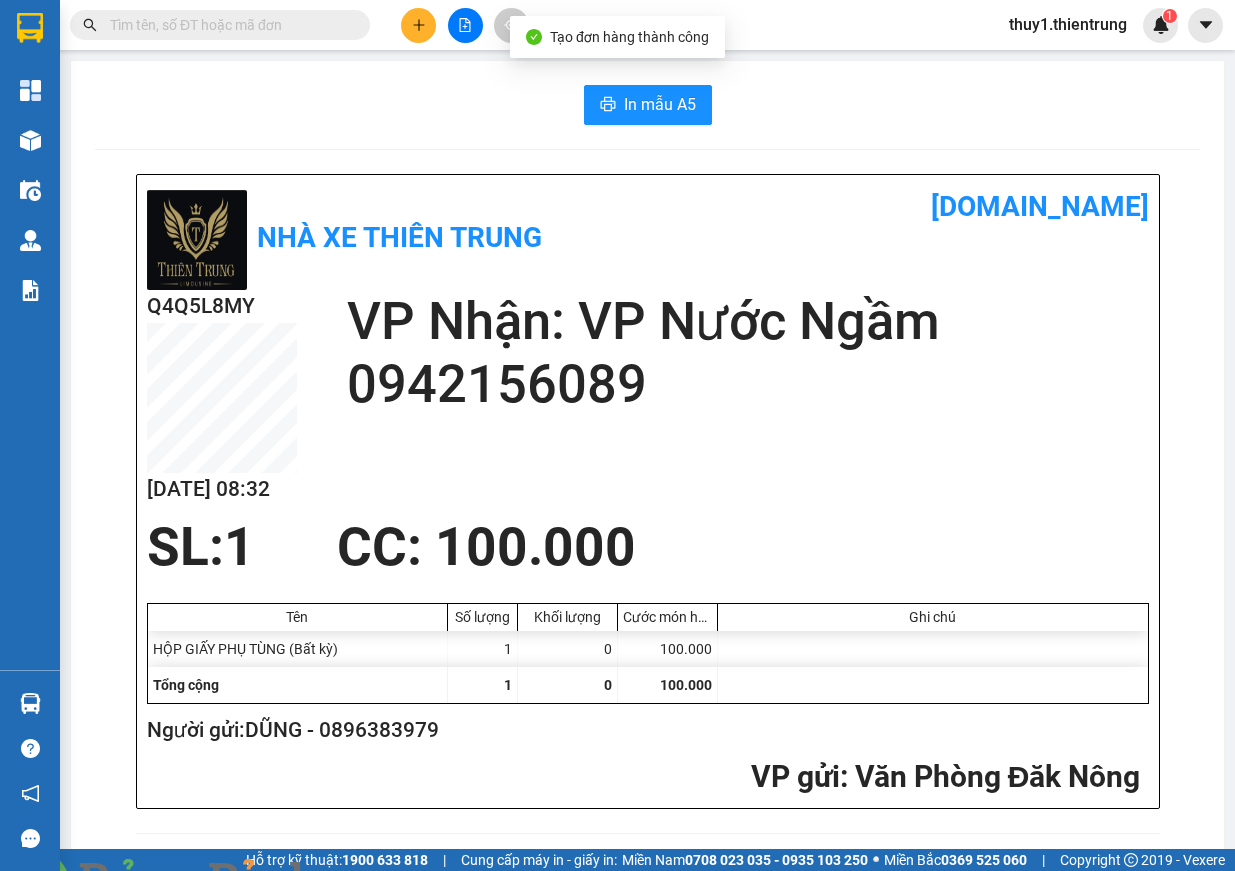 click on "In mẫu A5
Nhà xe Thiên Trung [DOMAIN_NAME] Q4Q5L8MY [DATE] 08:32 VP Nhận:   VP Nước Ngầm 0942156089 SL:  1 CC : 100.000 Tên Số lượng Khối lượng Cước món hàng Ghi chú HỘP GIẤY PHỤ TÙNG (Bất kỳ) 1 0 100.000 Tổng cộng 1 0 100.000 Loading... Người gửi:  DŨNG   -   0896383979     VP gửi :   [GEOGRAPHIC_DATA] [STREET_ADDRESS] Gửi khách hàng [DOMAIN_NAME] (c) 2017 GỬI :   Văn Phòng [GEOGRAPHIC_DATA], [GEOGRAPHIC_DATA] , [GEOGRAPHIC_DATA][PERSON_NAME]   0905 64 00 48 Người gửi :   DŨNG 0896383979 Q4Q5L8MY NHẬN :   VP Nước Ngầm   ngõ 49 số nhà 49A đường [GEOGRAPHIC_DATA]   0888786848, Người nhận :    0942156089 Tên hàng: HỘP GIẤY PHỤ TÙNG SL 1 Giá trị hàng gửi:  0 CC   100.000 Tổng phải thu:   100.000 Người gửi hàng xác nhận (Tôi đã đọc và đồng ý nộp dung phiếu gửi hàng) NV kiểm tra hàng (Kí và ghi rõ họ tên)" at bounding box center [647, 925] 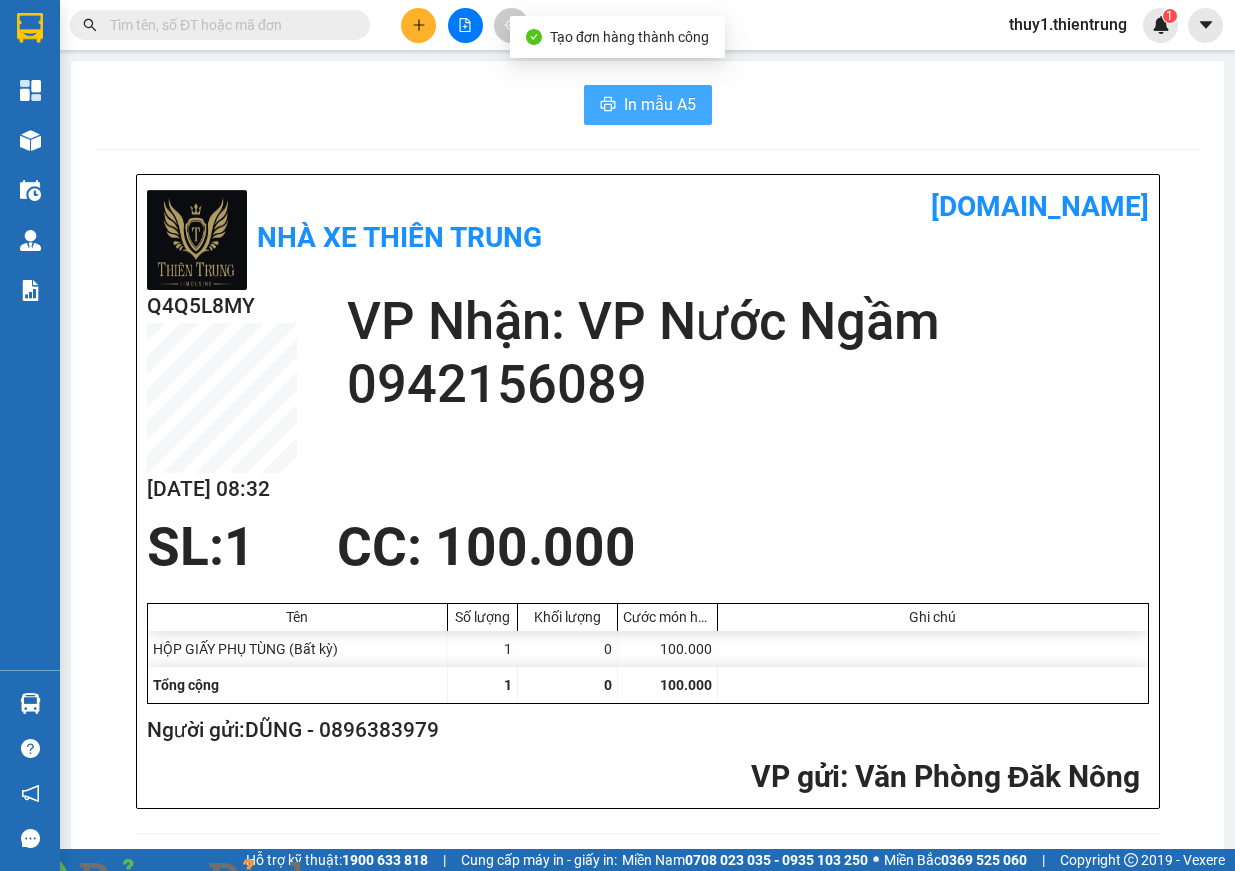 click on "In mẫu A5" at bounding box center [660, 104] 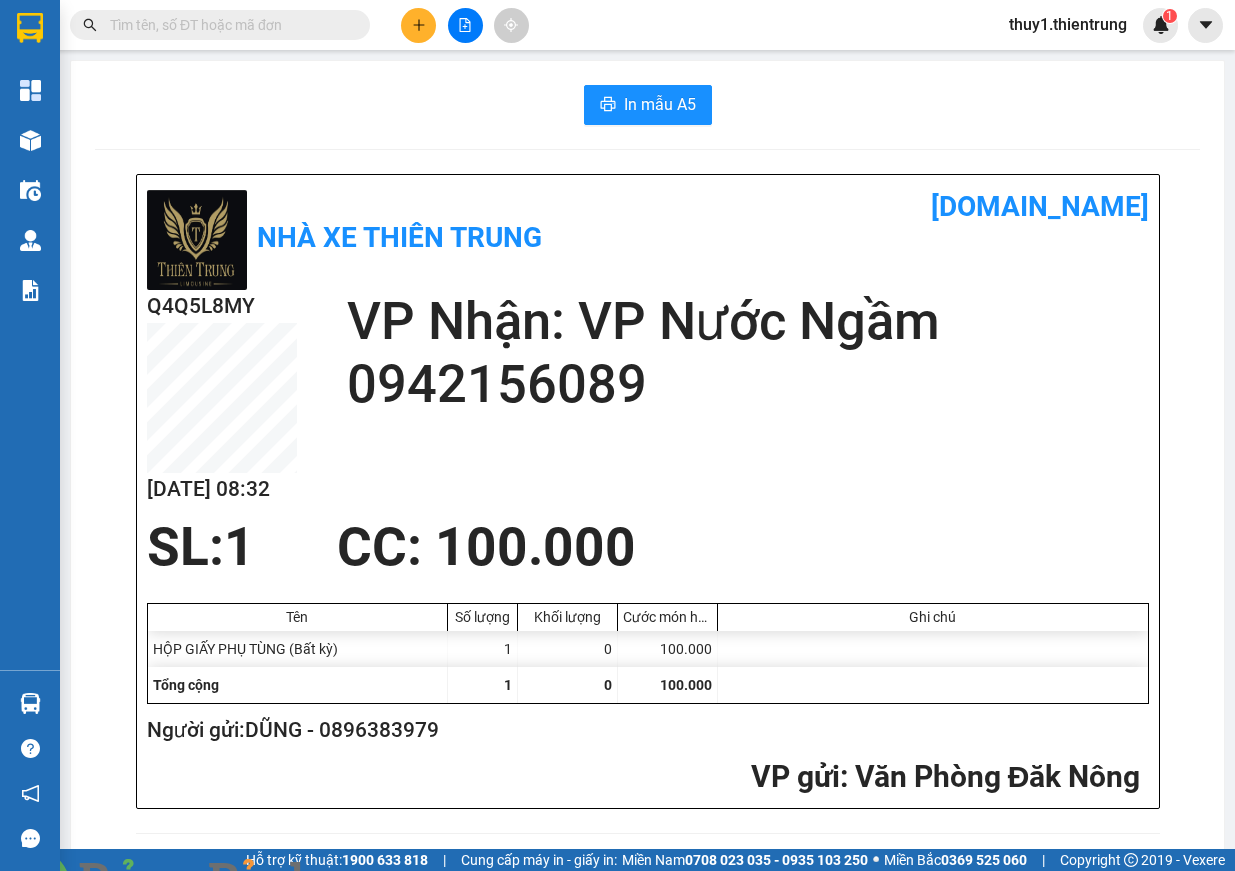 click at bounding box center (465, 25) 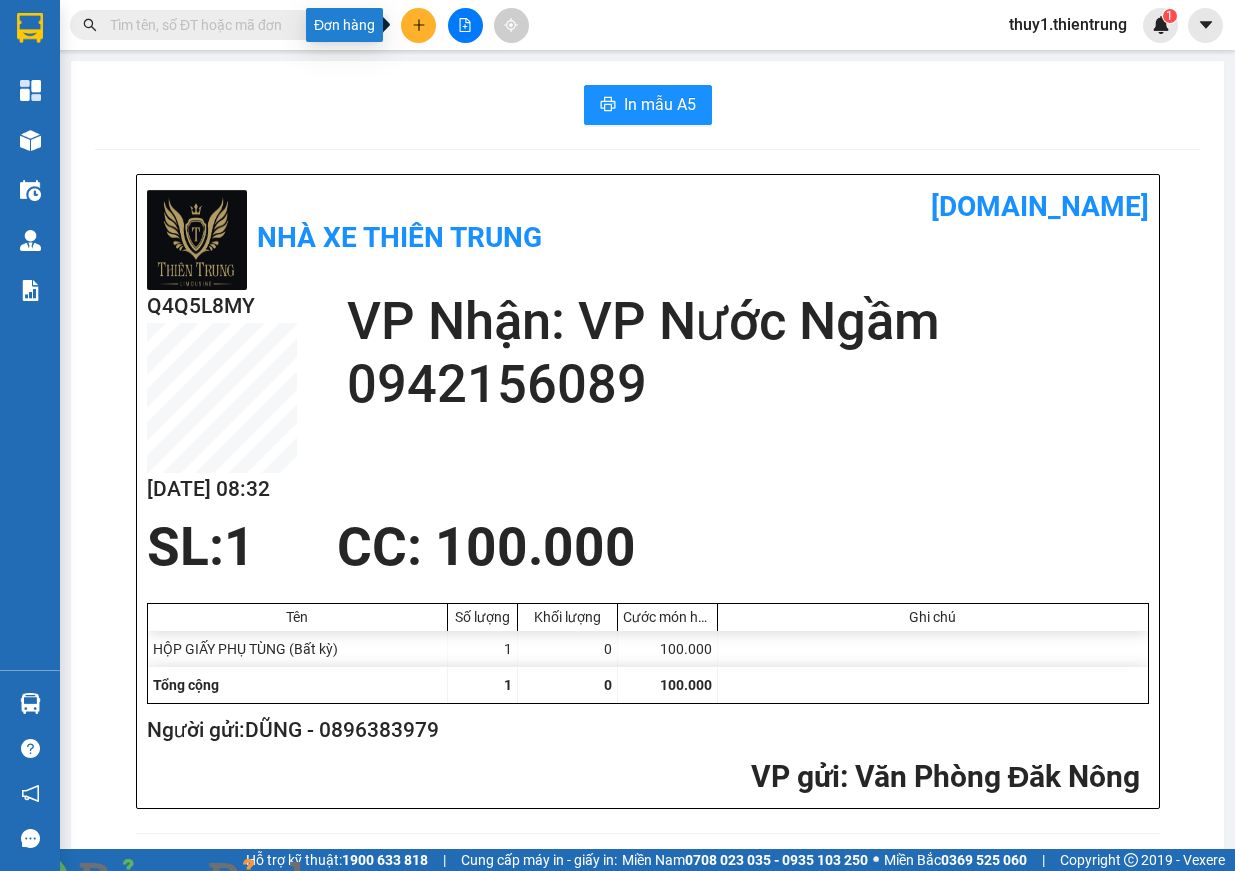 click 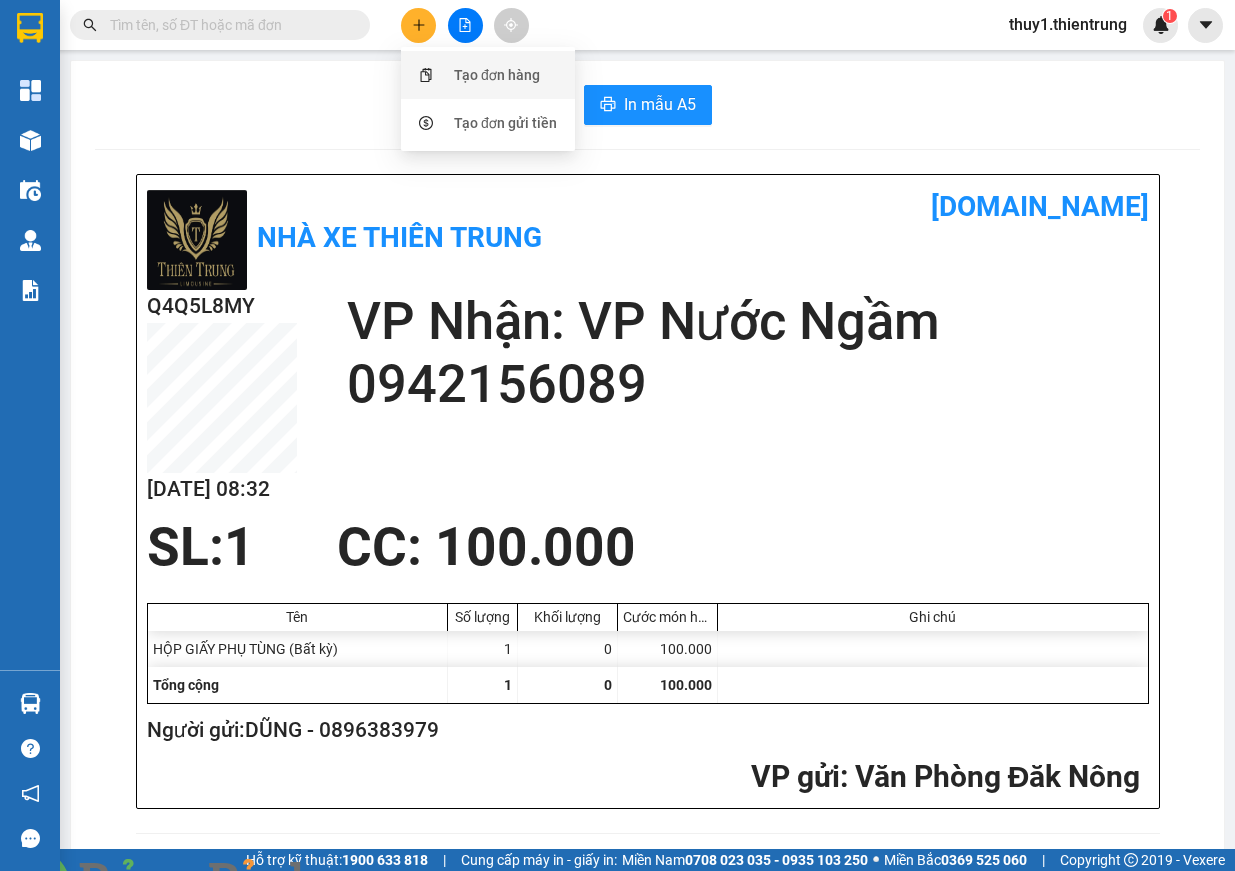 click on "Tạo đơn hàng" at bounding box center [497, 75] 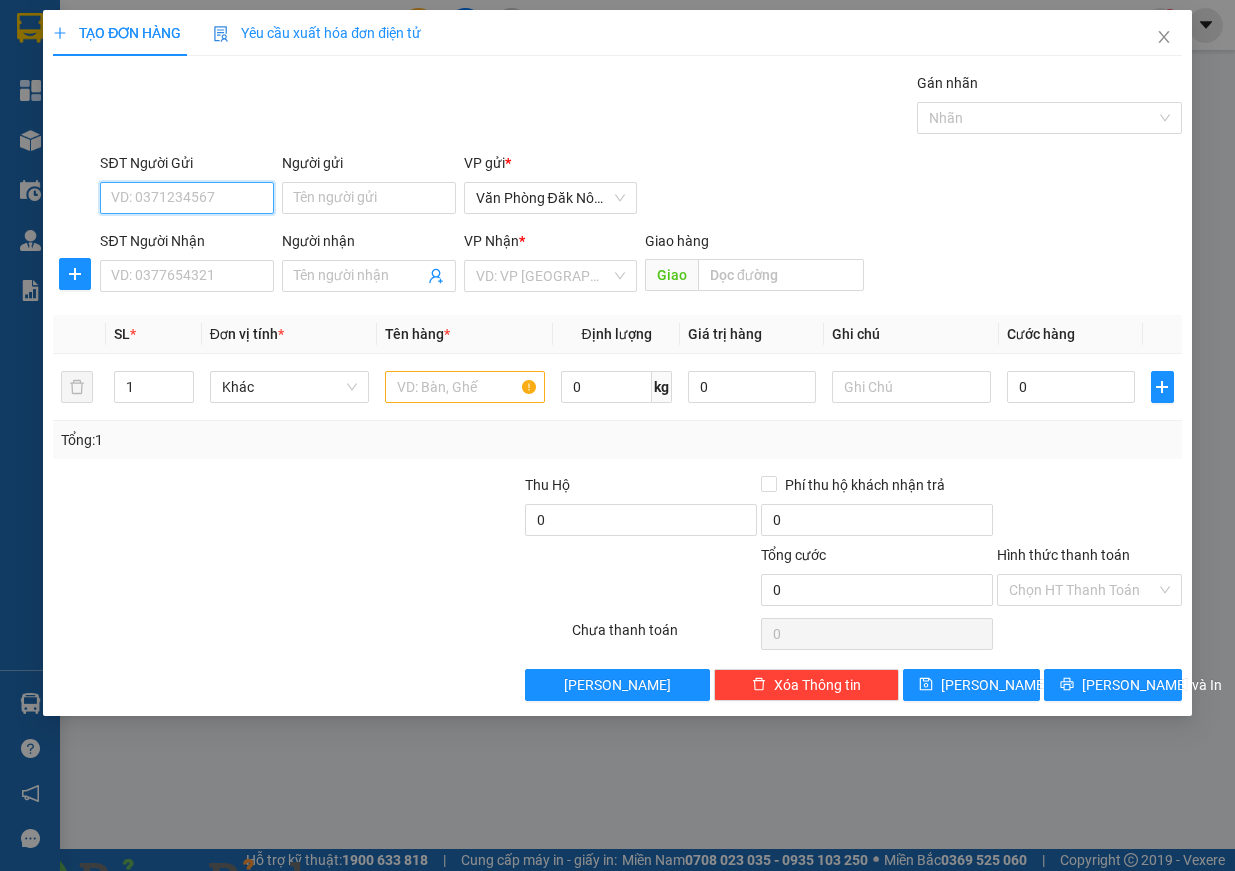 click on "SĐT Người Gửi" at bounding box center (187, 198) 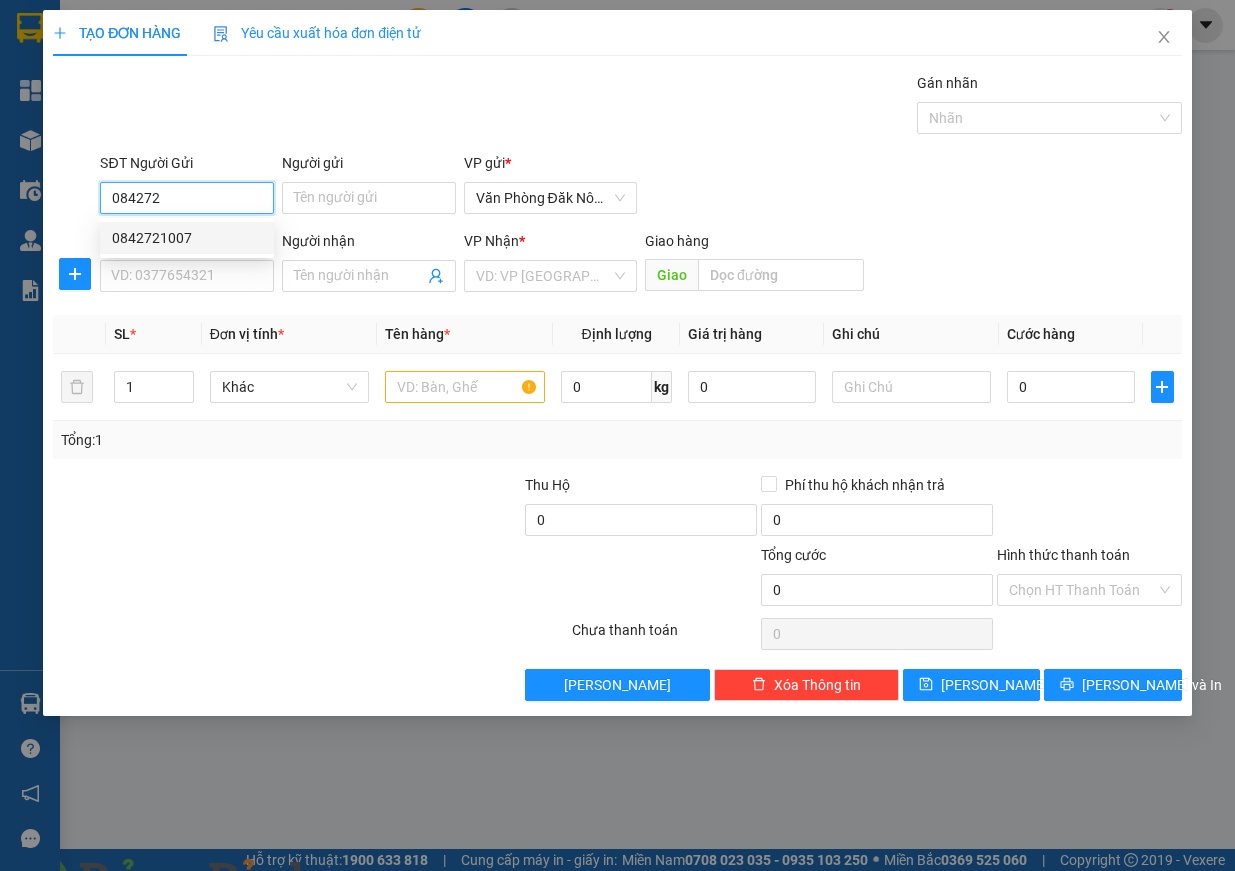 click on "0842721007" at bounding box center [187, 238] 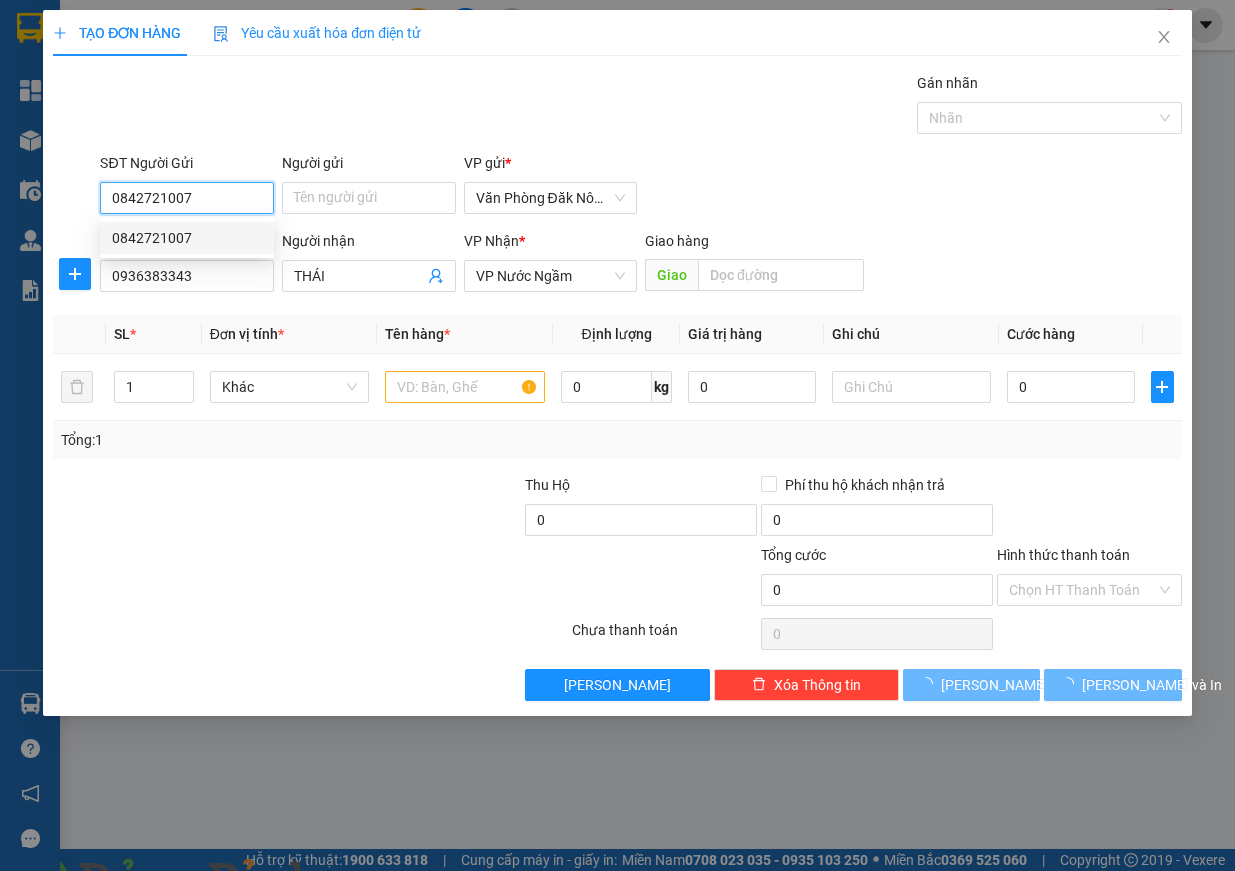 type on "150.000" 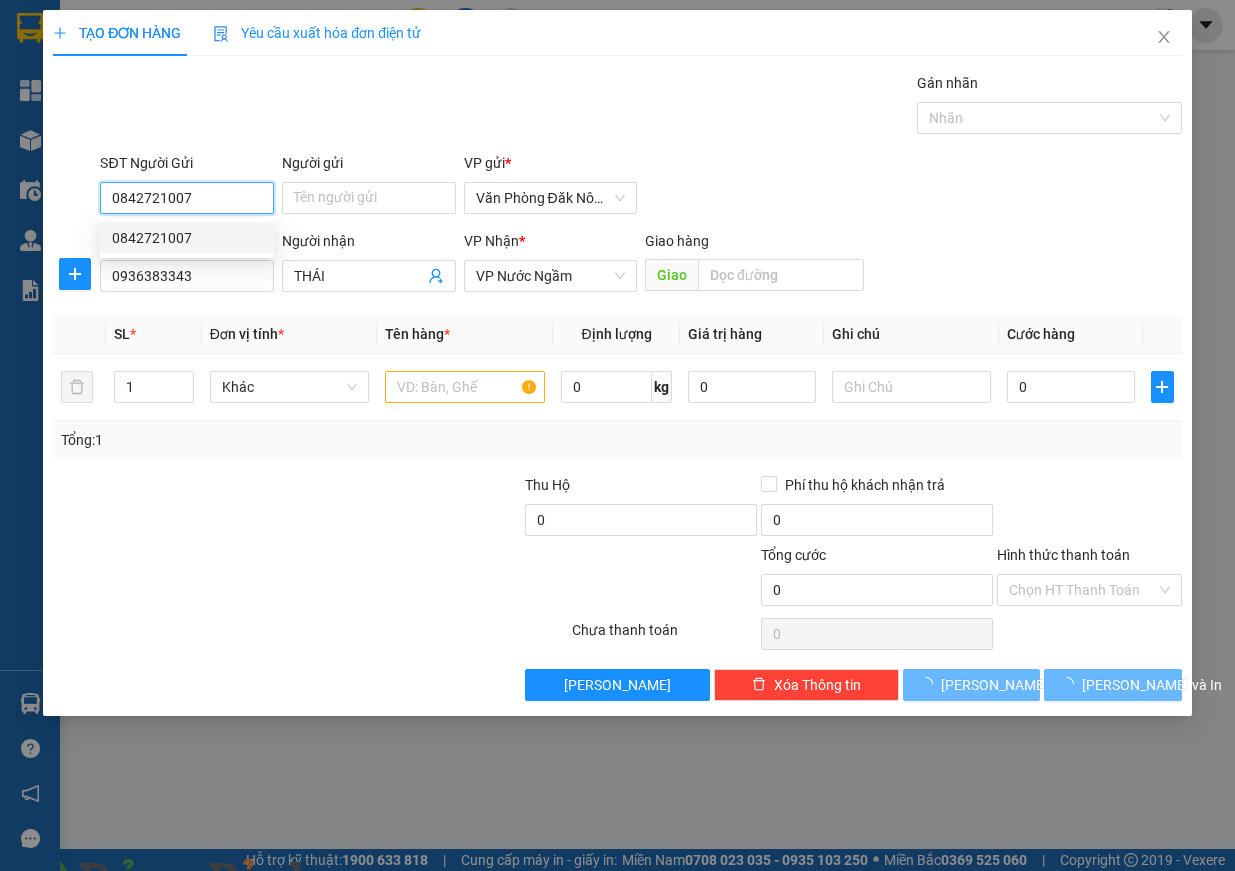 type on "150.000" 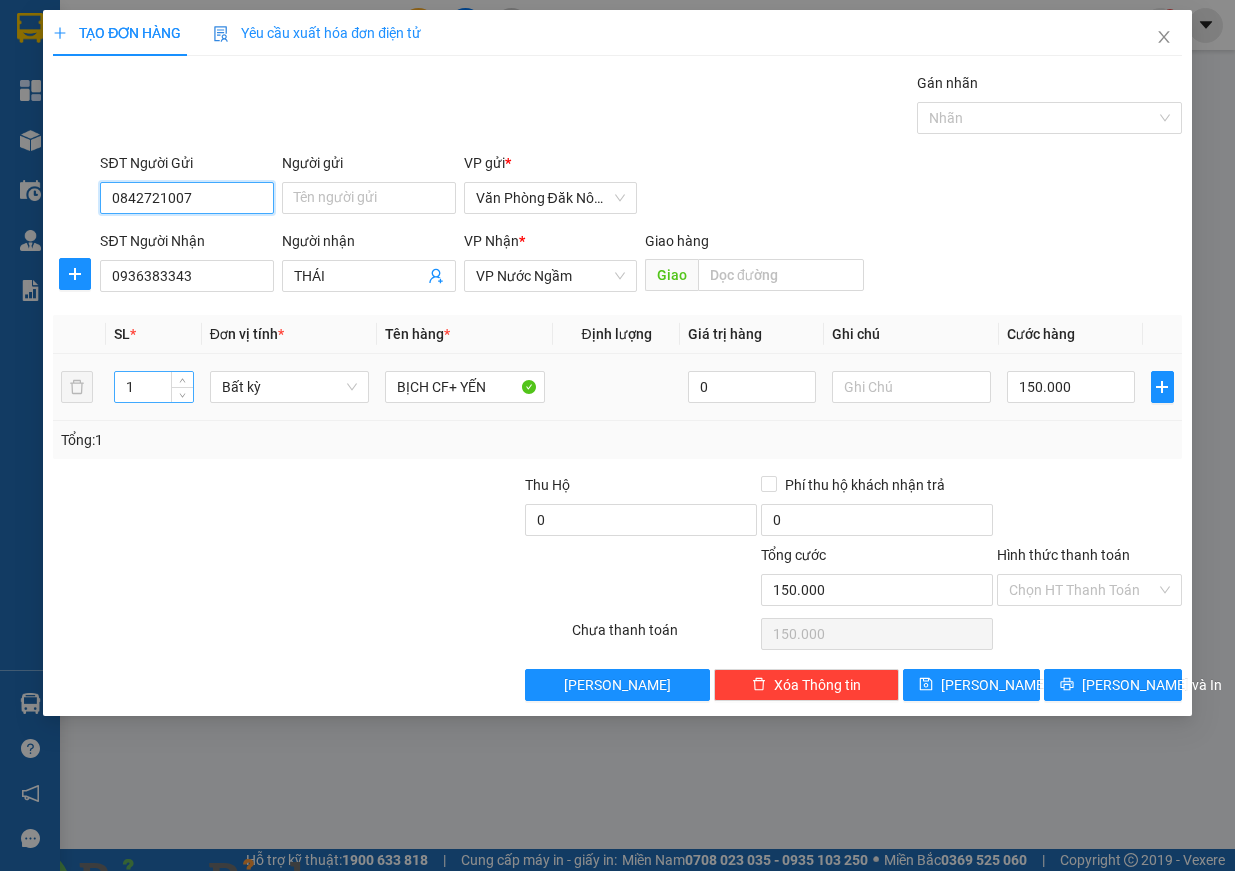 type on "0842721007" 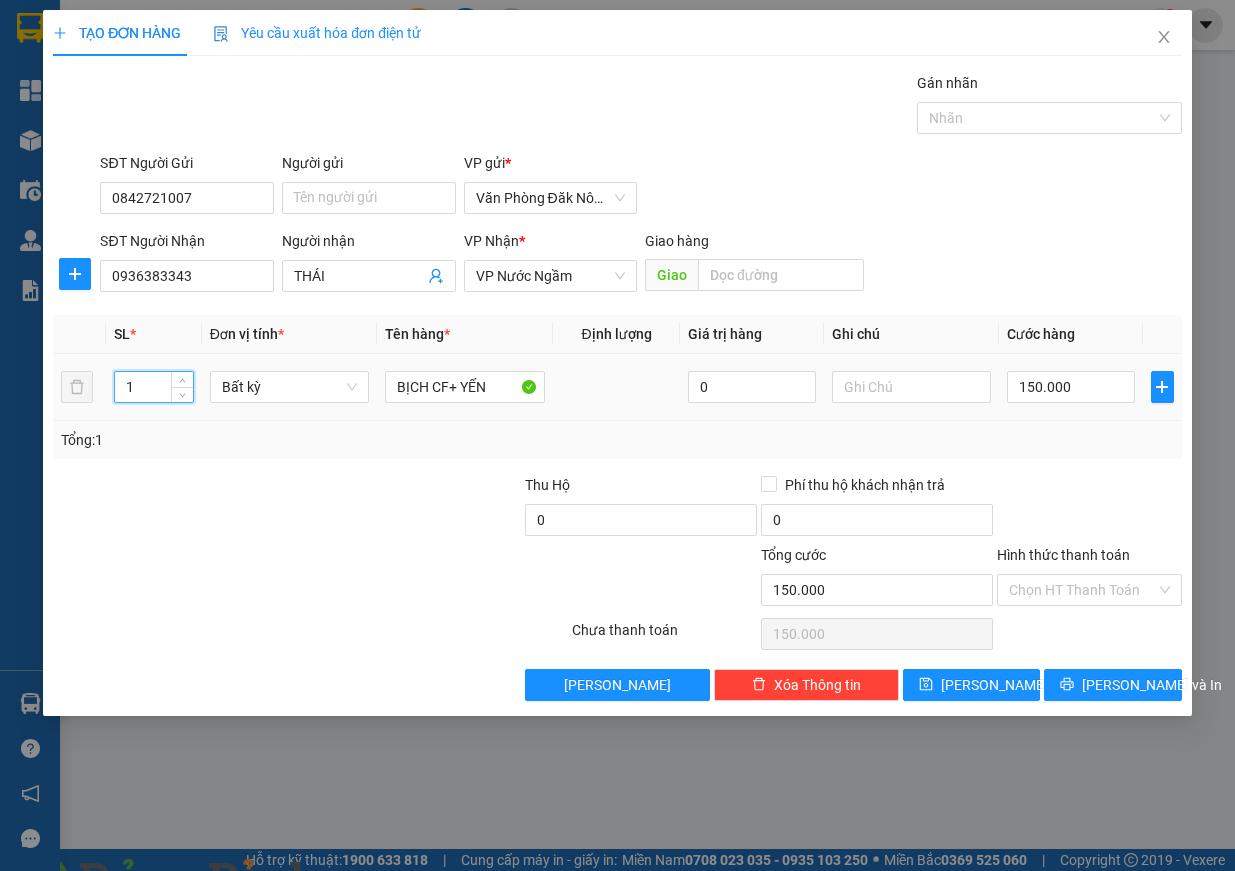 click on "1 Bất kỳ BỊCH CF+ YẾN 0 150.000" at bounding box center (617, 387) 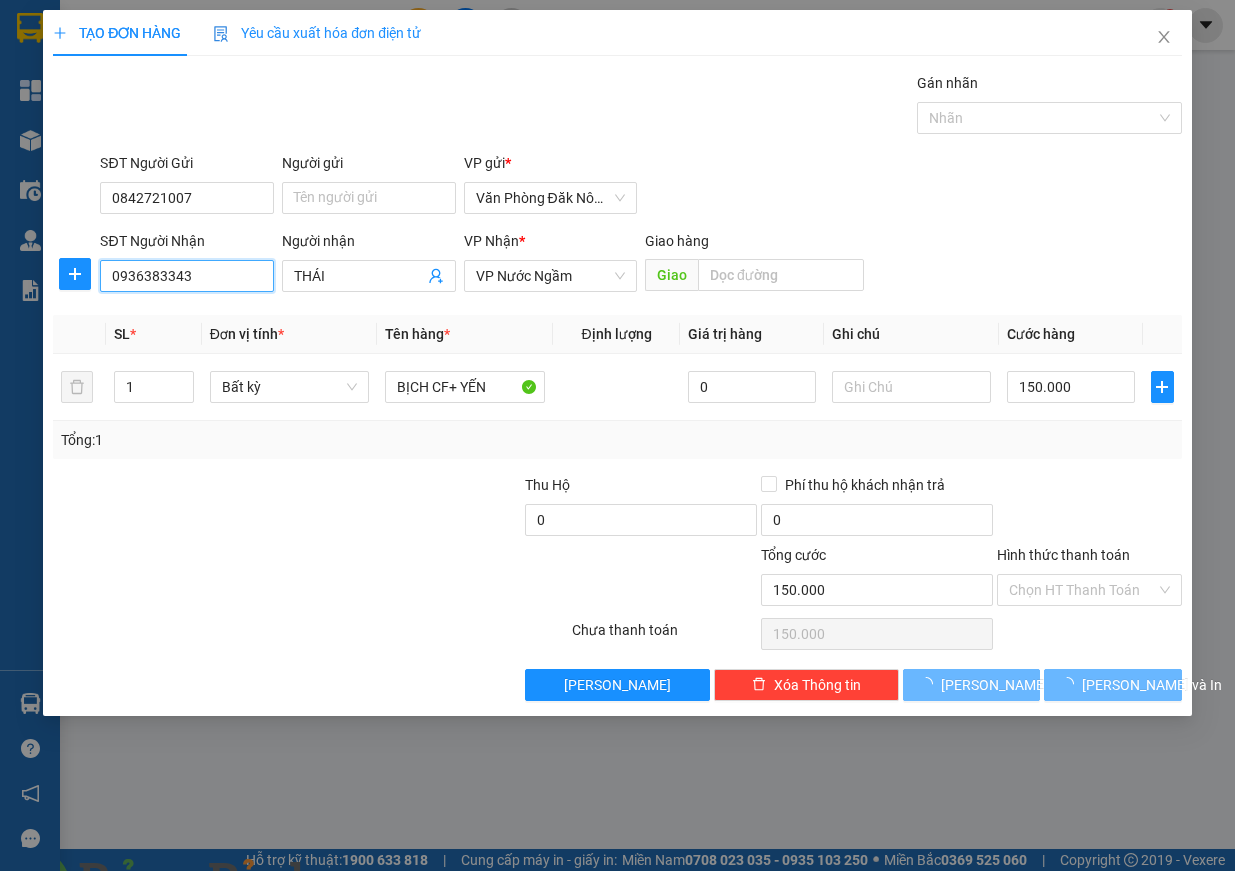 click on "0936383343" at bounding box center (187, 276) 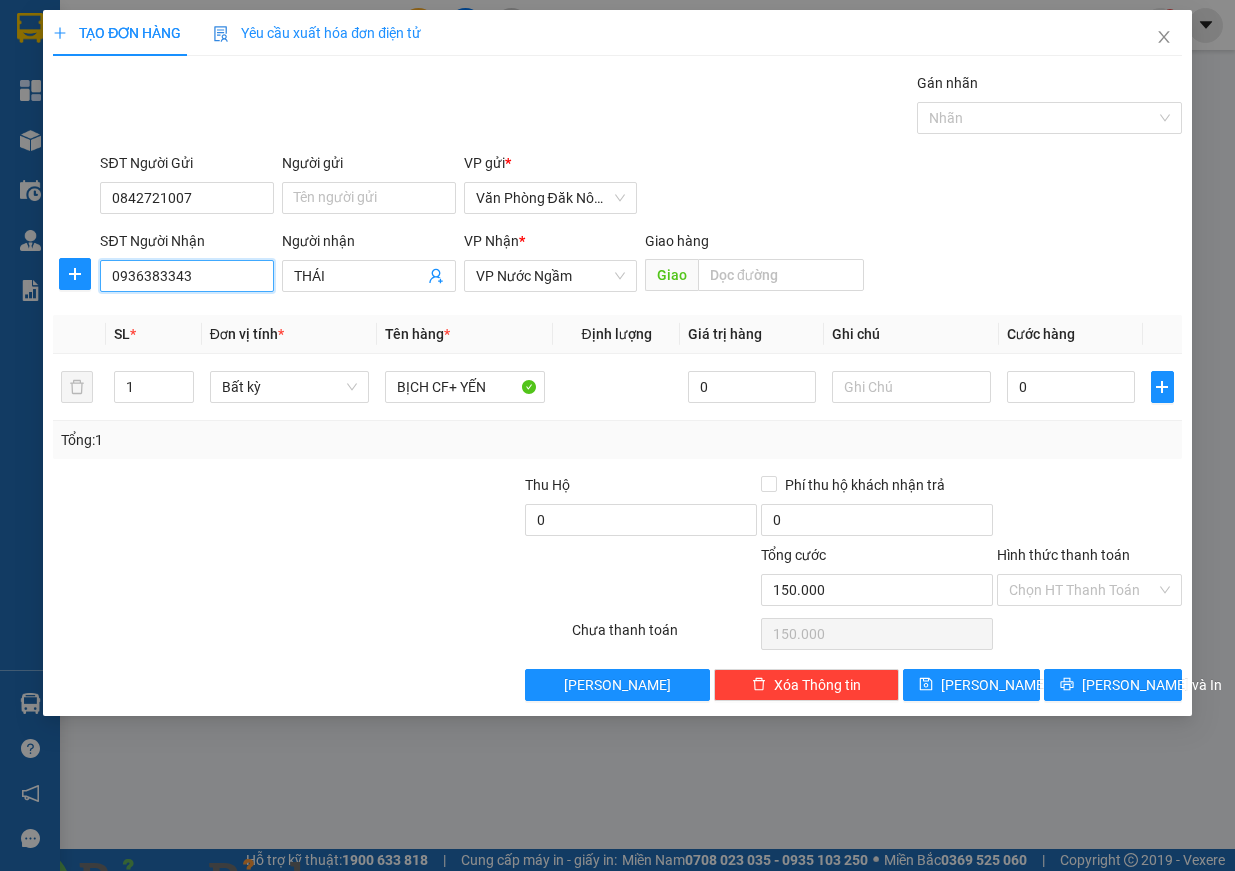 type on "0" 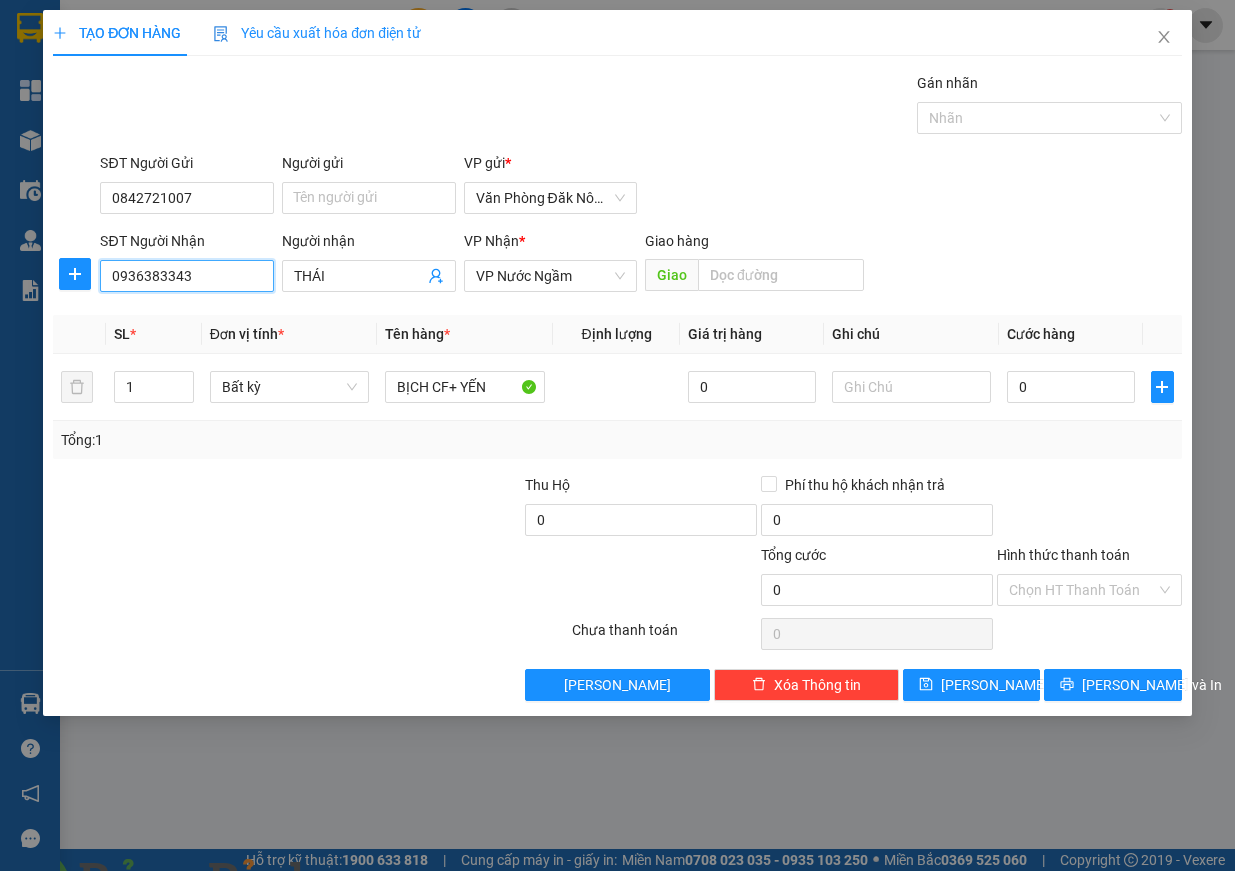 click on "0936383343" at bounding box center (187, 276) 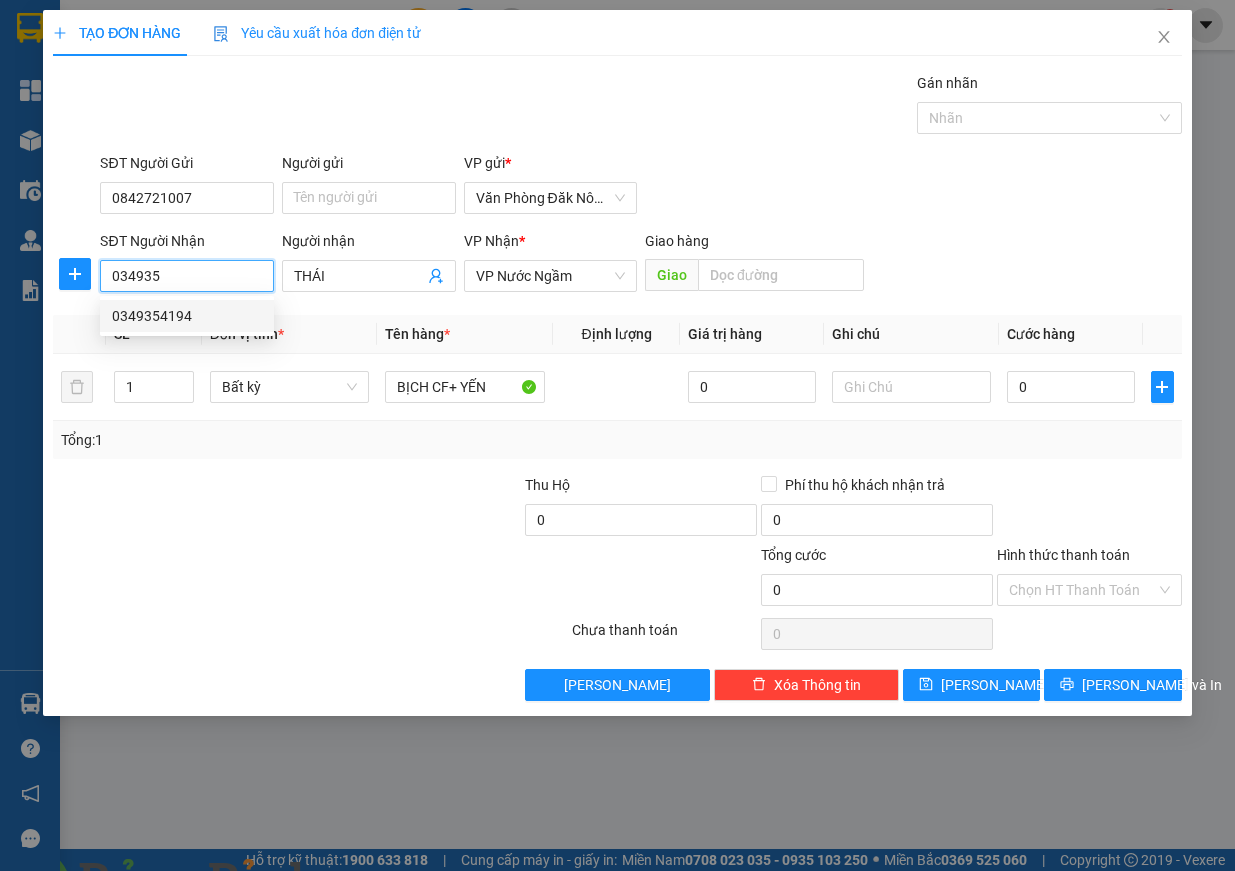 click on "0349354194" at bounding box center [187, 316] 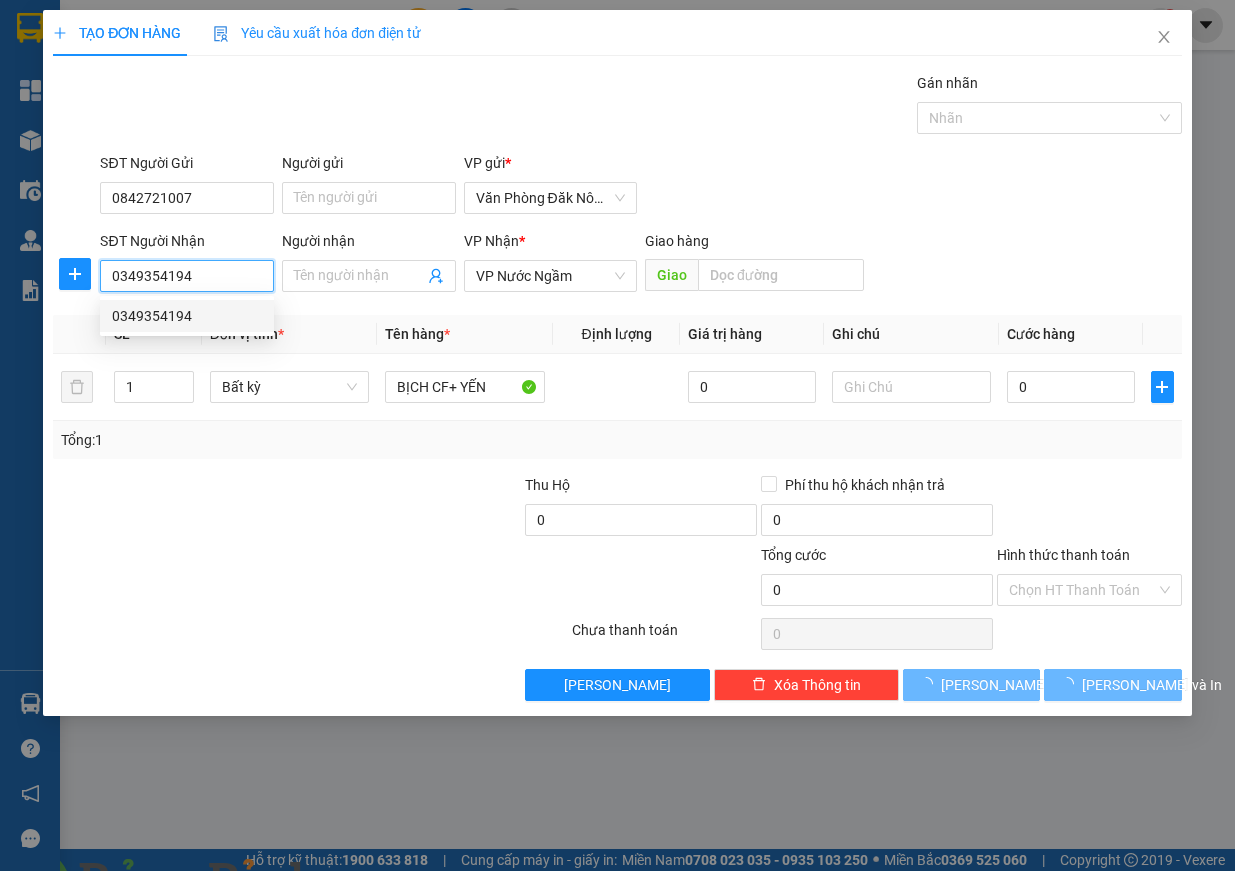 type on "100.000" 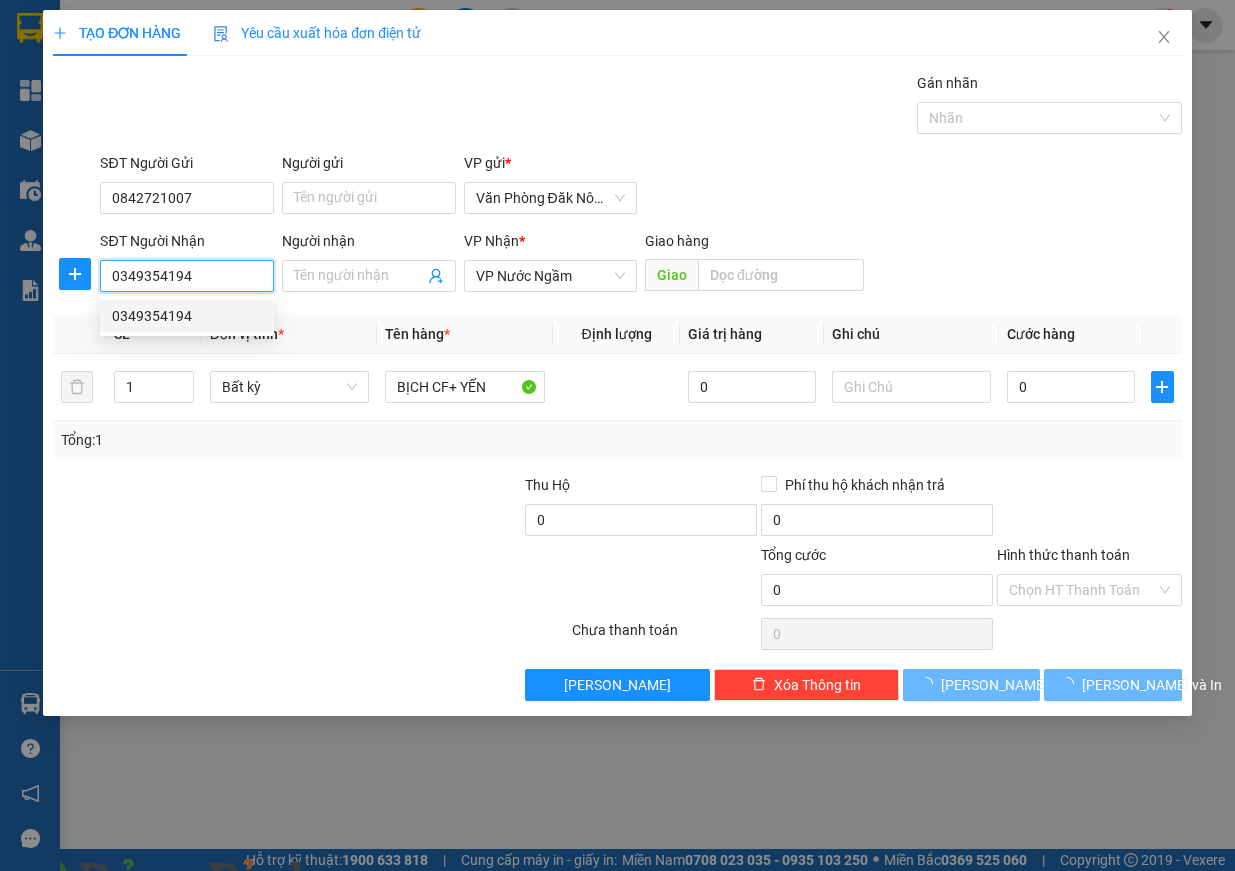 type on "100.000" 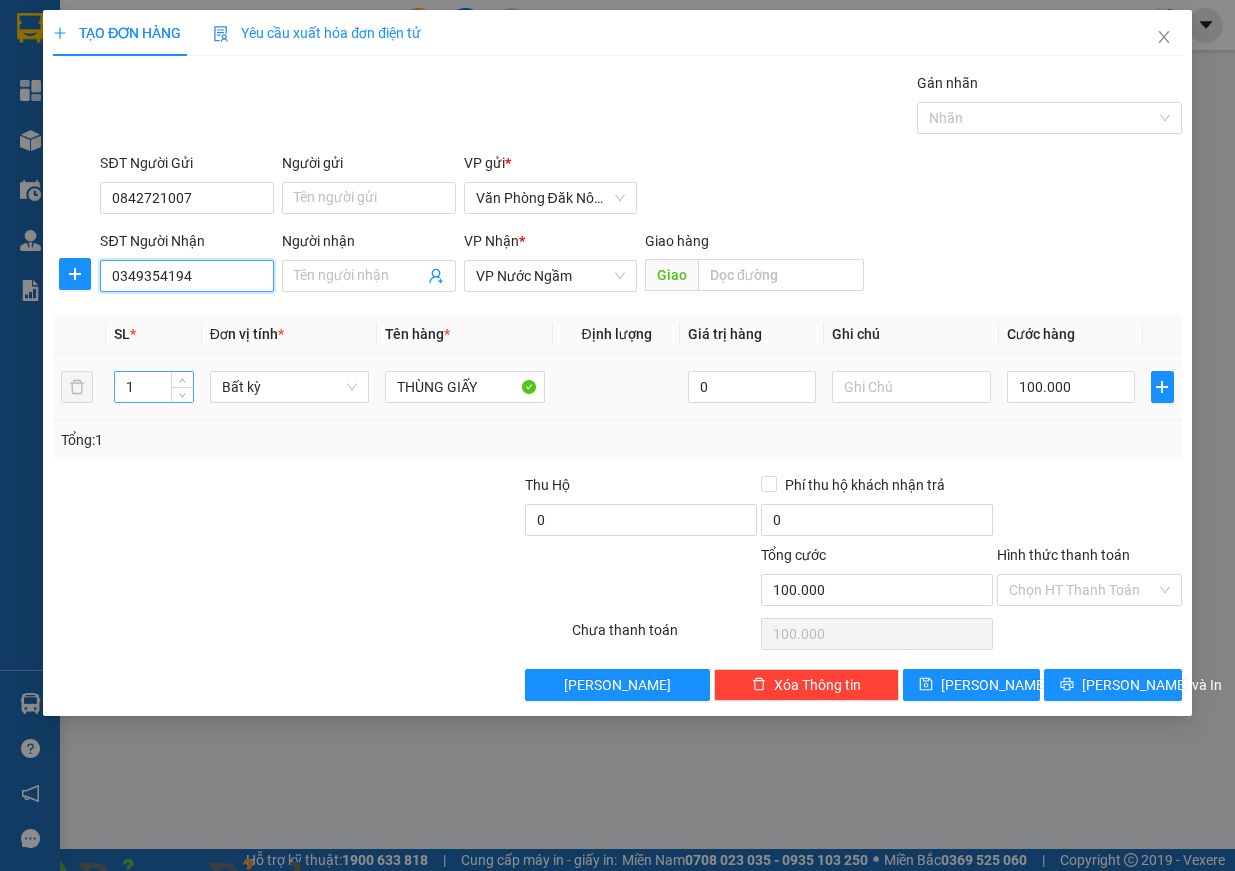 type on "0349354194" 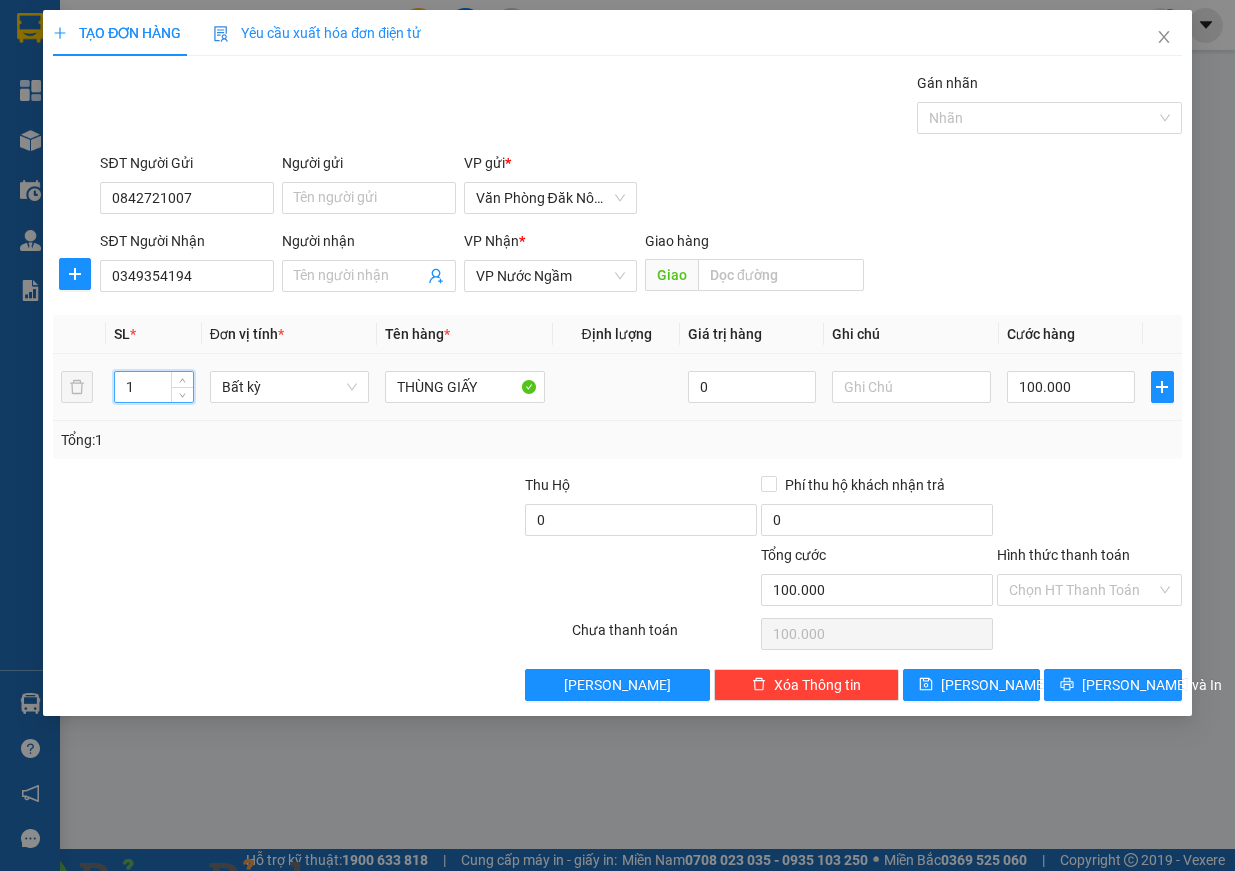 drag, startPoint x: 146, startPoint y: 390, endPoint x: 25, endPoint y: 391, distance: 121.004135 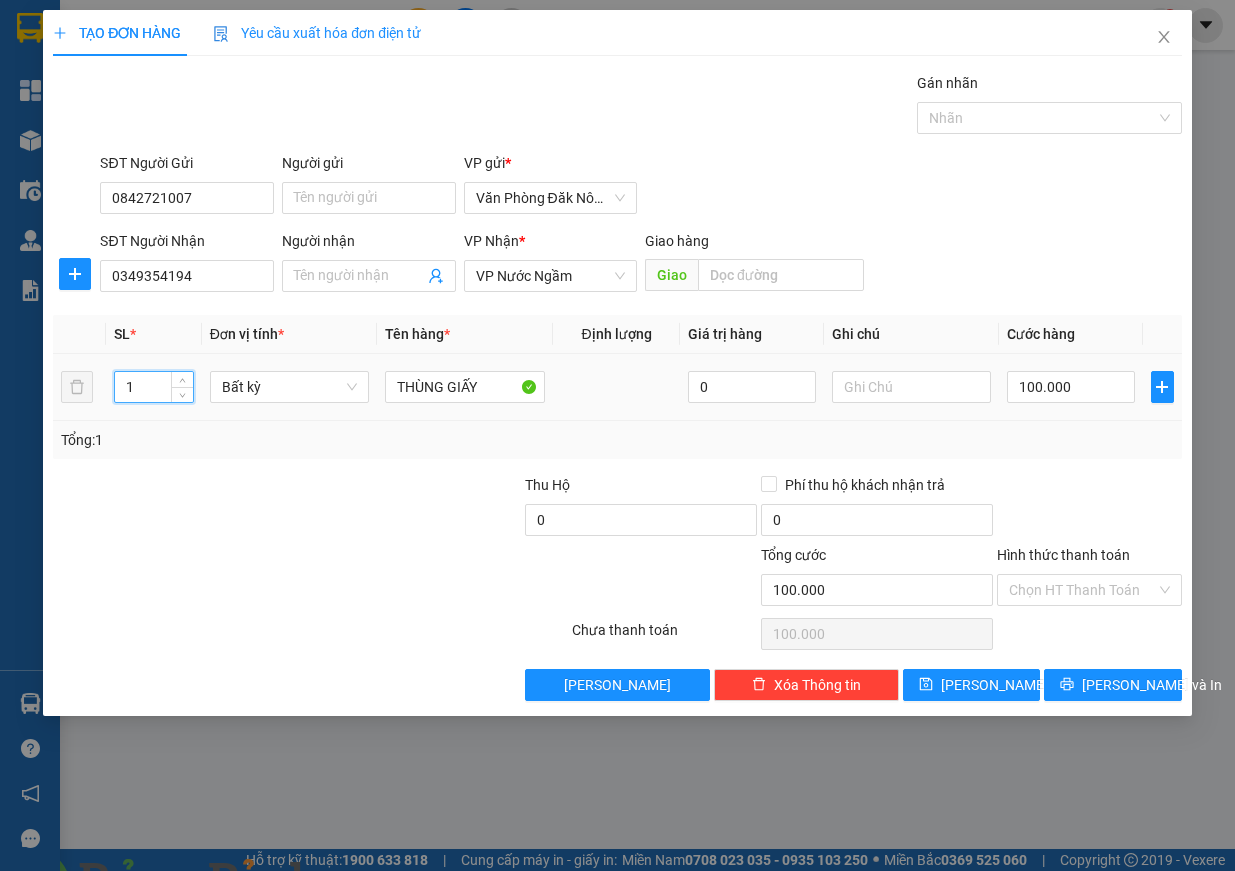click on "TẠO ĐƠN HÀNG Yêu cầu xuất hóa đơn điện tử Transit Pickup Surcharge Ids Transit Deliver Surcharge Ids Transit Deliver Surcharge Transit Deliver Surcharge Gói vận chuyển  * Tiêu chuẩn Gán nhãn   Nhãn SĐT Người Gửi 0842721007 Người gửi Tên người gửi VP gửi  * Văn Phòng Đăk Nông SĐT Người Nhận 0349354194 Người nhận Tên người nhận VP Nhận  * VP Nước Ngầm Giao hàng Giao SL  * Đơn vị tính  * Tên hàng  * Định lượng Giá trị hàng Ghi chú Cước hàng                   1 Bất kỳ THÙNG GIẤY 0 100.000 Tổng:  1 Thu Hộ 0 Phí thu hộ khách nhận trả 0 Tổng cước 100.000 Hình thức thanh toán Chọn HT Thanh Toán Số tiền thu trước 0 Chưa thanh toán 100.000 Chọn HT Thanh Toán Lưu nháp Xóa Thông tin [PERSON_NAME] và In" at bounding box center [617, 435] 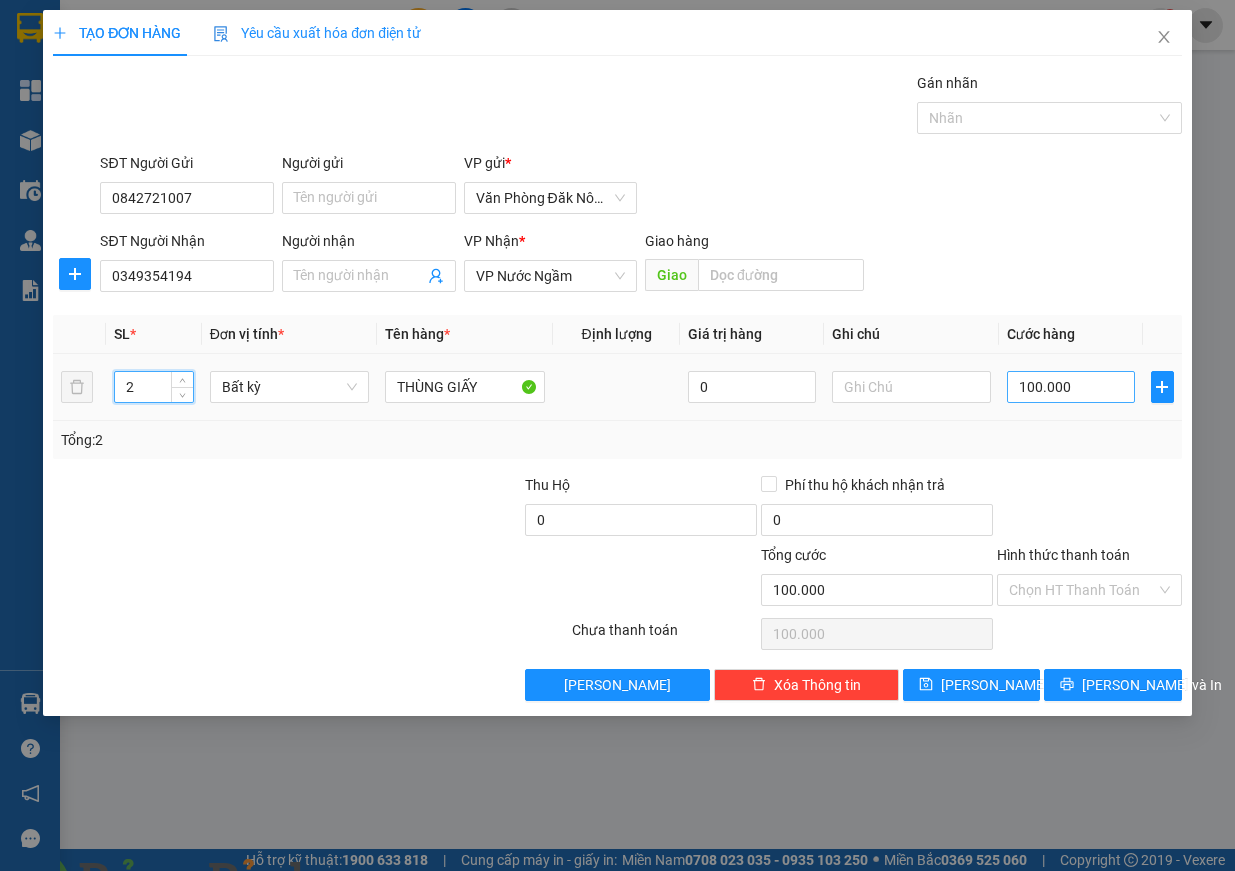 type on "2" 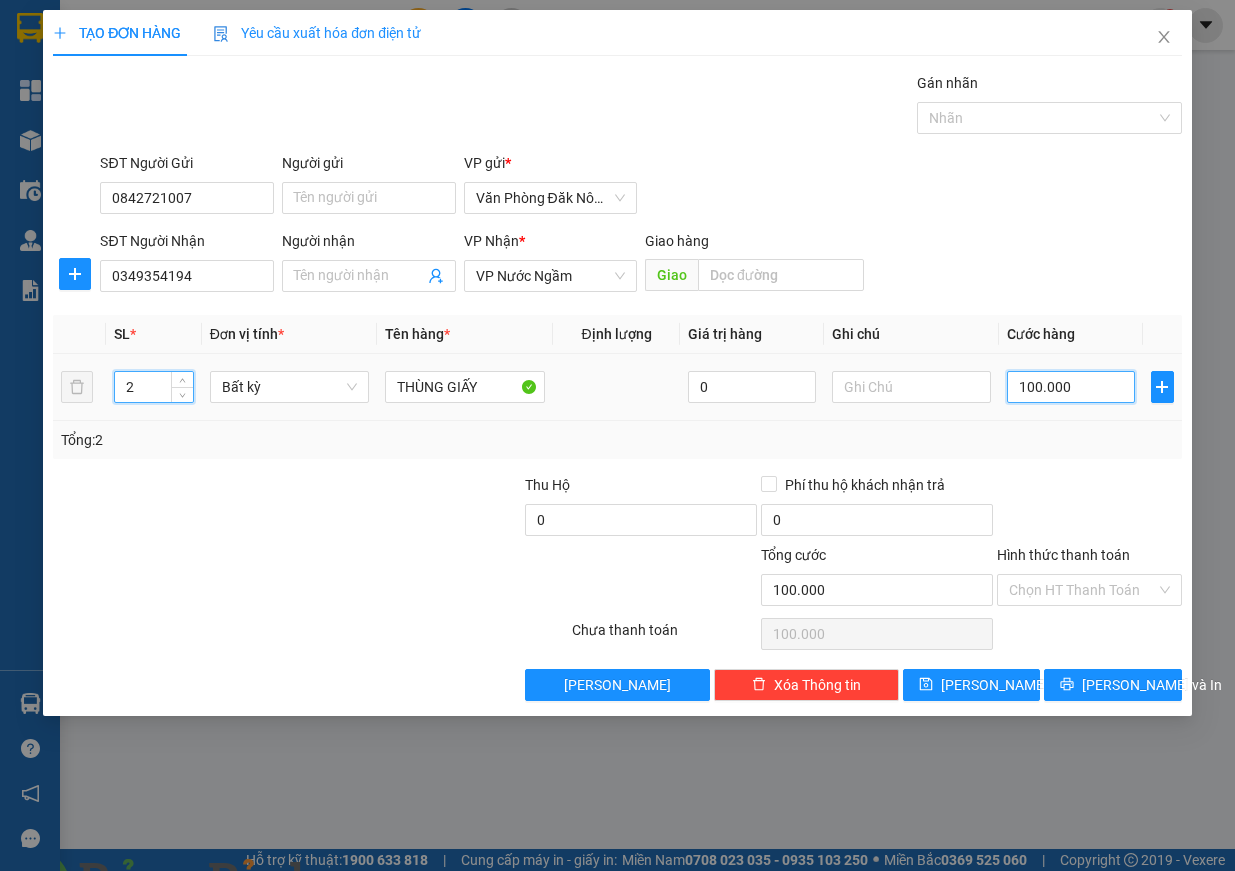click on "100.000" at bounding box center (1071, 387) 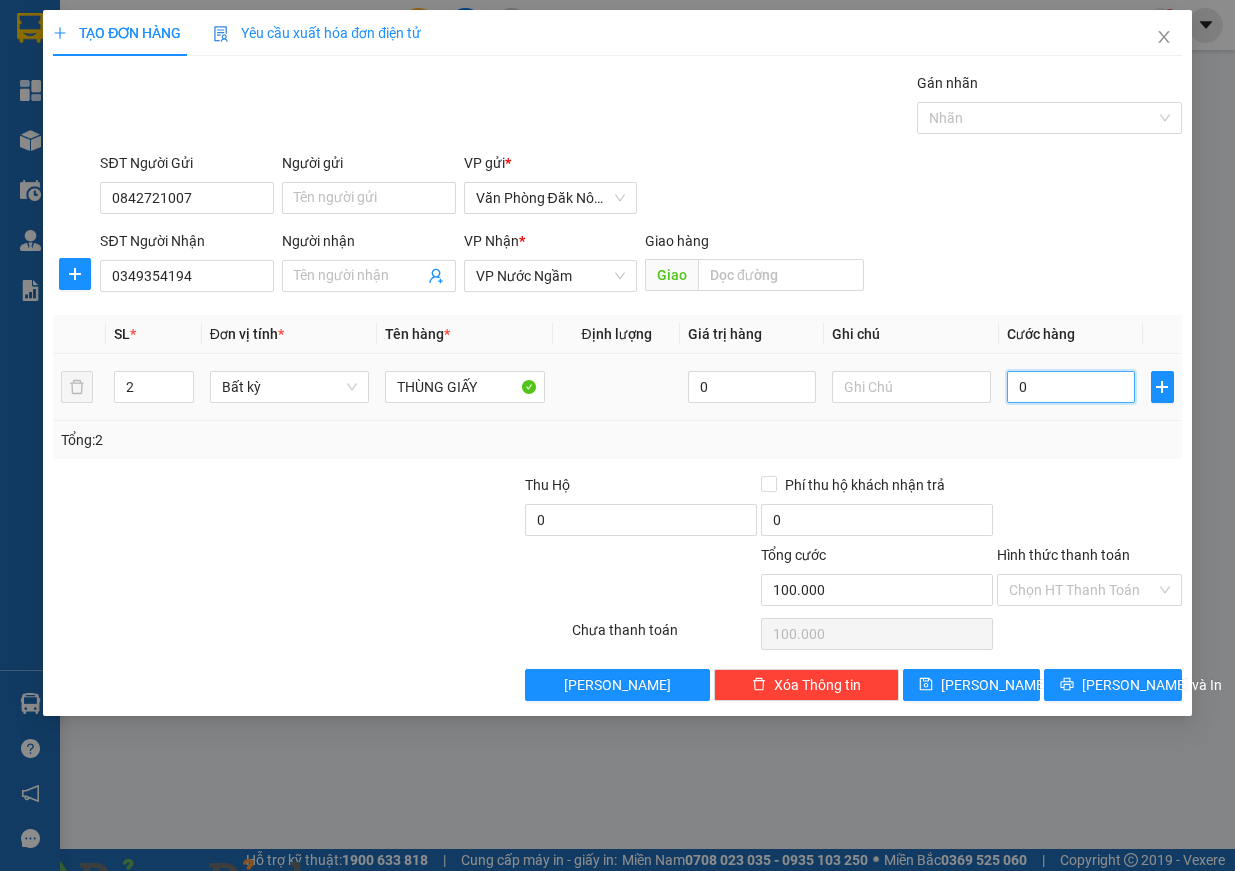 type on "0" 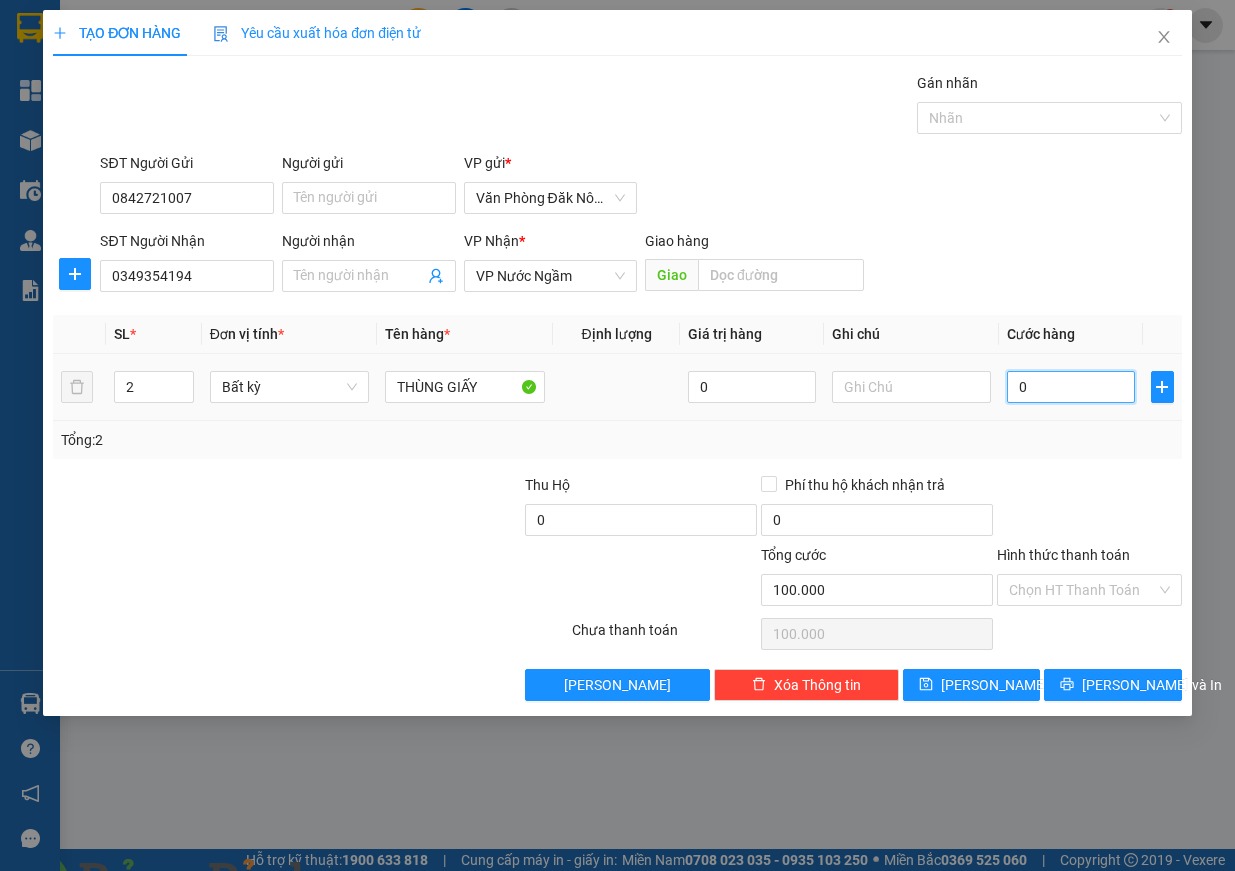 type on "0" 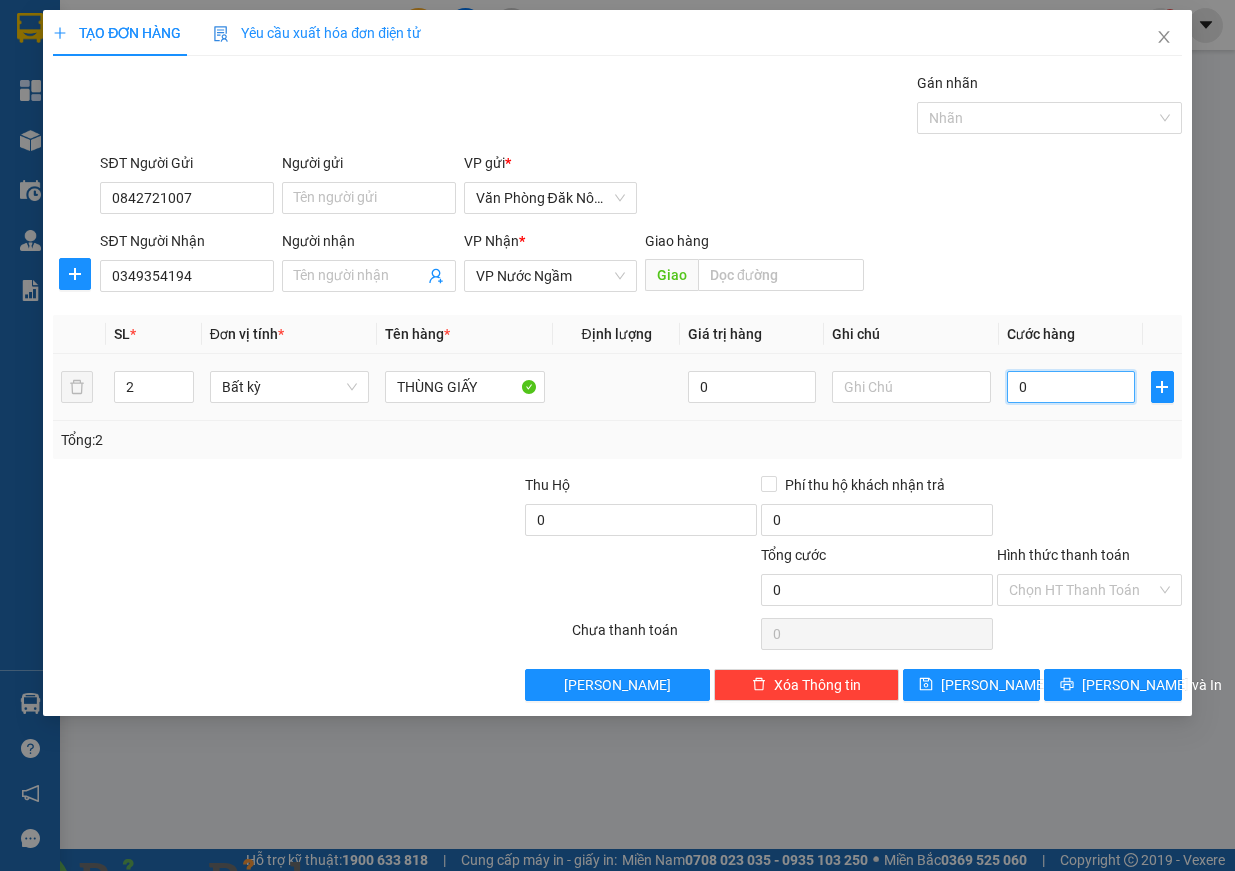 type on "3" 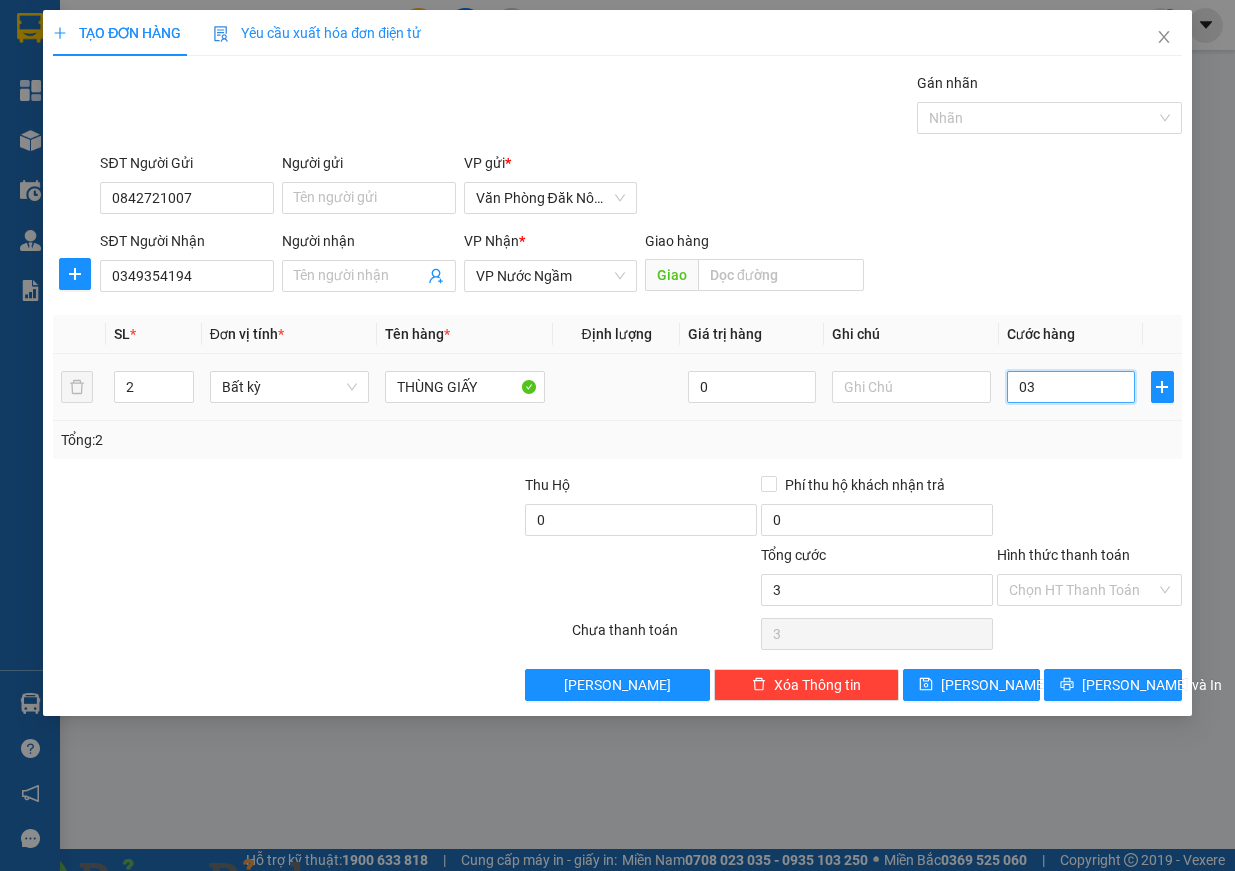 type on "30" 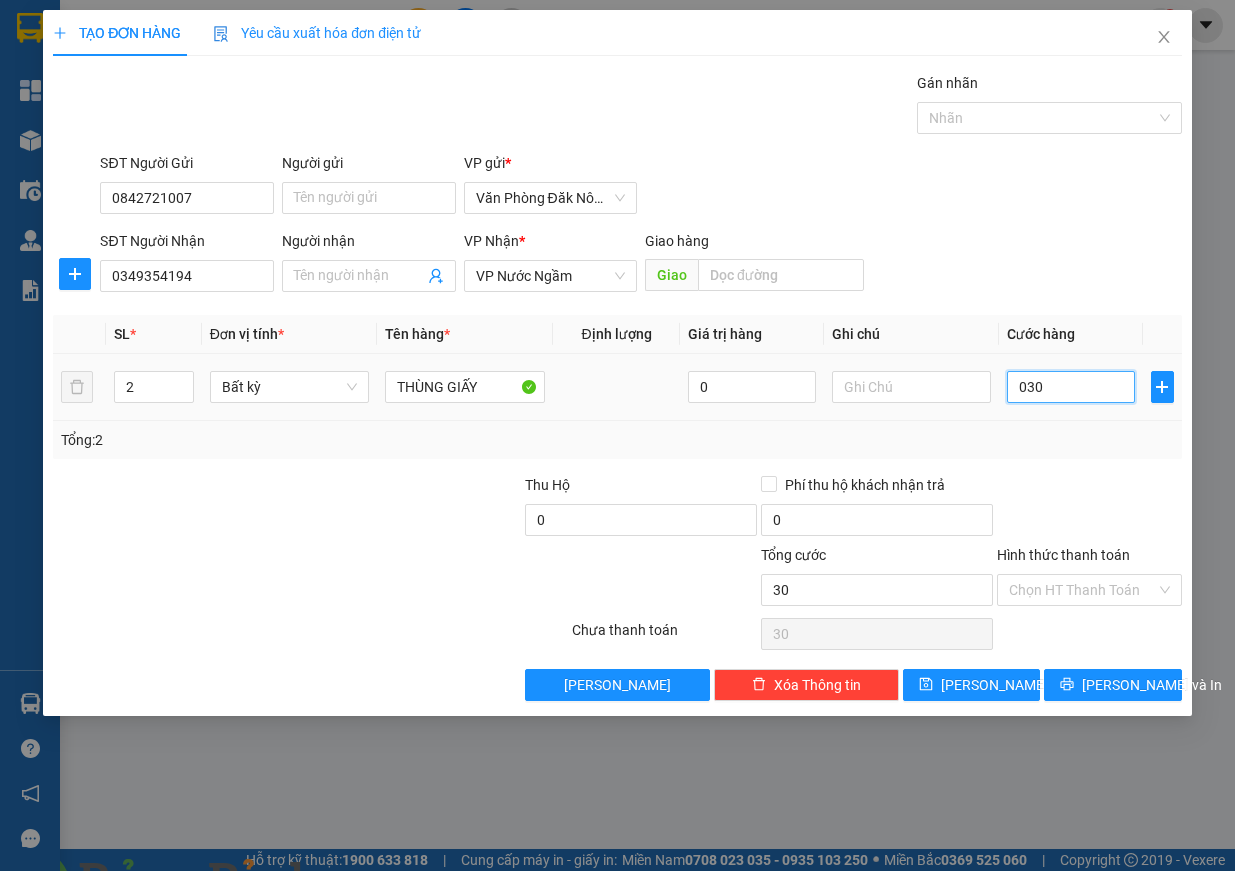 type on "300" 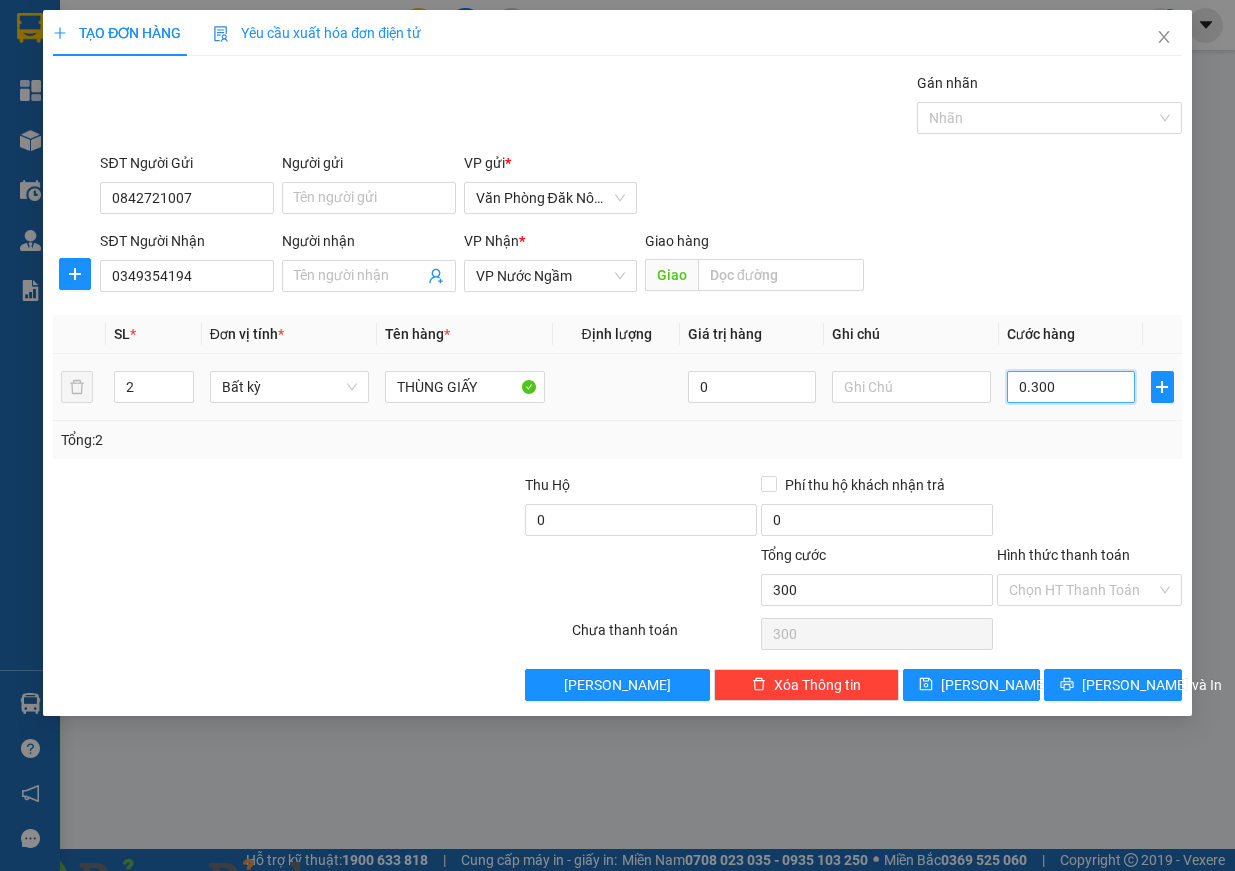 type on "3.000" 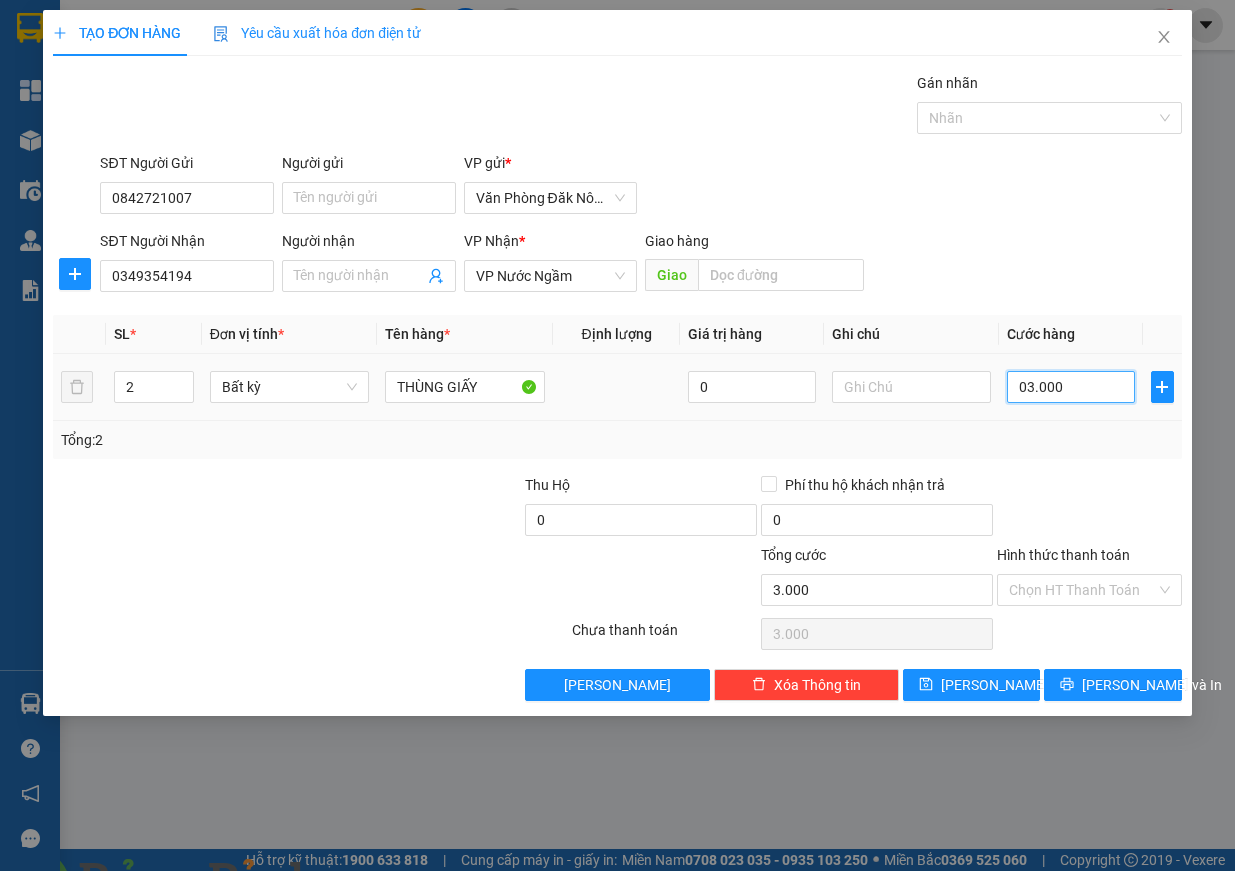 drag, startPoint x: 1020, startPoint y: 384, endPoint x: 1128, endPoint y: 381, distance: 108.04166 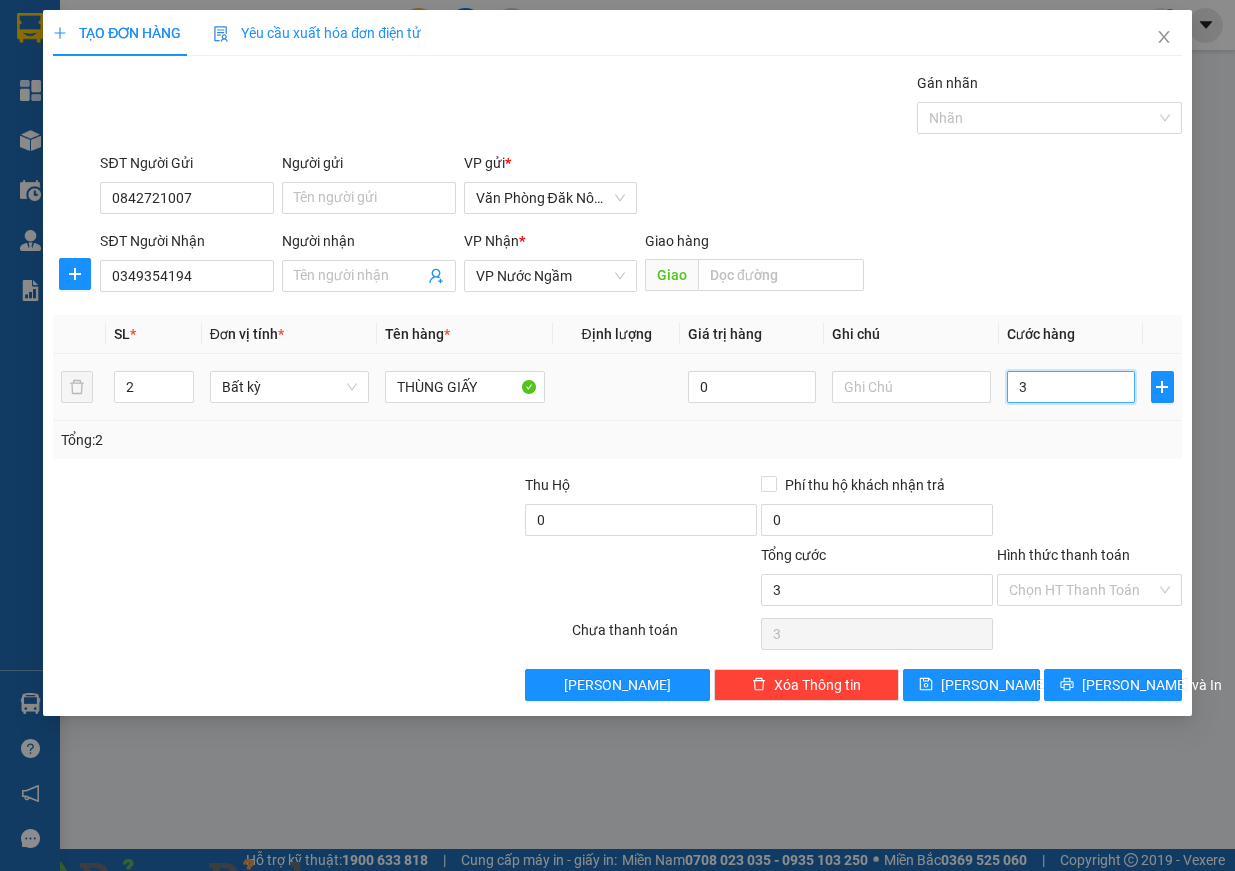 type on "30" 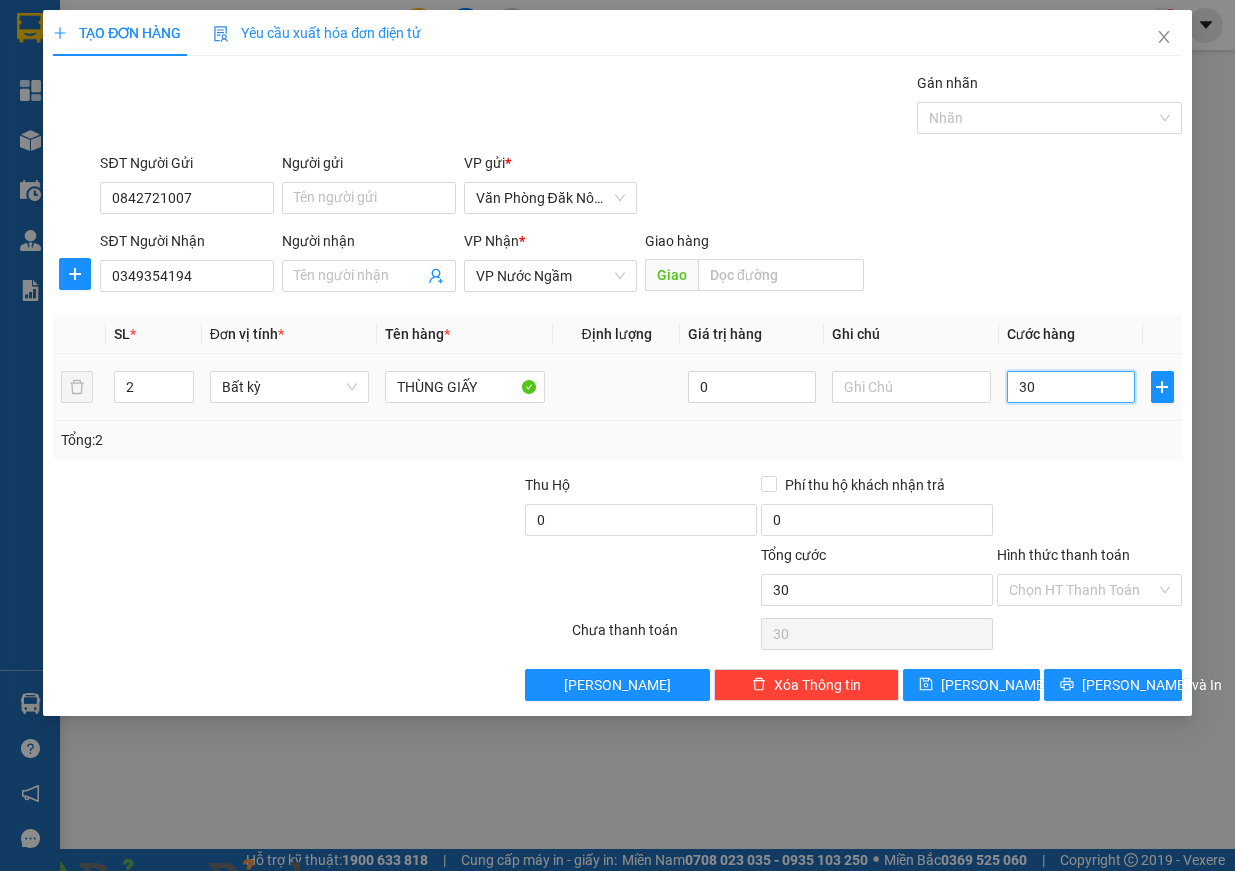 type on "300" 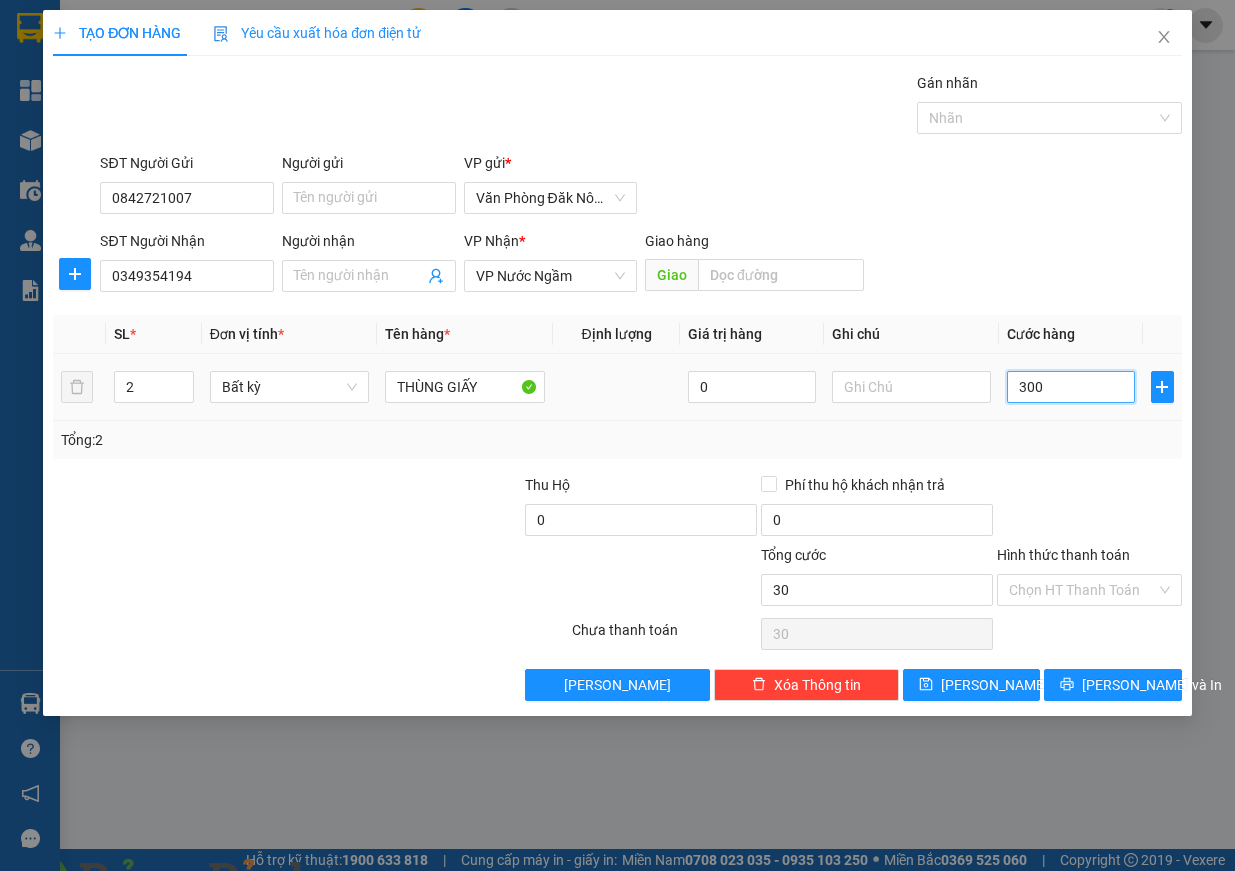 type on "300" 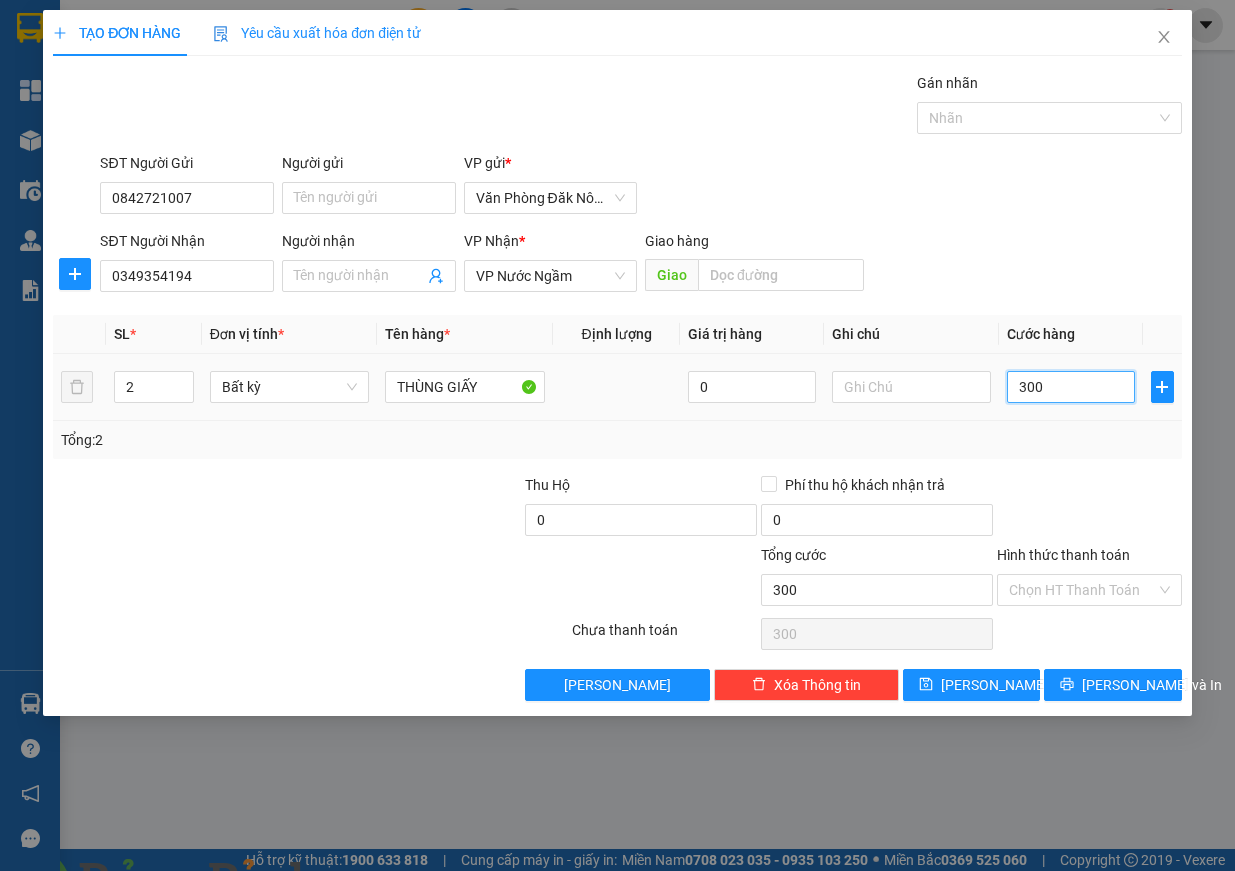 type on "3.000" 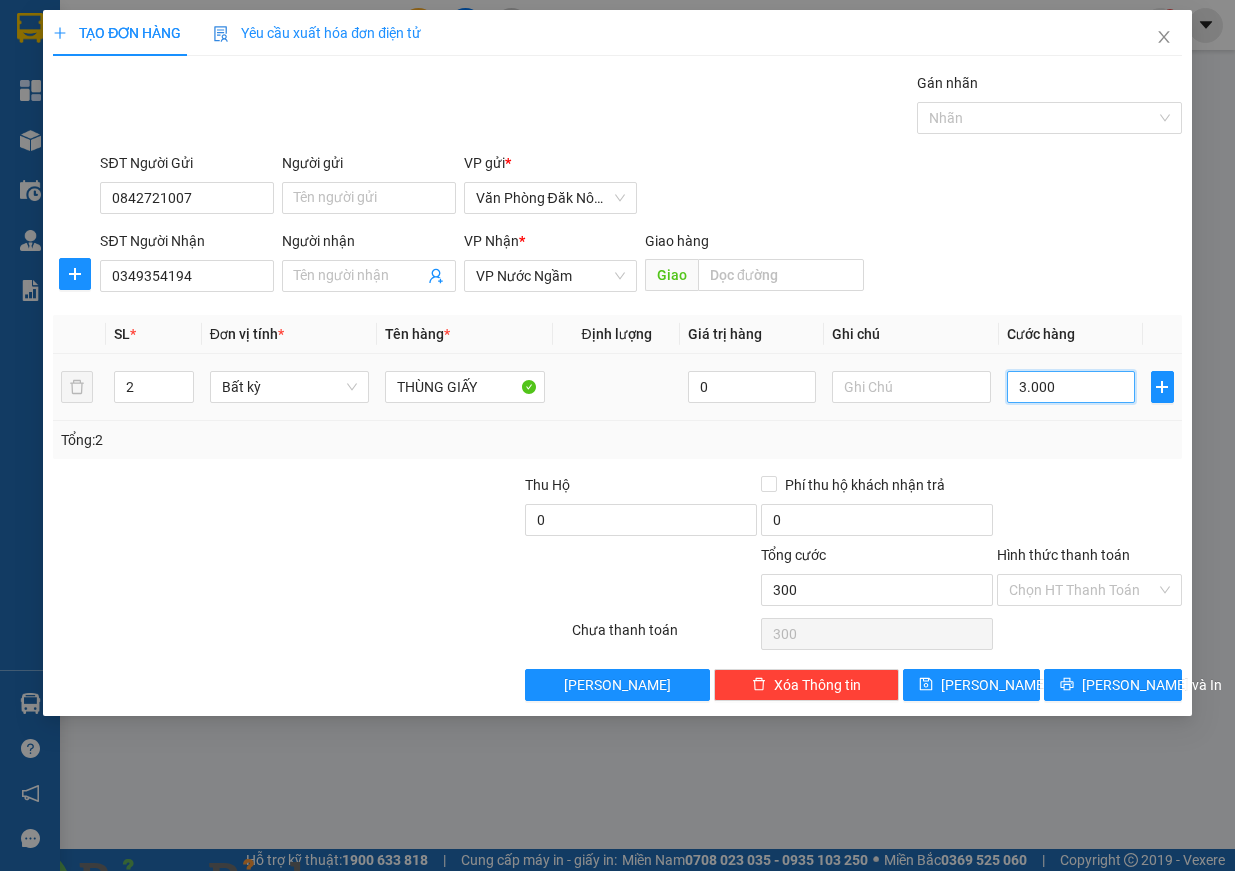 type on "3.000" 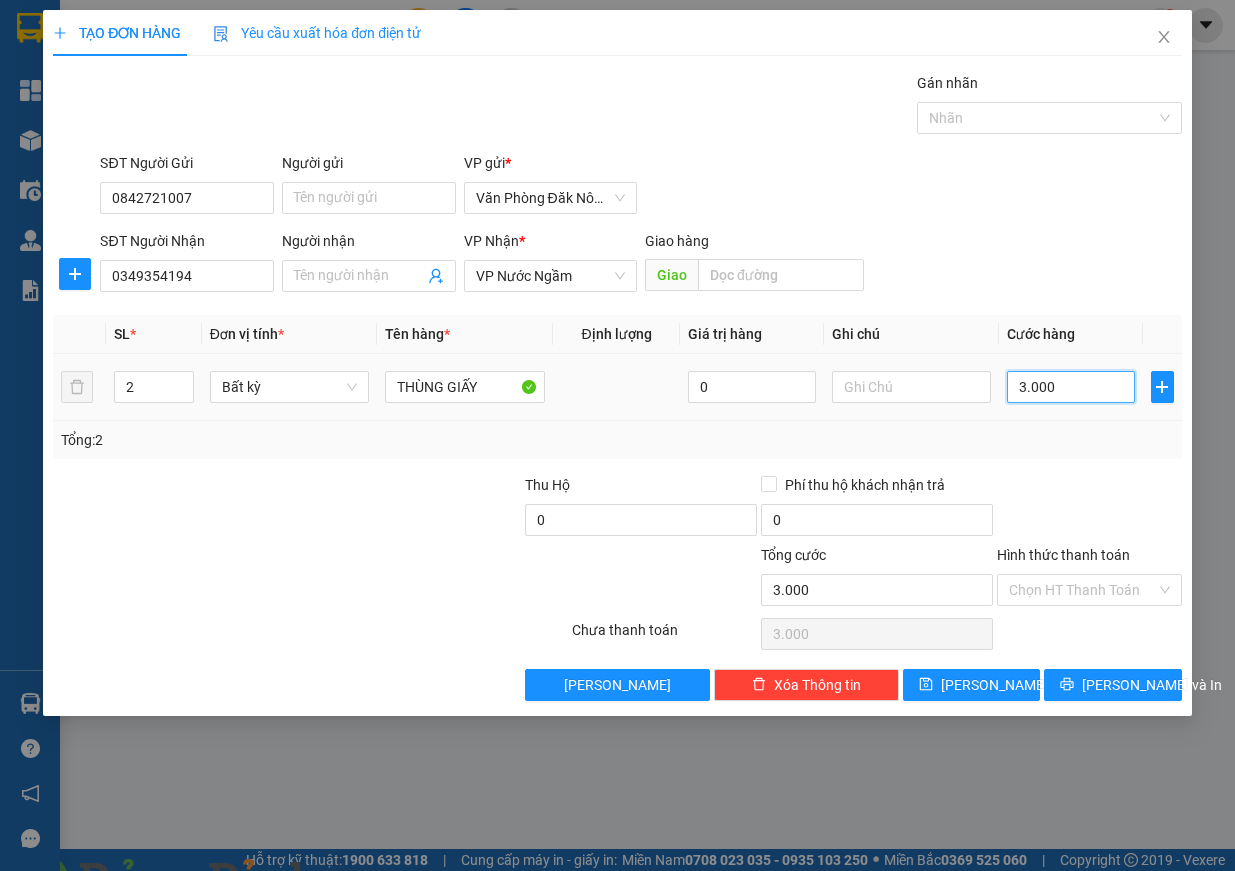 type on "30.000" 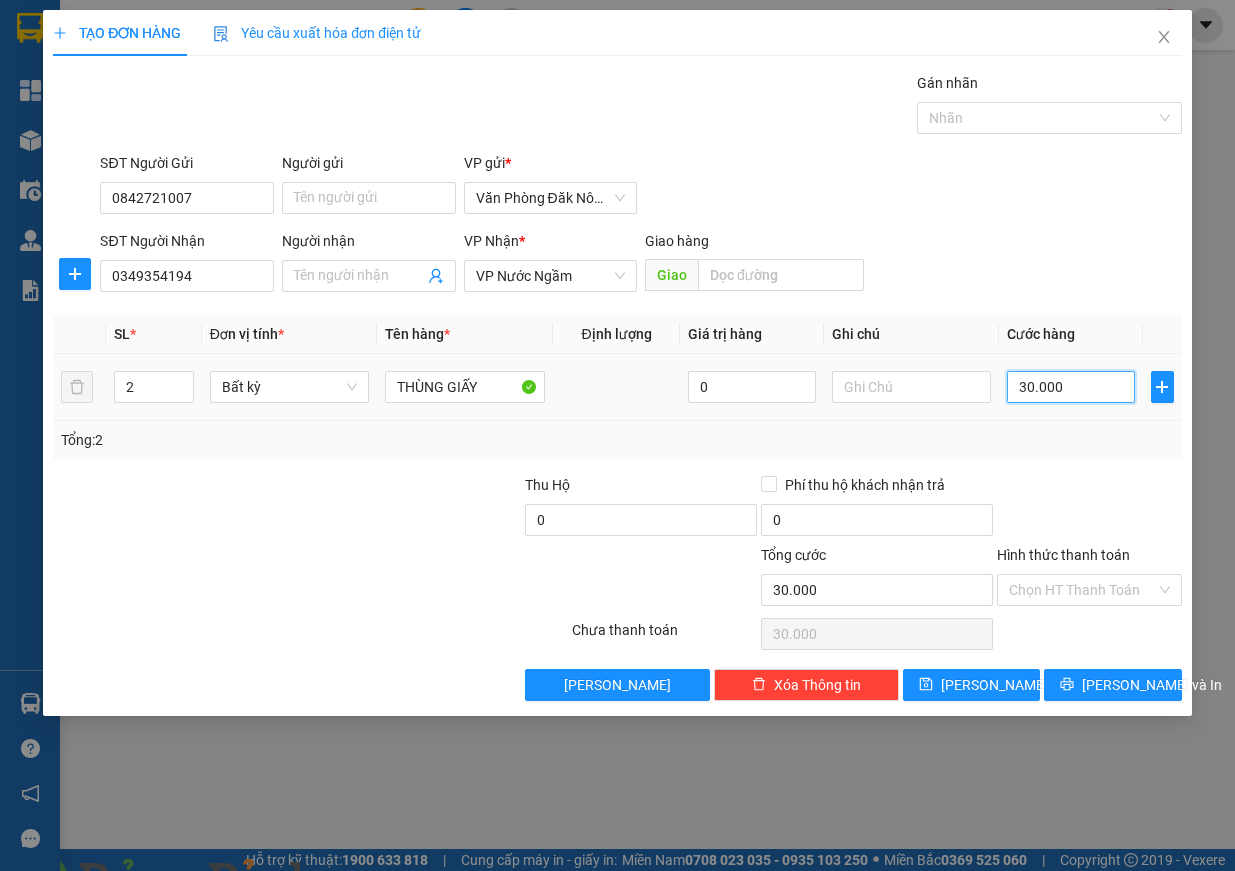 type on "300.000" 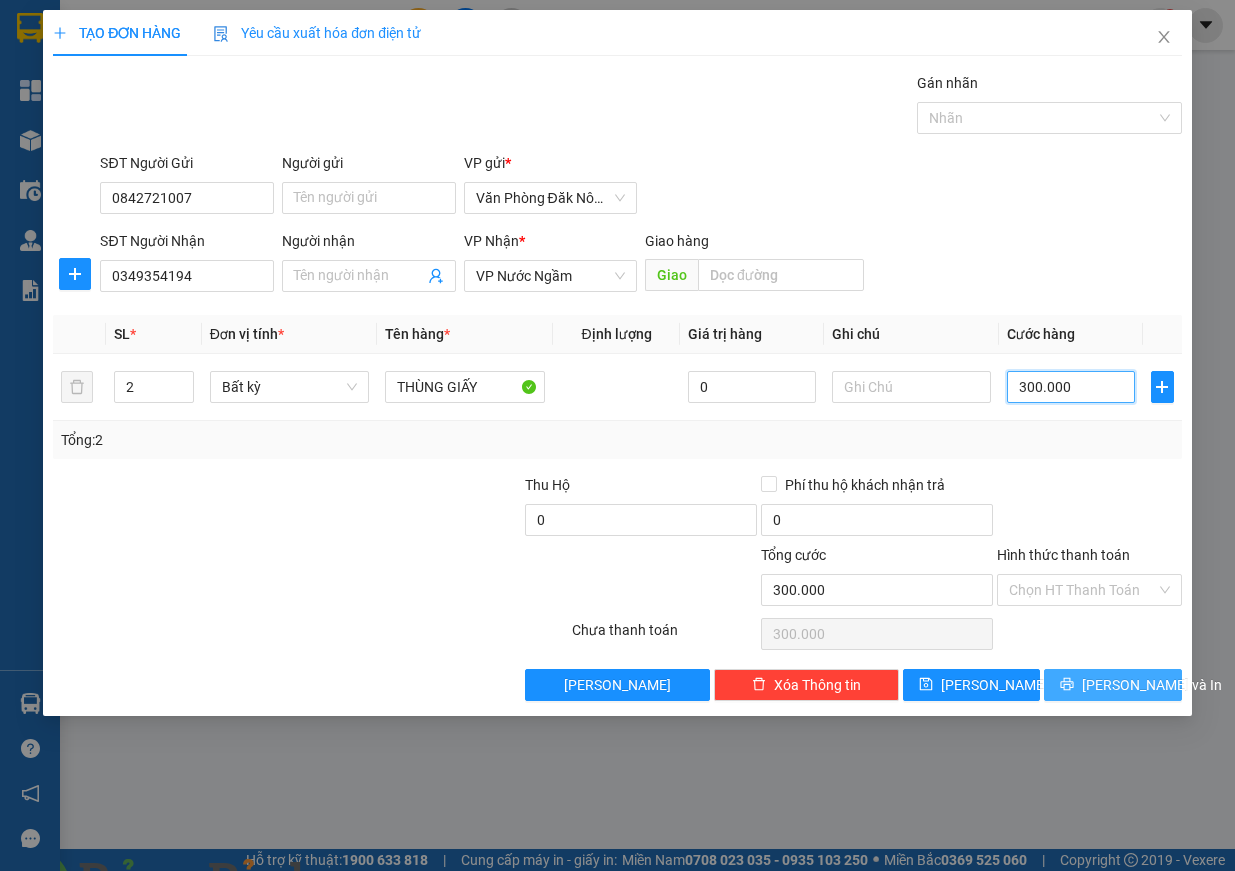 type on "300.000" 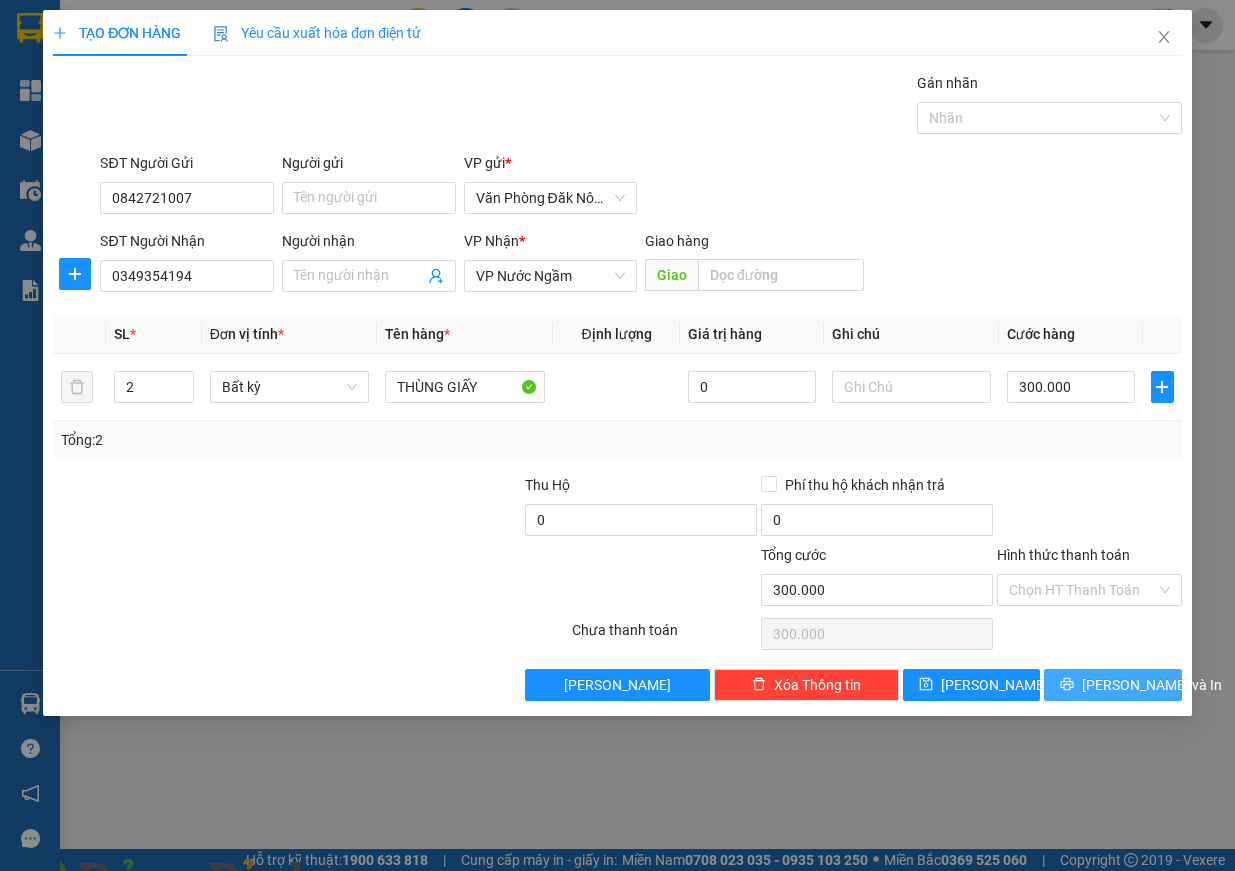click on "[PERSON_NAME] và In" at bounding box center (1152, 685) 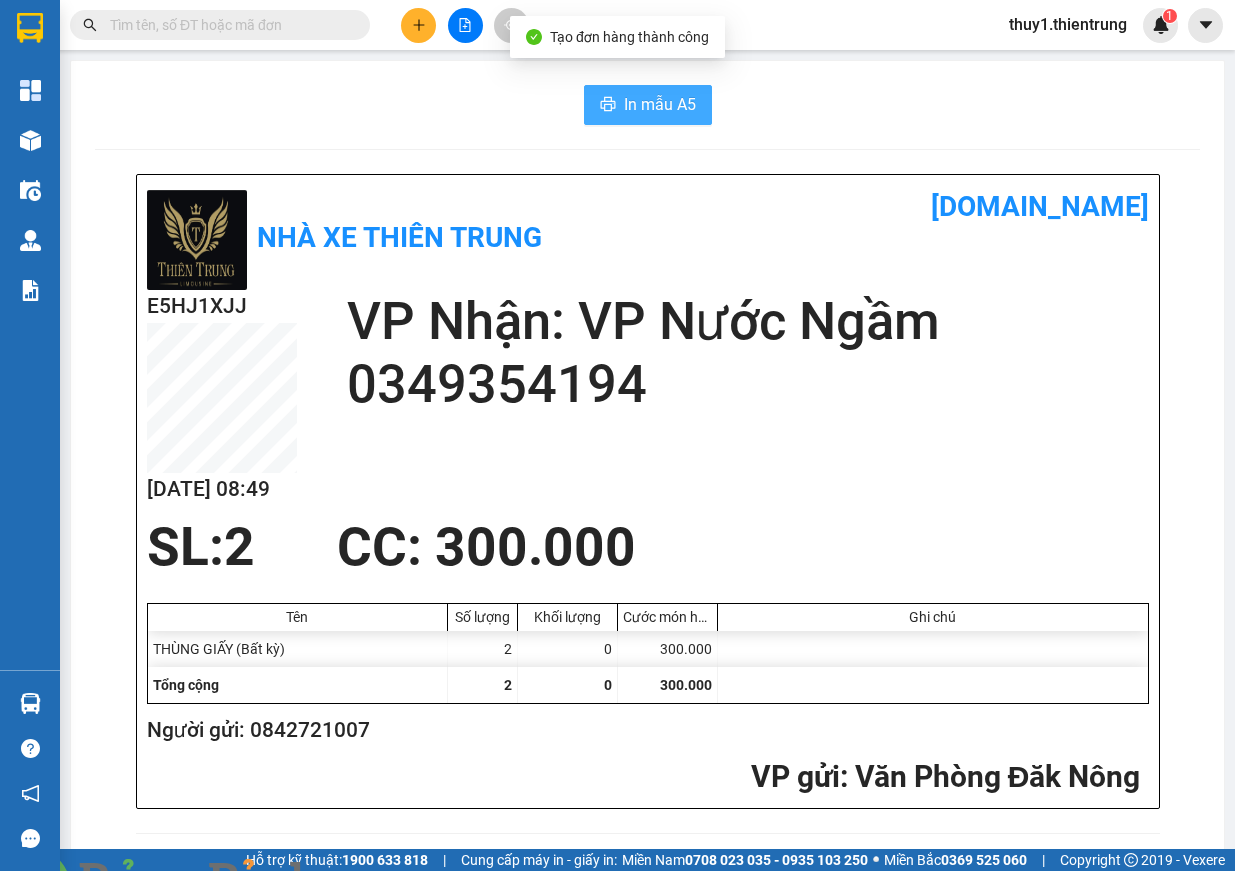 click on "In mẫu A5" at bounding box center [648, 105] 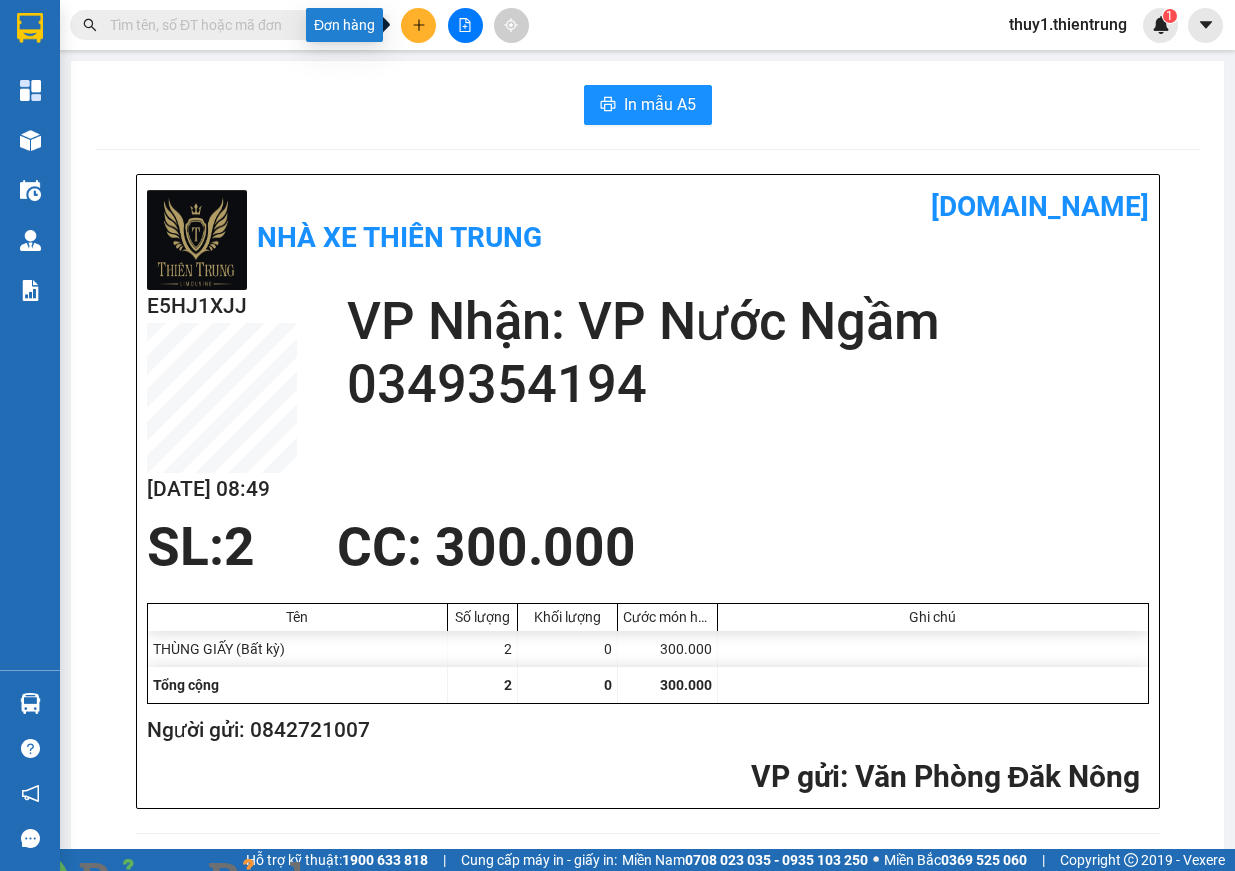 click at bounding box center (418, 25) 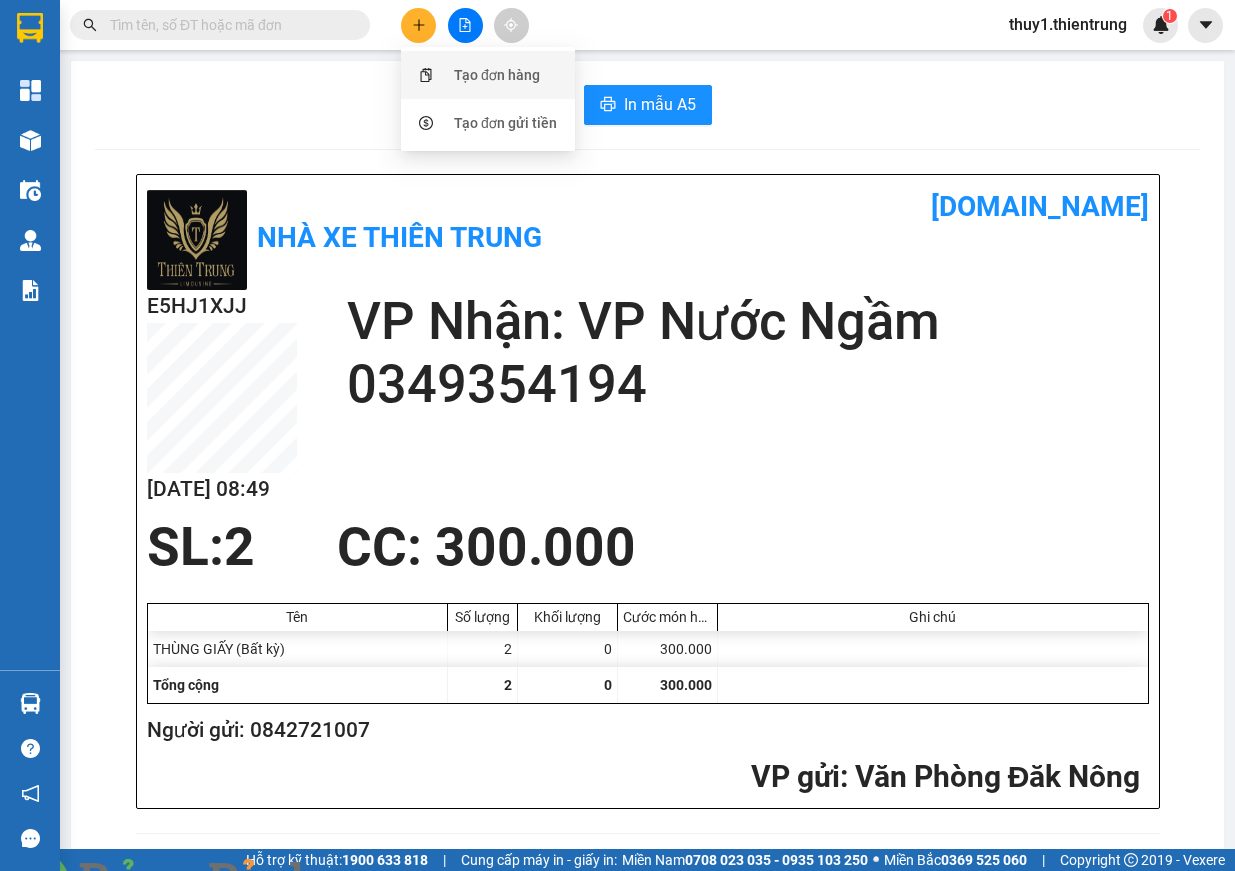 click on "Tạo đơn hàng" at bounding box center [497, 75] 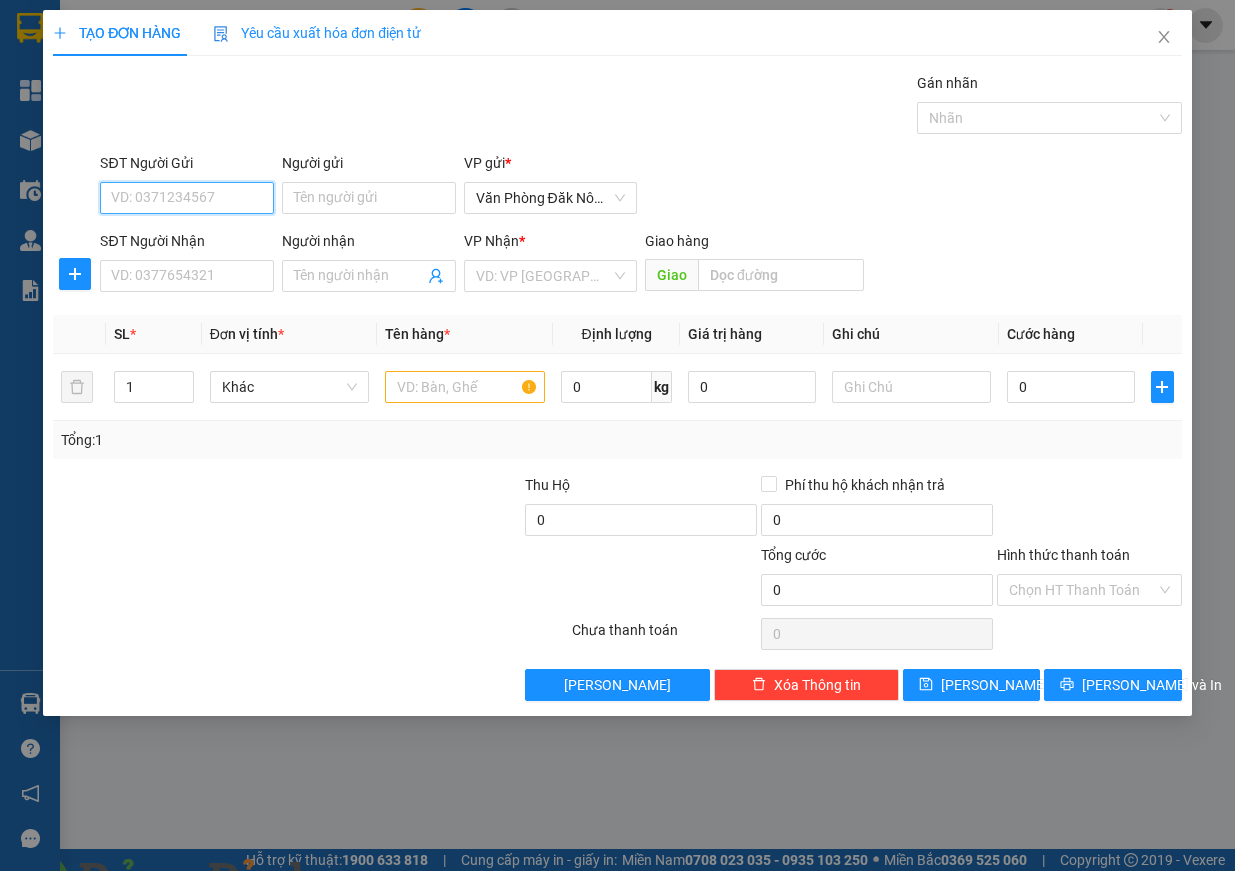 click on "SĐT Người Gửi" at bounding box center [187, 198] 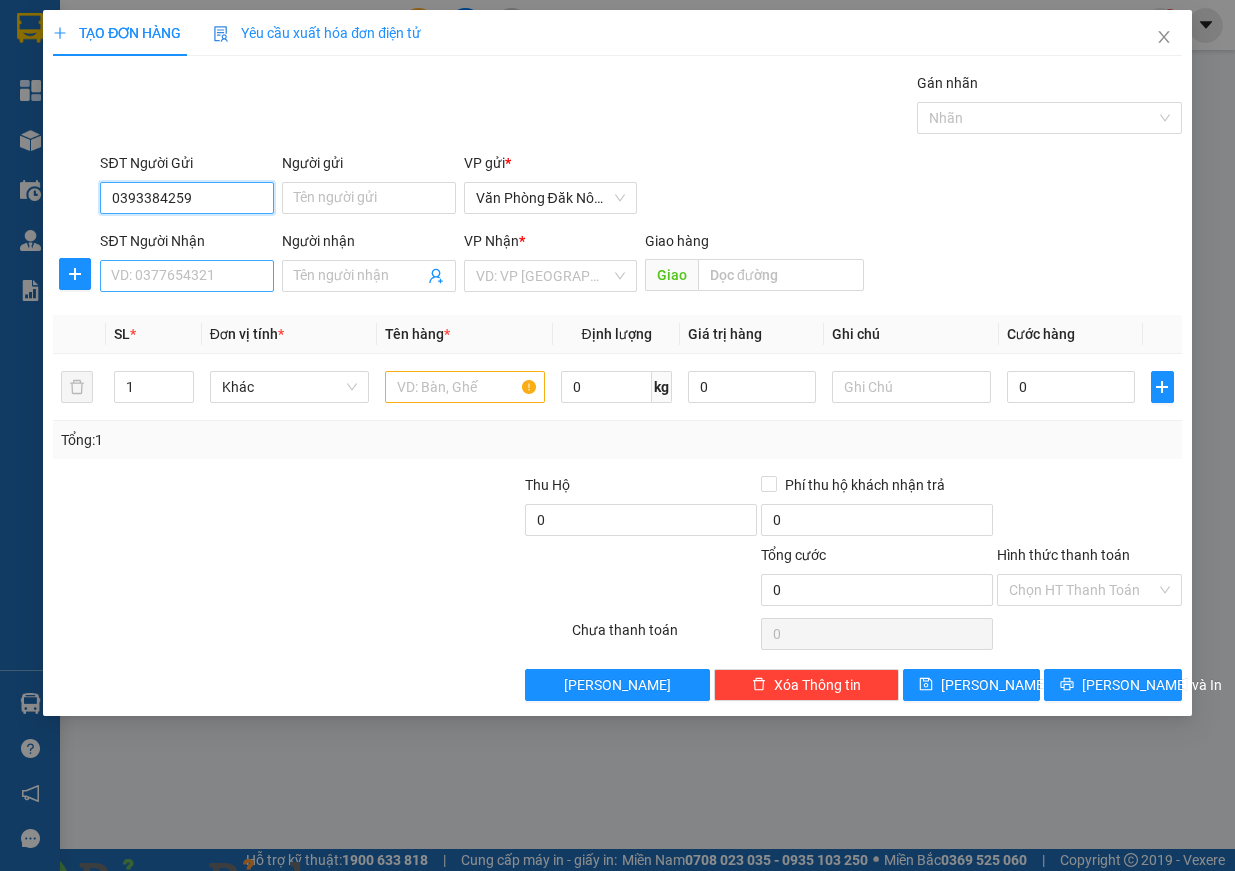type on "0393384259" 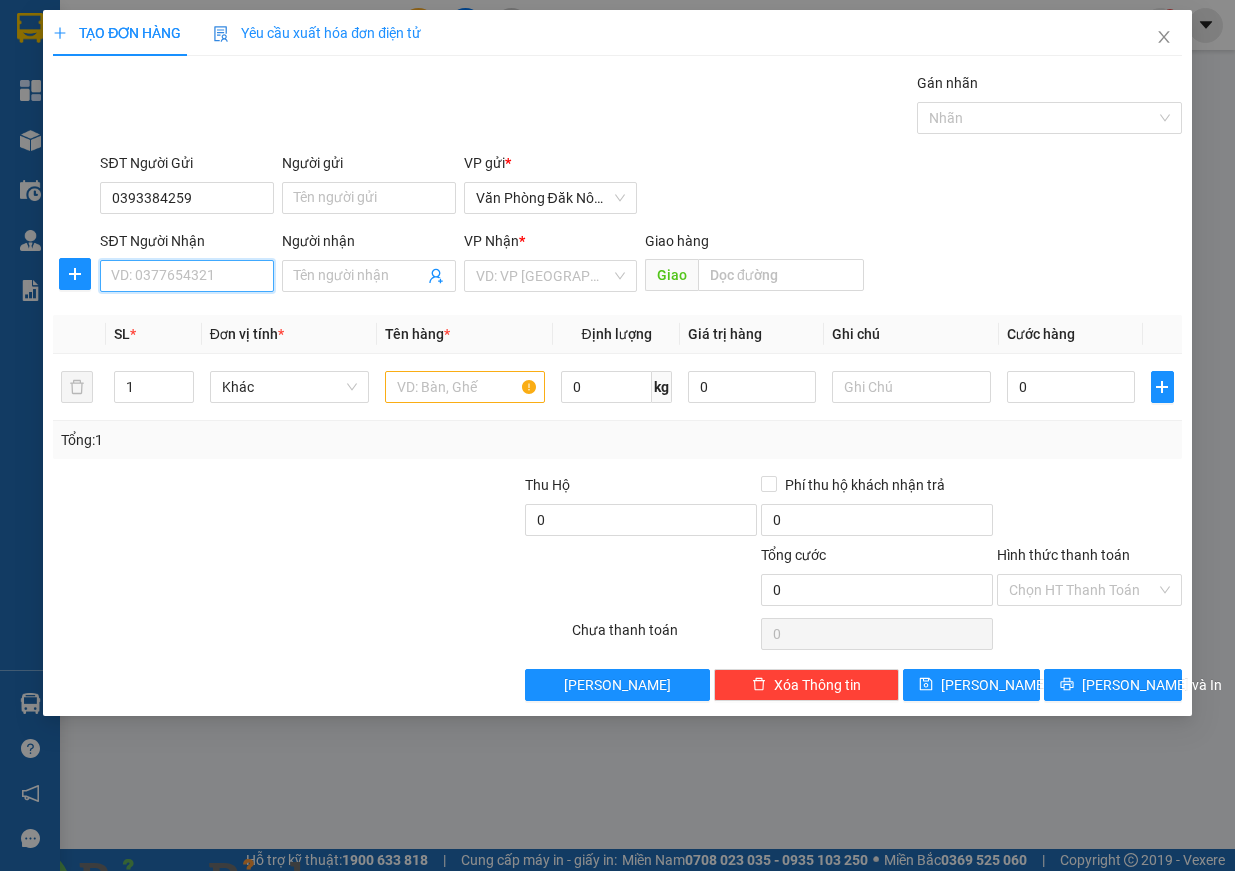 click on "SĐT Người Nhận" at bounding box center (187, 276) 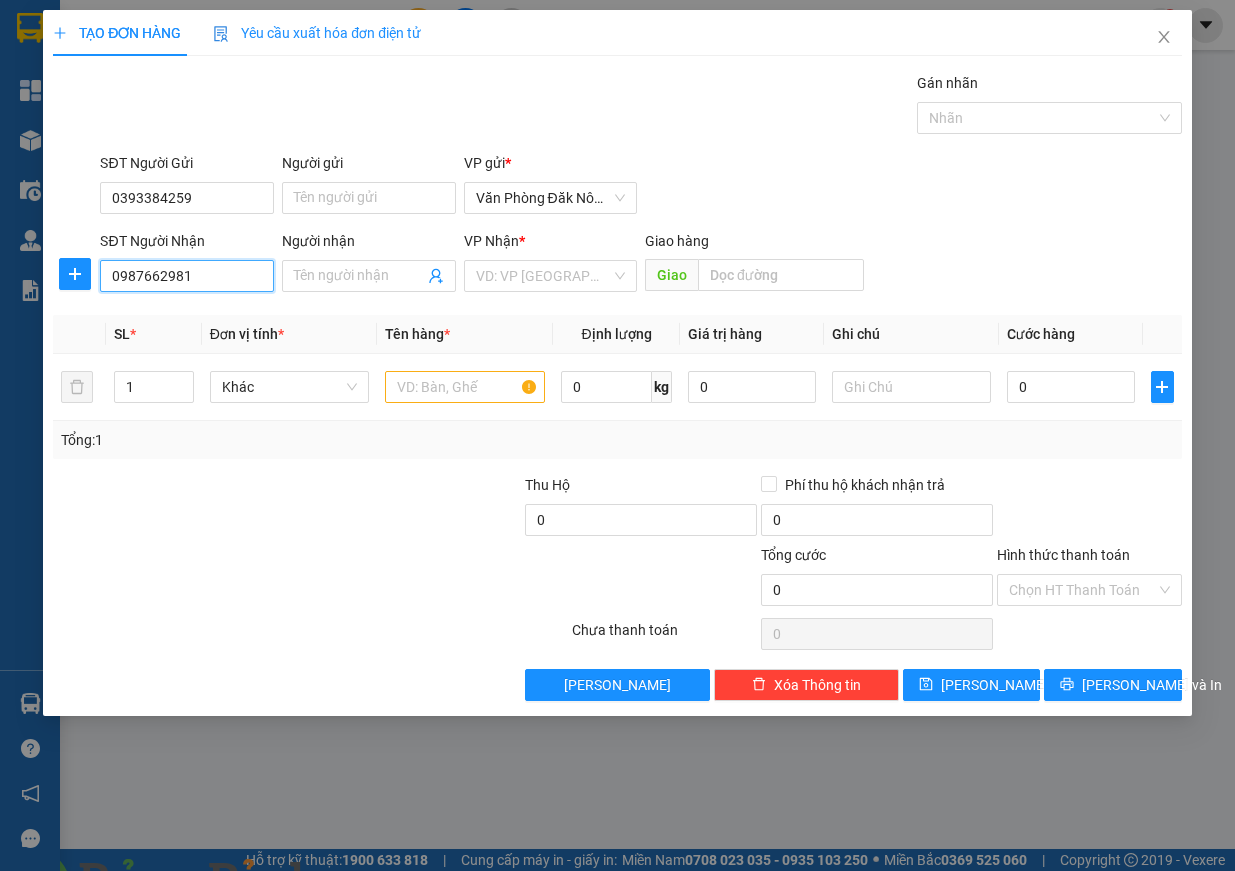 type on "0987662981" 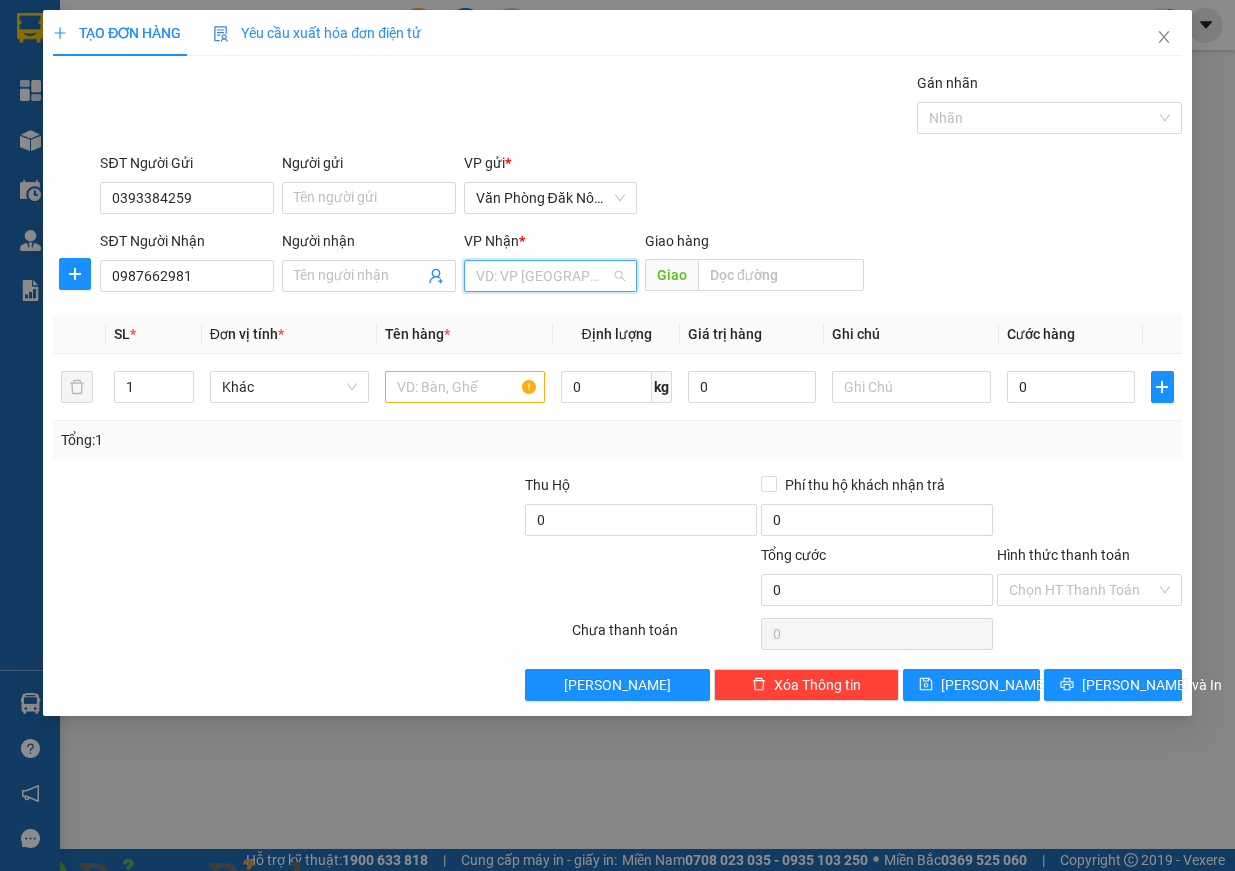 click at bounding box center [544, 276] 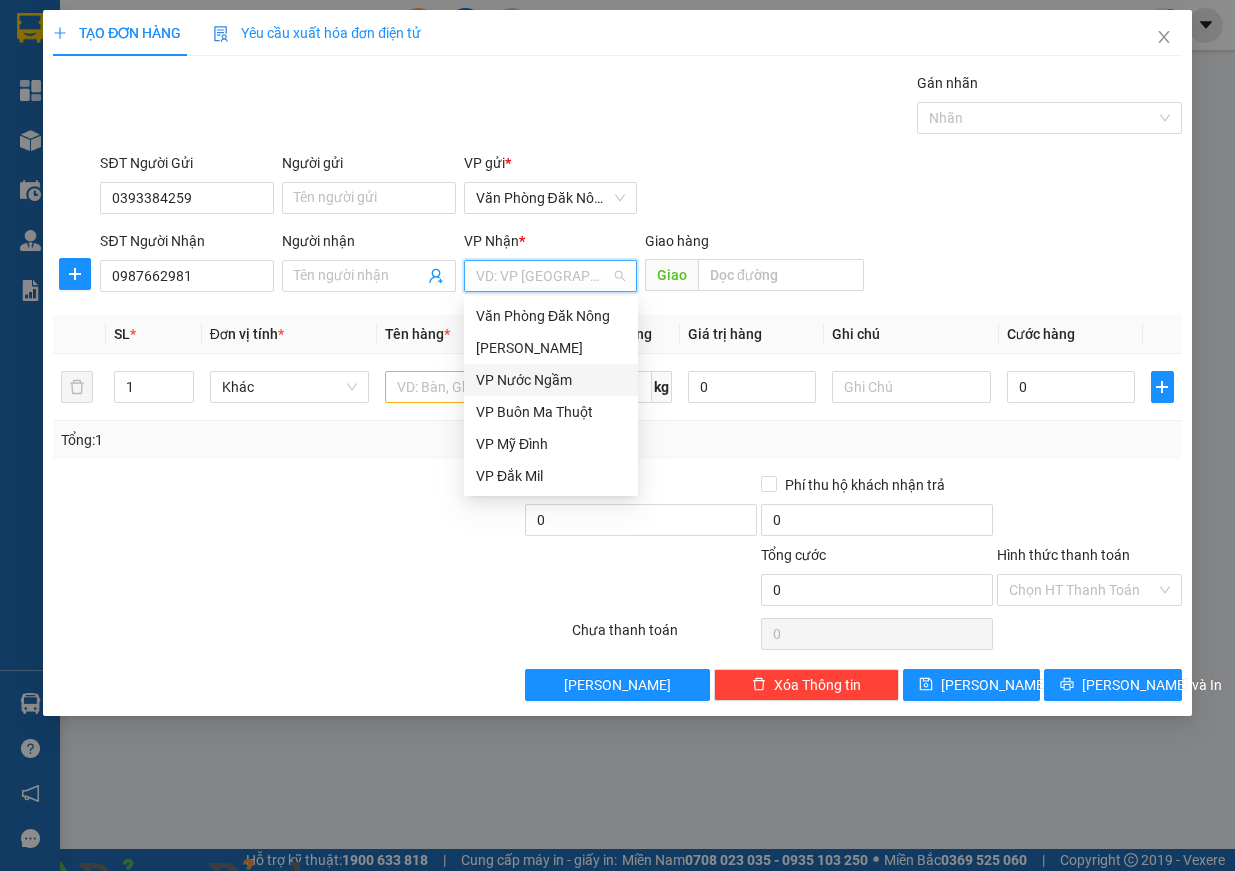 click on "VP Nước Ngầm" at bounding box center (551, 380) 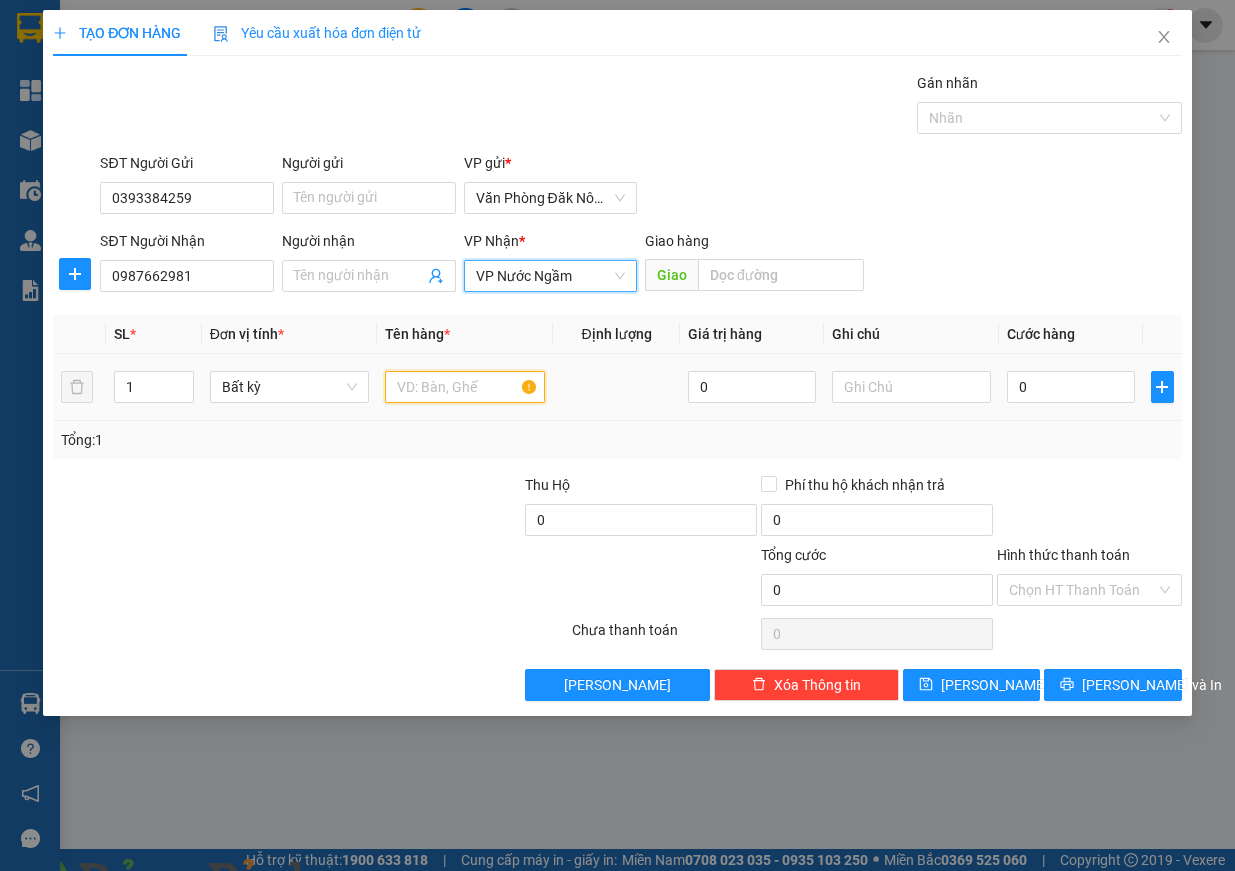 click at bounding box center (465, 387) 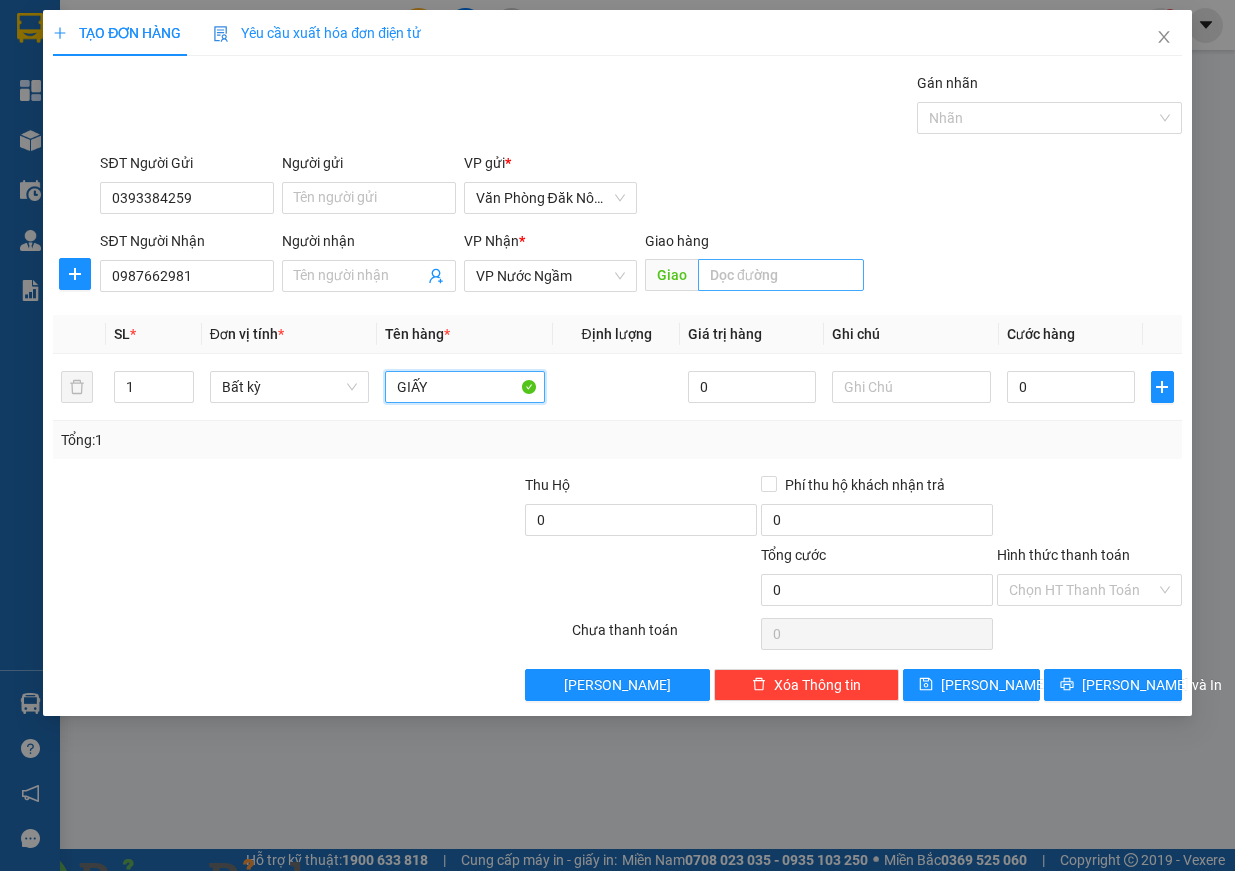 type on "GIẤY" 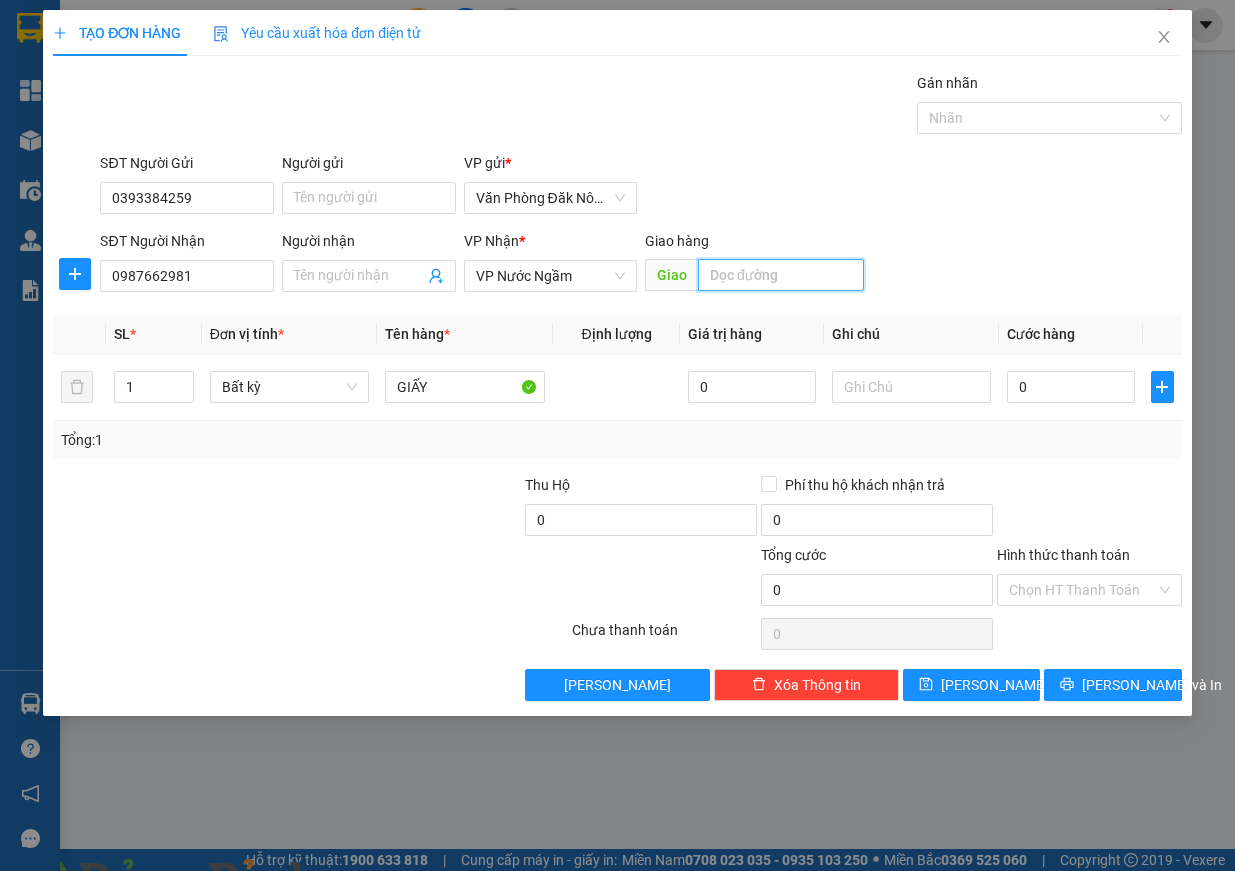 click at bounding box center (781, 275) 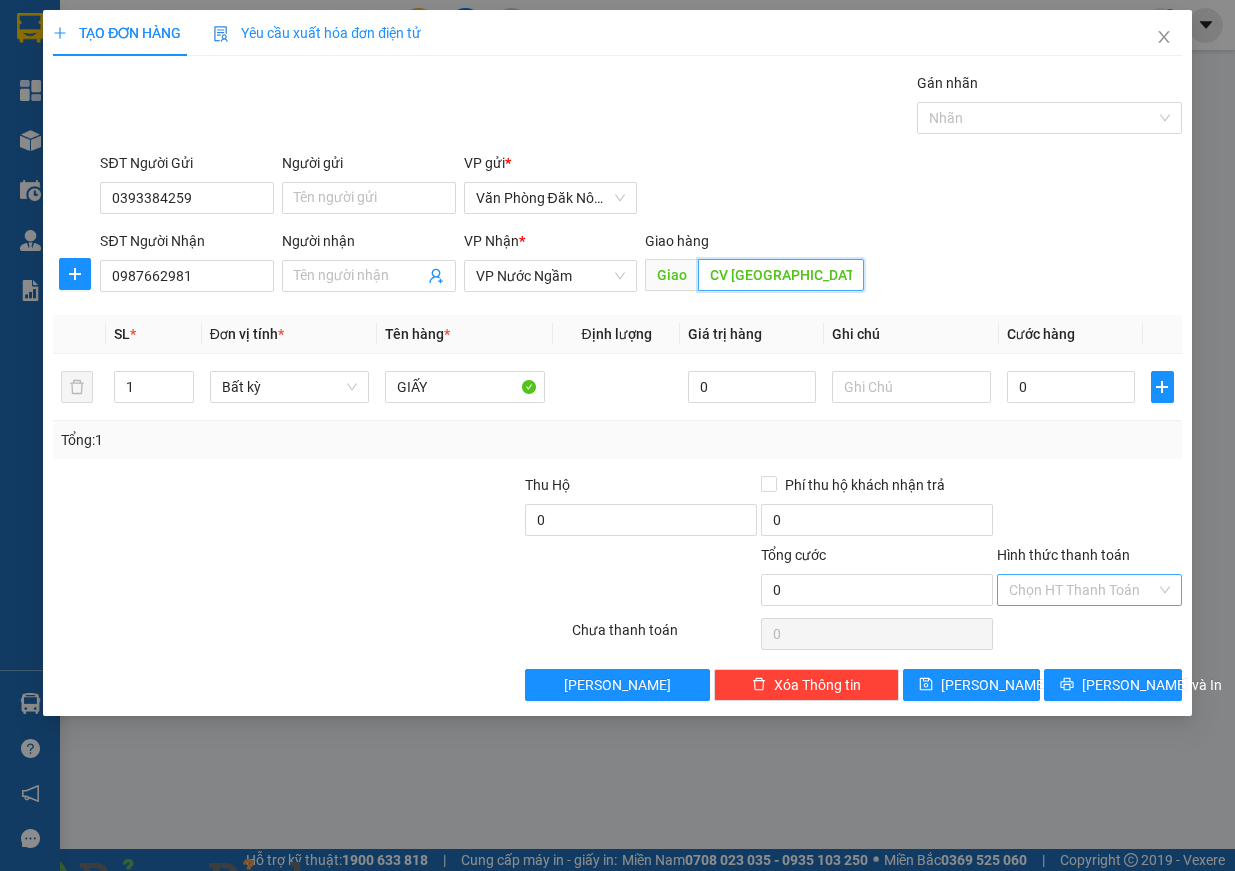 type on "CV [GEOGRAPHIC_DATA]" 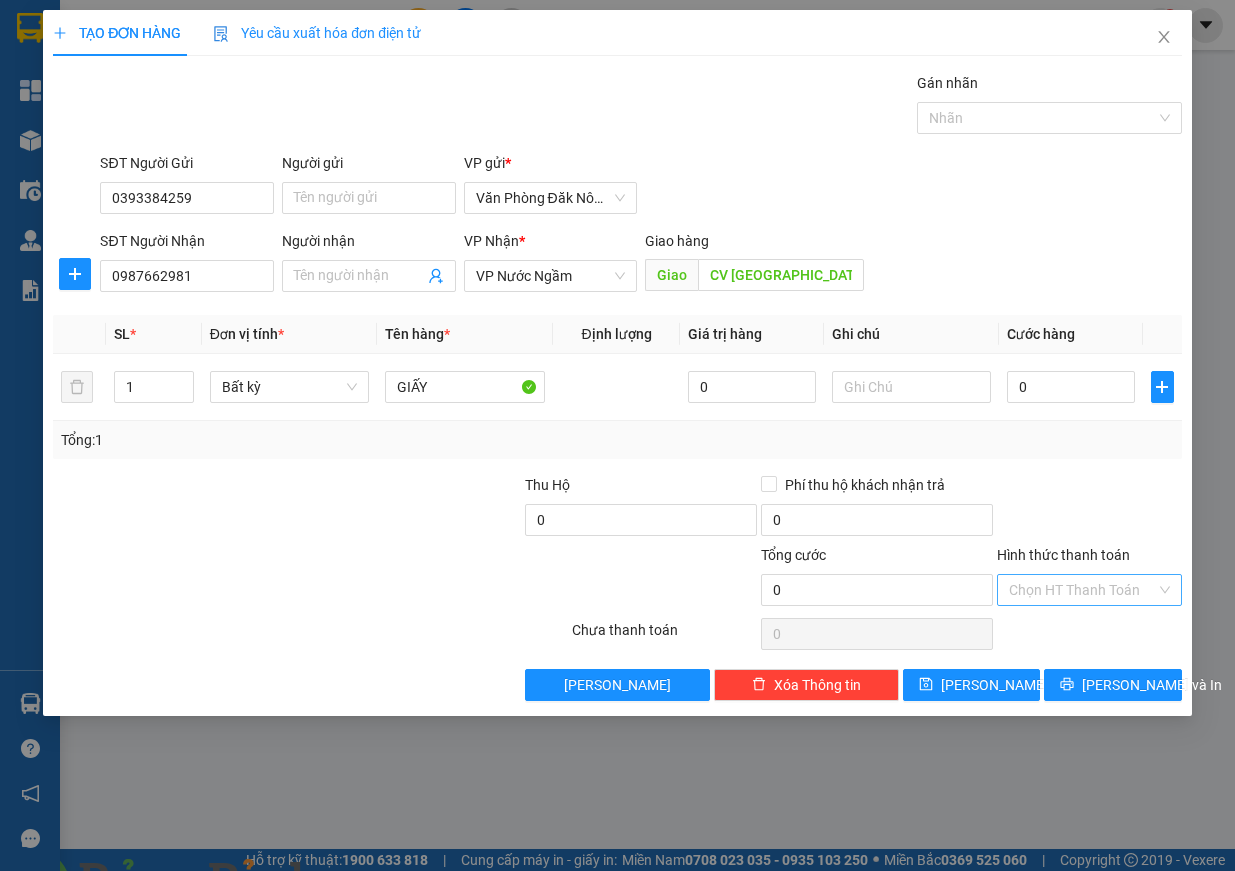 click on "Hình thức thanh toán" at bounding box center [1082, 590] 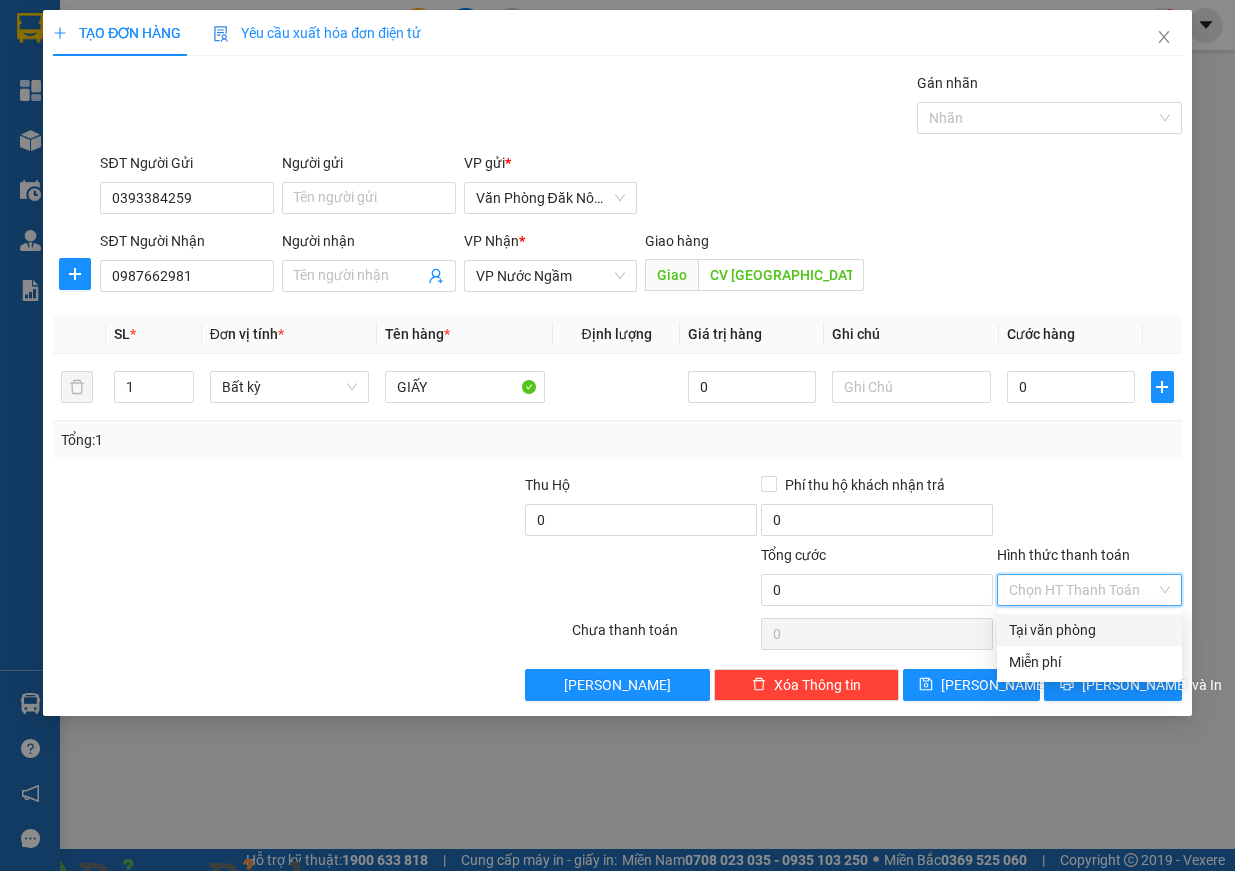 click on "Tại văn phòng" at bounding box center [1089, 630] 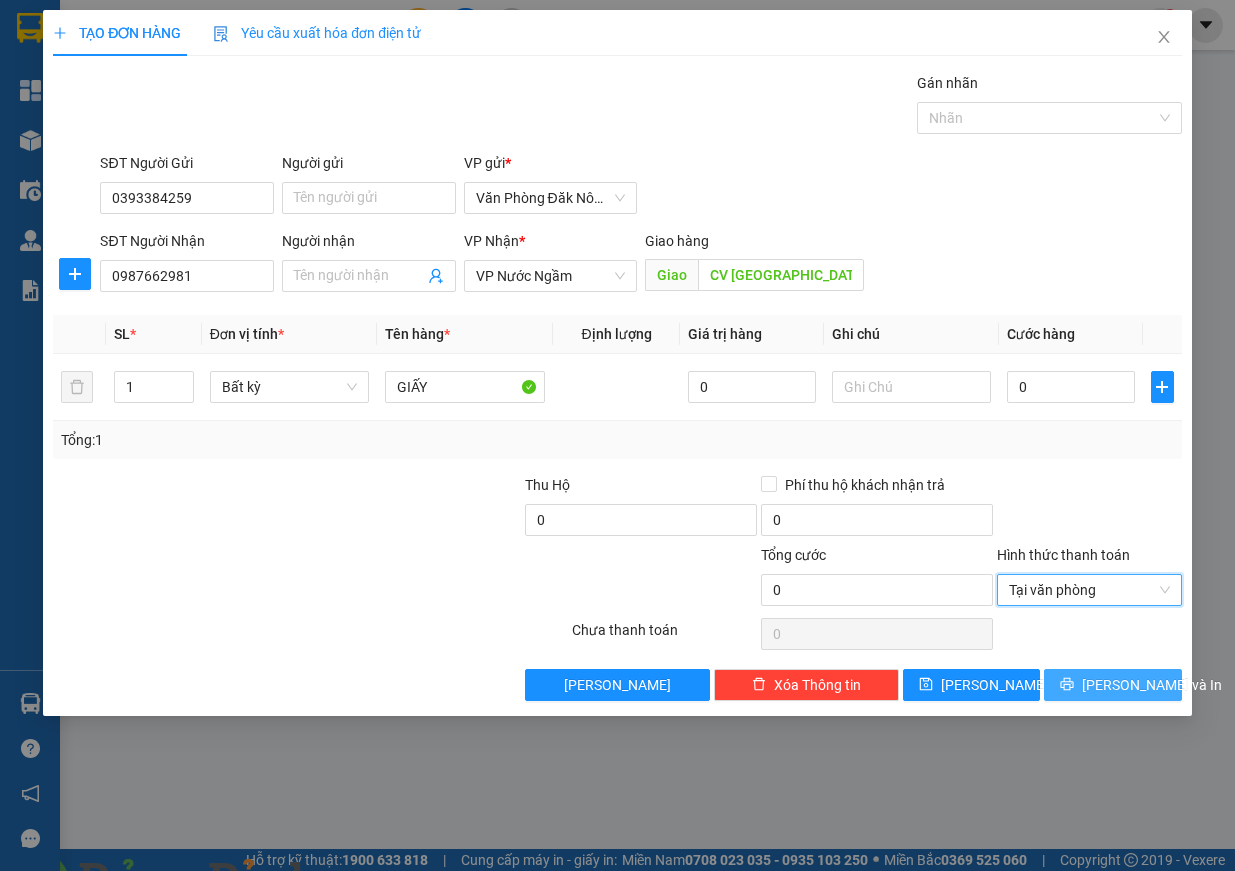 click on "[PERSON_NAME] và In" at bounding box center [1152, 685] 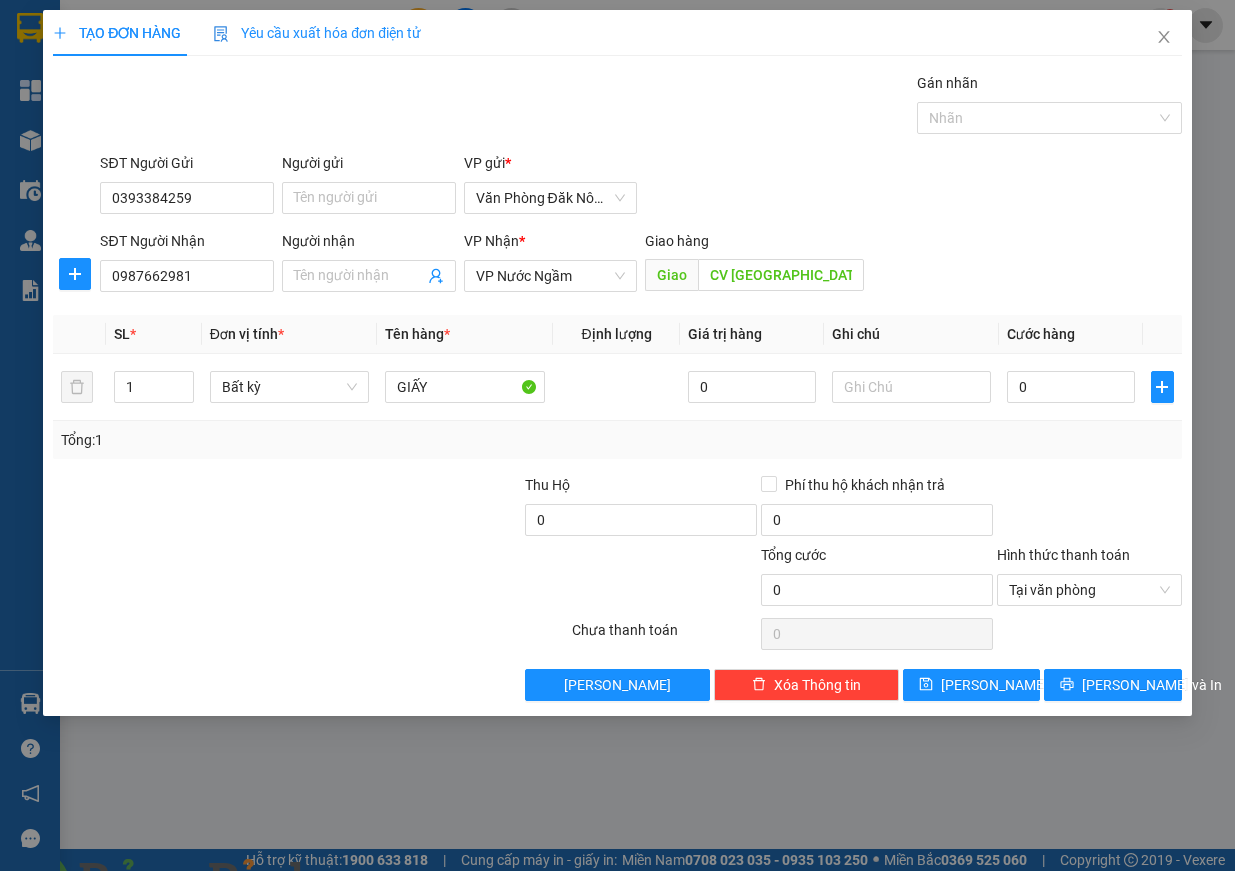click at bounding box center (362, 883) 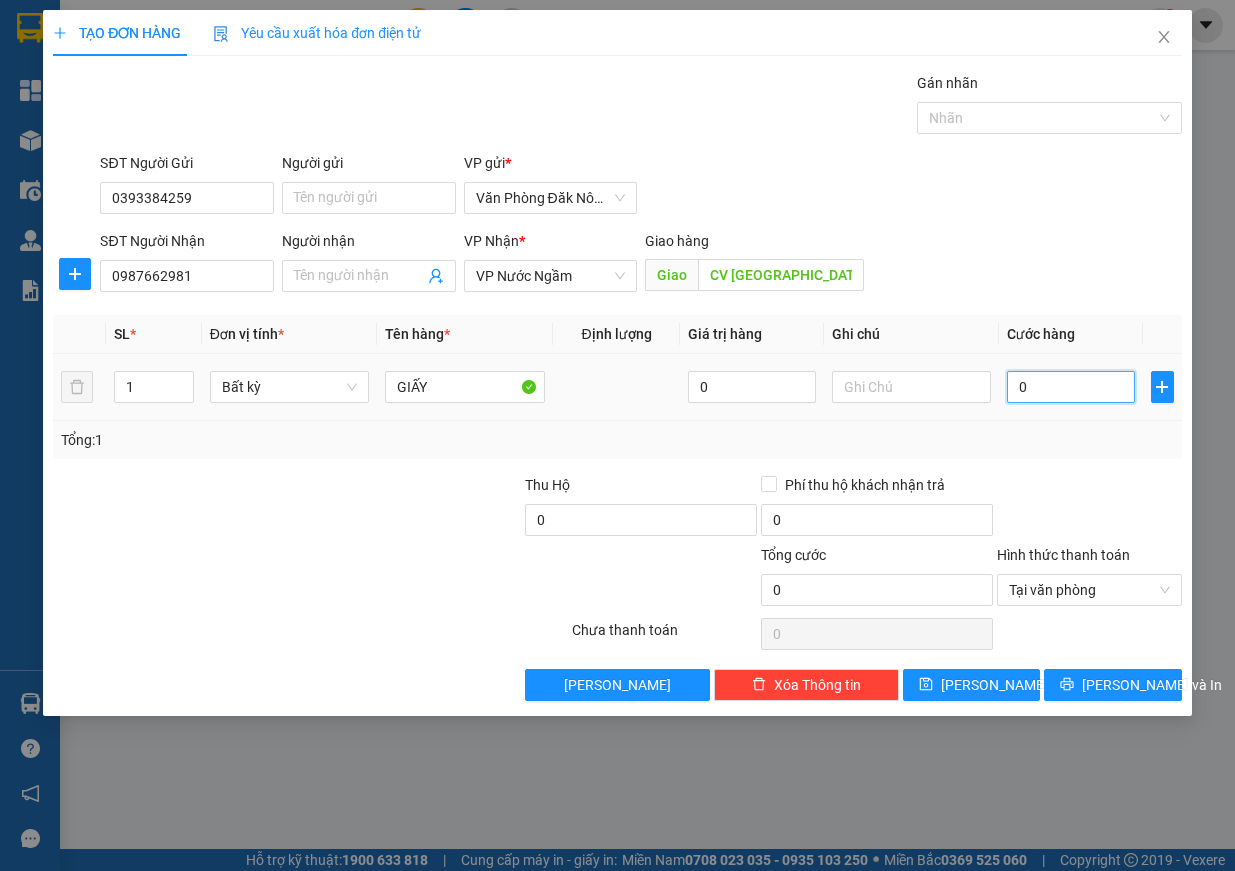 click on "0" at bounding box center [1071, 387] 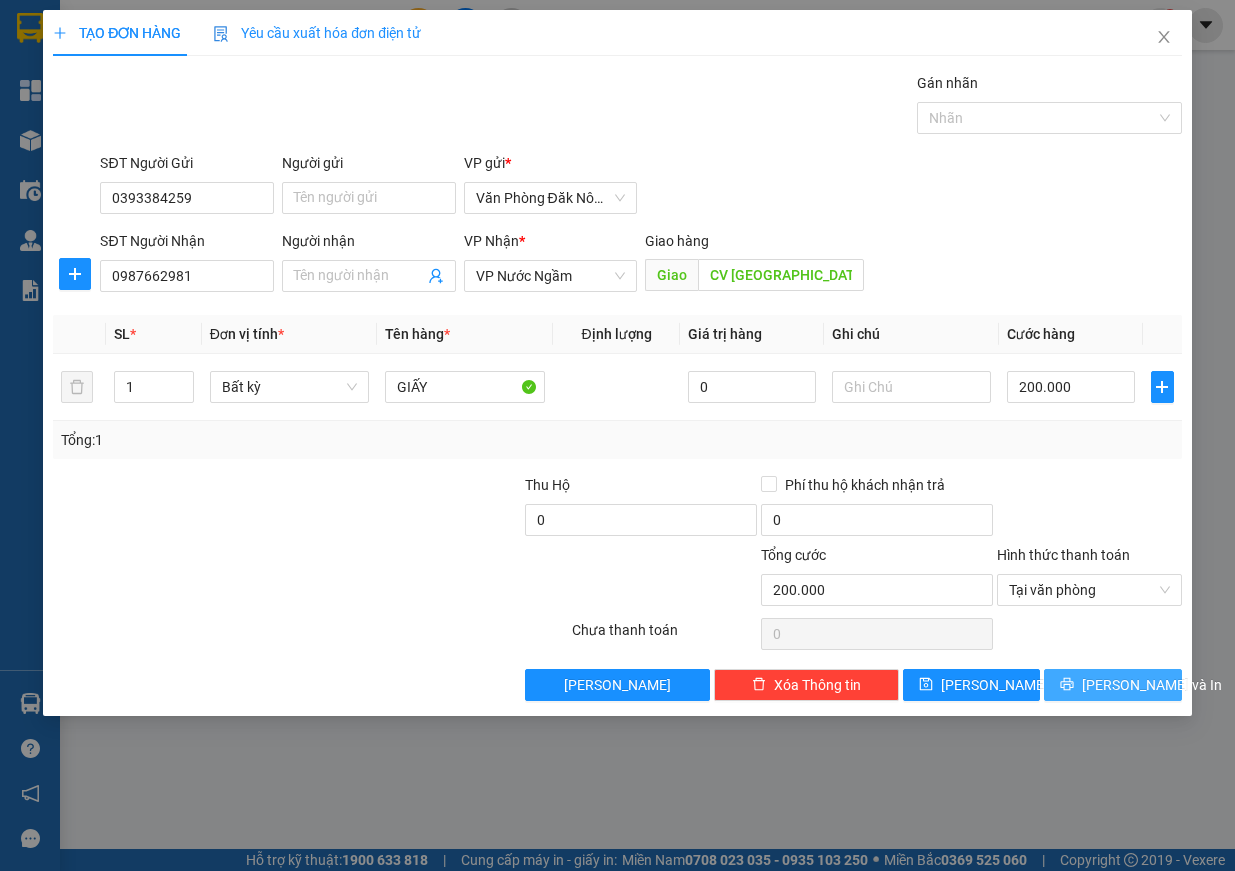 click on "[PERSON_NAME] và In" at bounding box center (1152, 685) 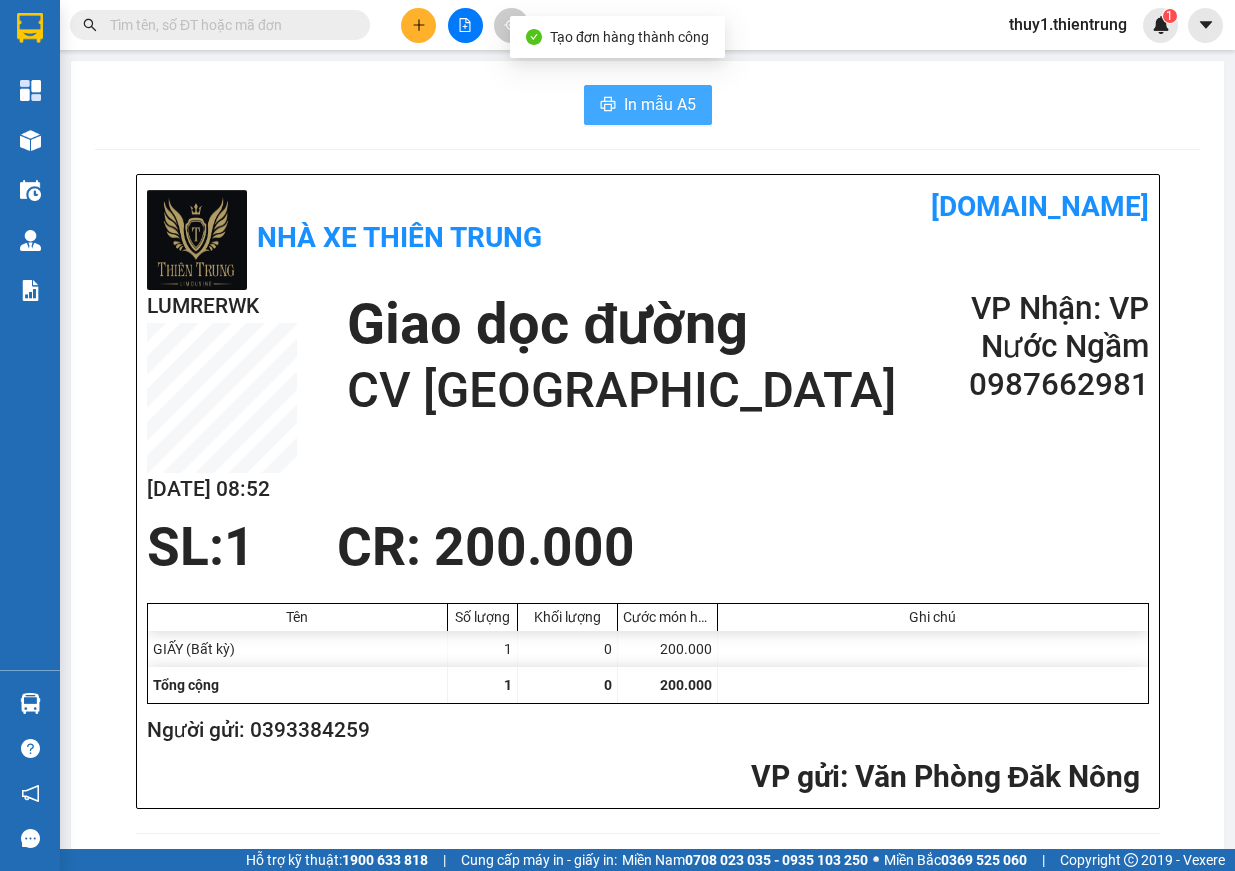 drag, startPoint x: 627, startPoint y: 96, endPoint x: 640, endPoint y: 135, distance: 41.109608 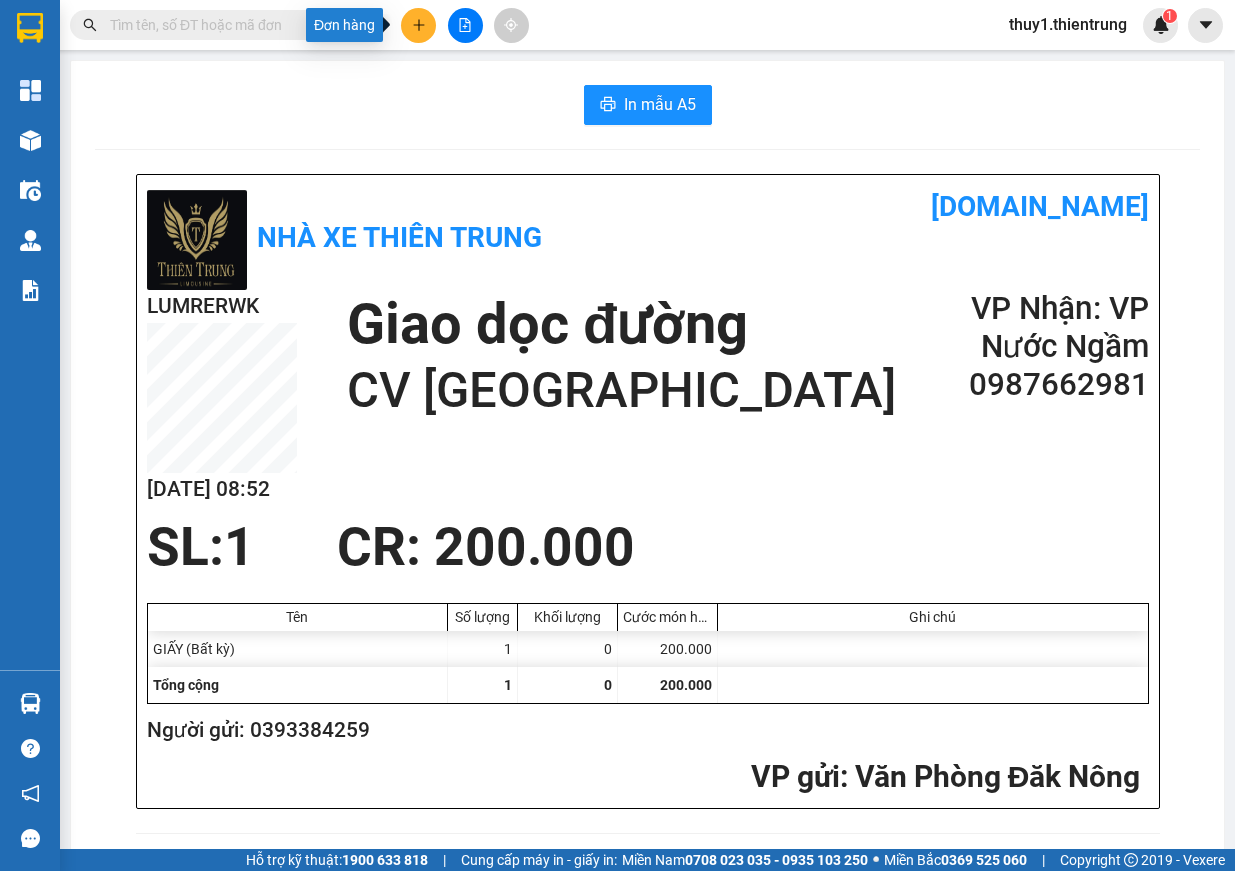 click at bounding box center (418, 25) 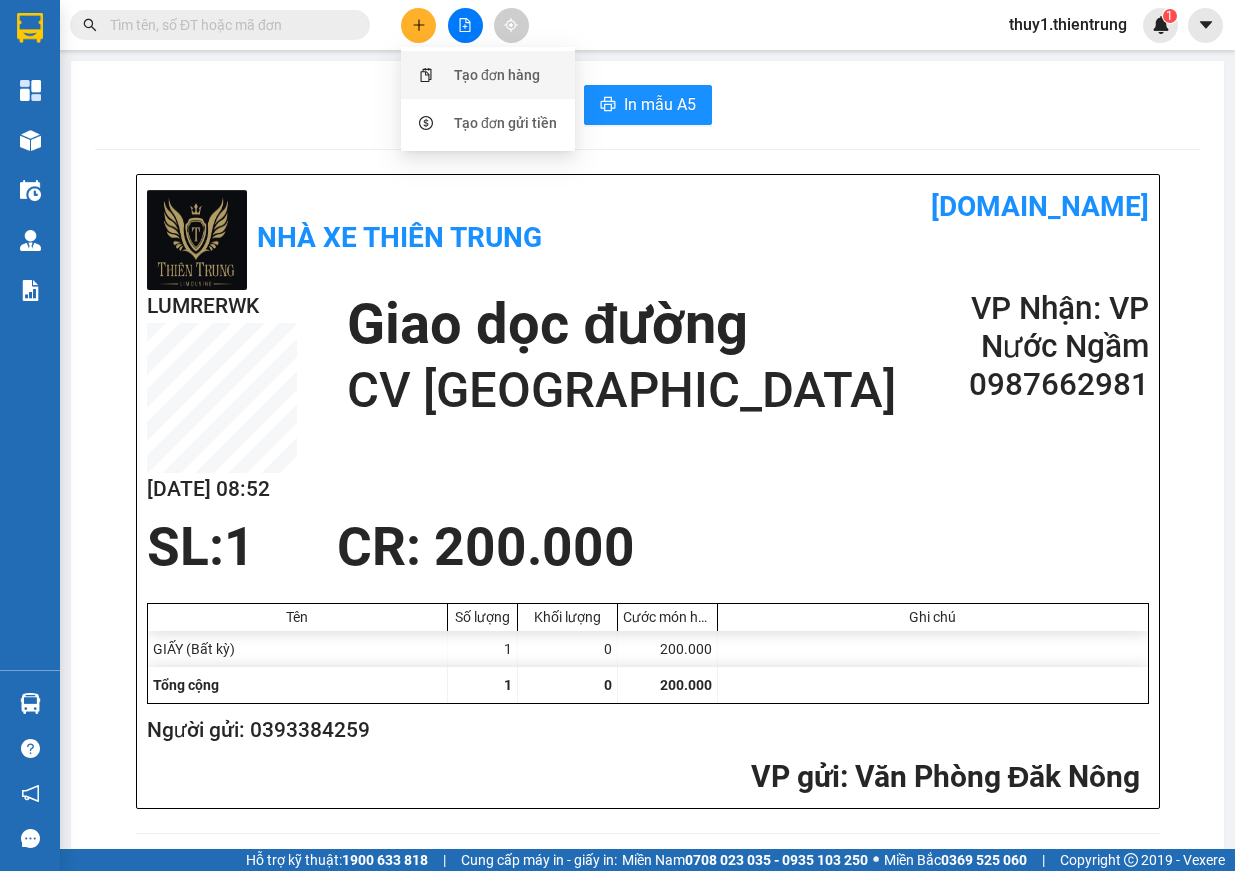 click on "Tạo đơn hàng" at bounding box center [488, 75] 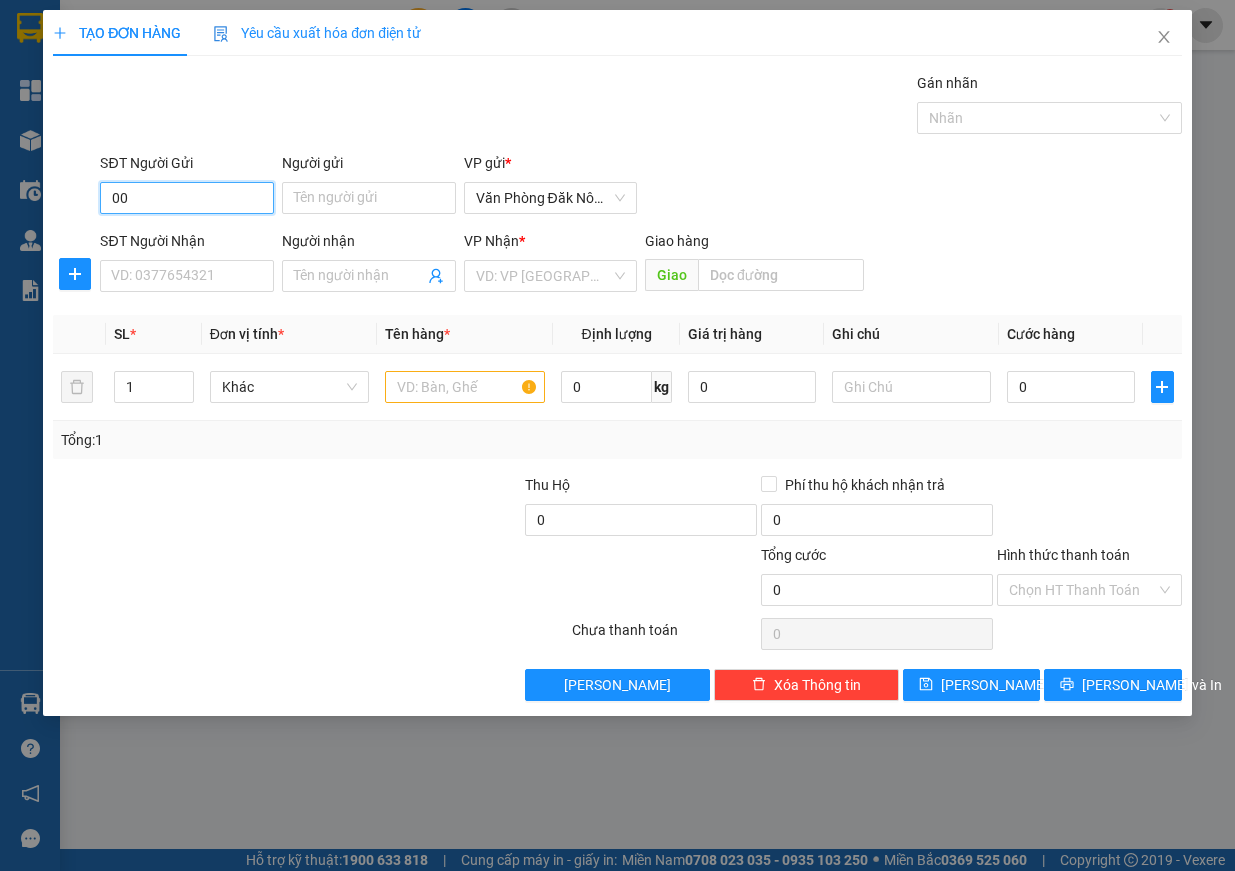 type on "0" 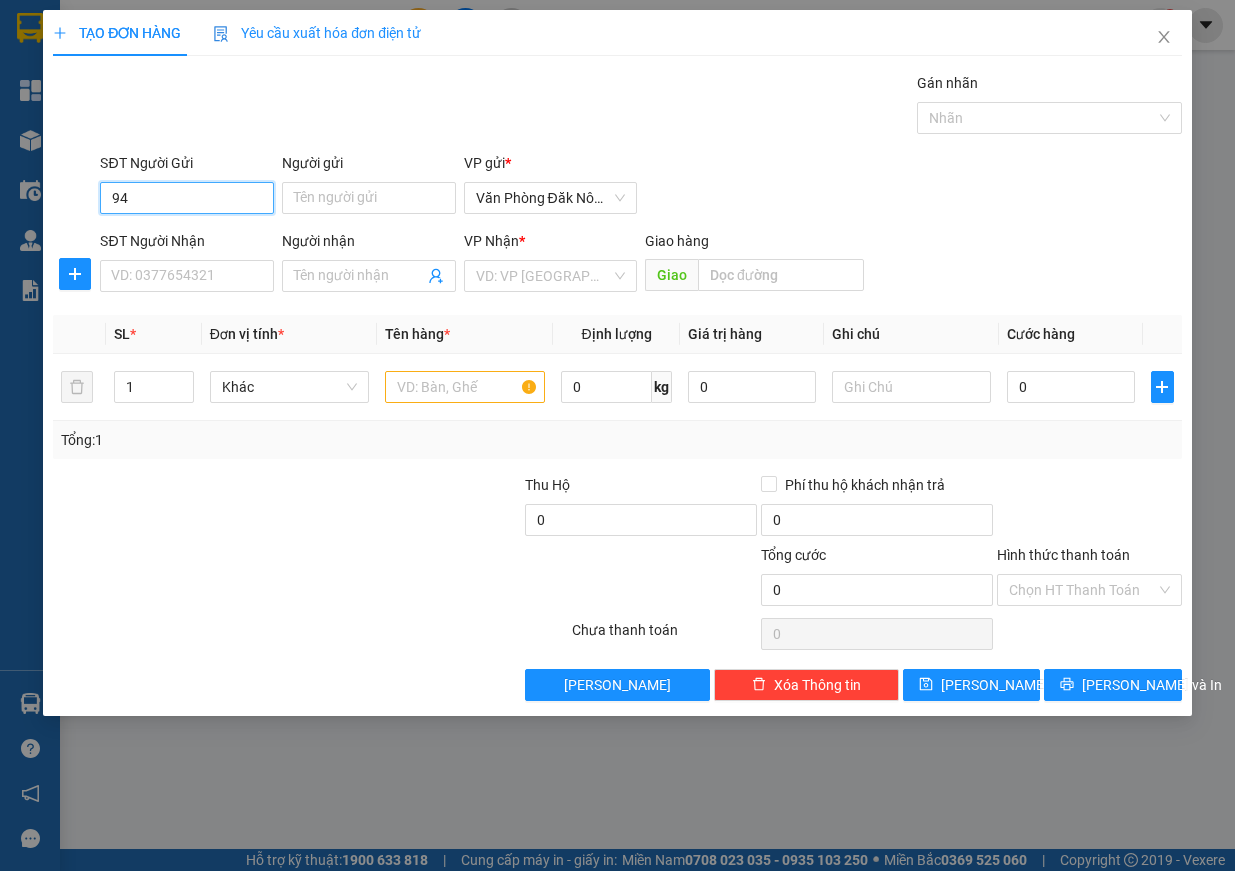 type on "9" 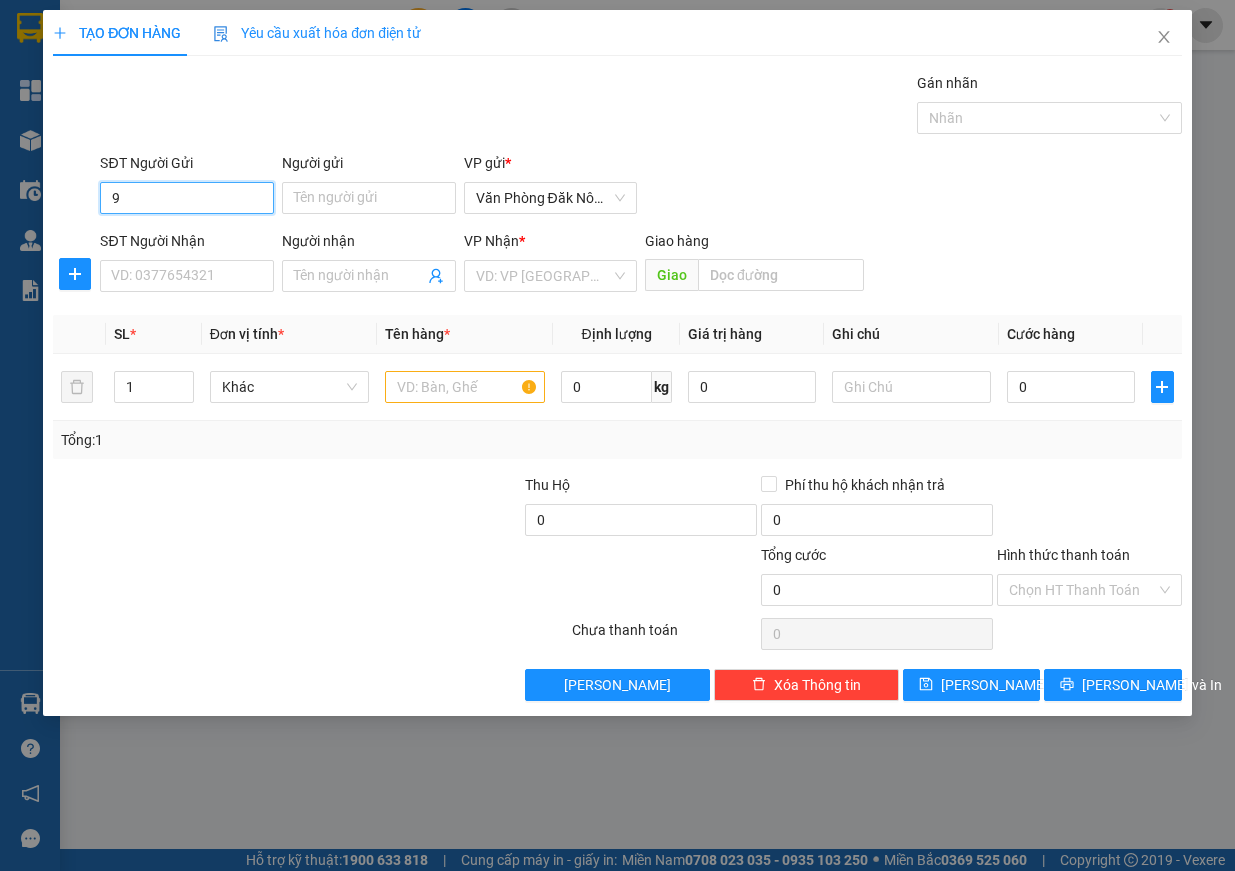 type 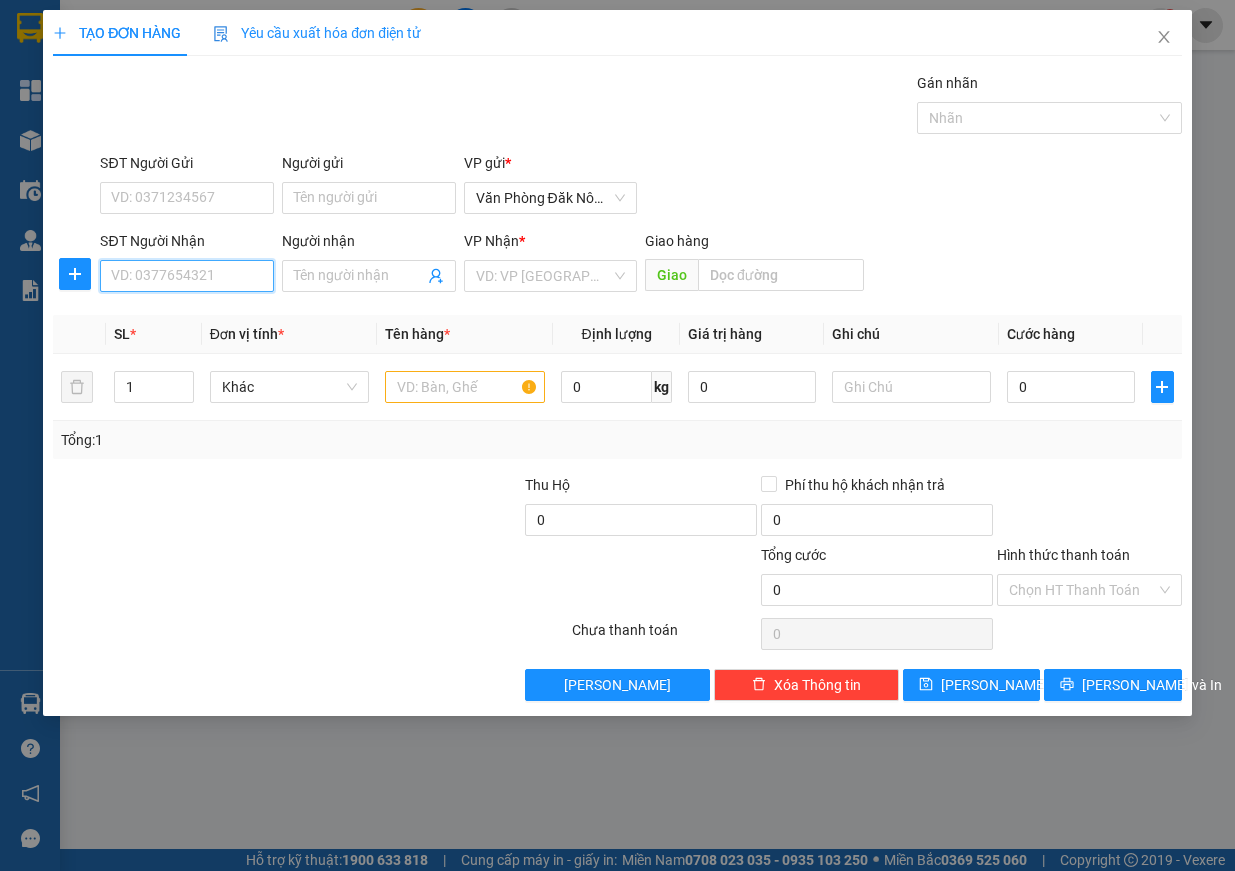 click on "SĐT Người Nhận" at bounding box center [187, 276] 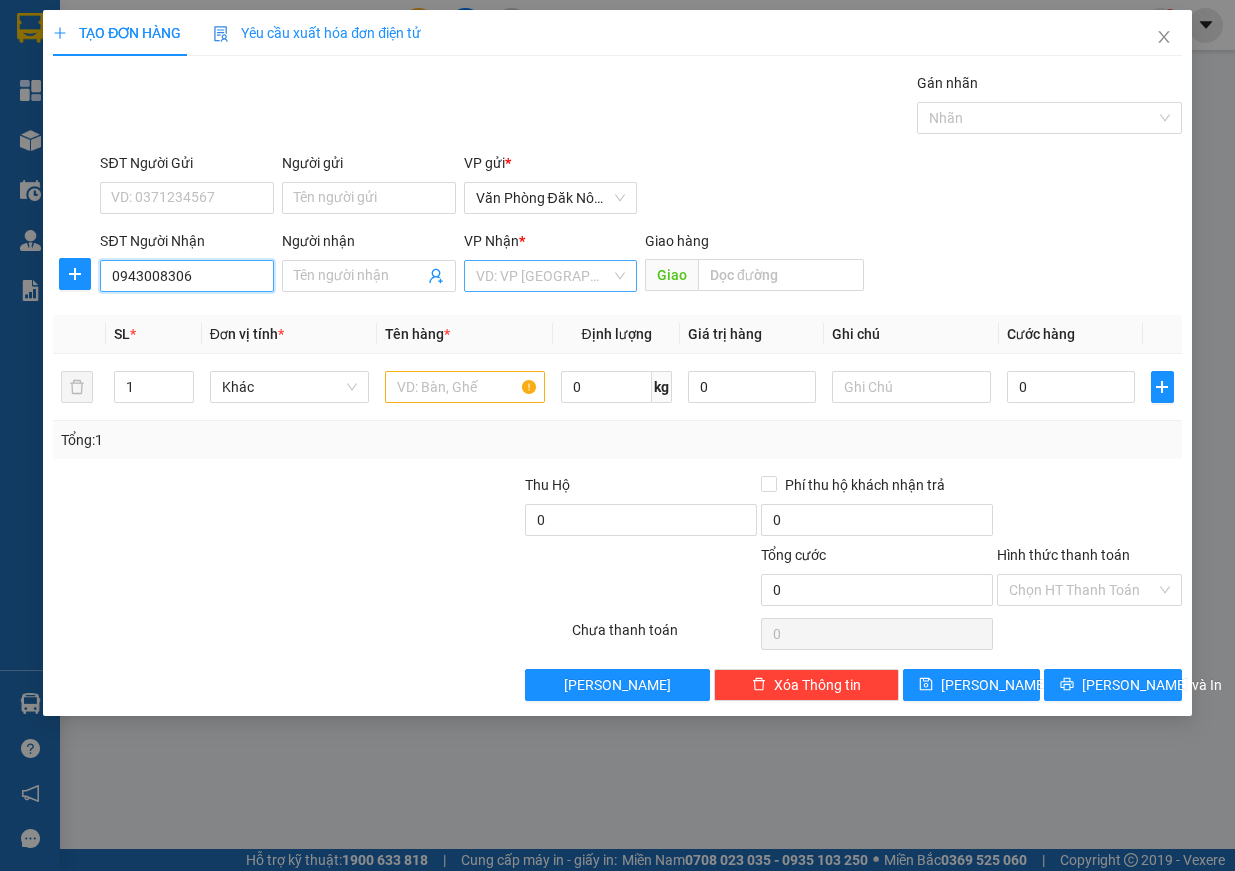 type on "0943008306" 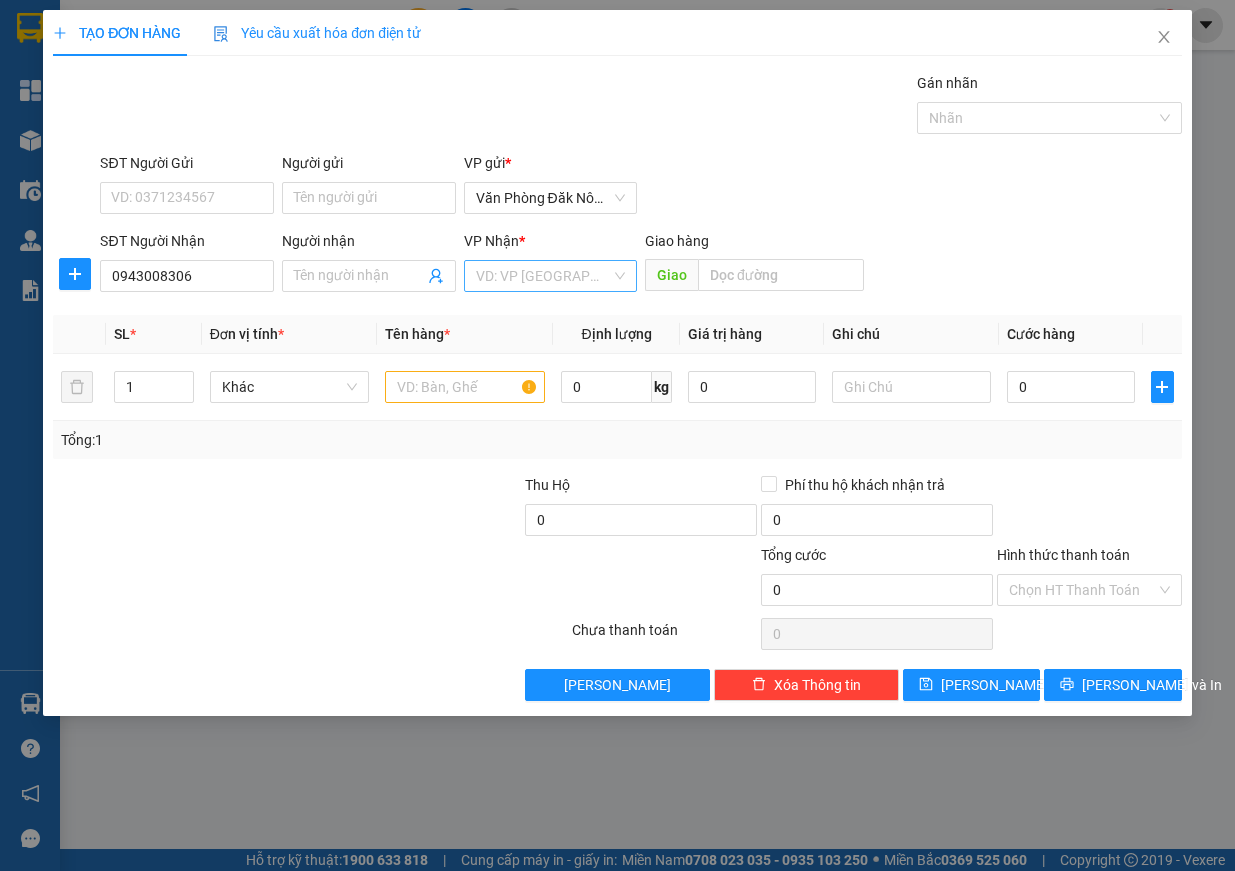 click at bounding box center [544, 276] 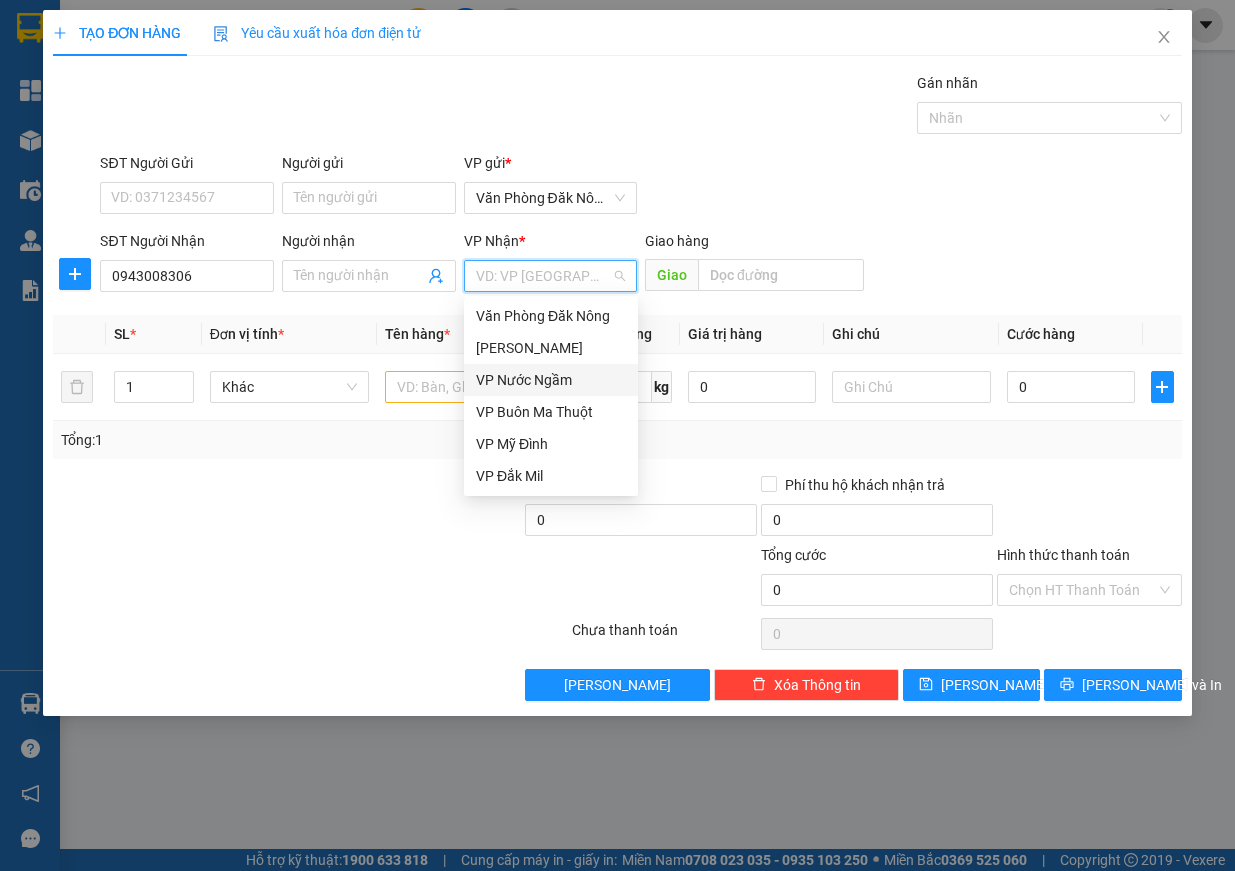 click on "VP Nước Ngầm" at bounding box center [551, 380] 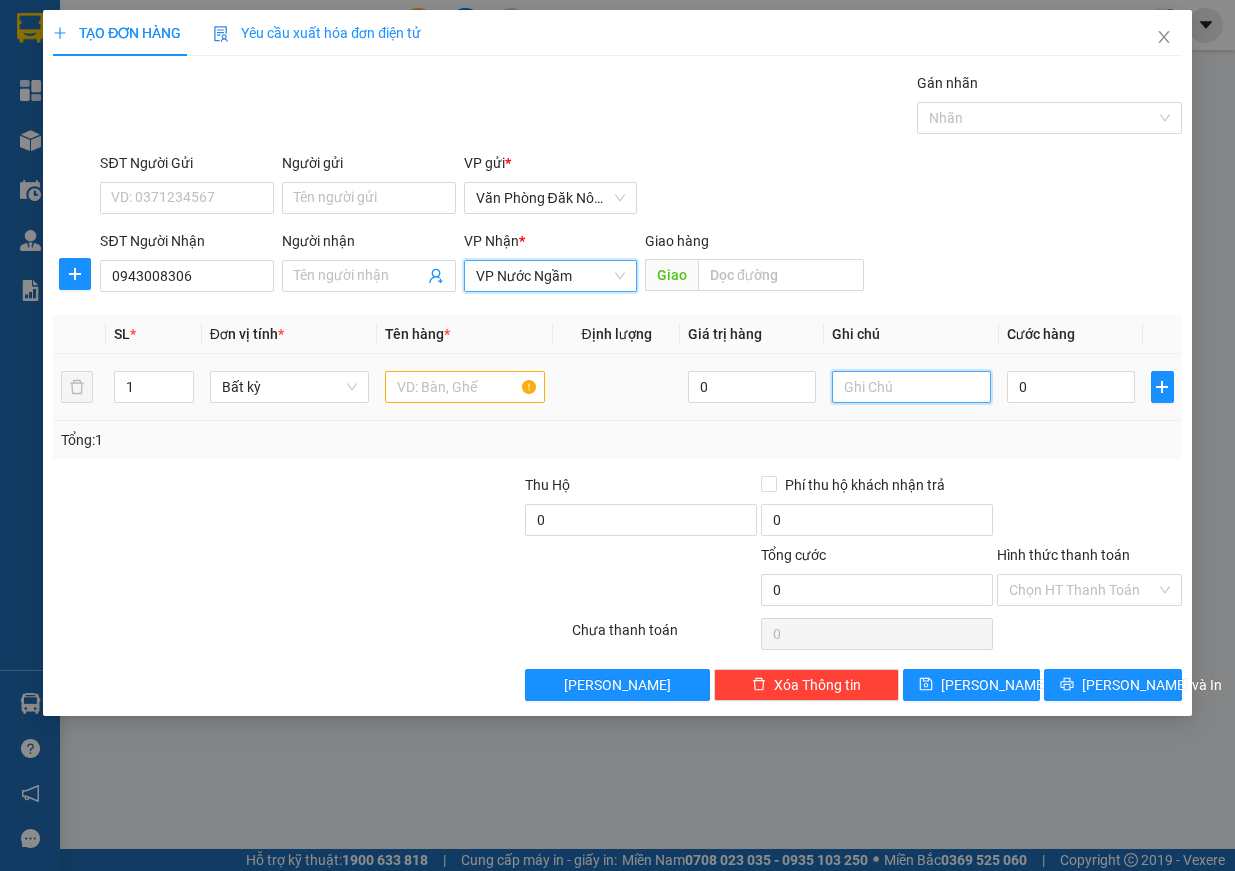 click at bounding box center (912, 387) 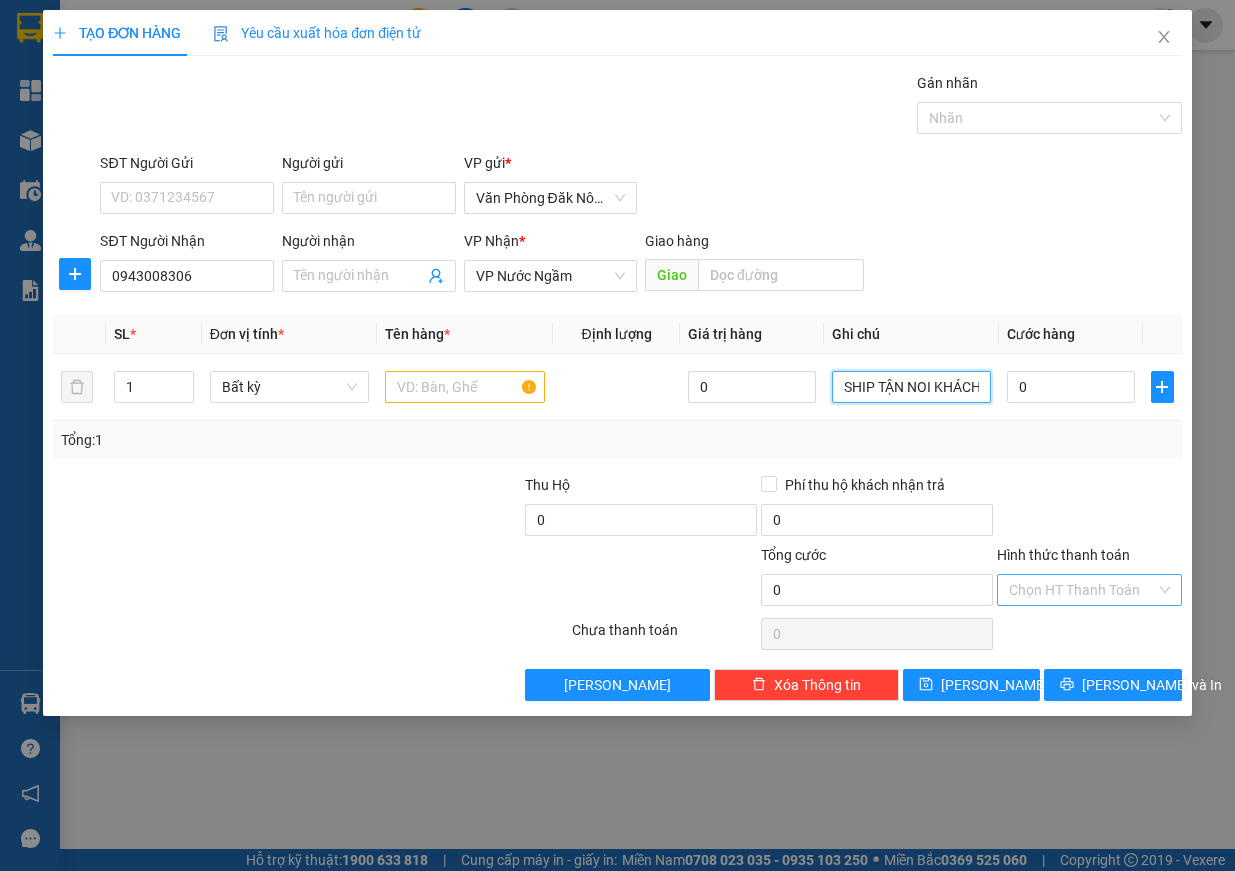 type on "SHIP TẬN NOI KHÁCH TRẢ CƯỚC" 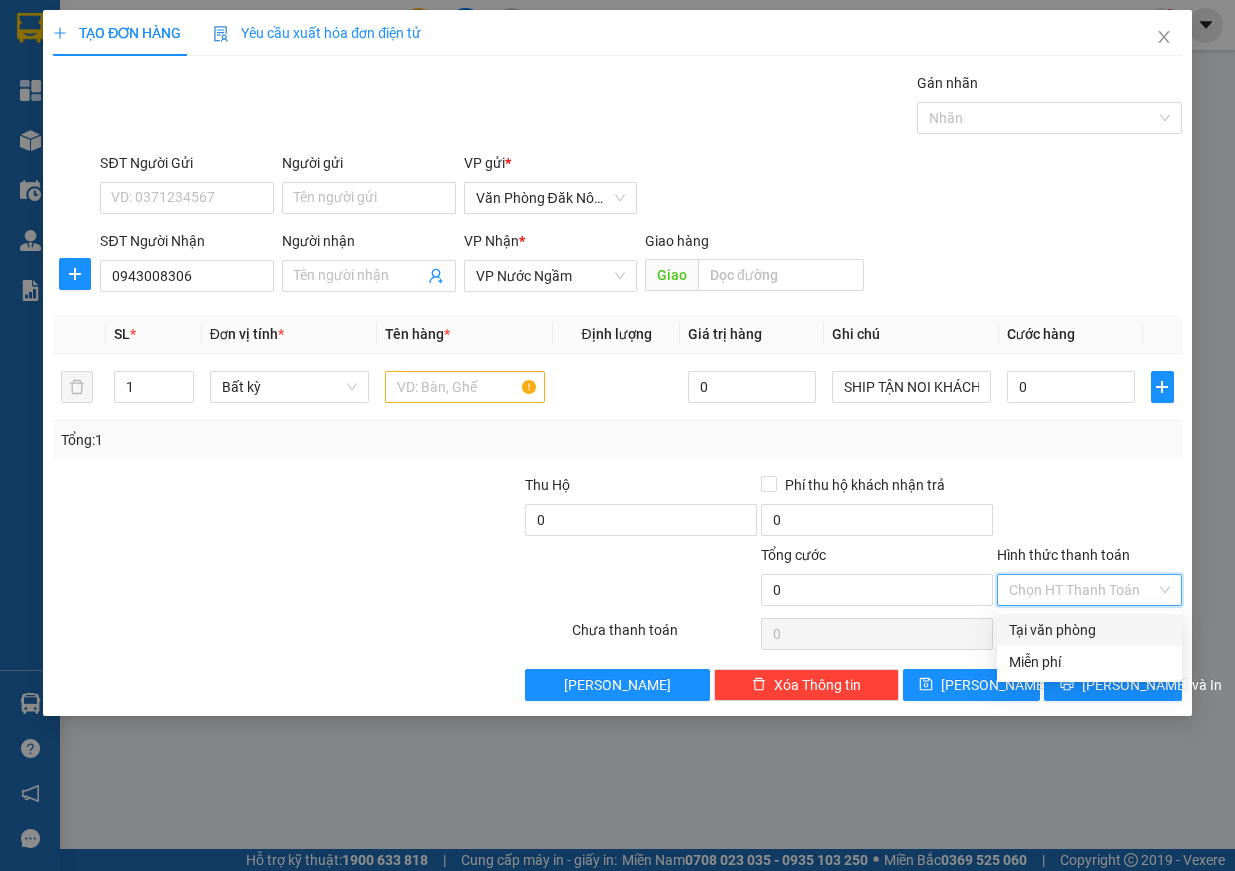 click on "Hình thức thanh toán" at bounding box center (1082, 590) 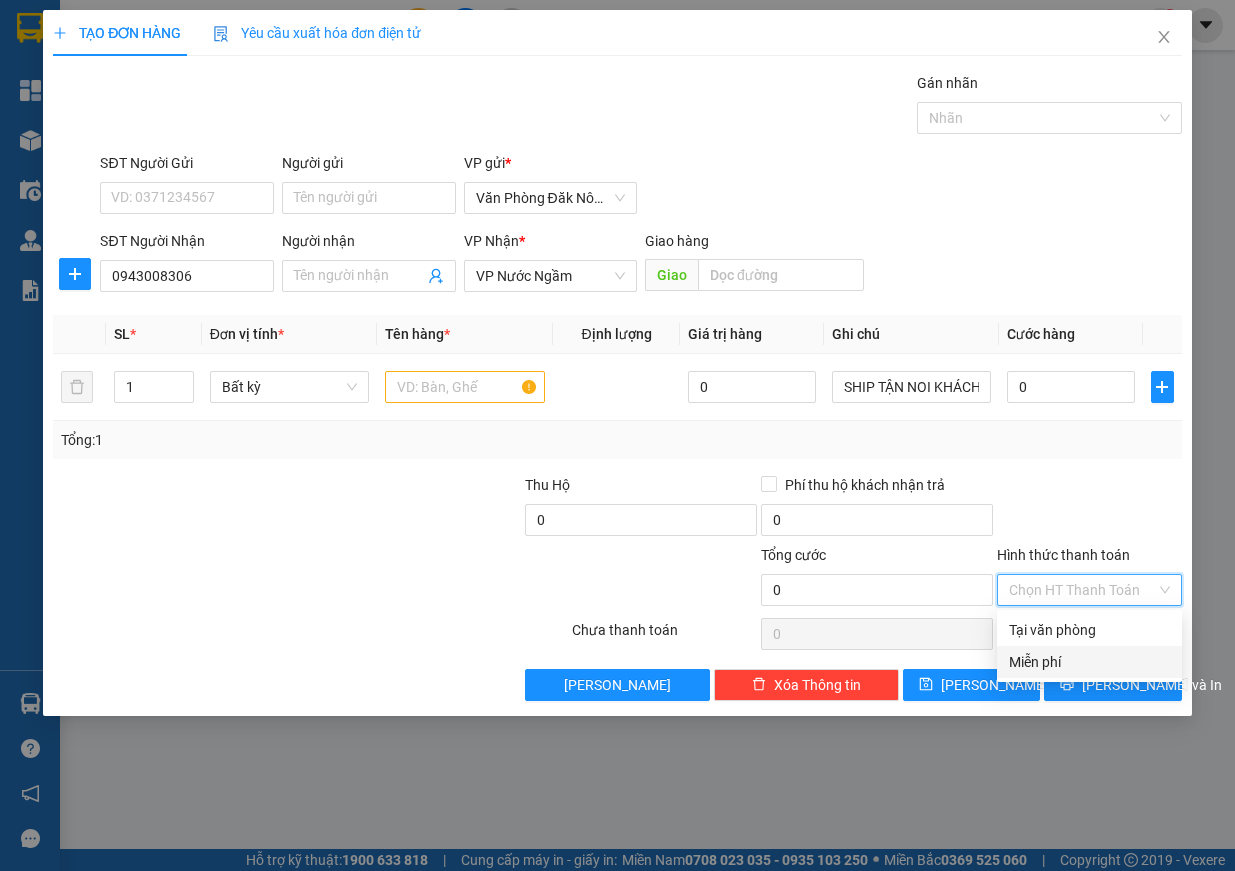 click on "Miễn phí" at bounding box center (1089, 662) 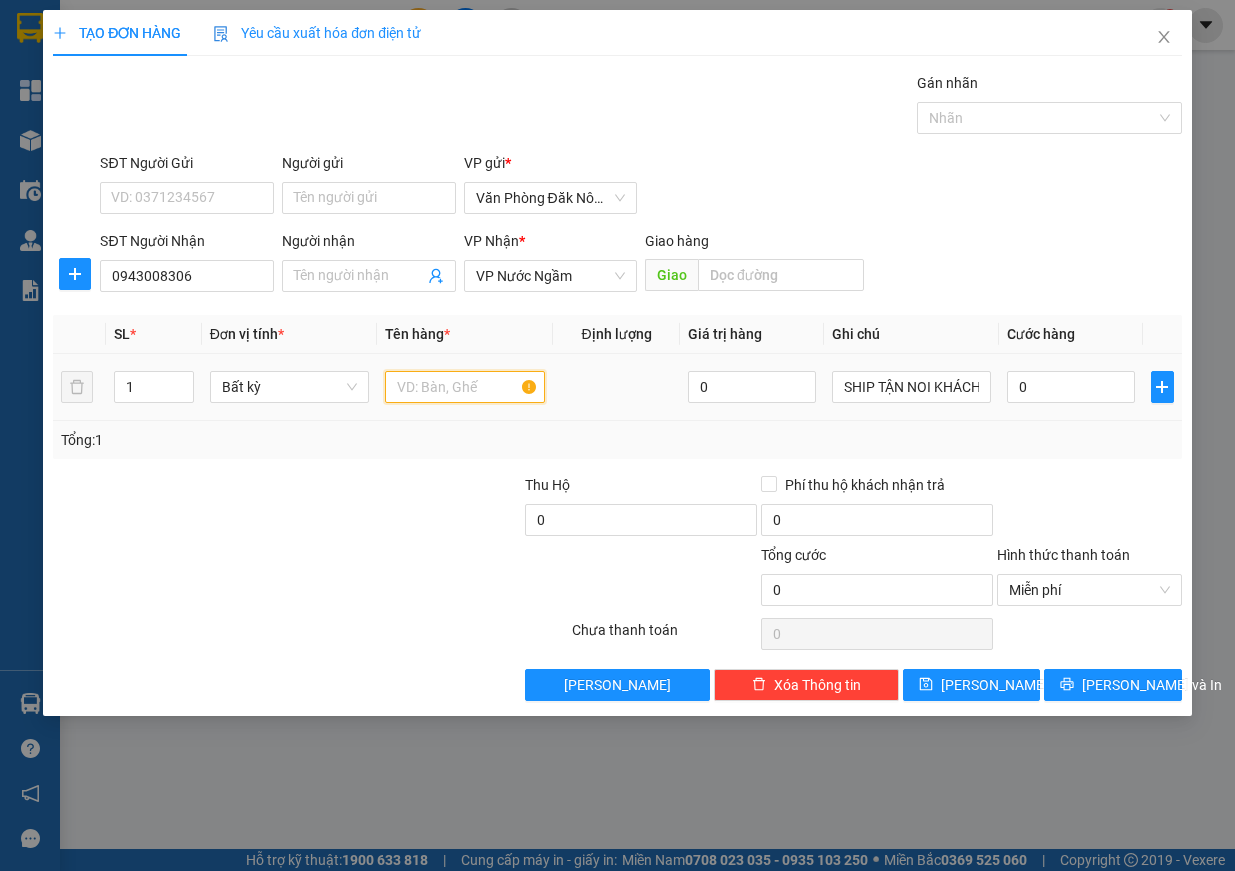click at bounding box center [465, 387] 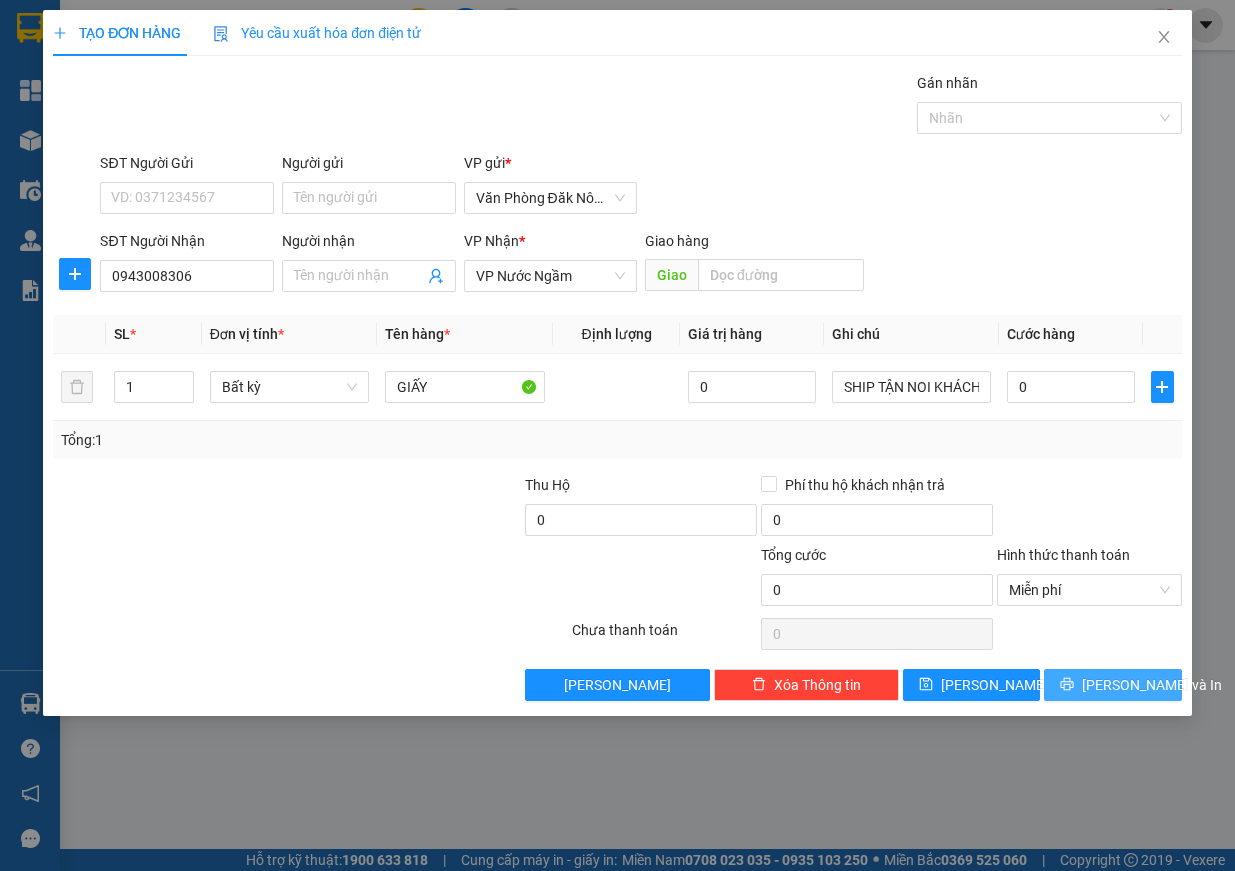 click on "[PERSON_NAME] và In" at bounding box center [1152, 685] 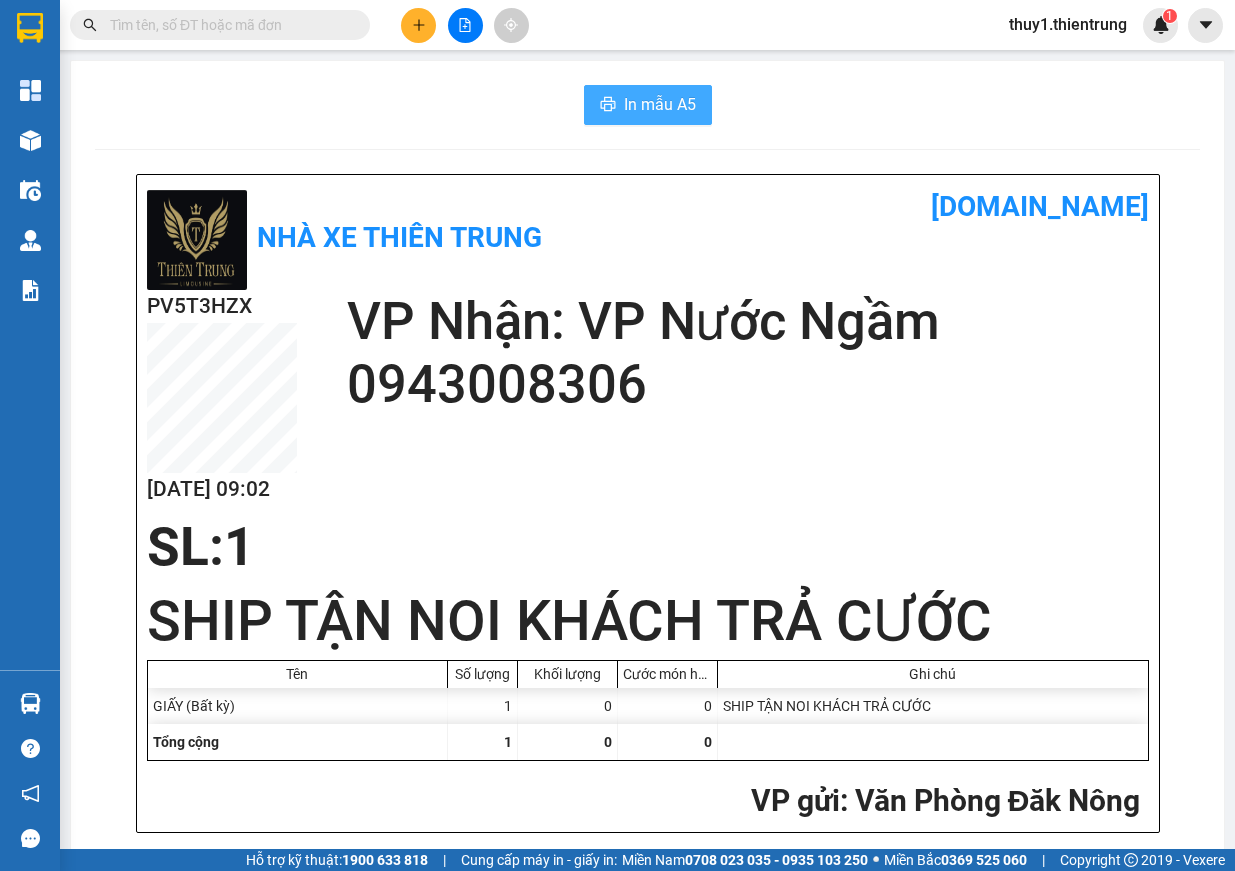 drag, startPoint x: 663, startPoint y: 110, endPoint x: 761, endPoint y: 166, distance: 112.871605 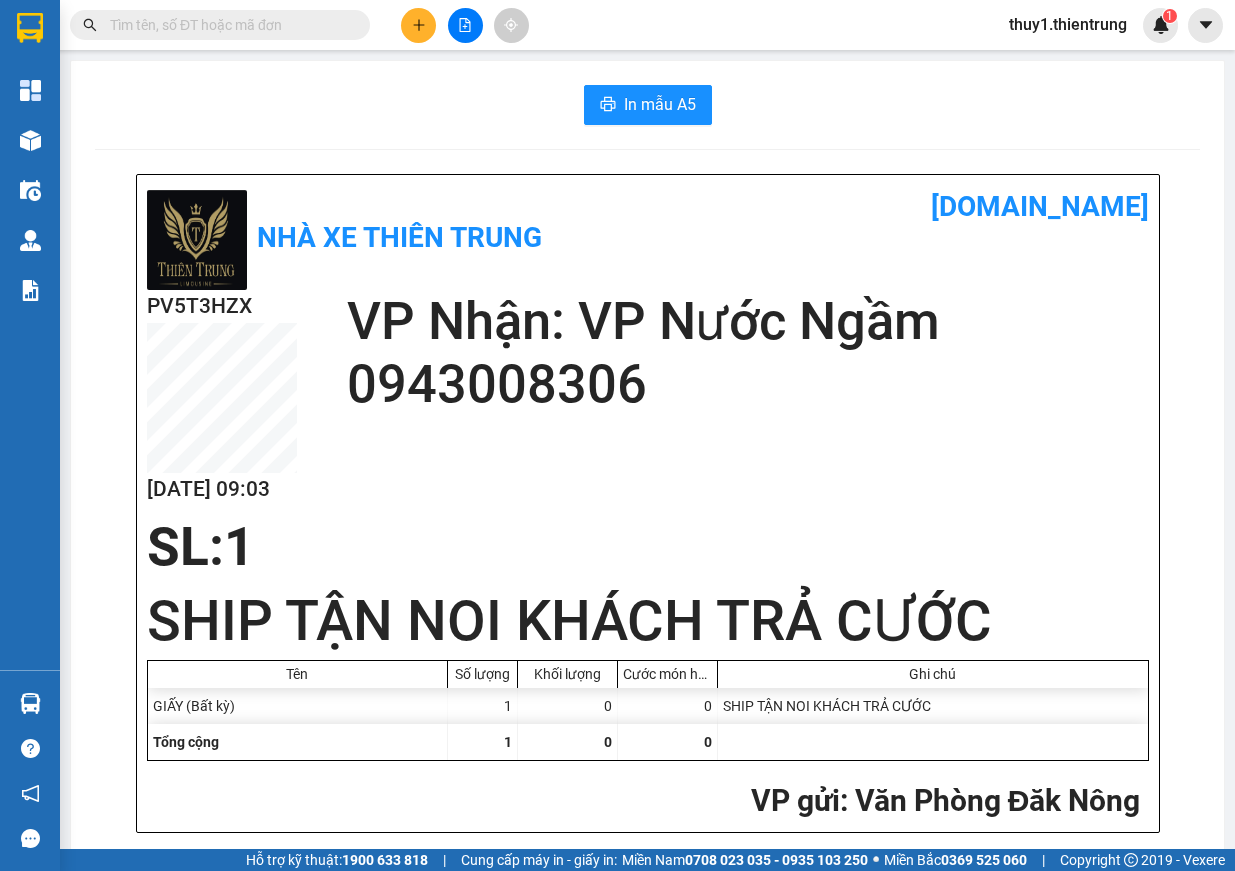 click 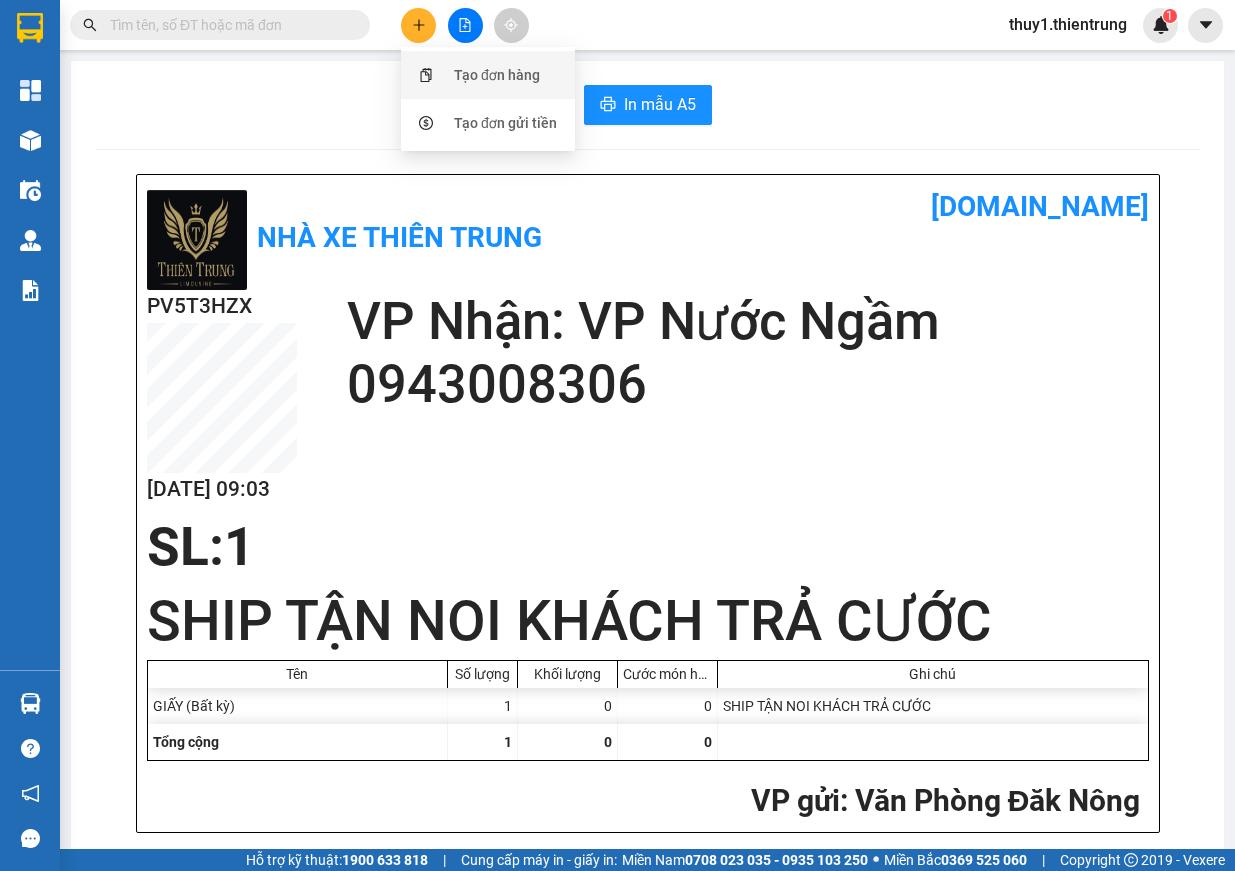 click on "Tạo đơn hàng" at bounding box center (488, 75) 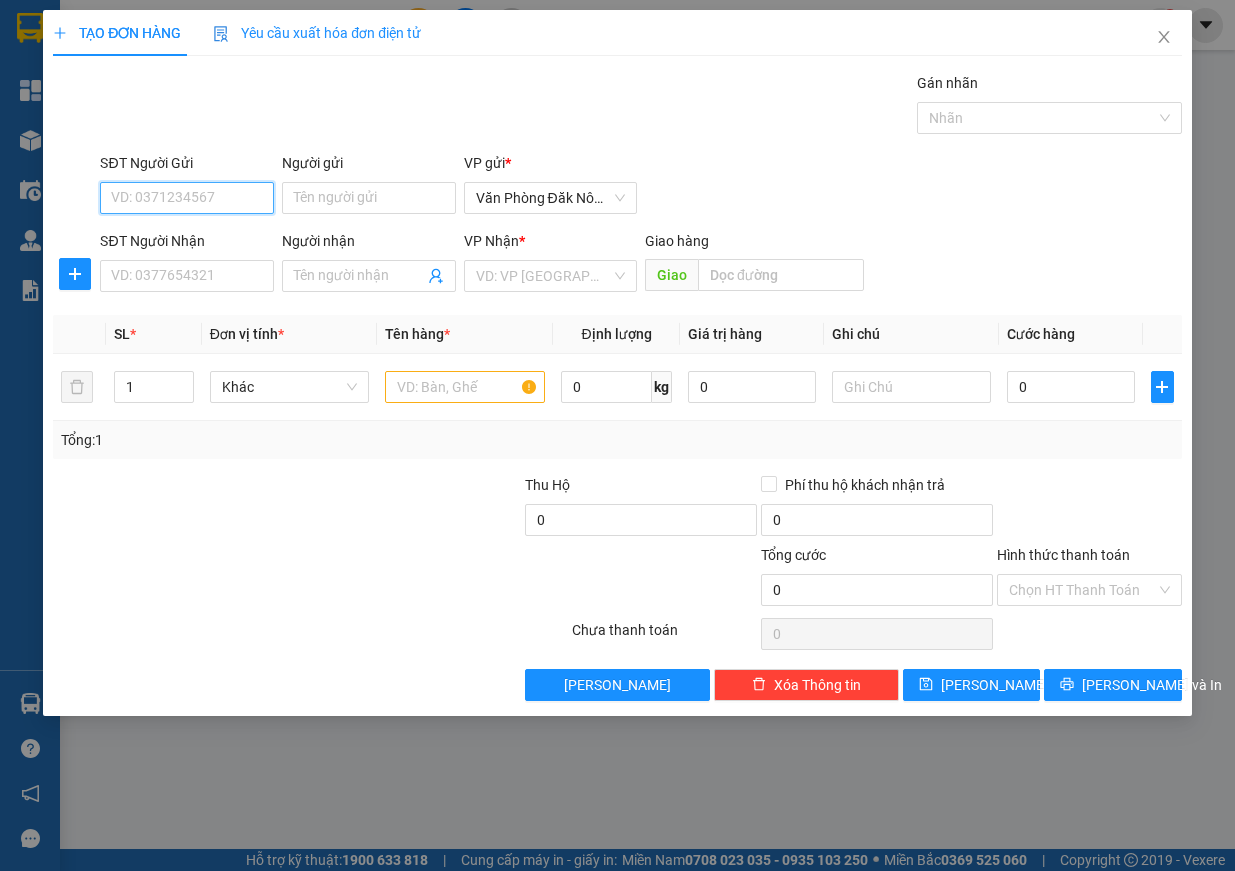 click on "SĐT Người Gửi" at bounding box center [187, 198] 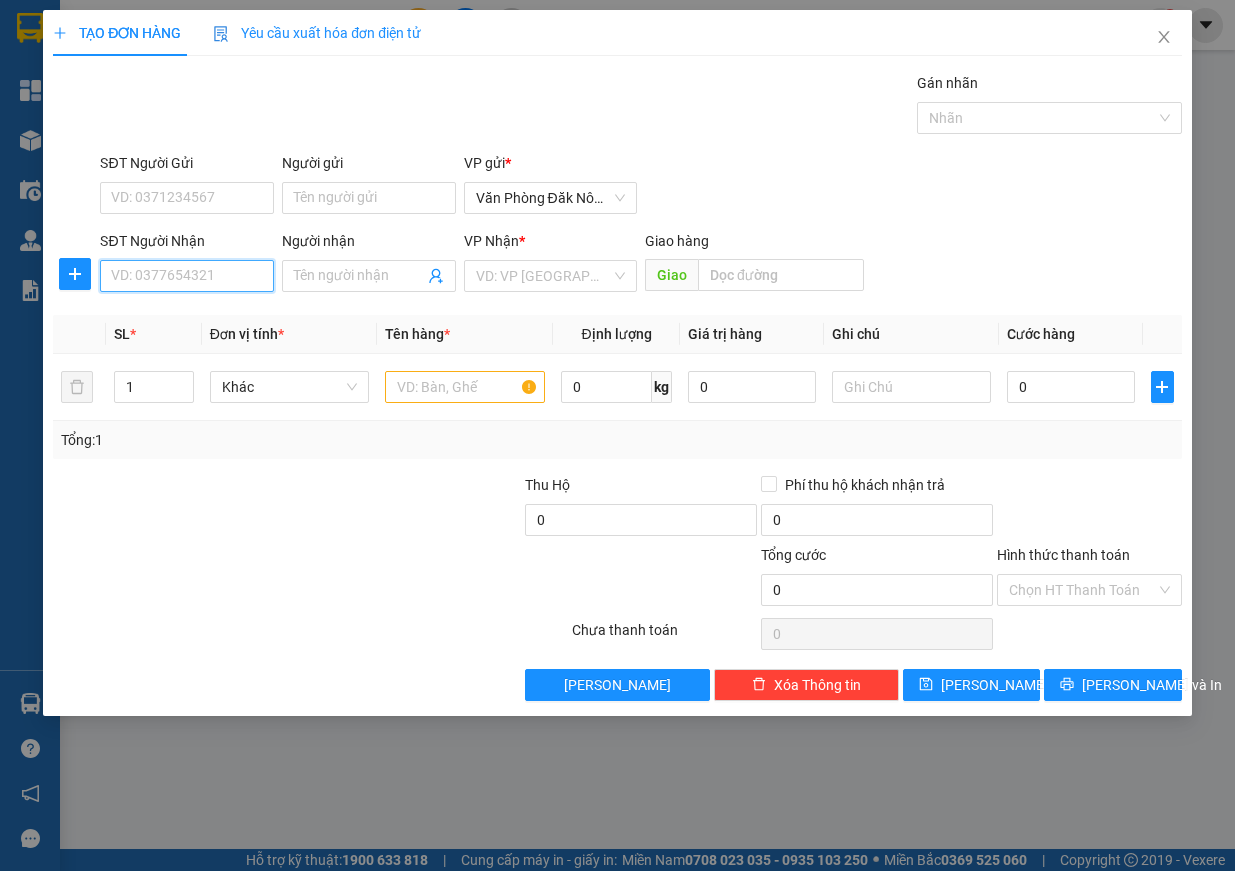 click on "SĐT Người Nhận" at bounding box center [187, 276] 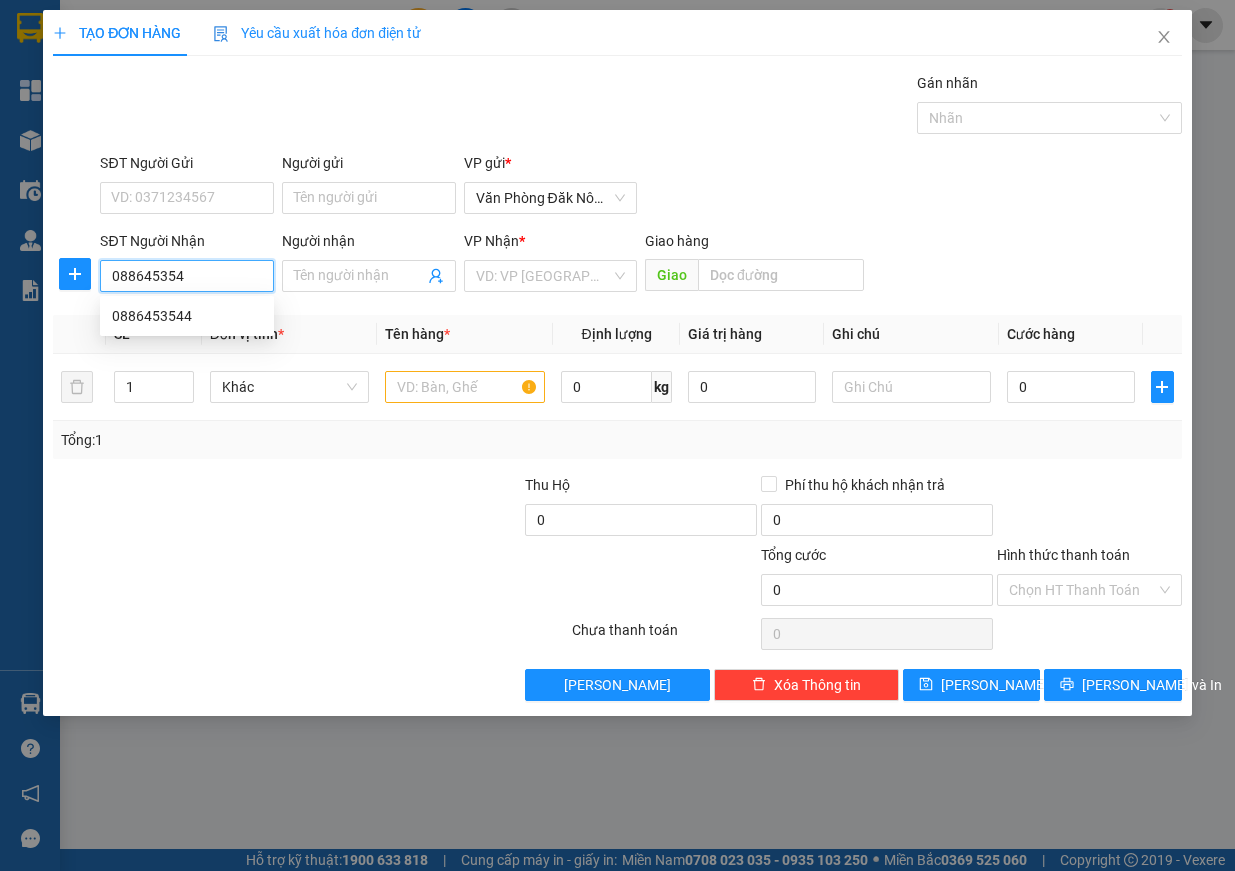 type on "0886453544" 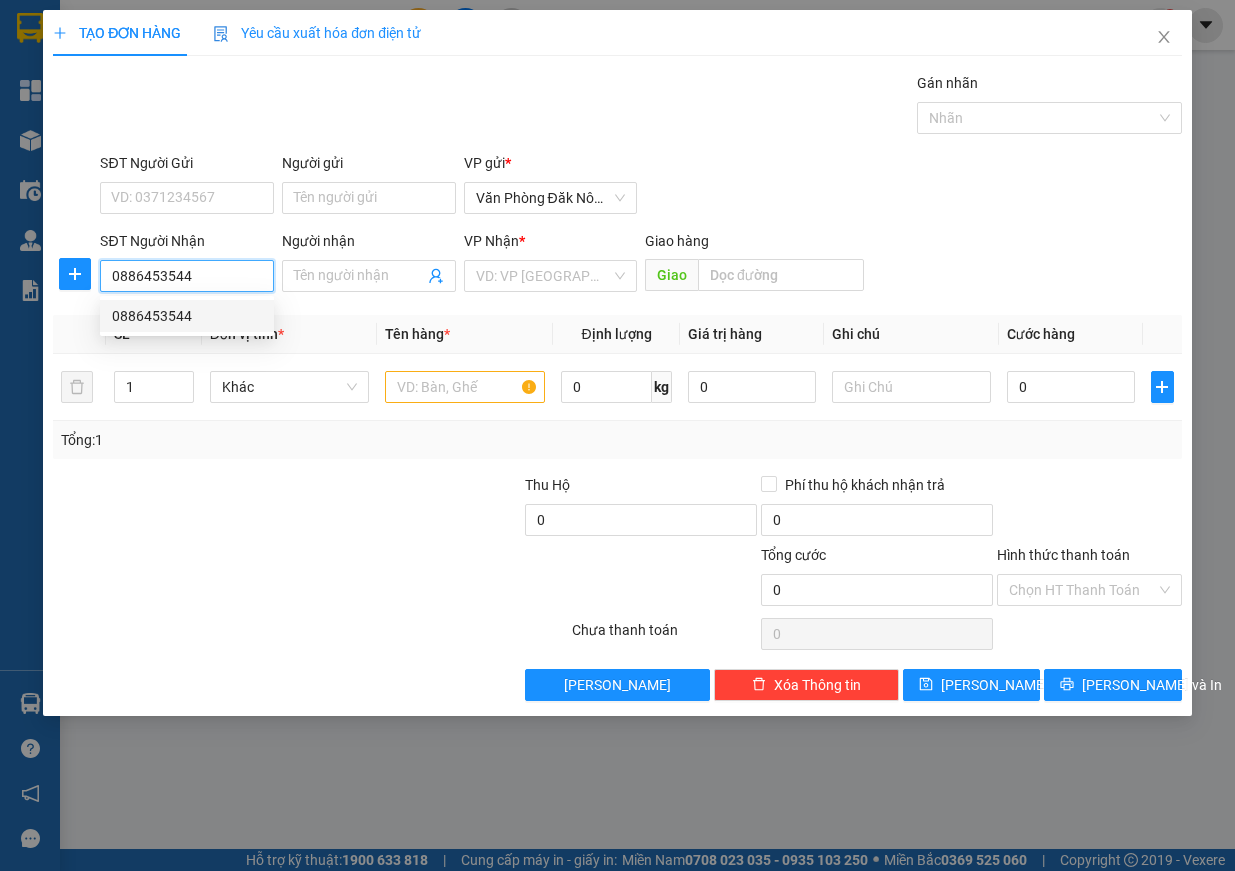 click on "0886453544" at bounding box center [187, 316] 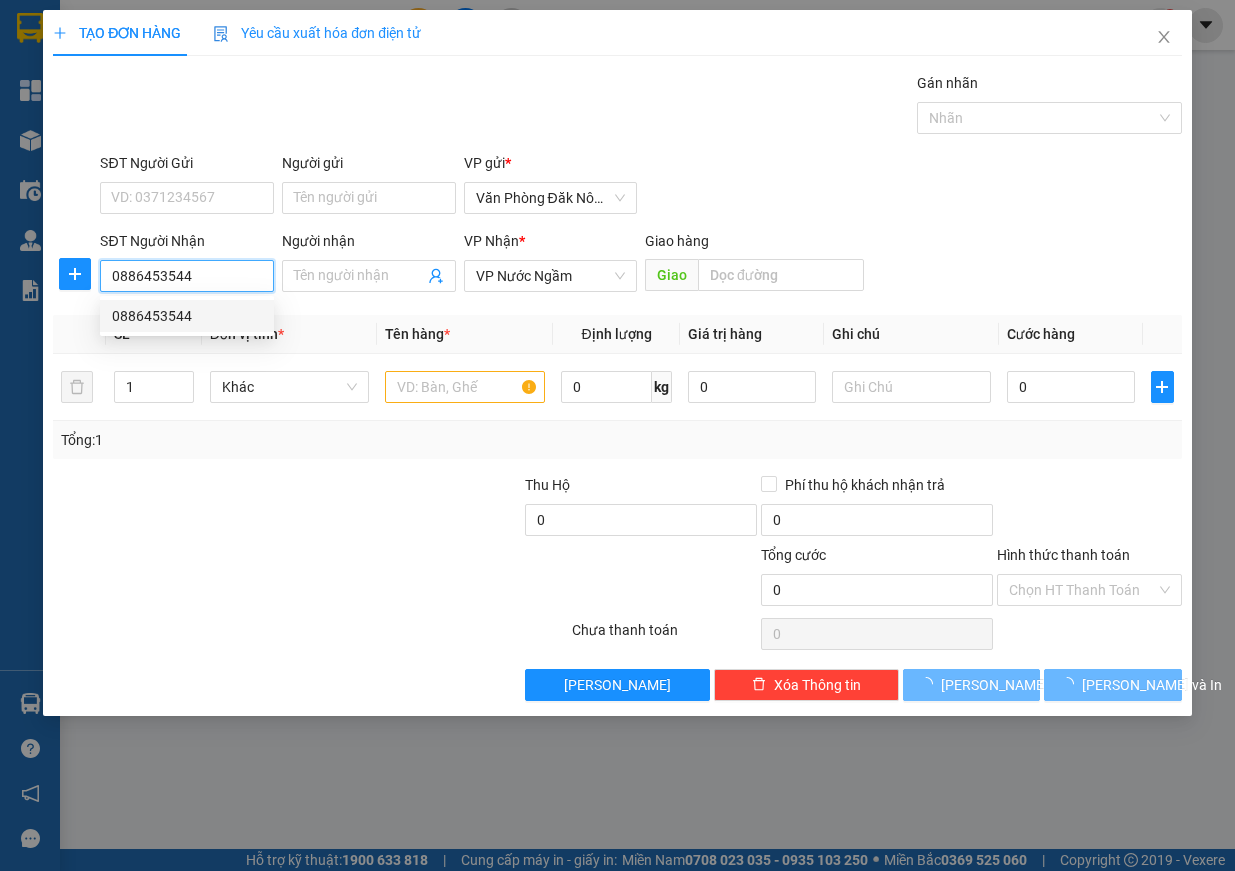 type on "300.000" 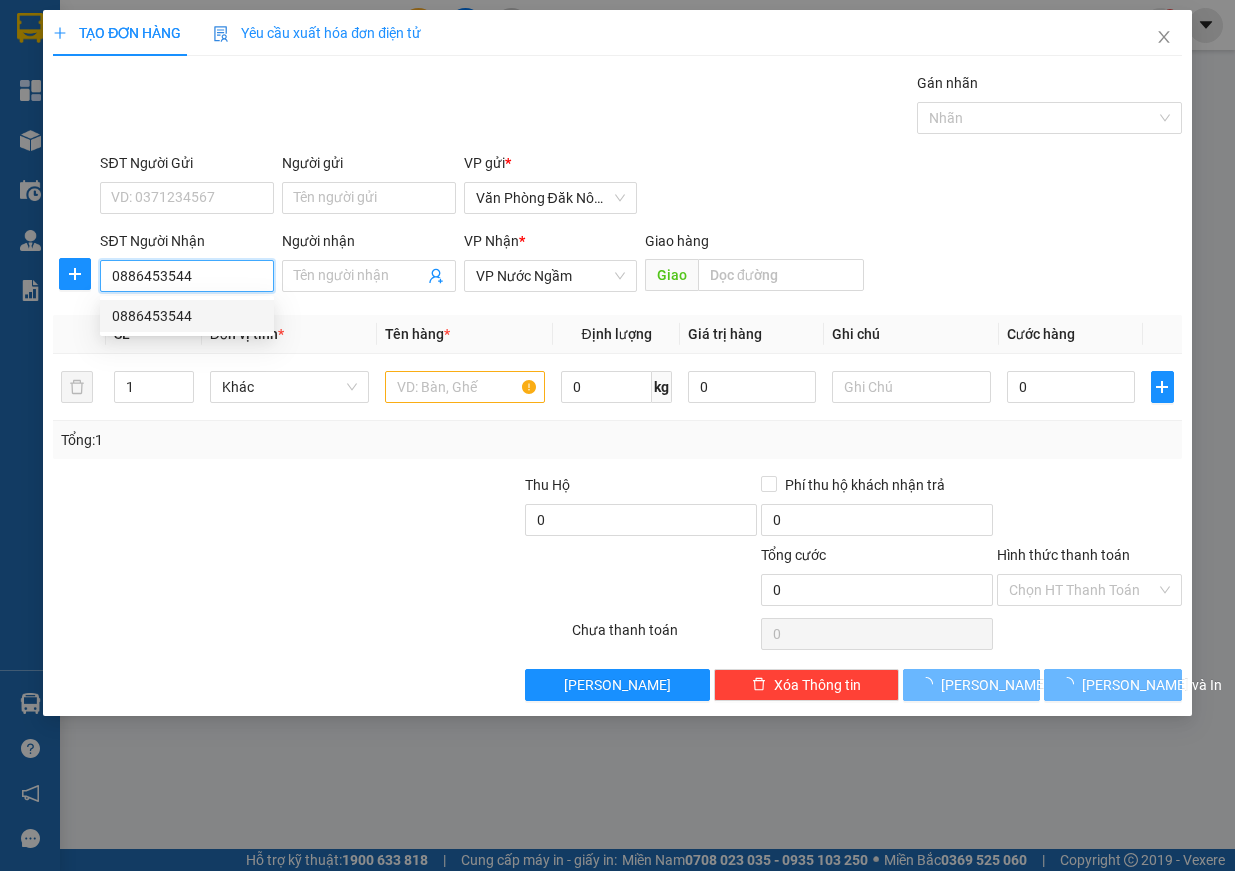 type on "300.000" 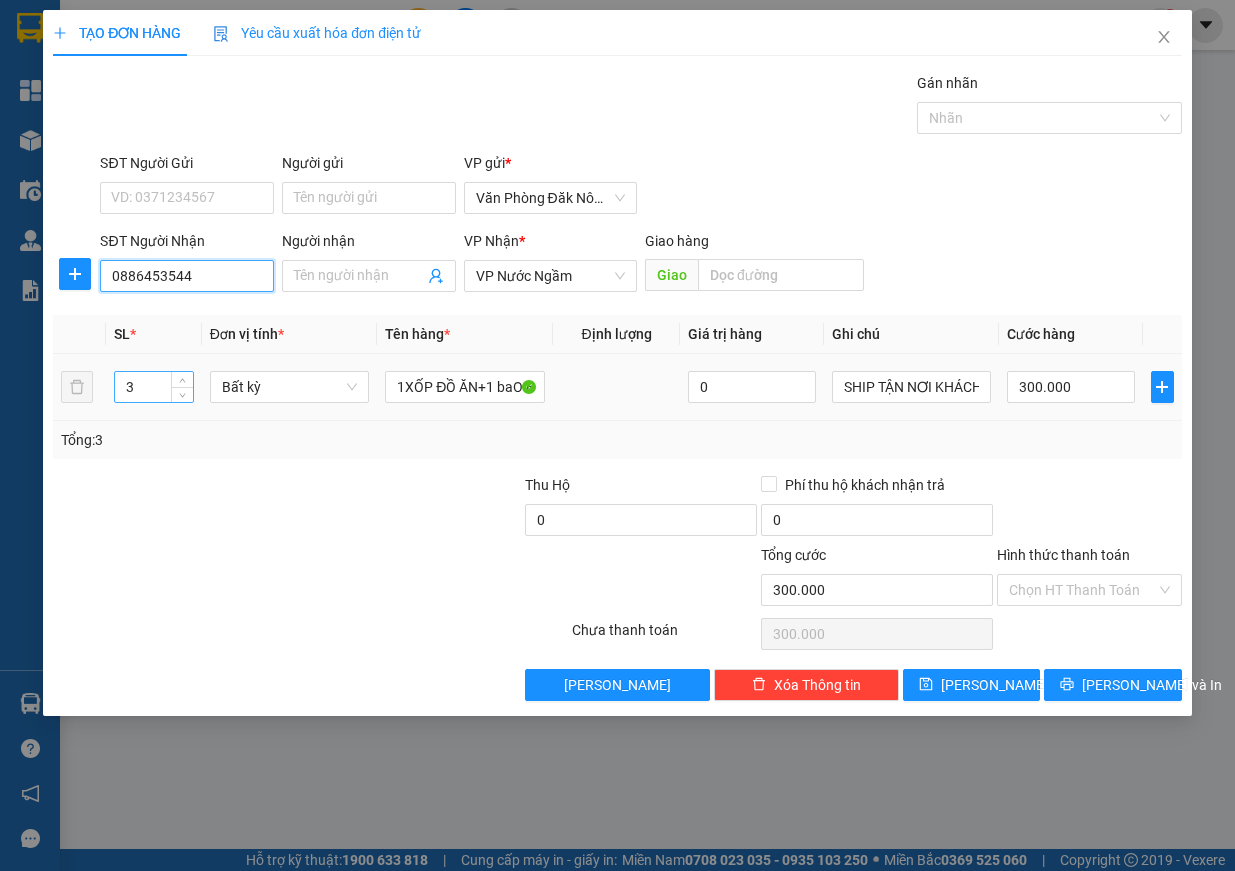 type on "0886453544" 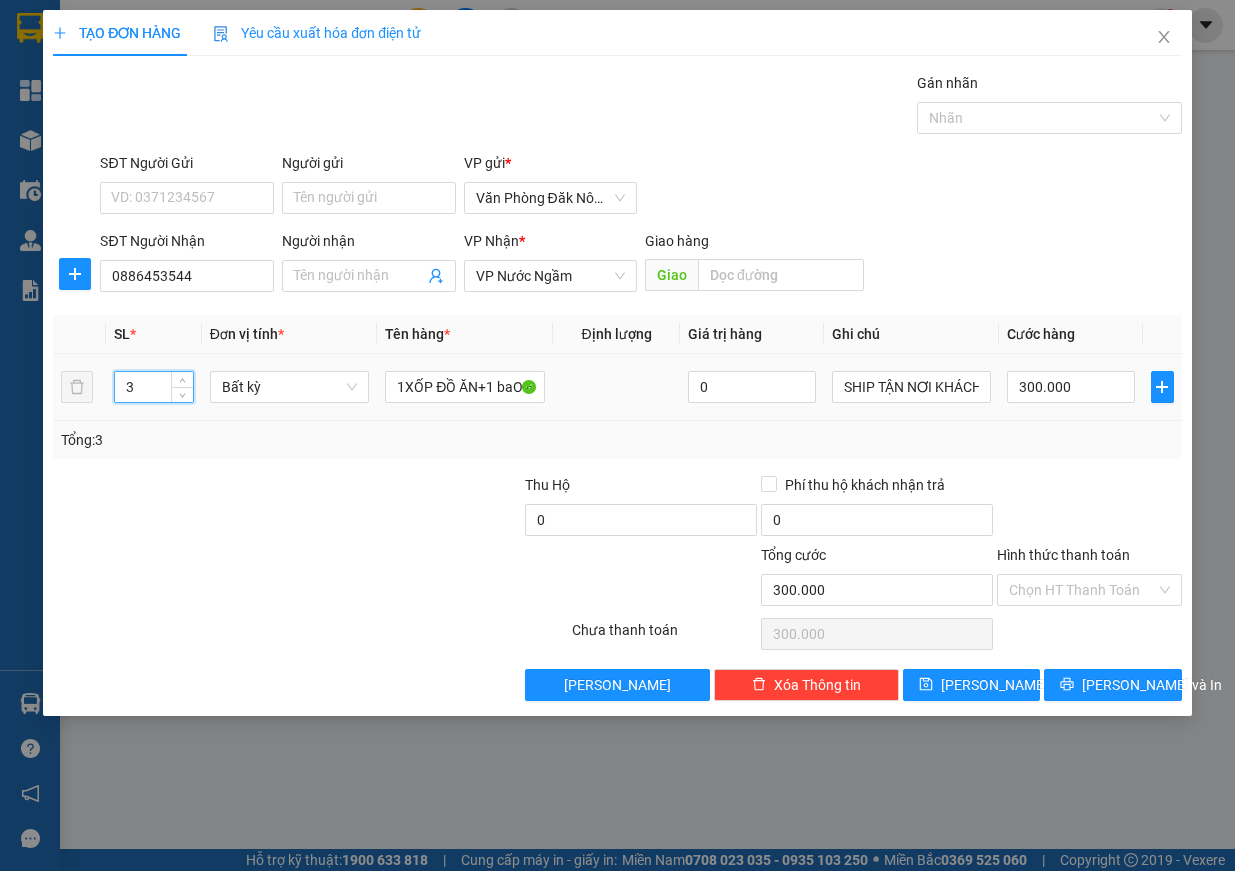 drag, startPoint x: 147, startPoint y: 384, endPoint x: 94, endPoint y: 380, distance: 53.15073 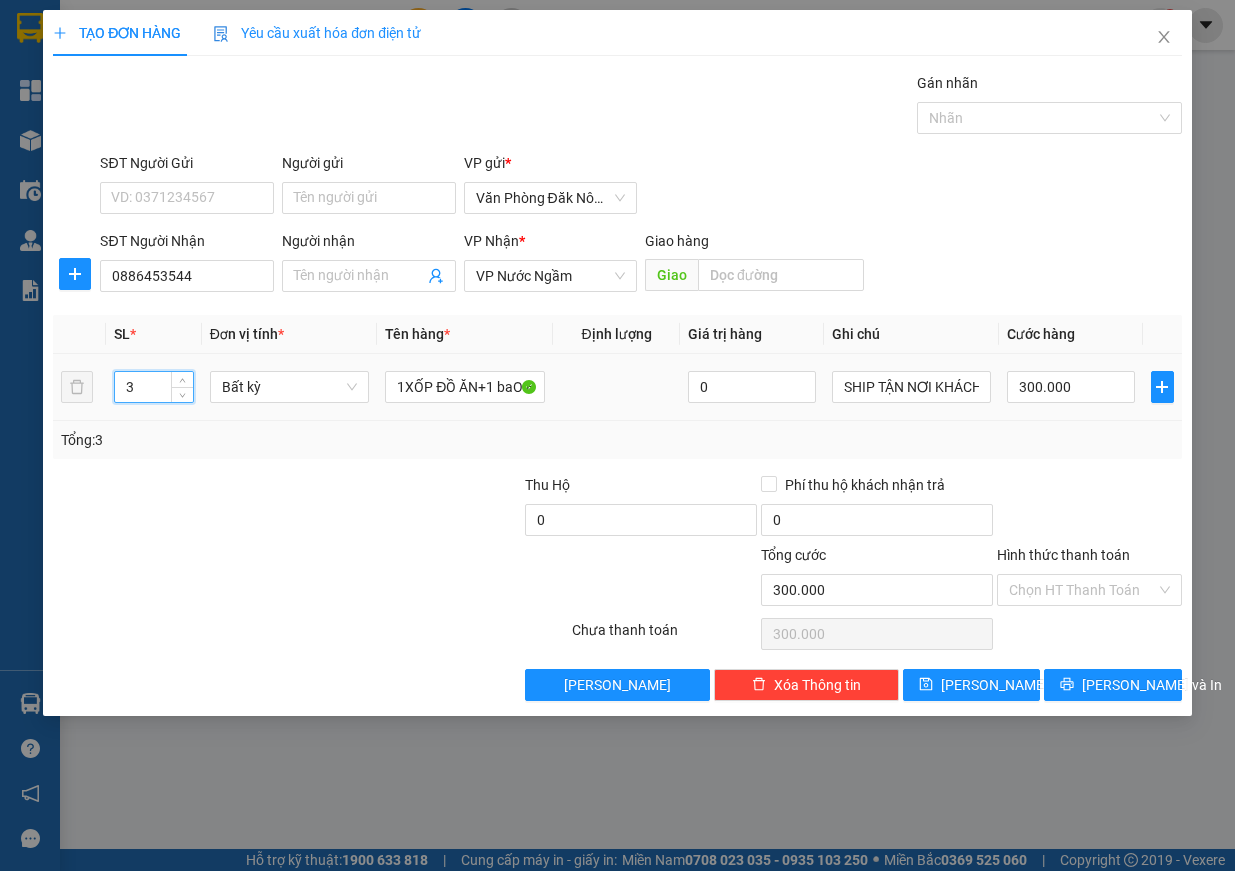 click on "3 Bất kỳ 1XỐP ĐỒ ĂN+1 baO BƠ+ 1 giấy nhỏ 0 SHIP TẬN NƠI KHÁCH TRẢ CƯỚC 300.000" at bounding box center (617, 387) 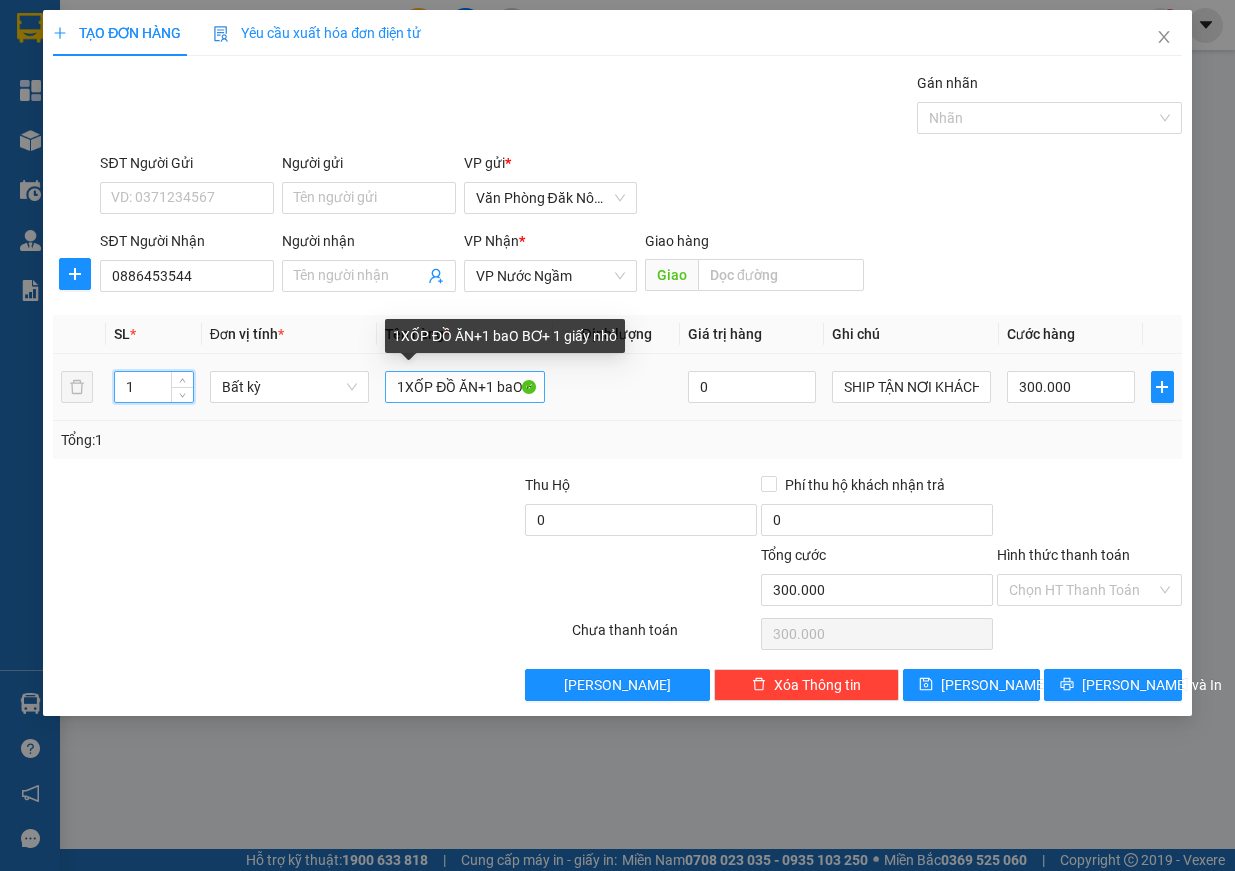 type on "1" 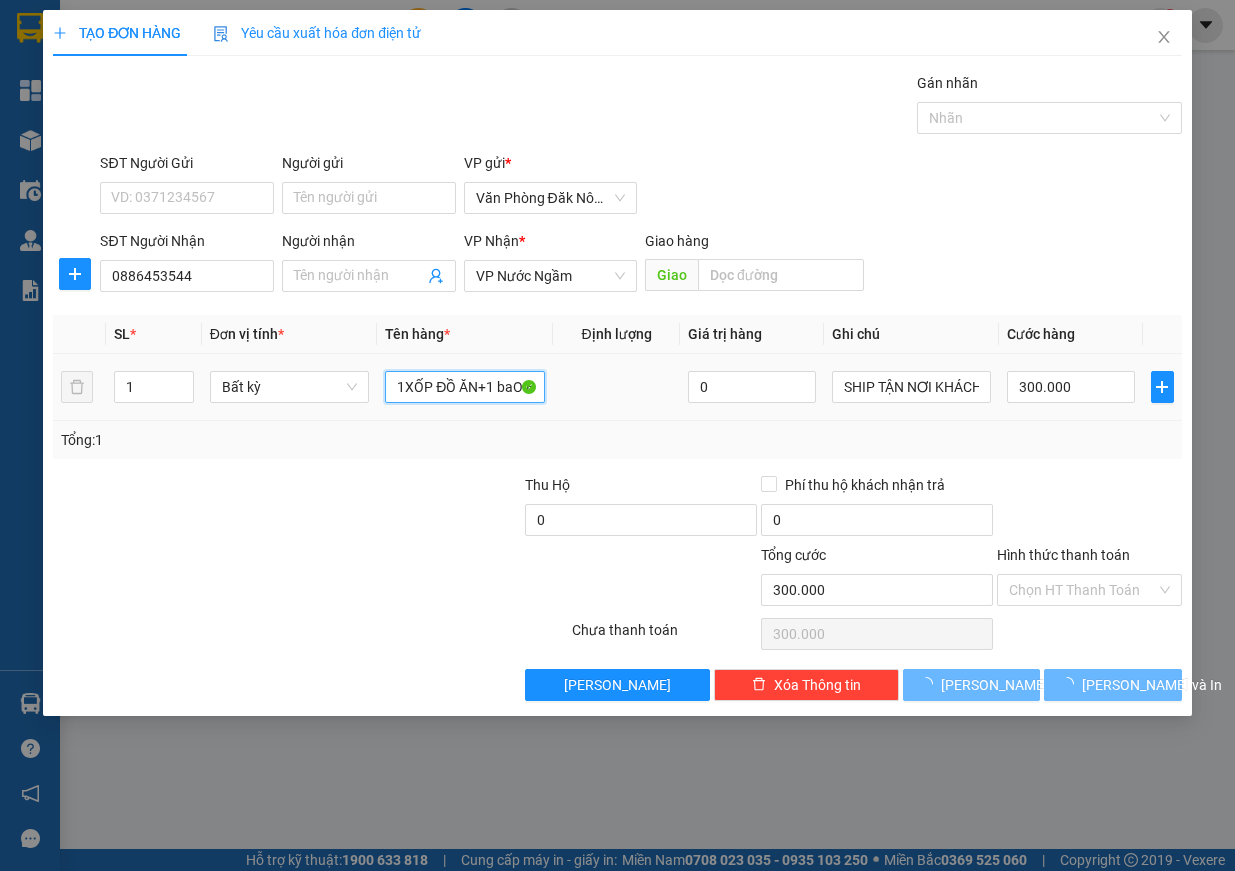 drag, startPoint x: 396, startPoint y: 385, endPoint x: 585, endPoint y: 403, distance: 189.85521 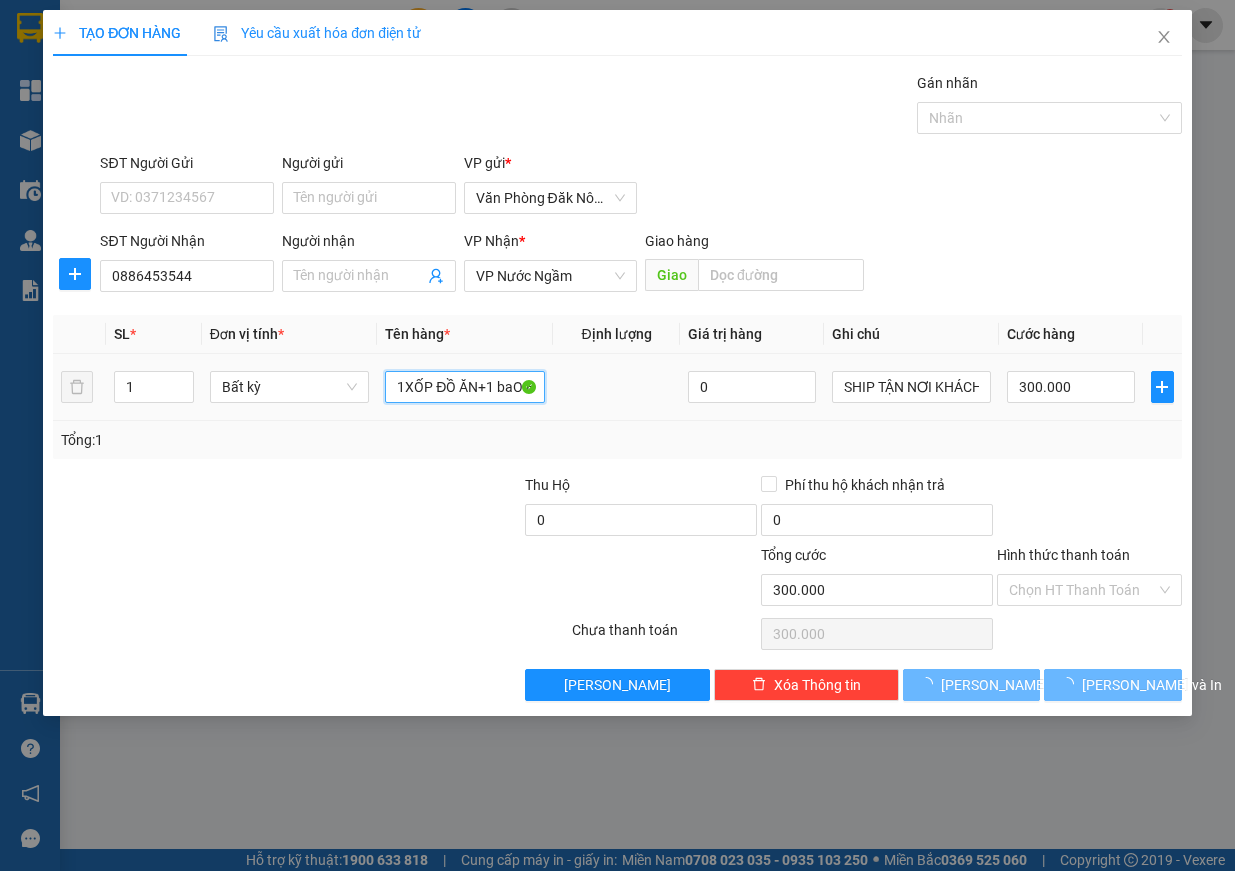click on "1 Bất kỳ 1XỐP ĐỒ ĂN+1 baO BƠ+ 1 giấy nhỏ 0 SHIP TẬN NƠI KHÁCH TRẢ CƯỚC 300.000" at bounding box center [617, 387] 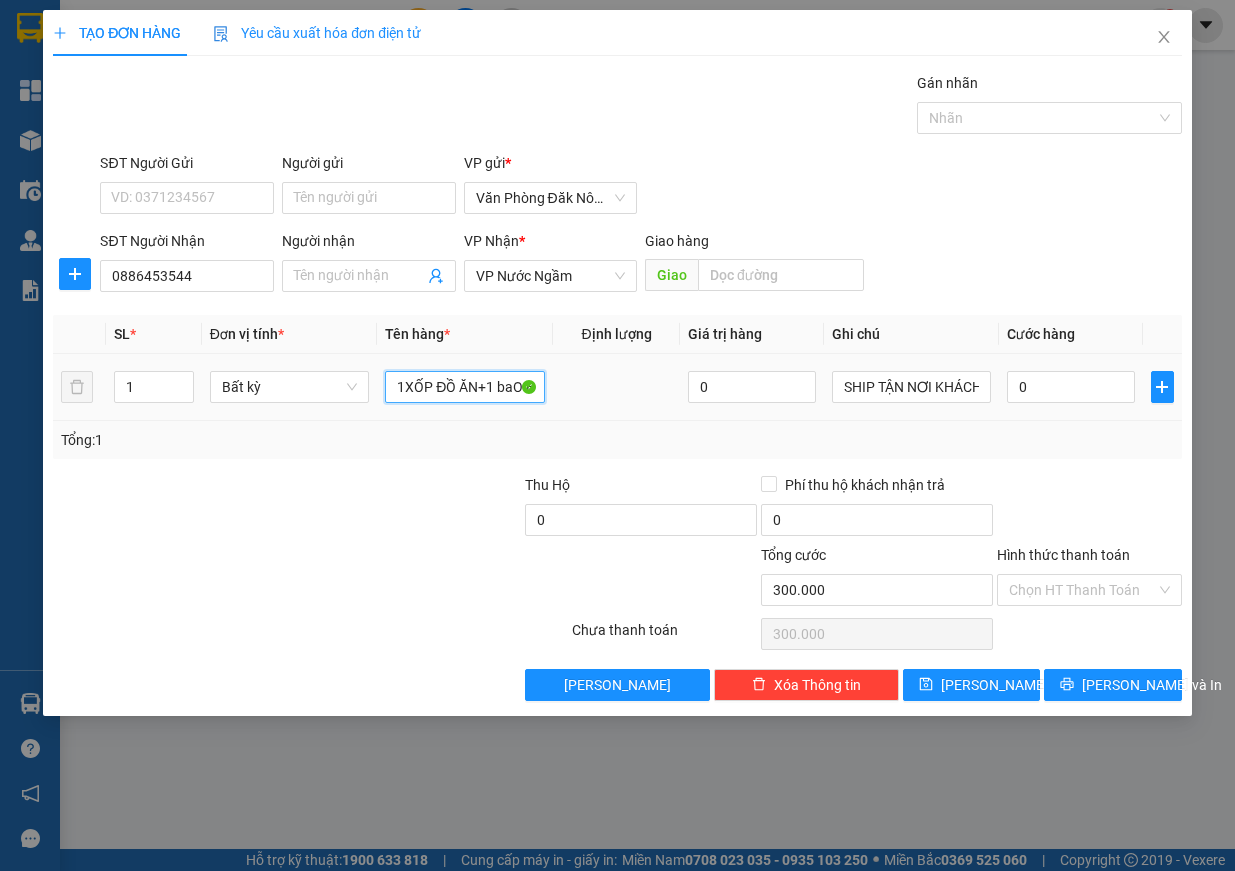 type on "0" 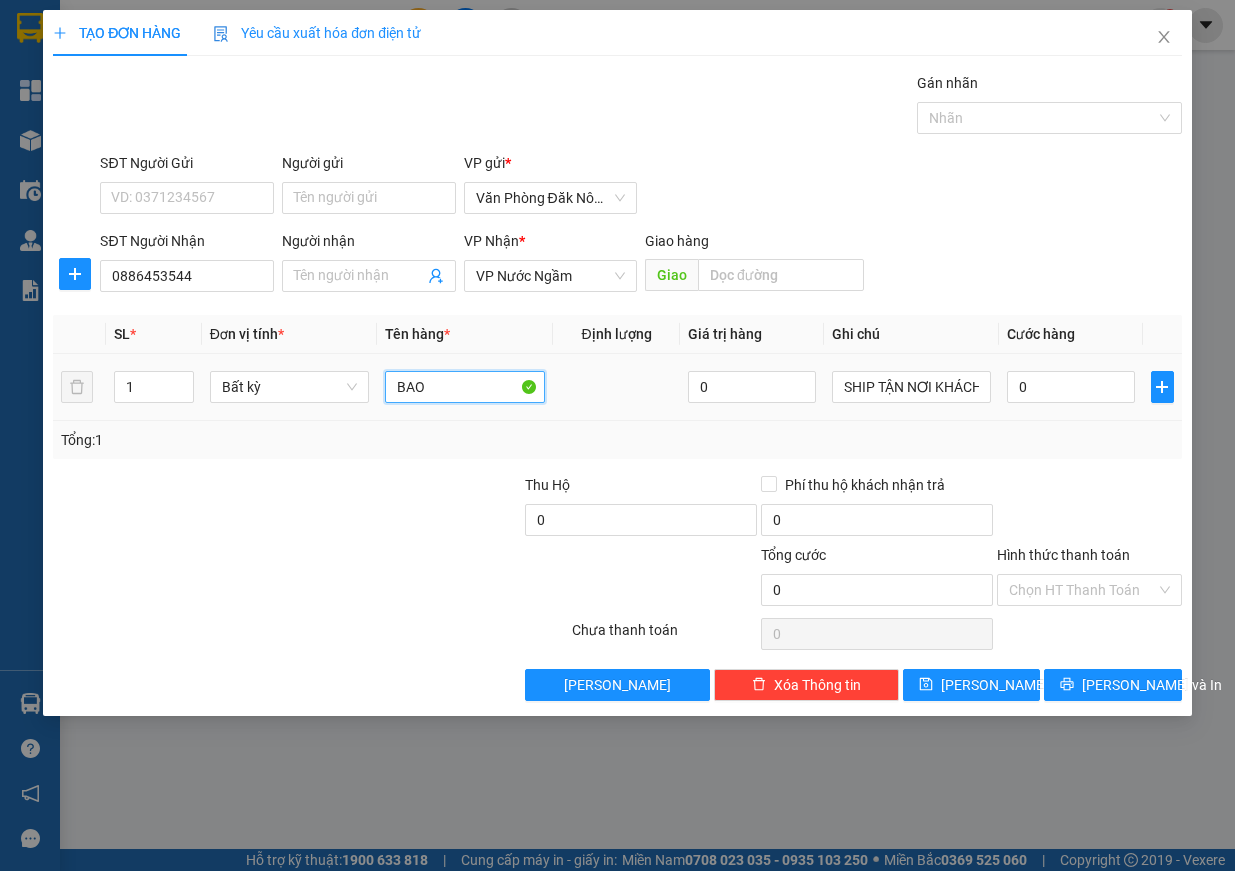 type on "BAO" 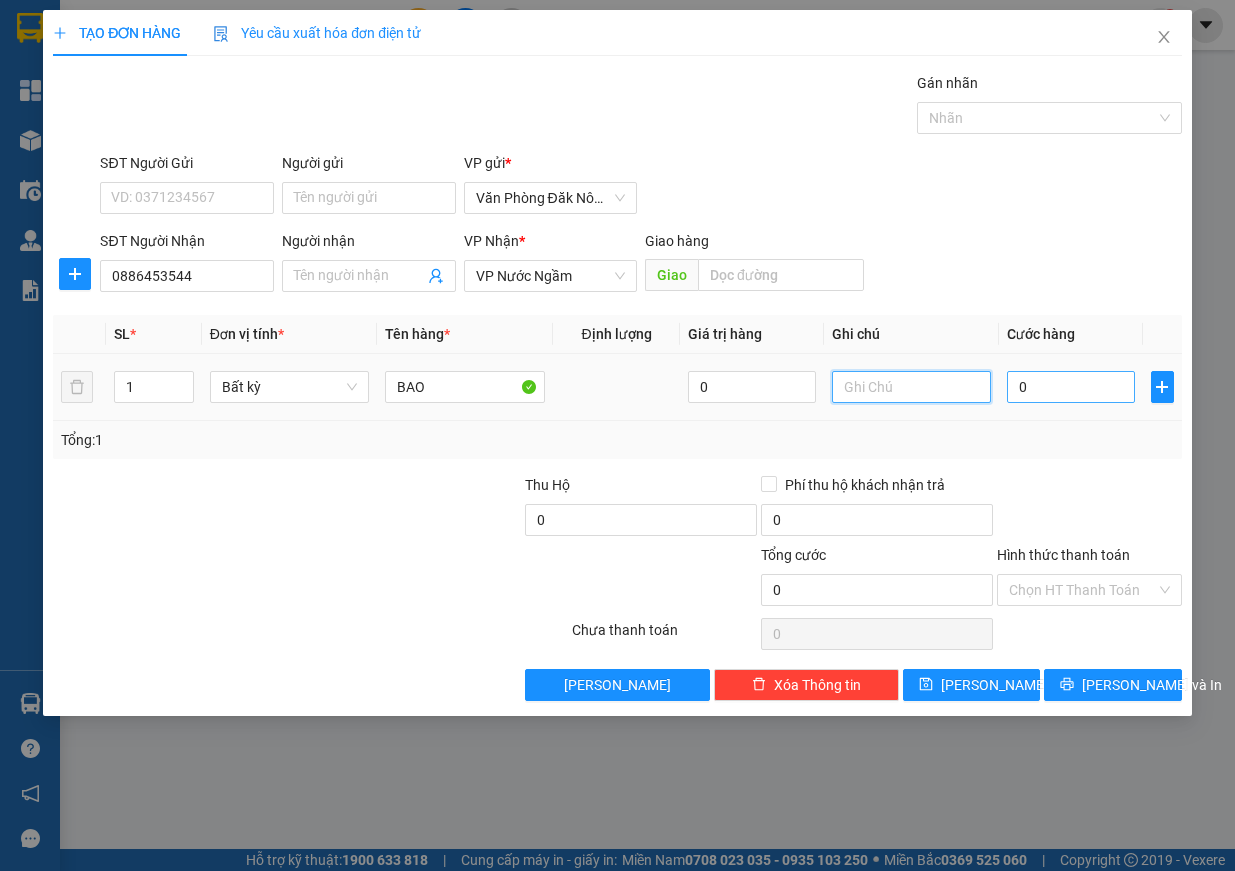 type 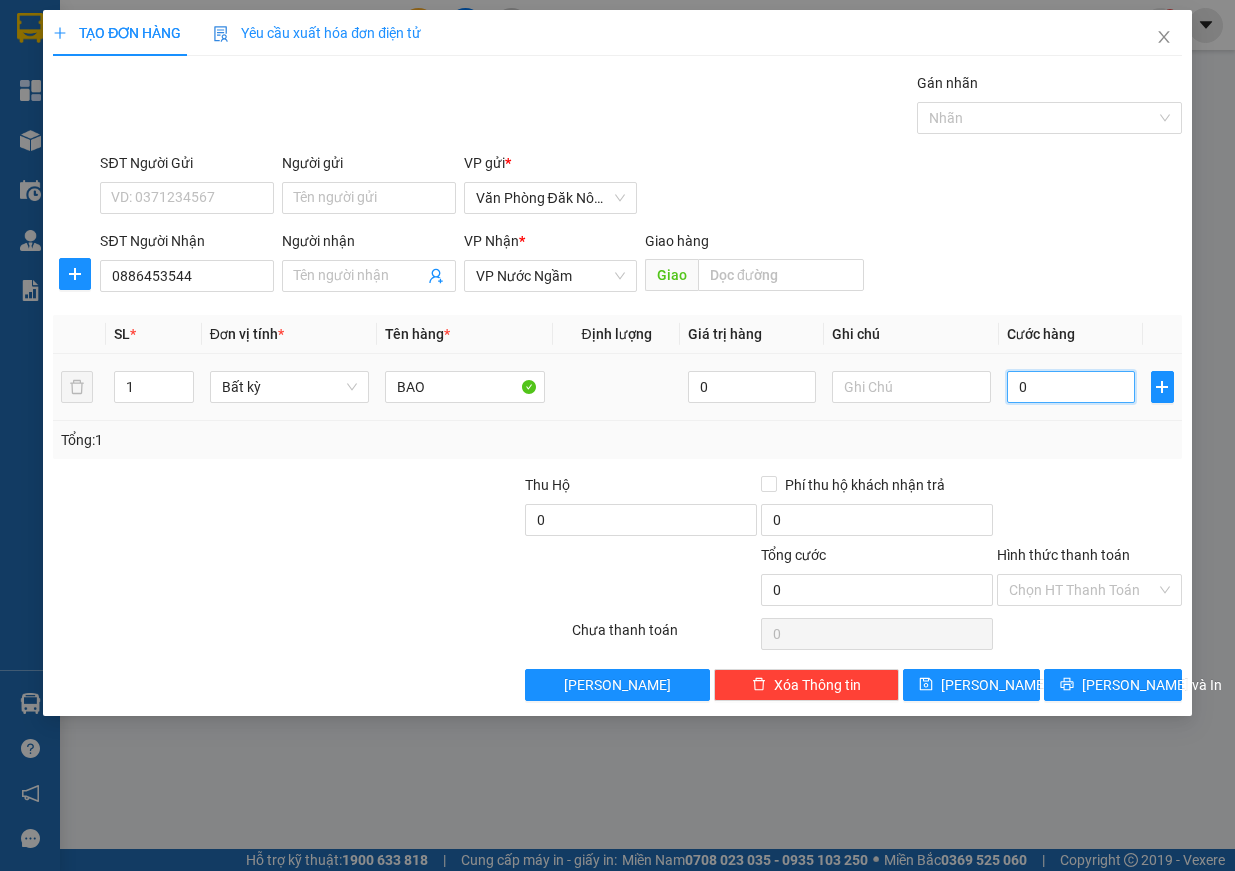 click on "0" at bounding box center [1071, 387] 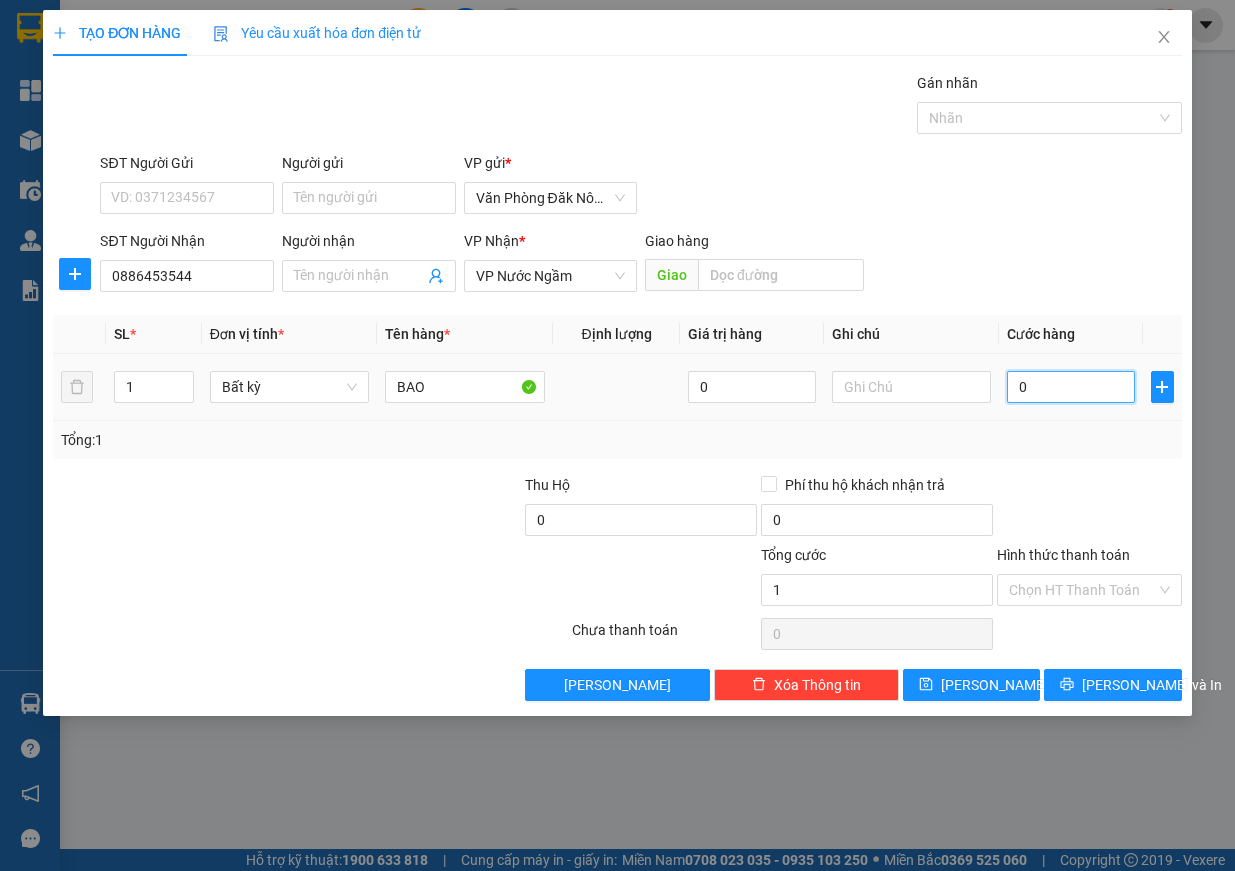 type on "1" 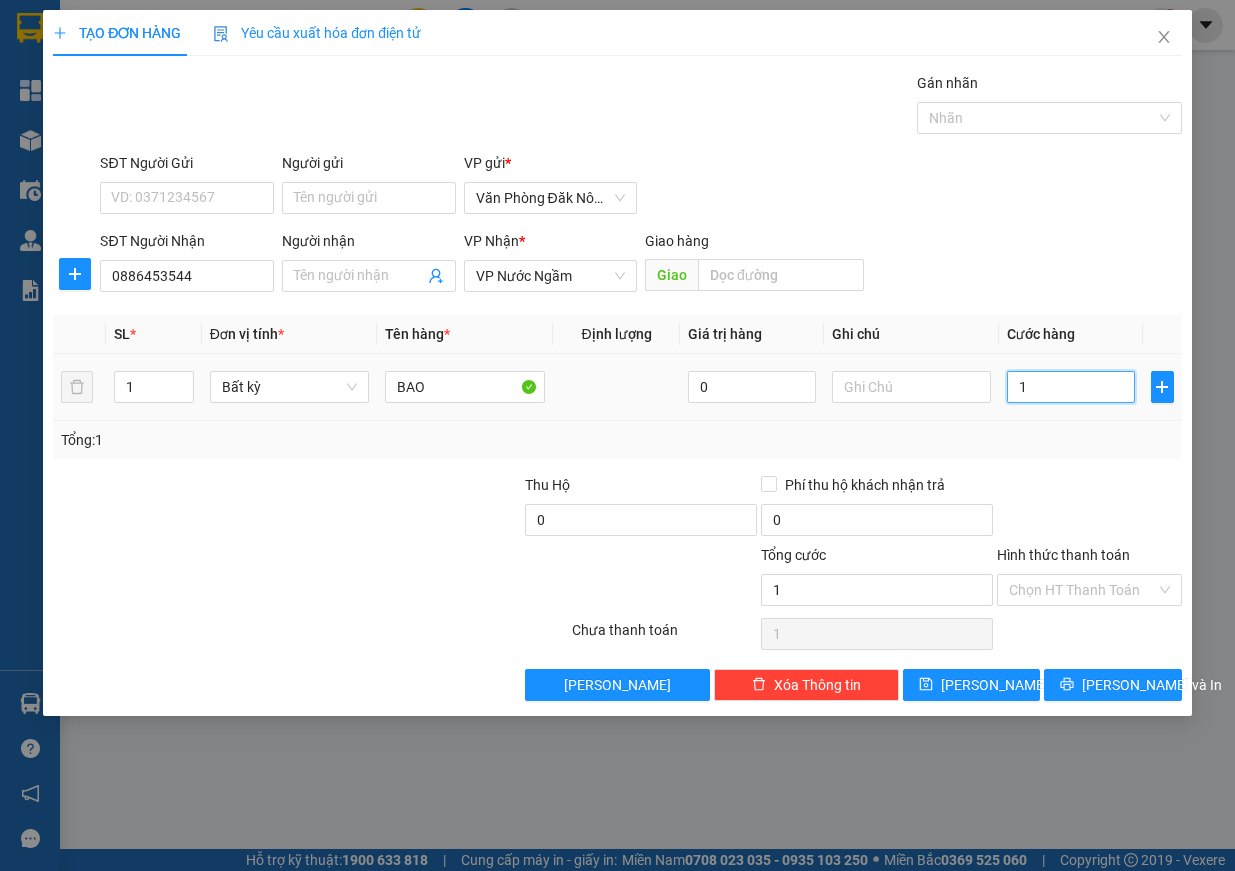 type on "10" 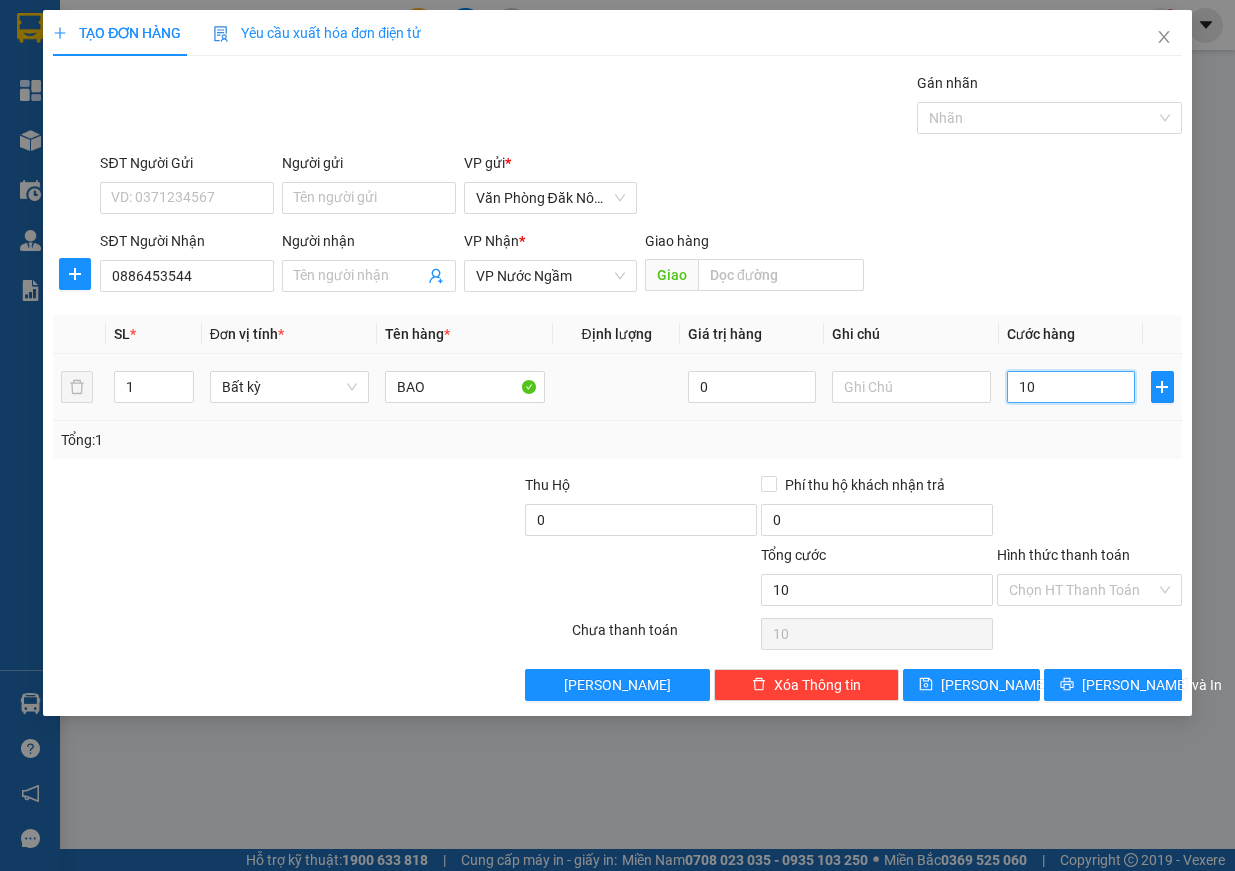 type on "100" 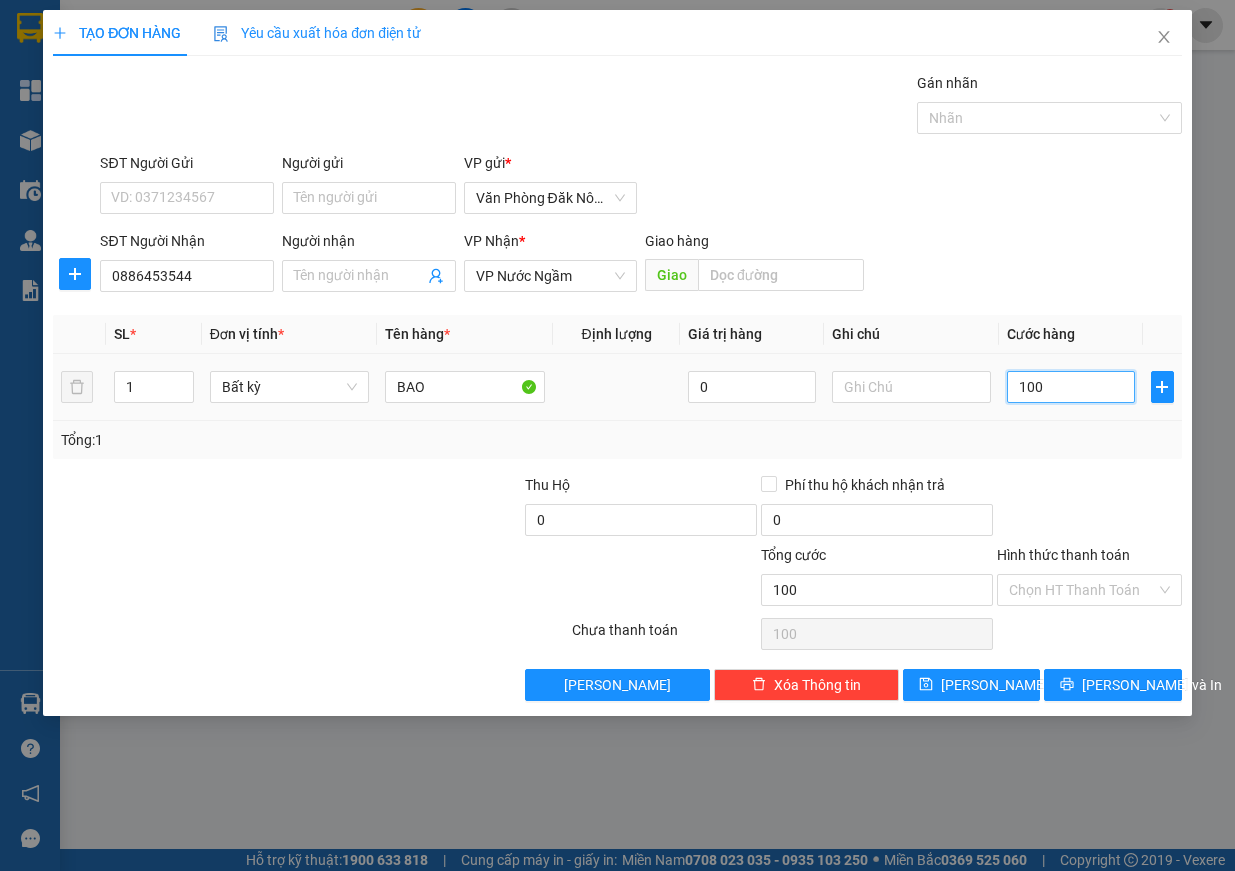 type on "1.000" 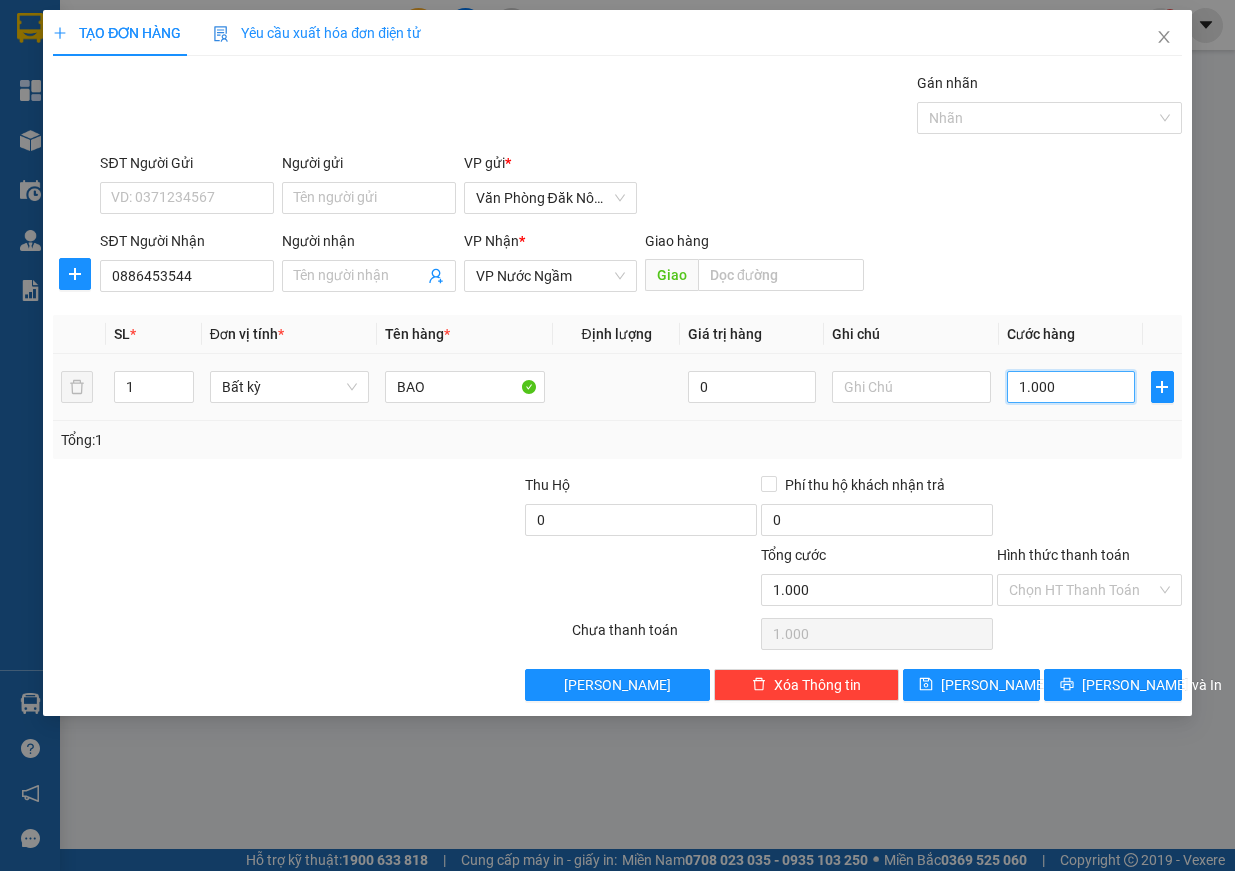 type on "10.000" 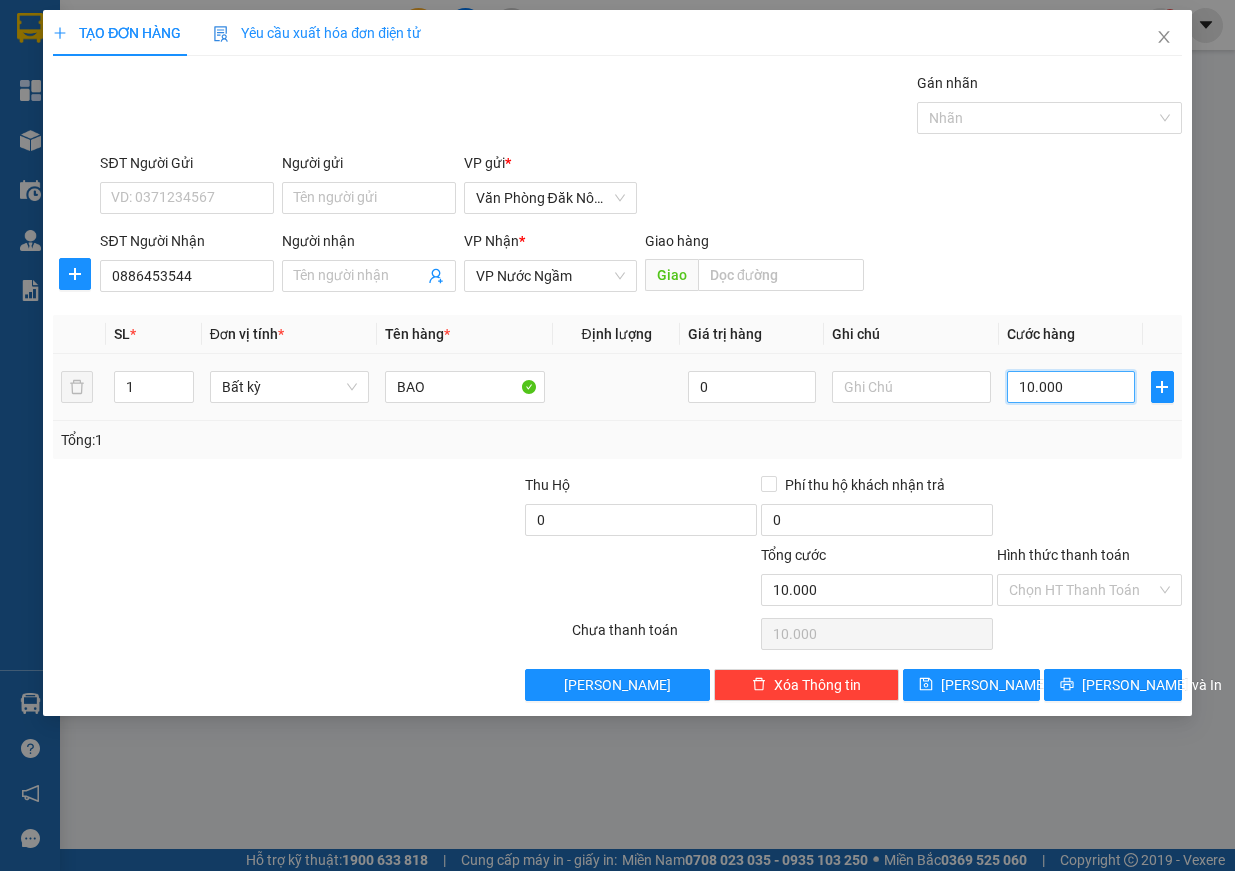 type on "100.000" 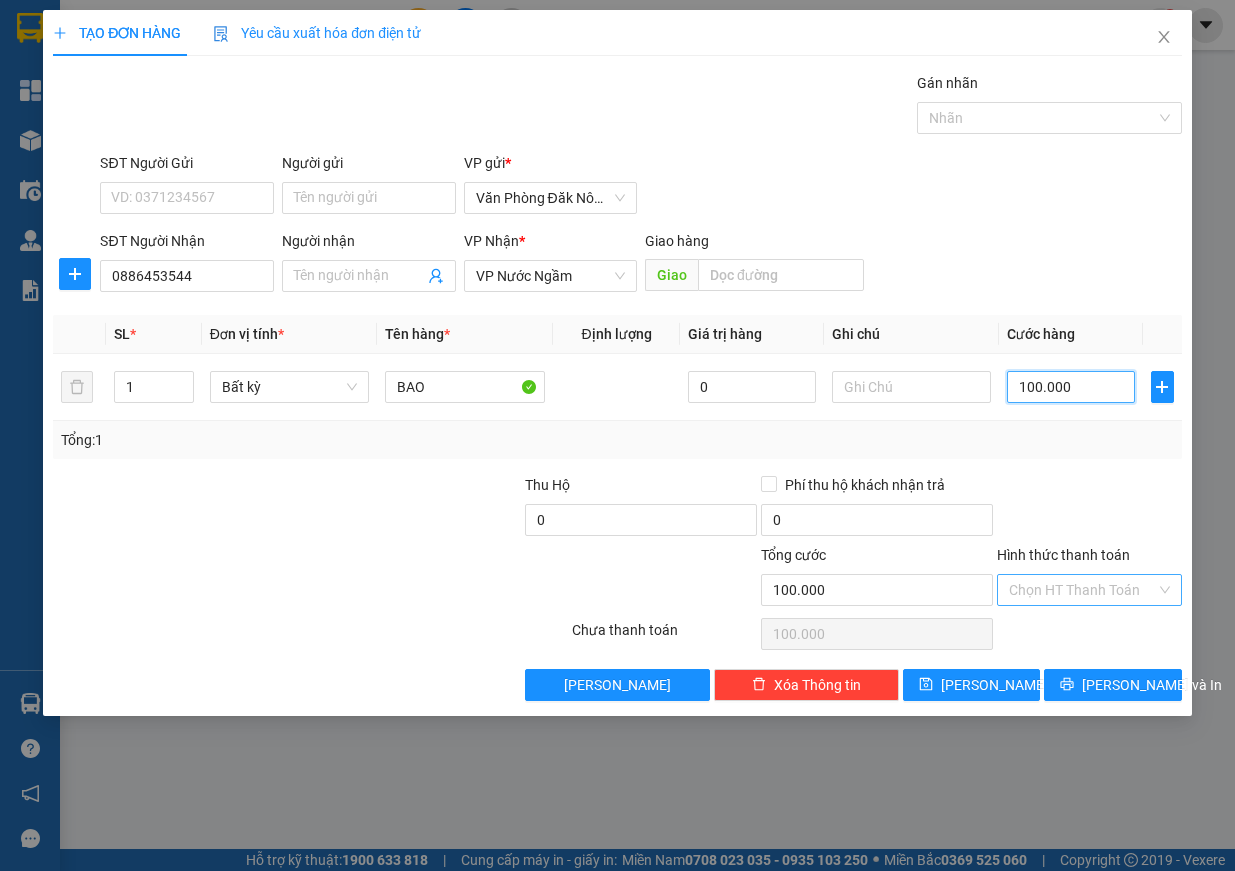 type on "100.000" 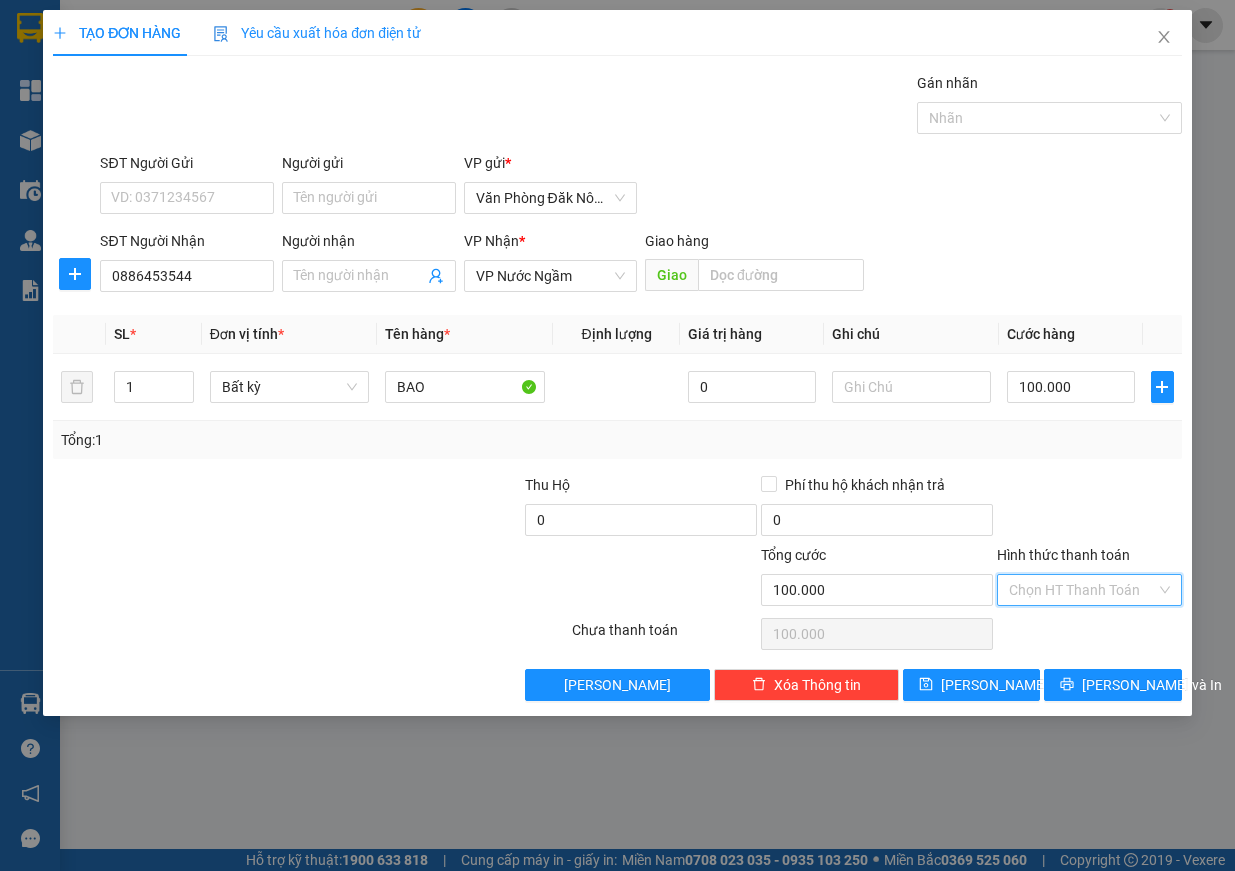 click on "Hình thức thanh toán" at bounding box center [1082, 590] 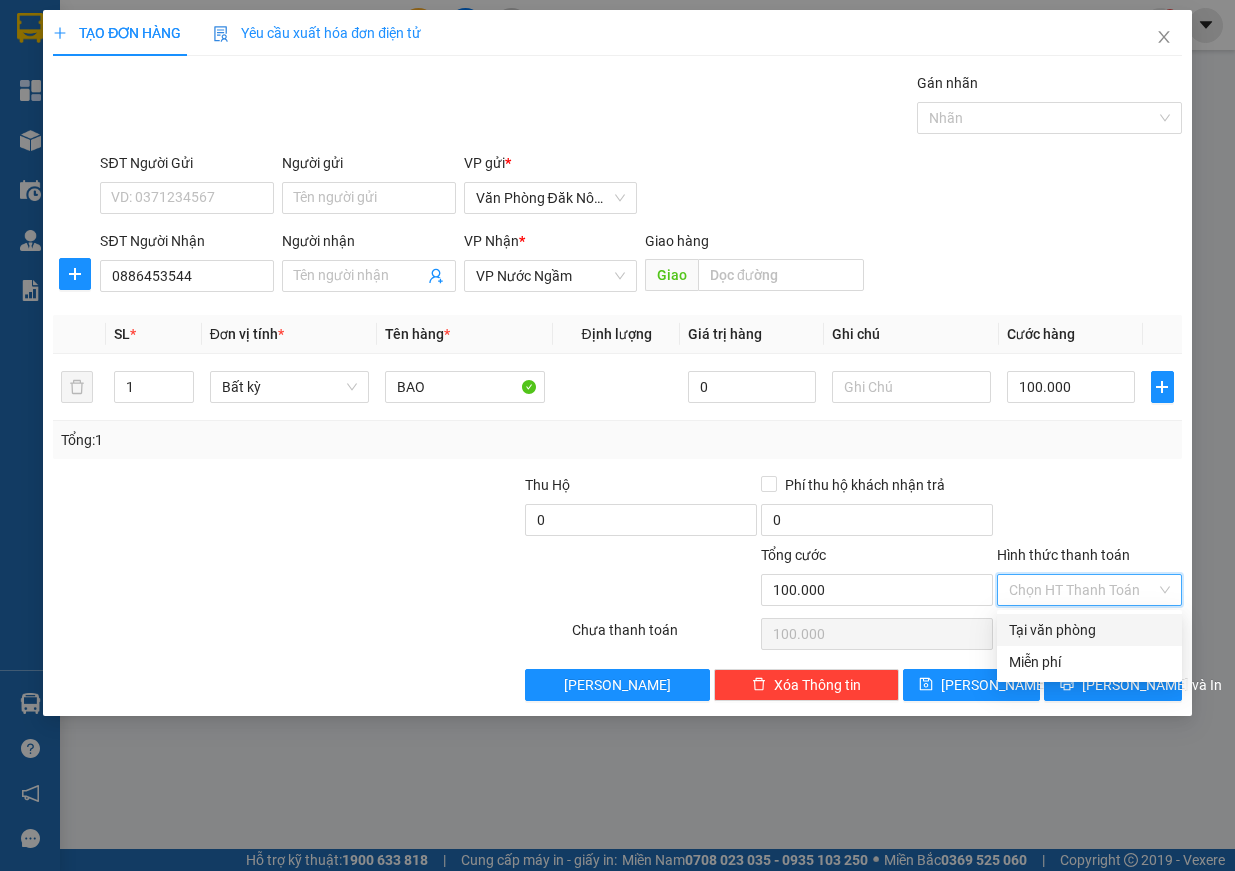 click on "Tại văn phòng" at bounding box center [1089, 630] 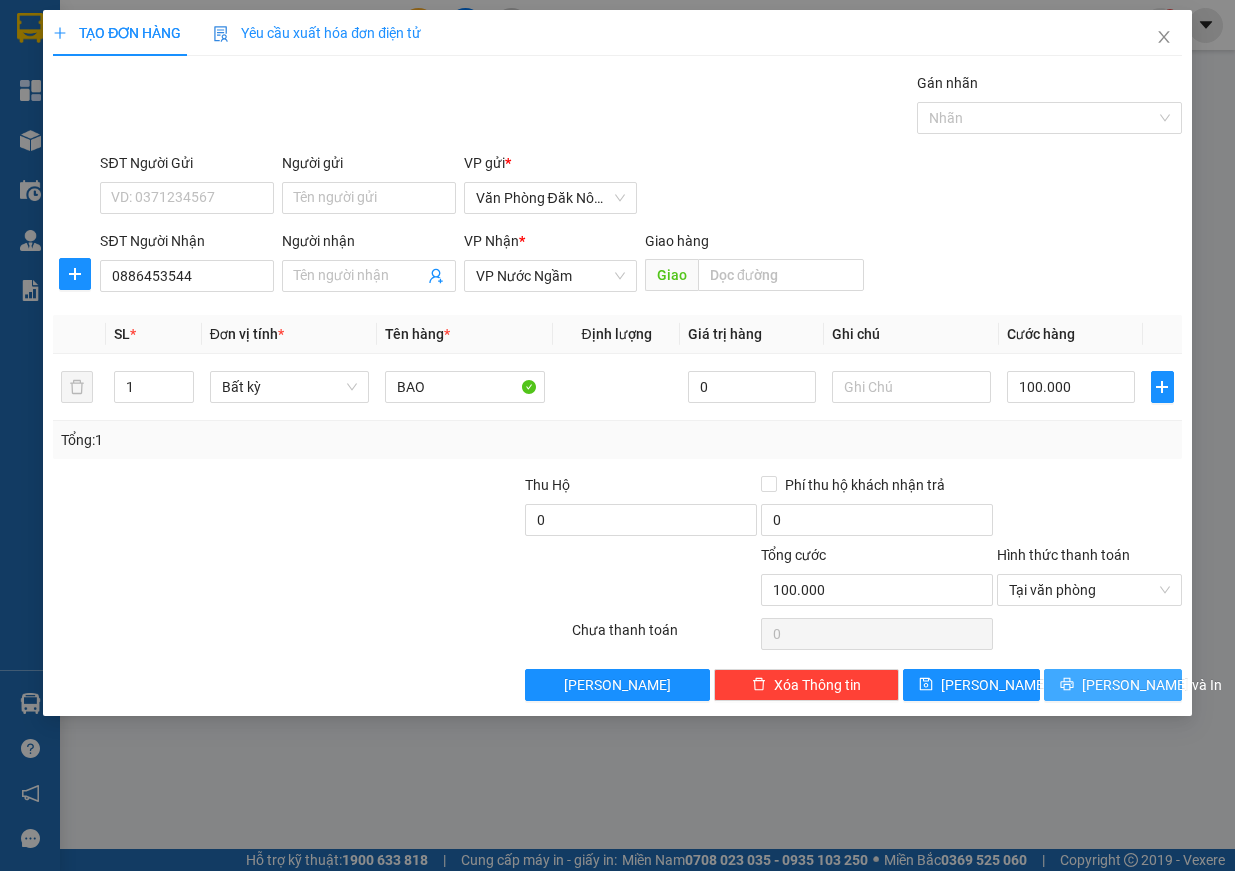 click on "[PERSON_NAME] và In" at bounding box center [1152, 685] 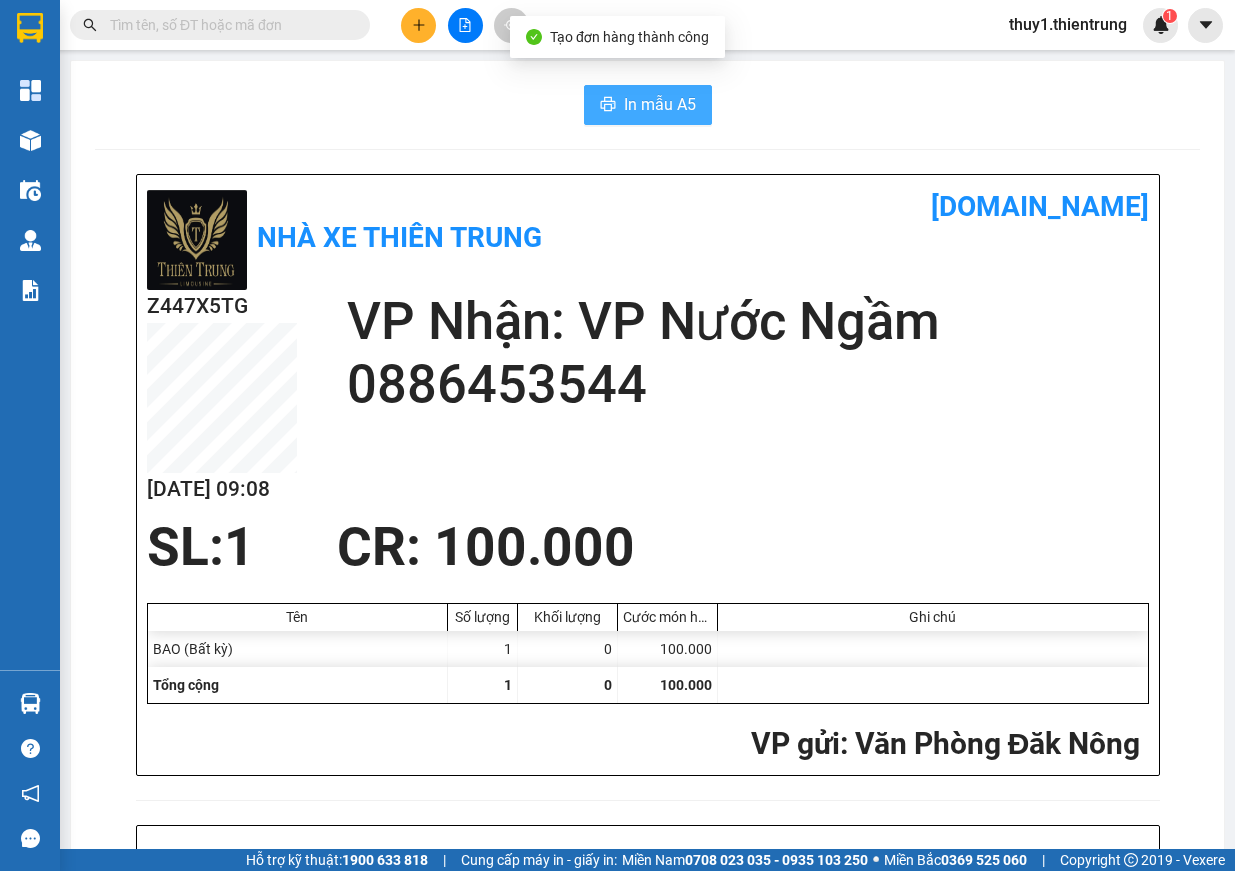 click on "In mẫu A5" at bounding box center [660, 104] 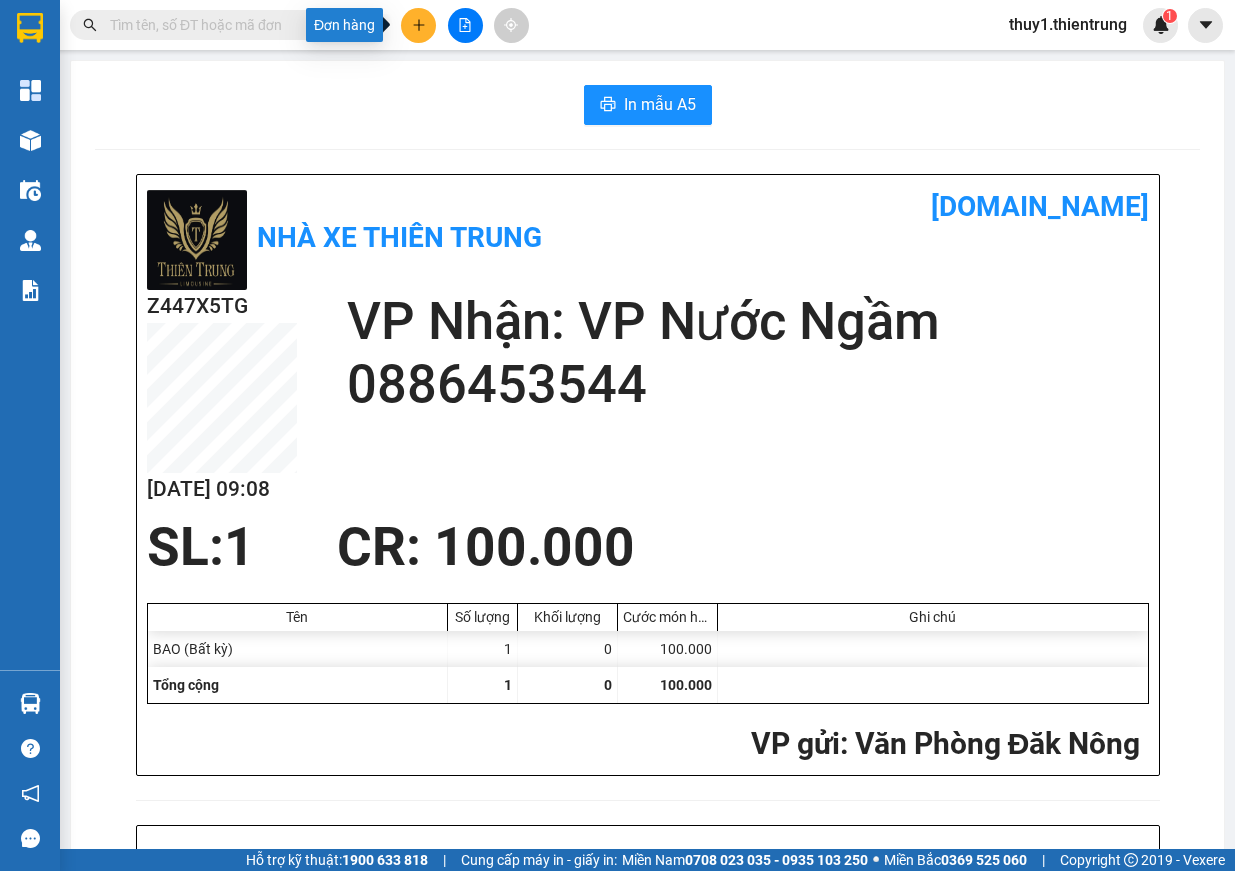 click at bounding box center [418, 25] 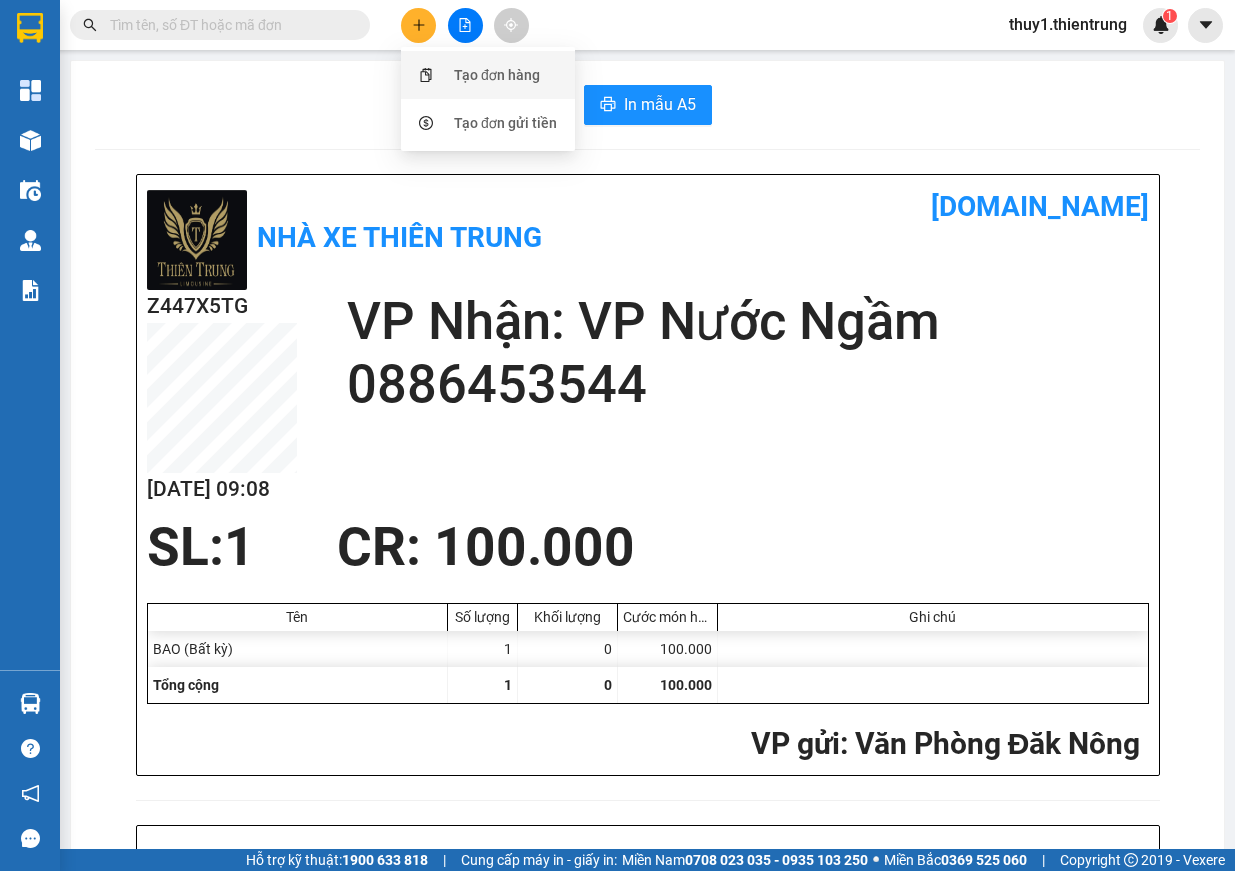 click on "Tạo đơn hàng" at bounding box center (497, 75) 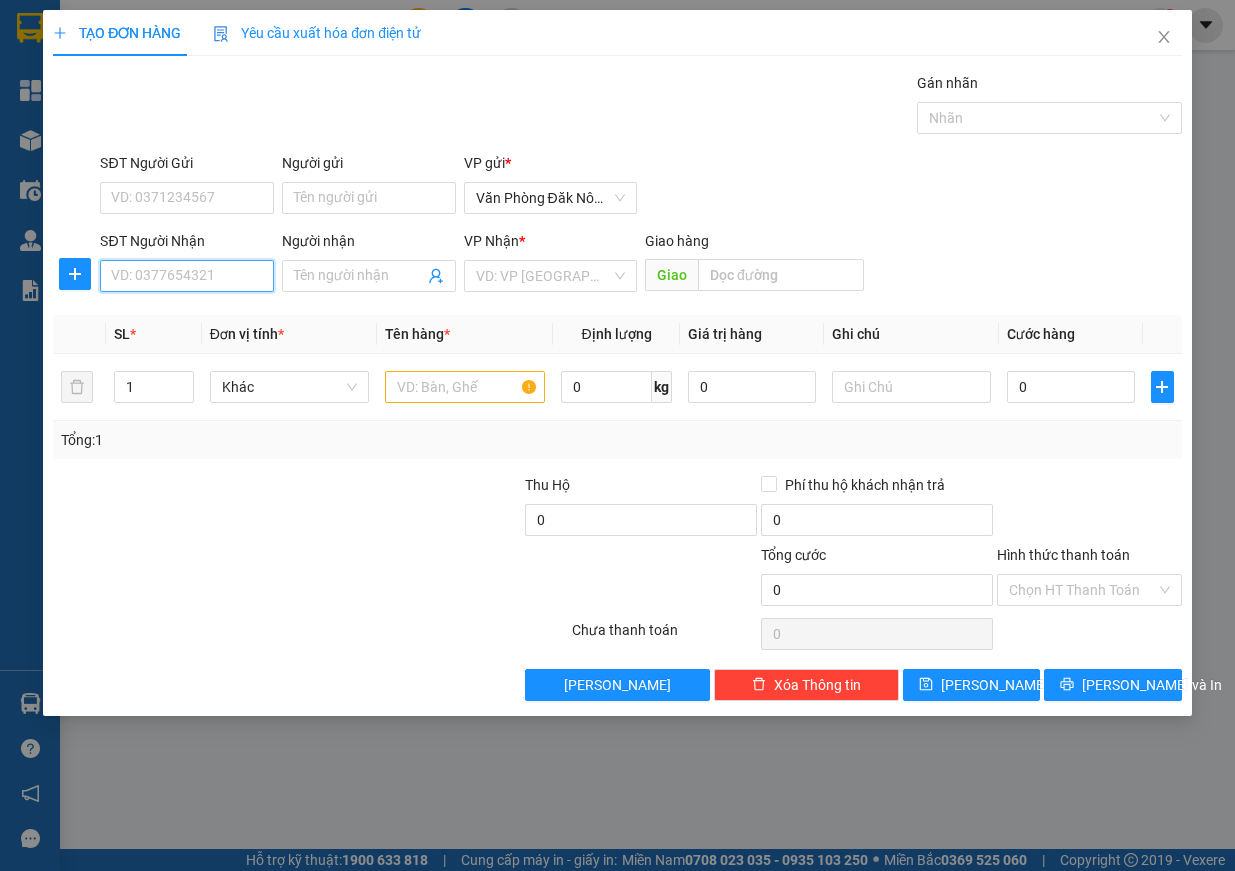 click on "SĐT Người Nhận" at bounding box center (187, 276) 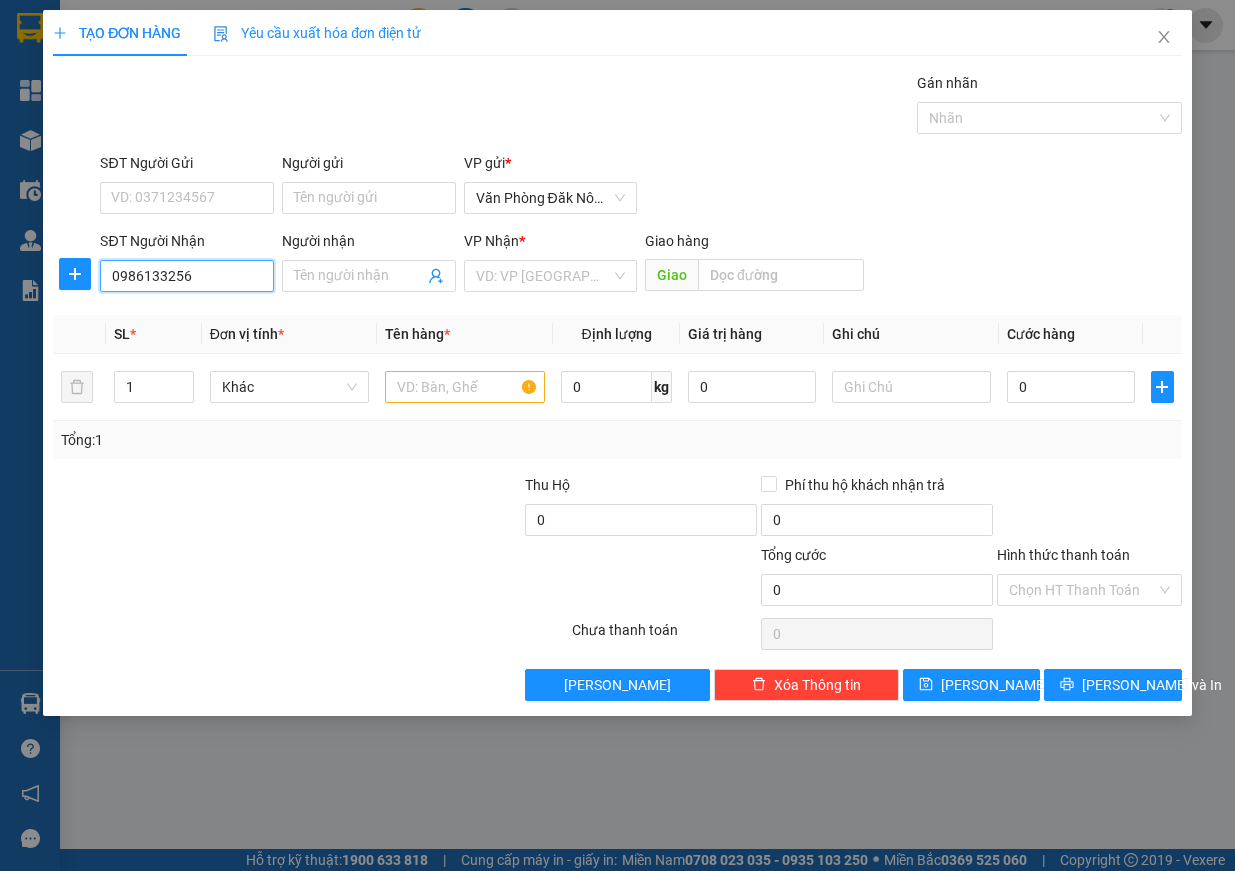 type on "0986133256" 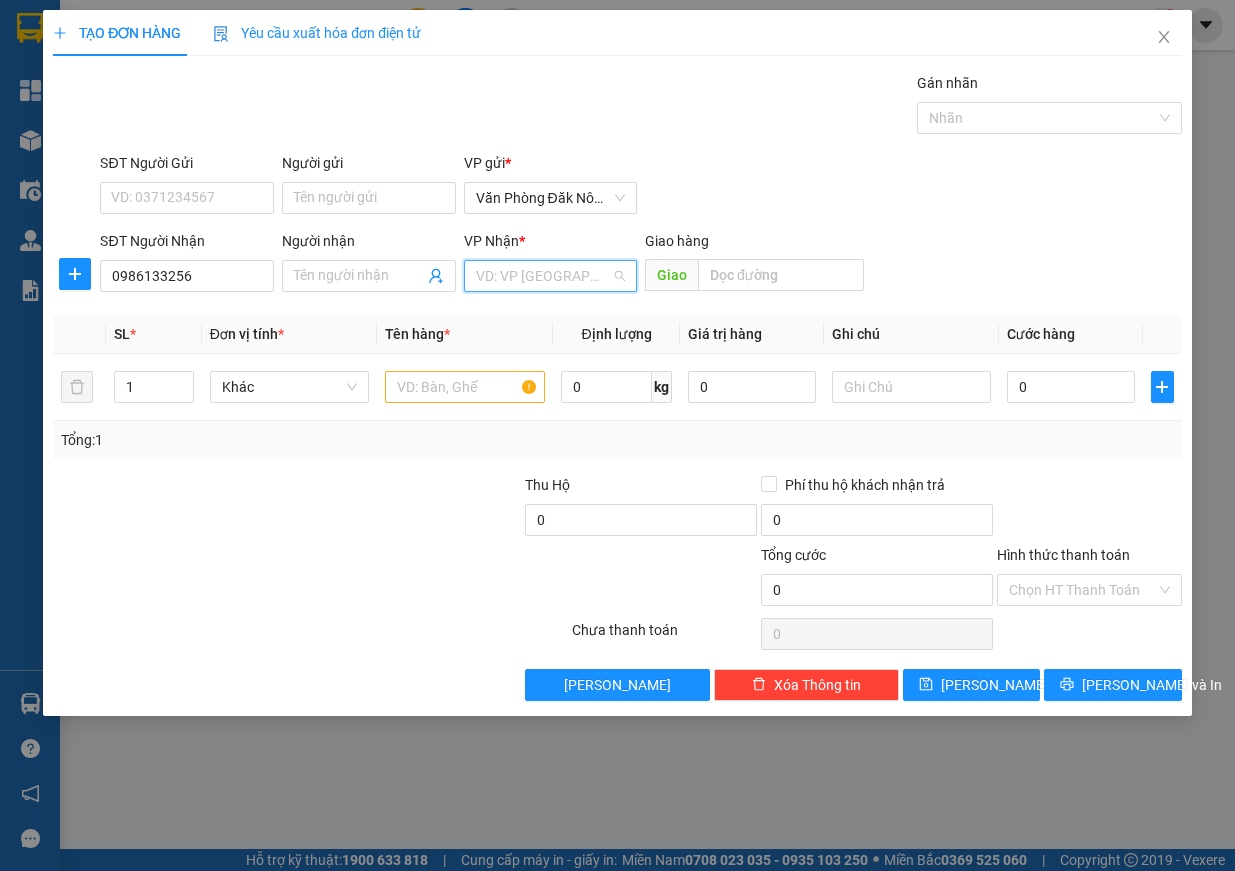 click at bounding box center (544, 276) 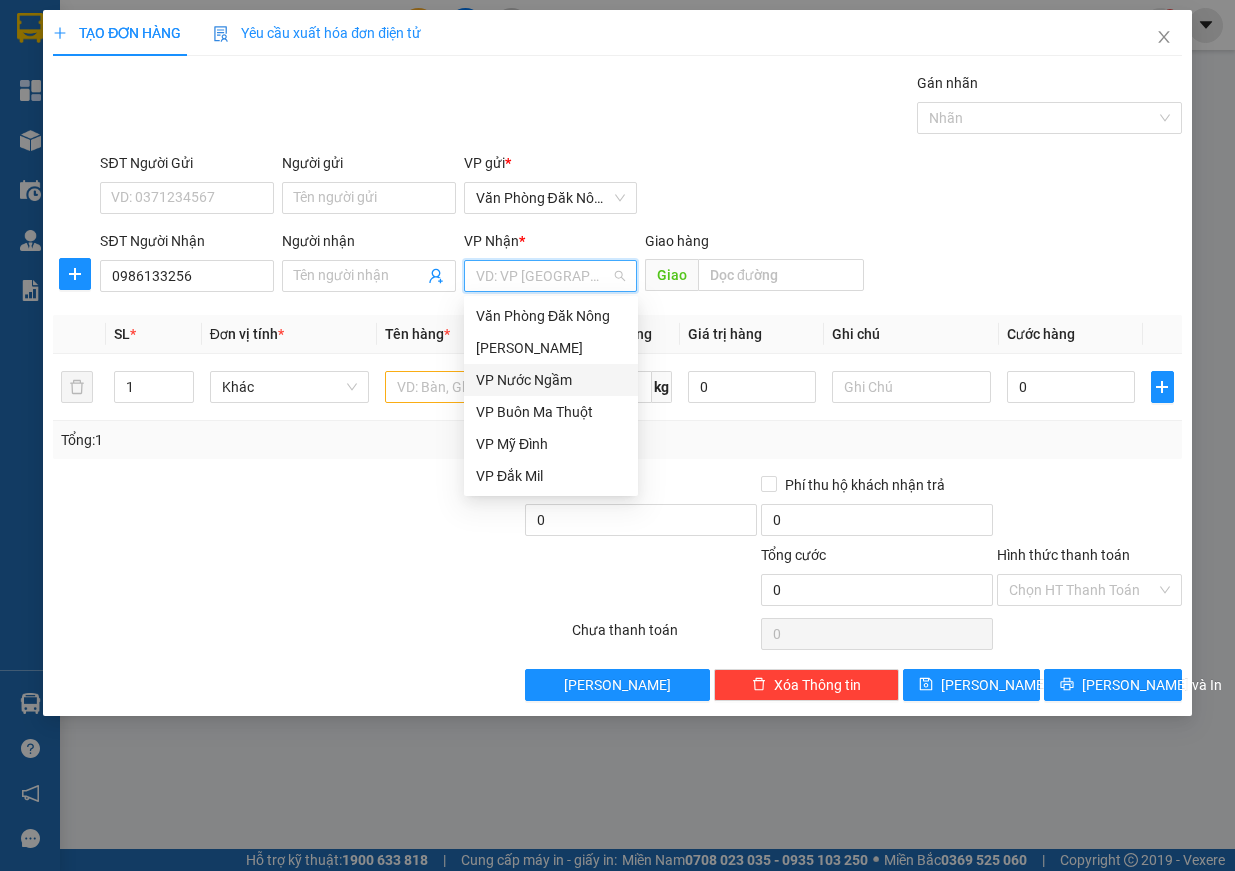 click on "VP Nước Ngầm" at bounding box center [551, 380] 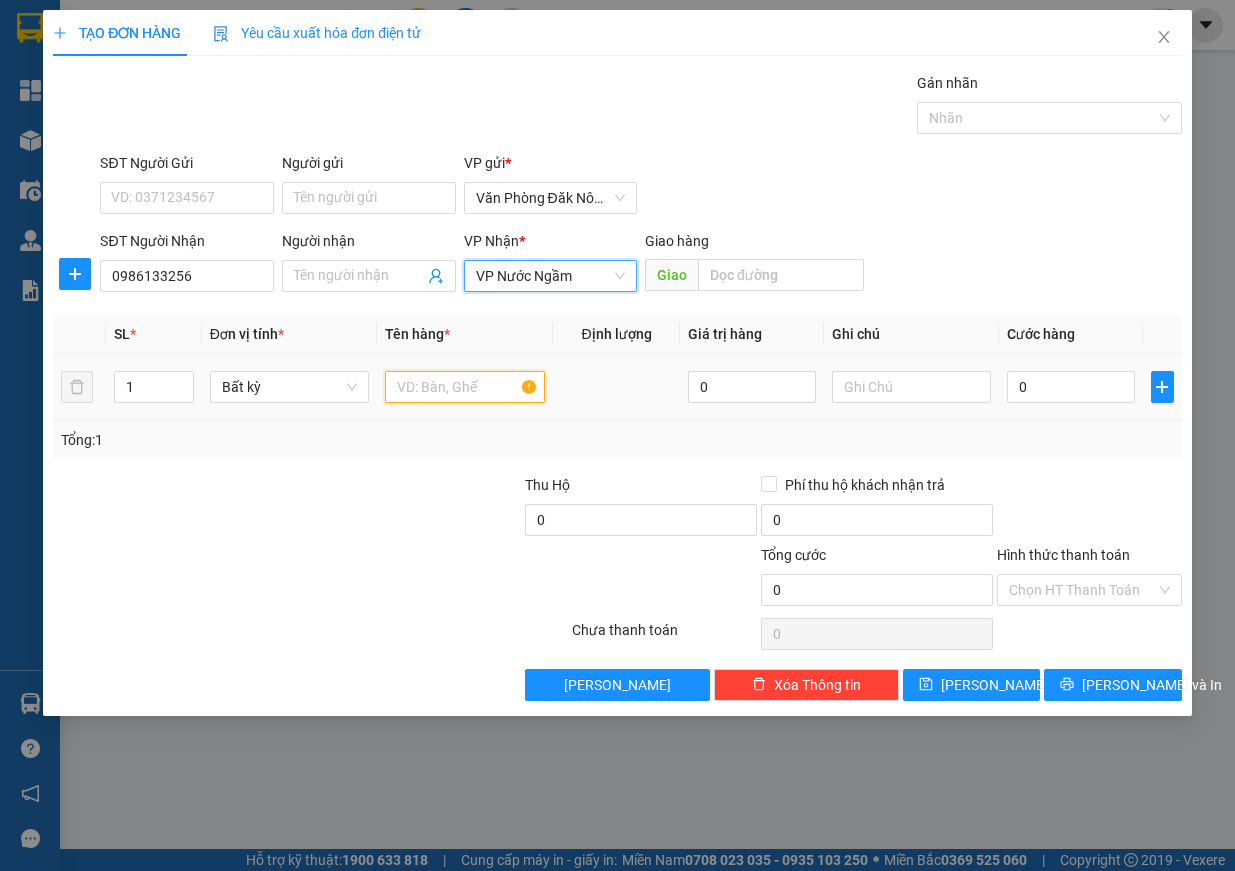 click at bounding box center (465, 387) 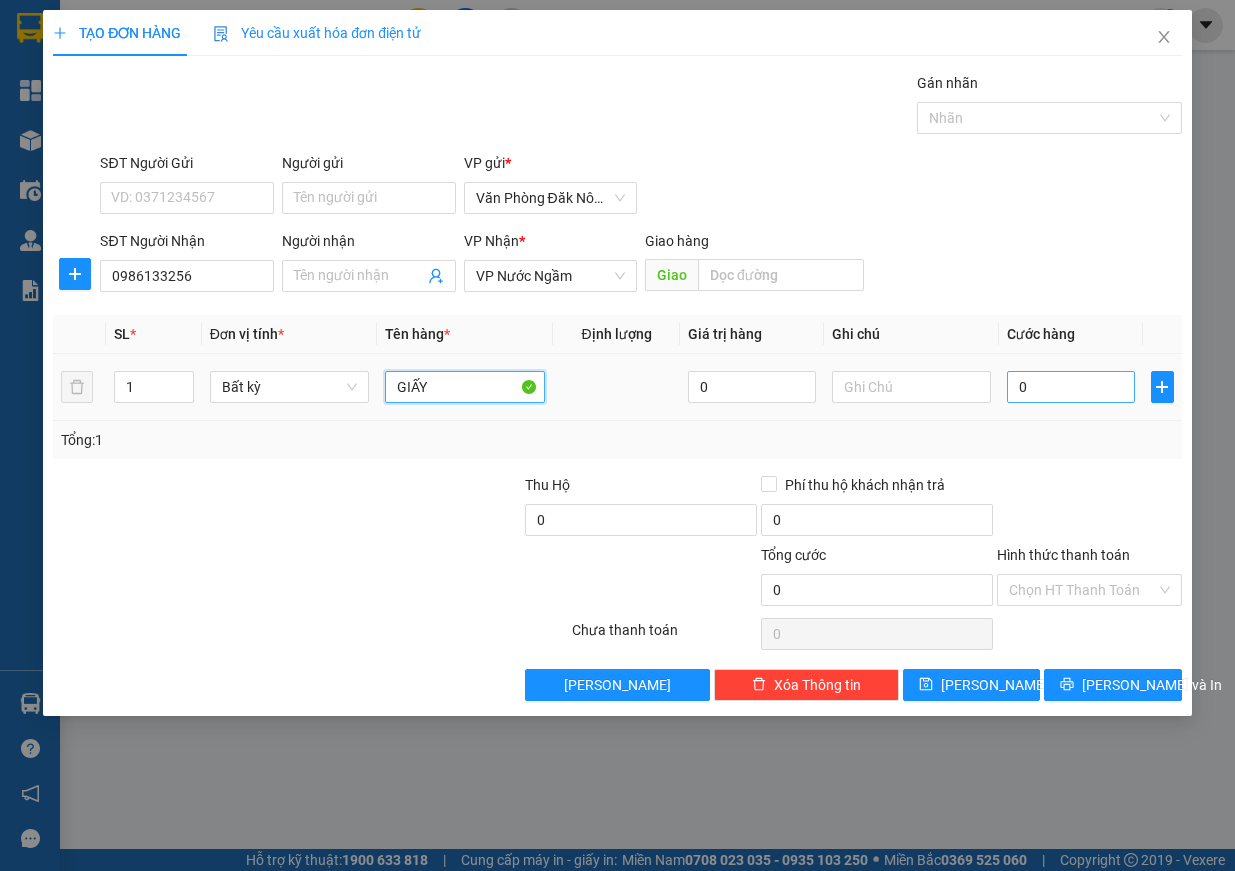 type on "GIẤY" 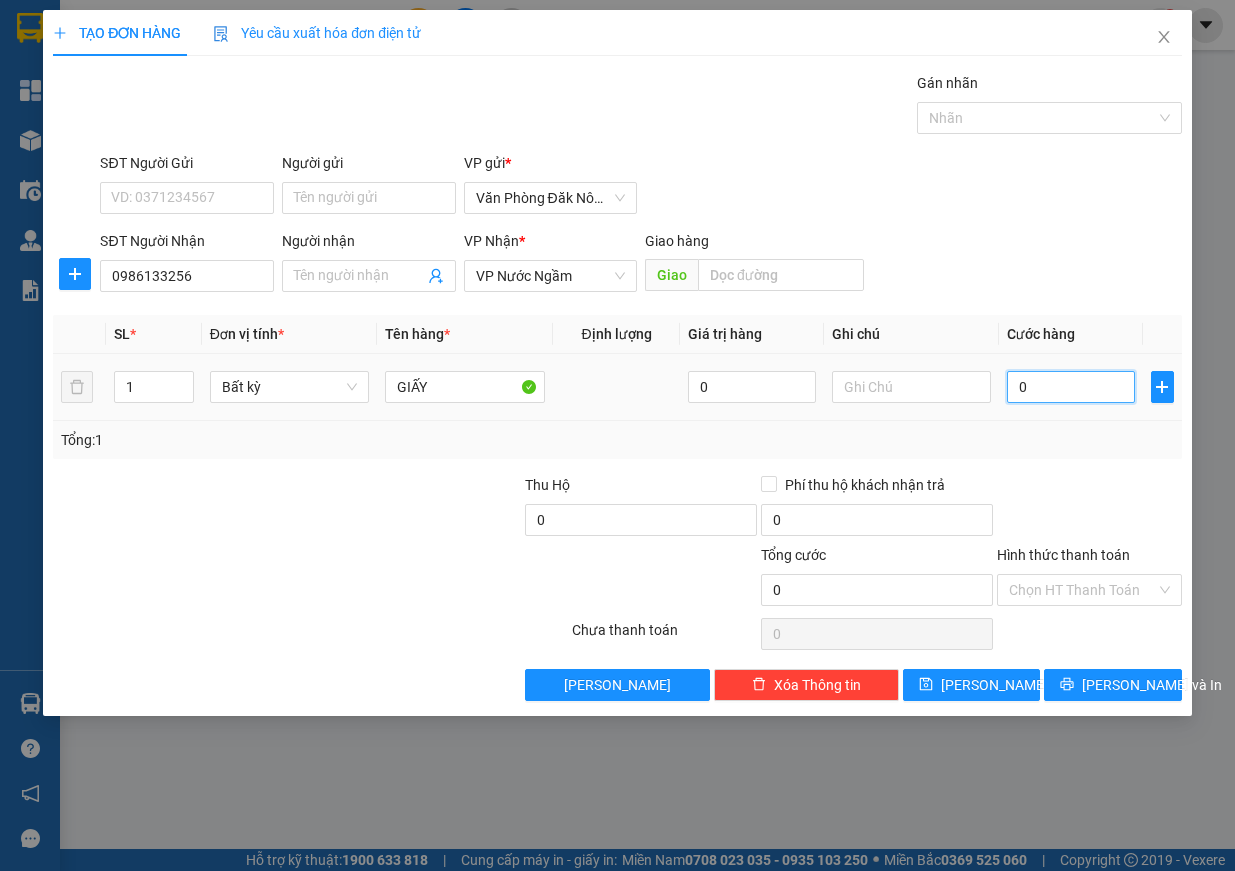 click on "0" at bounding box center (1071, 387) 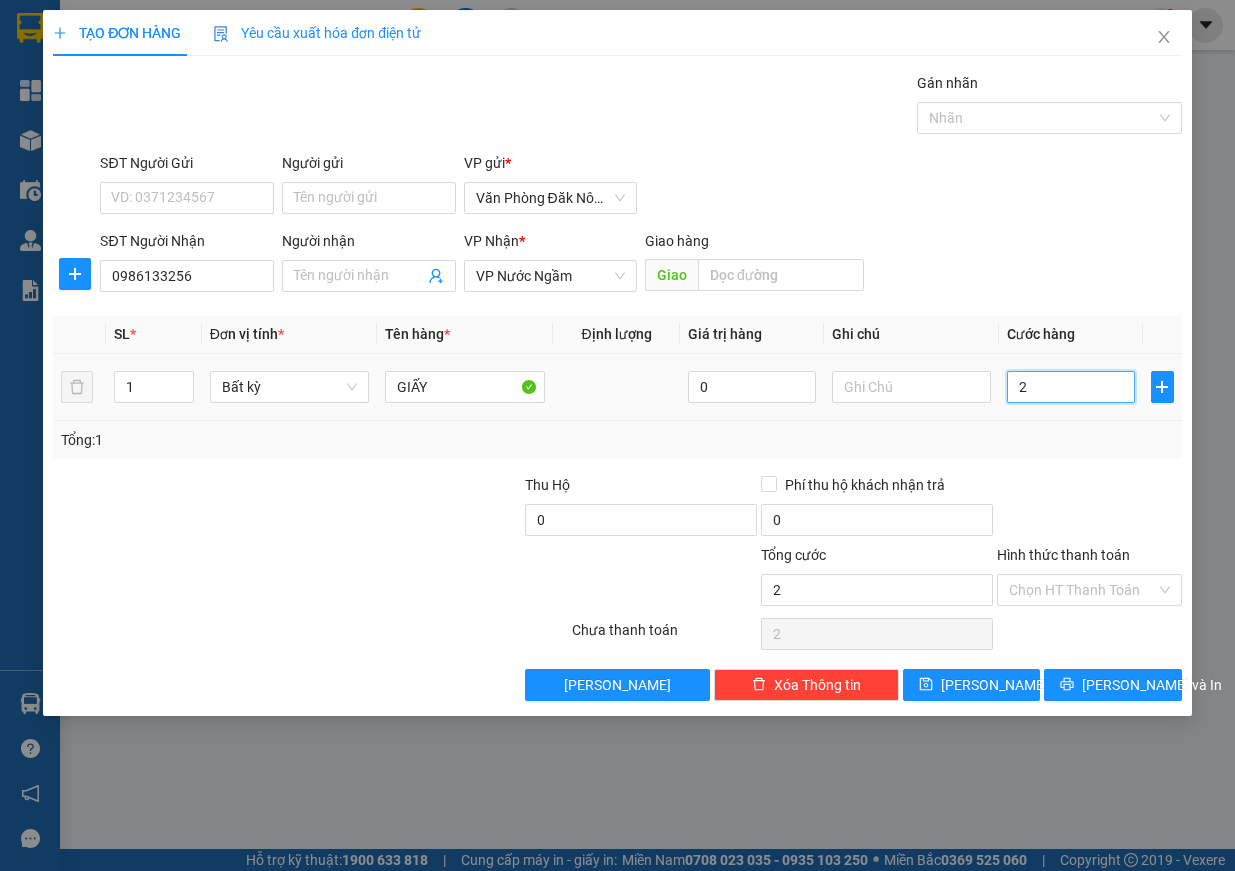 type on "20" 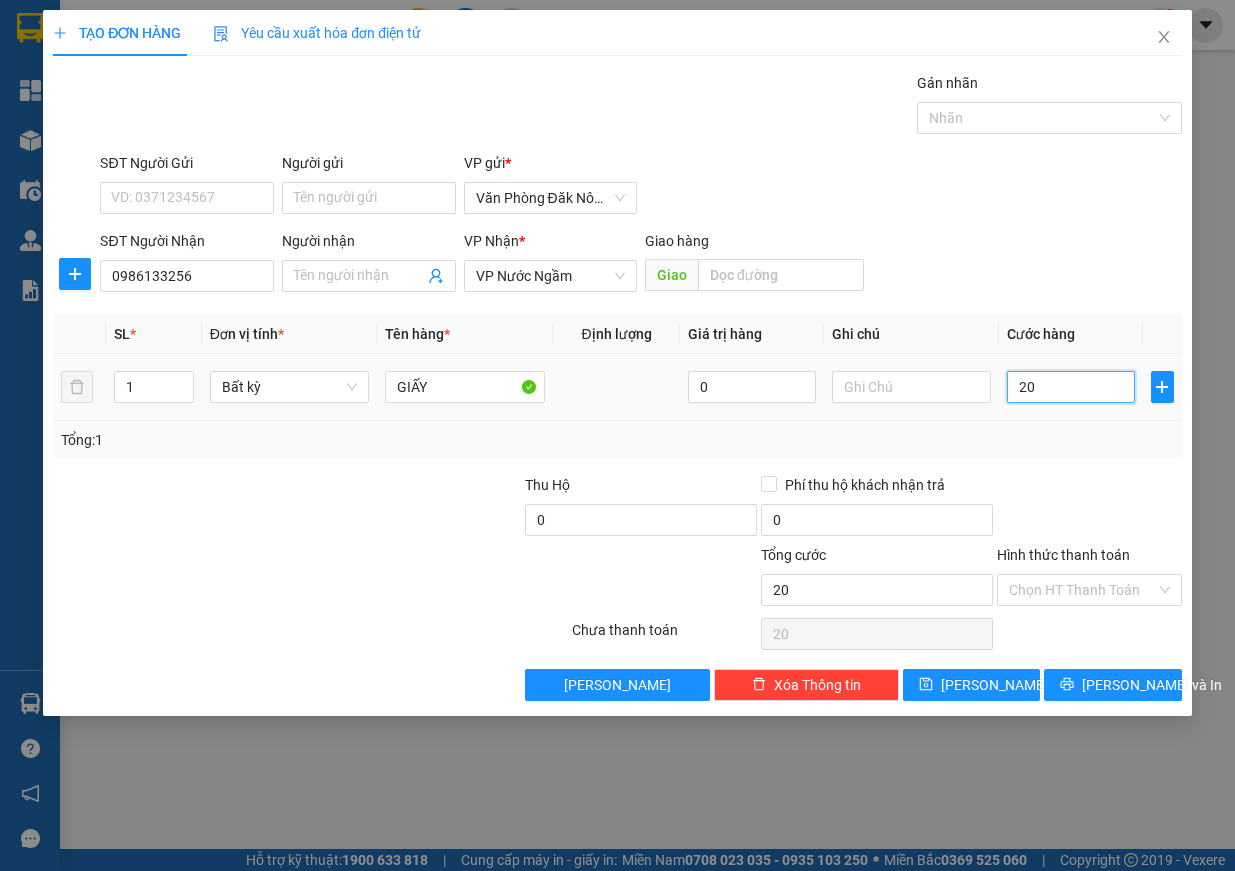type on "200" 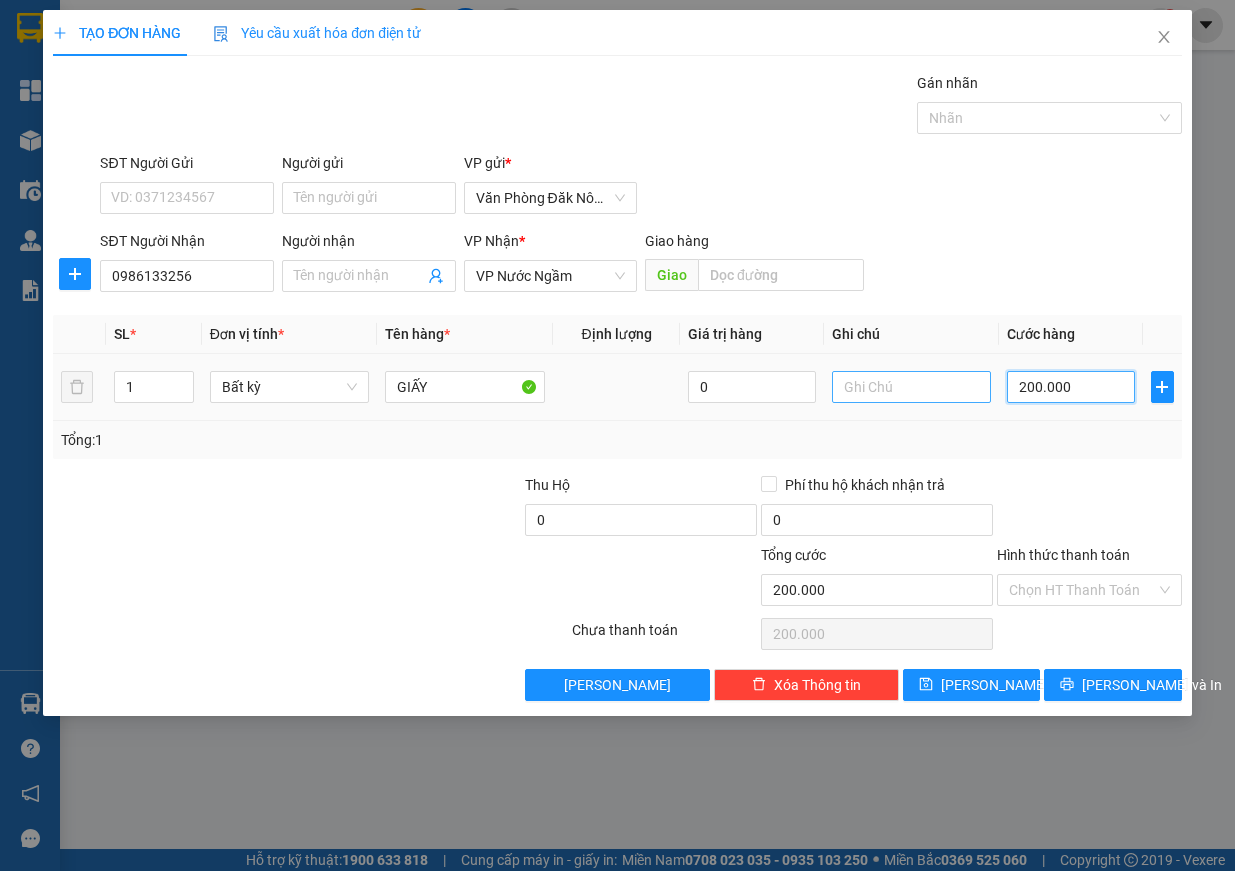 drag, startPoint x: 1083, startPoint y: 389, endPoint x: 936, endPoint y: 381, distance: 147.21753 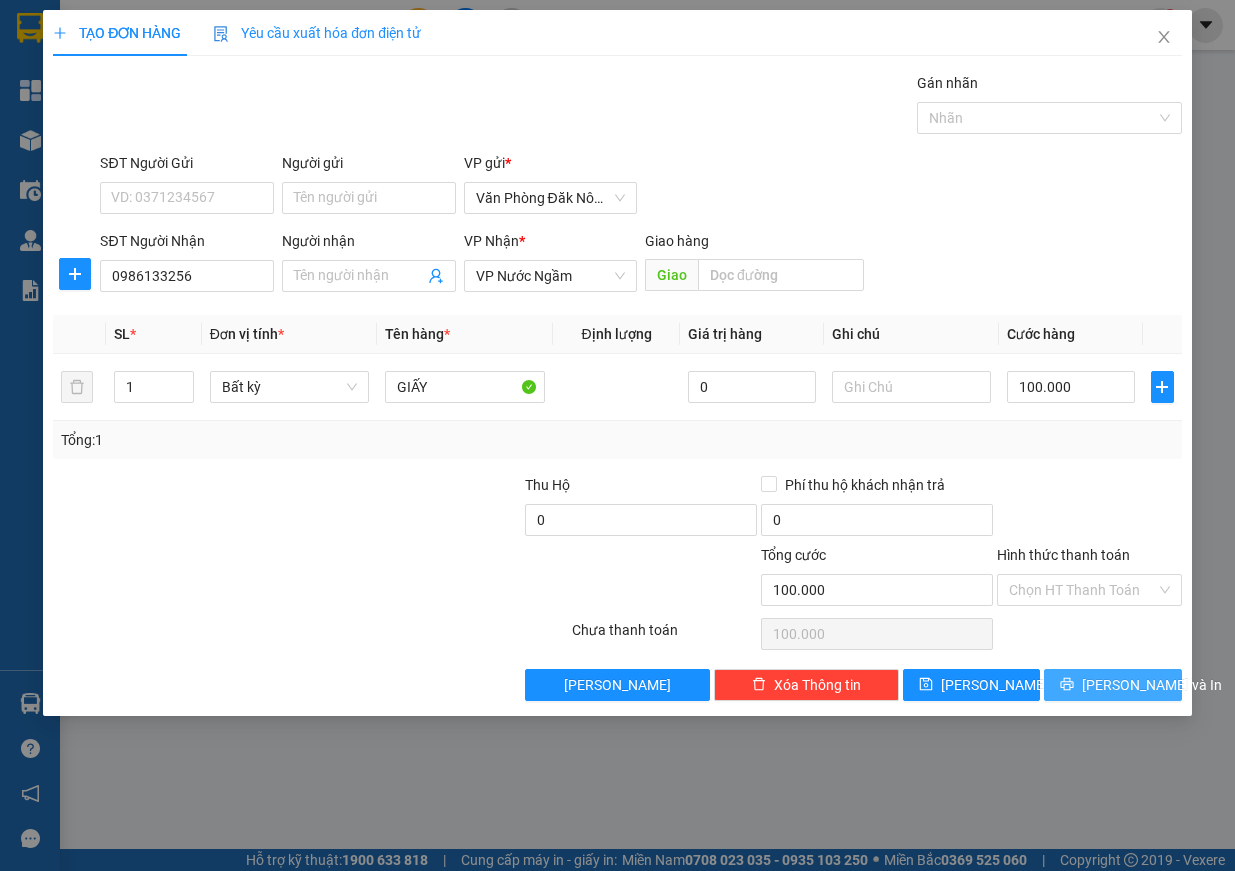 click on "[PERSON_NAME] và In" at bounding box center (1152, 685) 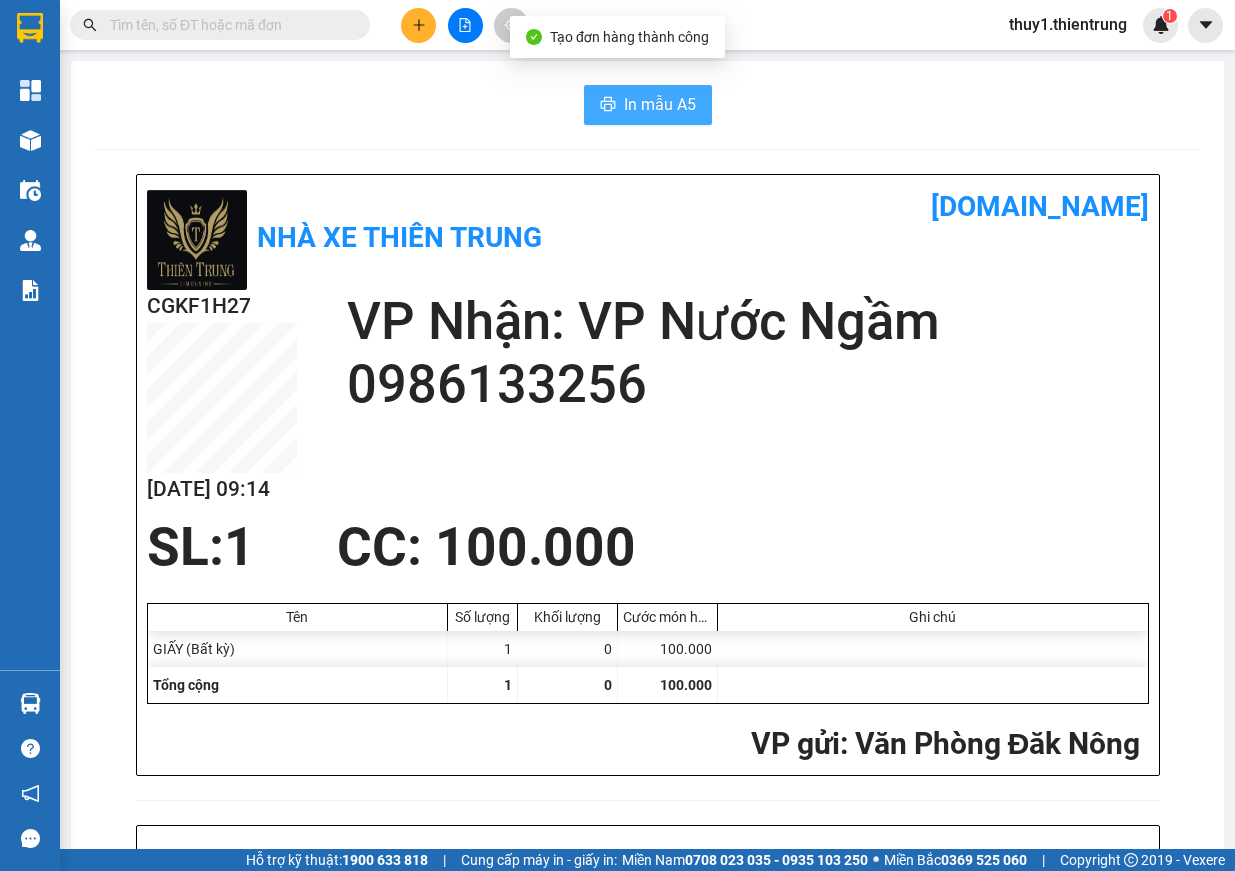 click on "In mẫu A5" at bounding box center [660, 104] 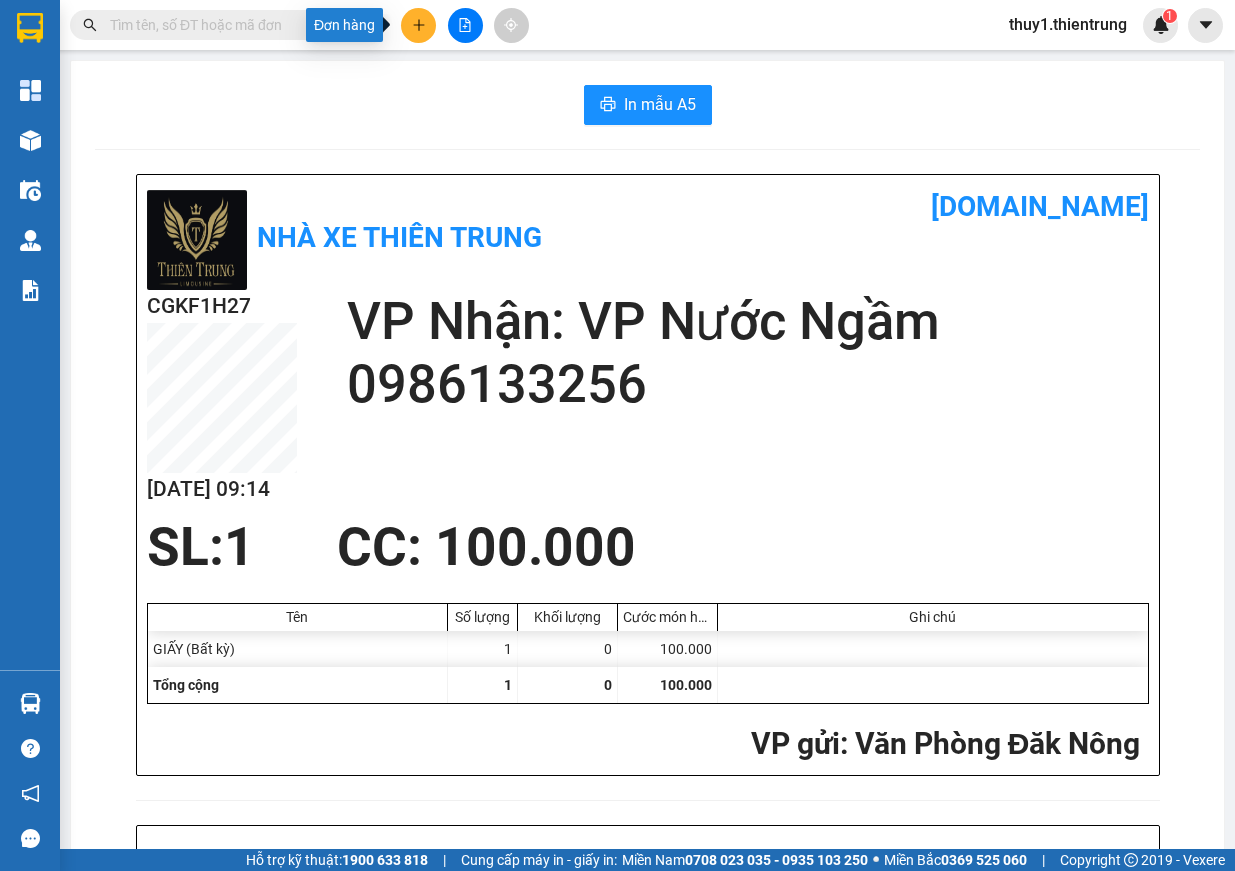 click at bounding box center (418, 25) 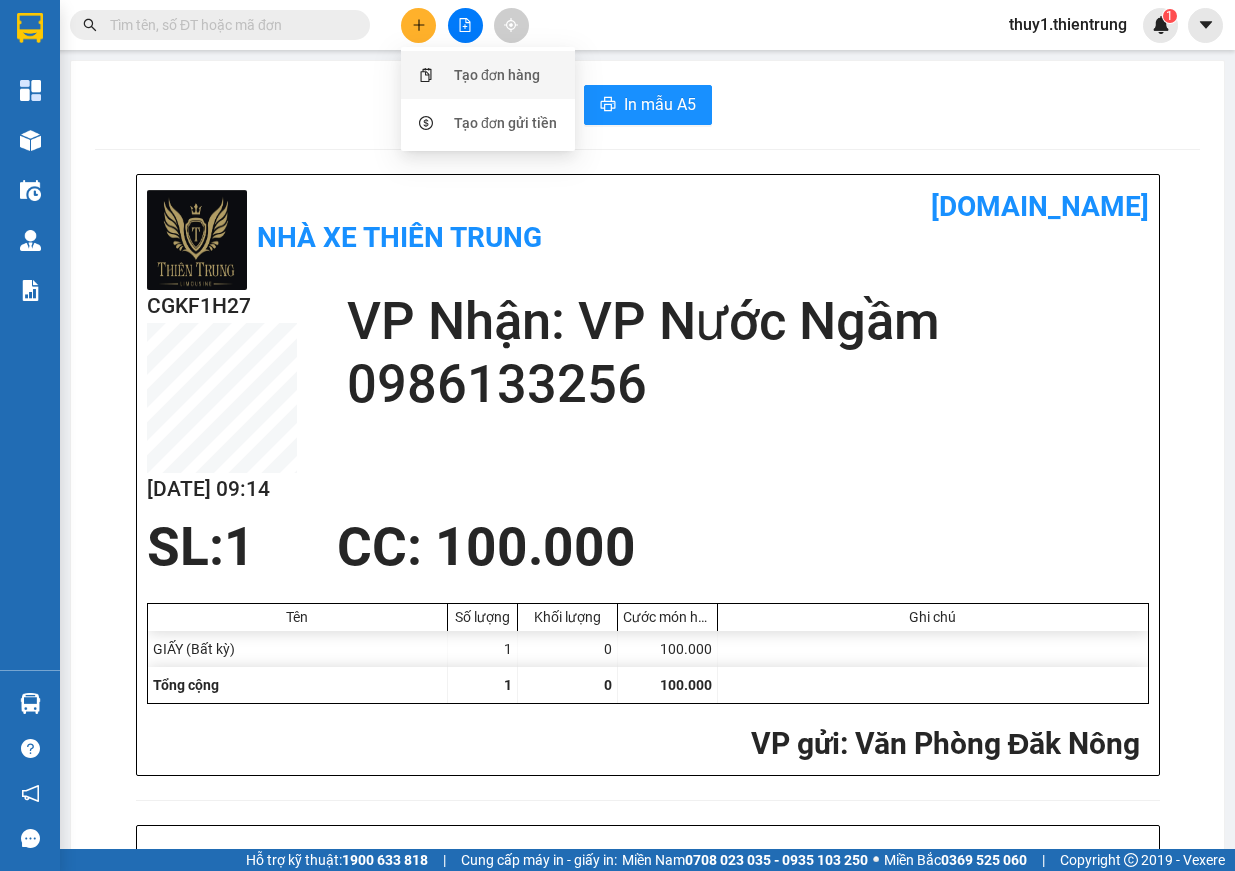 click on "Tạo đơn hàng" at bounding box center (488, 75) 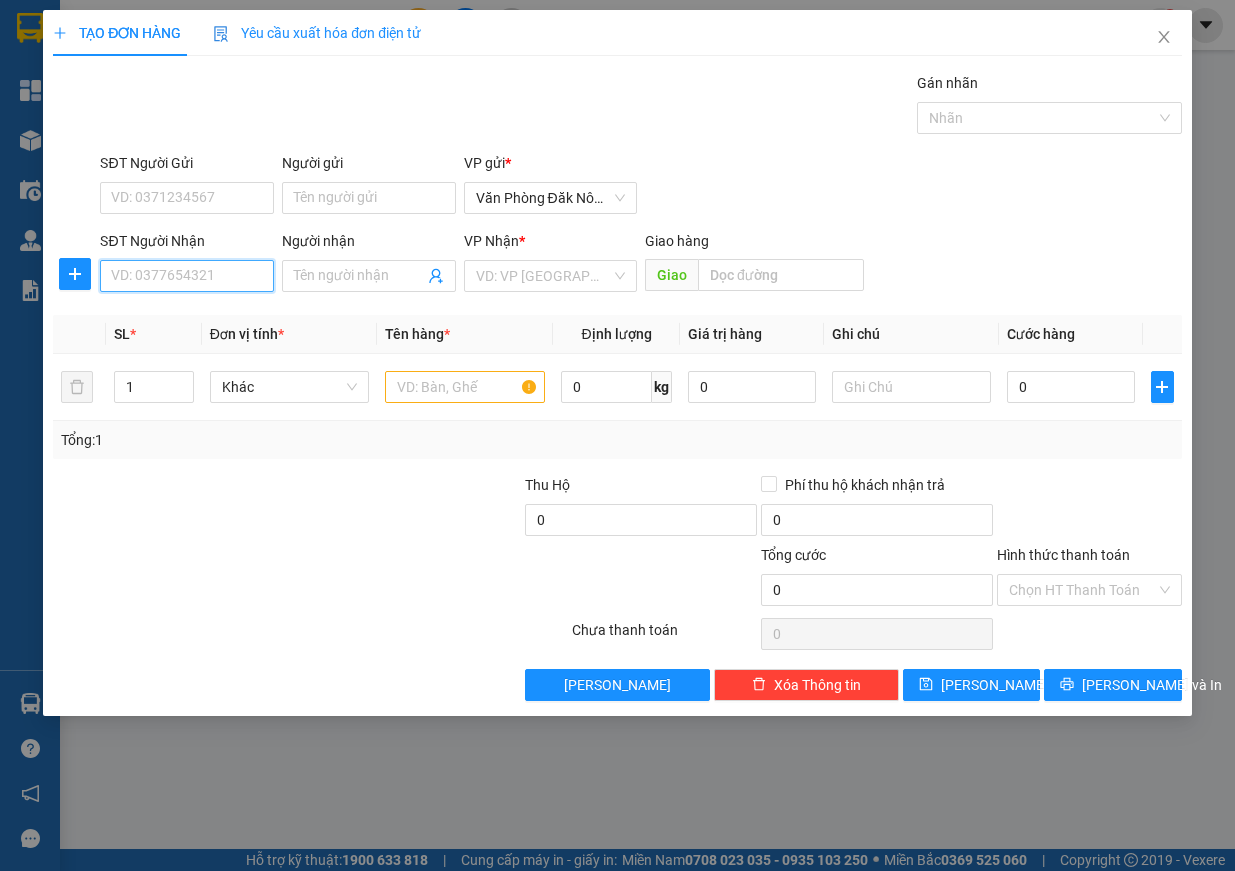 click on "SĐT Người Nhận" at bounding box center [187, 276] 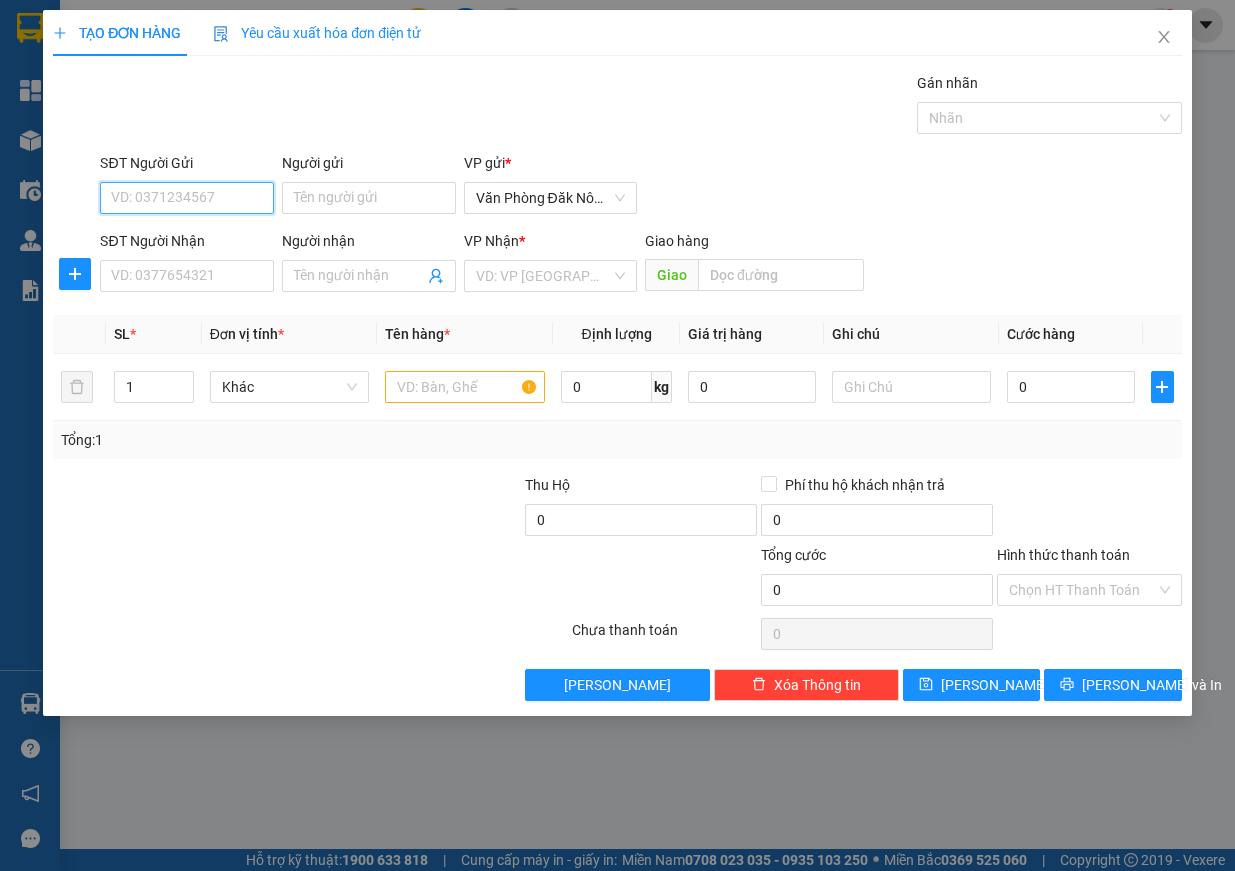 click on "SĐT Người Gửi" at bounding box center [187, 198] 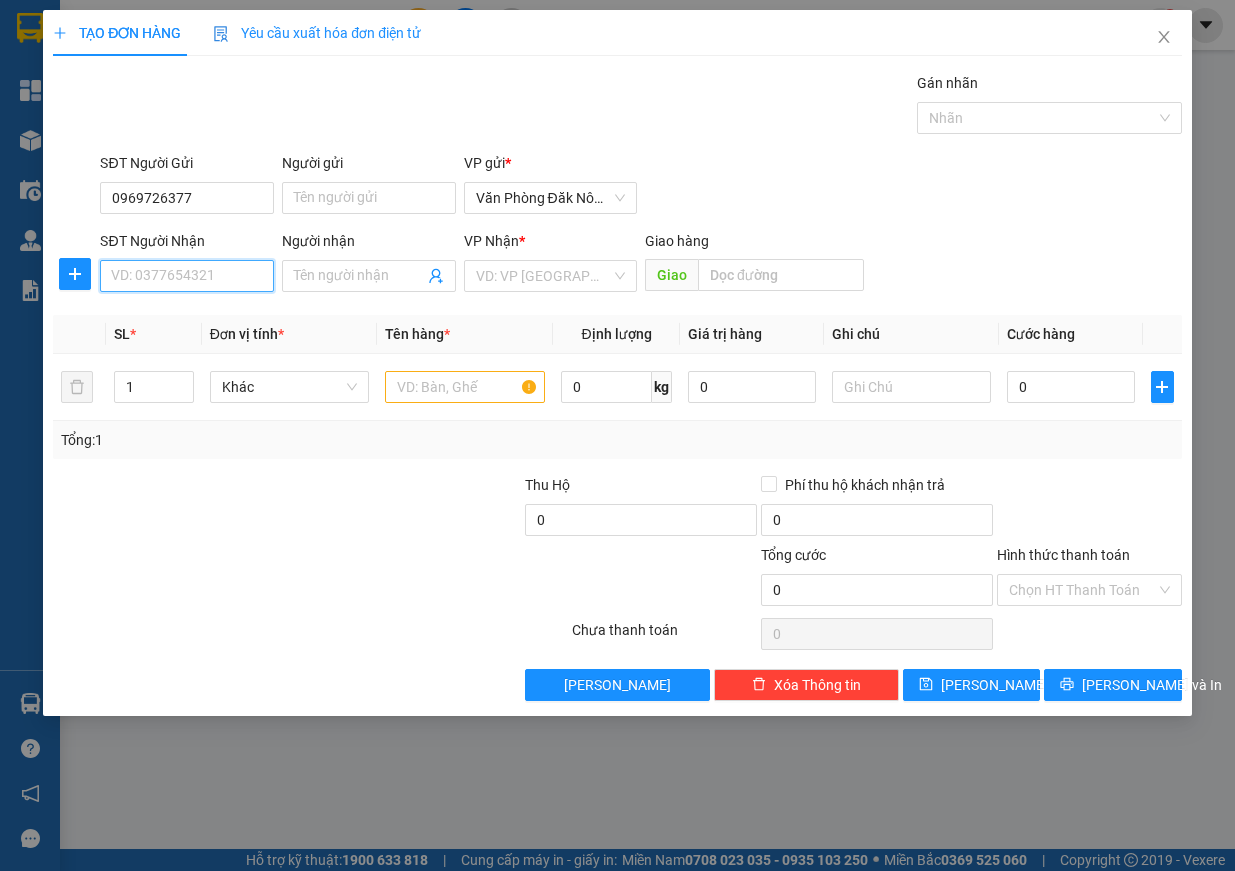 click on "SĐT Người Nhận" at bounding box center [187, 276] 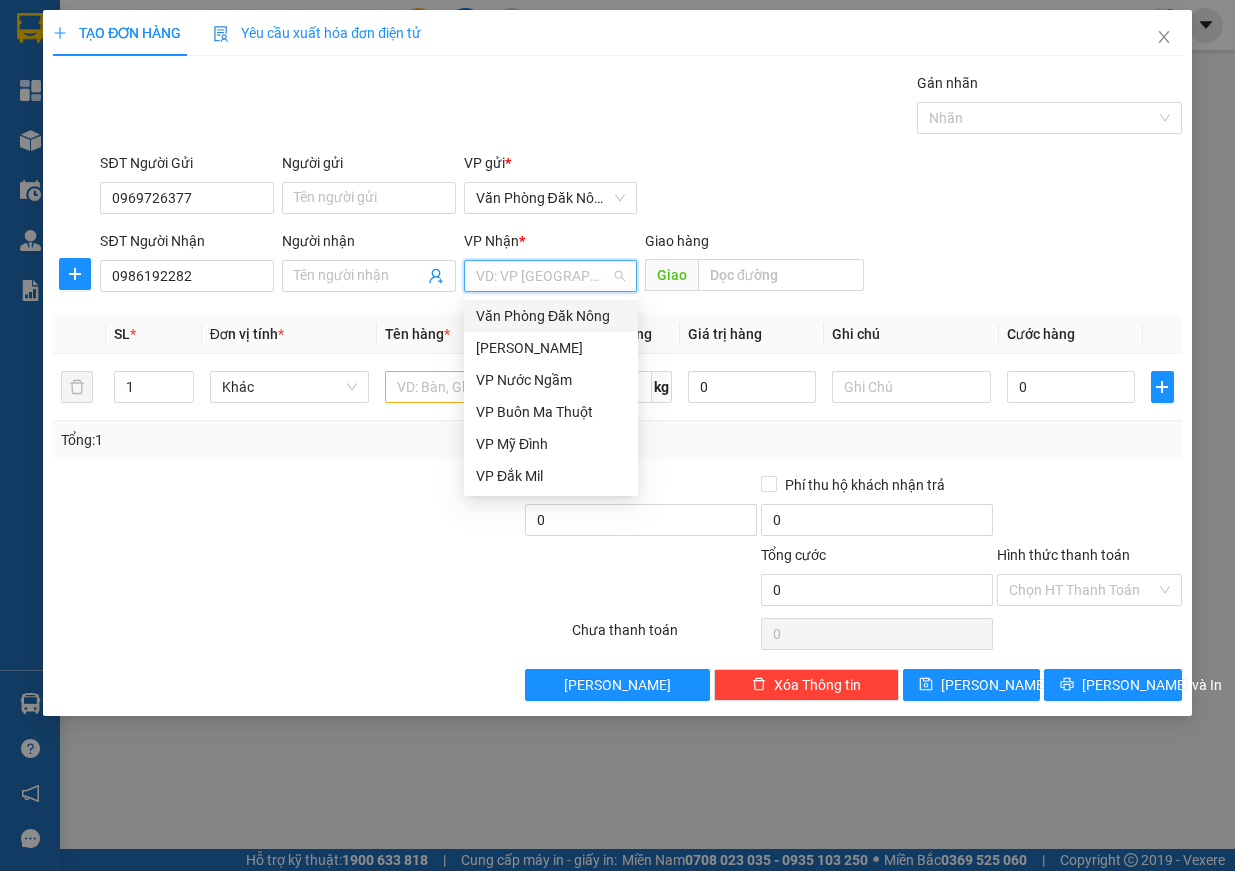 click at bounding box center [544, 276] 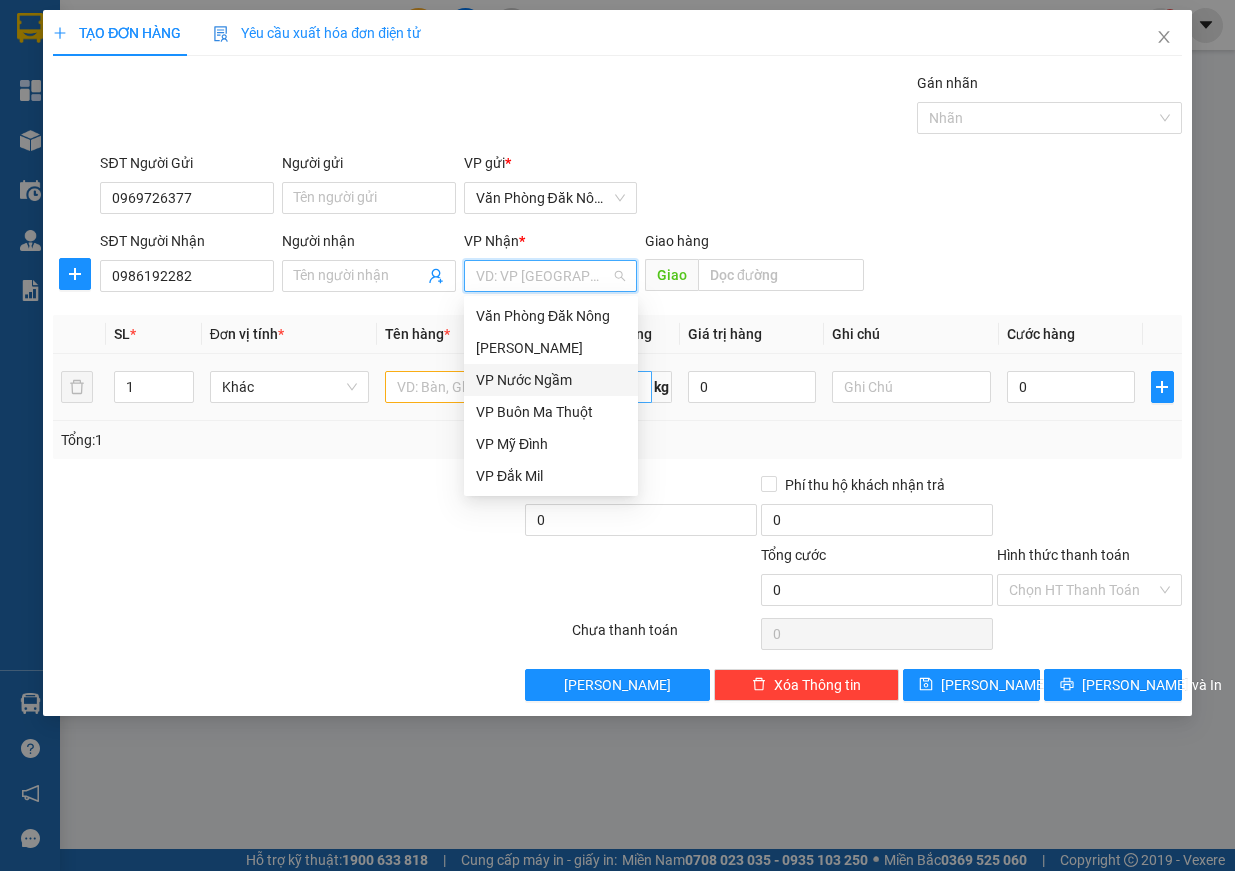 click on "VP Nước Ngầm" at bounding box center (551, 380) 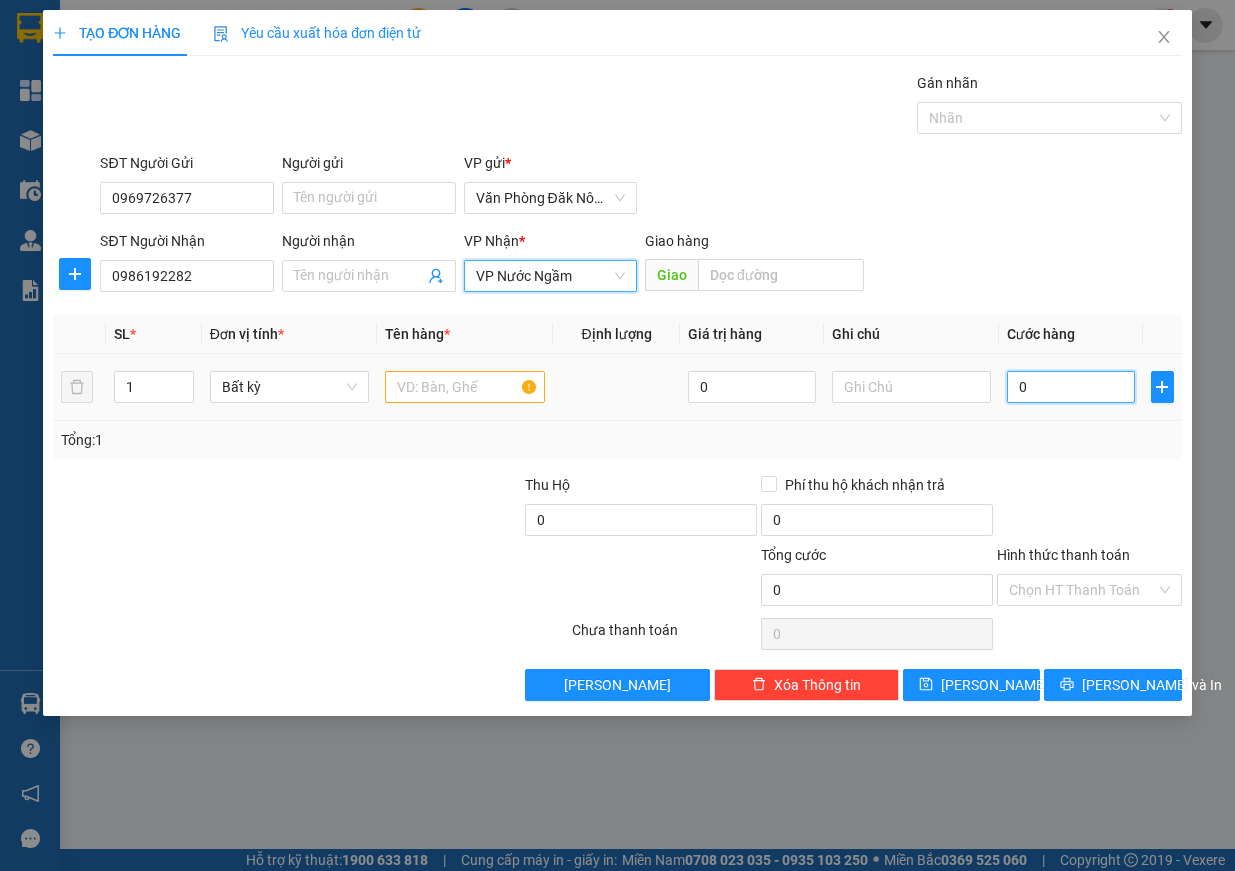 click on "0" at bounding box center [1071, 387] 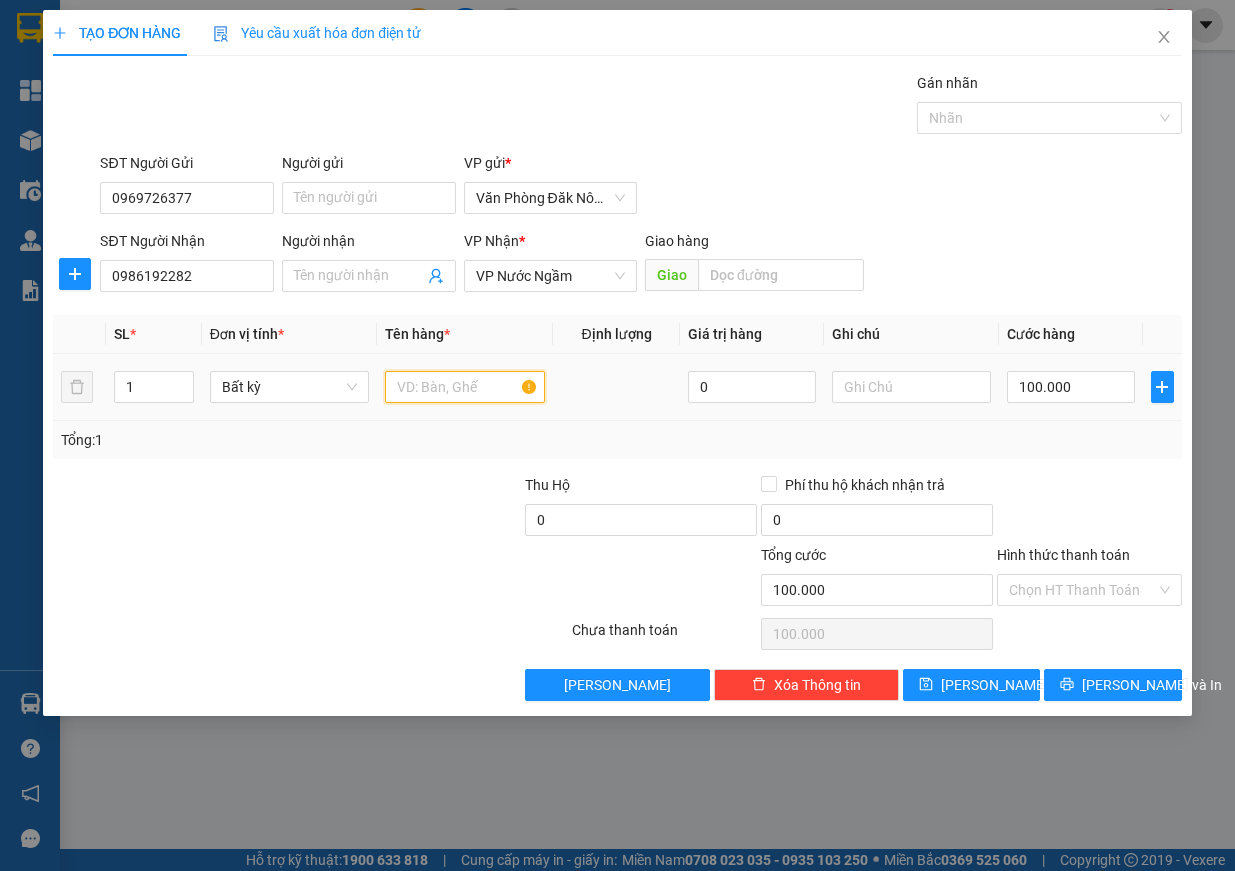 click at bounding box center (465, 387) 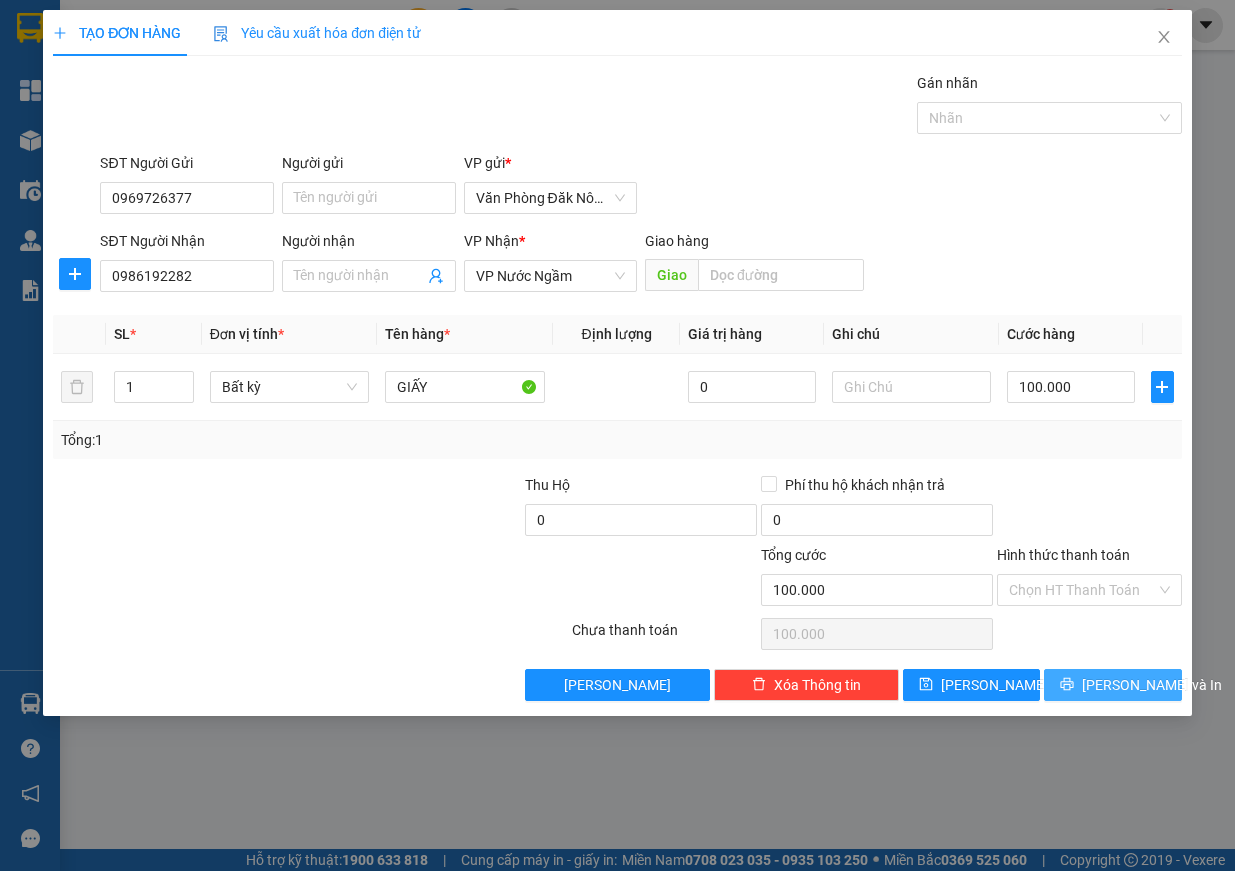 click on "[PERSON_NAME] và In" at bounding box center (1113, 685) 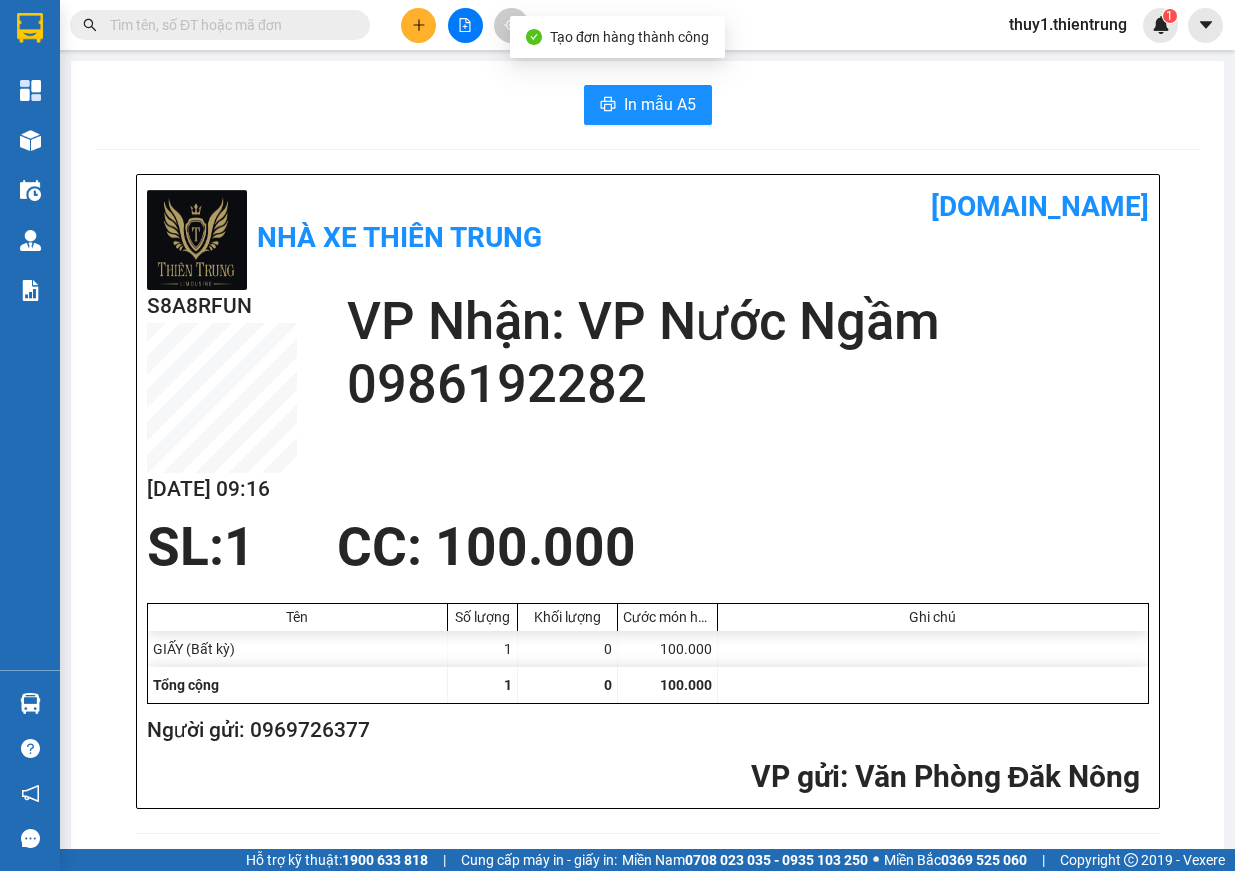 click on "In mẫu A5
Nhà xe Thiên Trung [DOMAIN_NAME] S8A8RFUN [DATE] 09:16 VP Nhận:   VP Nước Ngầm 0986192282 SL:  1 CC : 100.000 Tên Số lượng Khối lượng Cước món hàng Ghi chú GIẤY (Bất kỳ) 1 0 100.000 Tổng cộng 1 0 100.000 Loading... Người gửi:      0969726377     VP gửi :   [GEOGRAPHIC_DATA][STREET_ADDRESS][GEOGRAPHIC_DATA] Gửi khách hàng [DOMAIN_NAME] (c) 2017 GỬI :   Văn [GEOGRAPHIC_DATA] , [GEOGRAPHIC_DATA]   0905 64 00 48 Người gửi :    0969726377 S8A8RFUN NHẬN :   VP Nước Ngầm   ngõ 49 số nhà 49A đường ngọc hồi [GEOGRAPHIC_DATA]   0888786848, Người nhận :    0986192282 Tên hàng: GIẤY SL 1 Giá trị hàng gửi:  0 CC   100.000 Tổng phải thu:   100.000 Người gửi hàng xác nhận (Tôi đã đọc và đồng ý nộp dung phiếu gửi hàng) NV kiểm tra hàng (Kí và ghi rõ họ tên) 09:16[DATE] Thuy 1 :" at bounding box center (647, 914) 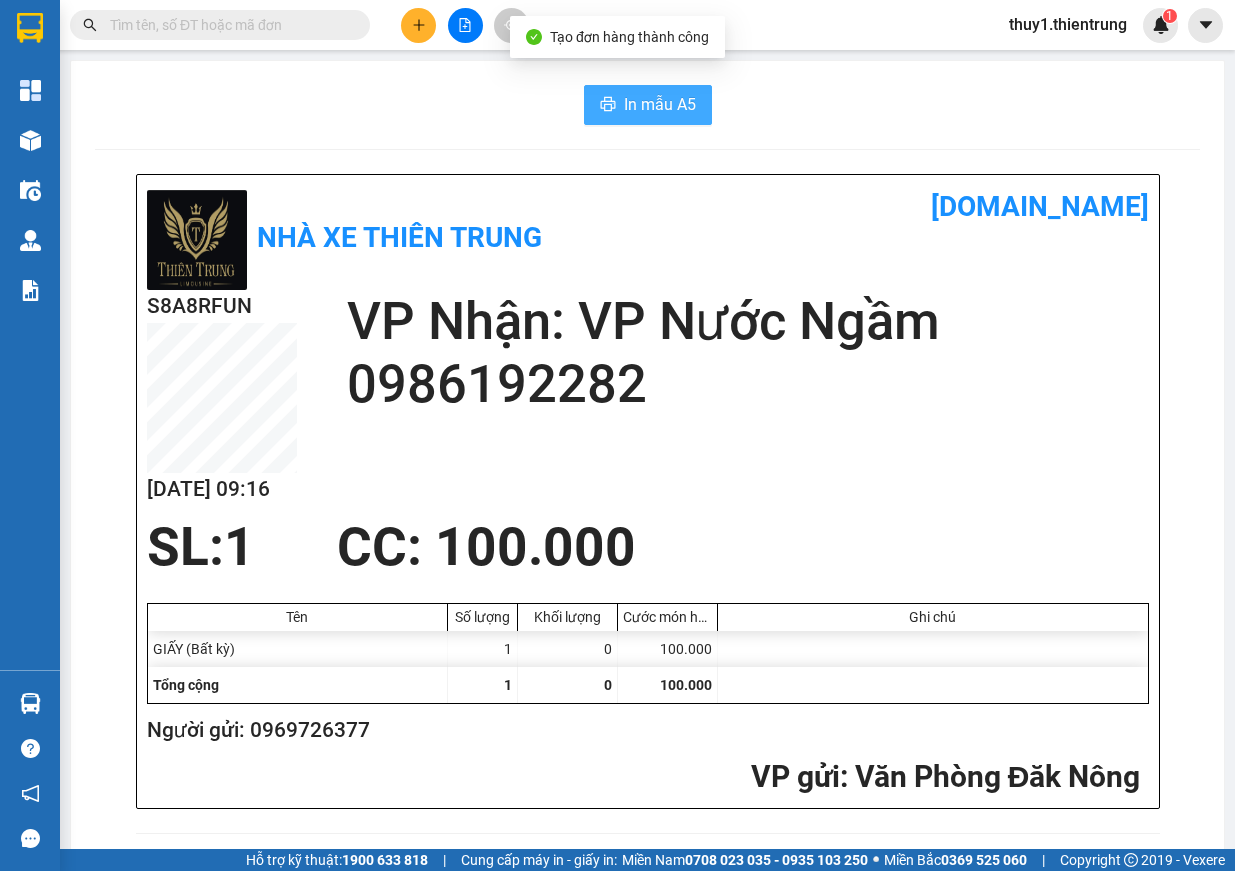 drag, startPoint x: 636, startPoint y: 91, endPoint x: 733, endPoint y: 140, distance: 108.67382 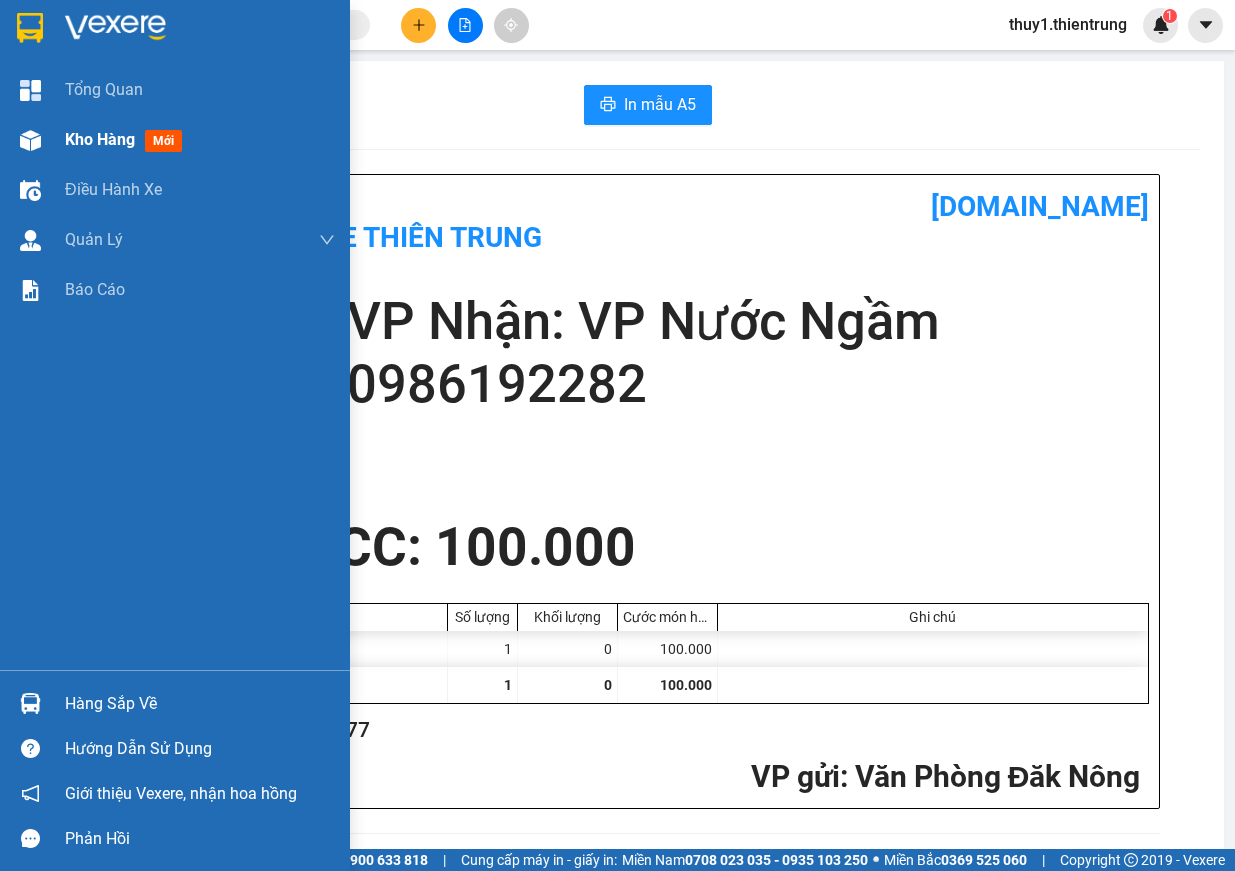 click at bounding box center [30, 140] 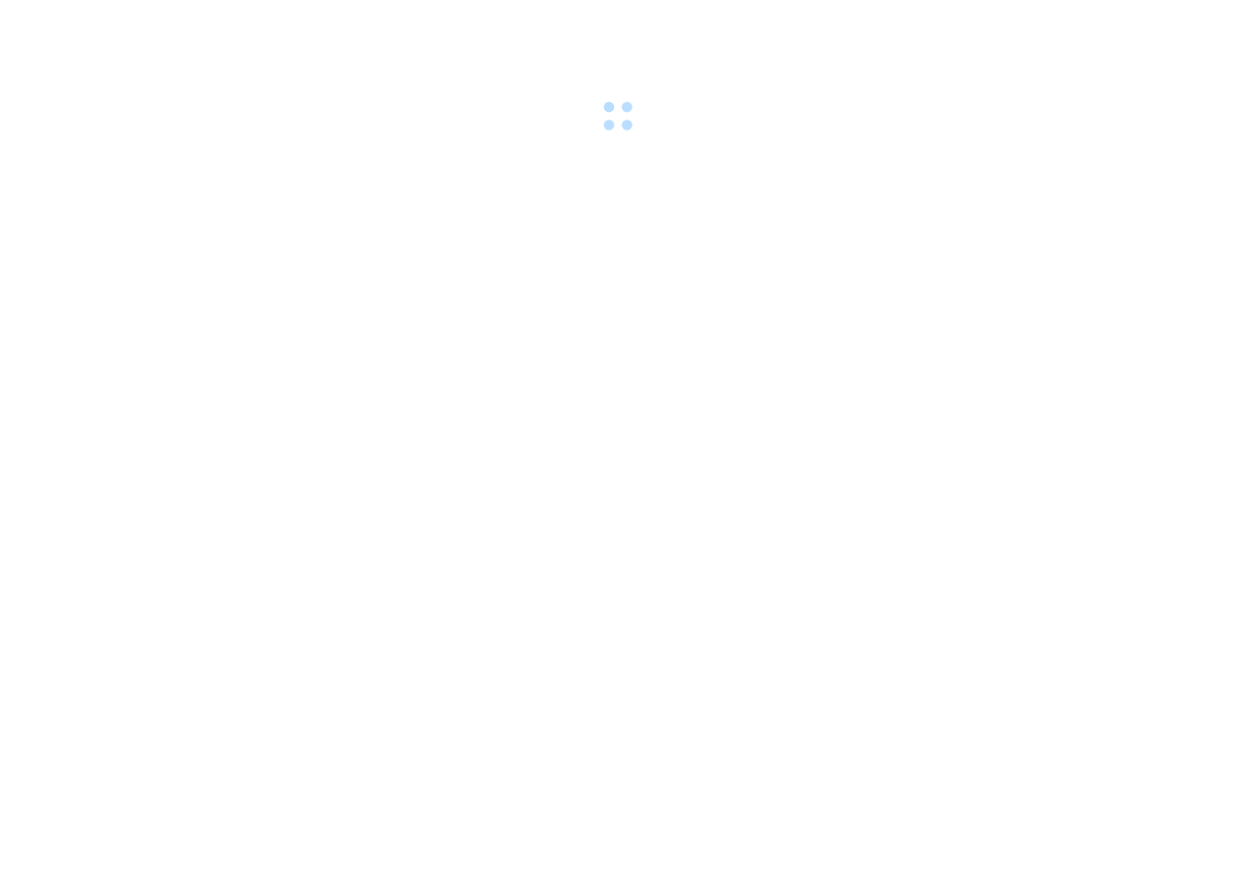 scroll, scrollTop: 0, scrollLeft: 0, axis: both 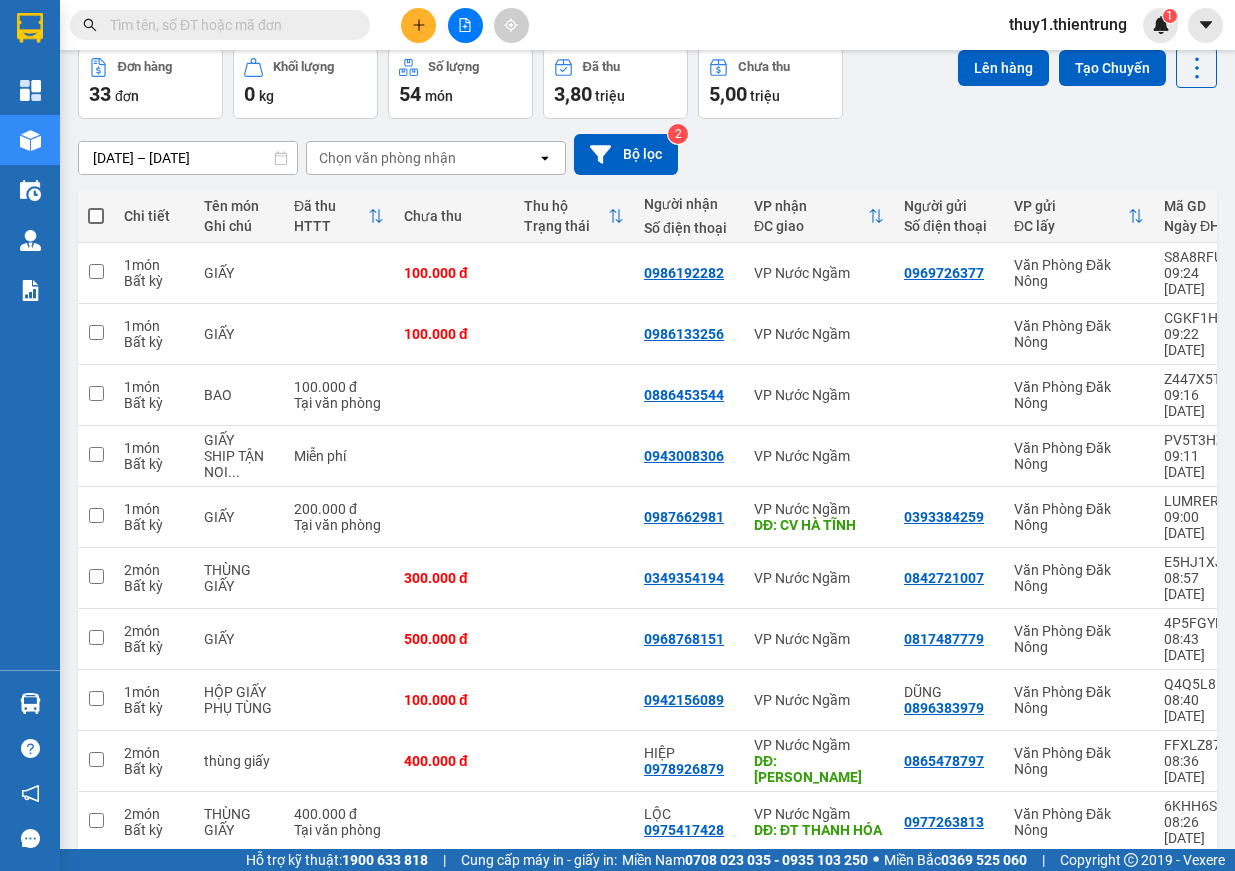 click on "10 / trang" at bounding box center (1133, 885) 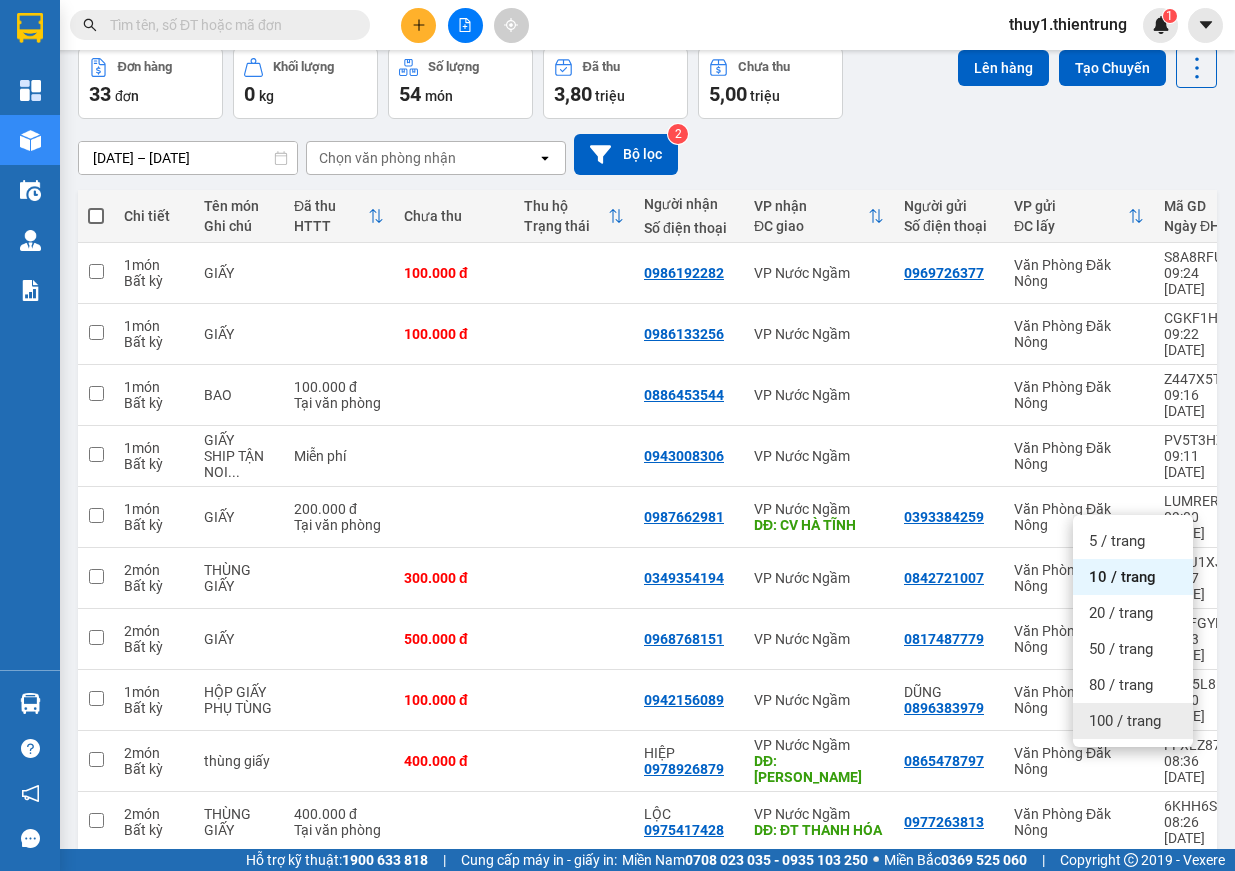 click on "100 / trang" at bounding box center (1125, 721) 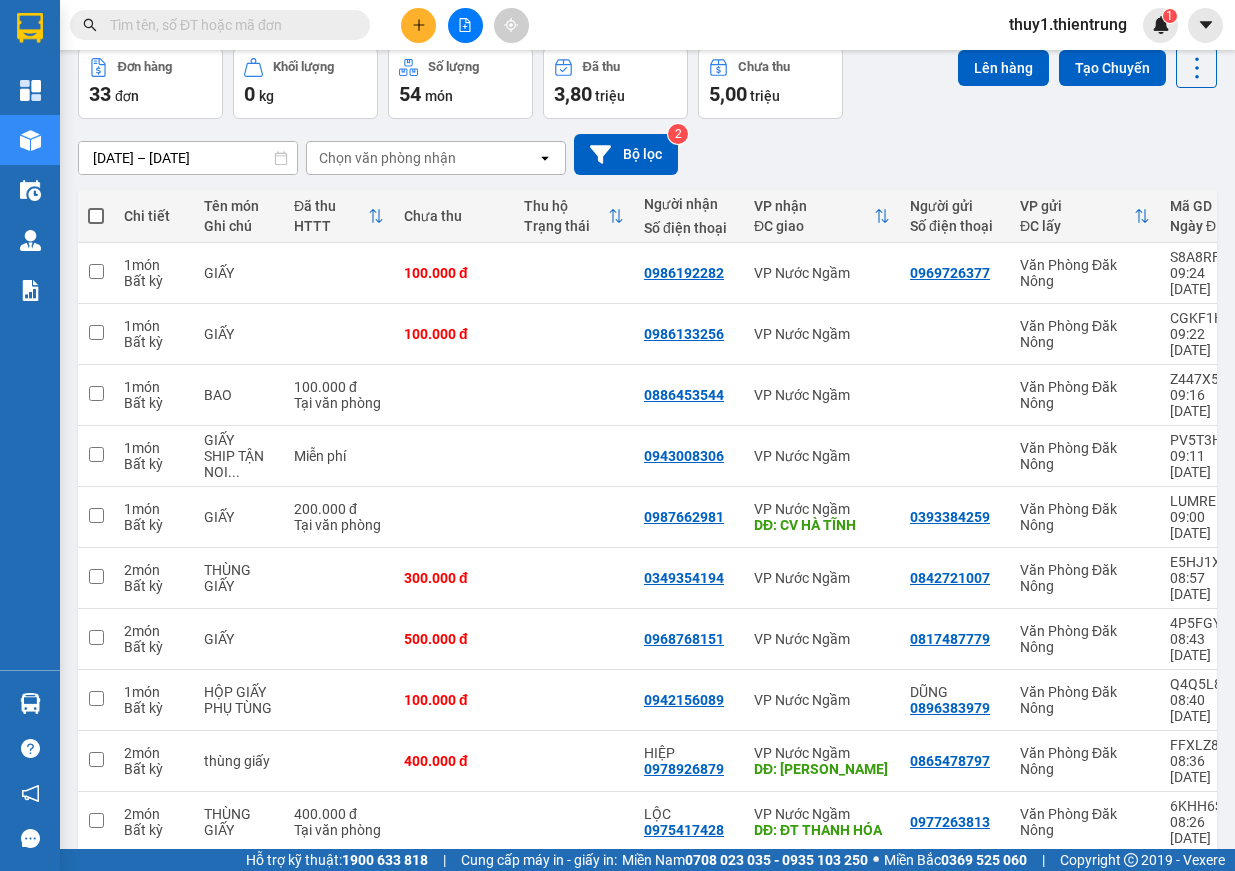 click at bounding box center [96, 216] 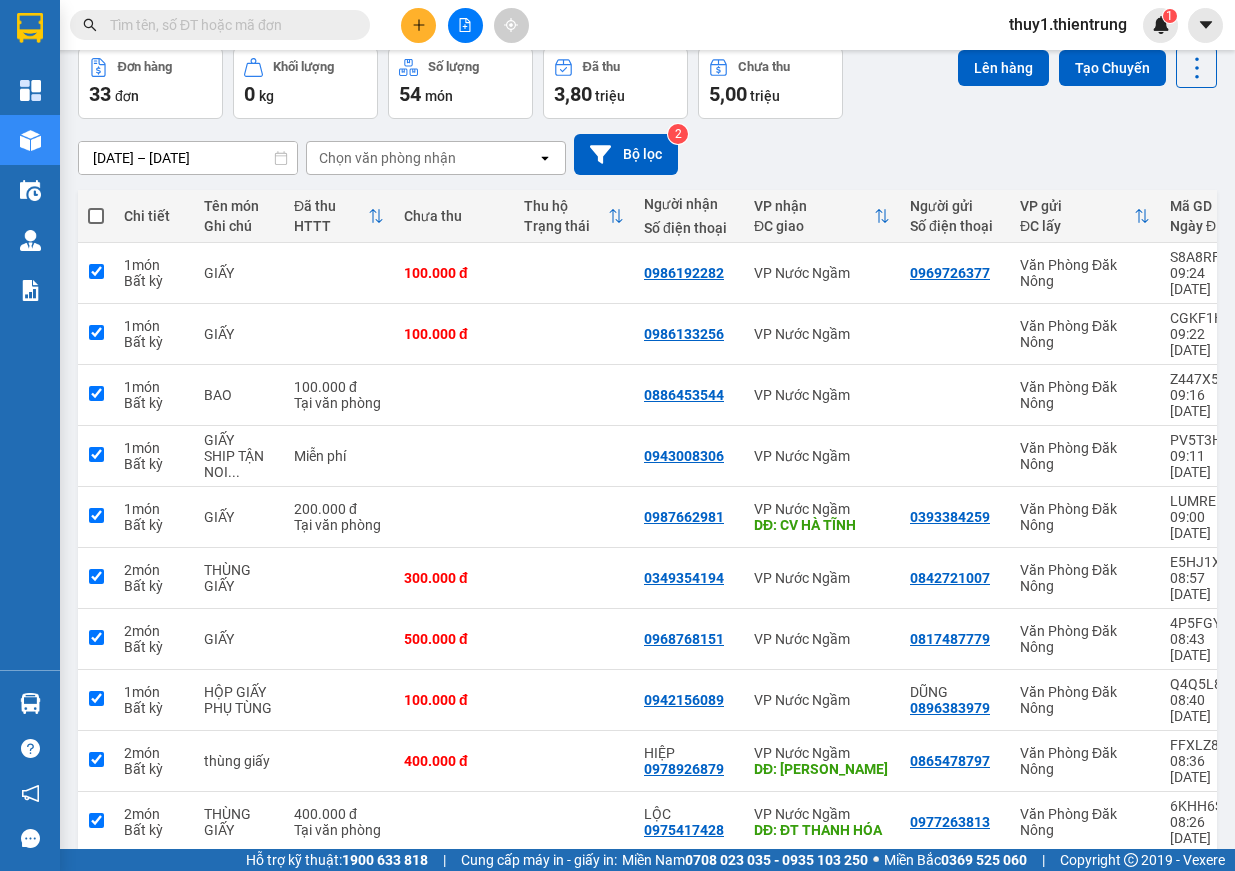 checkbox on "true" 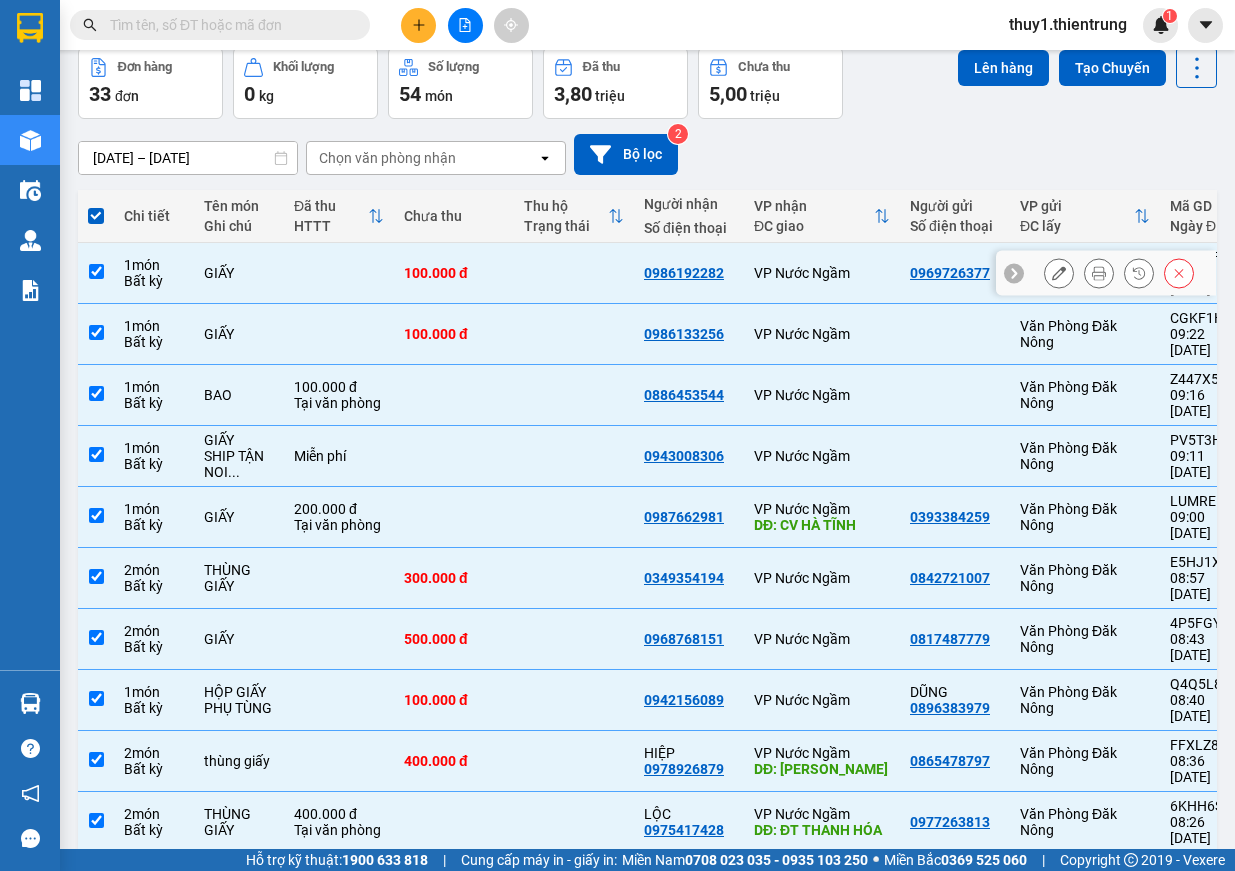 click on "1  món" at bounding box center (154, 265) 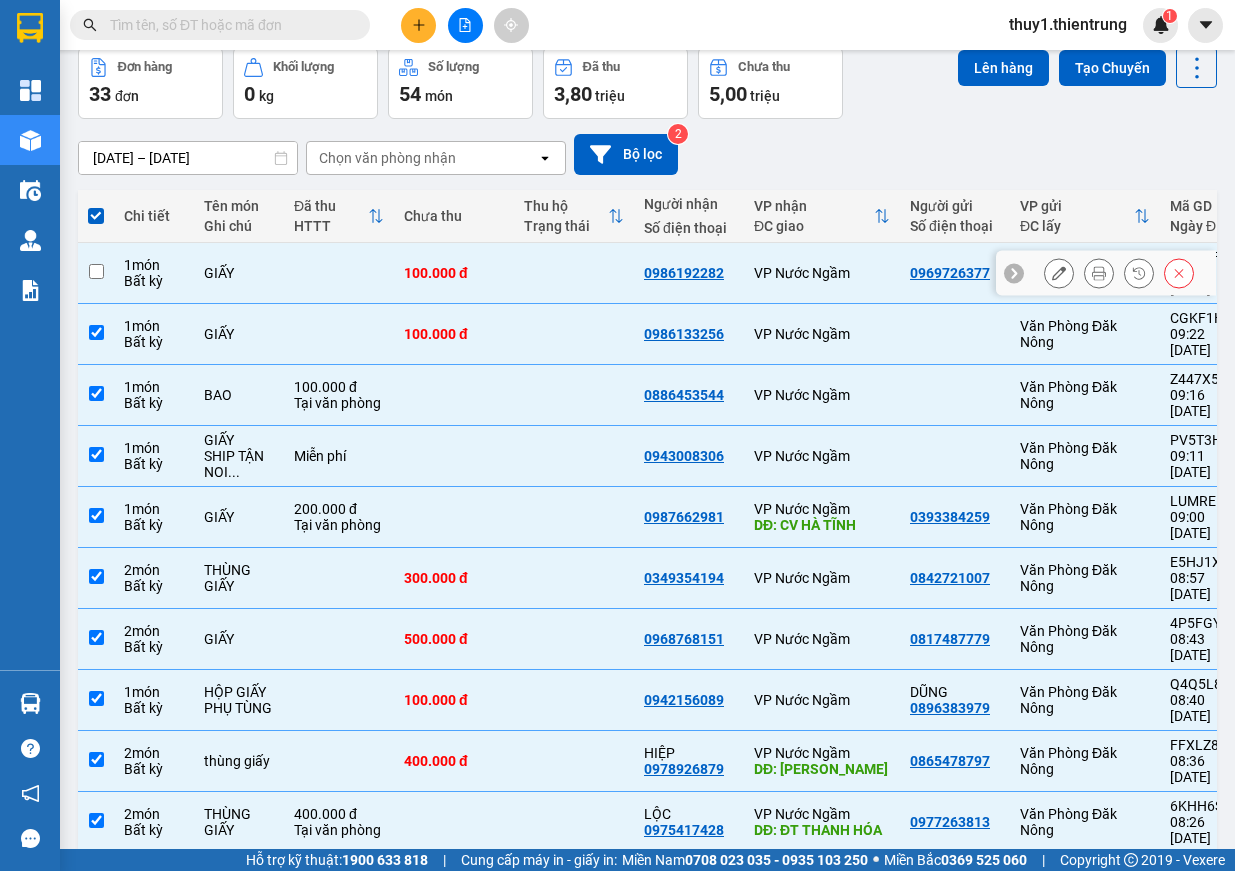 checkbox on "false" 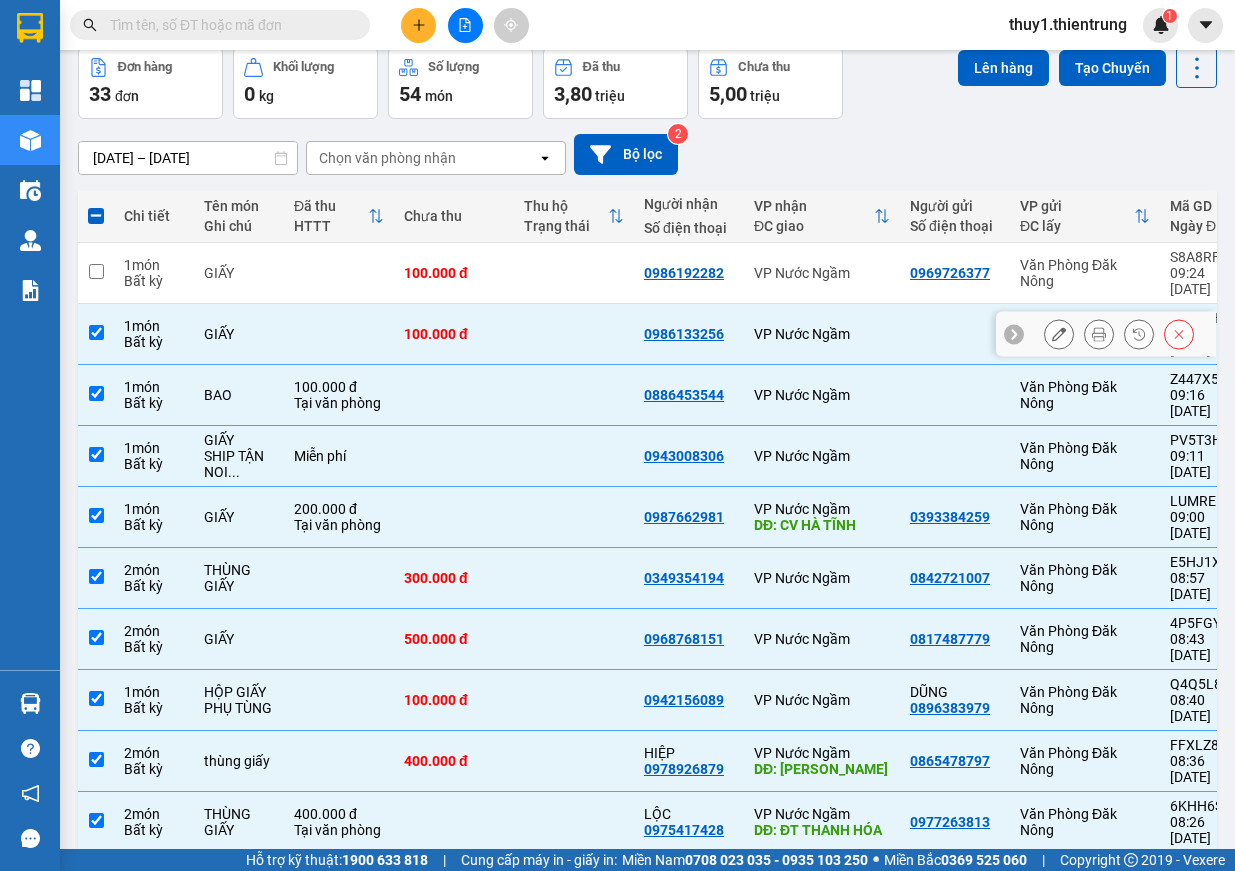 click on "1  món" at bounding box center [154, 326] 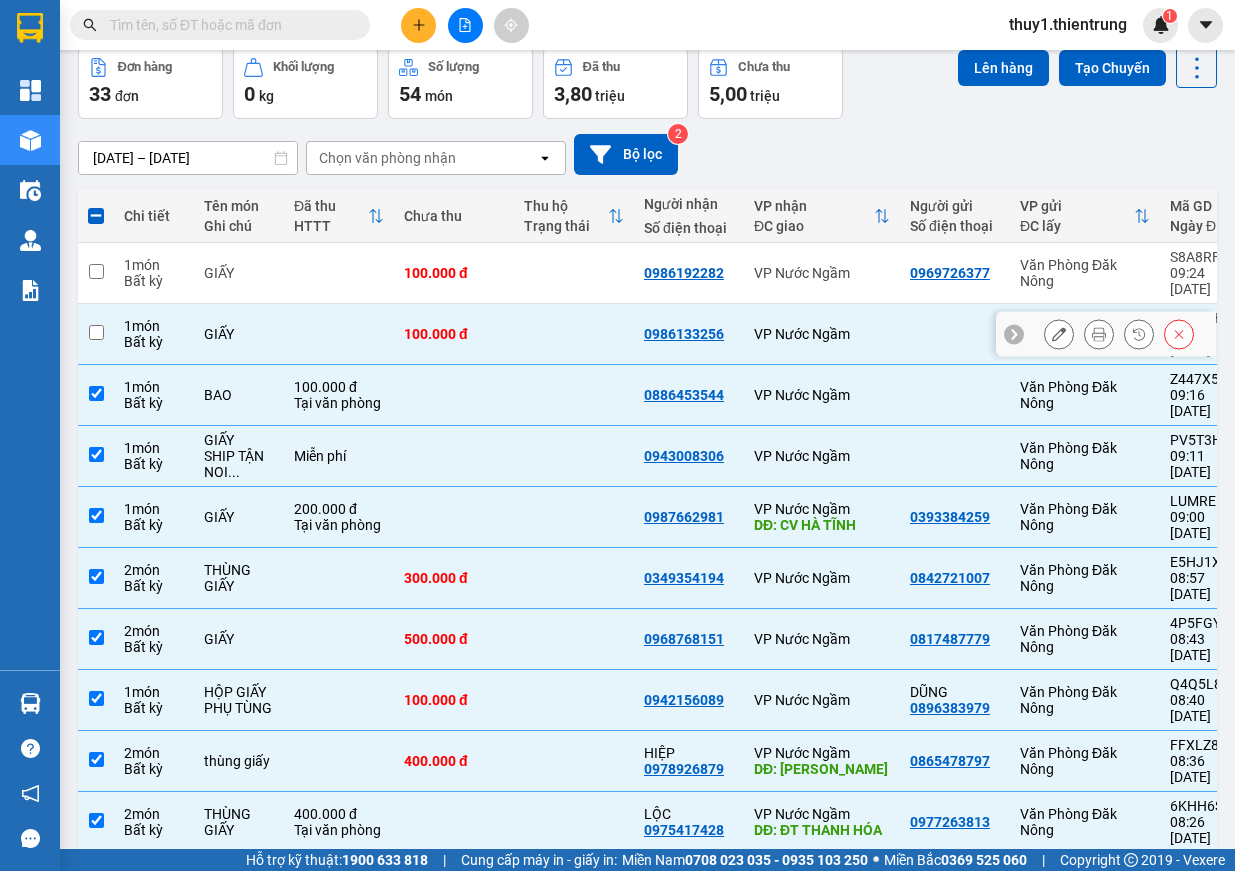 checkbox on "false" 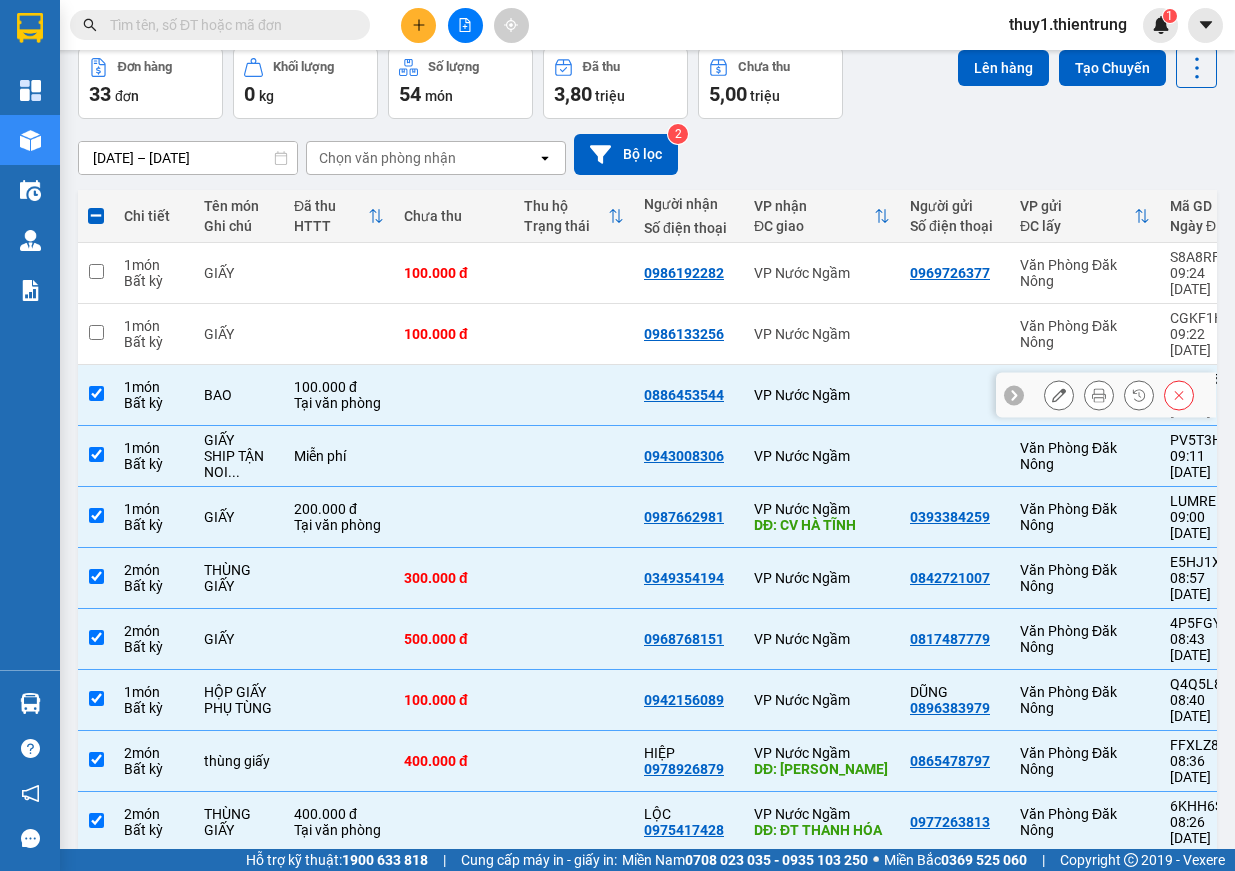 click at bounding box center [574, 395] 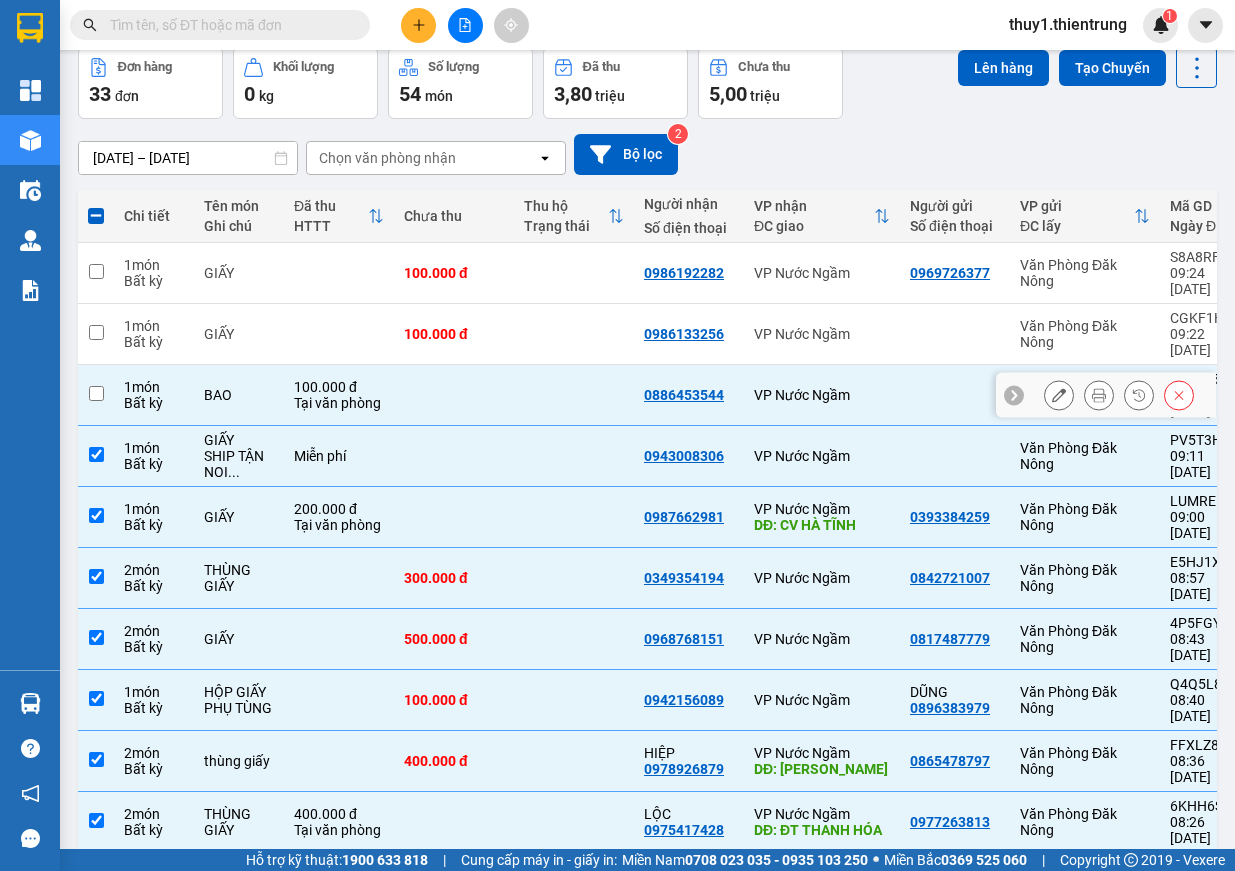 checkbox on "false" 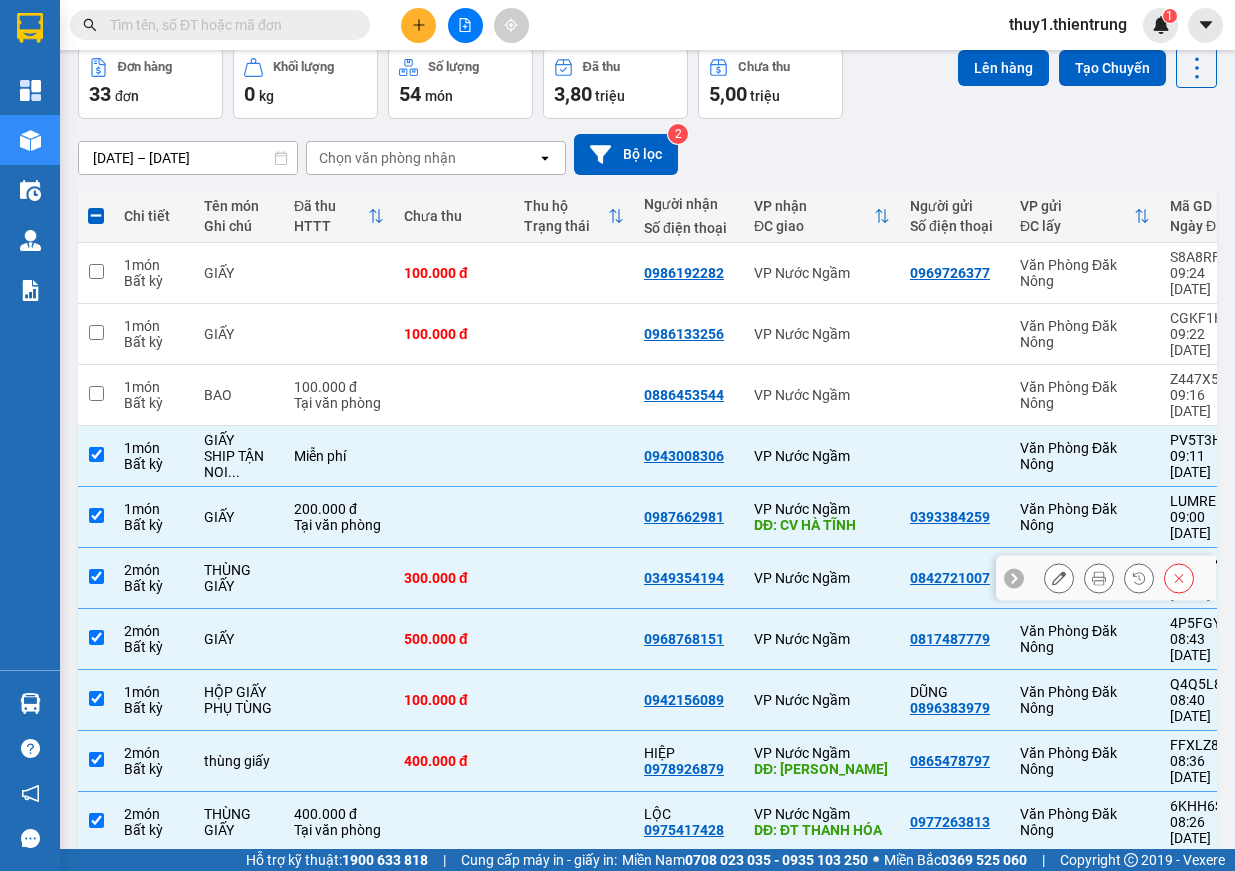 click at bounding box center [96, 578] 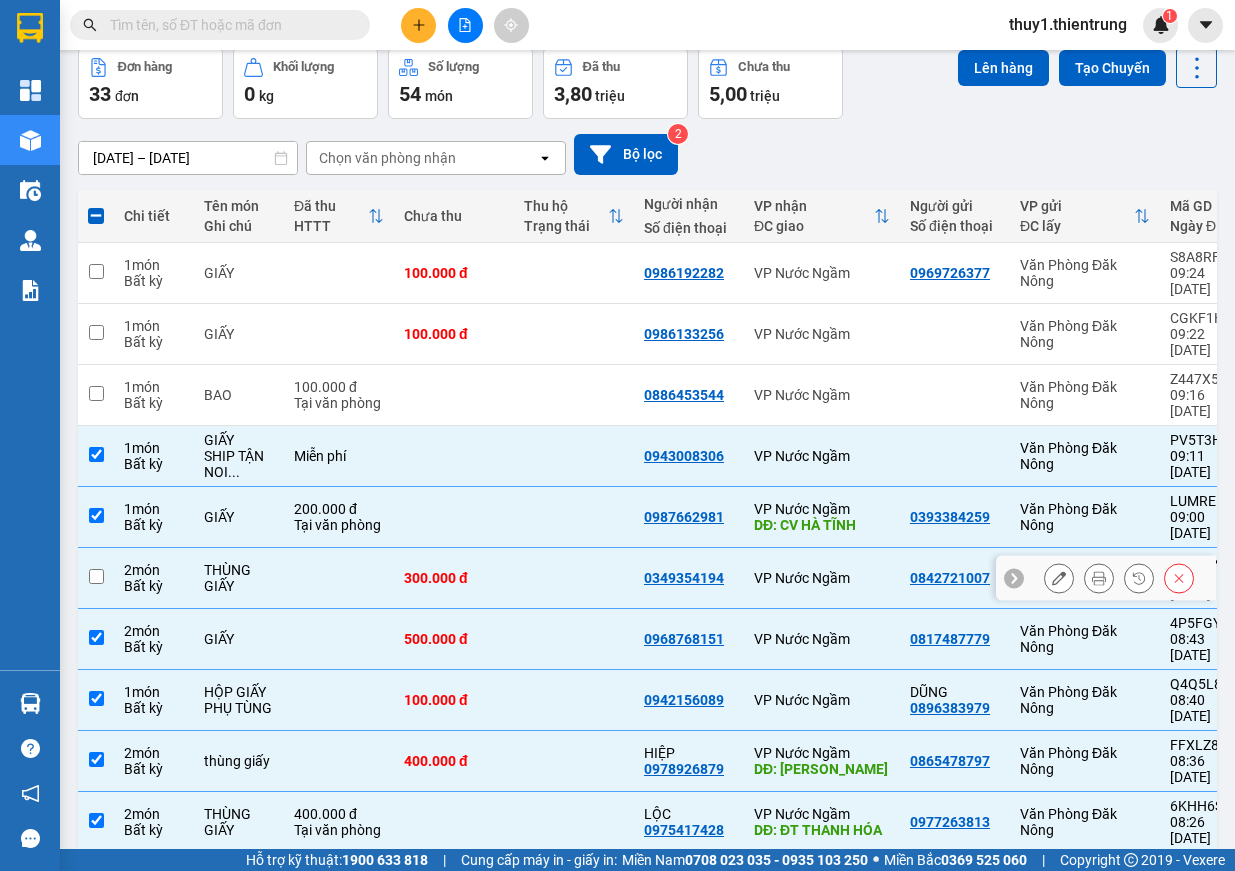 checkbox on "false" 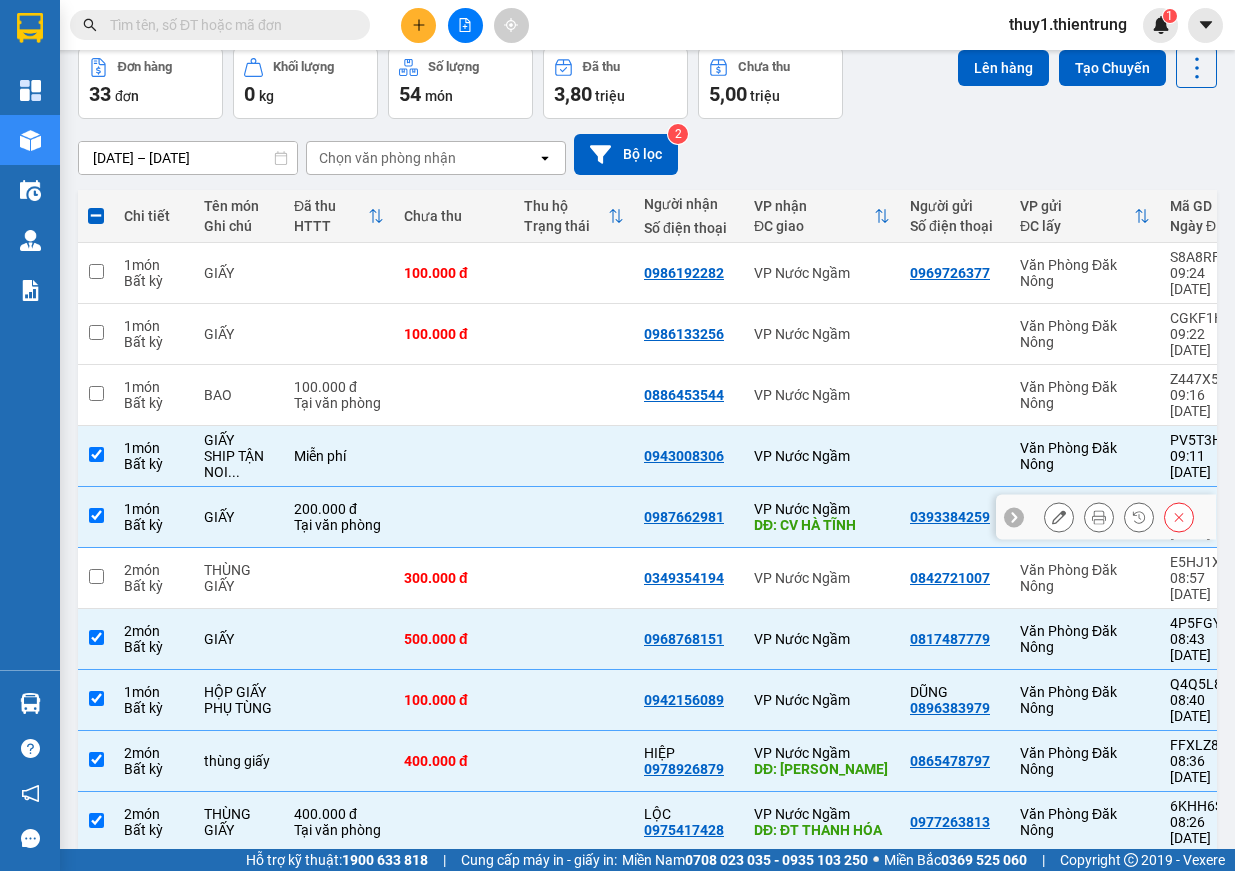 click at bounding box center [96, 515] 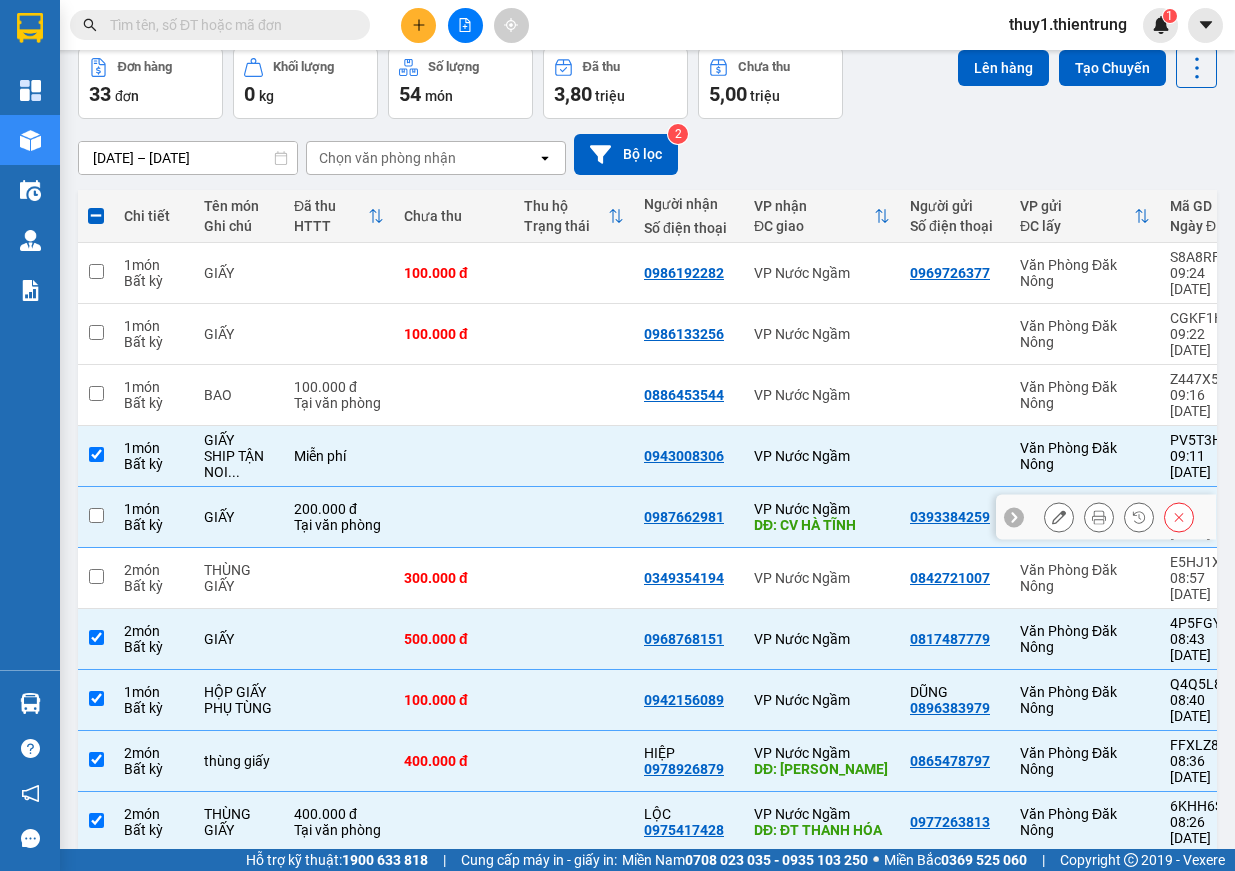 checkbox on "false" 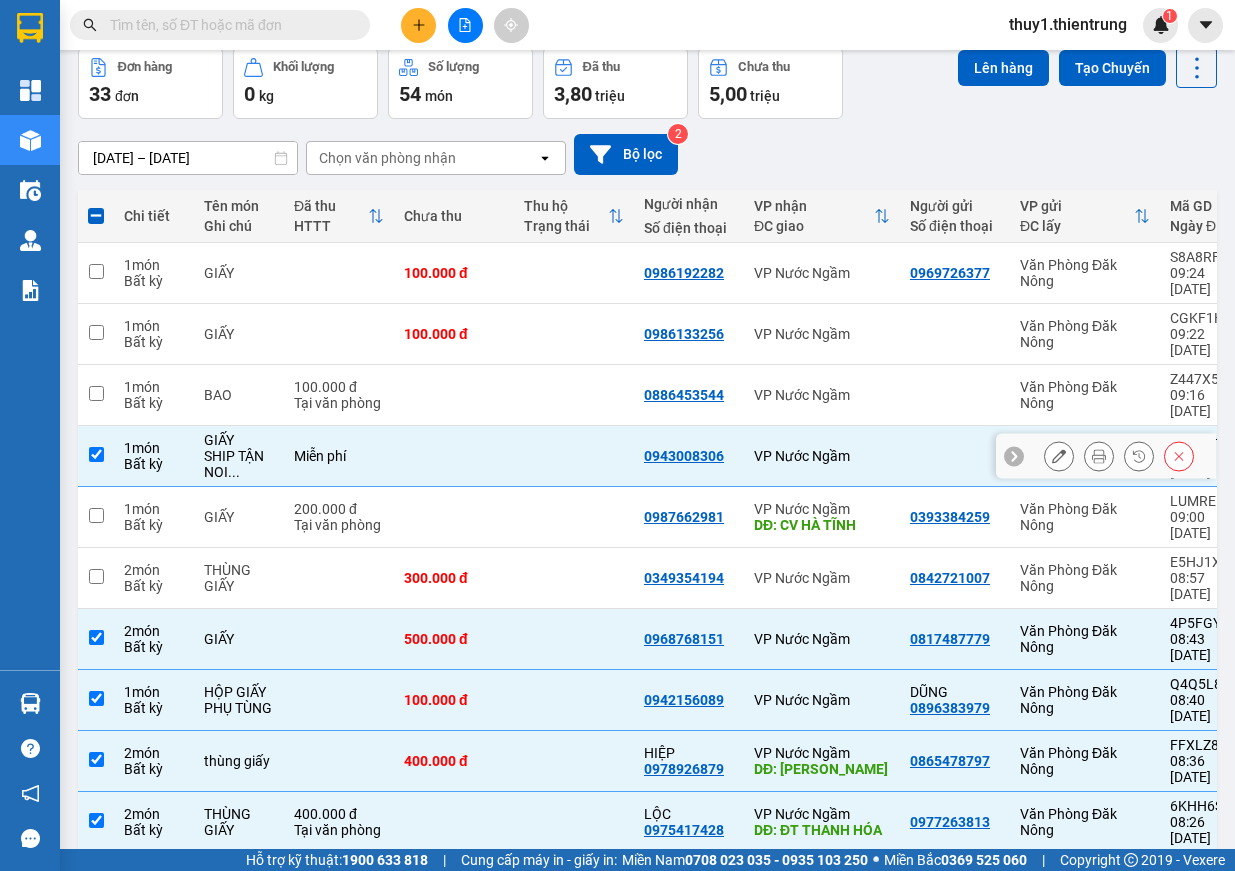 click at bounding box center [96, 456] 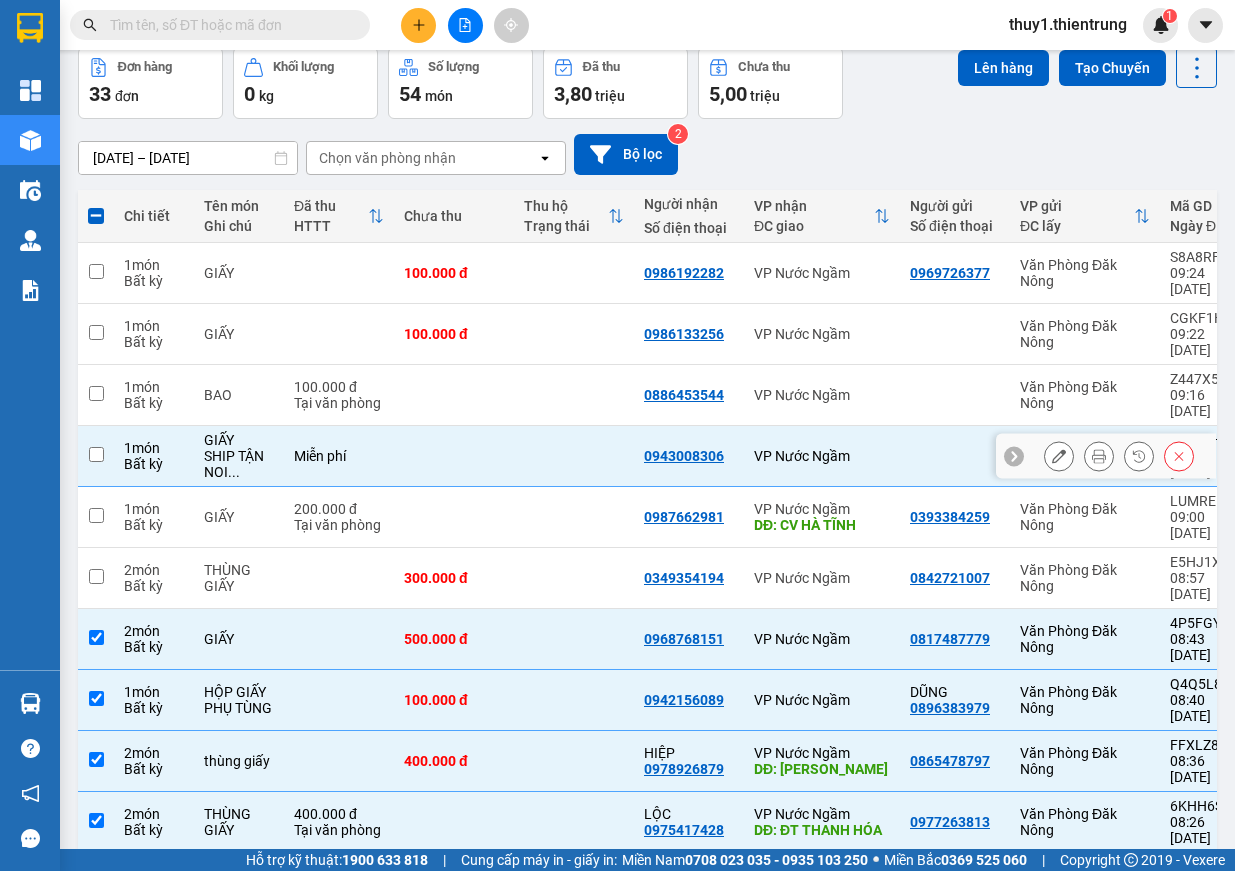 checkbox on "false" 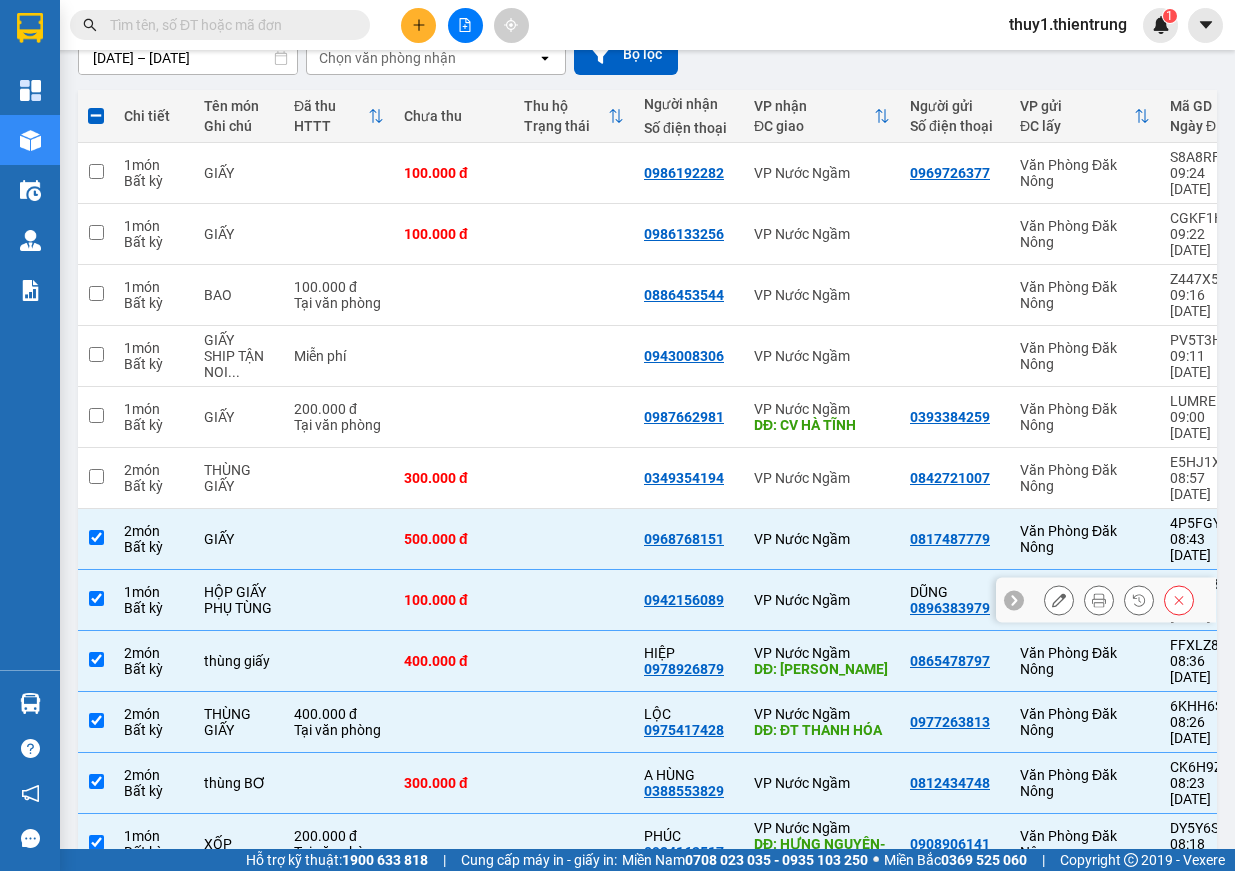 scroll, scrollTop: 292, scrollLeft: 0, axis: vertical 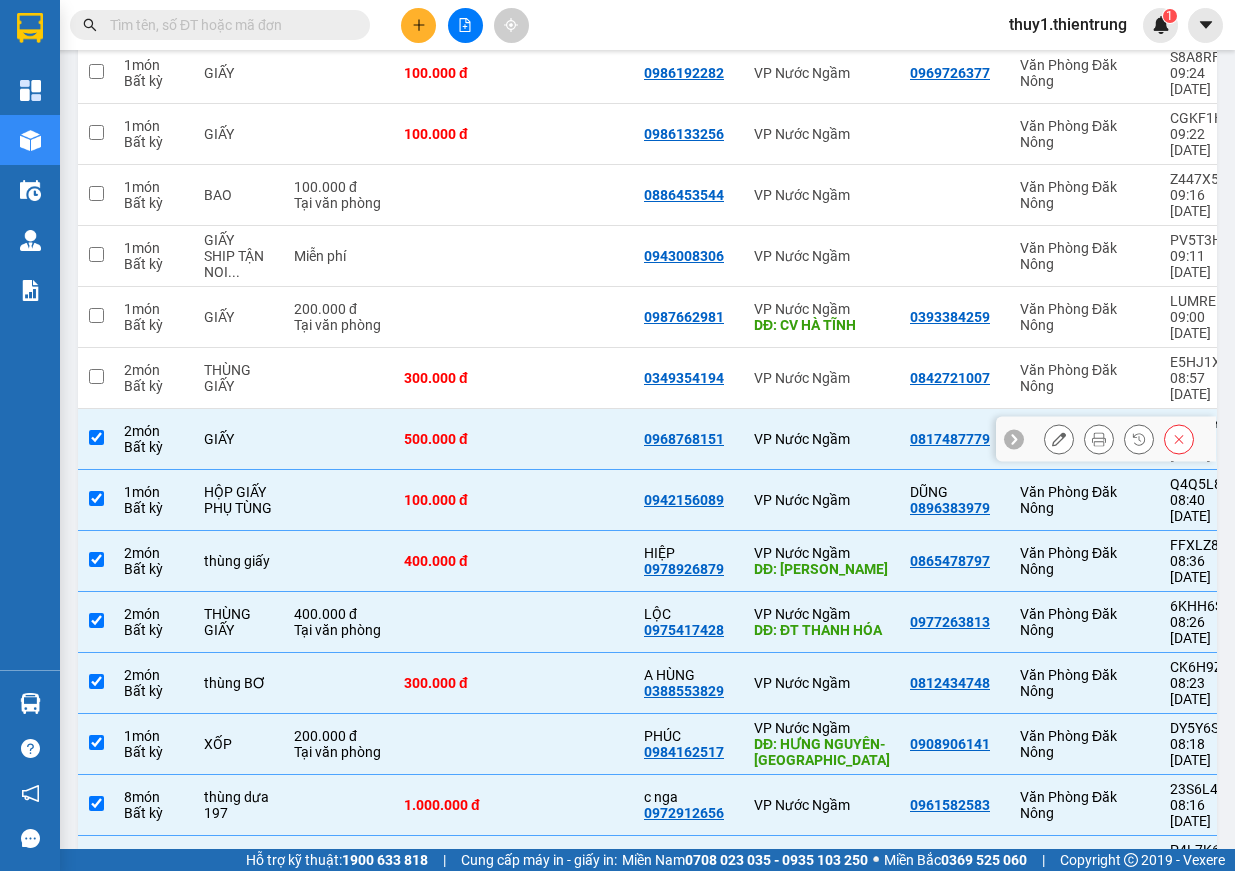 click at bounding box center (339, 439) 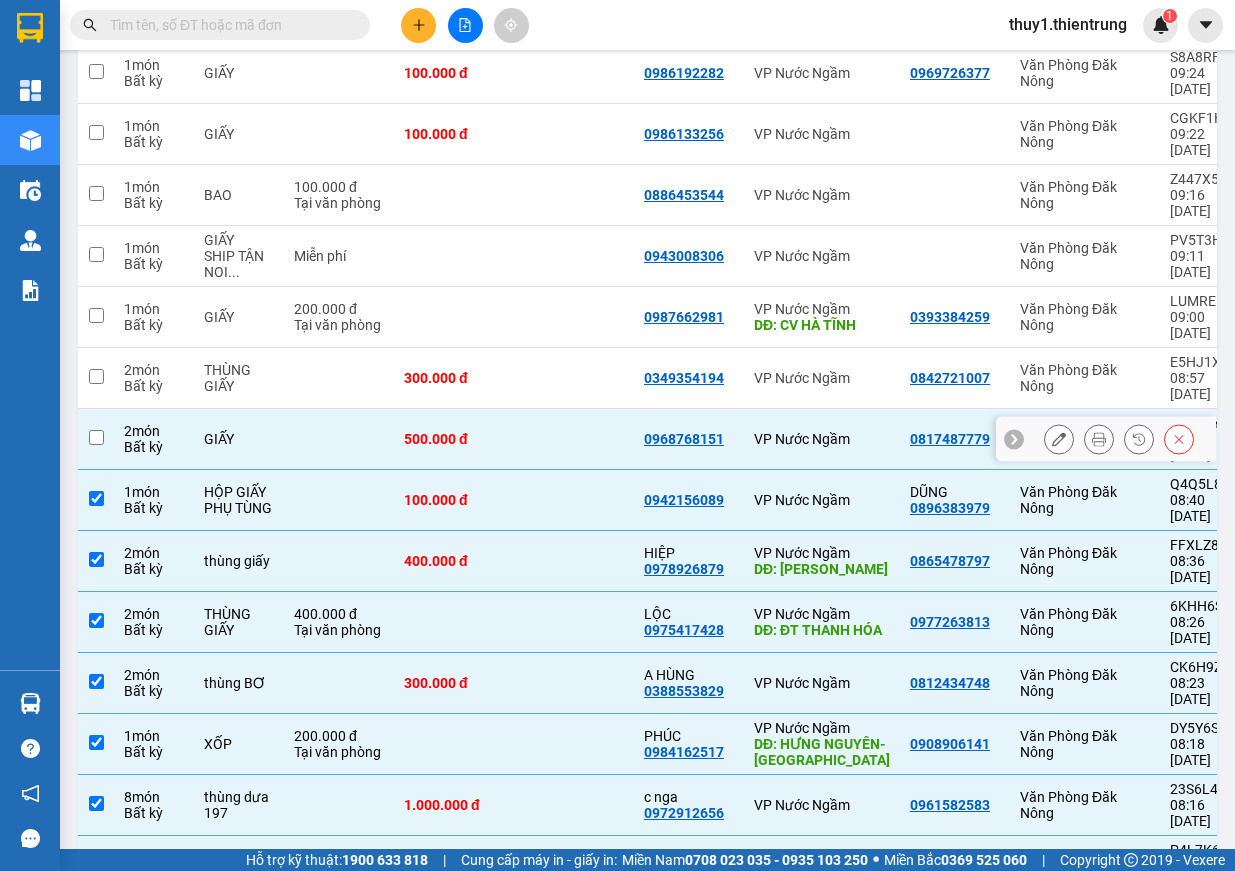 checkbox on "false" 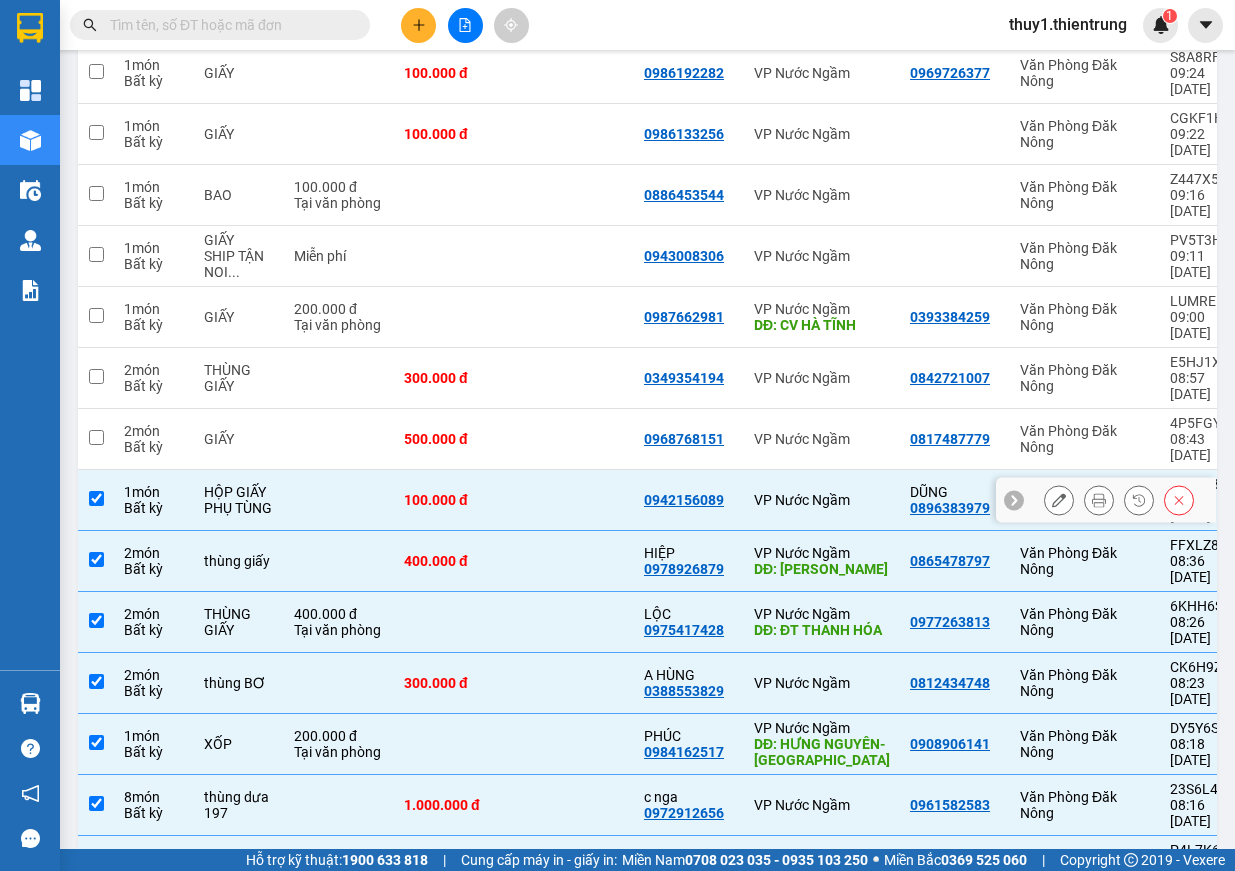 click at bounding box center (339, 500) 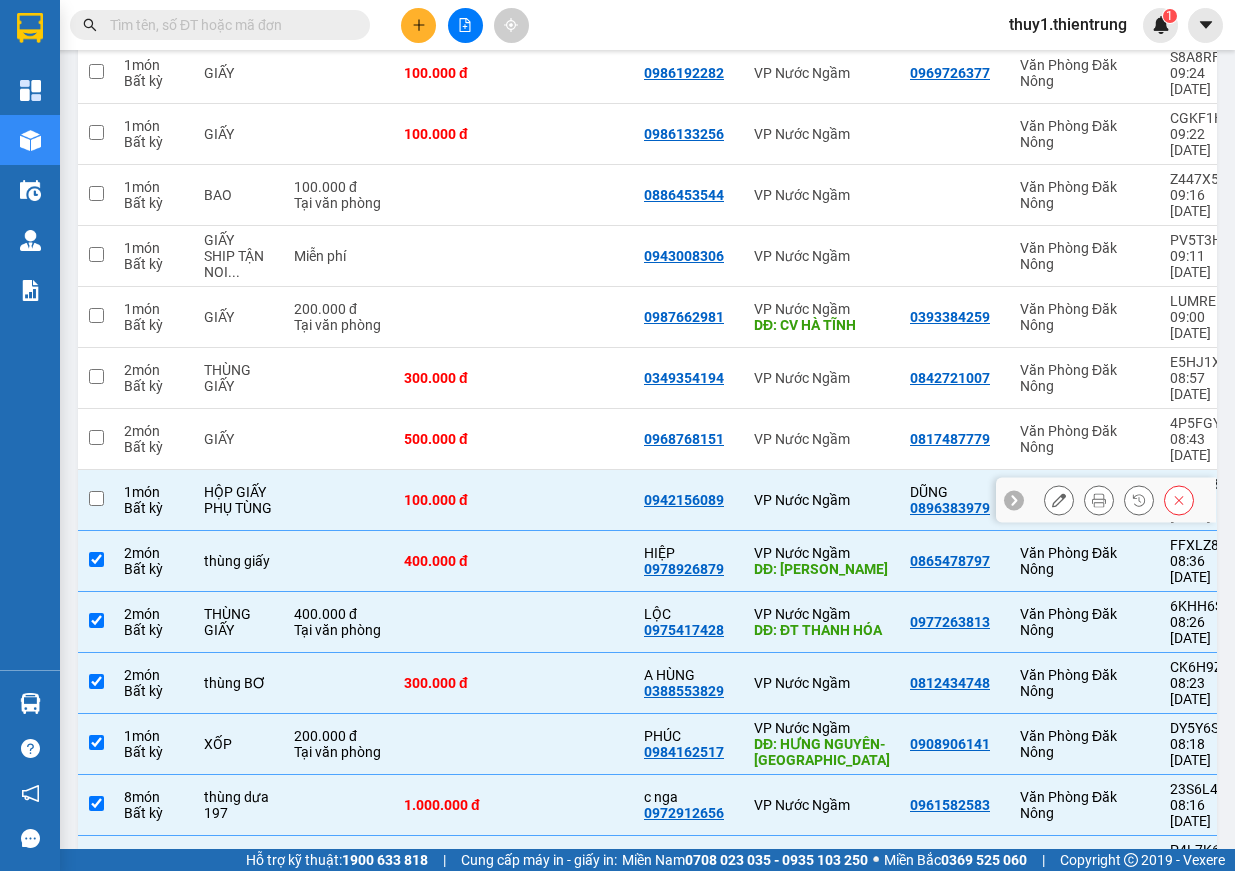 checkbox on "false" 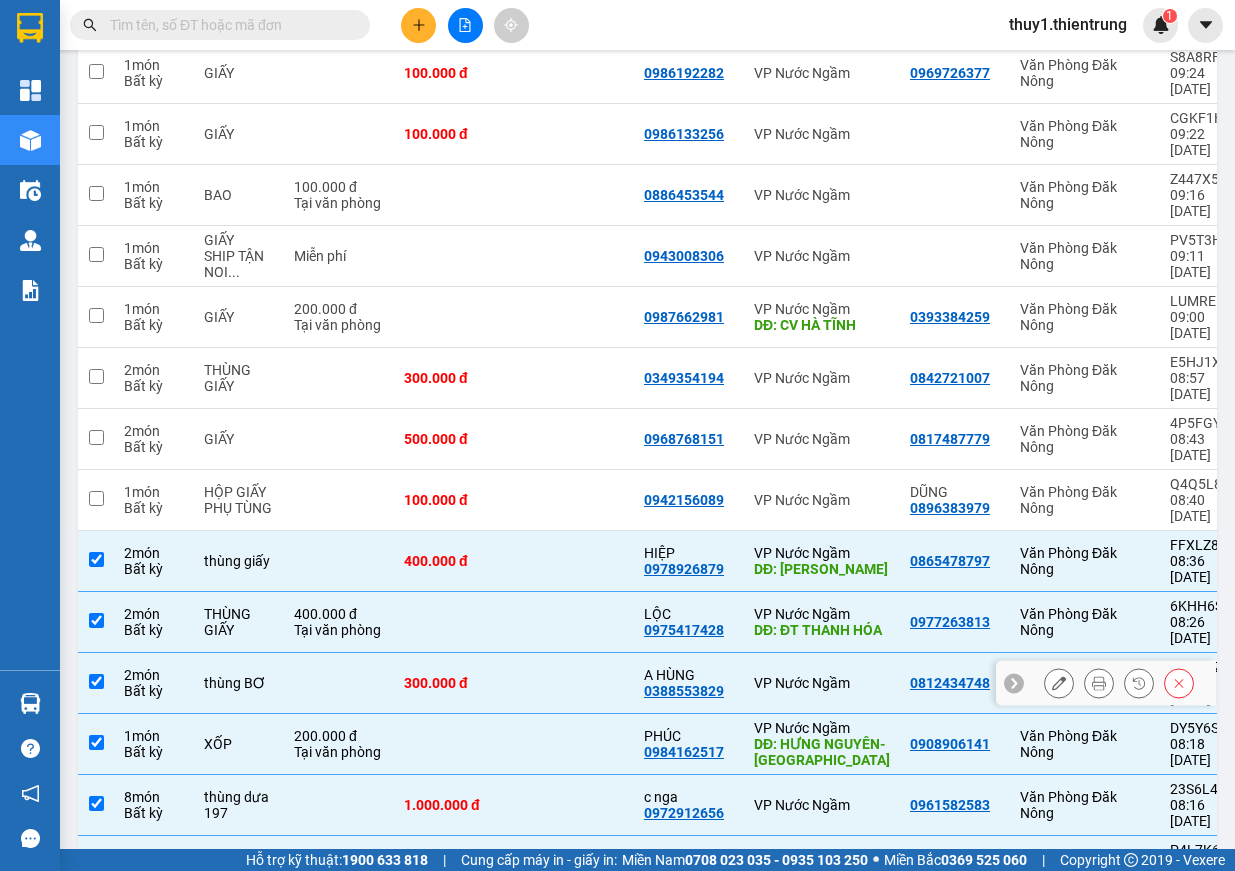 click on "300.000 đ" at bounding box center (454, 683) 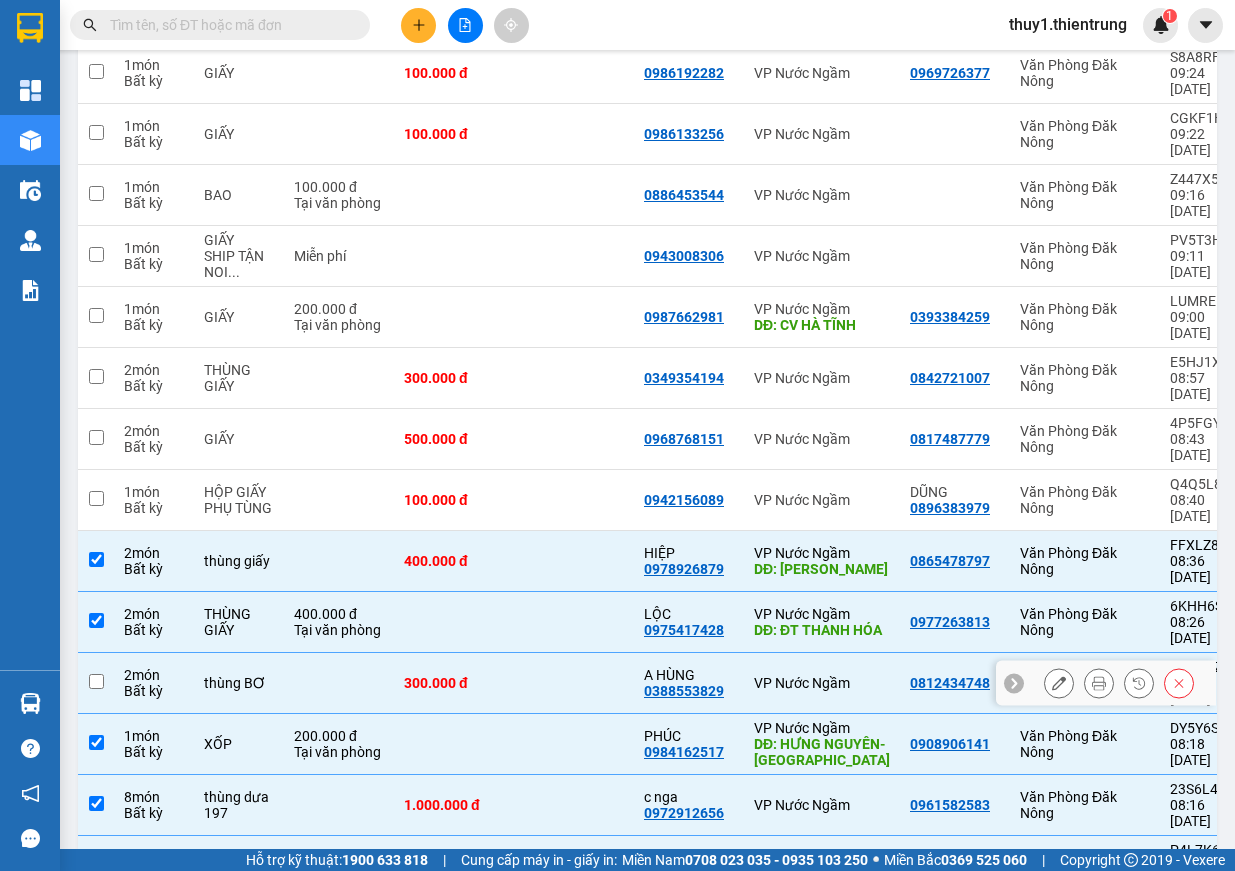 checkbox on "false" 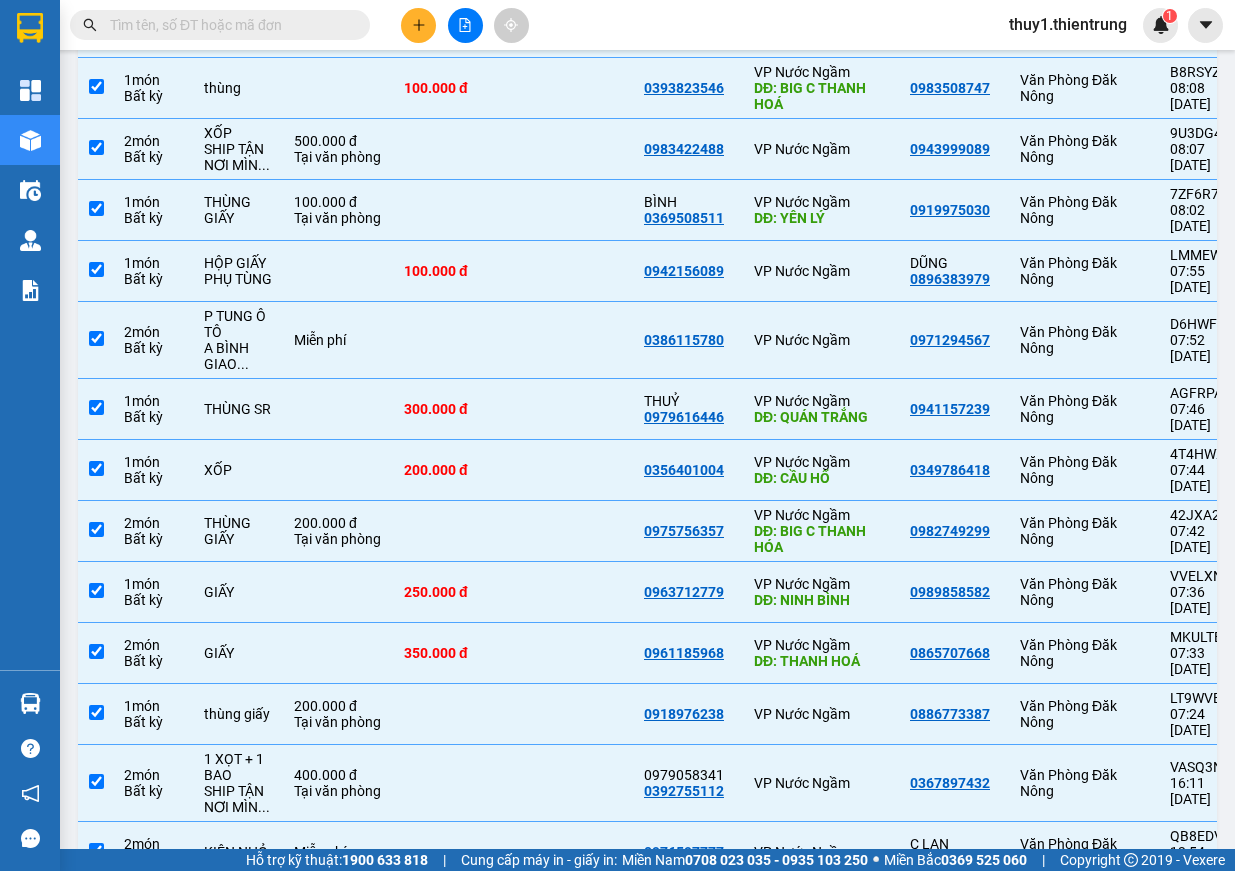 scroll, scrollTop: 1292, scrollLeft: 0, axis: vertical 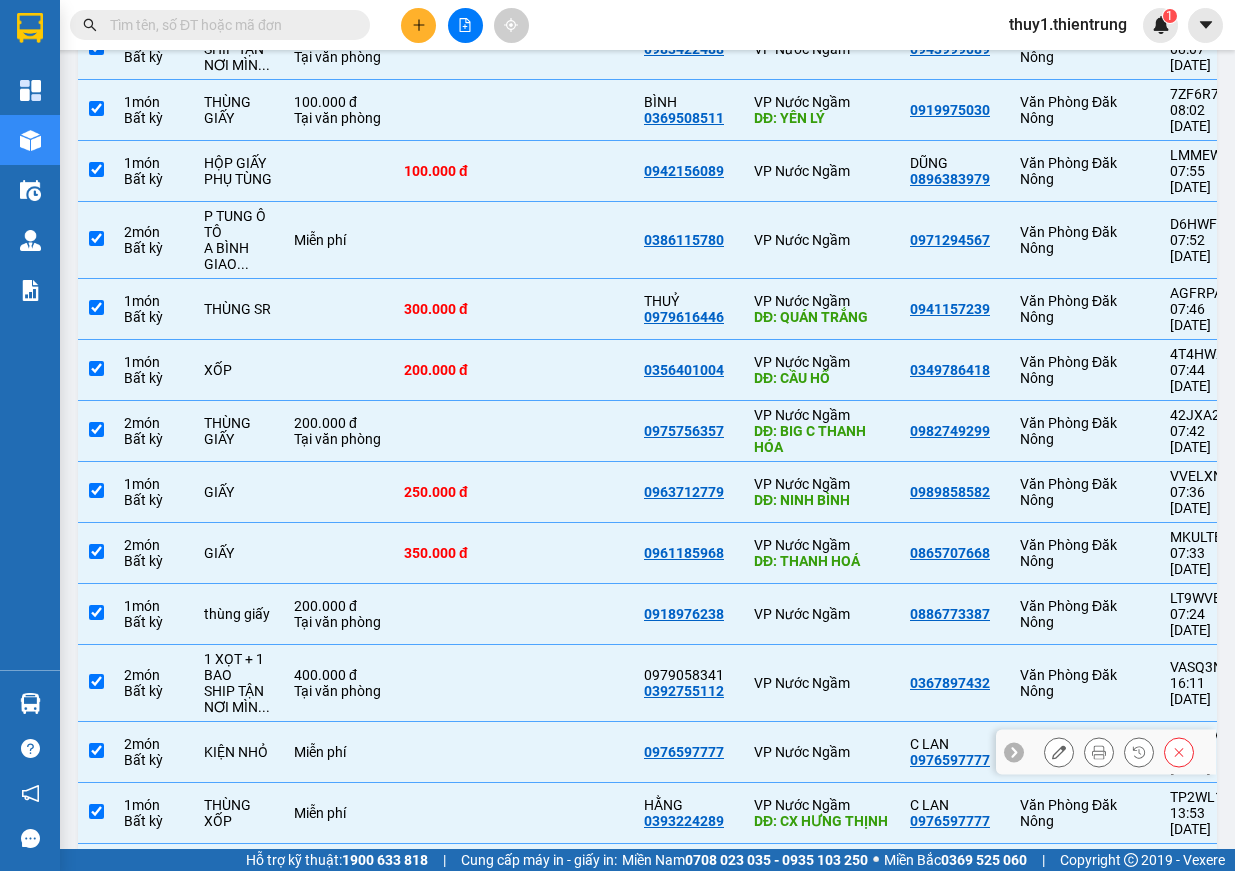 click at bounding box center [454, 752] 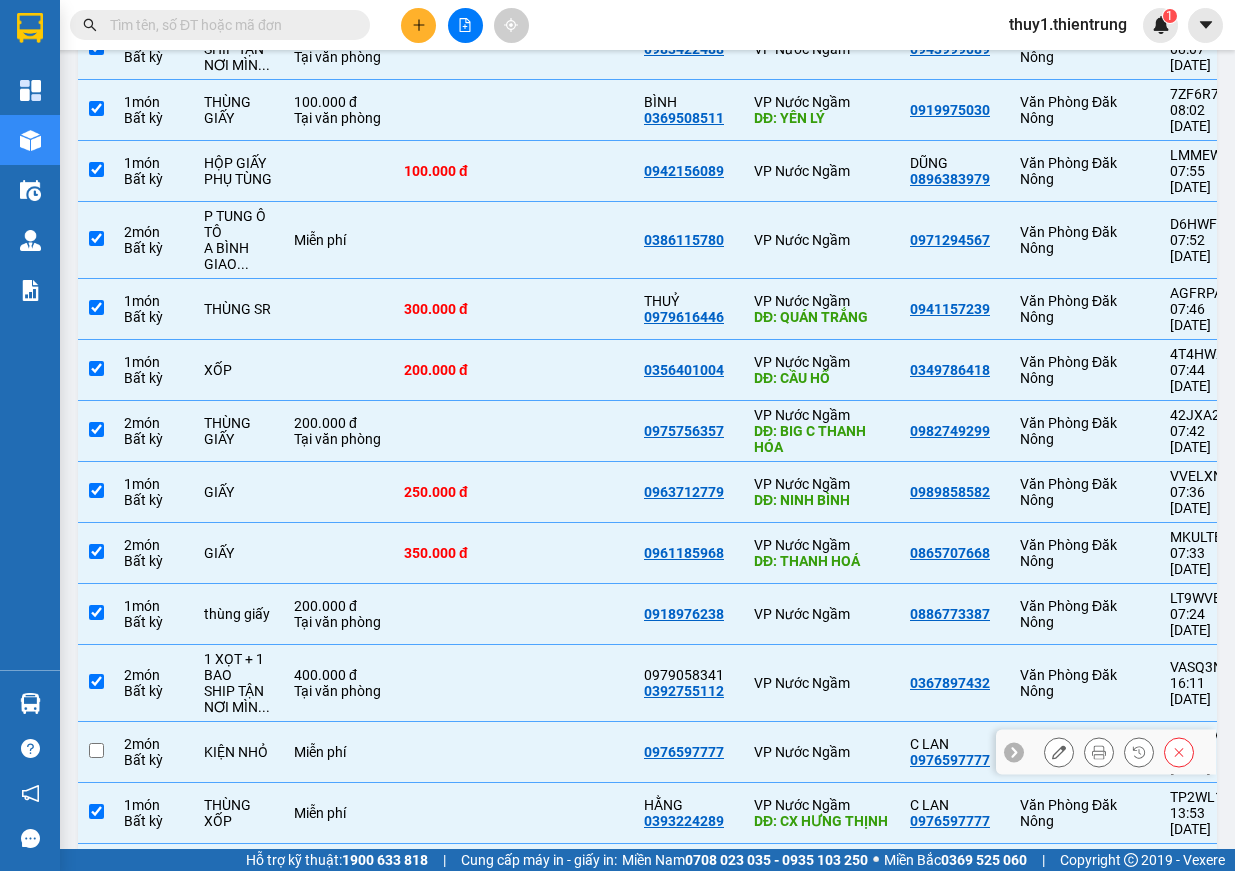 checkbox on "false" 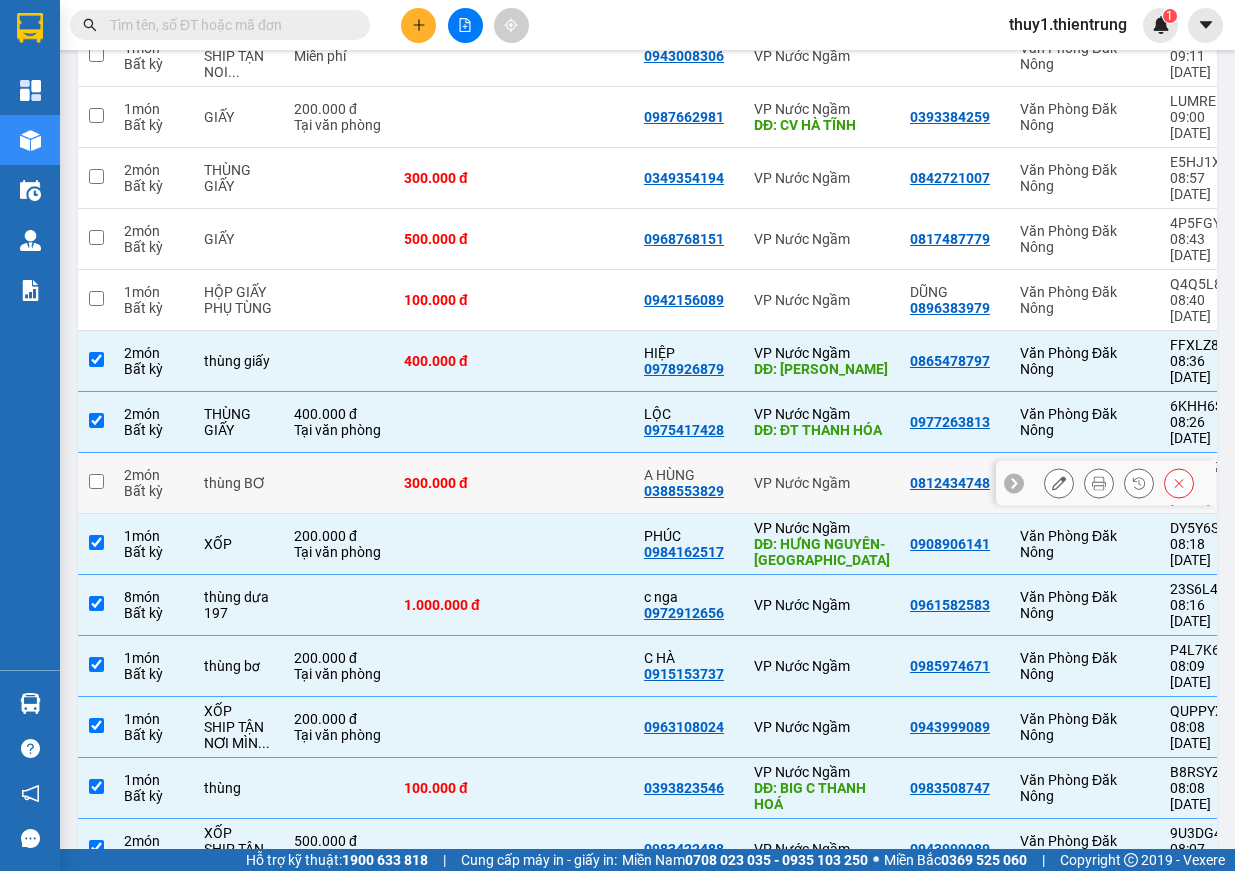 scroll, scrollTop: 392, scrollLeft: 0, axis: vertical 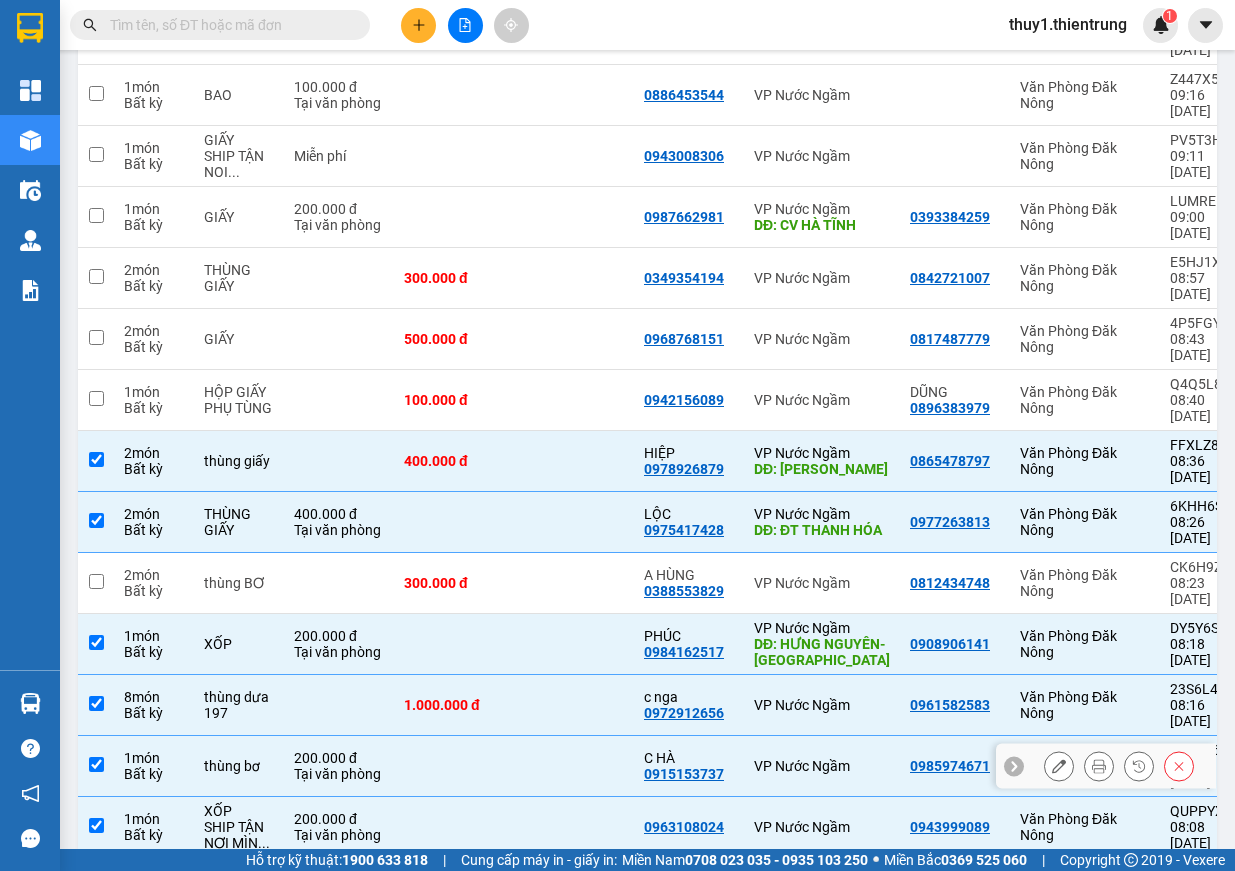 click at bounding box center (574, 766) 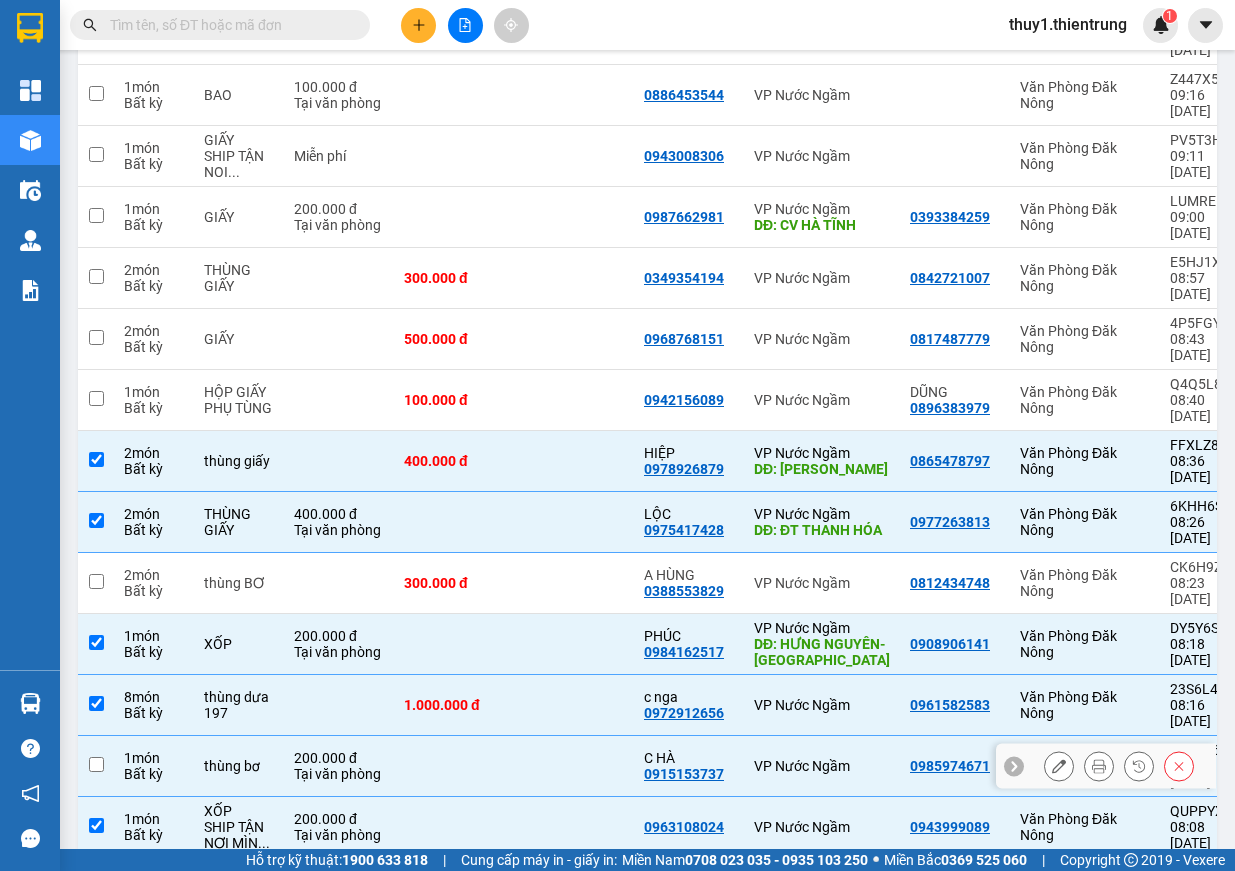 checkbox on "false" 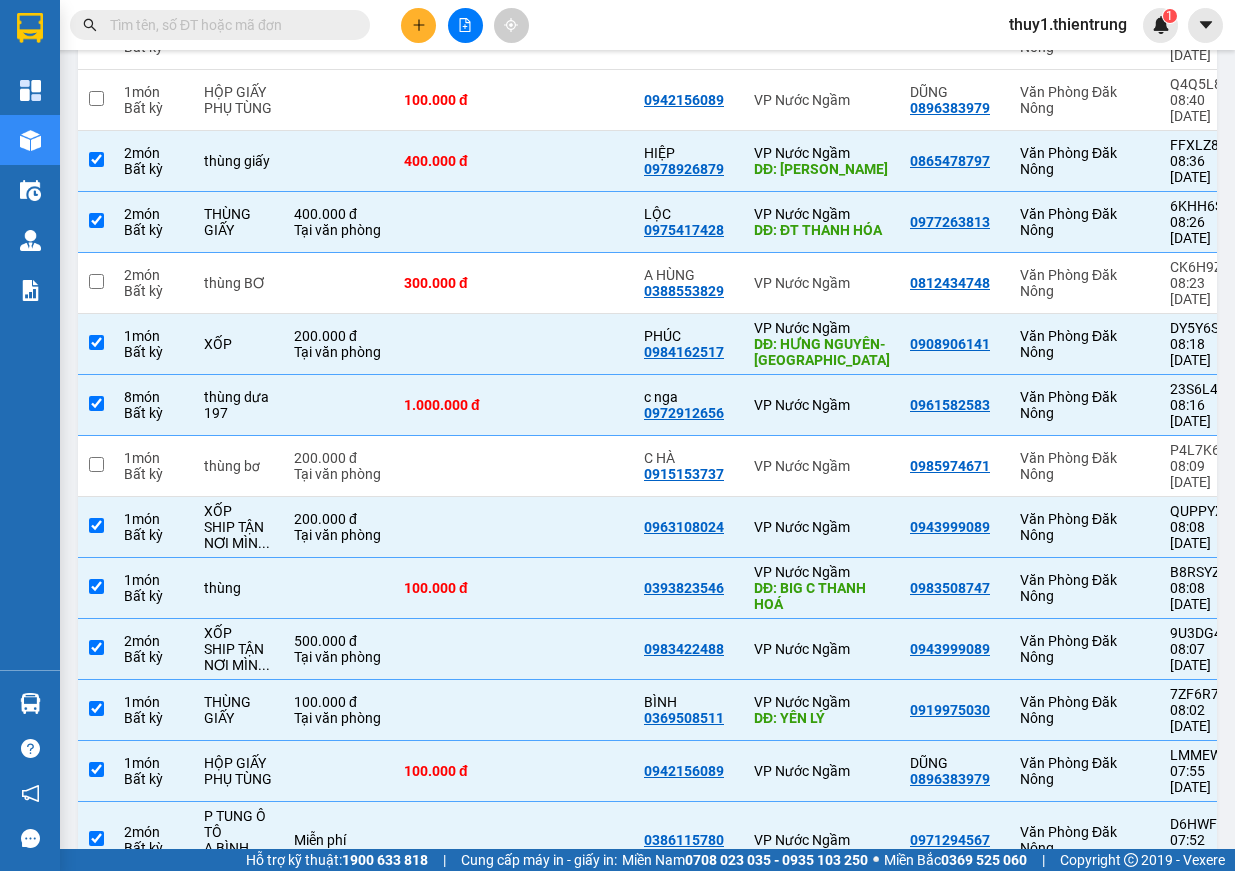 scroll, scrollTop: 892, scrollLeft: 0, axis: vertical 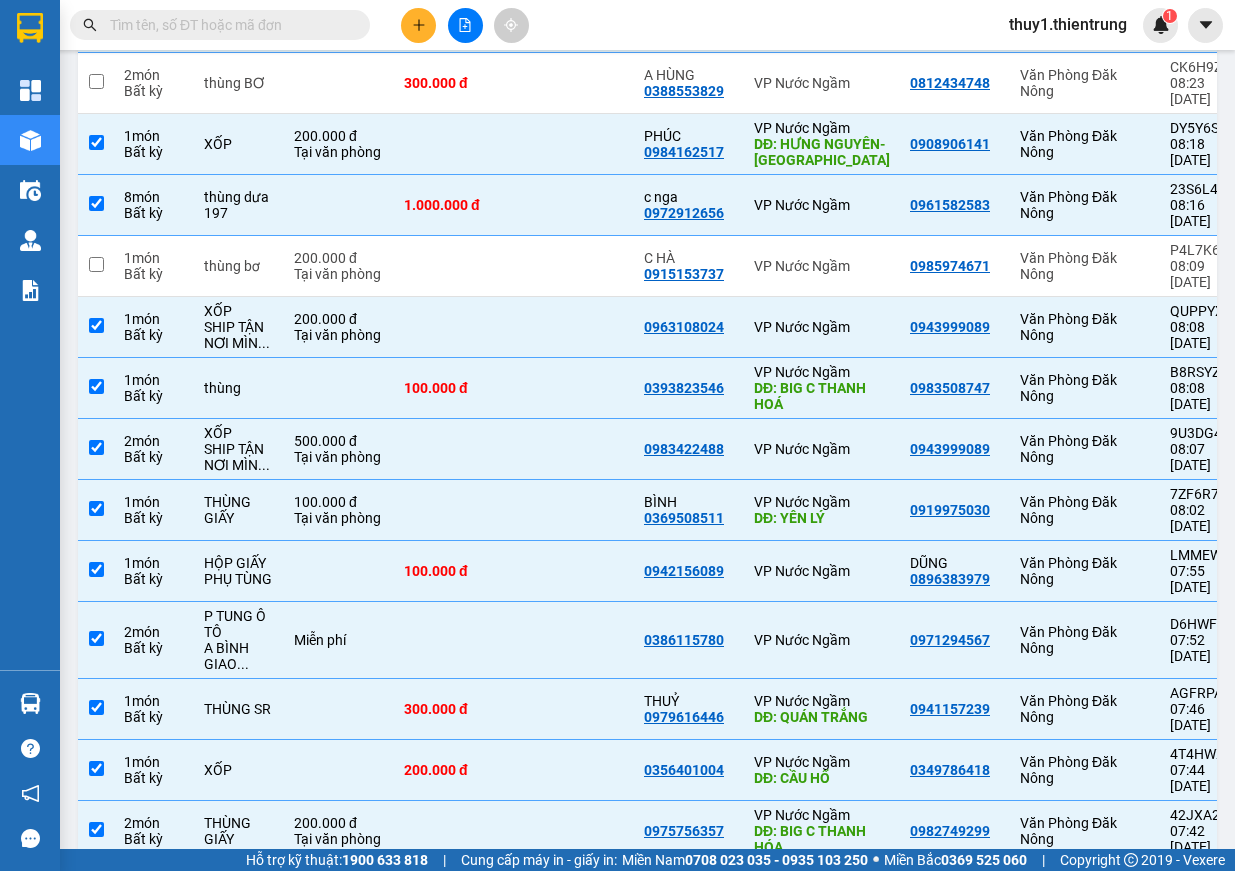 click at bounding box center [574, 1014] 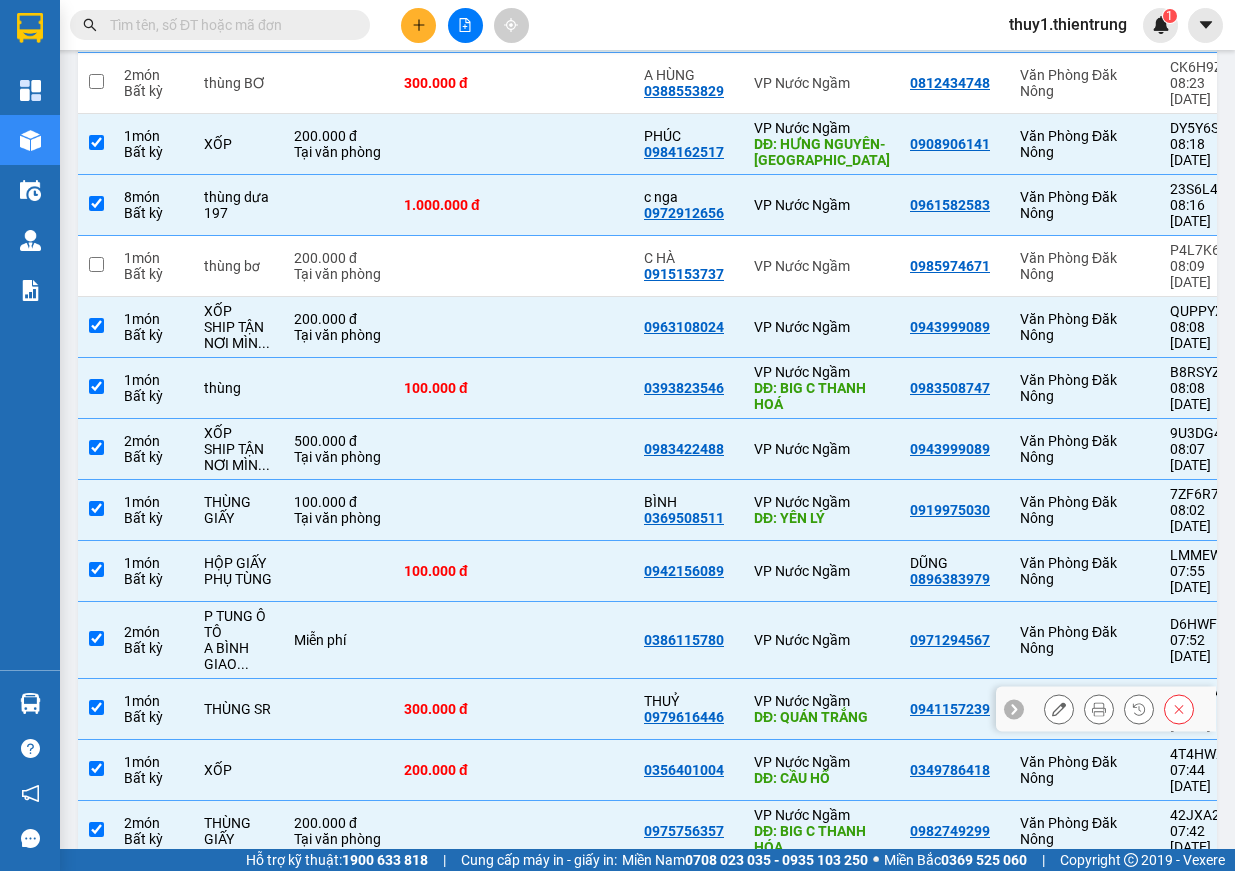 click at bounding box center (574, 709) 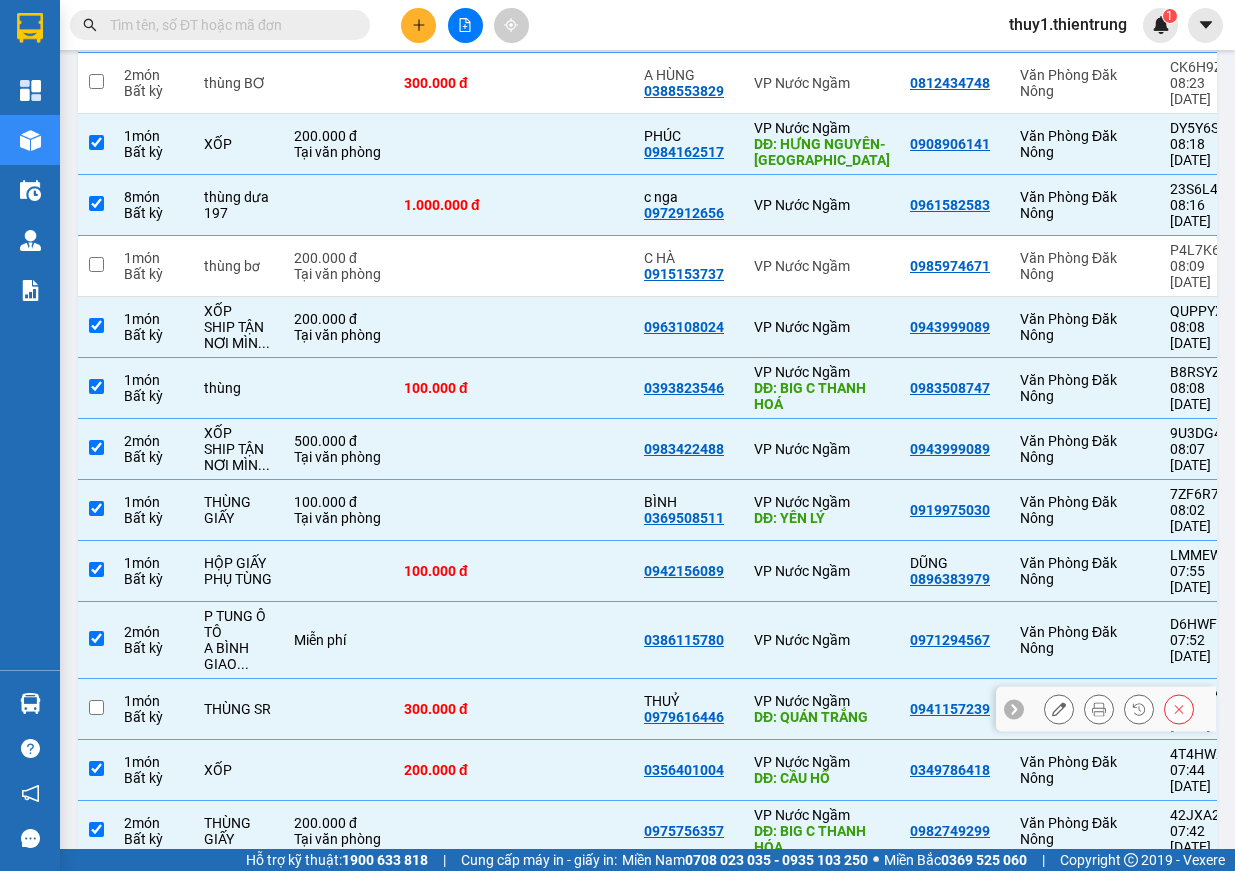 checkbox on "false" 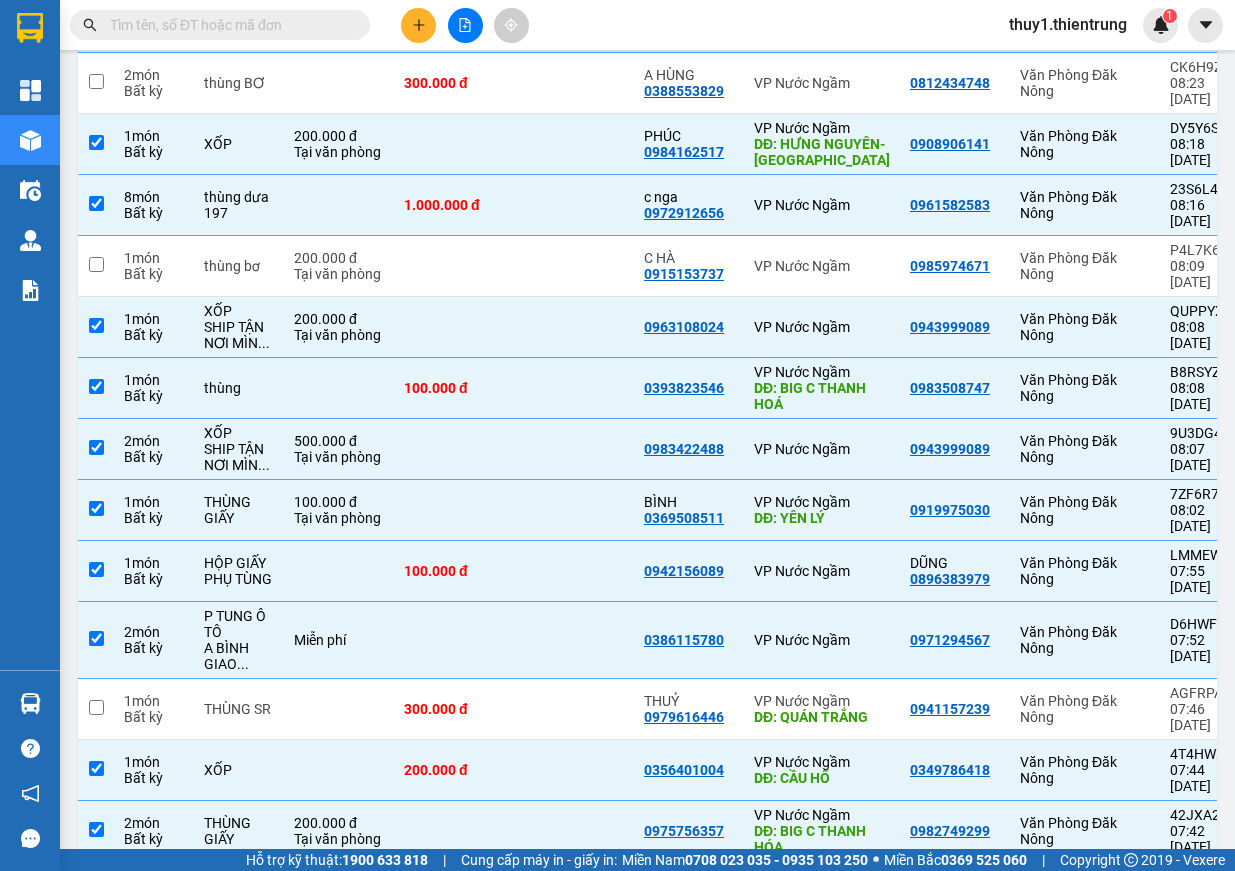 click at bounding box center [574, 892] 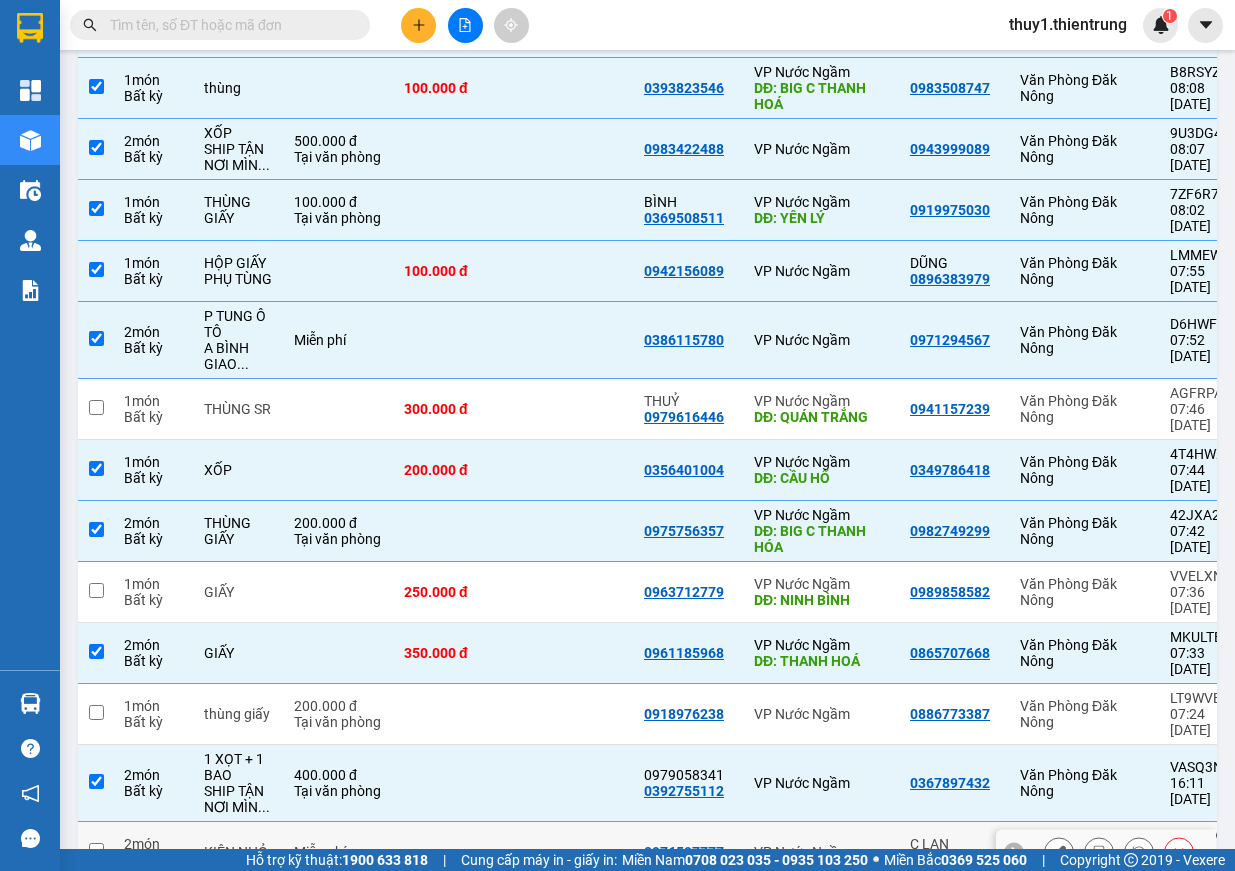 scroll, scrollTop: 1301, scrollLeft: 0, axis: vertical 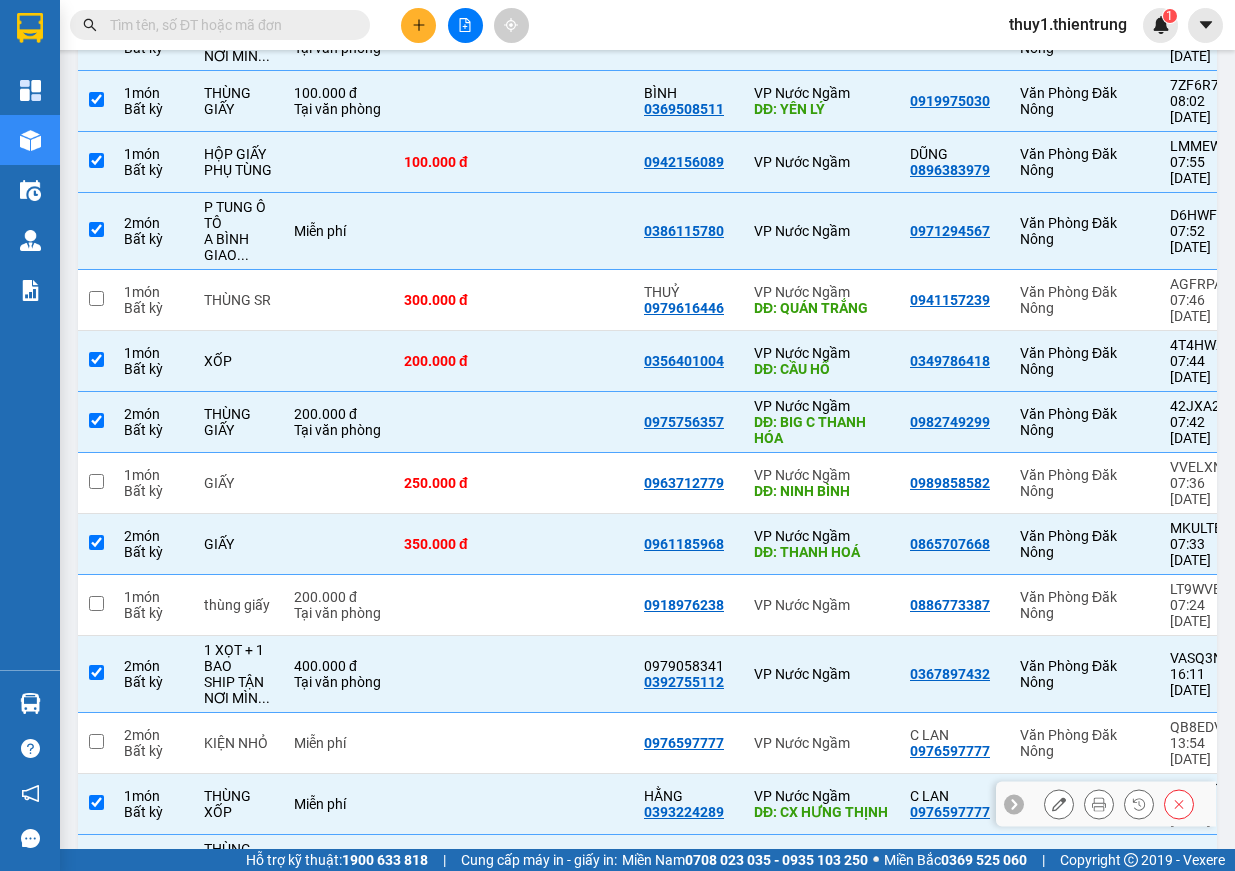 click at bounding box center (574, 804) 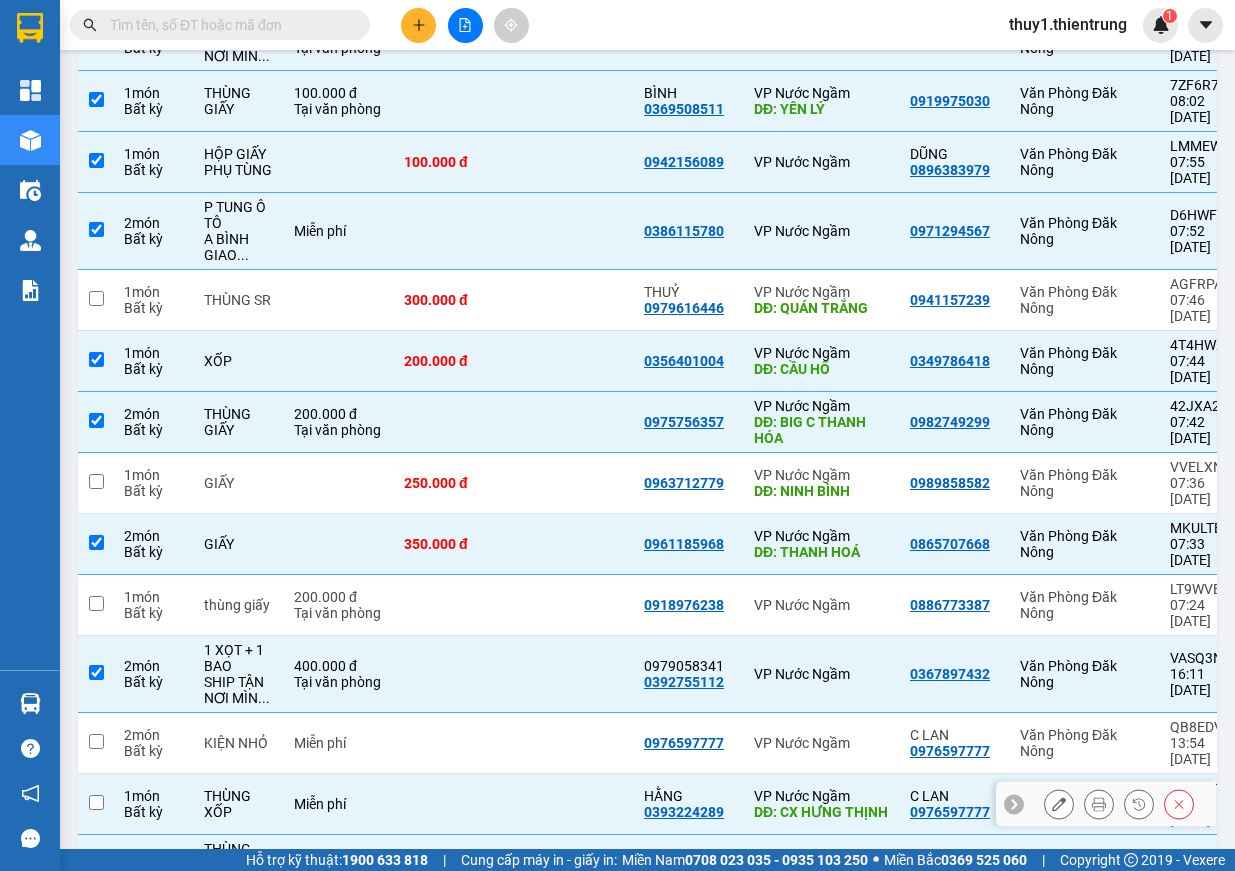 checkbox on "false" 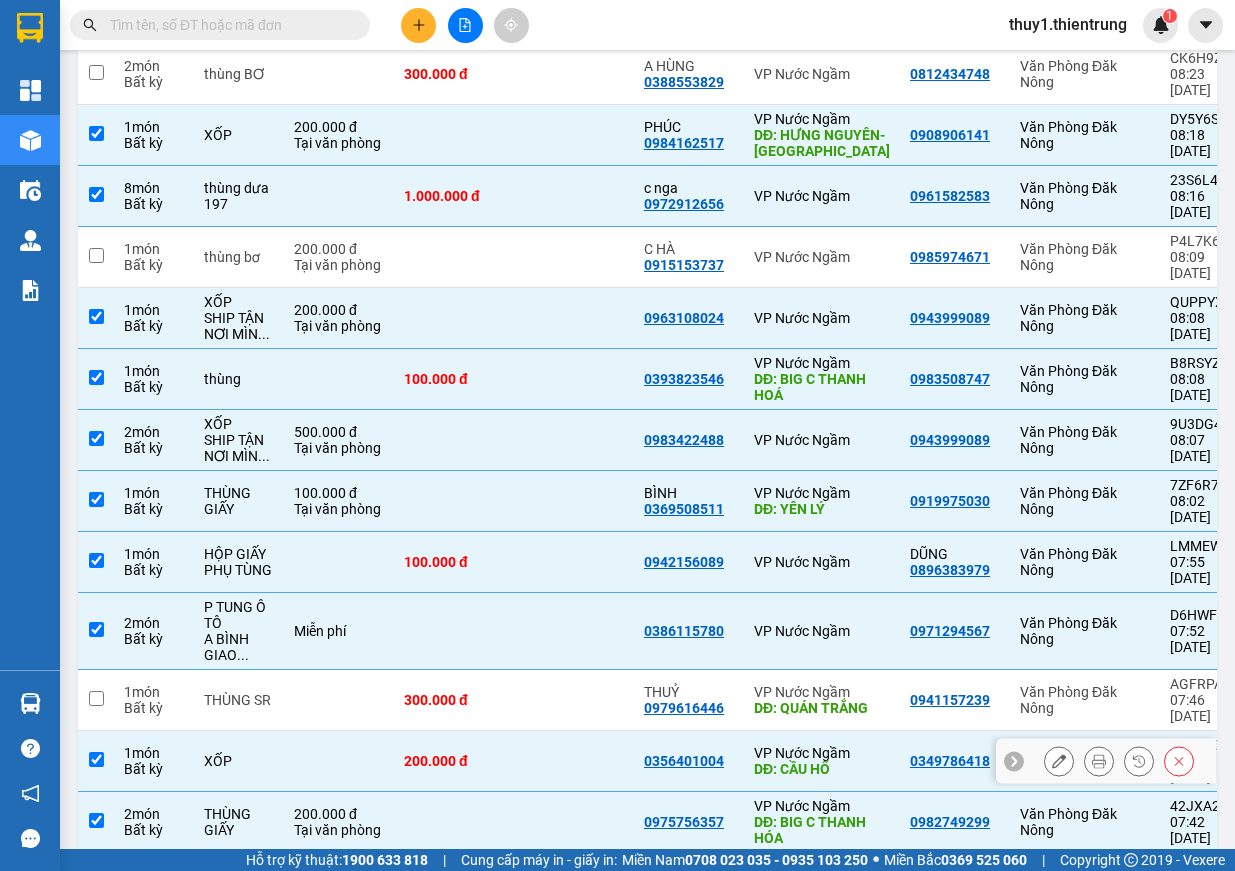 scroll, scrollTop: 701, scrollLeft: 0, axis: vertical 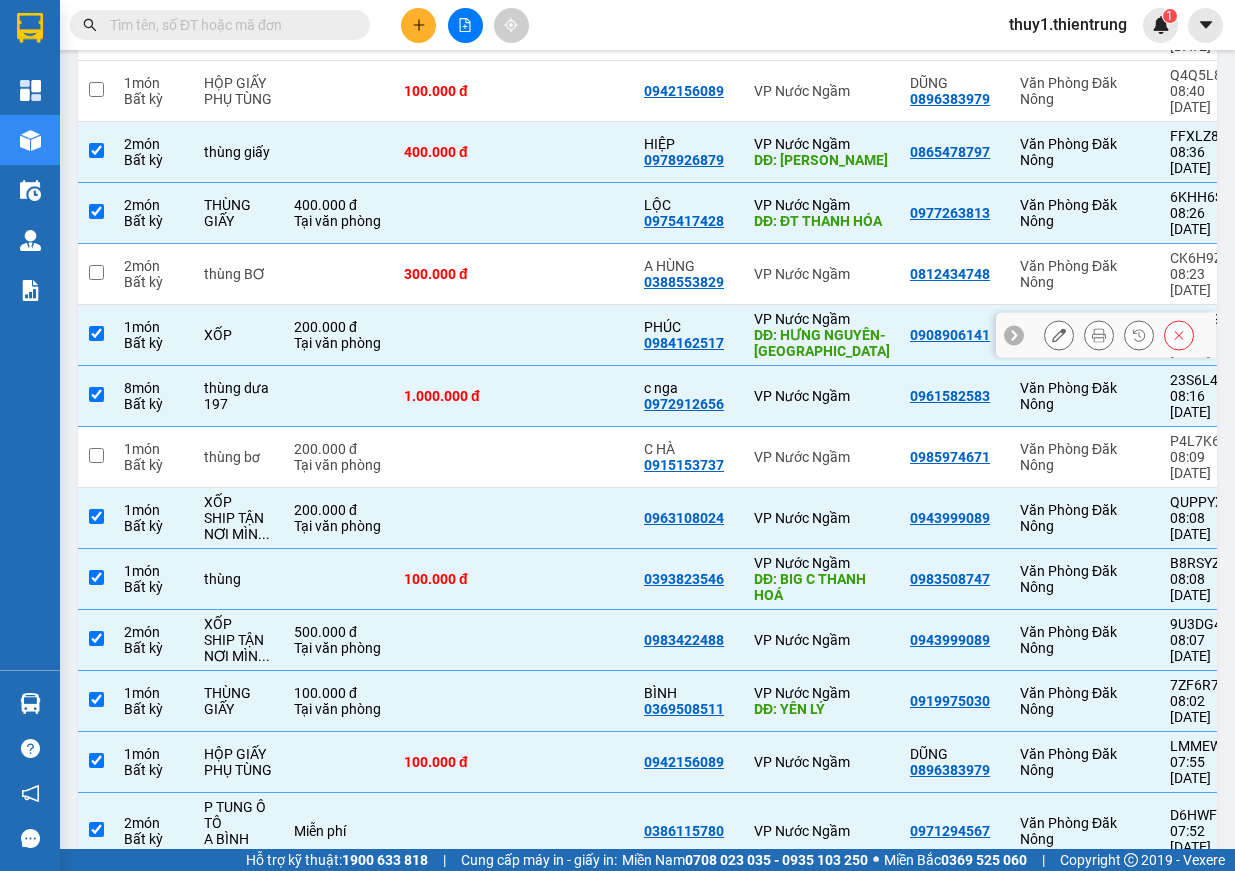 click at bounding box center [574, 335] 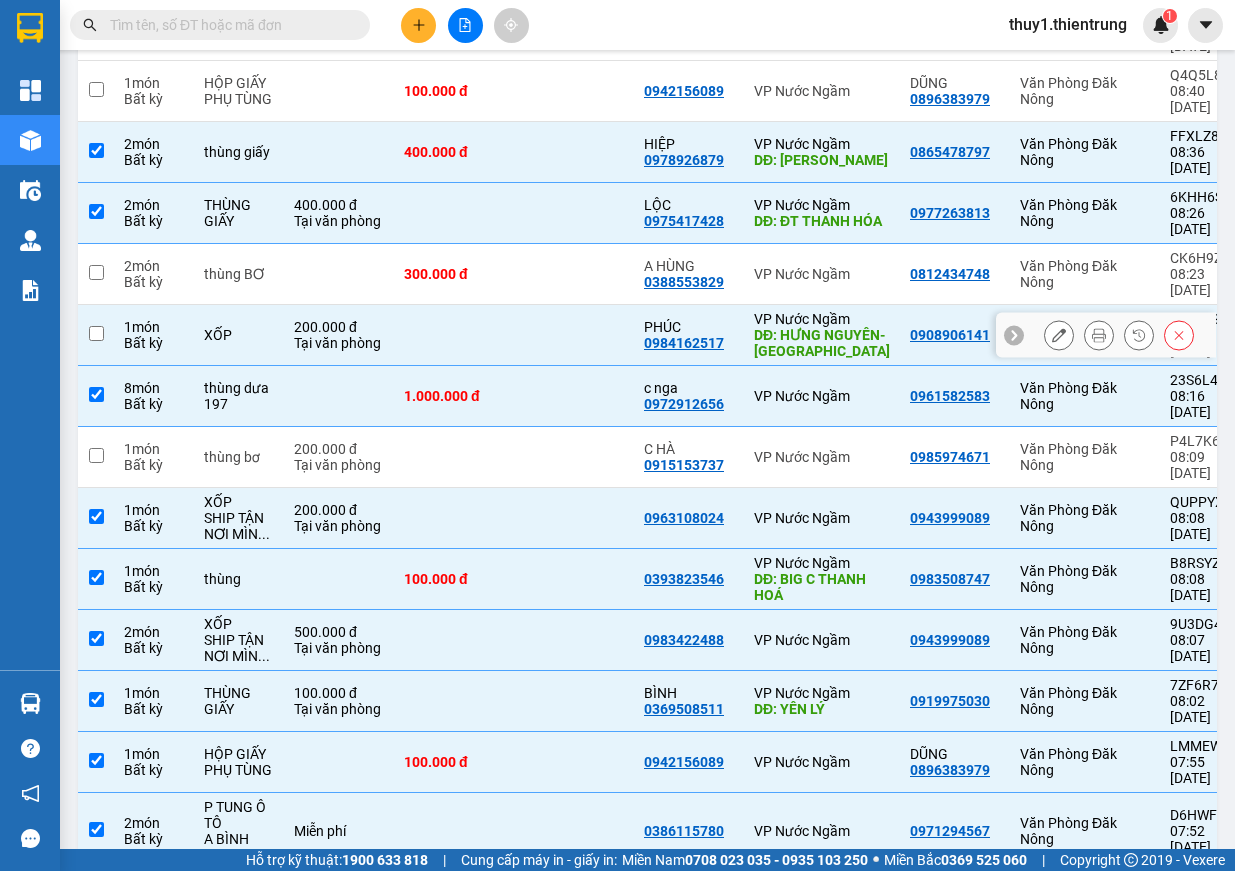 checkbox on "false" 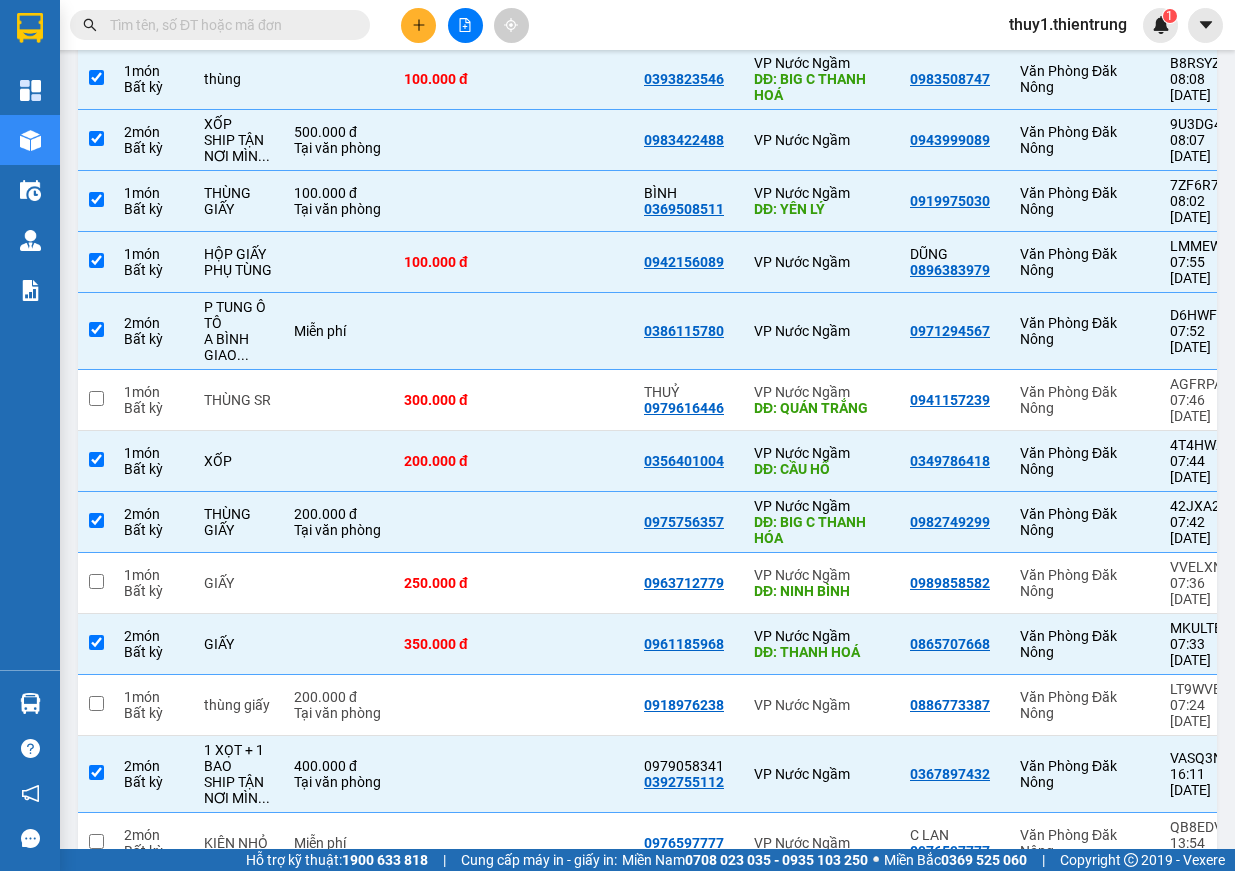 scroll, scrollTop: 1301, scrollLeft: 0, axis: vertical 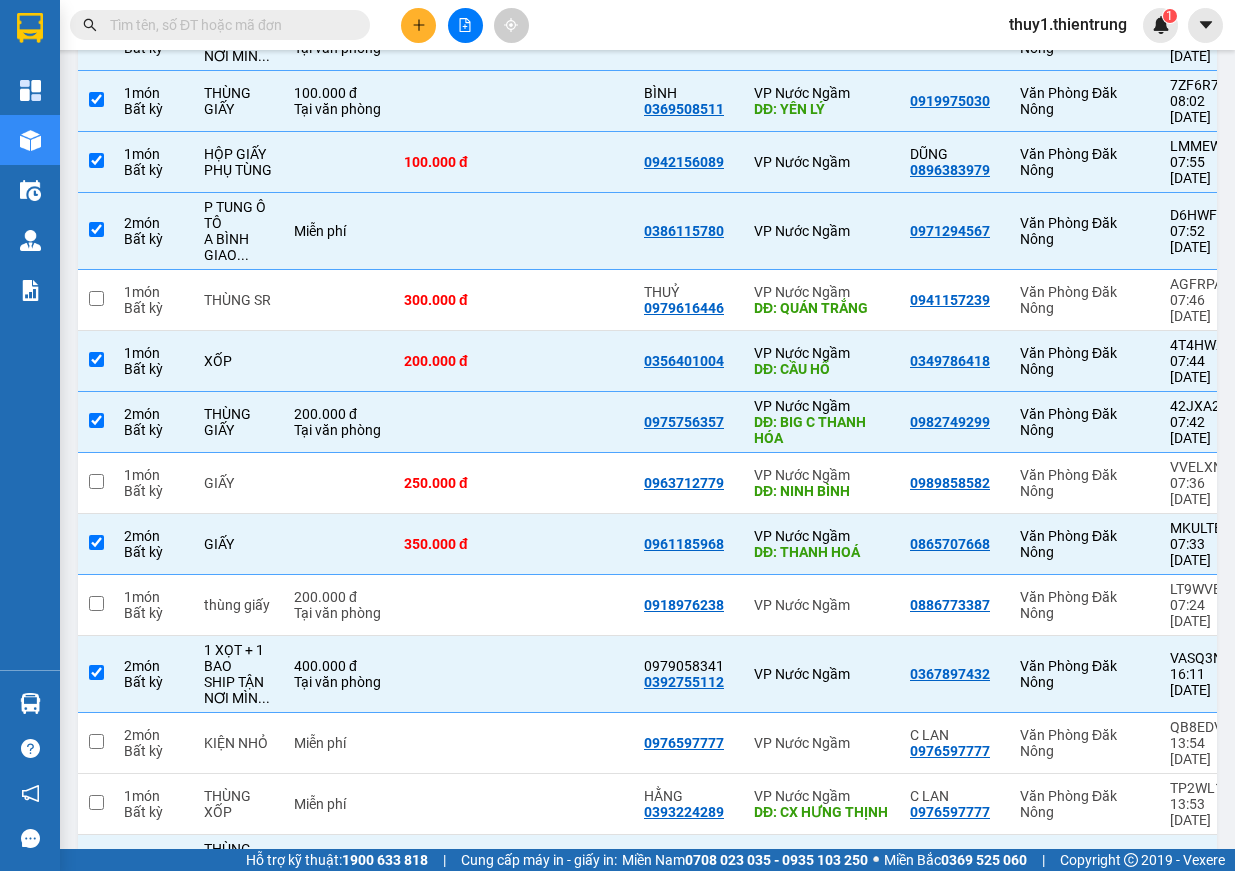 click at bounding box center (574, 942) 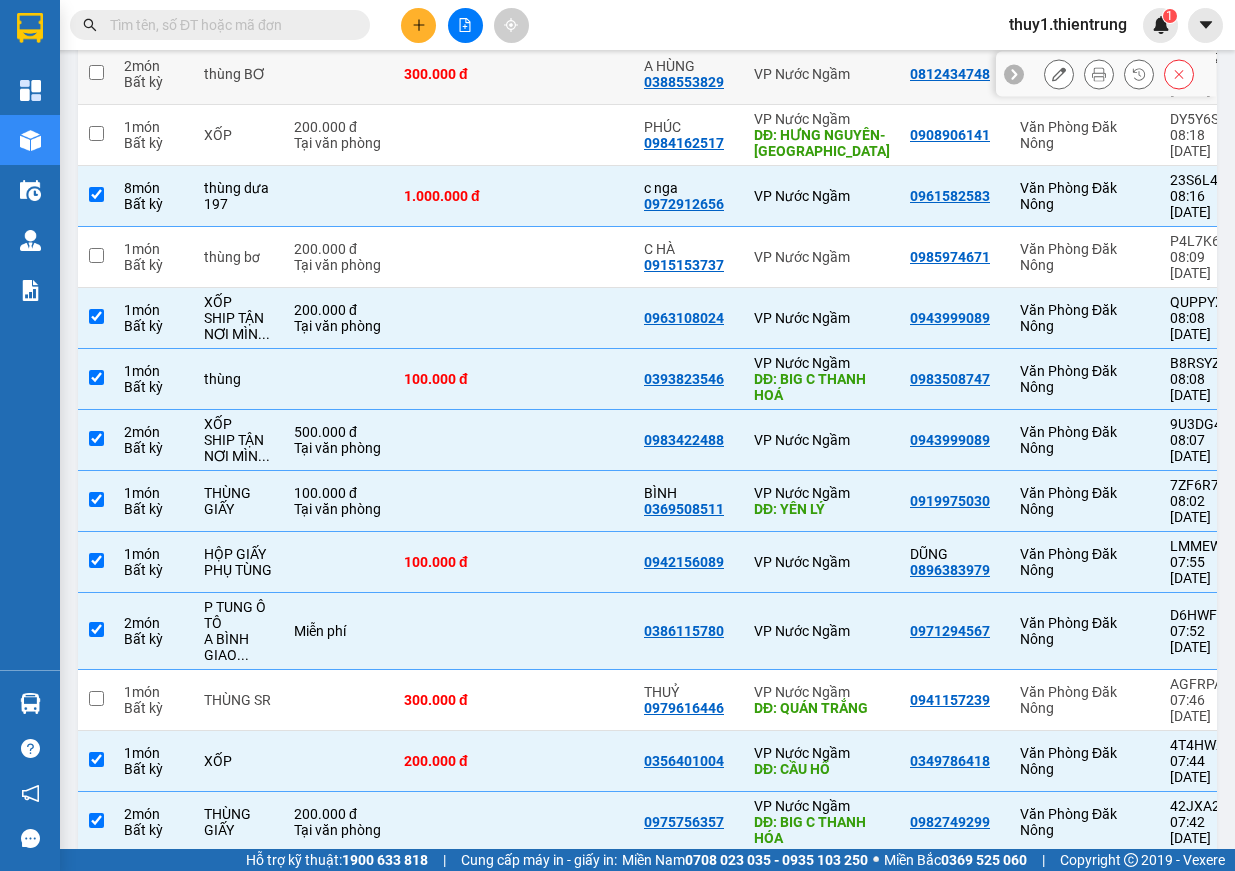 scroll, scrollTop: 1301, scrollLeft: 0, axis: vertical 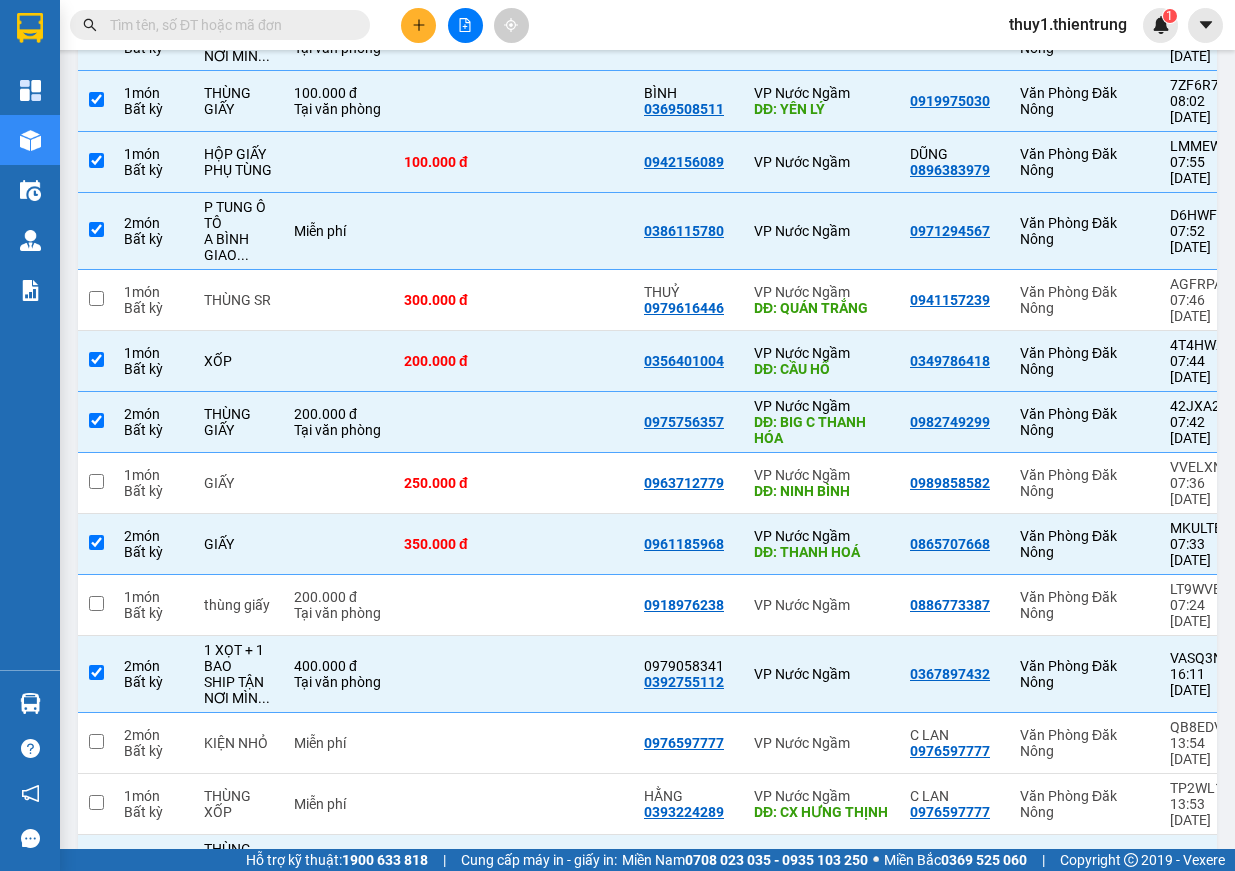 click at bounding box center (454, 1003) 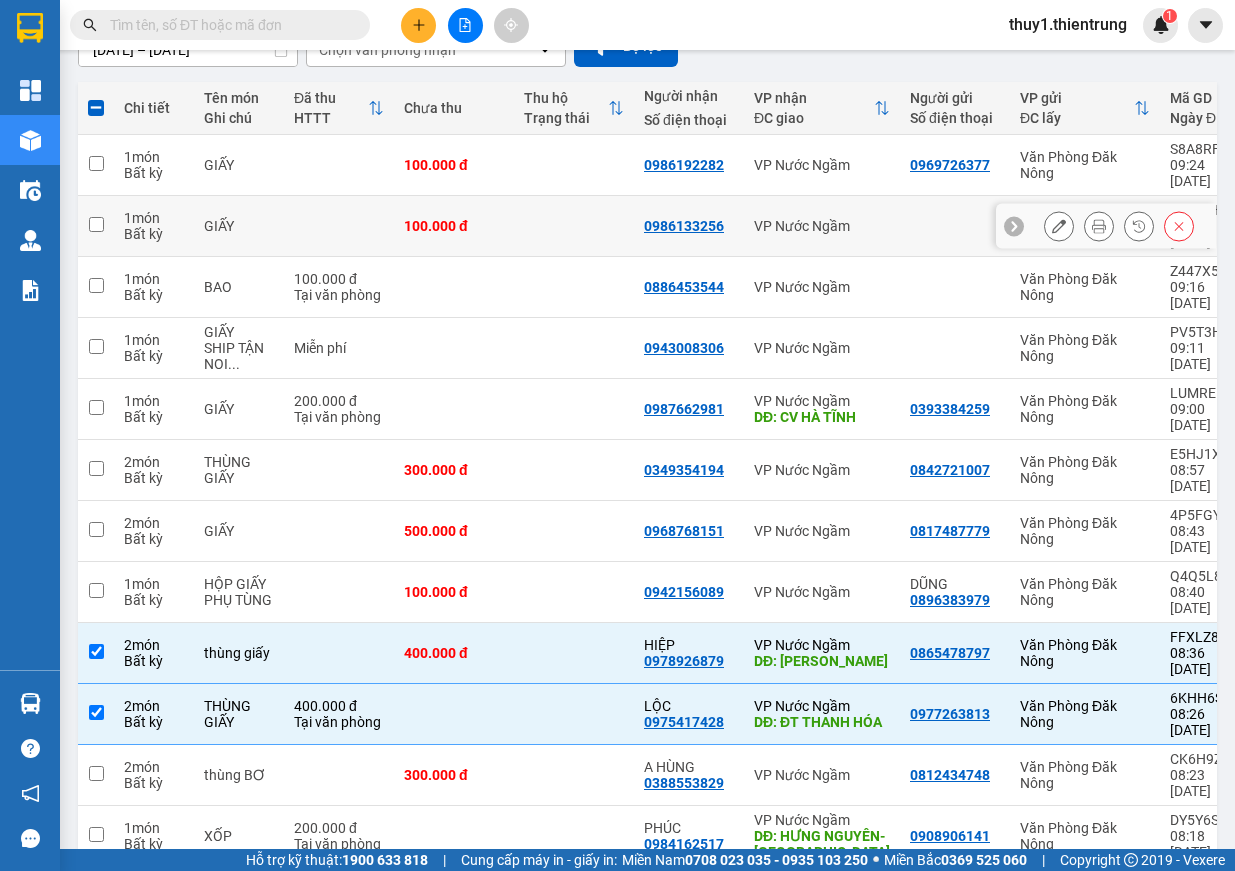 scroll, scrollTop: 0, scrollLeft: 0, axis: both 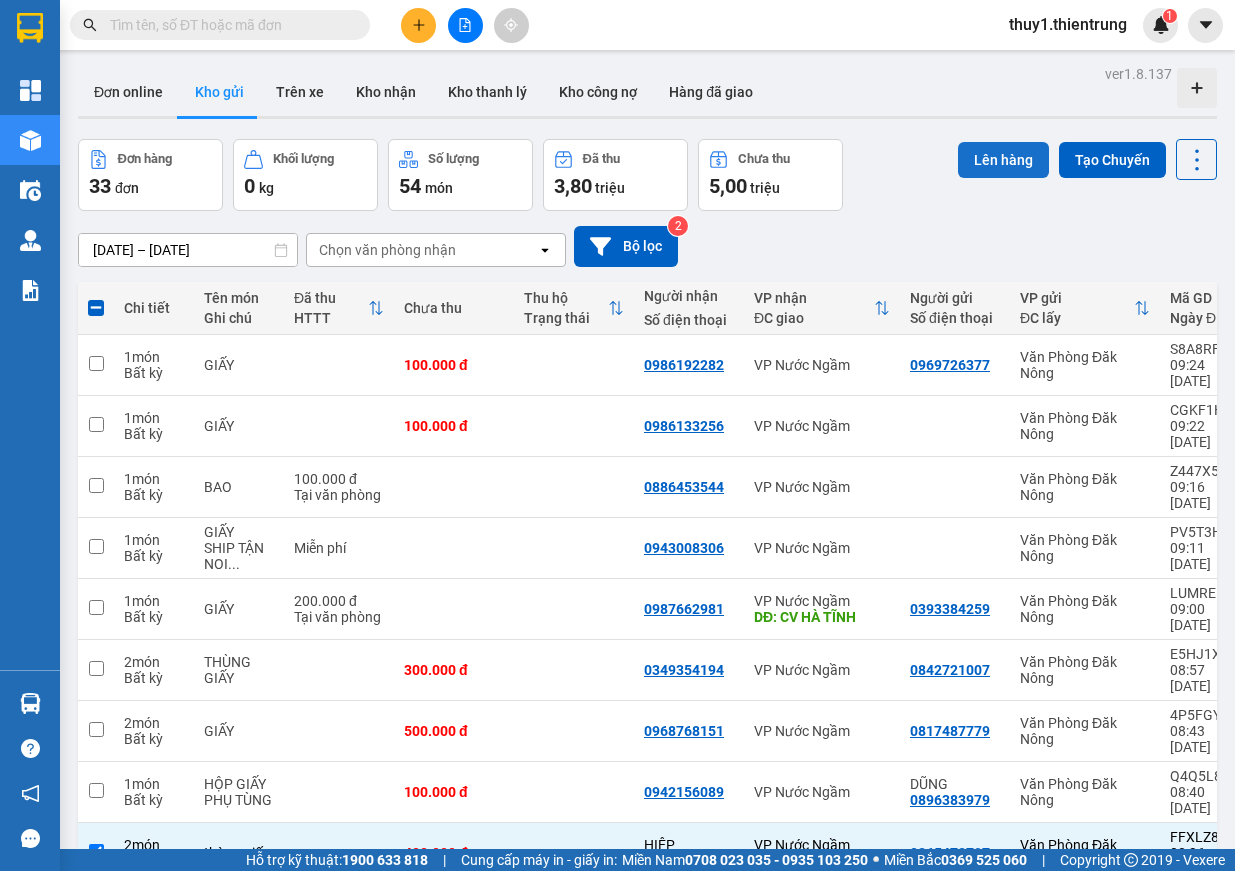 click on "Lên hàng" at bounding box center [1003, 160] 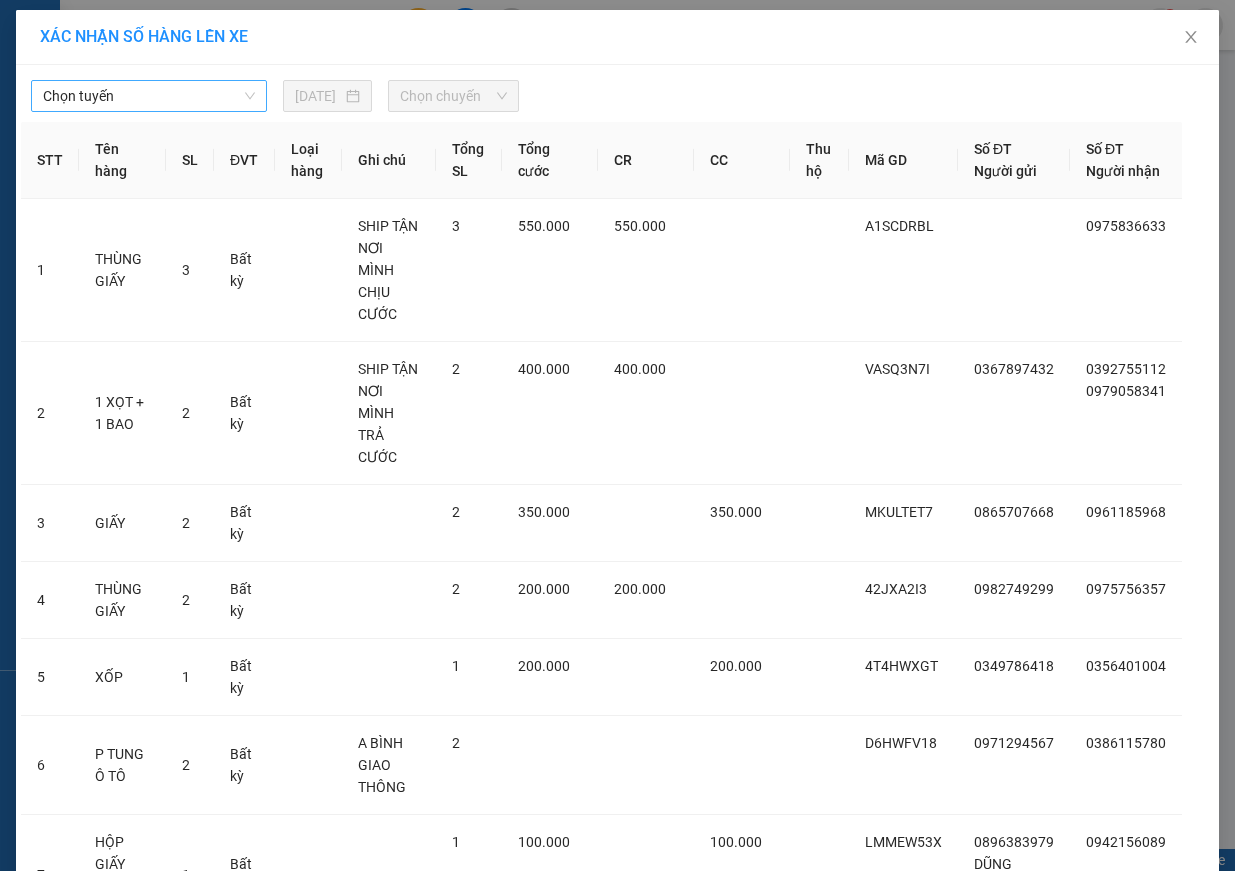click on "Chọn tuyến" at bounding box center [149, 96] 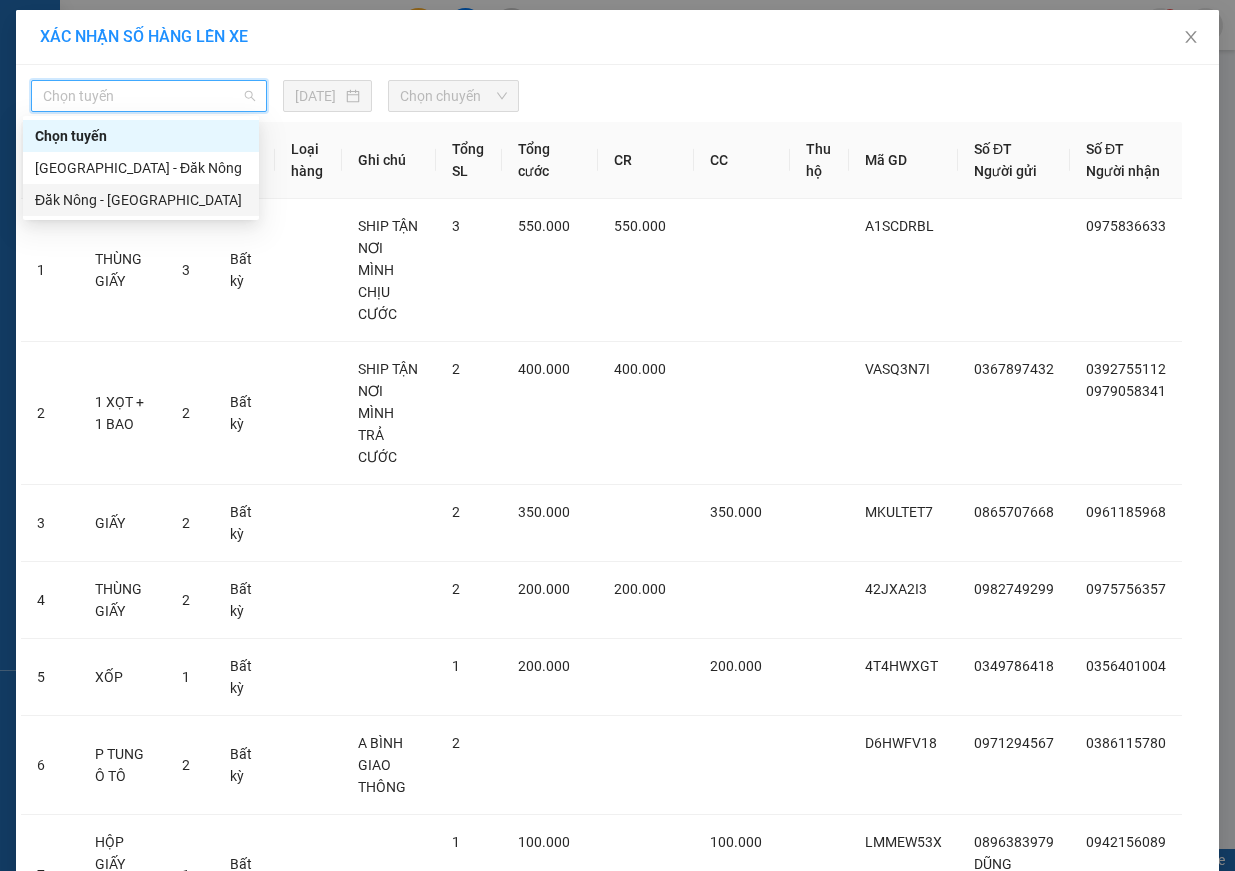 click on "Đăk Nông - Hà Nội" at bounding box center (141, 200) 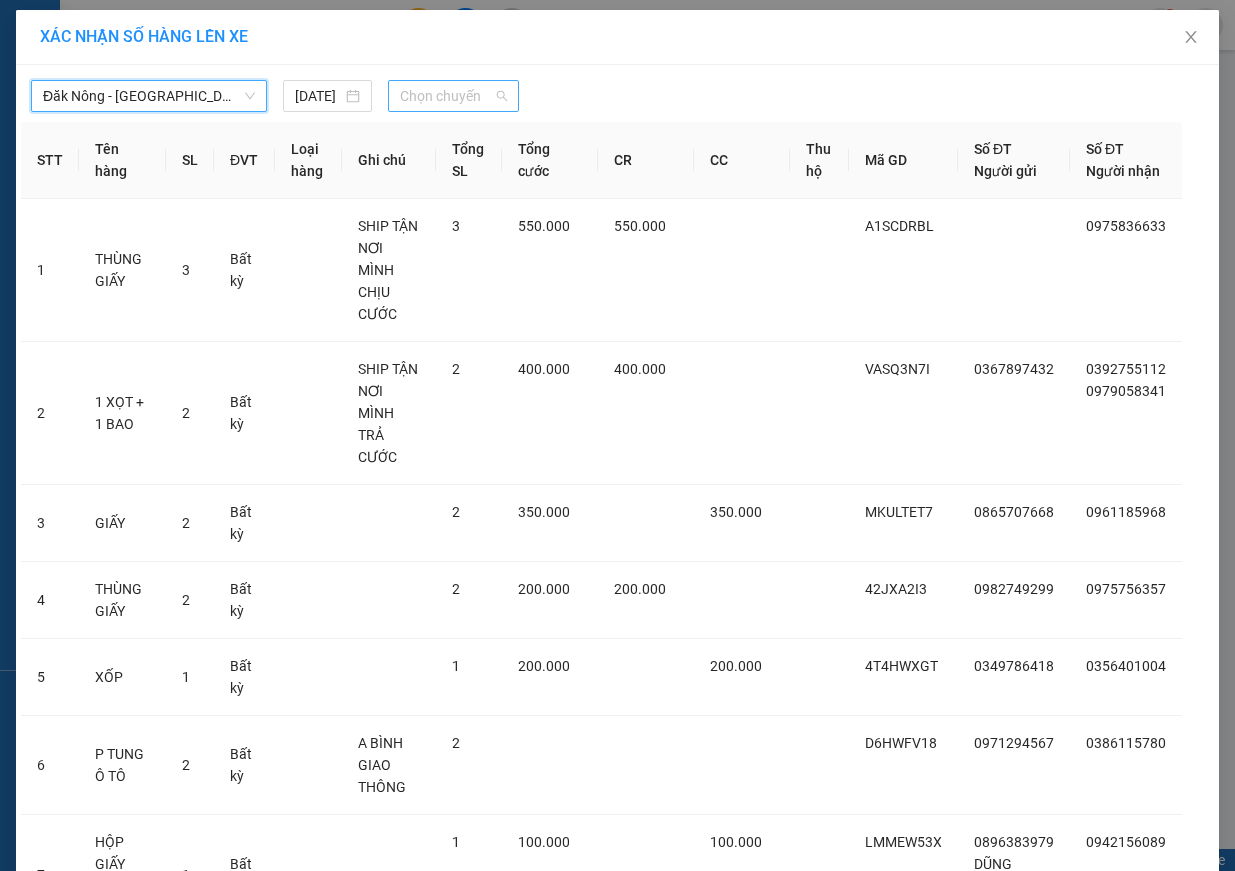 drag, startPoint x: 473, startPoint y: 83, endPoint x: 478, endPoint y: 103, distance: 20.615528 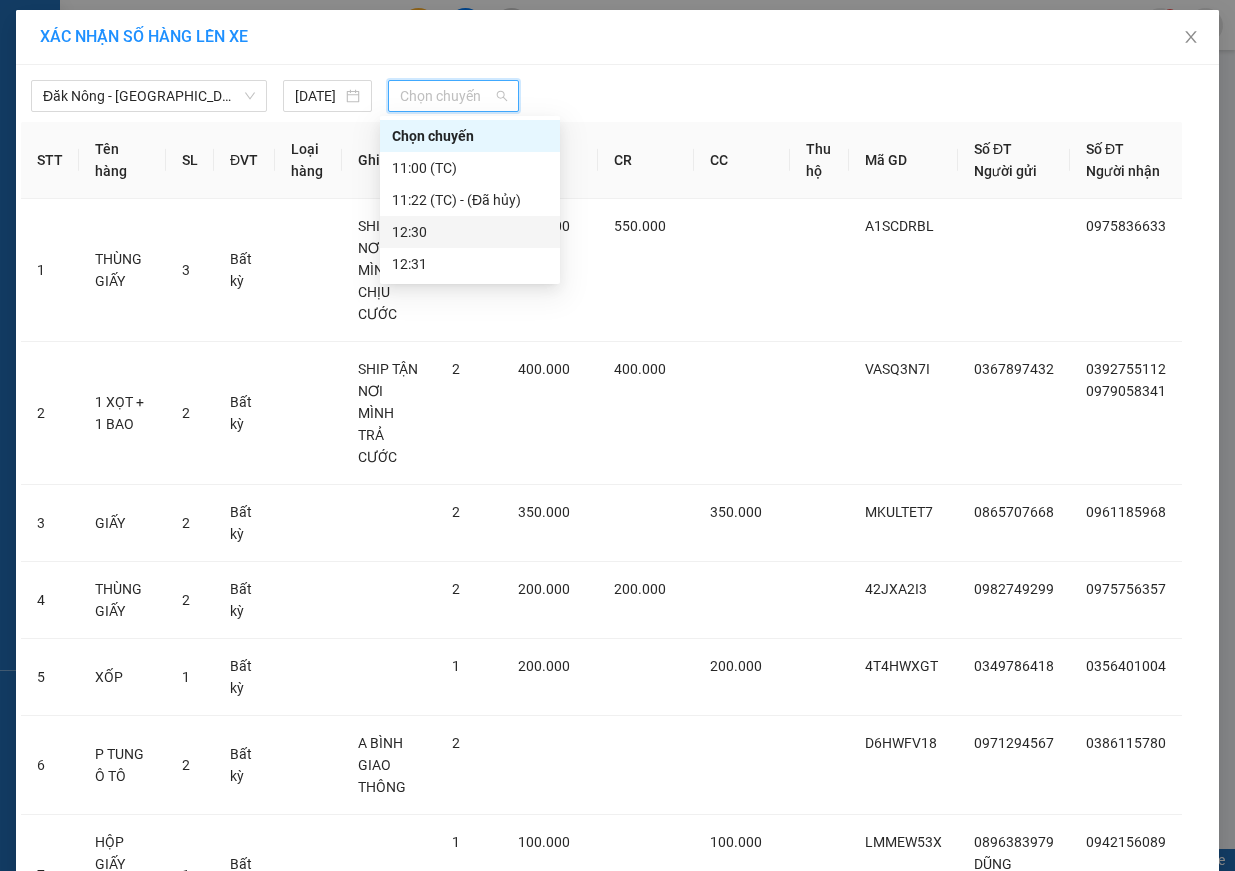 click on "12:30" at bounding box center [470, 232] 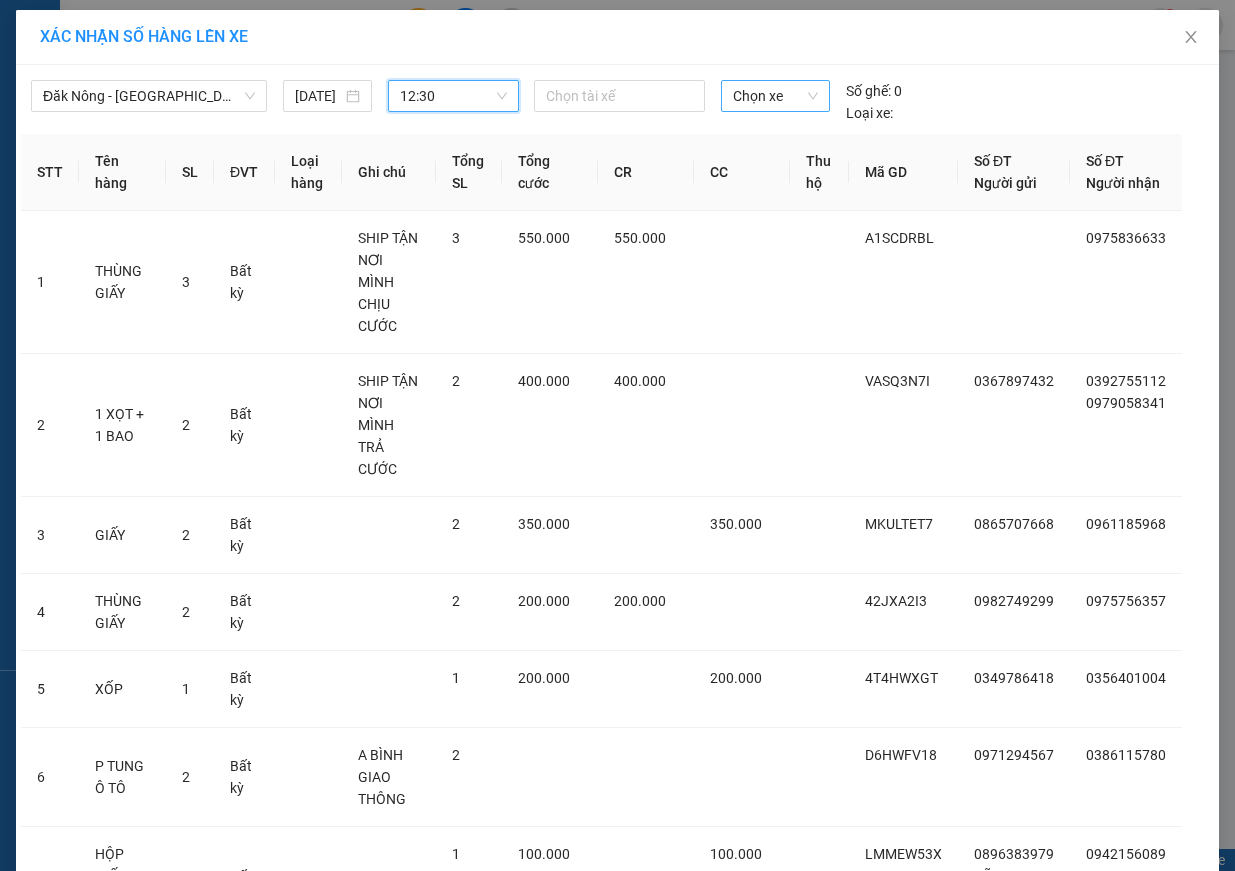 click on "Chọn xe" at bounding box center [775, 96] 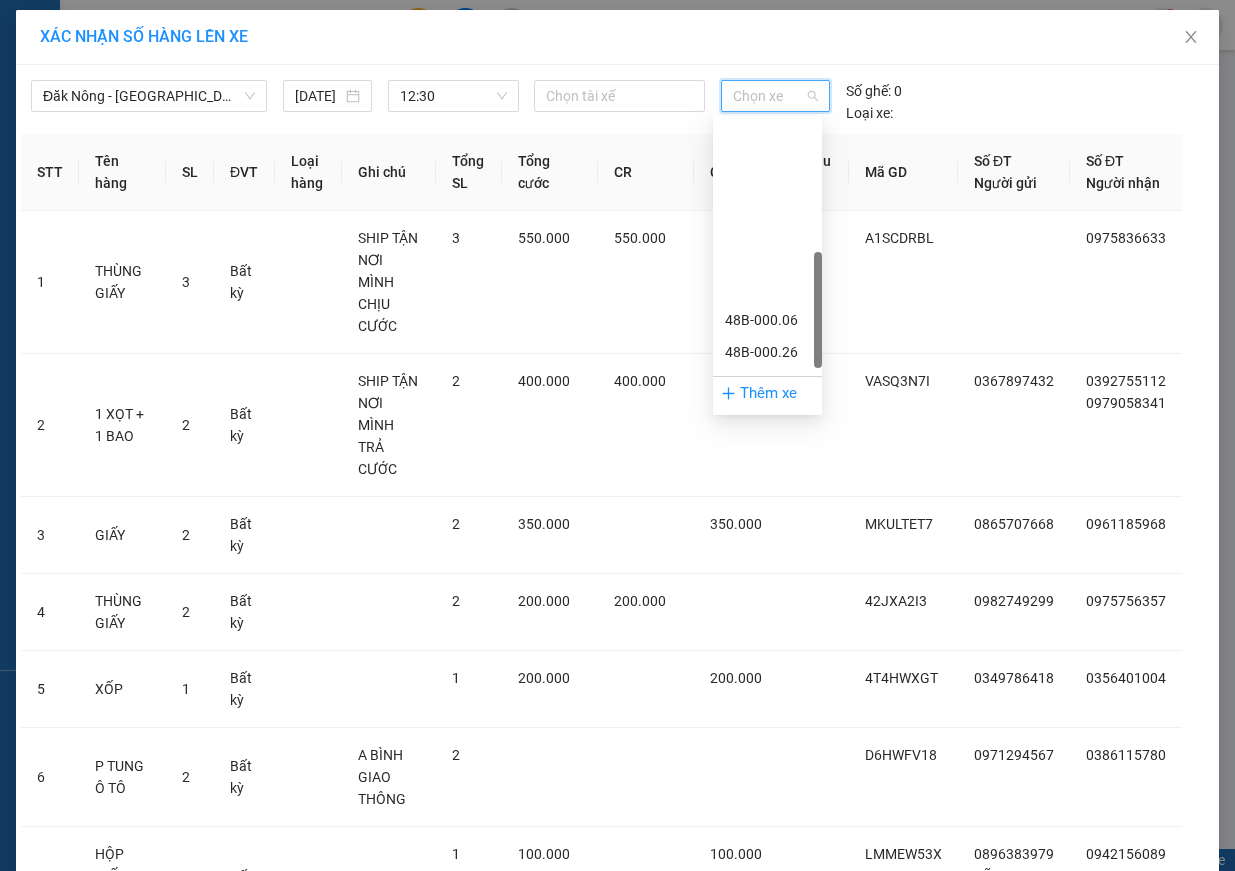 scroll, scrollTop: 448, scrollLeft: 0, axis: vertical 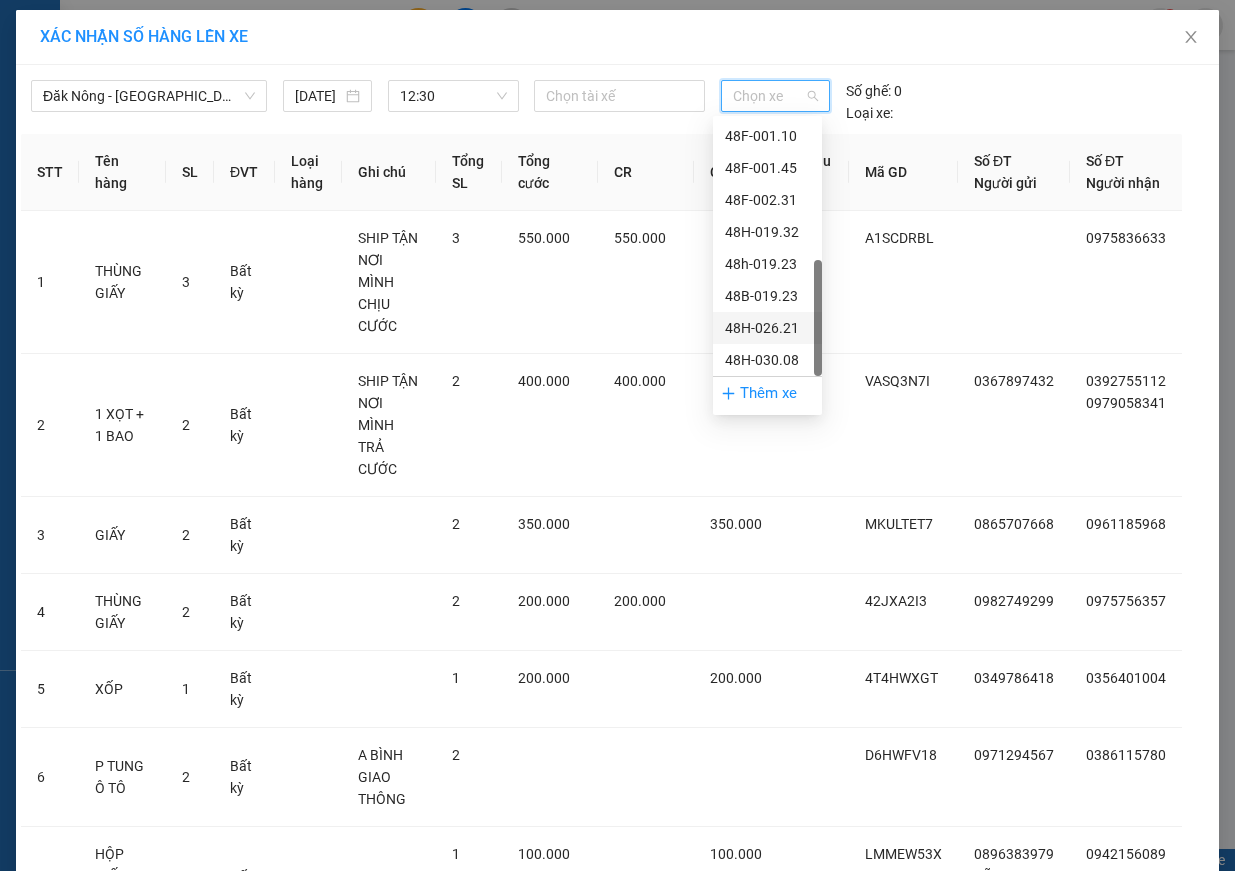 click on "48H-026.21" at bounding box center [767, 328] 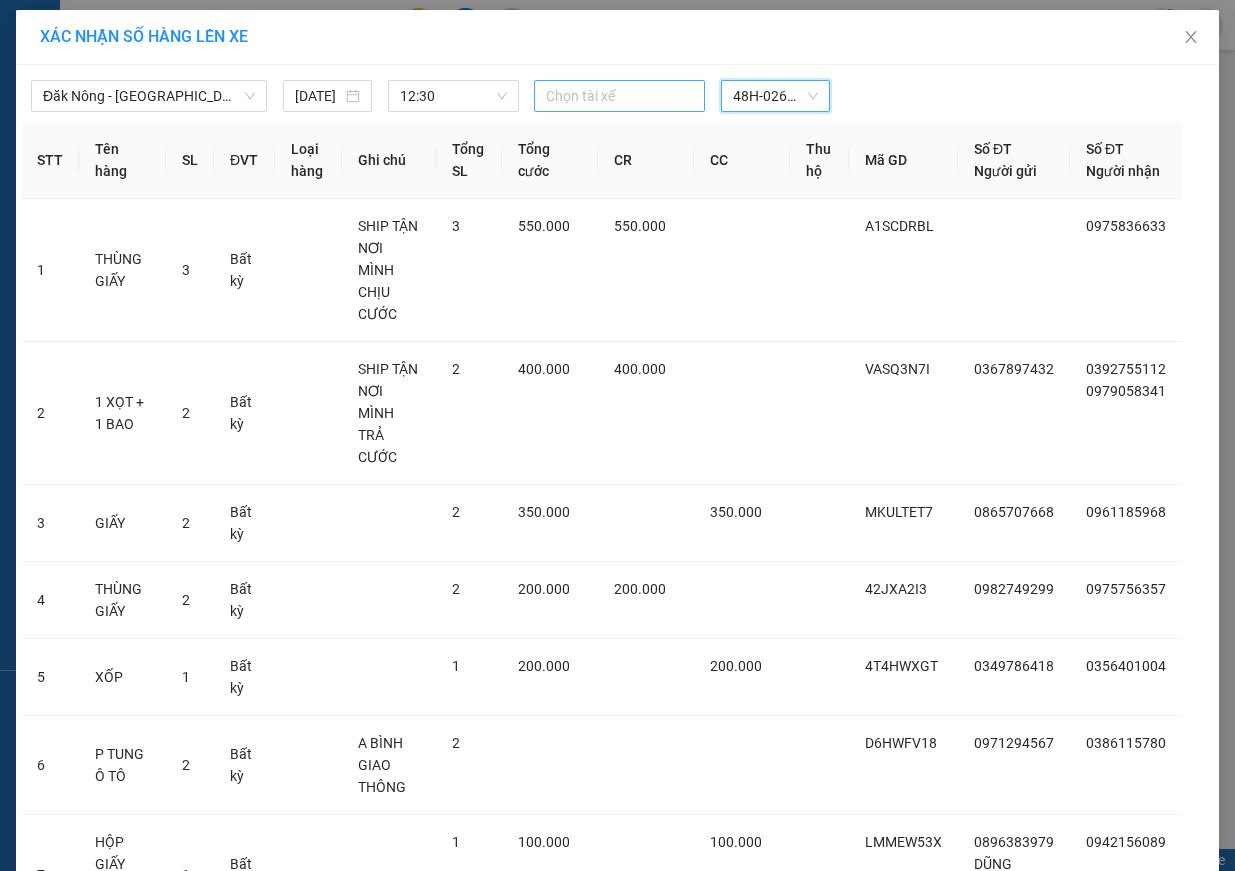 click at bounding box center (619, 96) 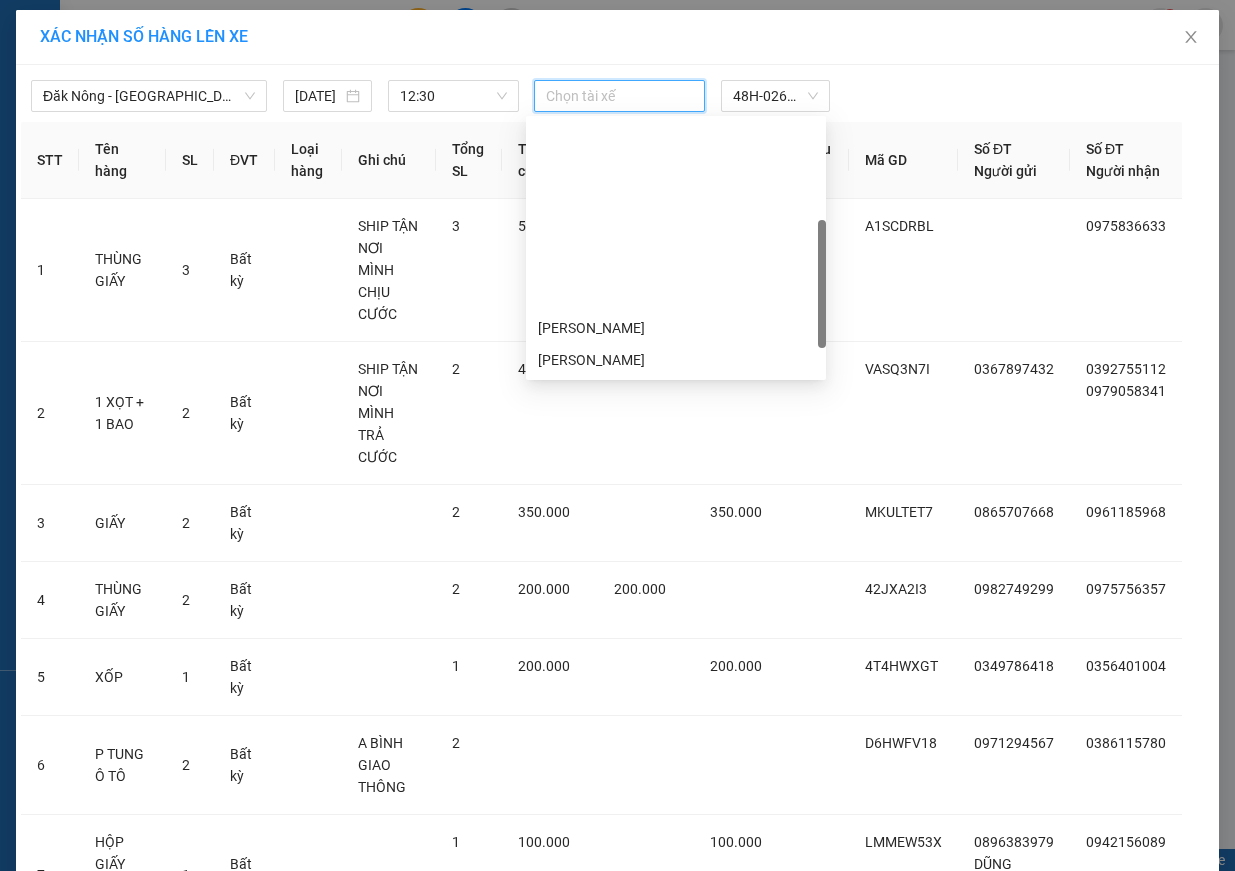 scroll, scrollTop: 256, scrollLeft: 0, axis: vertical 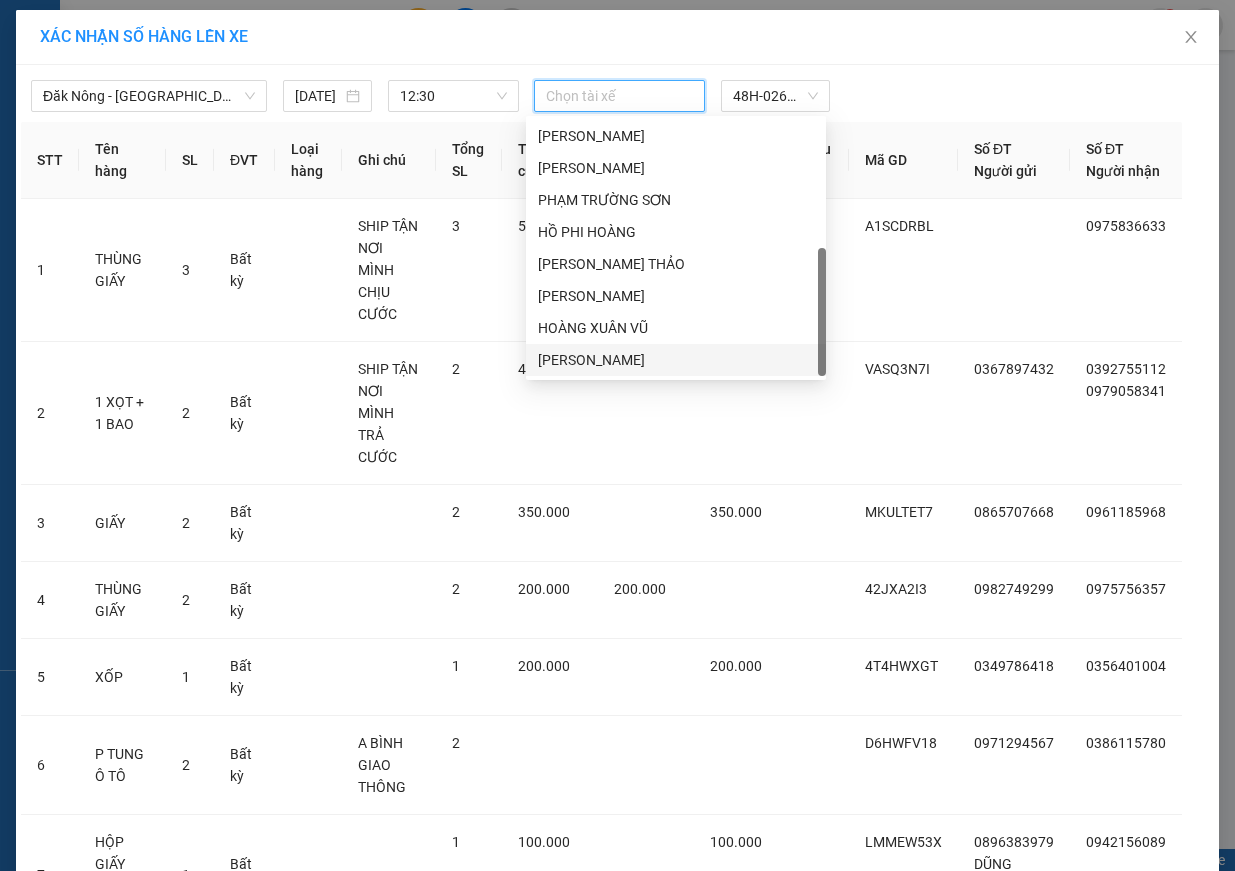 click on "NGUYỄN VĂN THẮNG" at bounding box center (676, 360) 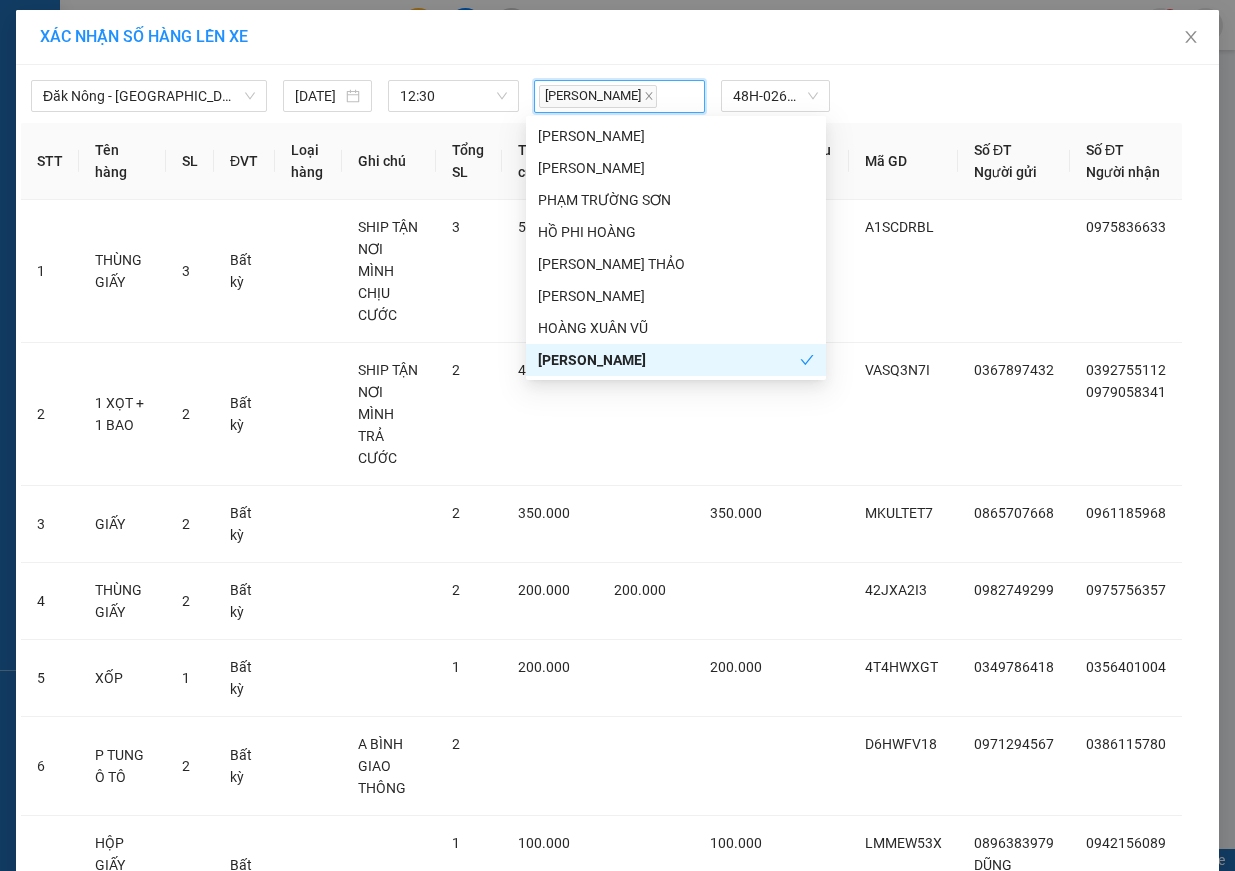 scroll, scrollTop: 700, scrollLeft: 0, axis: vertical 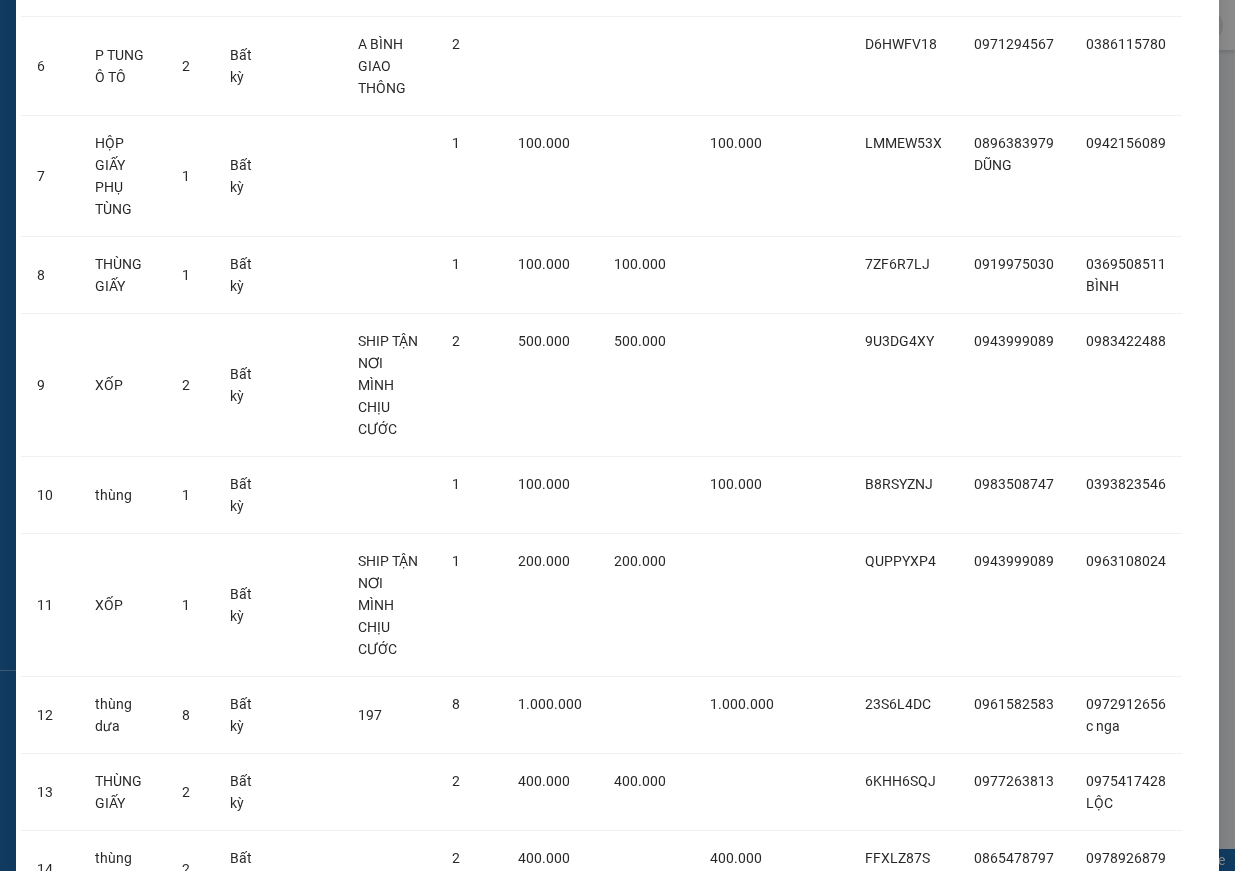 click on "Lên hàng" at bounding box center (691, 1021) 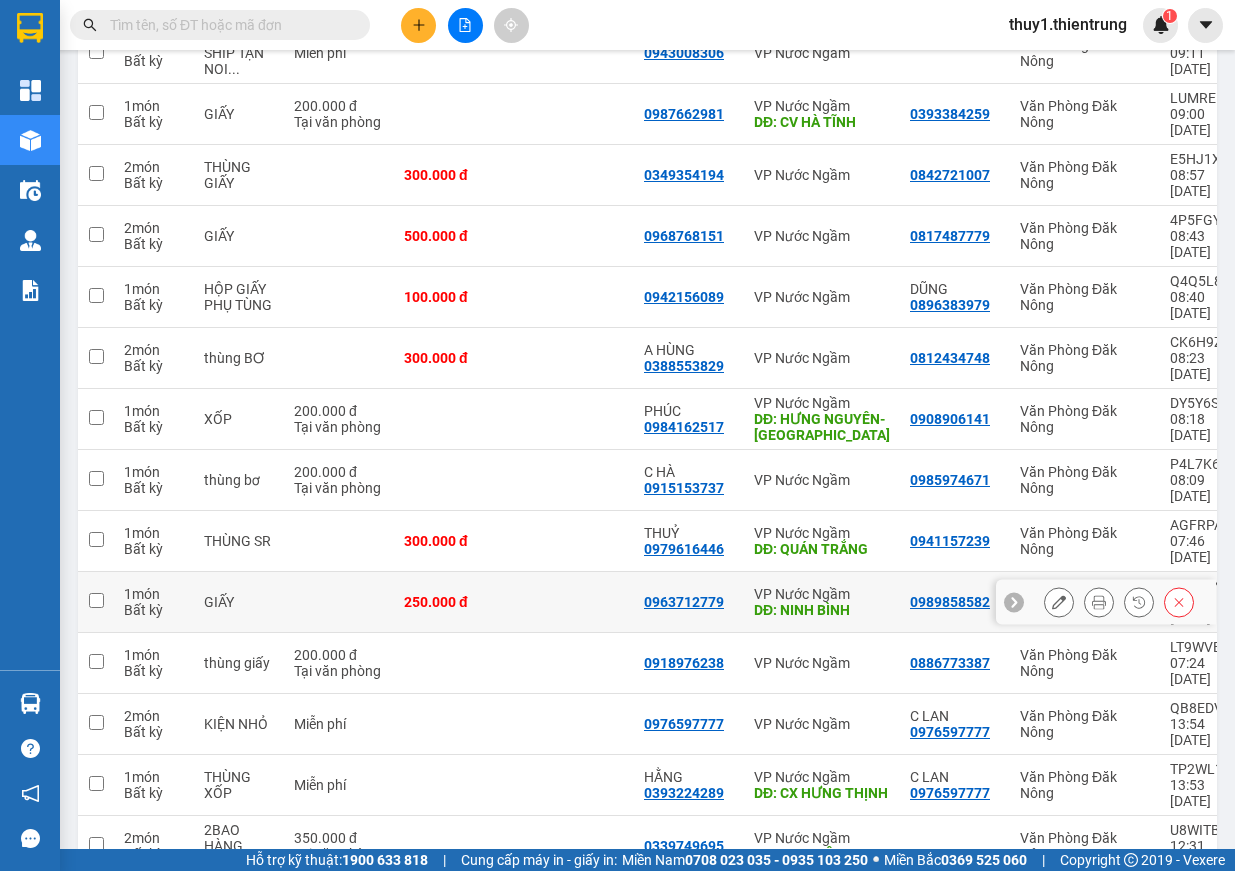 scroll, scrollTop: 0, scrollLeft: 0, axis: both 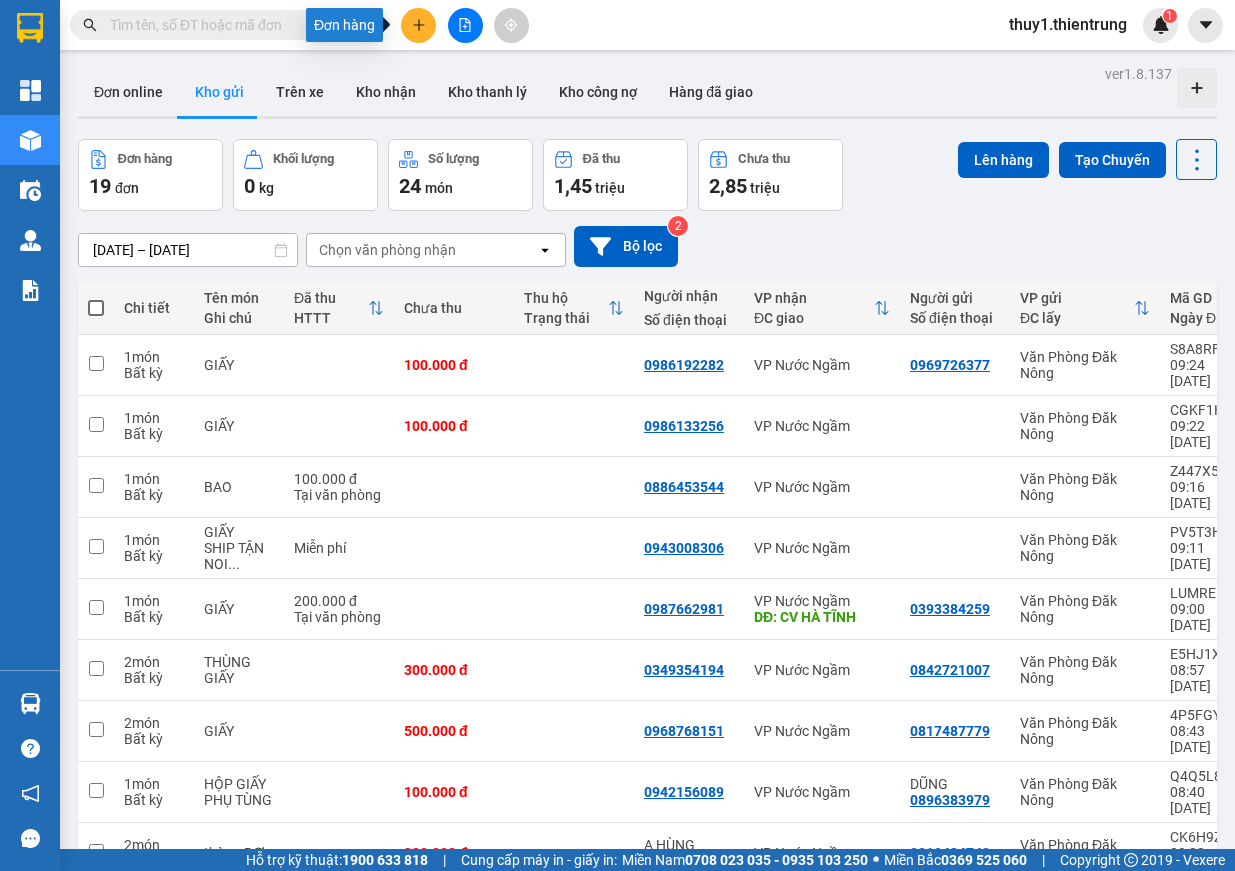 click 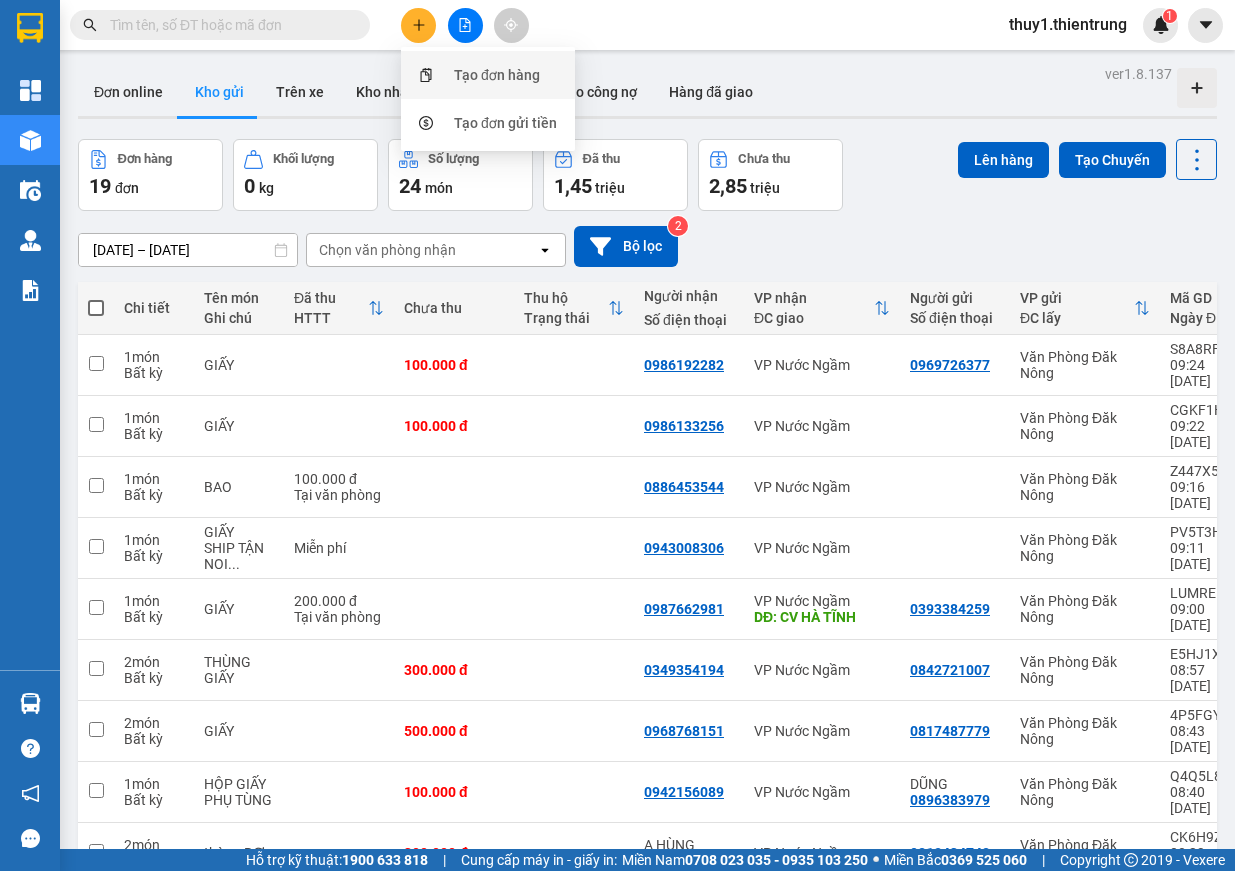 click on "Tạo đơn hàng" at bounding box center (488, 75) 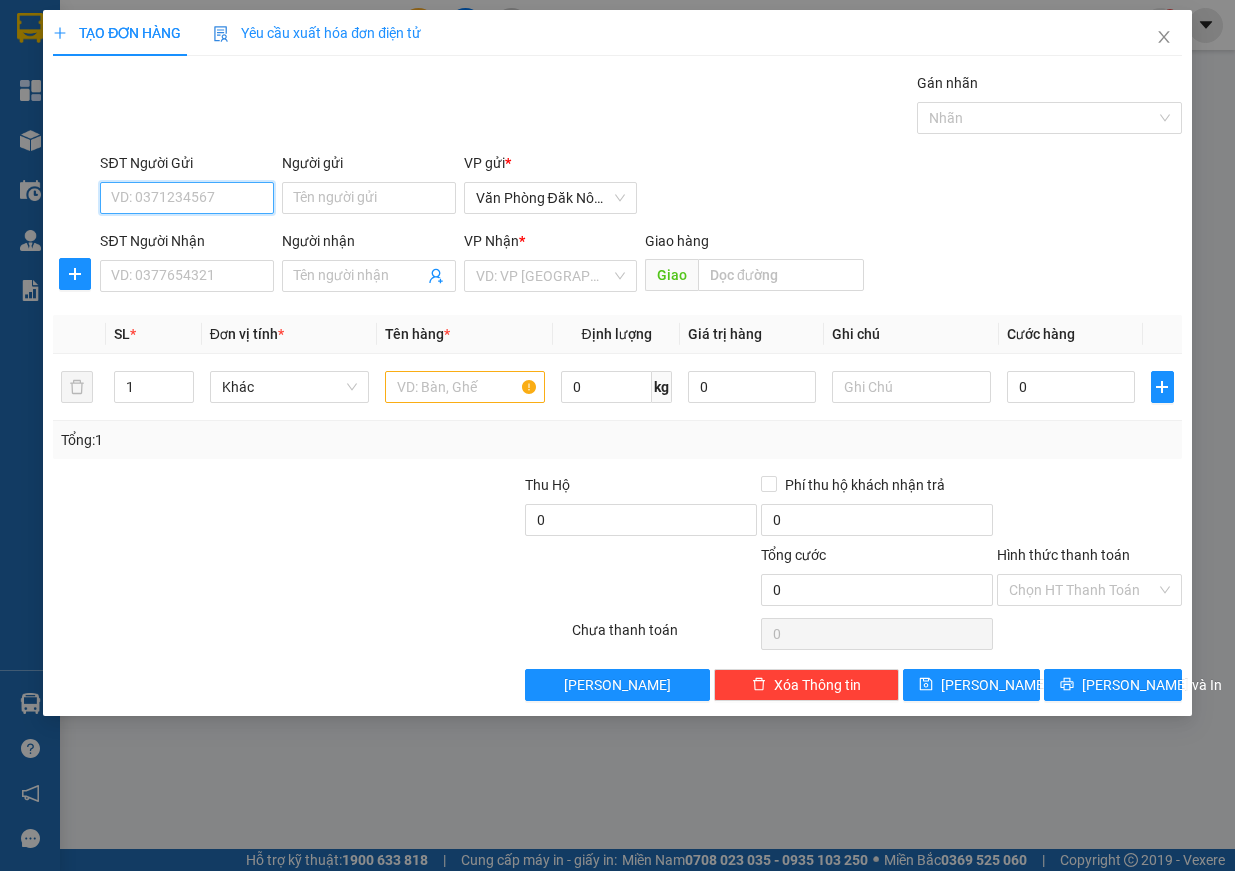 click on "SĐT Người Gửi" at bounding box center [187, 198] 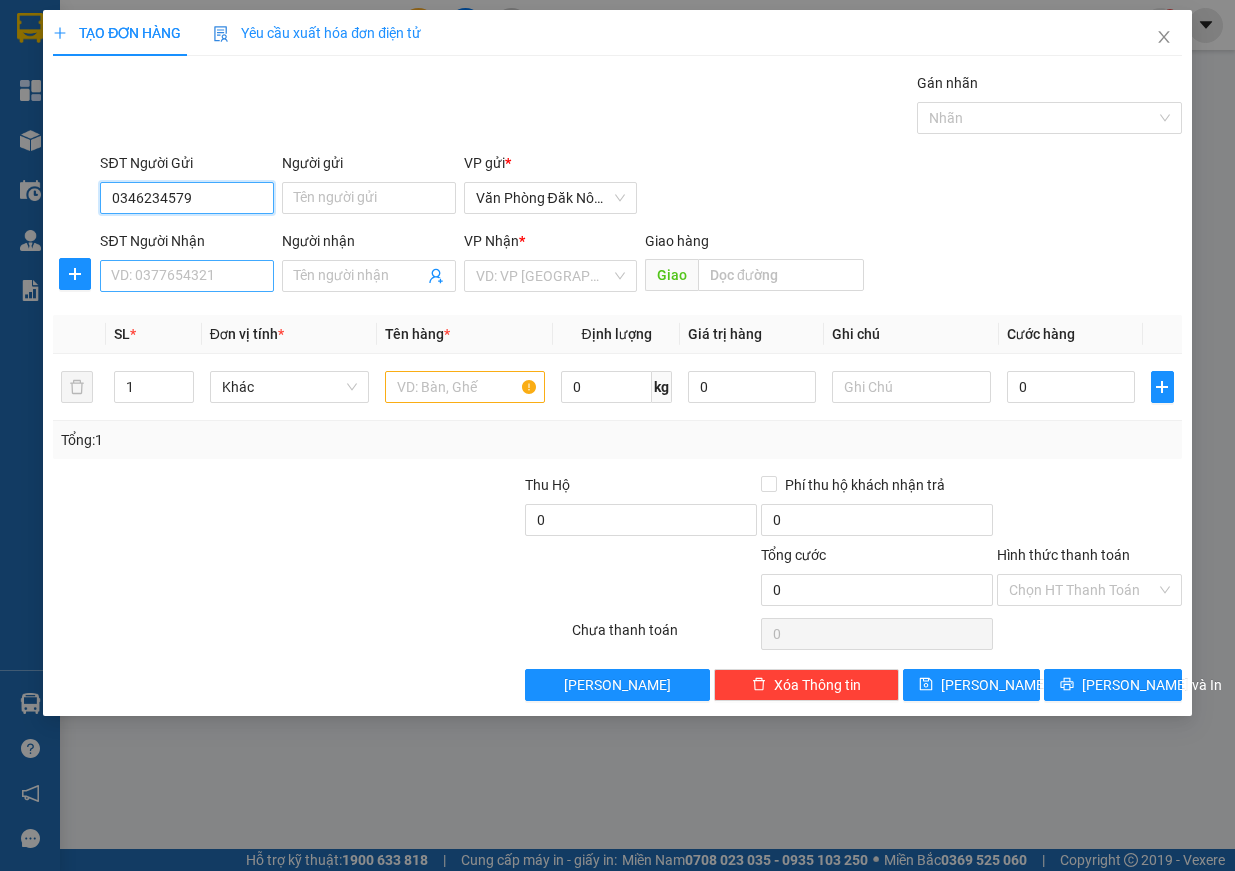 type on "0346234579" 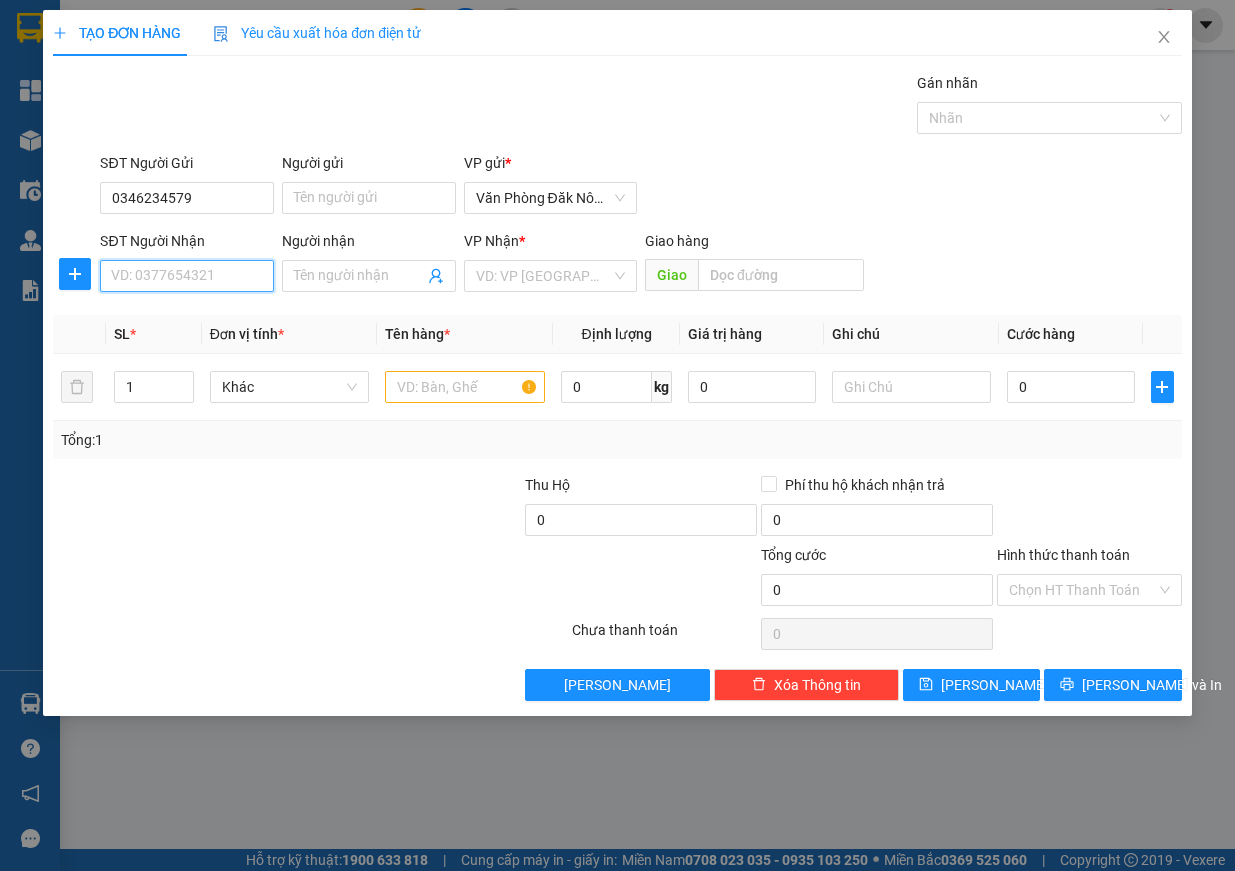 click on "SĐT Người Nhận" at bounding box center (187, 276) 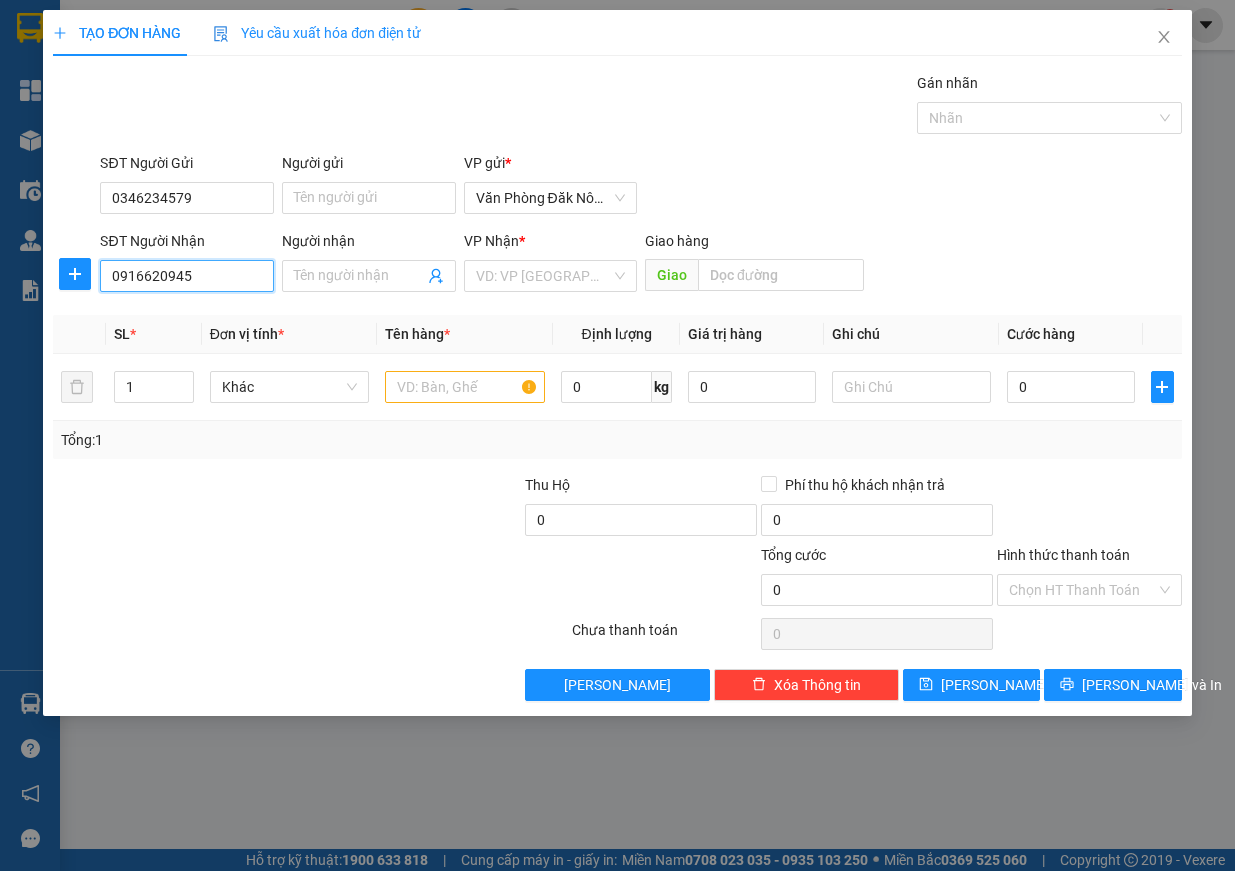 type on "0916620945" 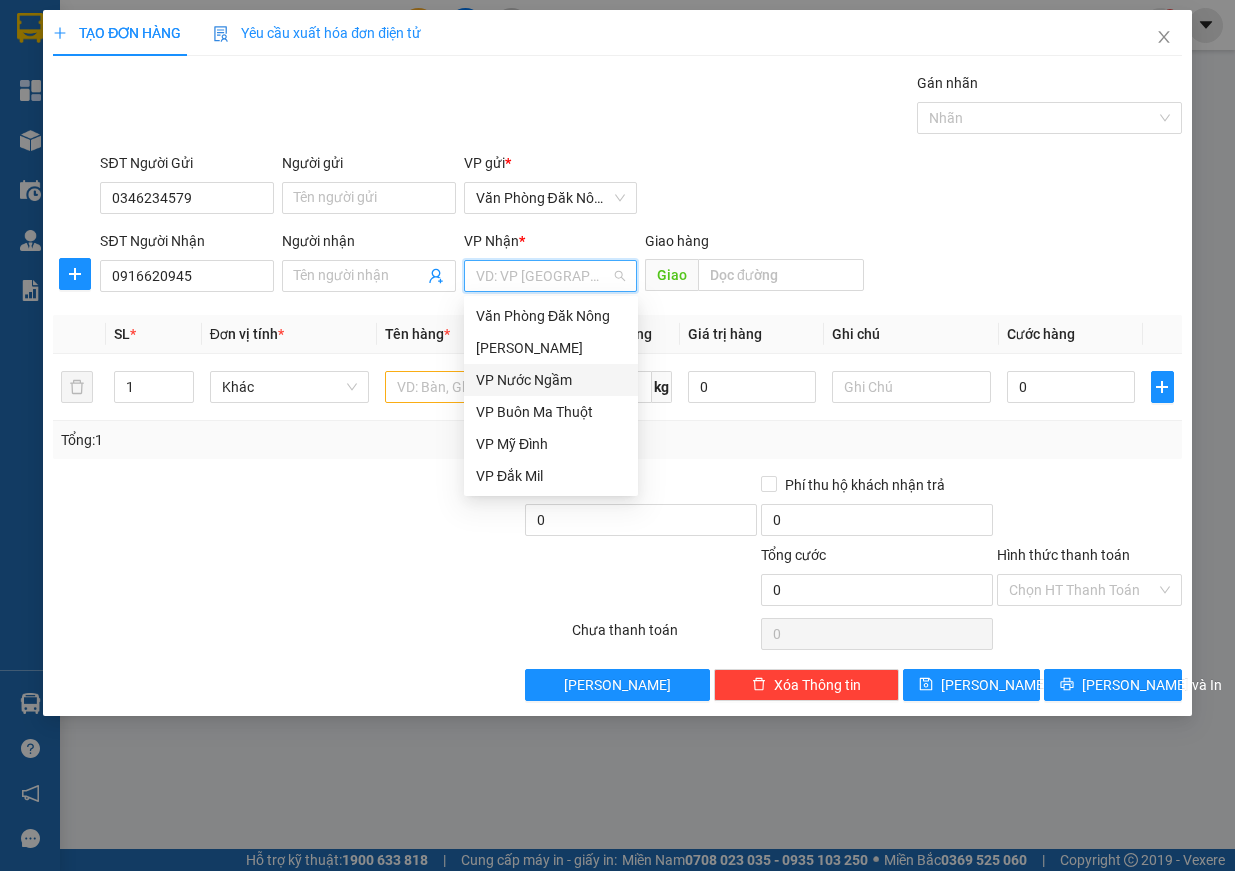 click on "VP Nước Ngầm" at bounding box center [551, 380] 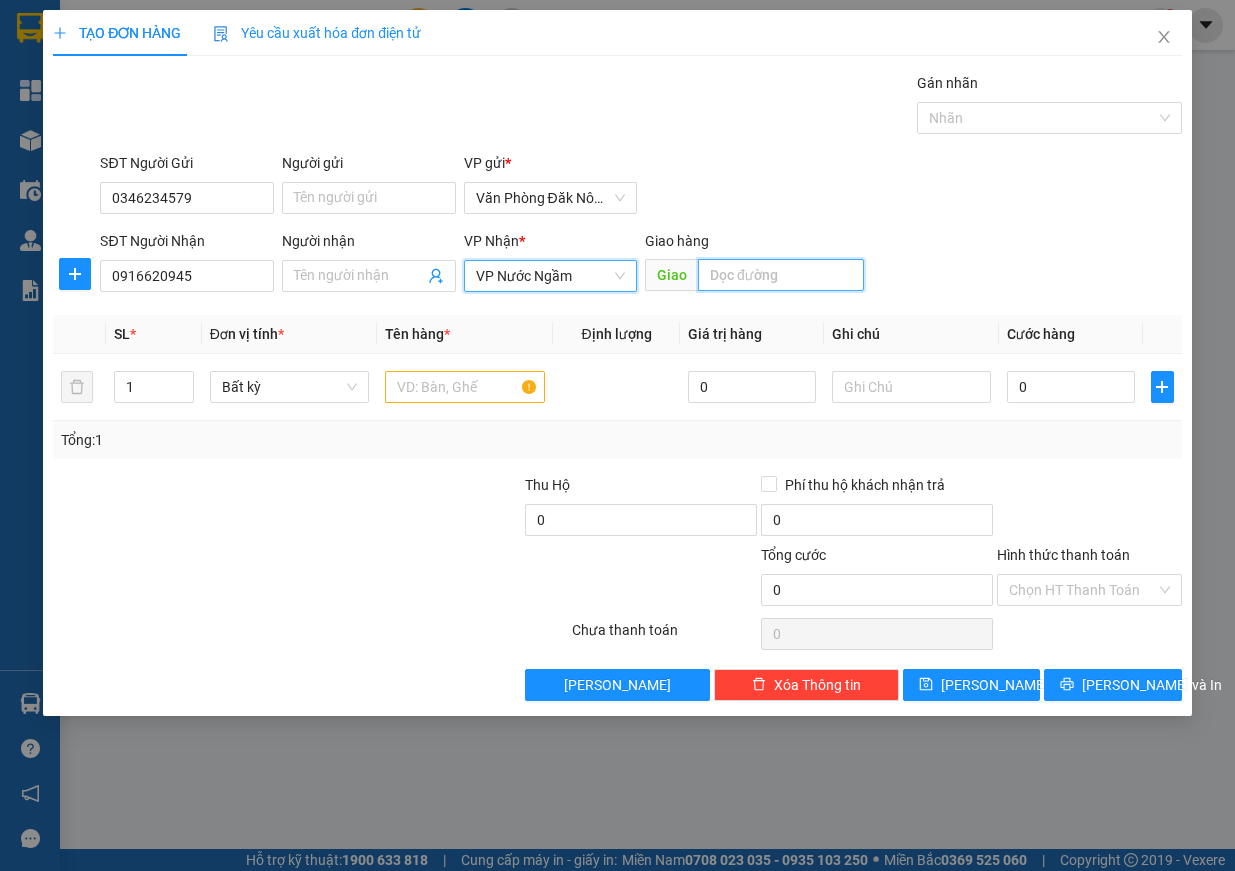 click at bounding box center [781, 275] 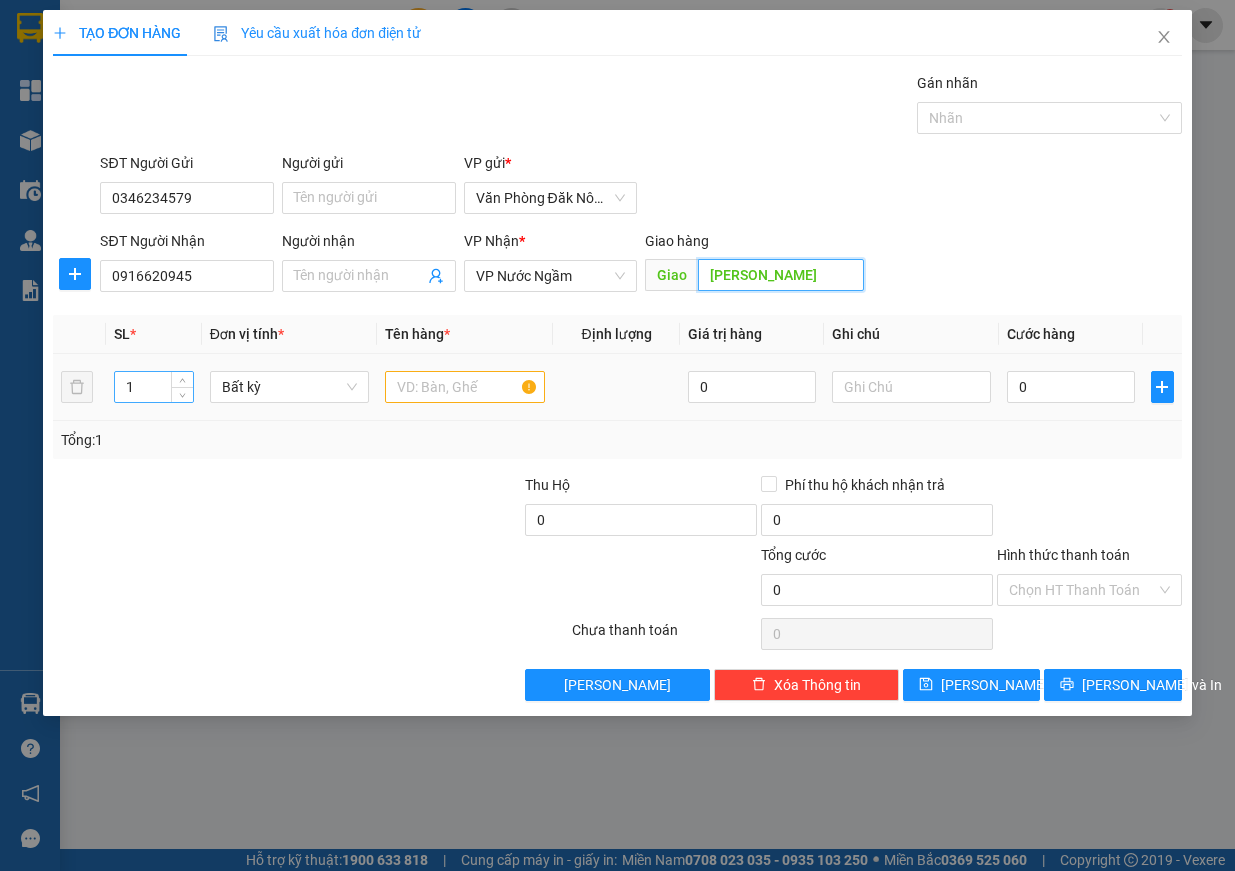type on "THẠCH LONG" 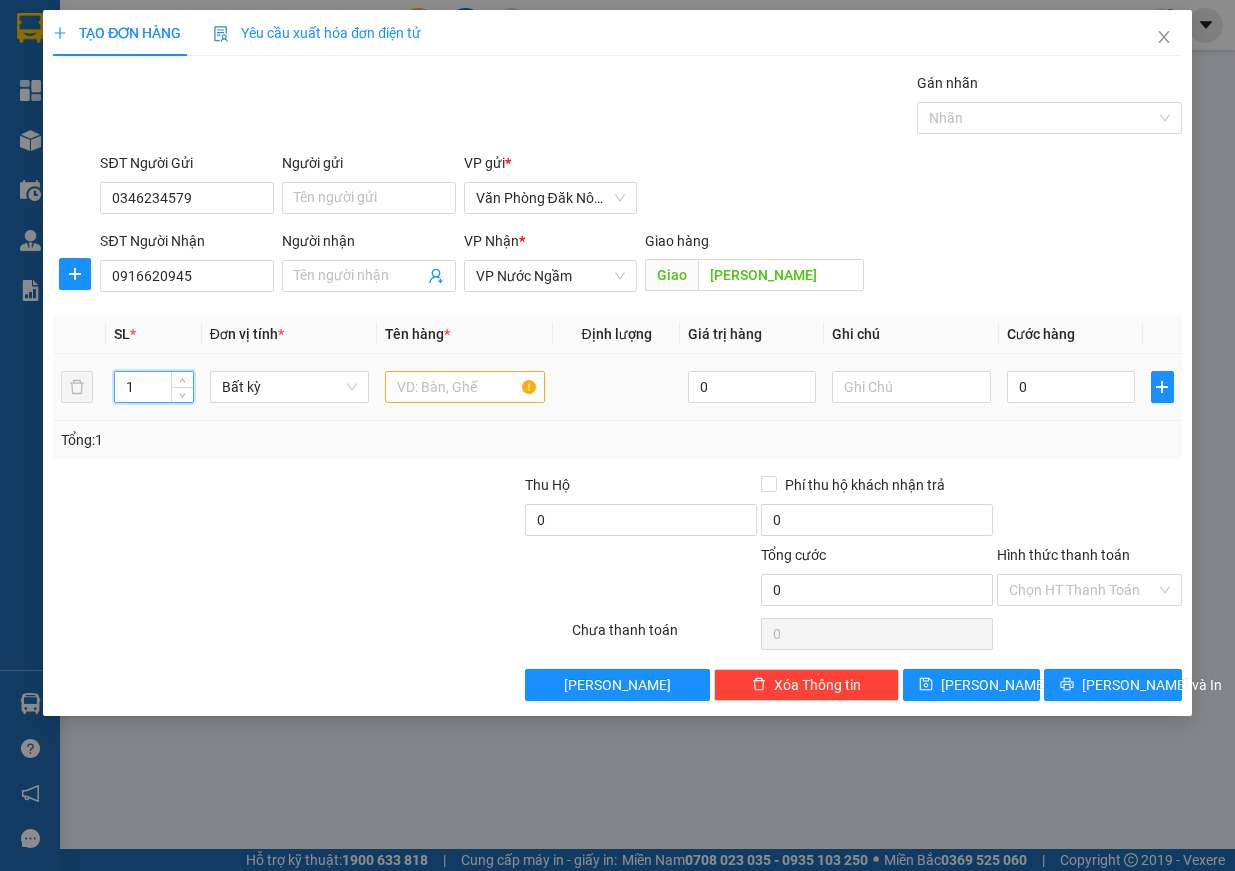 drag, startPoint x: 151, startPoint y: 388, endPoint x: 106, endPoint y: 387, distance: 45.01111 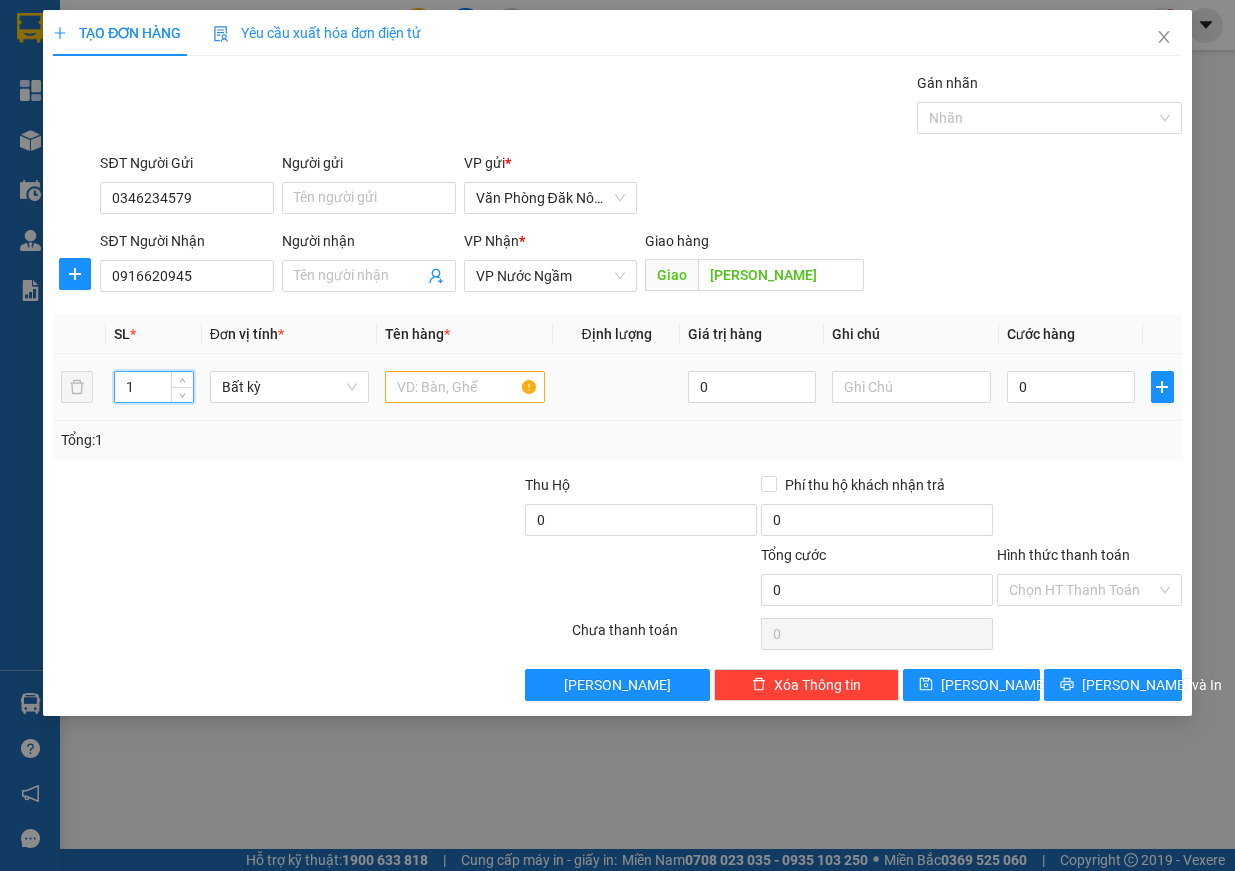 click on "1" at bounding box center [154, 387] 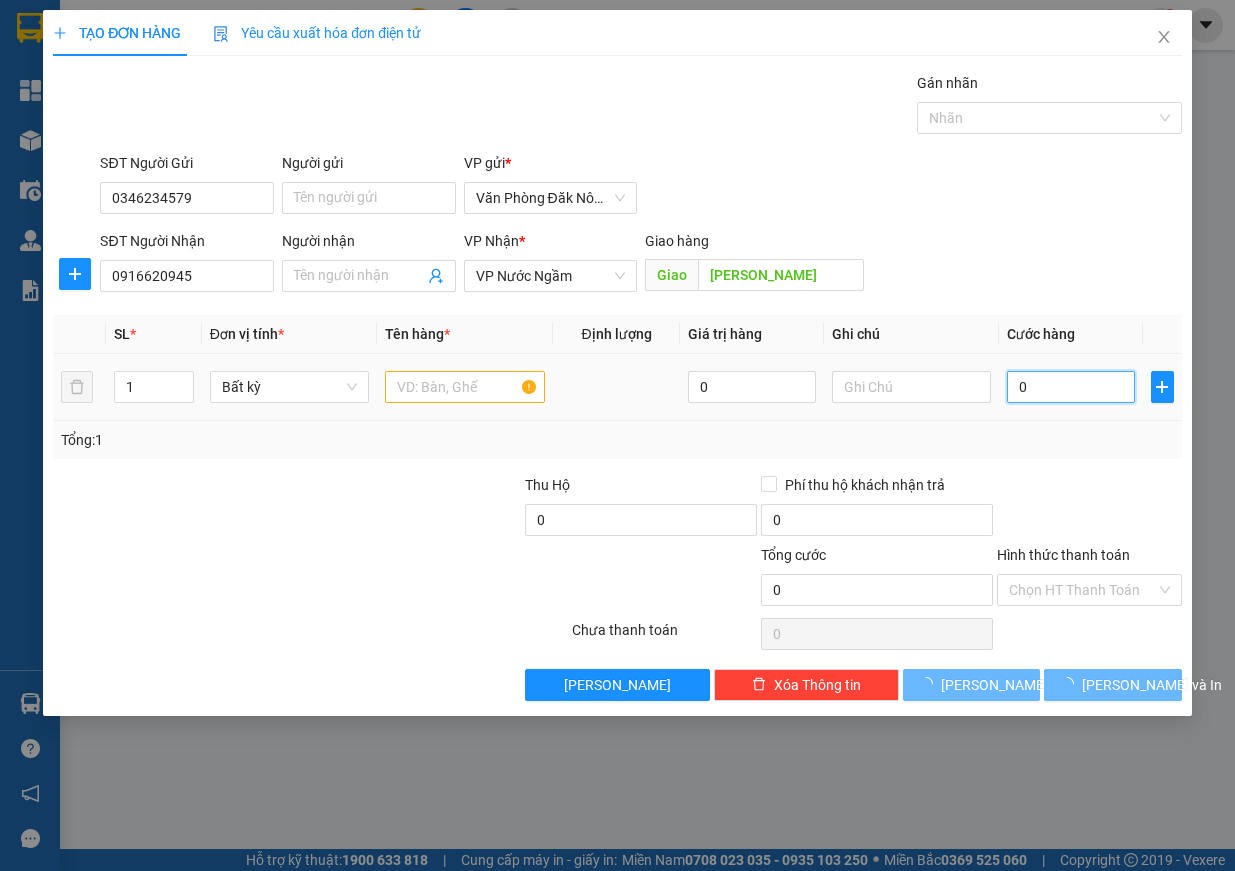click on "0" at bounding box center [1071, 387] 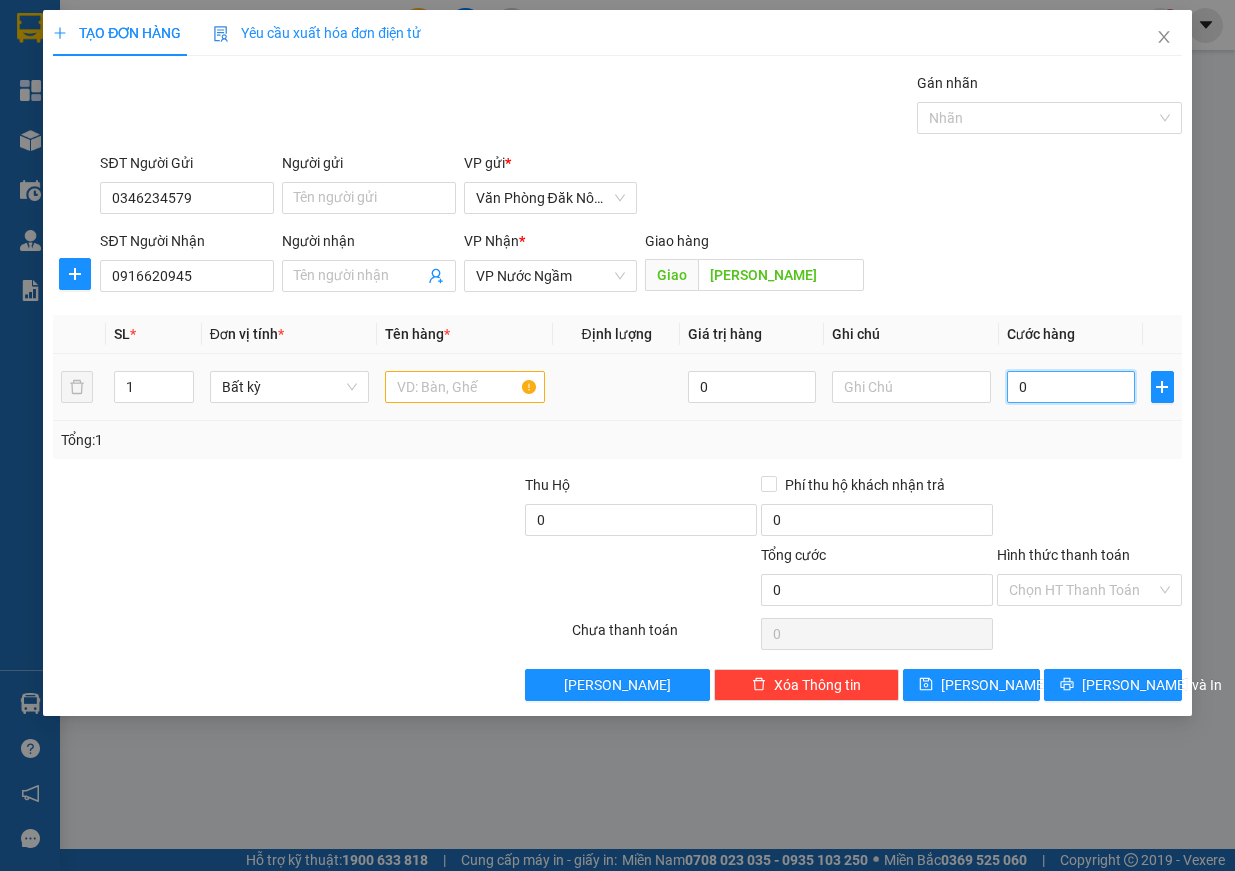type on "2" 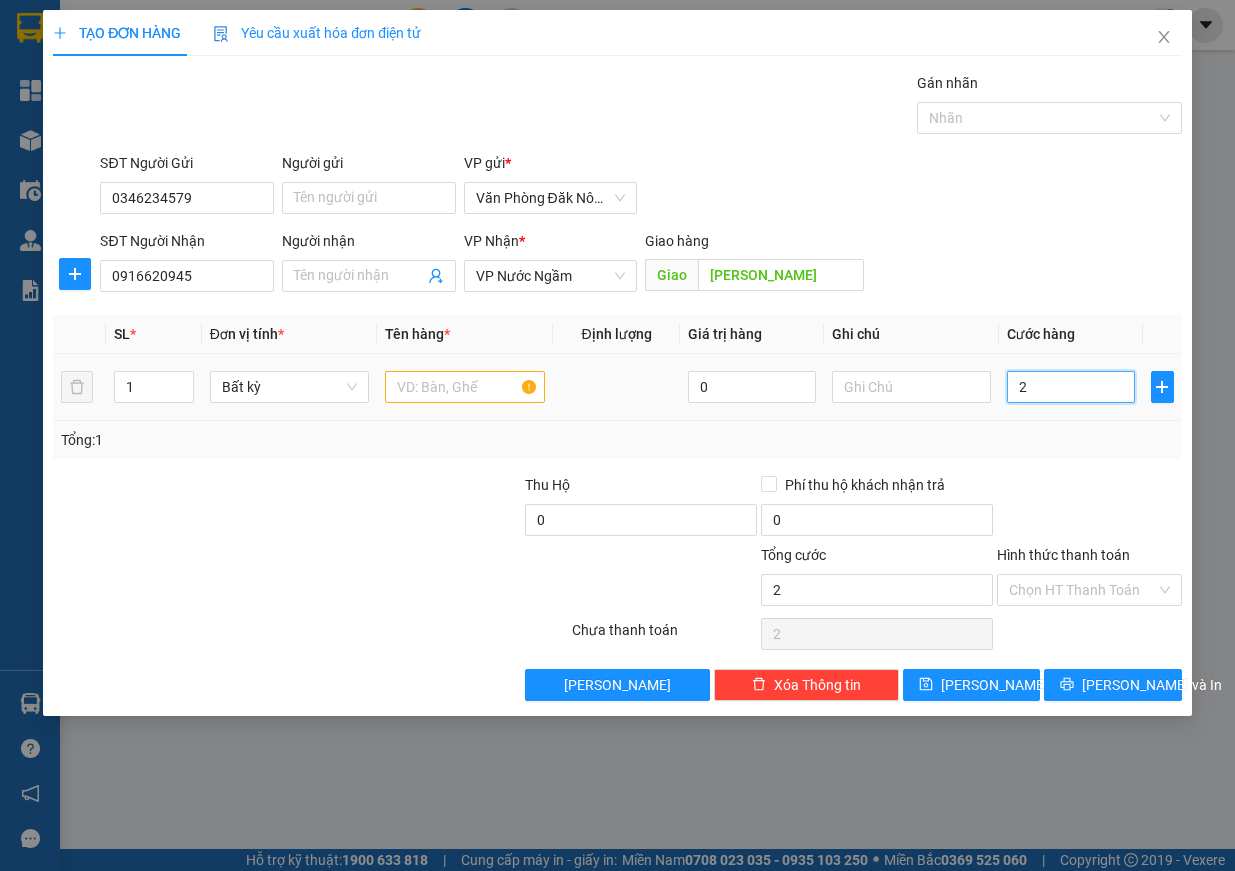 type on "20" 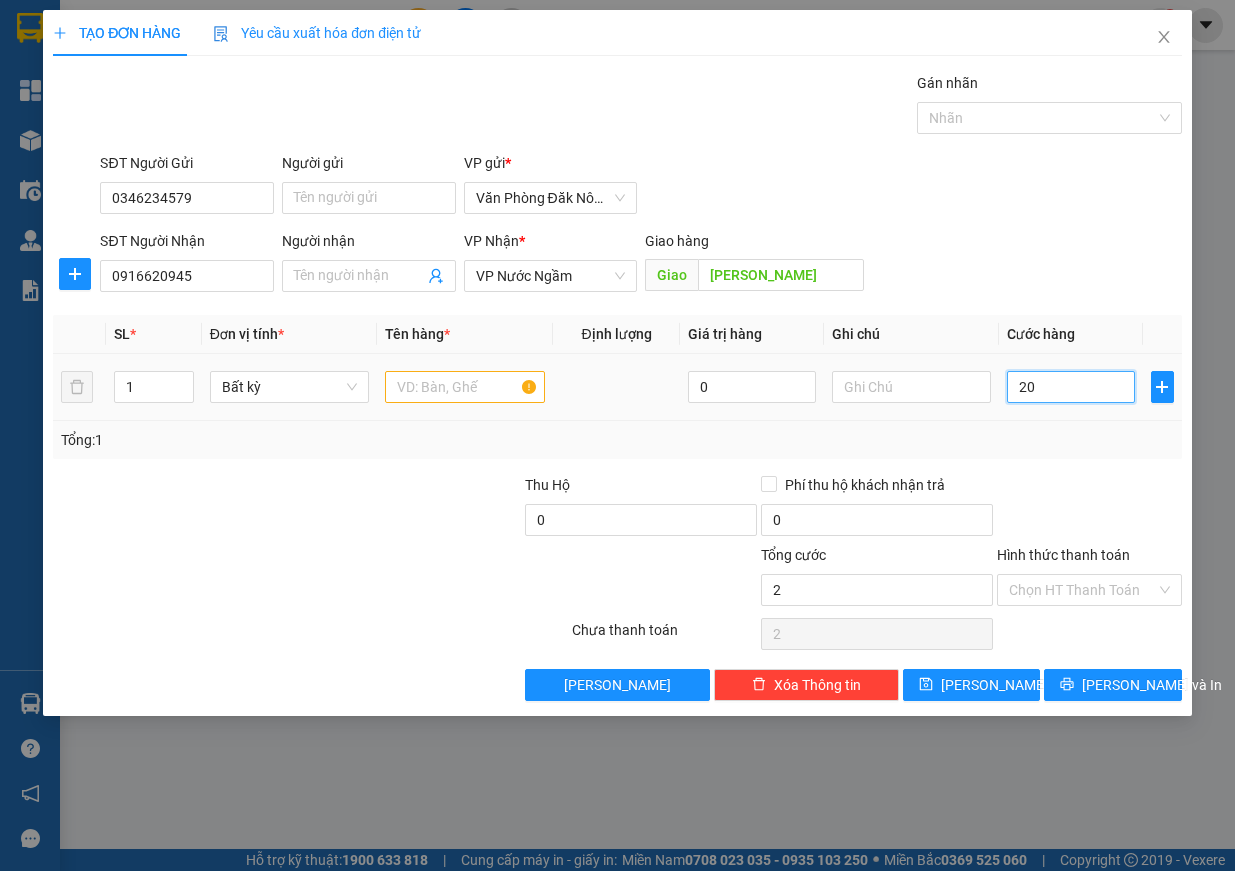type on "20" 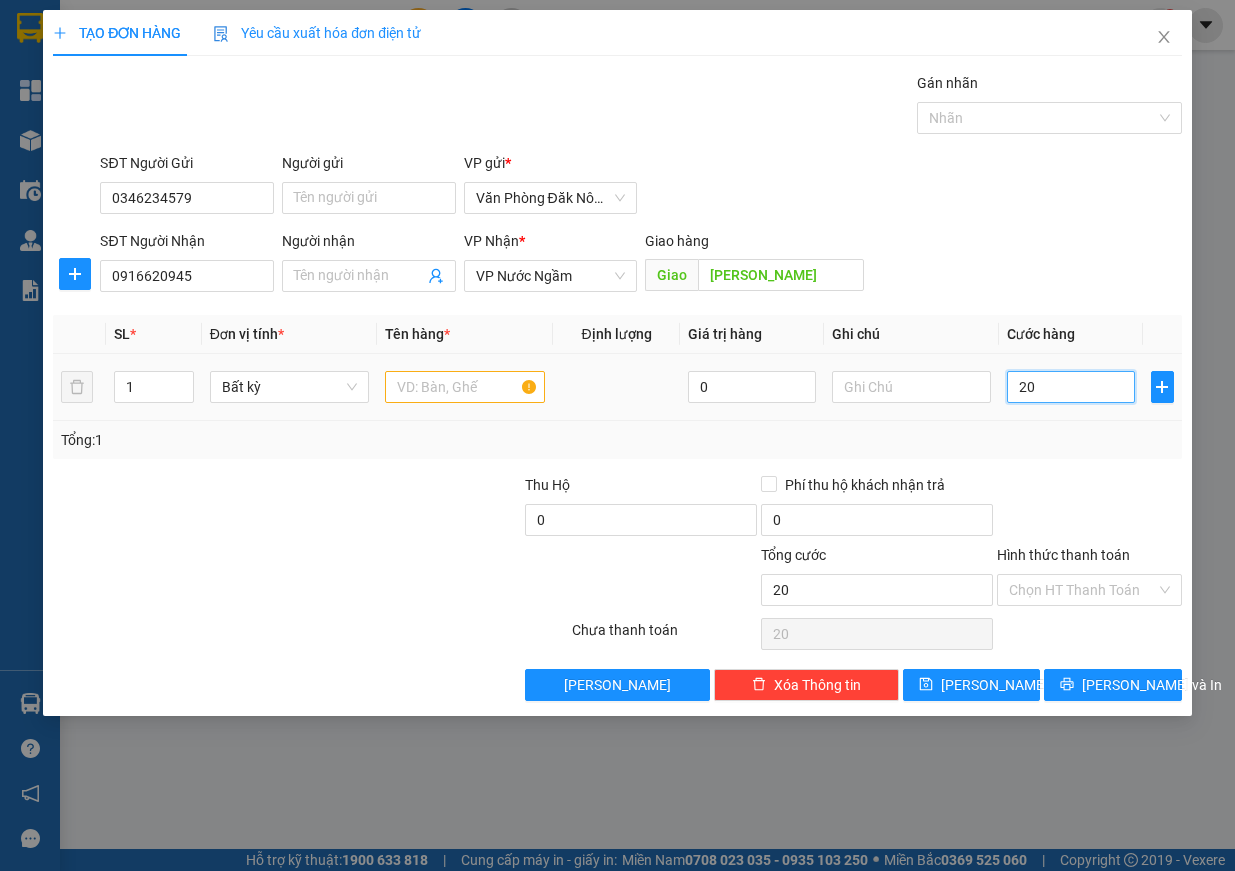 type on "200" 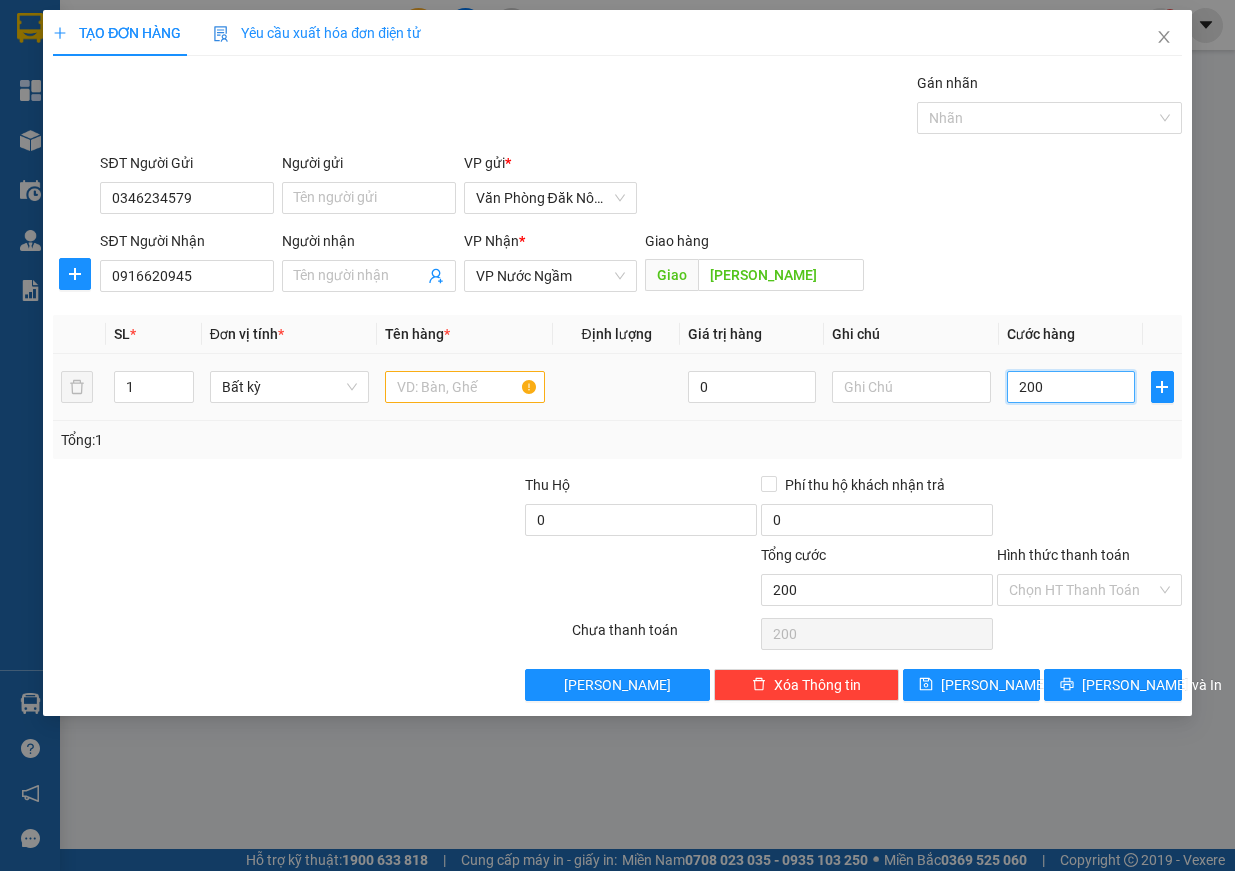 type on "2.000" 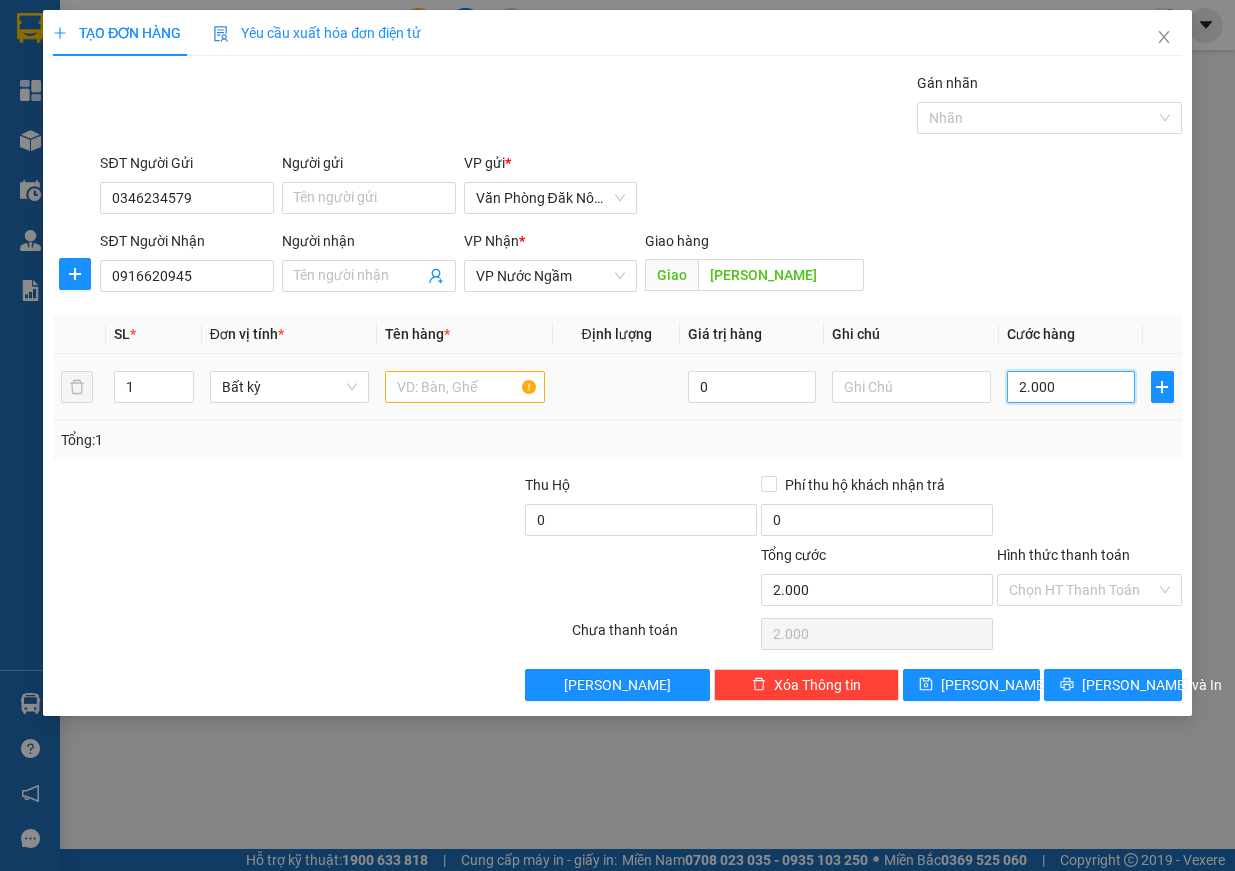 type on "20.000" 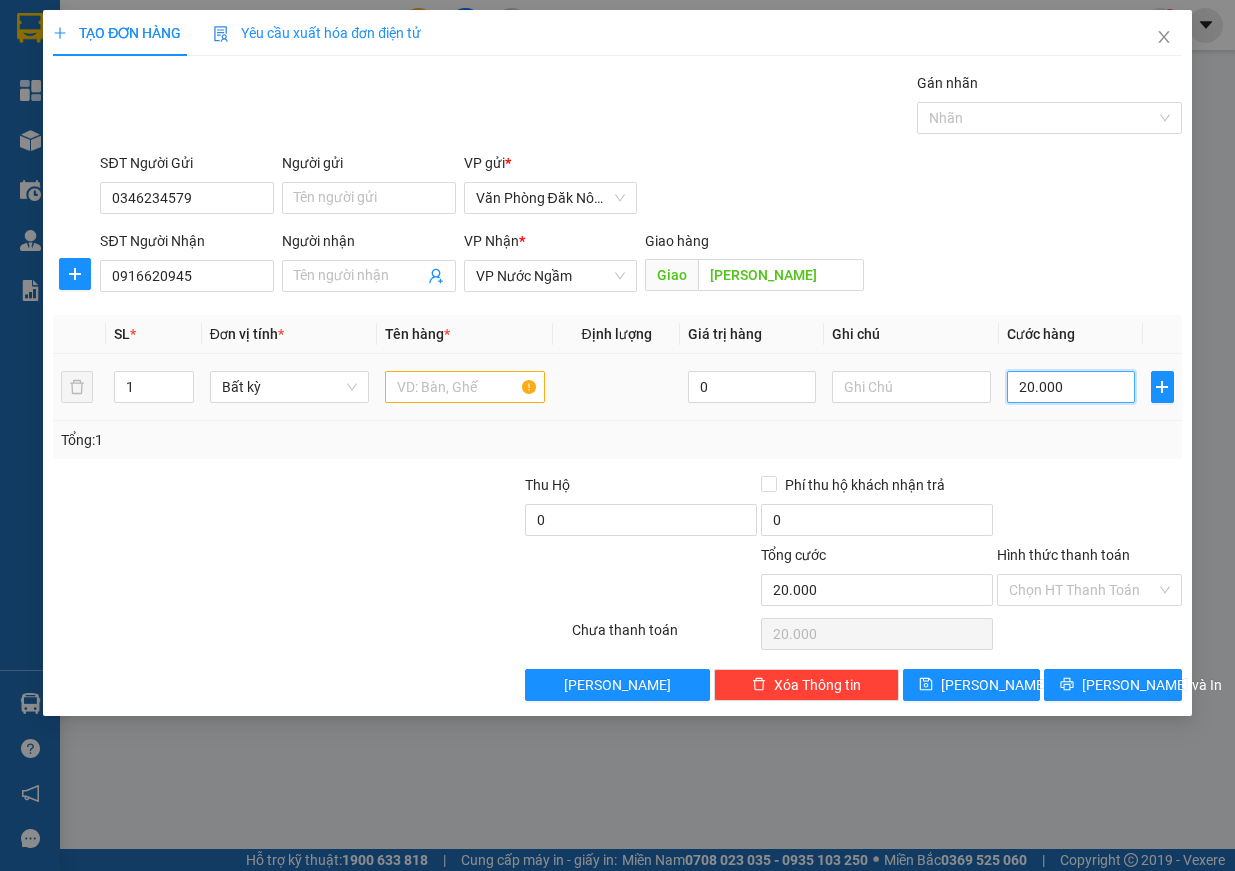 type on "200.000" 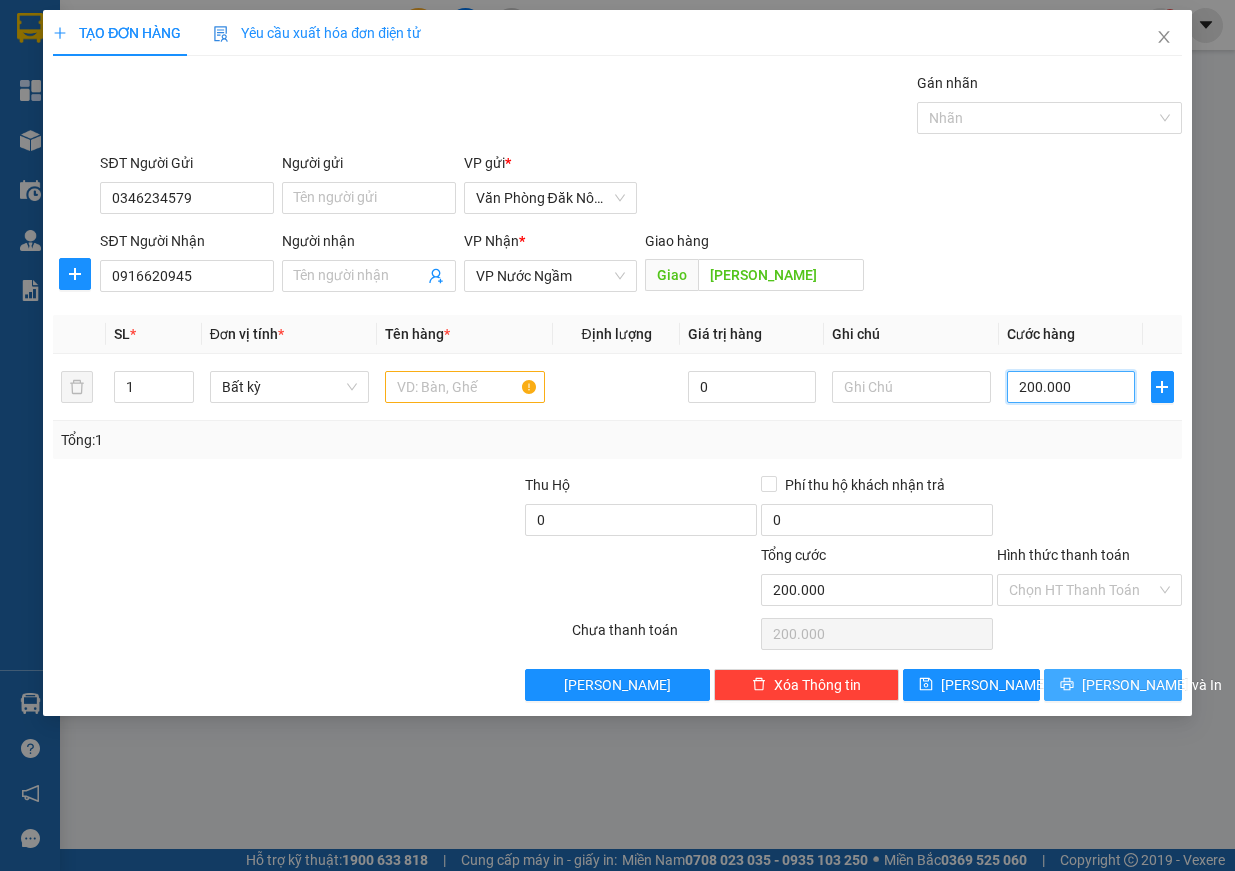 type on "200.000" 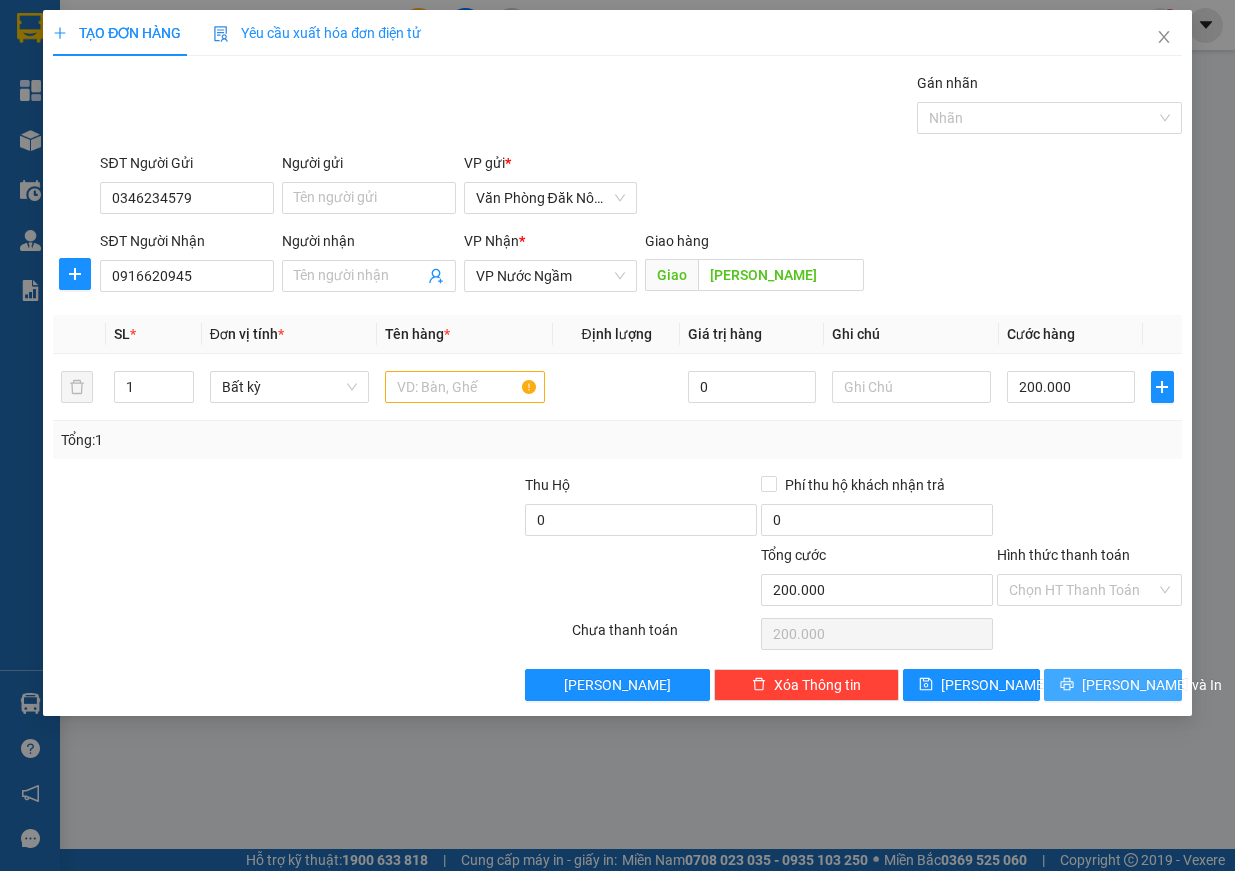click 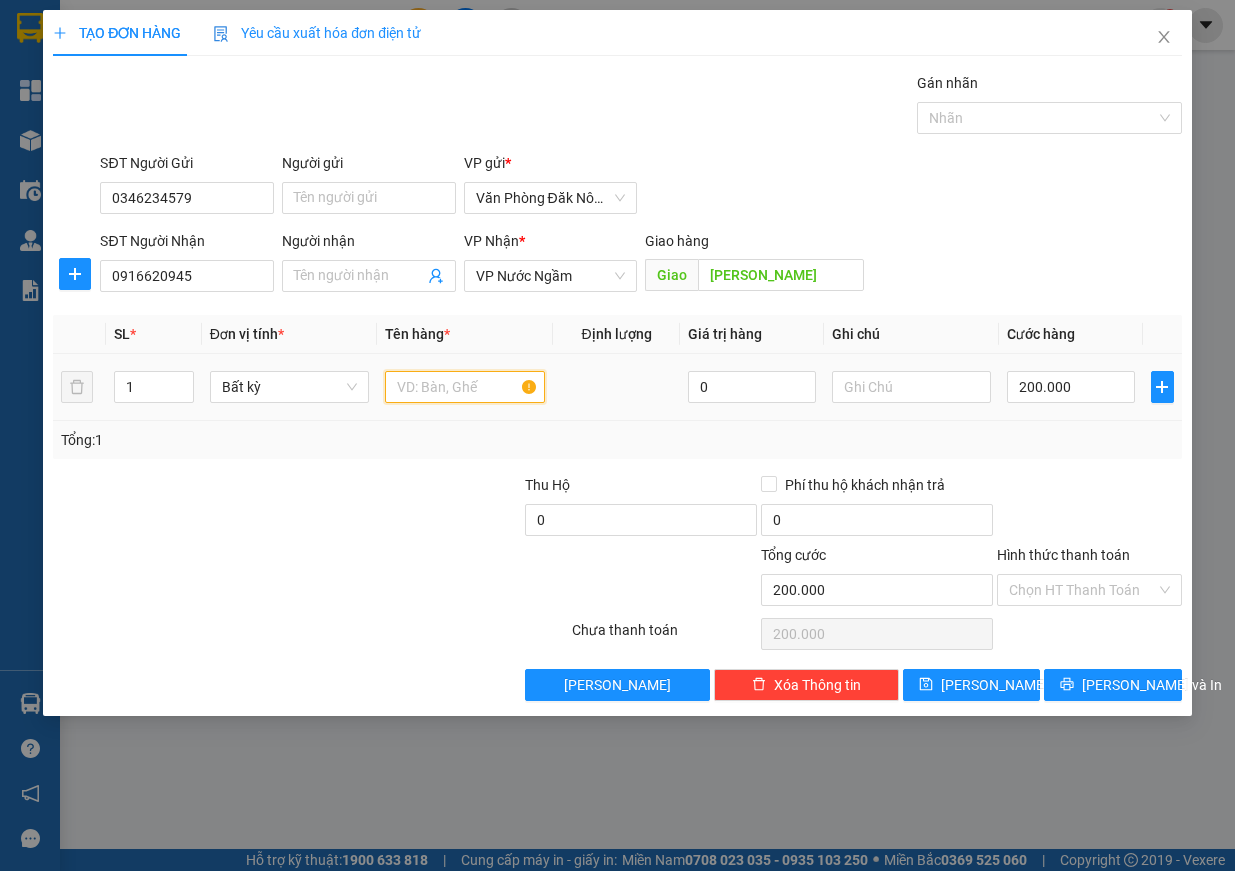 click at bounding box center (465, 387) 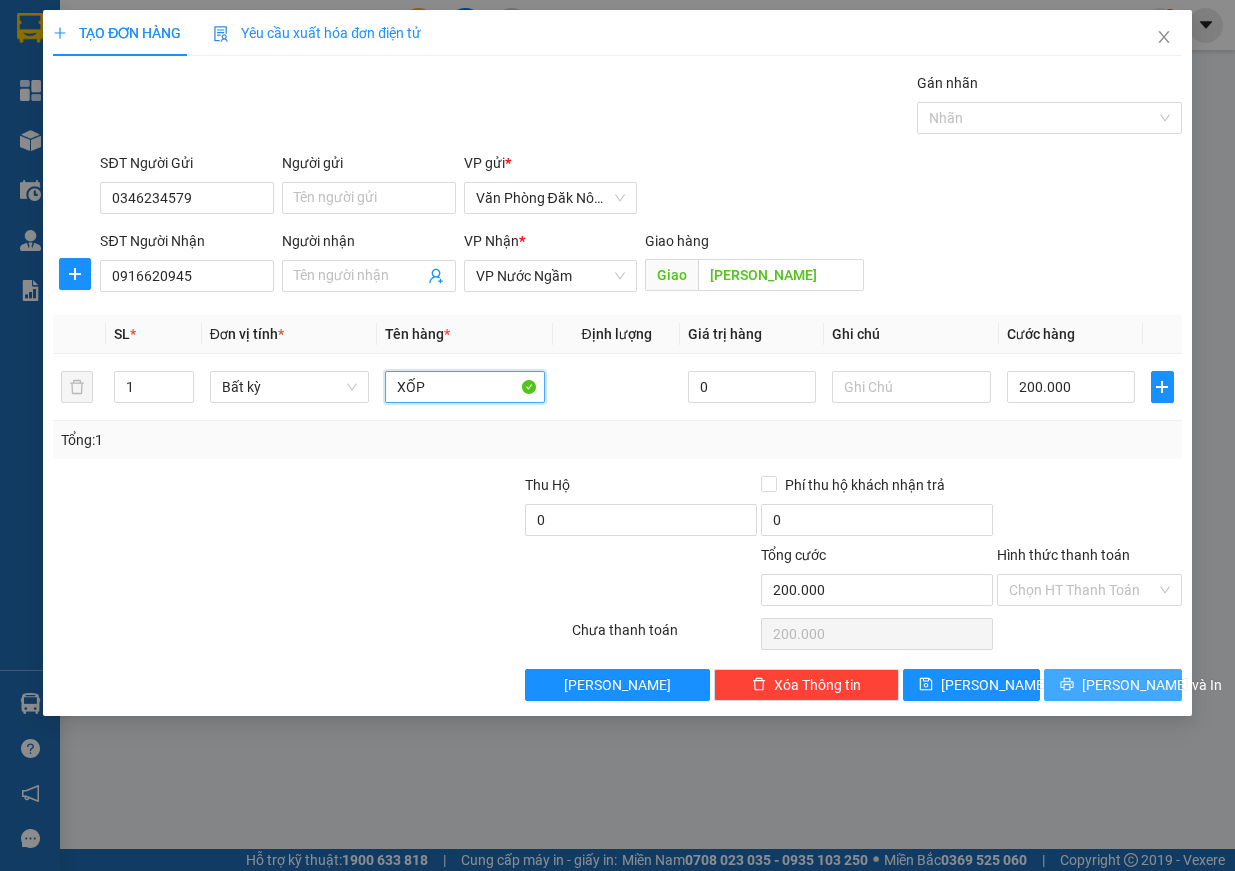 type on "XỐP" 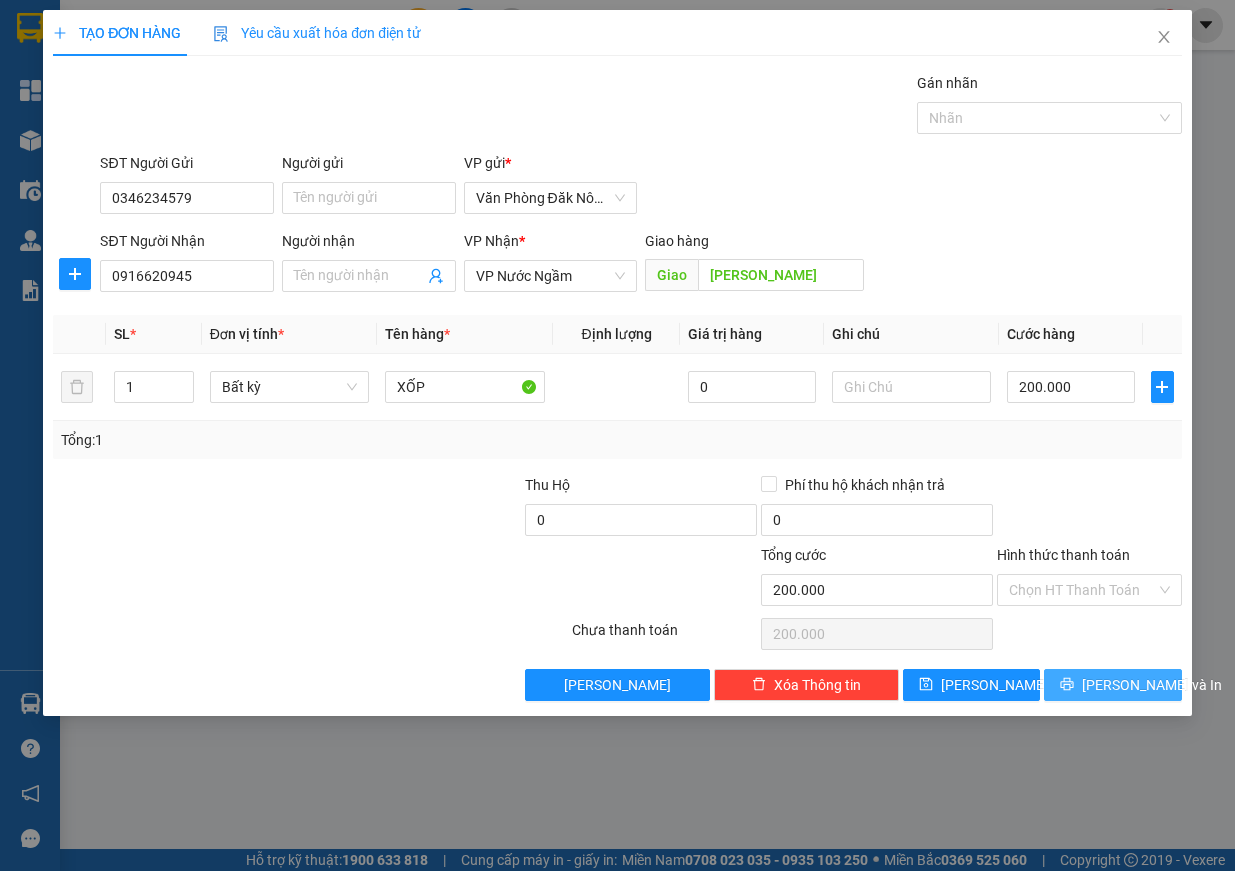 click on "[PERSON_NAME] và In" at bounding box center (1152, 685) 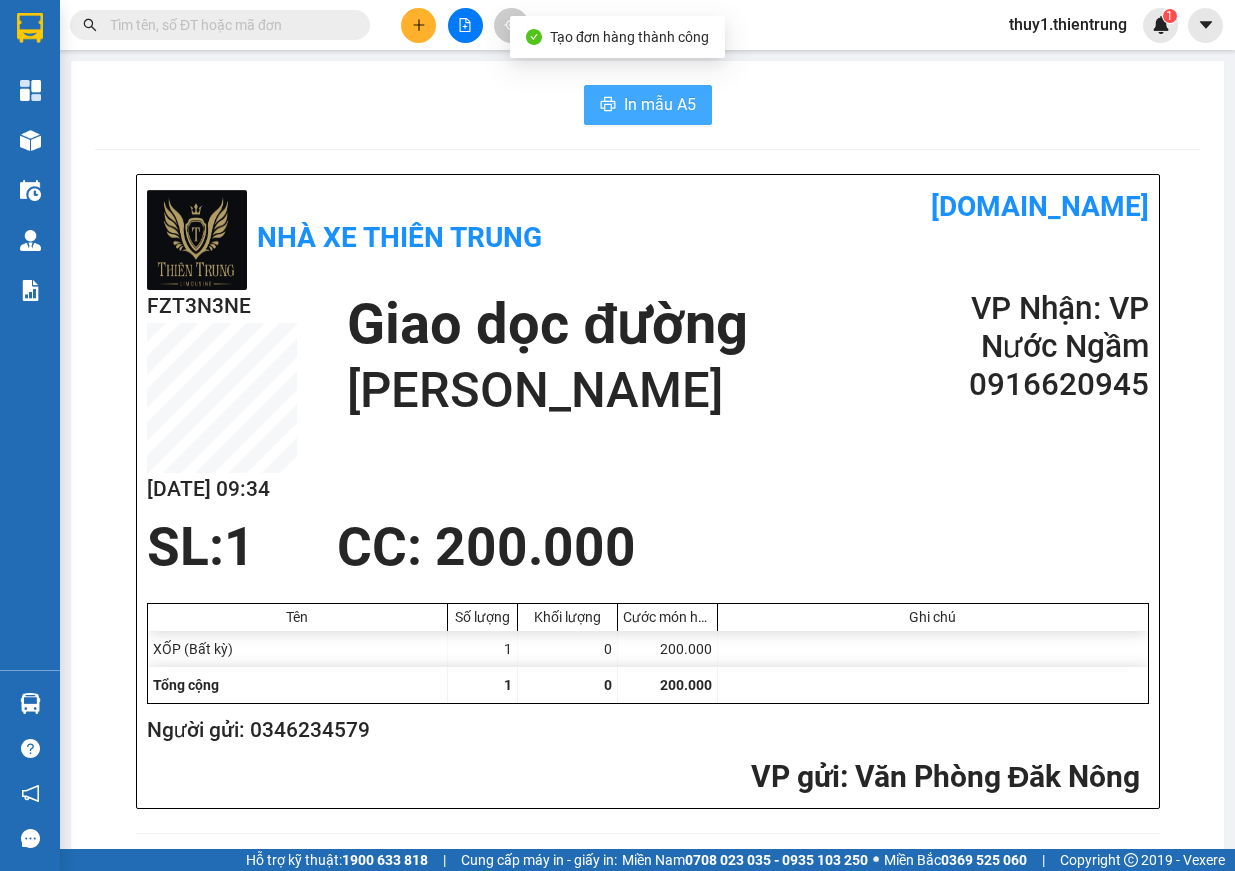 click on "In mẫu A5" at bounding box center [660, 104] 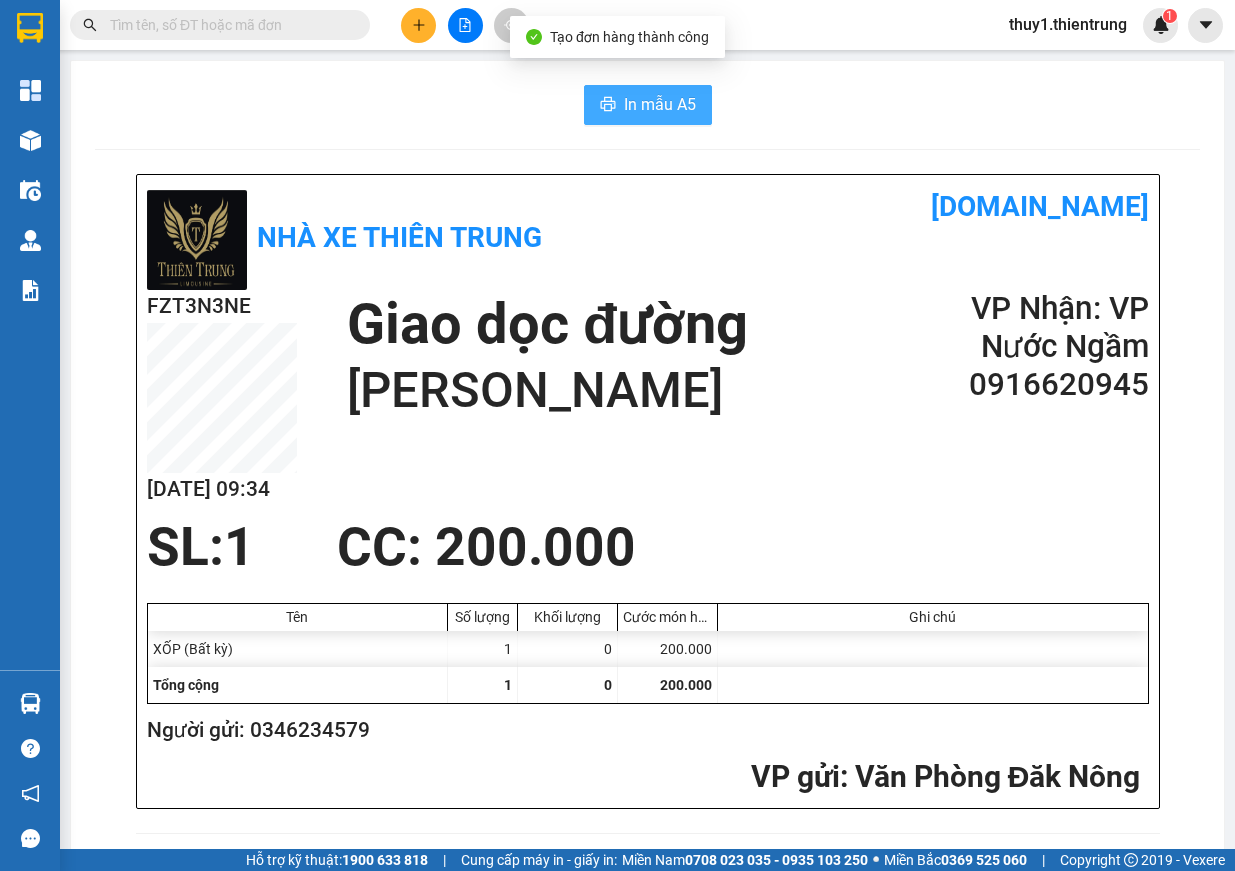 scroll, scrollTop: 0, scrollLeft: 0, axis: both 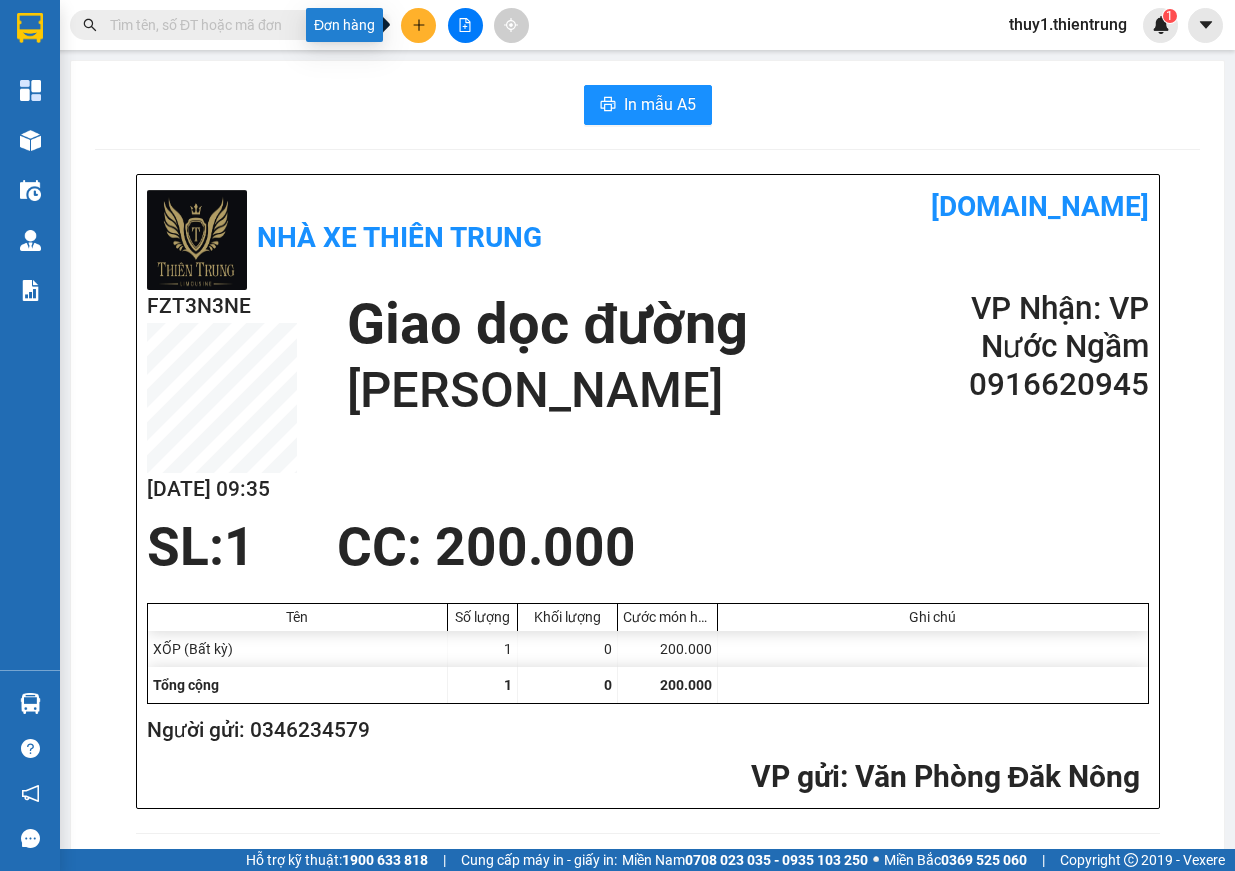 click at bounding box center (418, 25) 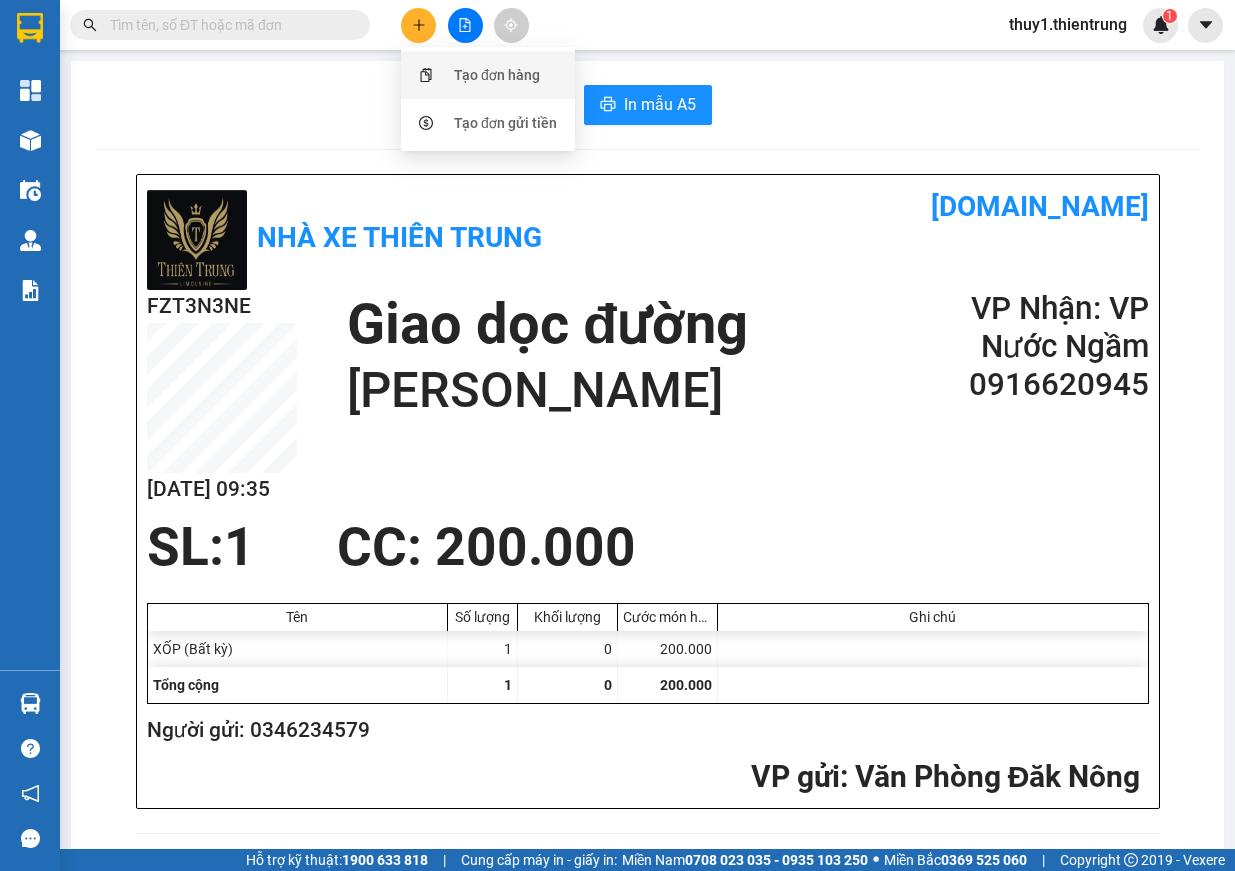 click on "Tạo đơn hàng" at bounding box center (488, 75) 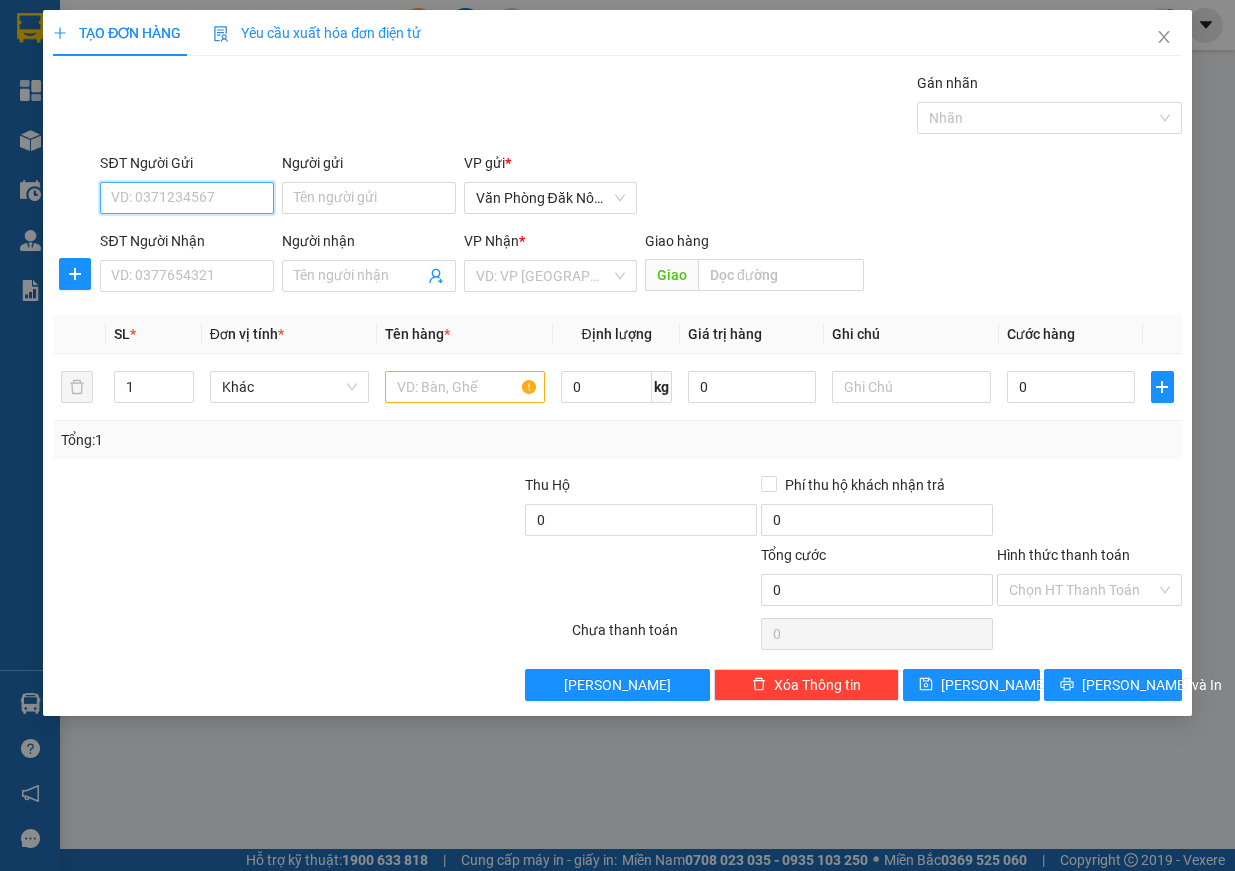click on "SĐT Người Gửi" at bounding box center (187, 198) 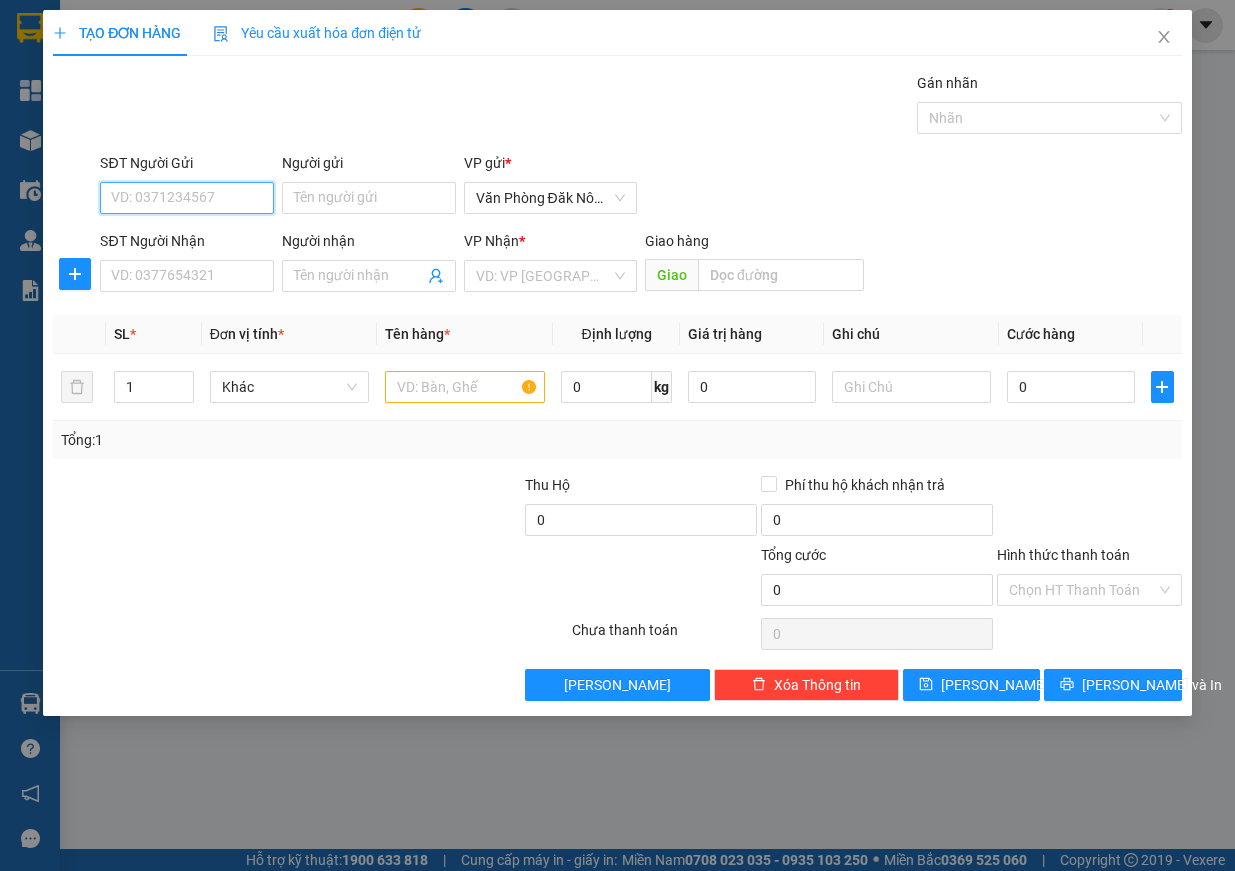 click on "SĐT Người Gửi" at bounding box center (187, 198) 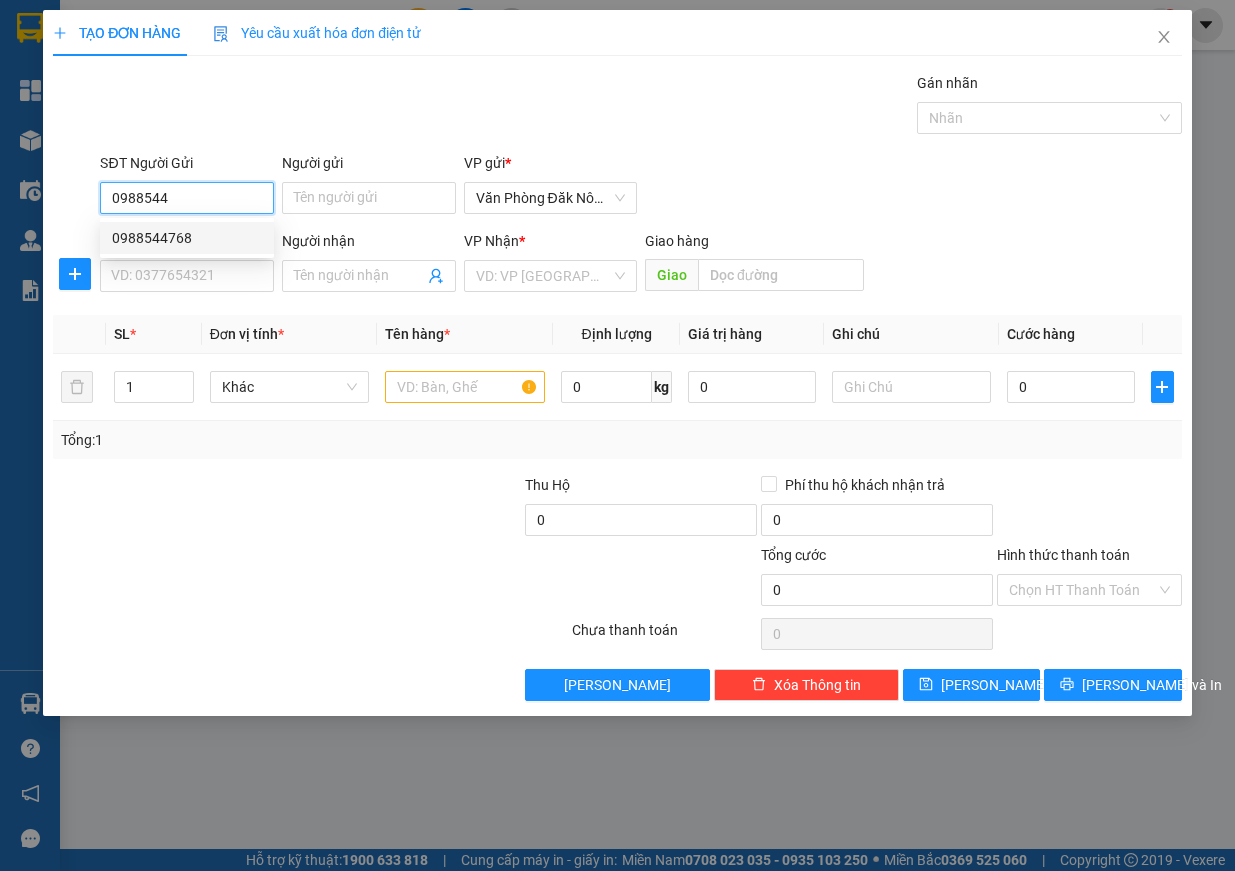 click on "0988544768" at bounding box center (187, 238) 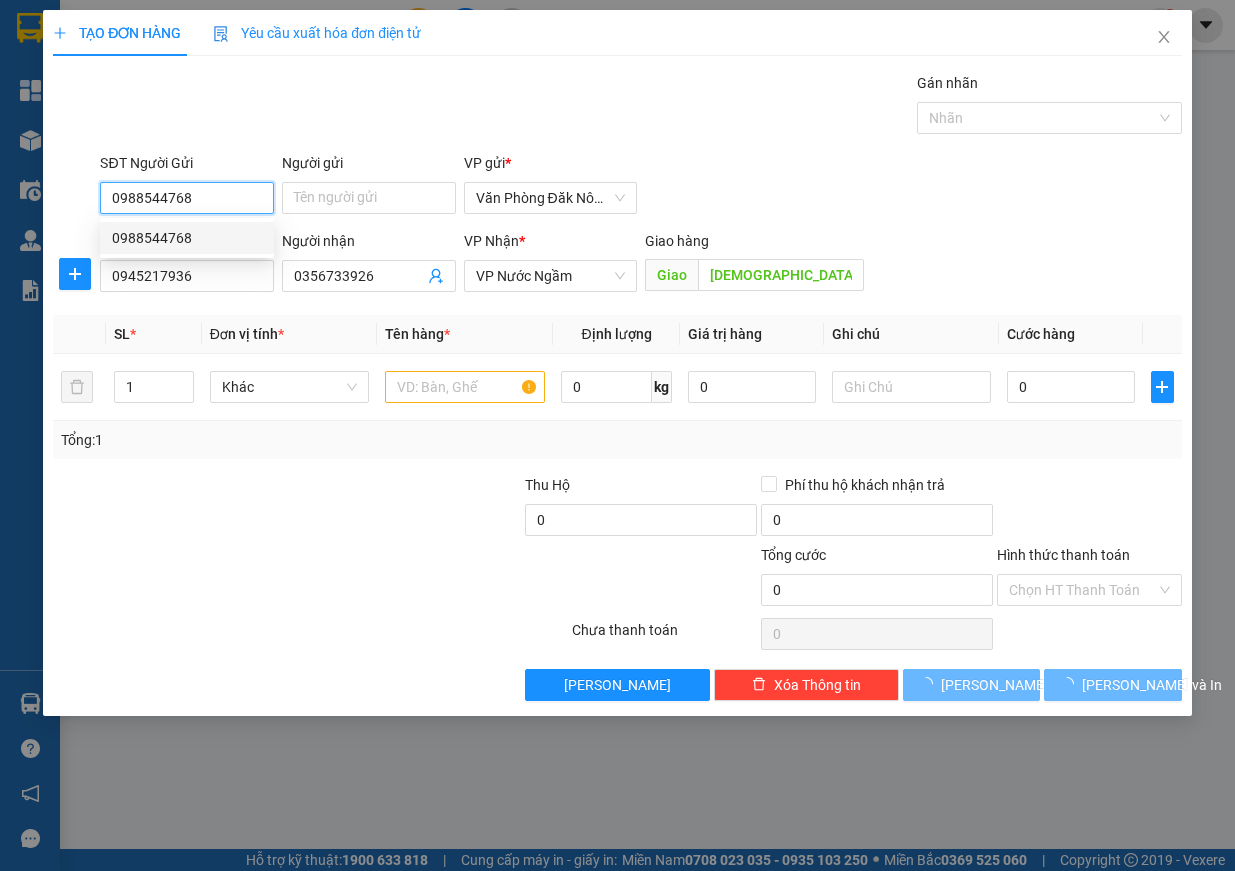 type on "200.000" 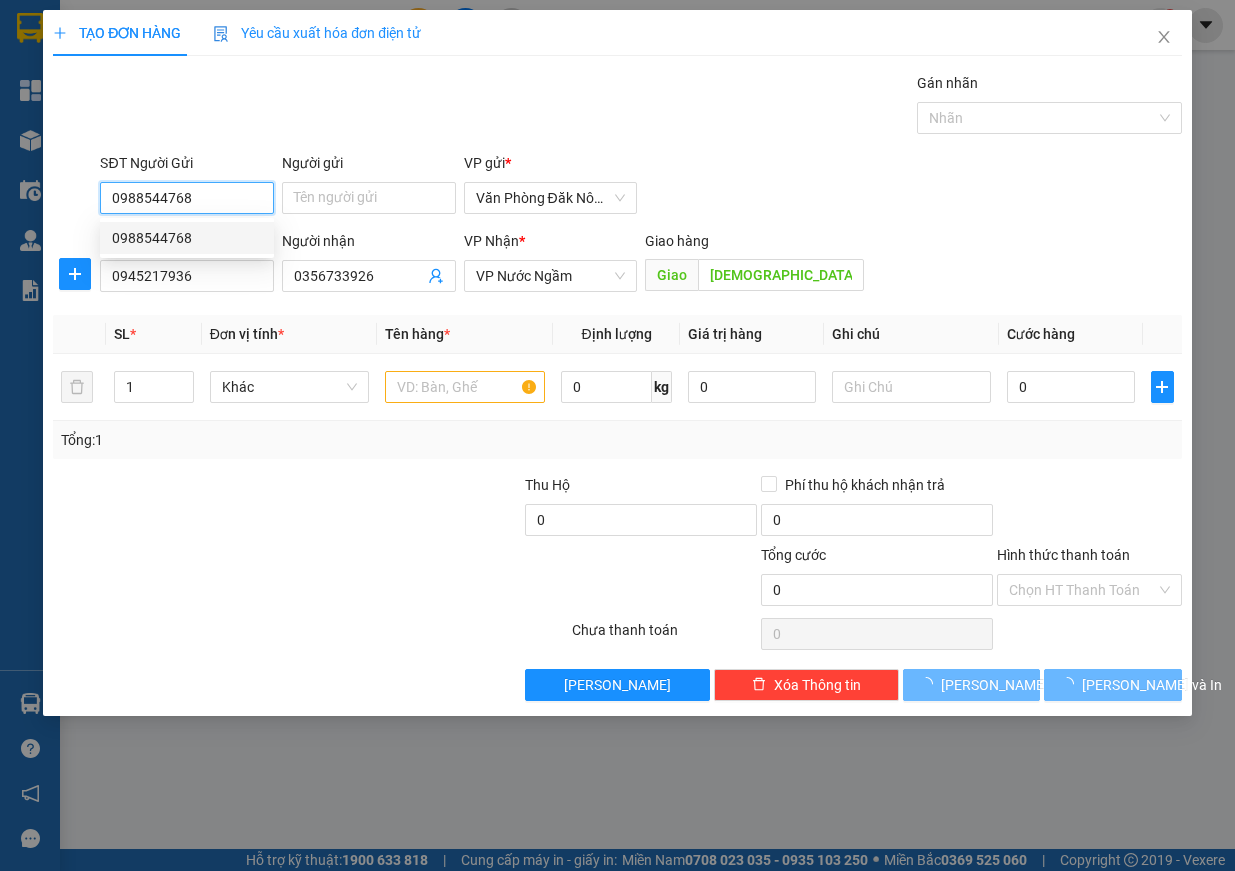 type on "200.000" 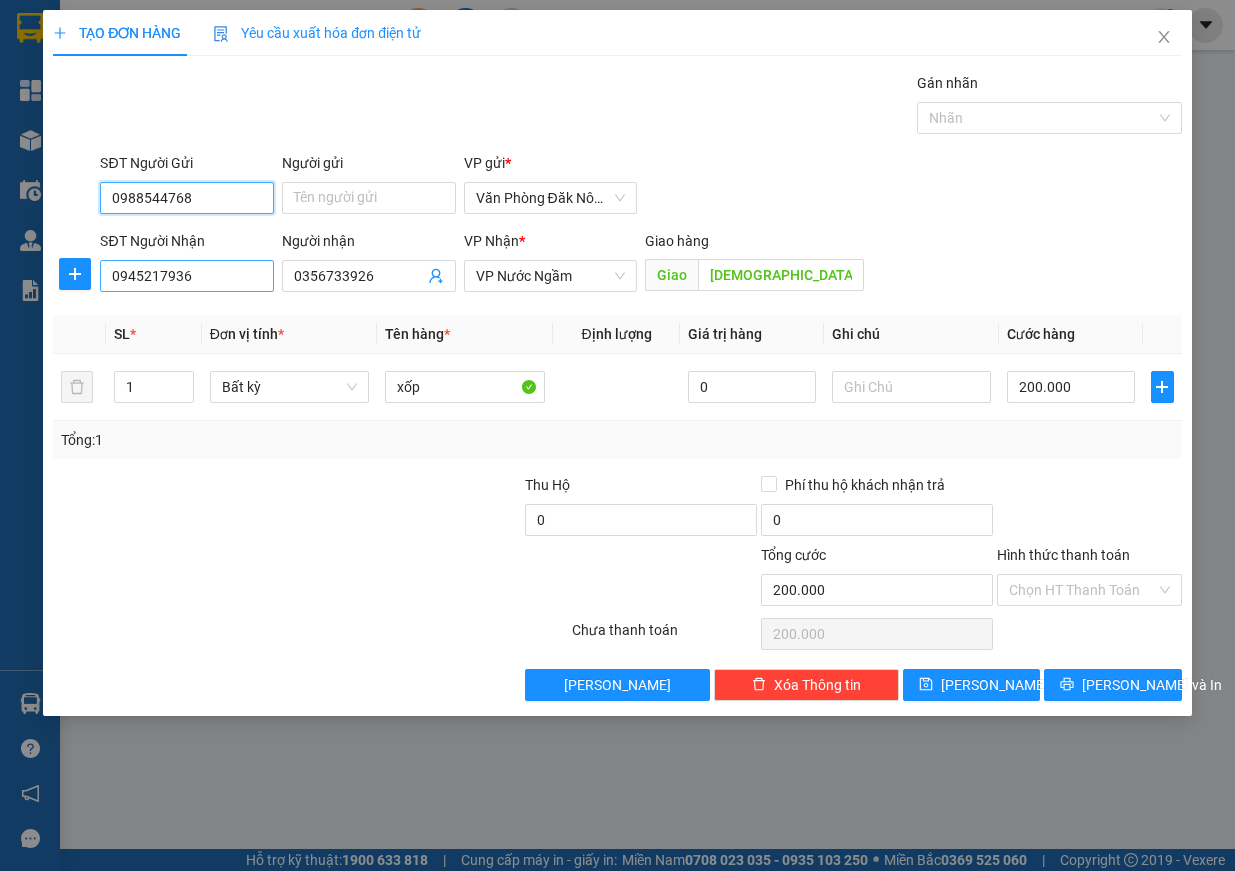type on "0988544768" 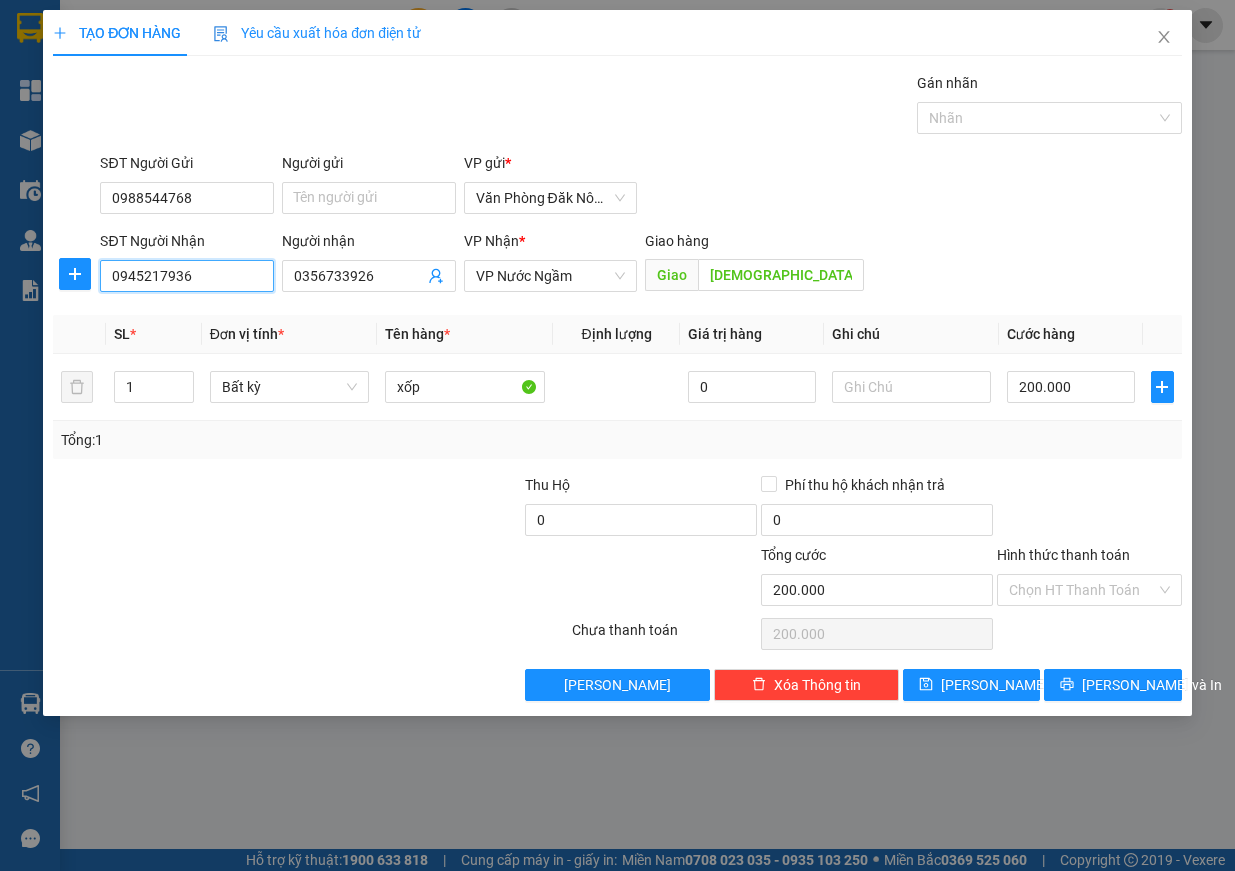 click on "0945217936" at bounding box center [187, 276] 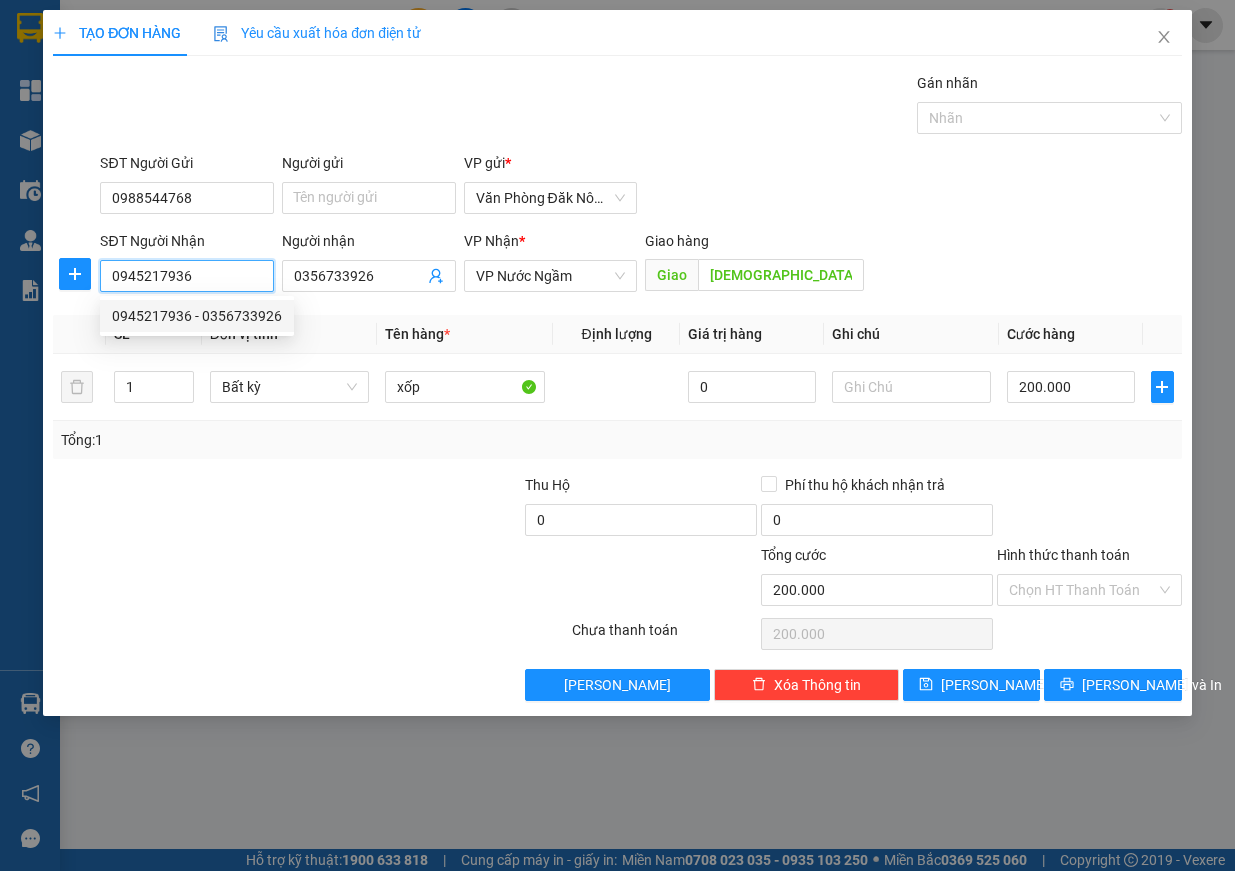 click on "0945217936" at bounding box center (187, 276) 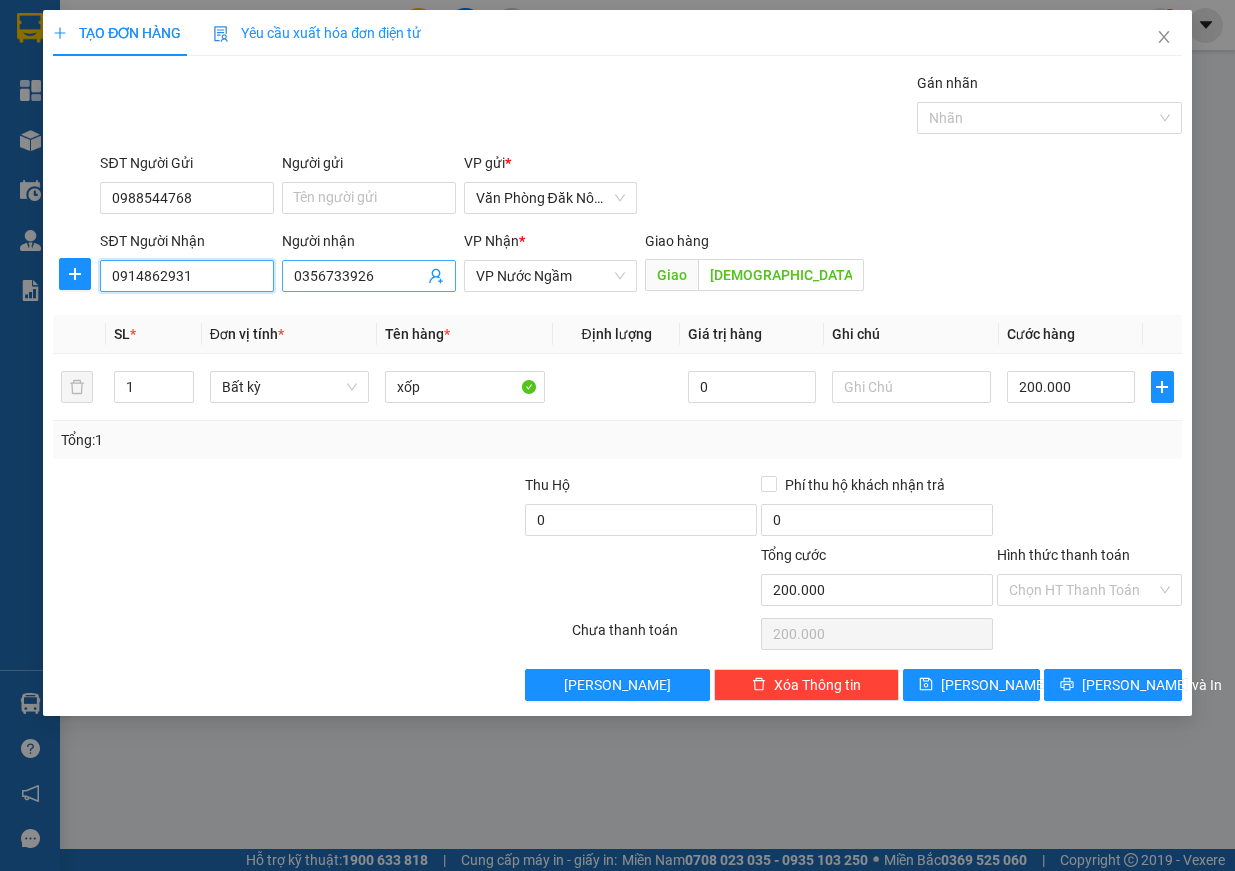 type on "0914862931" 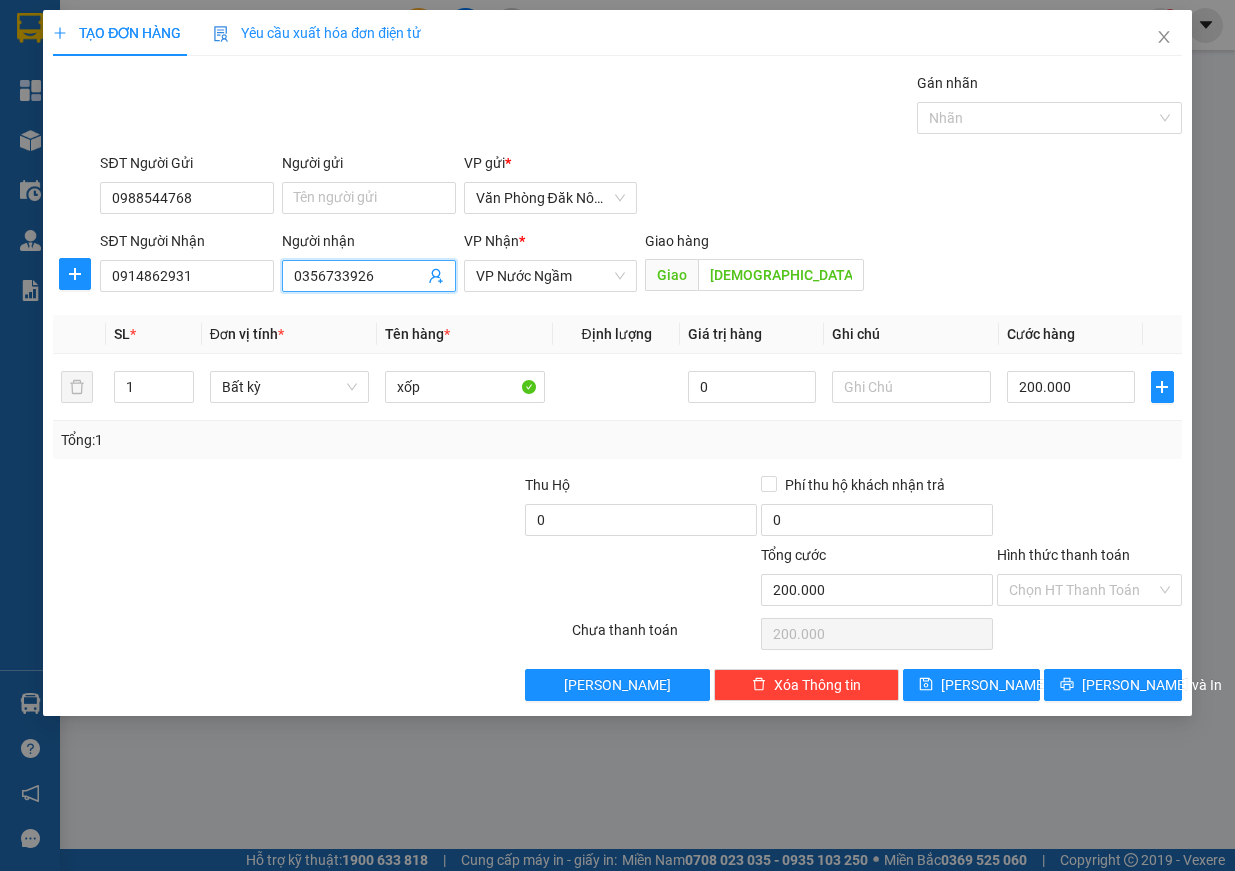 drag, startPoint x: 293, startPoint y: 280, endPoint x: 420, endPoint y: 286, distance: 127.141655 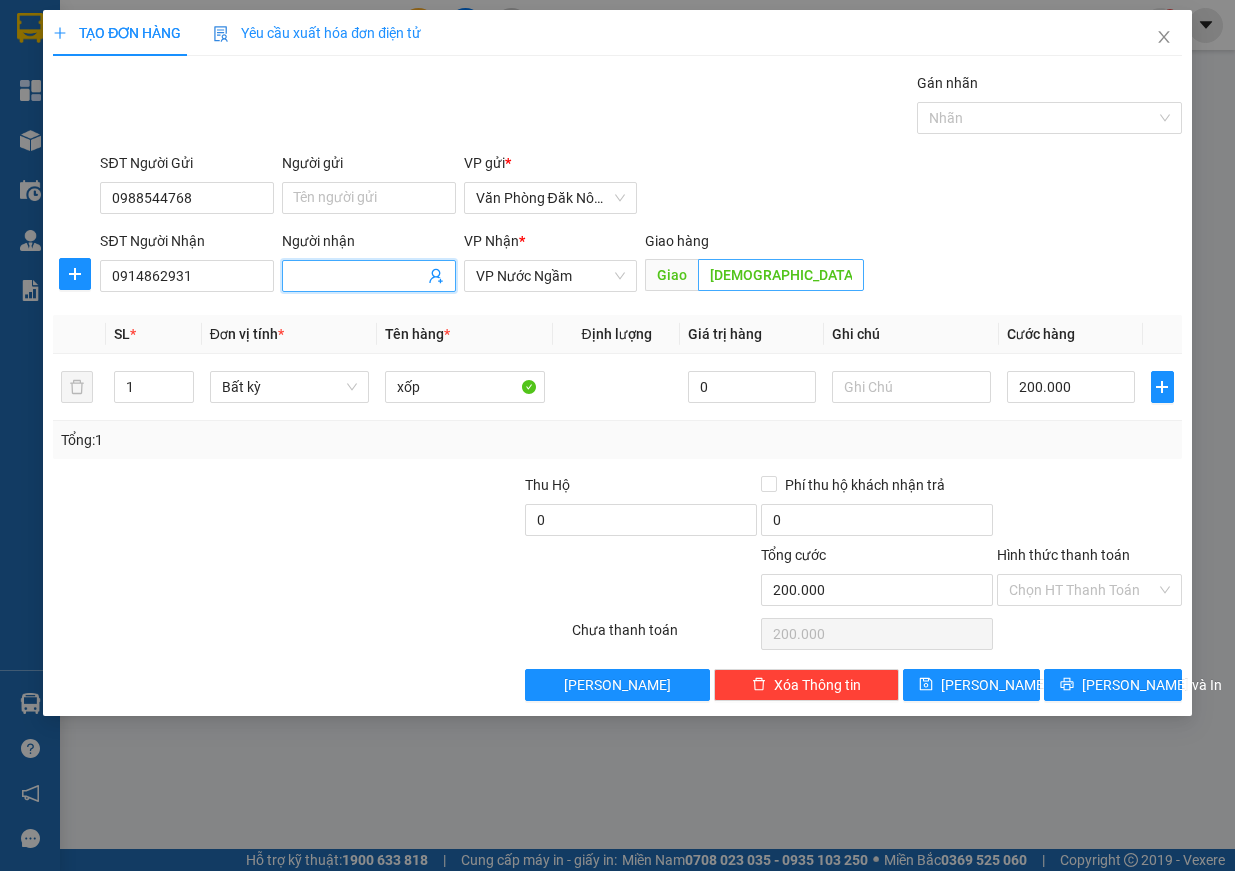 type 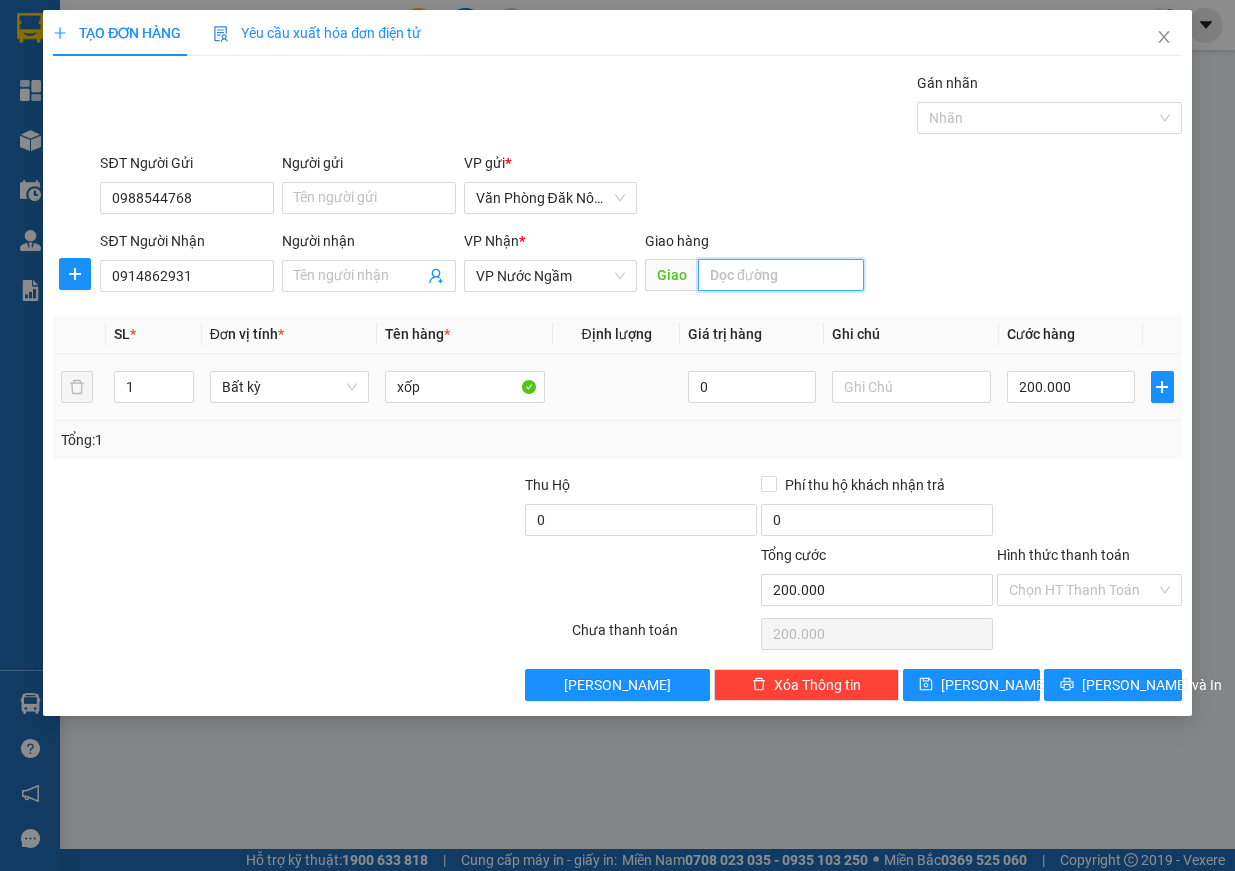 type 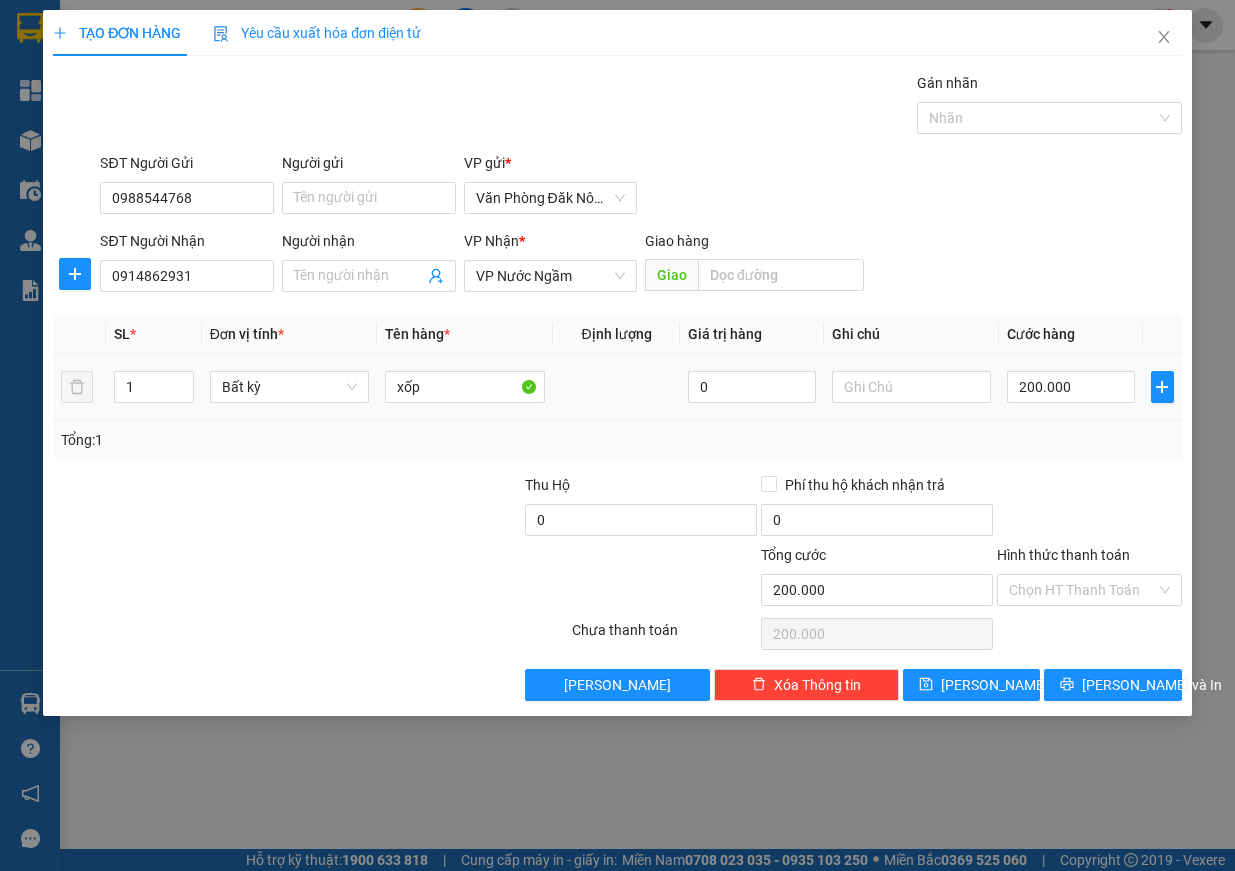 click on "200.000" at bounding box center [1071, 387] 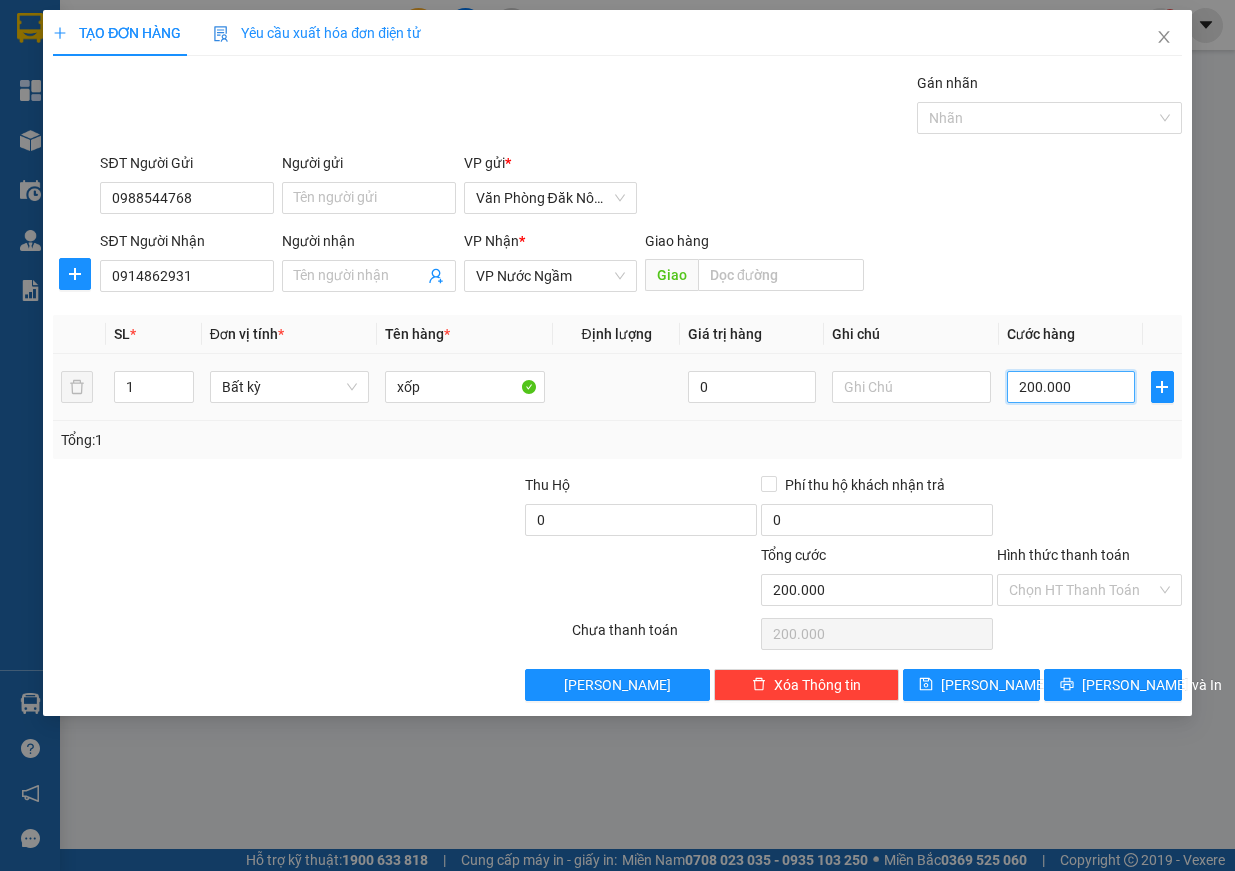 type on "3" 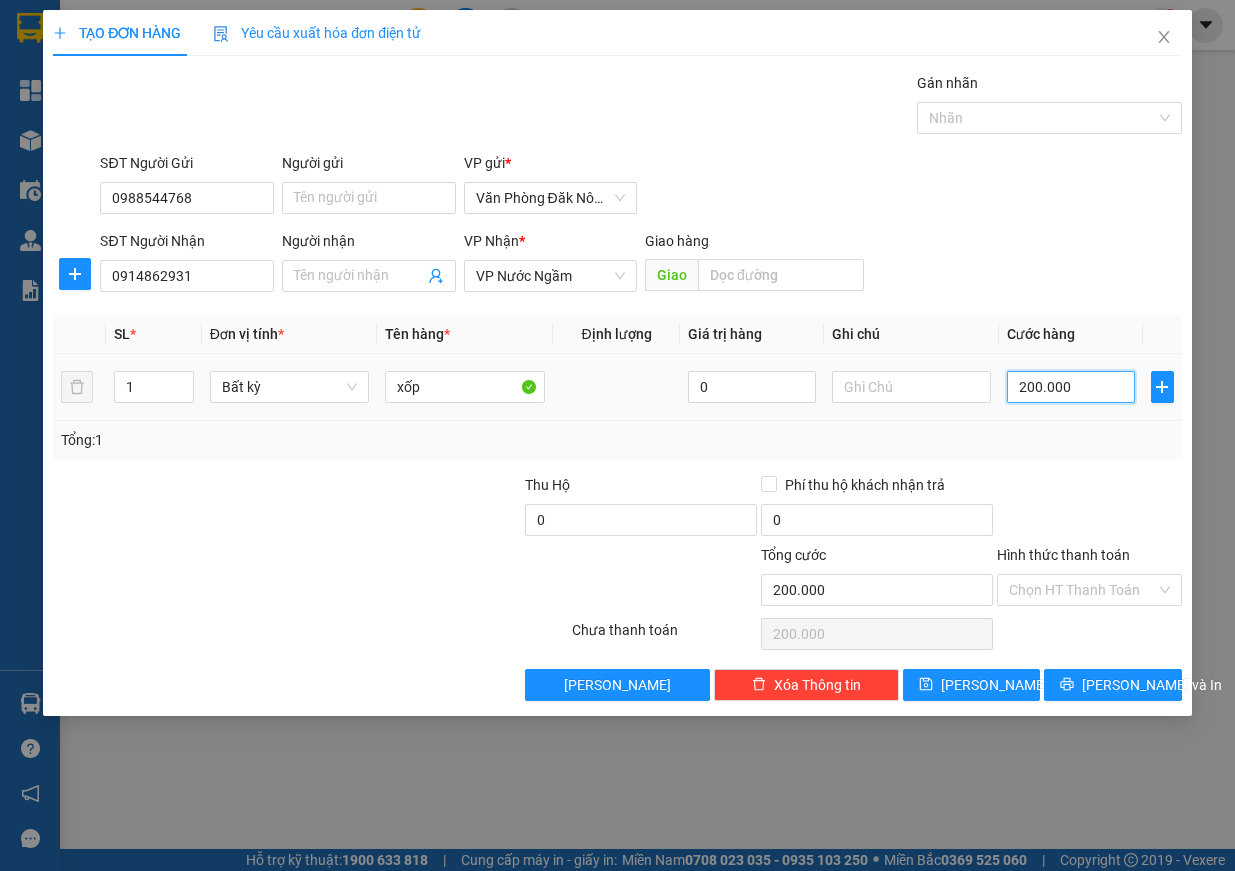 type on "3" 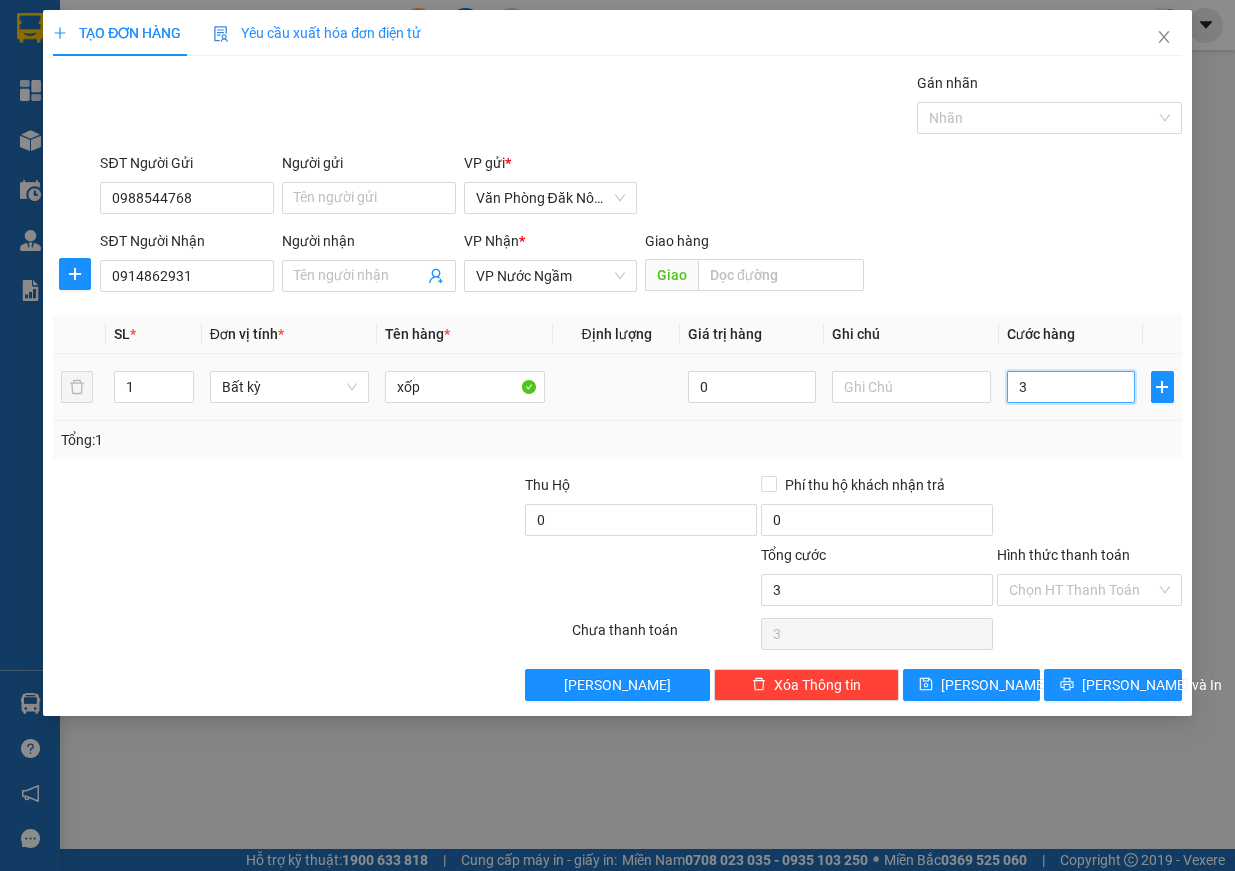 type on "35" 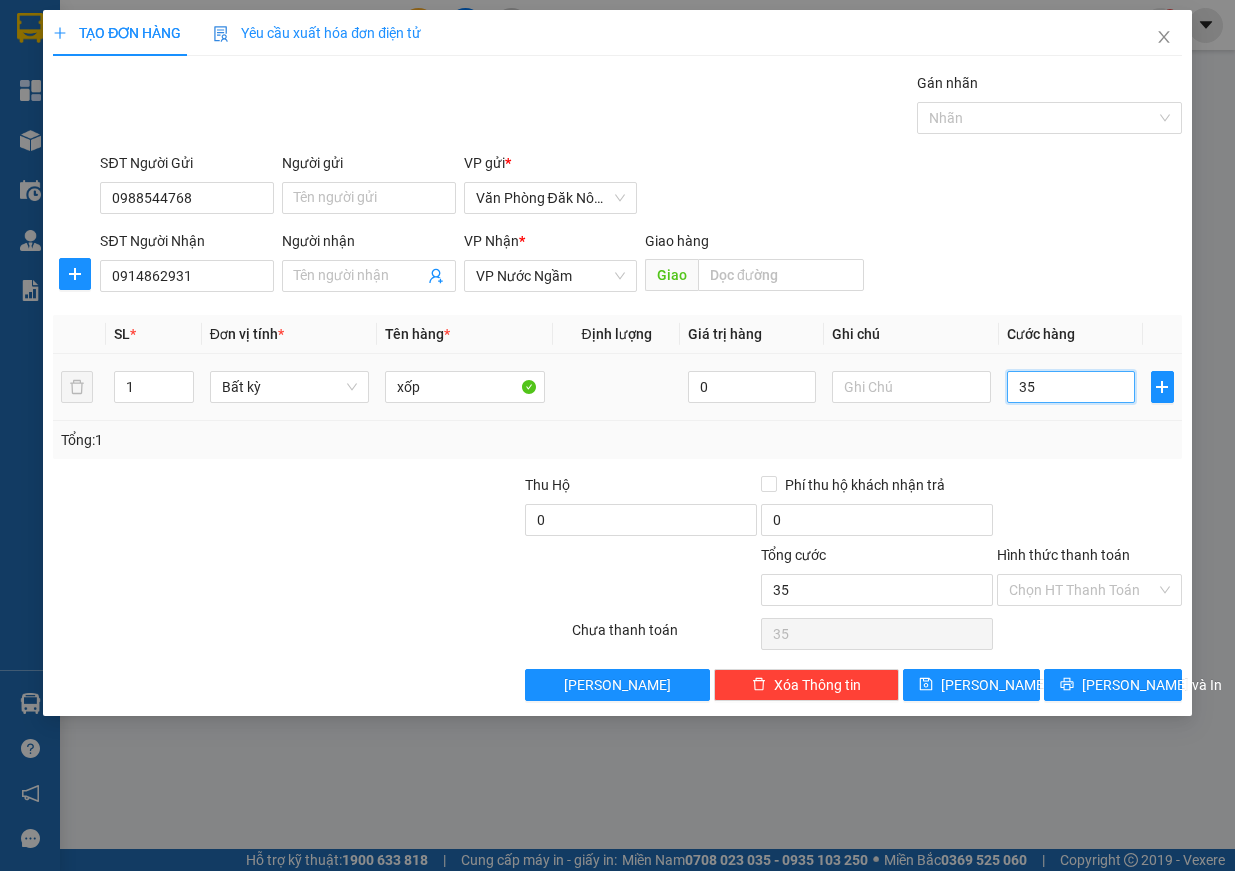 type on "350" 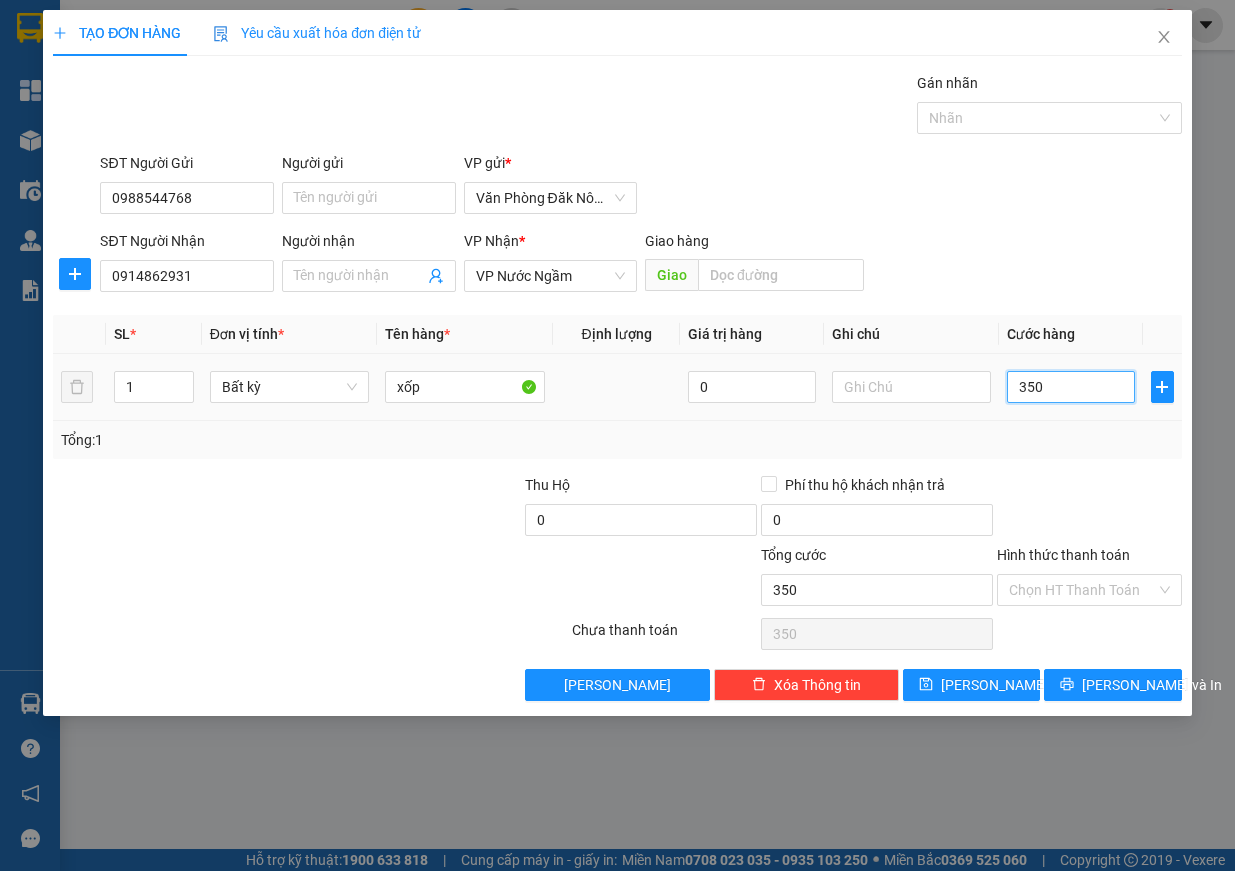 type on "3.500" 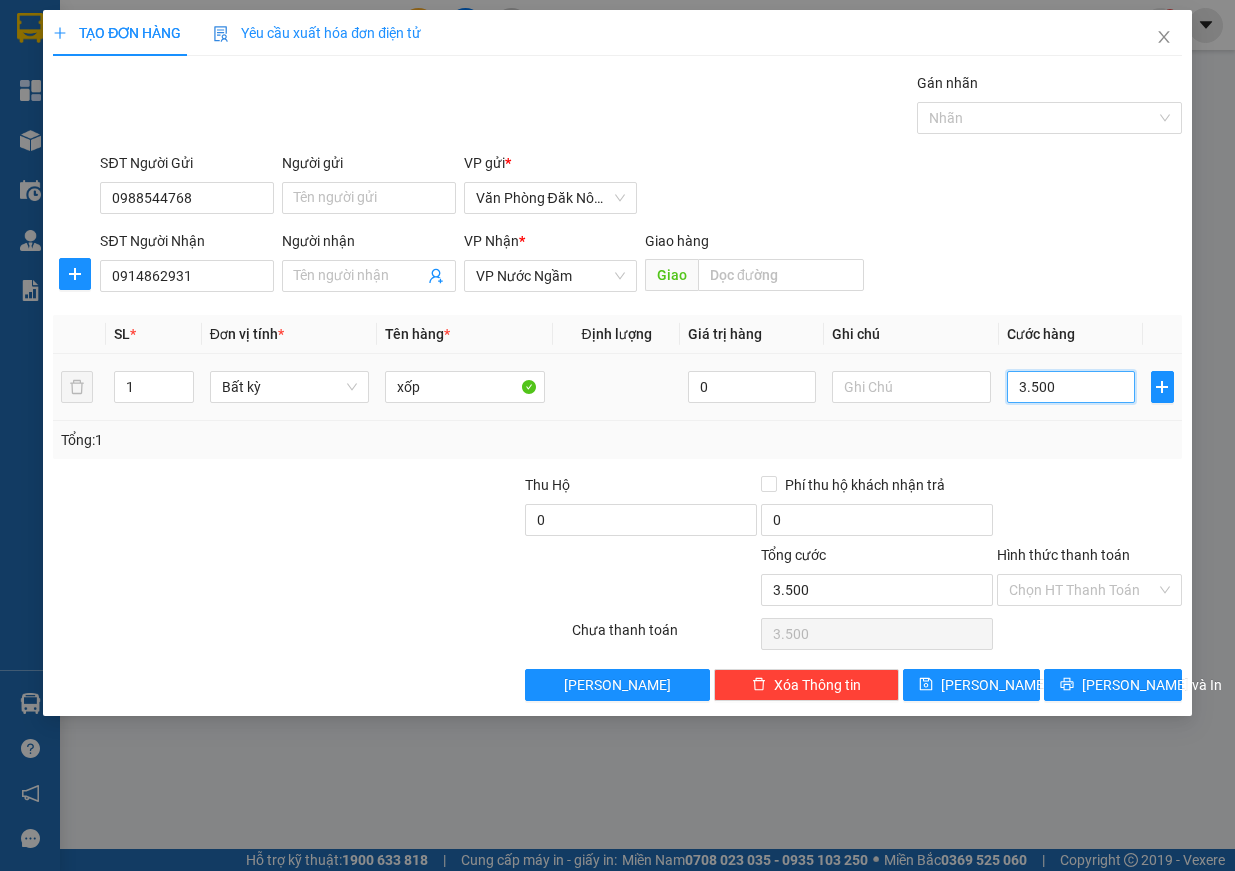 type on "35.000" 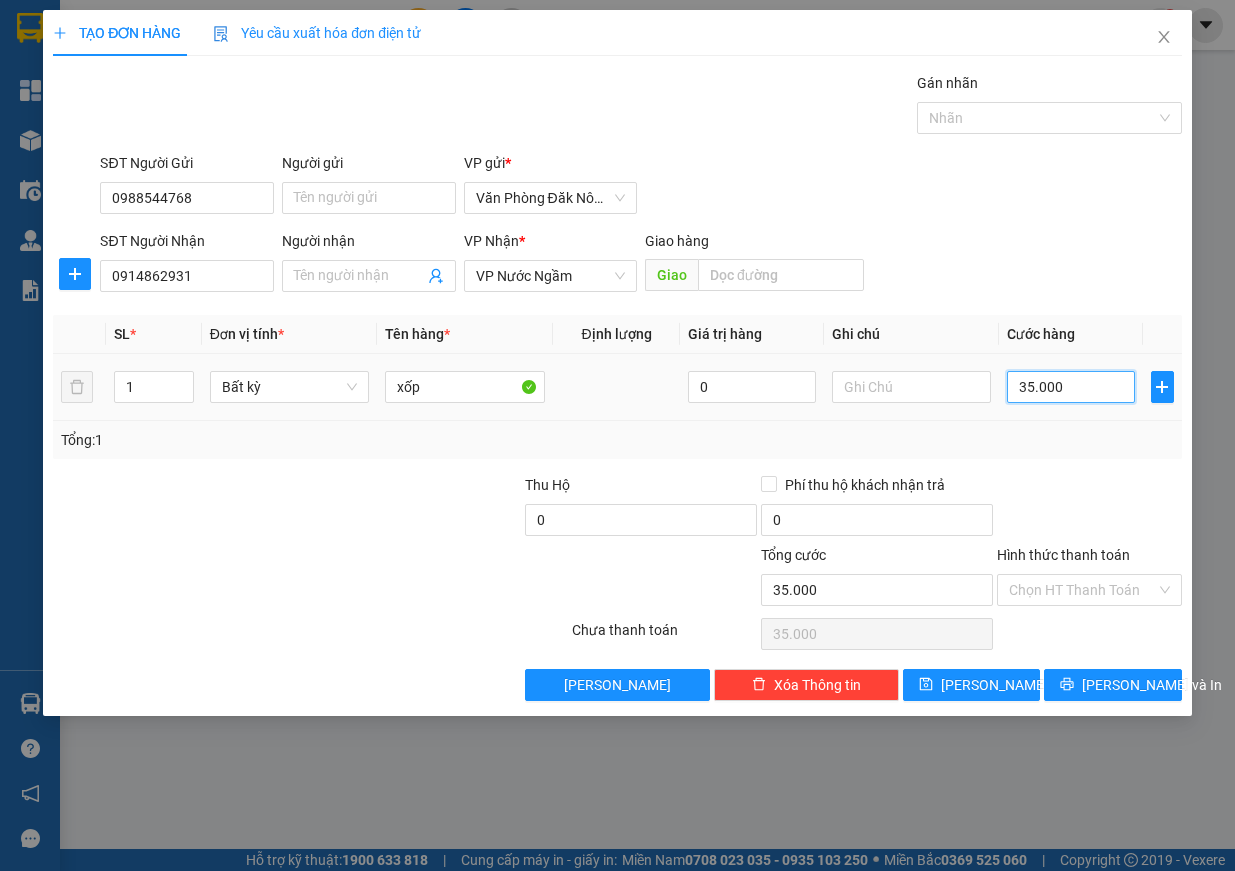 type on "350.000" 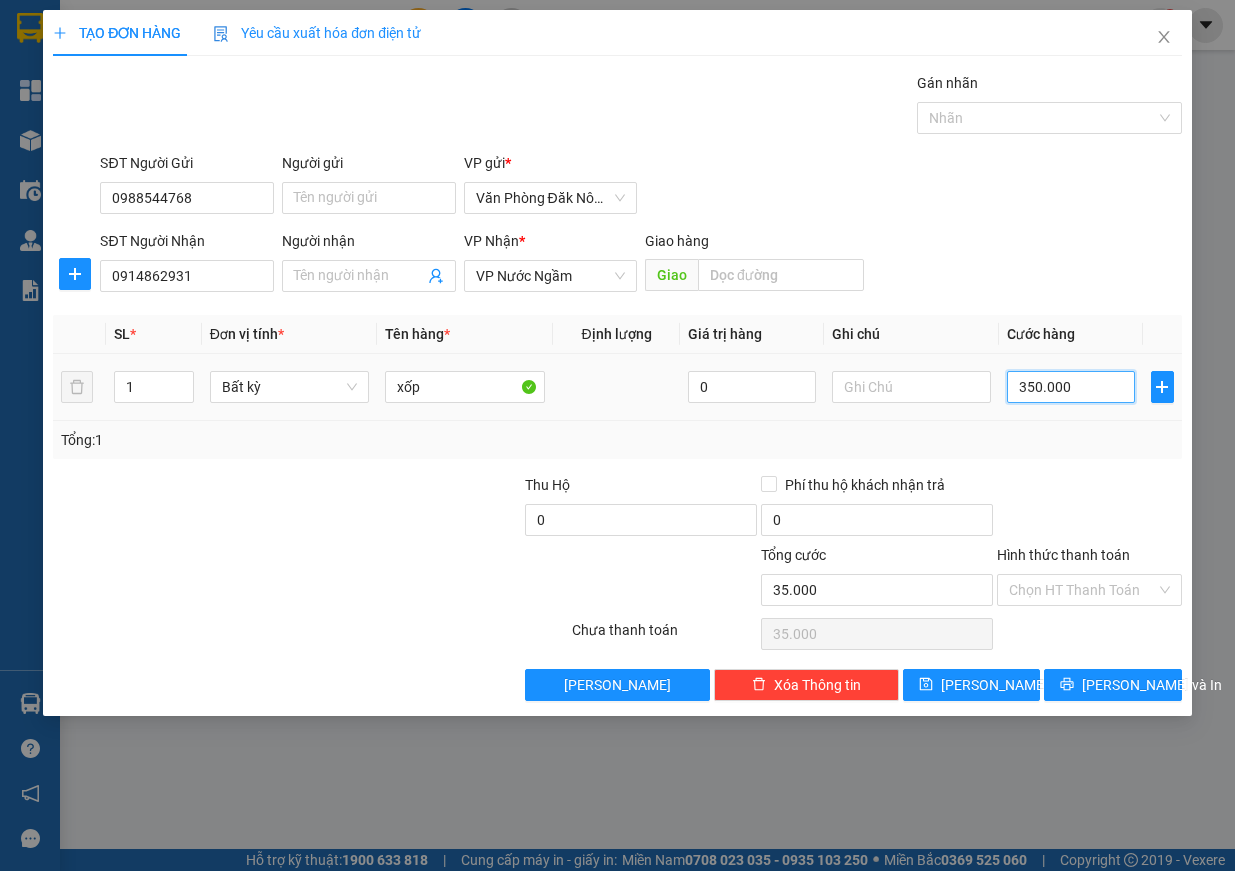type on "350.000" 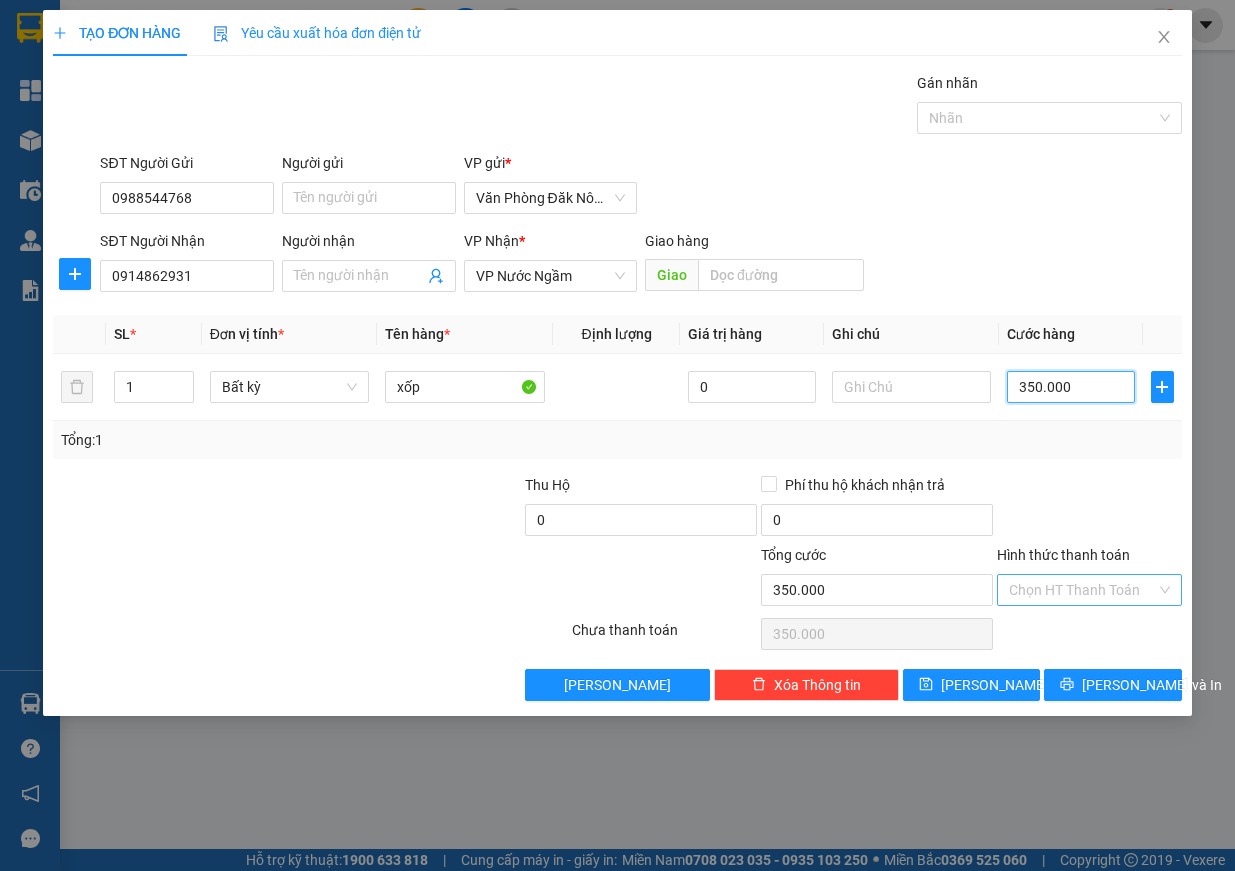 type on "350.000" 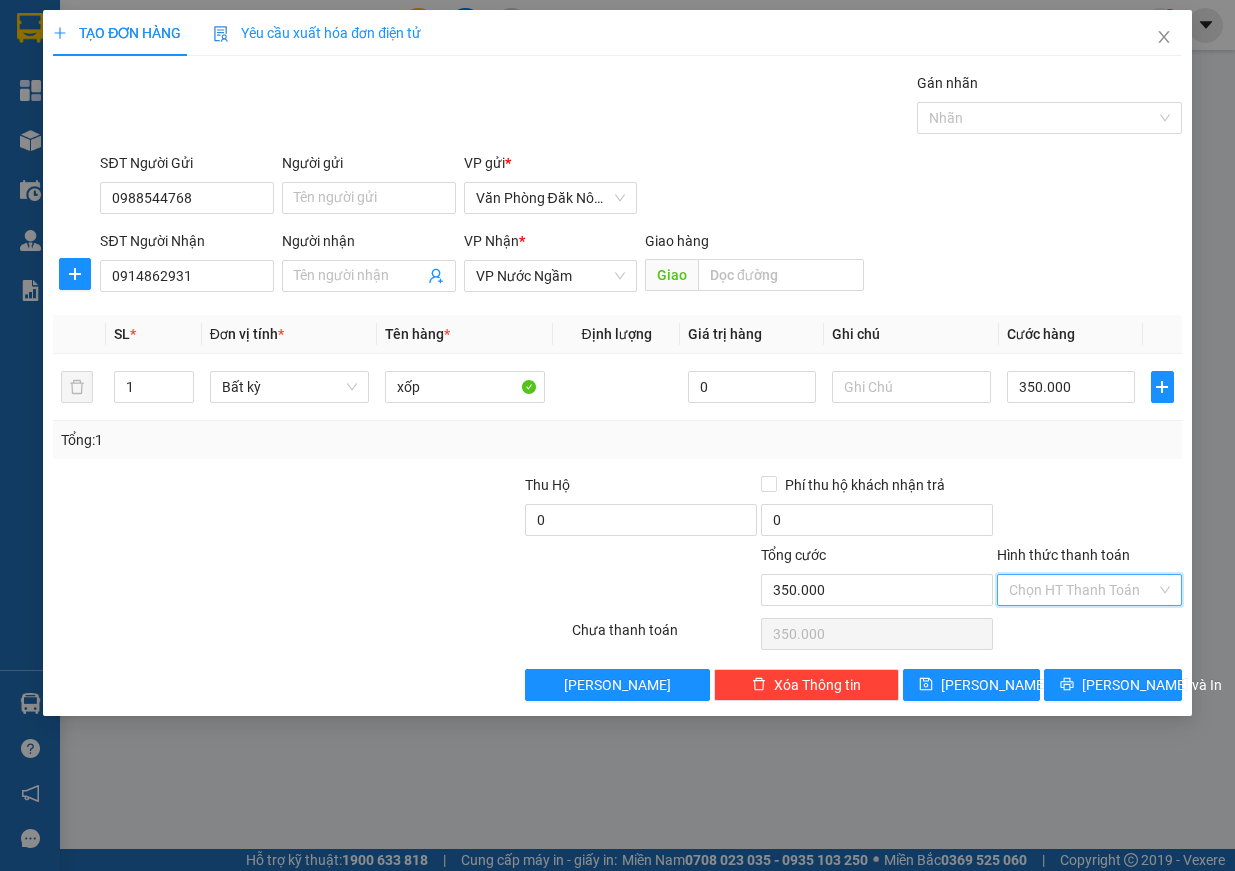 click on "Hình thức thanh toán" at bounding box center (1082, 590) 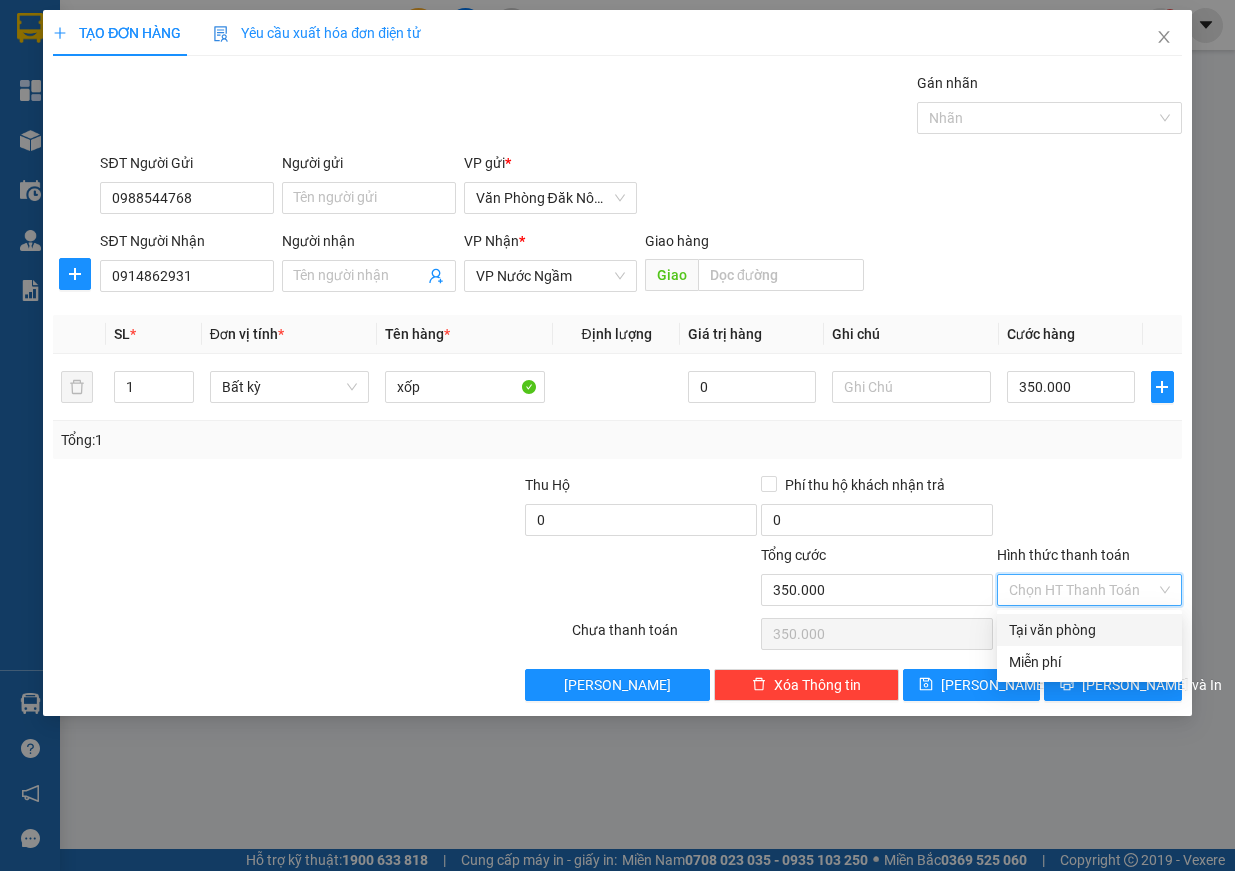 click on "Tại văn phòng" at bounding box center [1089, 630] 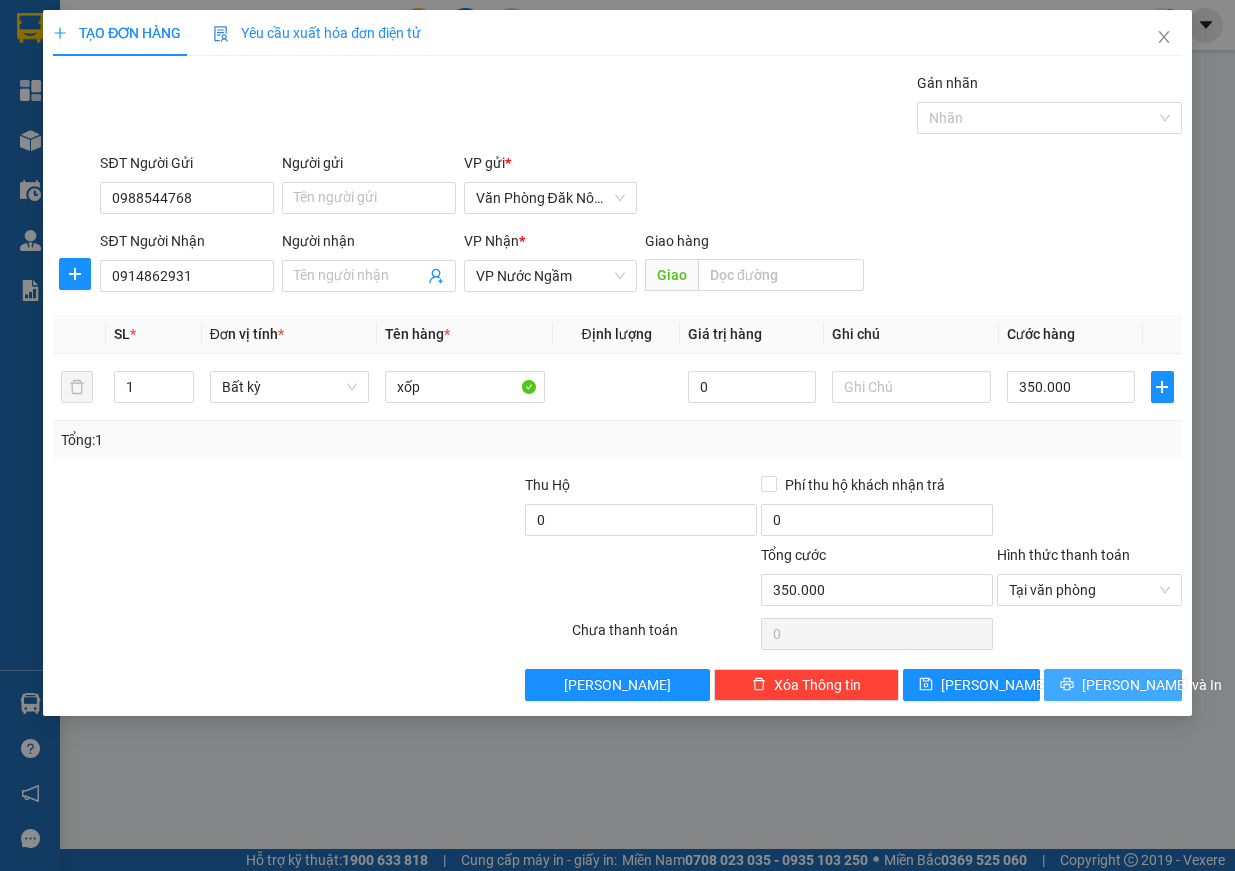 click on "[PERSON_NAME] và In" at bounding box center (1152, 685) 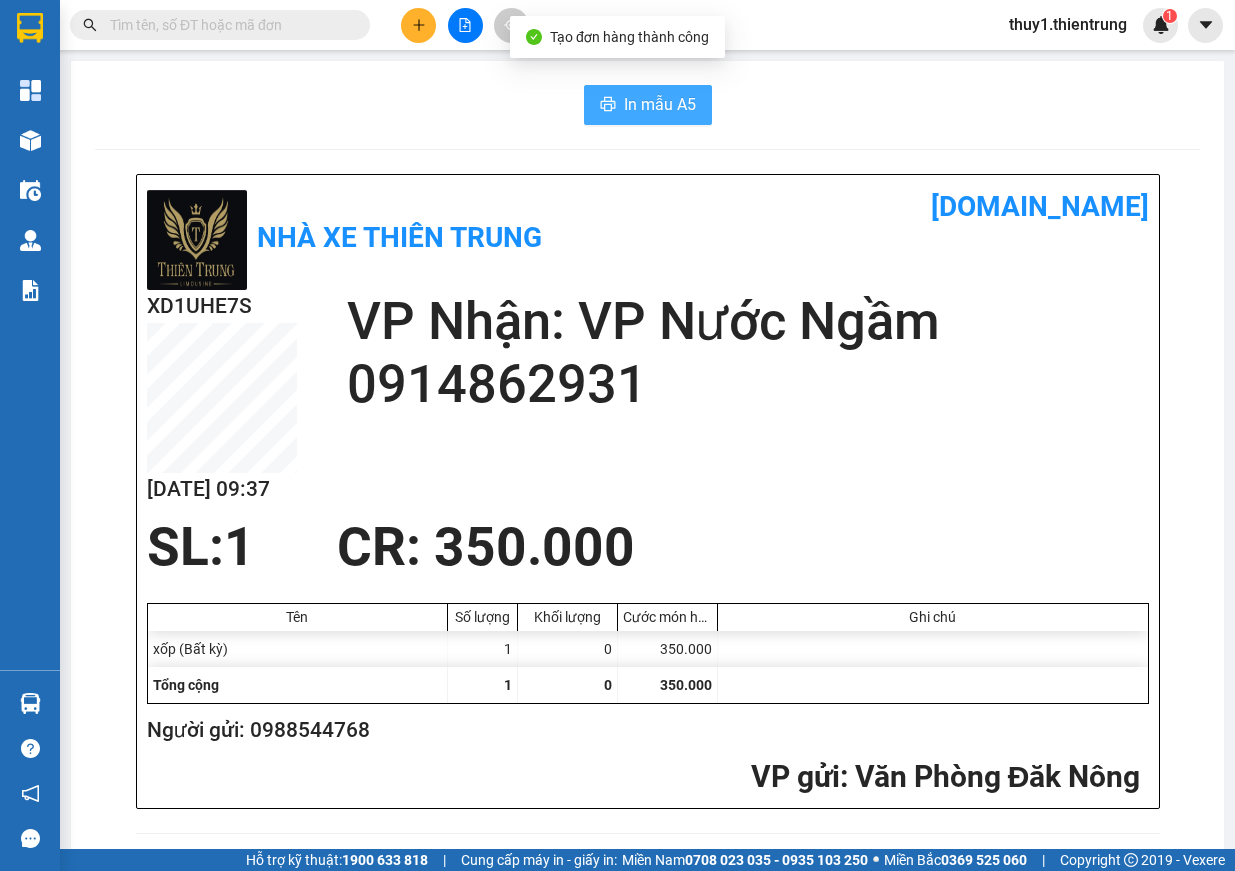 click on "In mẫu A5" at bounding box center (660, 104) 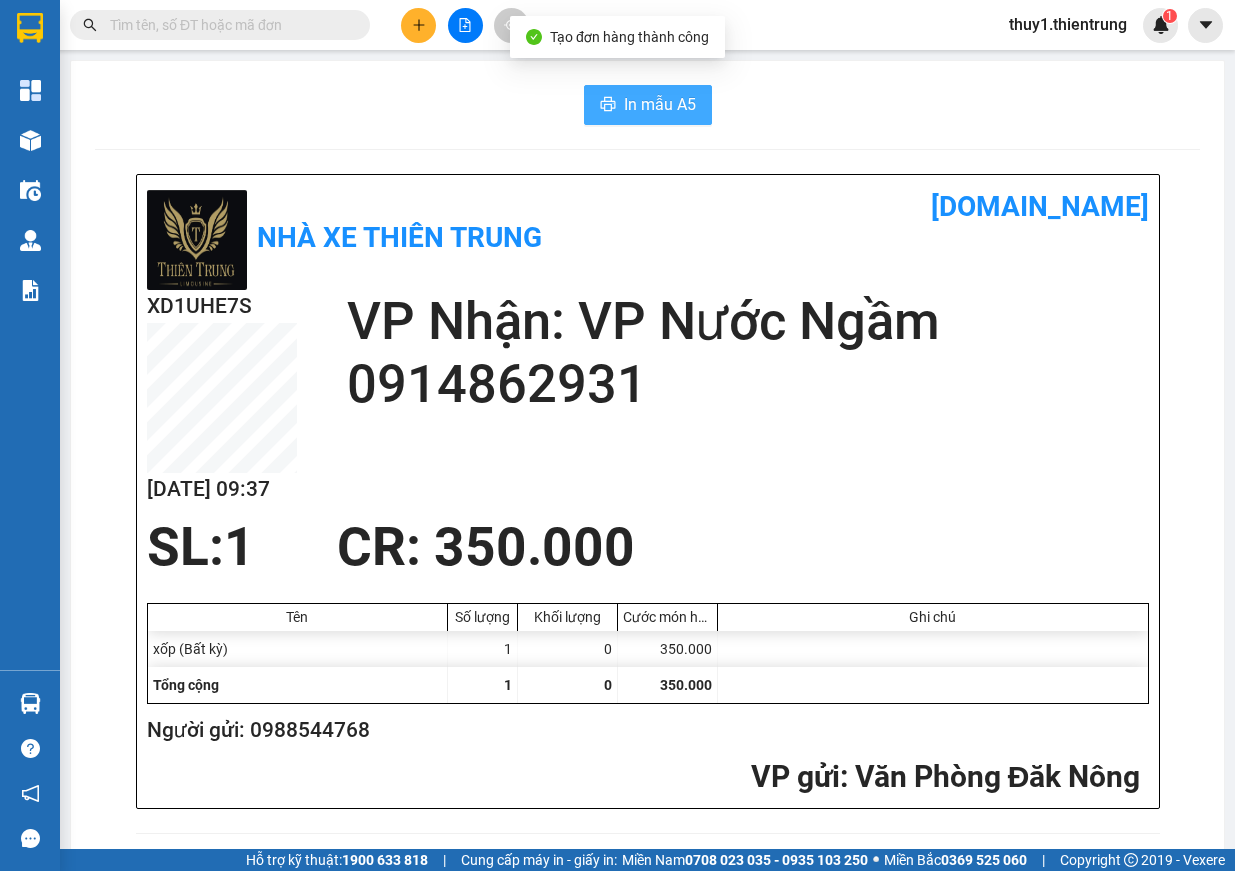 scroll, scrollTop: 0, scrollLeft: 0, axis: both 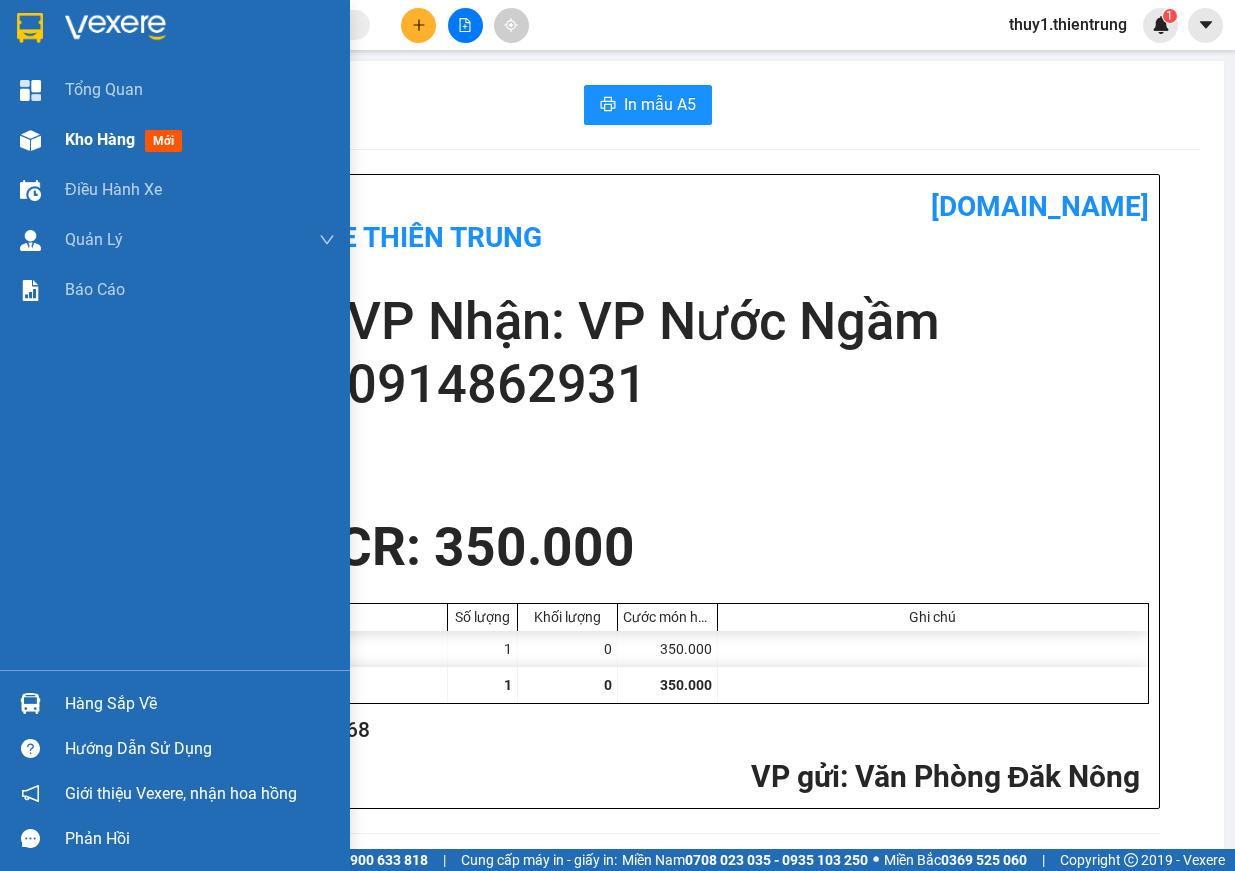 click at bounding box center (30, 140) 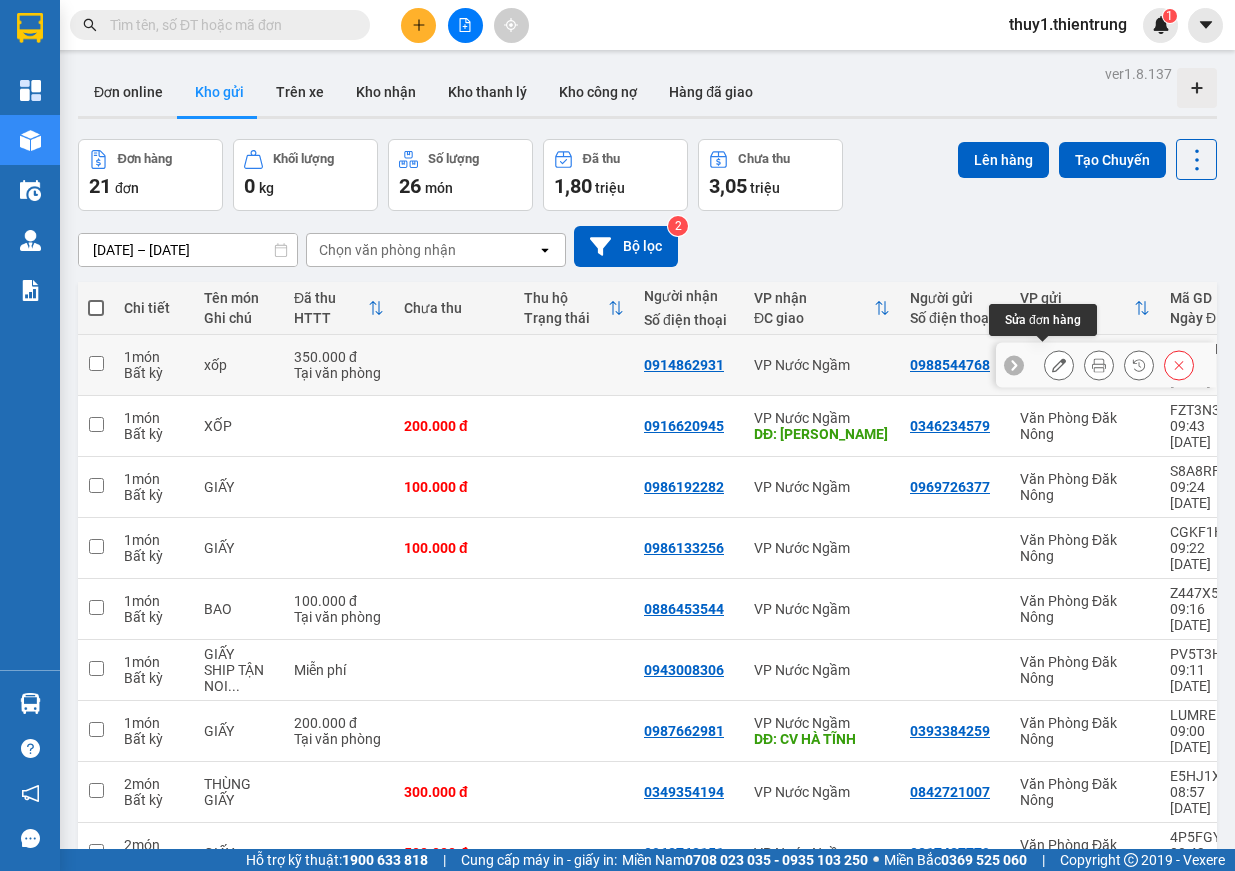 click 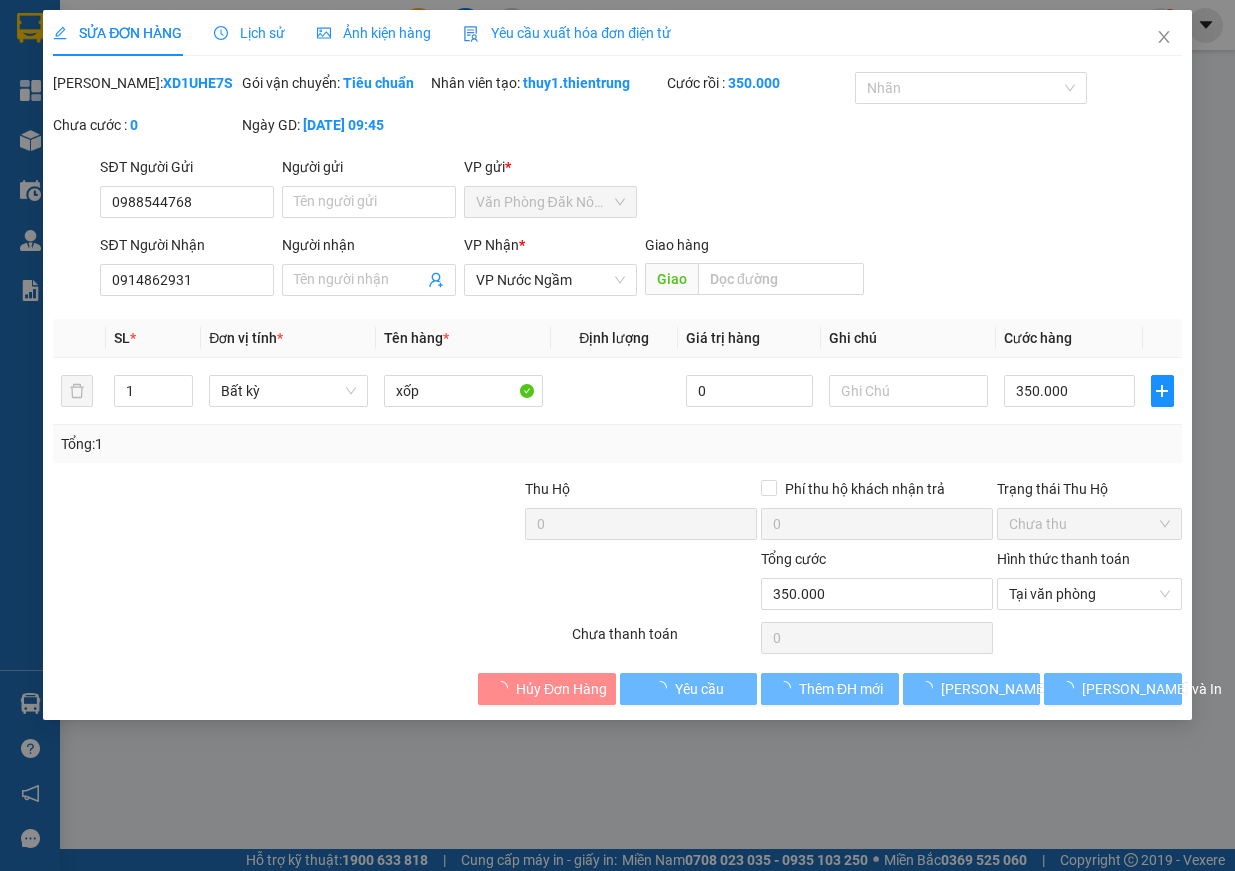 type on "0988544768" 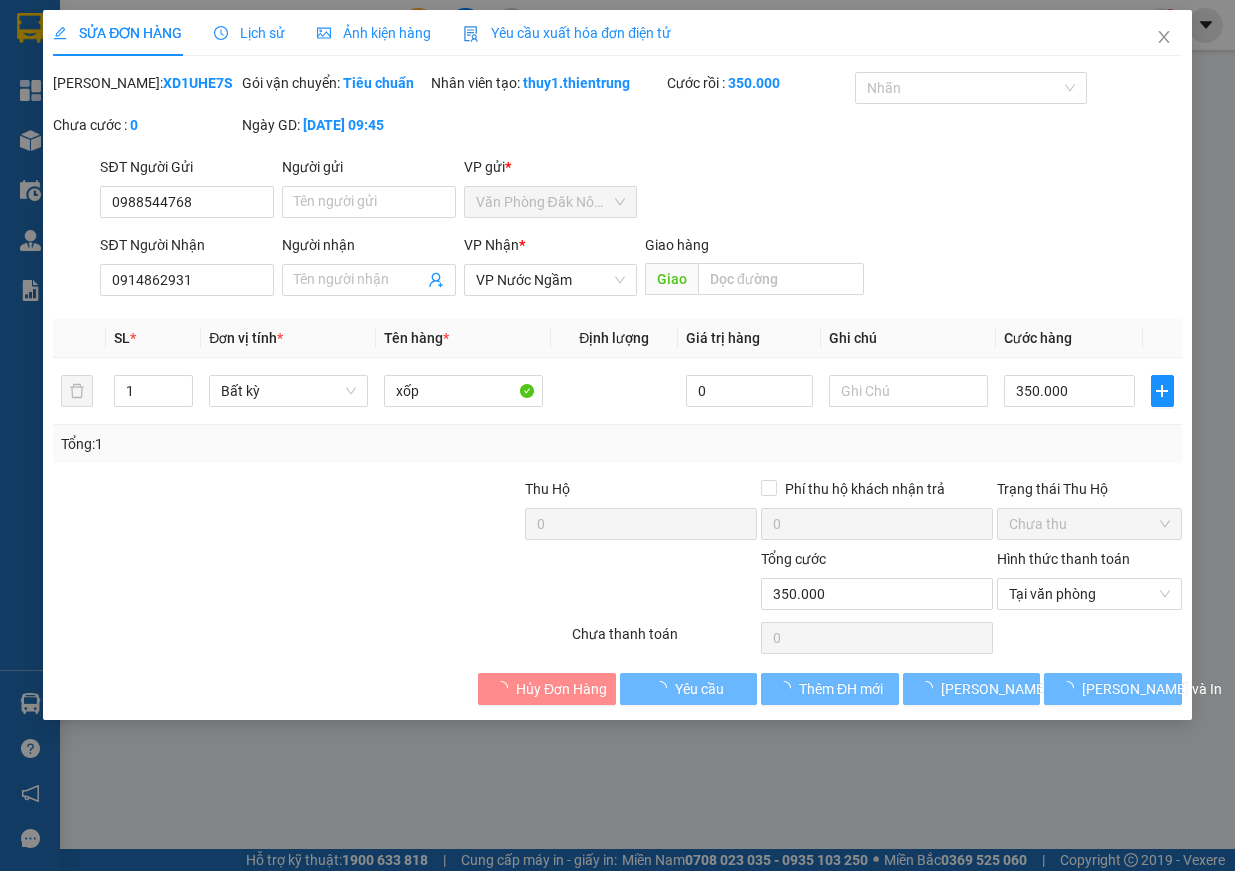 type on "0914862931" 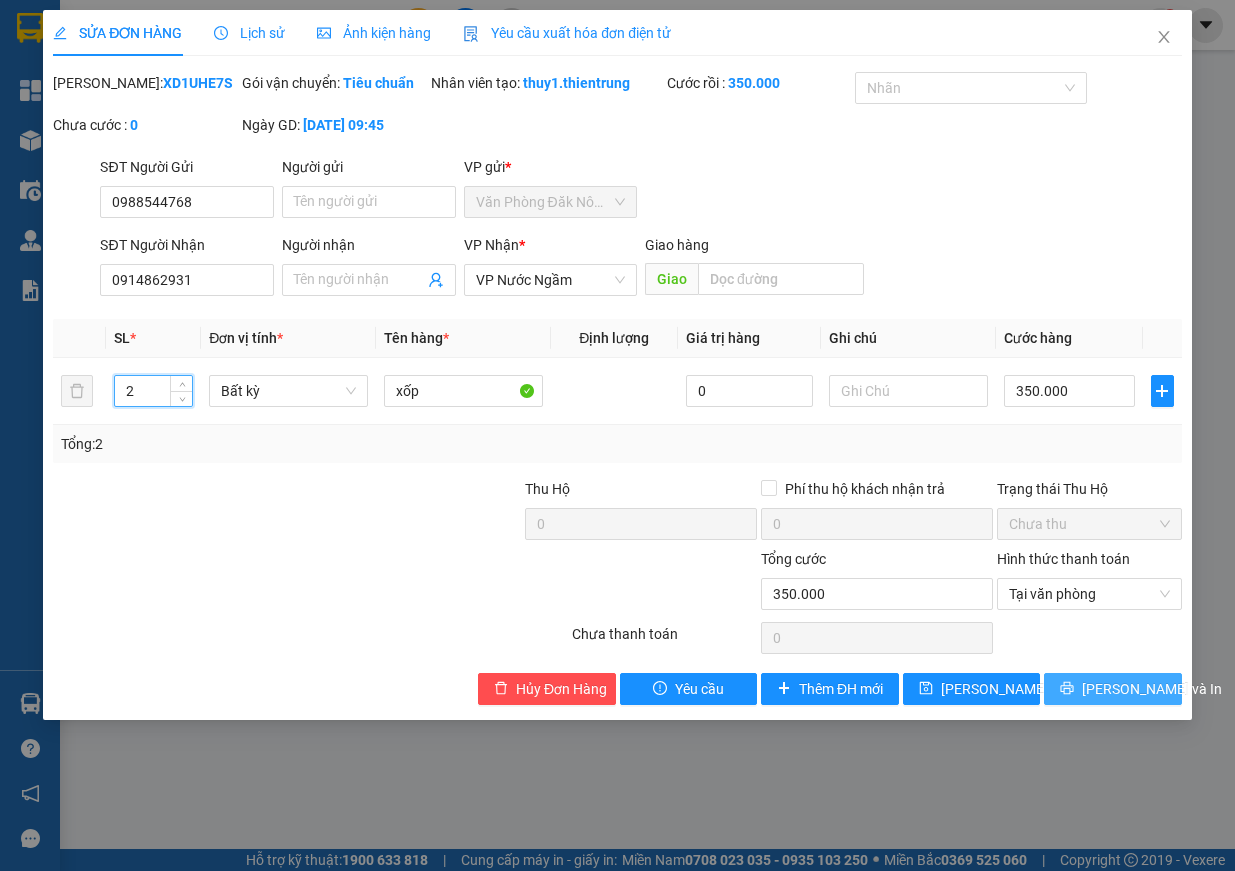type on "2" 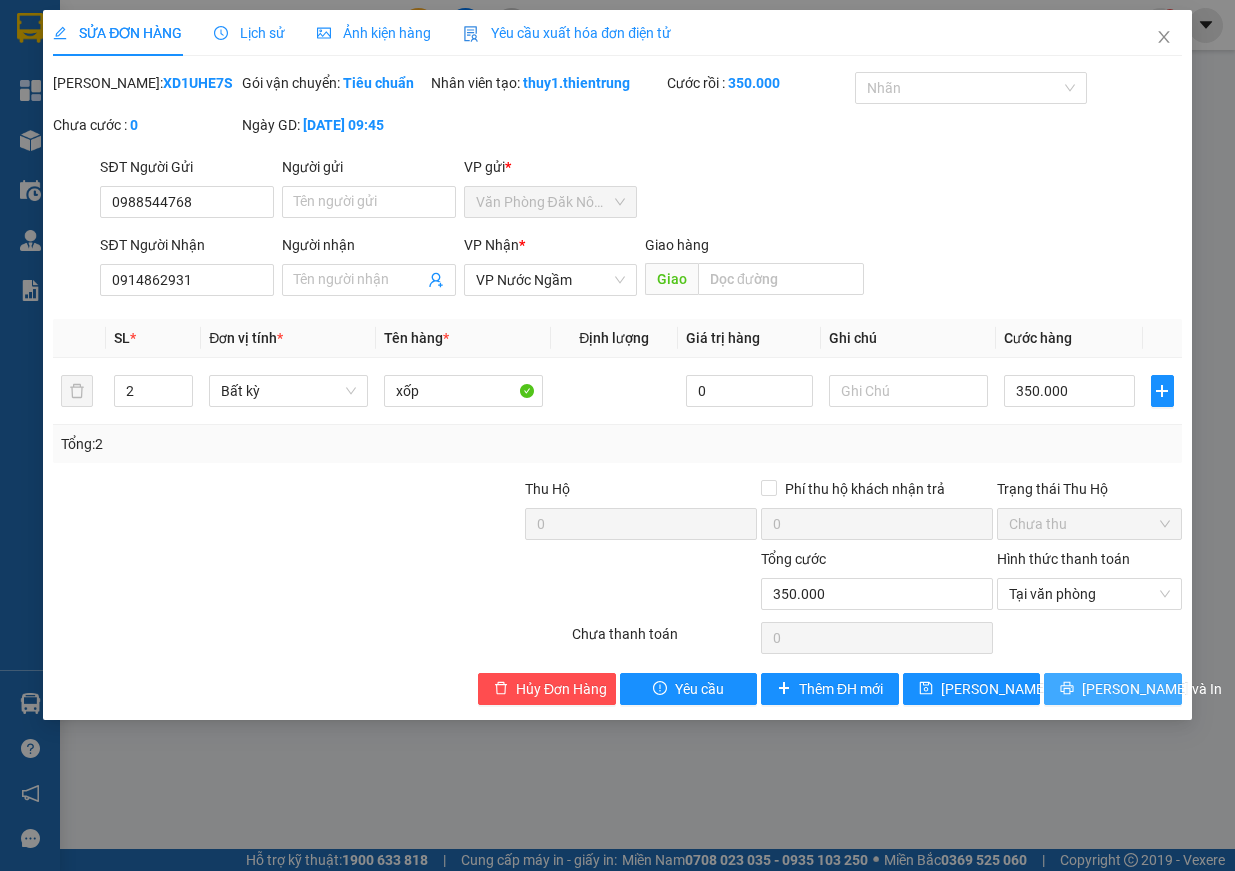 click on "[PERSON_NAME] và In" at bounding box center [1152, 689] 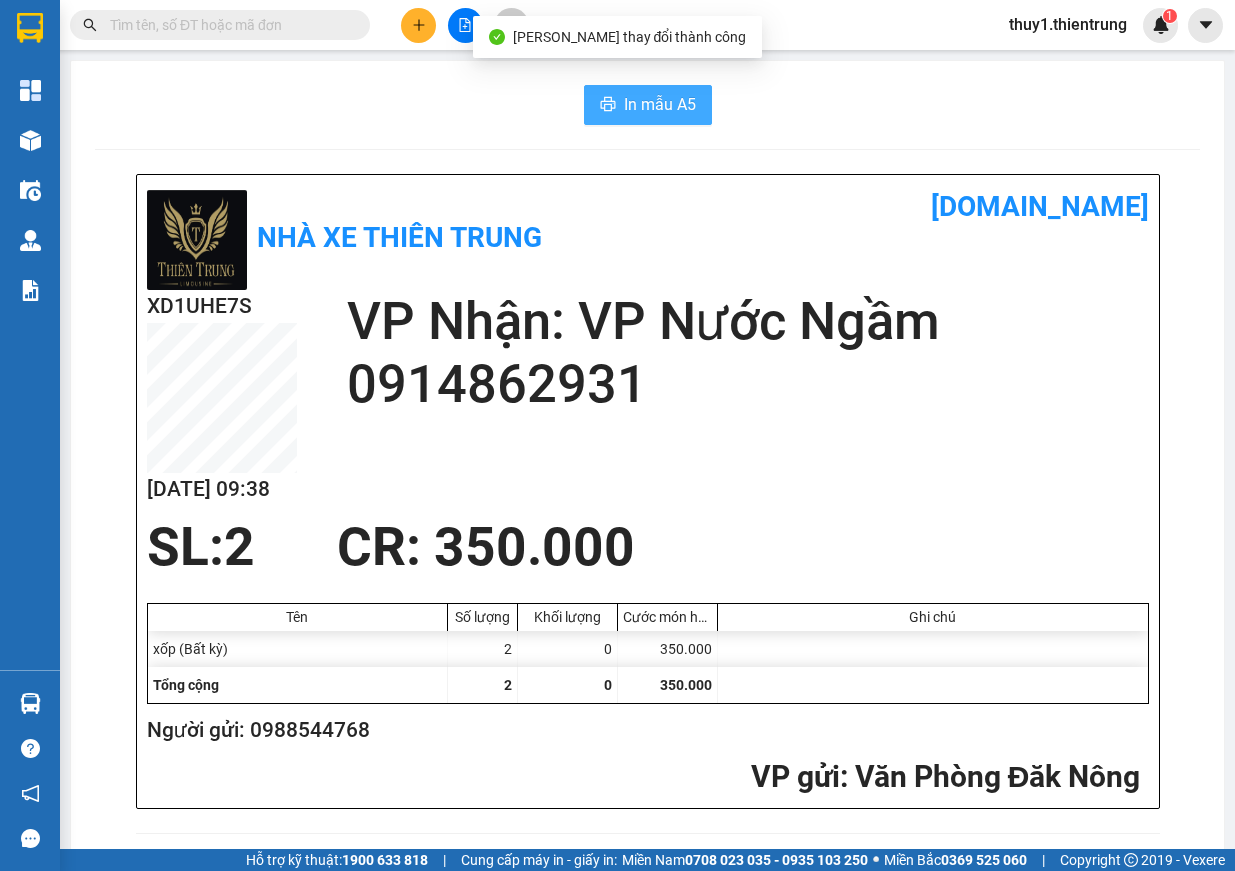 click on "In mẫu A5" at bounding box center [648, 105] 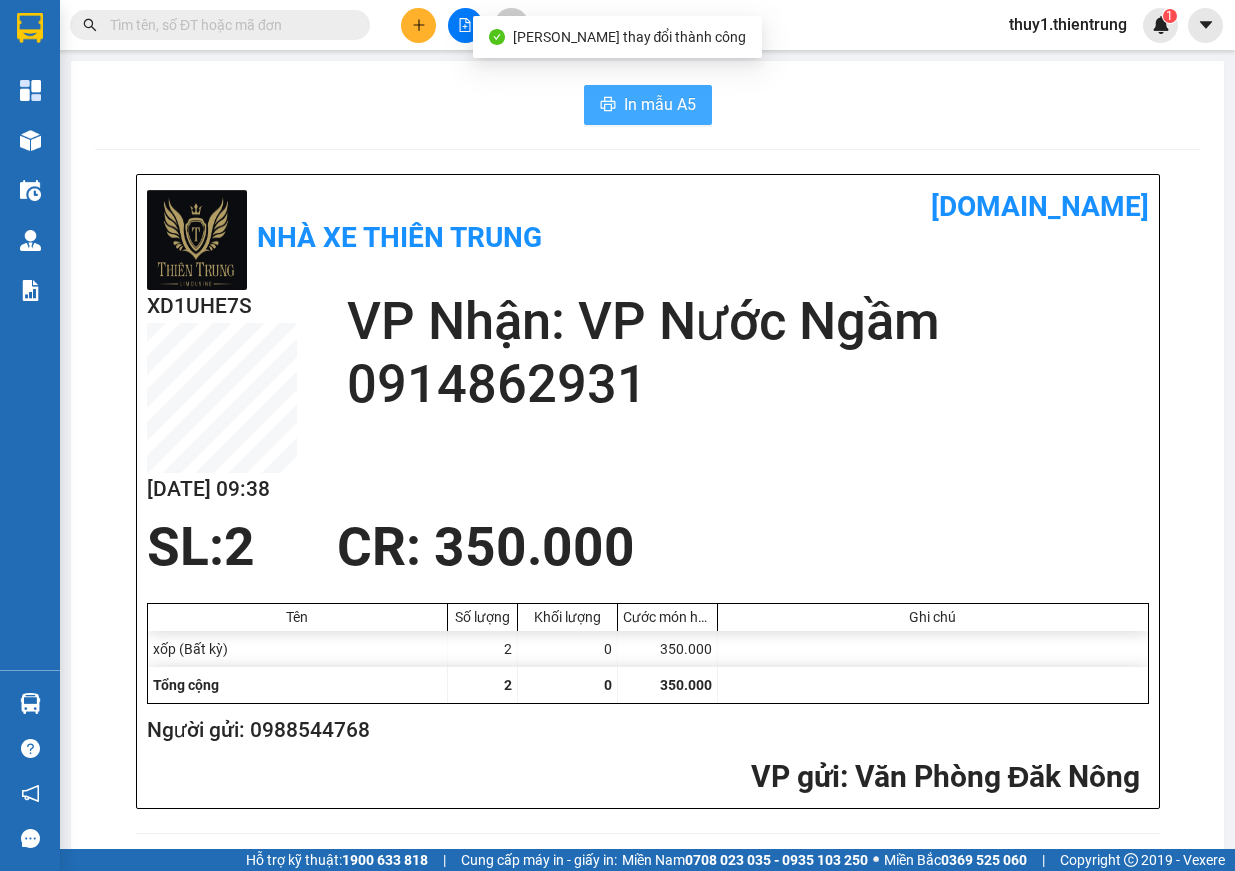 scroll, scrollTop: 0, scrollLeft: 0, axis: both 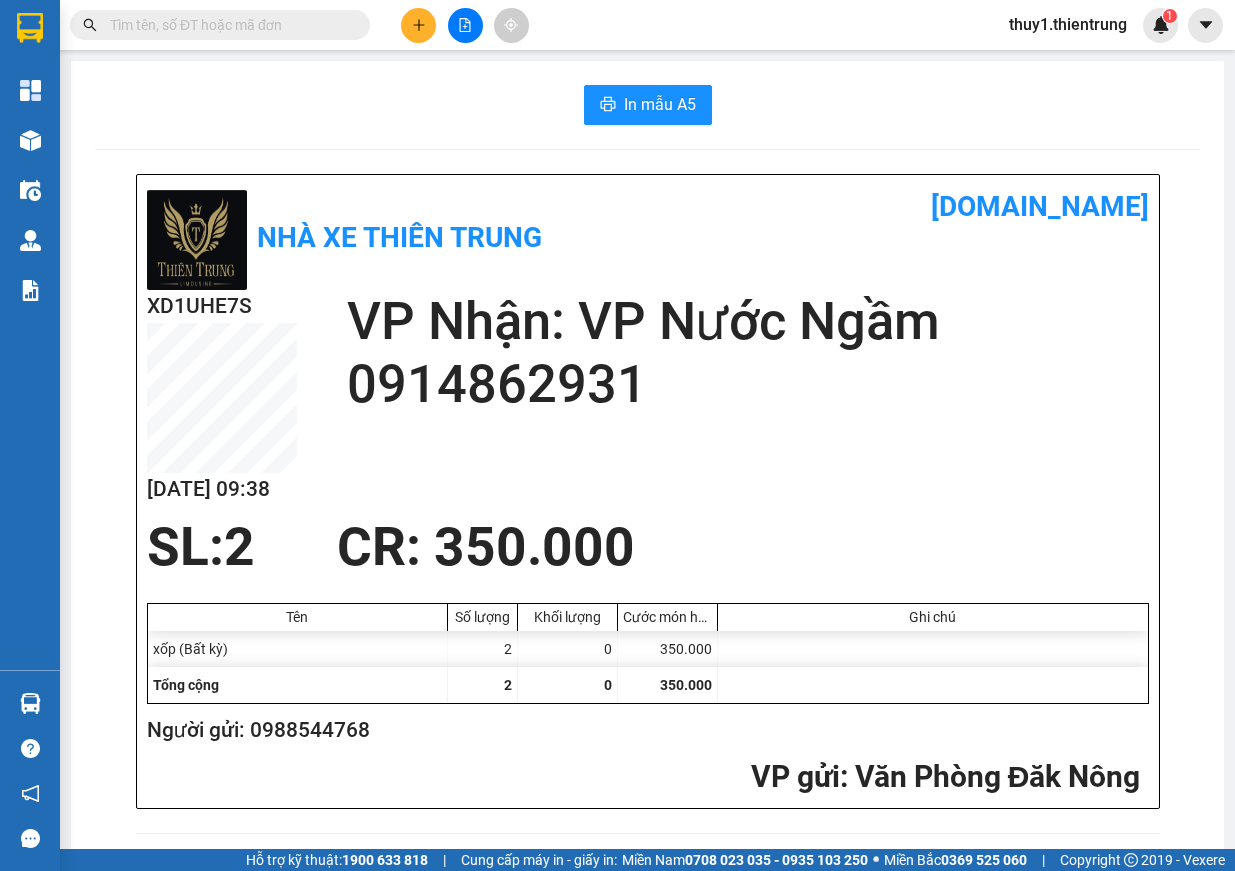 drag, startPoint x: 960, startPoint y: 592, endPoint x: 405, endPoint y: 32, distance: 788.432 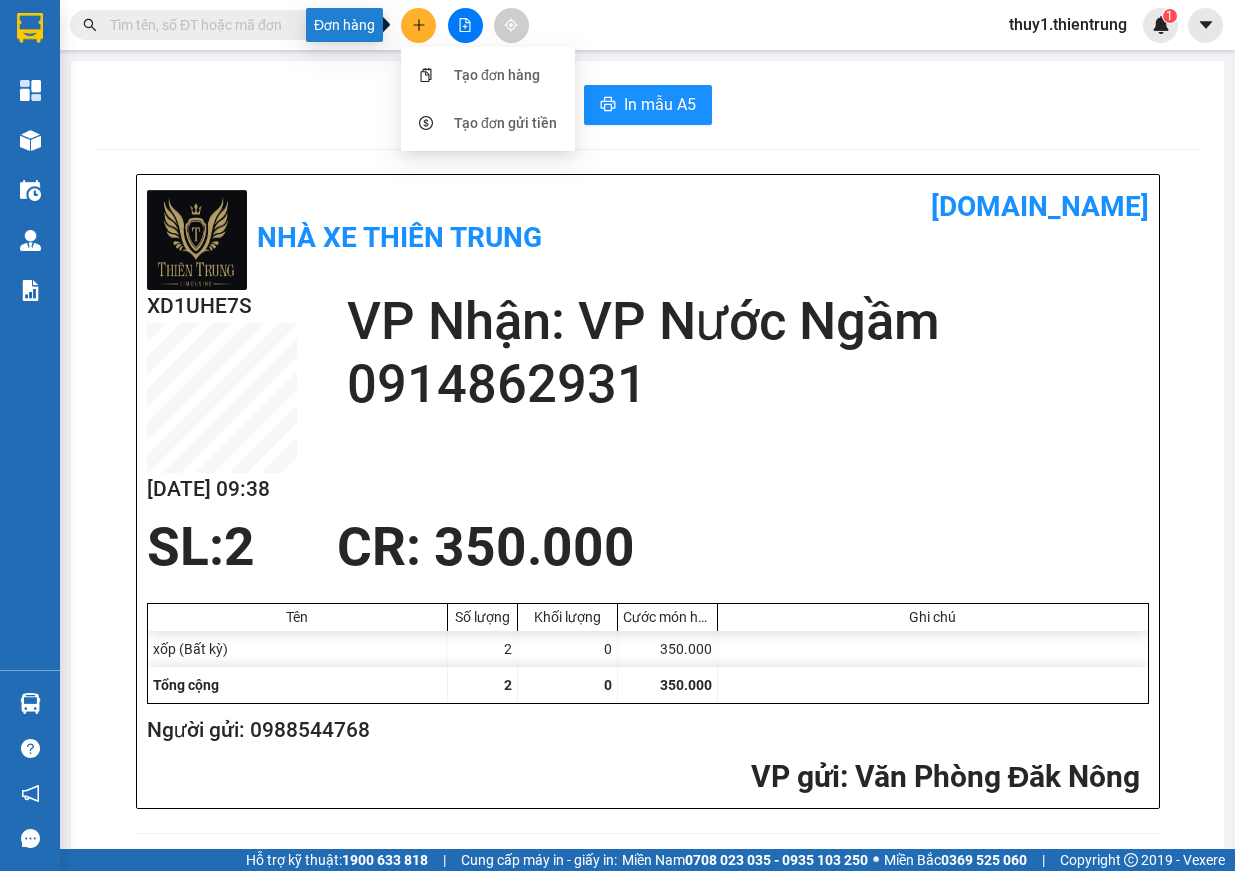 click at bounding box center (418, 25) 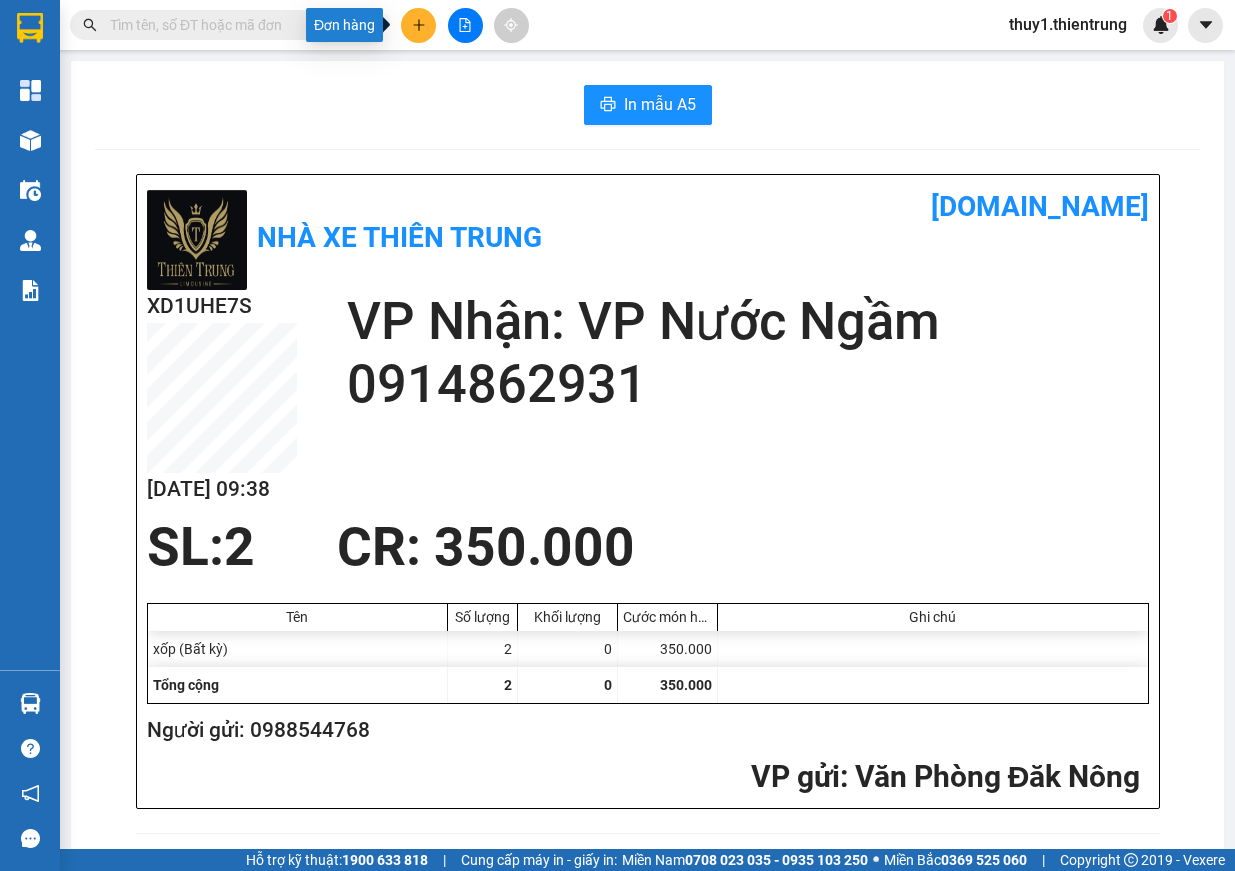 click at bounding box center [418, 25] 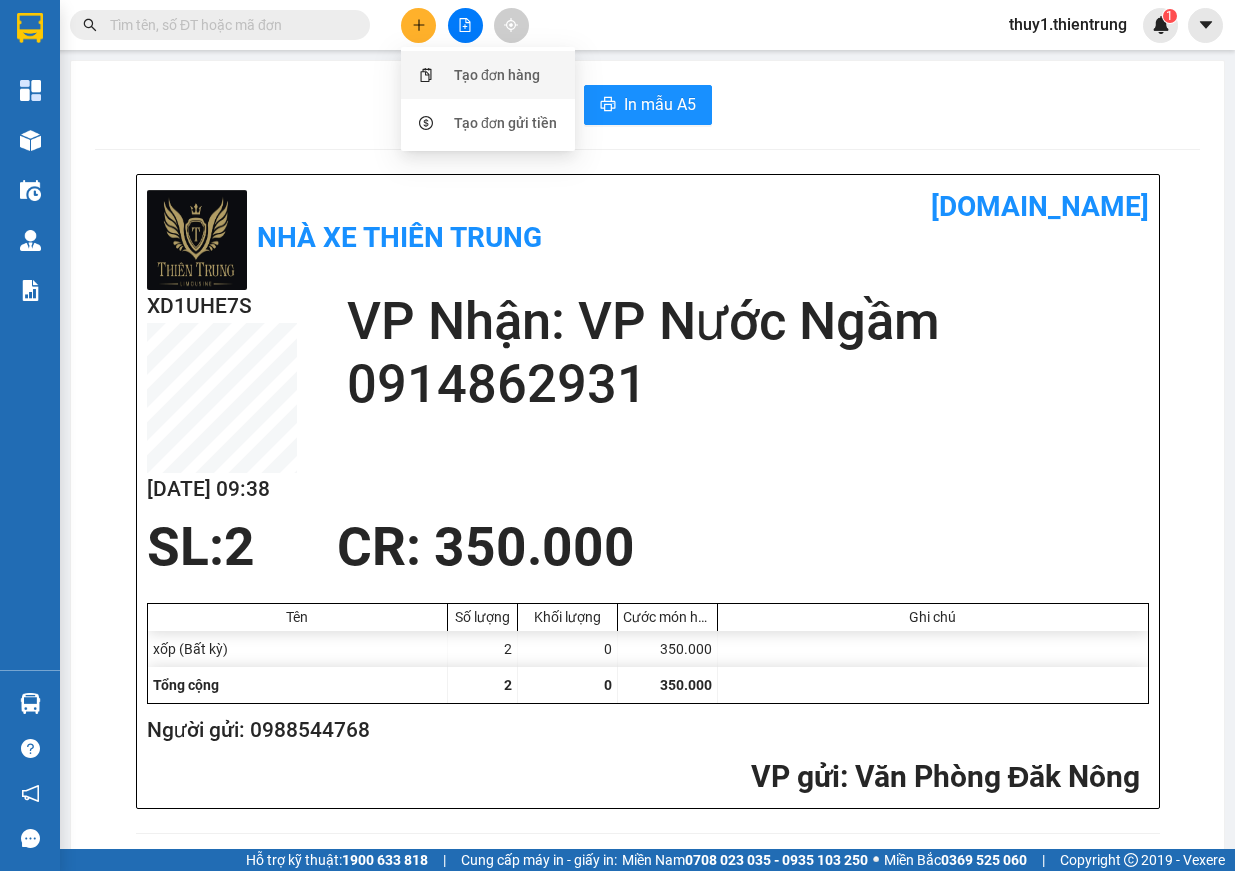 click on "Tạo đơn hàng" at bounding box center (488, 75) 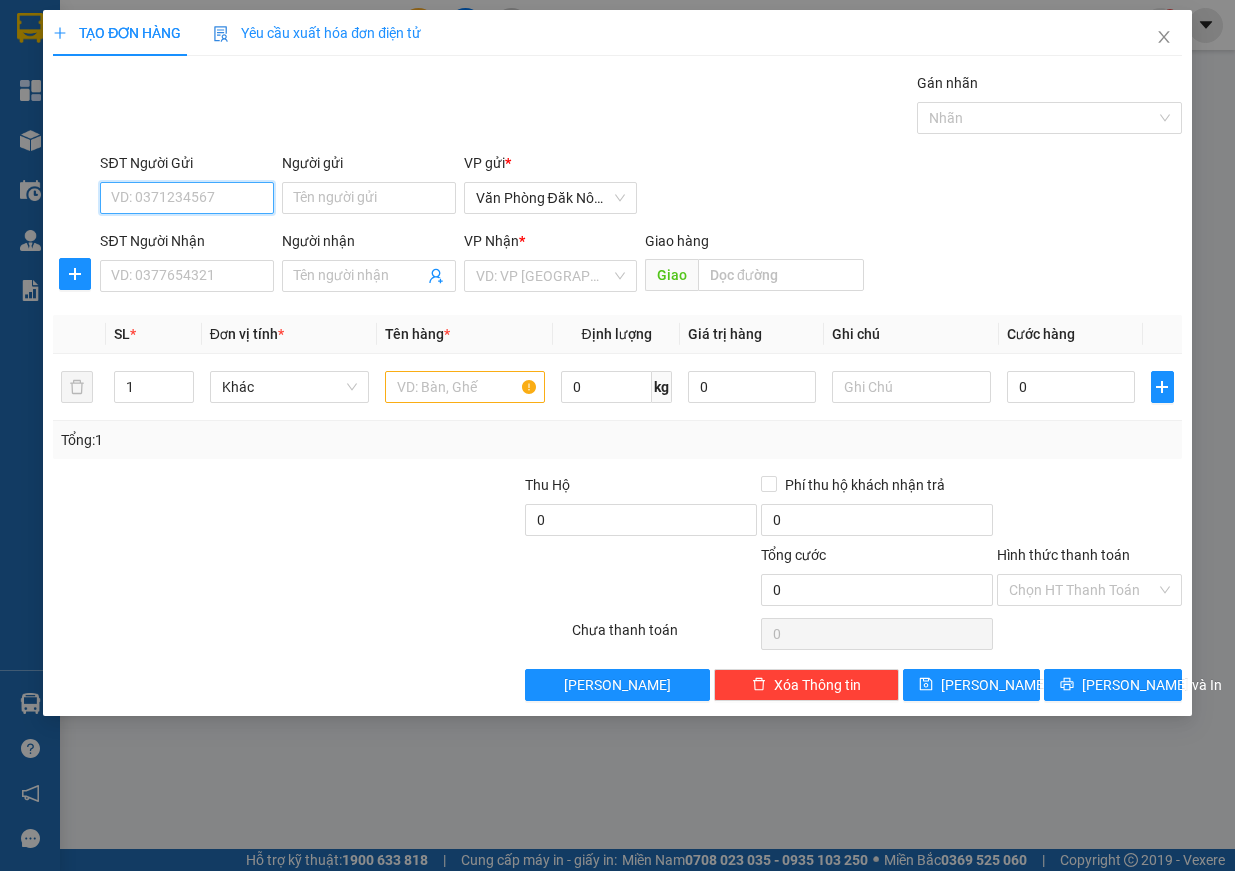 click on "SĐT Người Gửi" at bounding box center [187, 198] 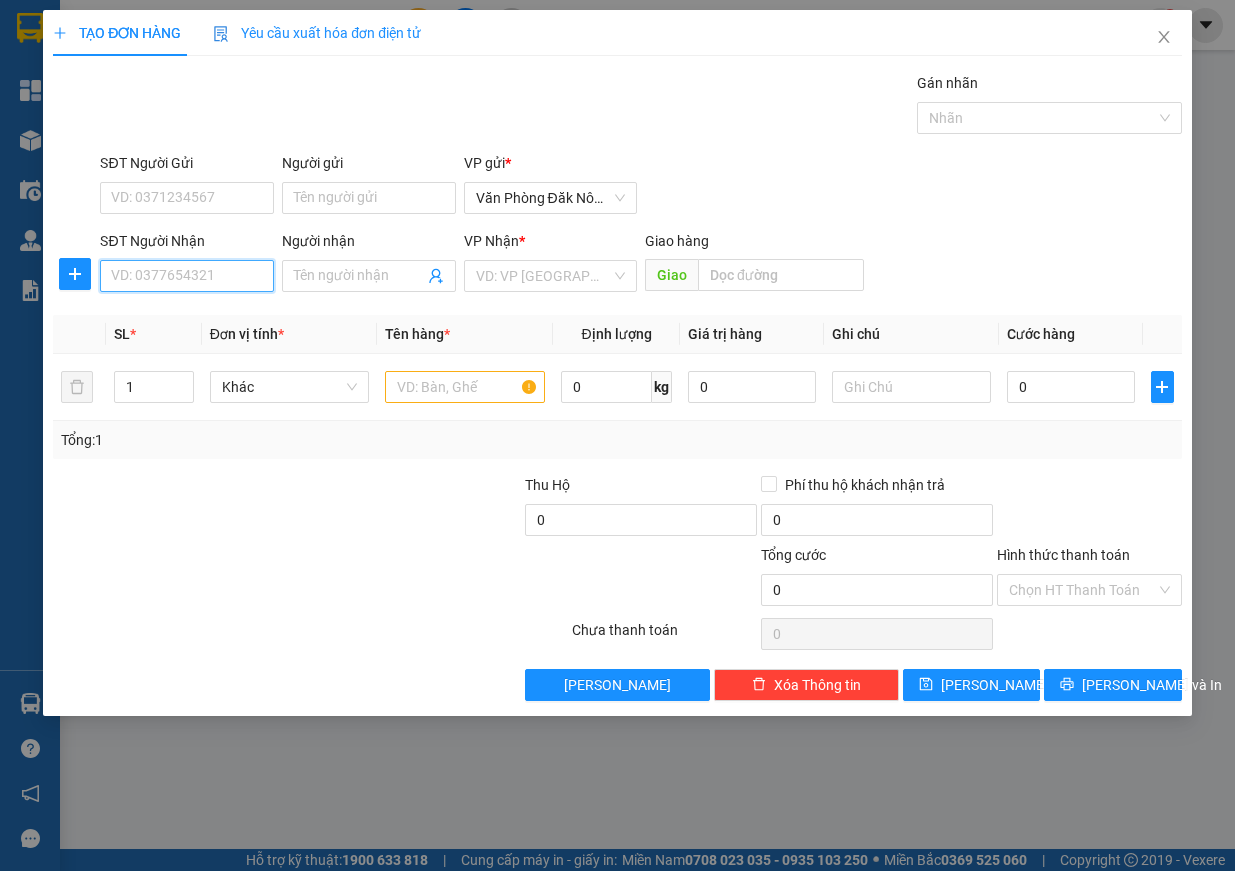 click on "SĐT Người Nhận" at bounding box center (187, 276) 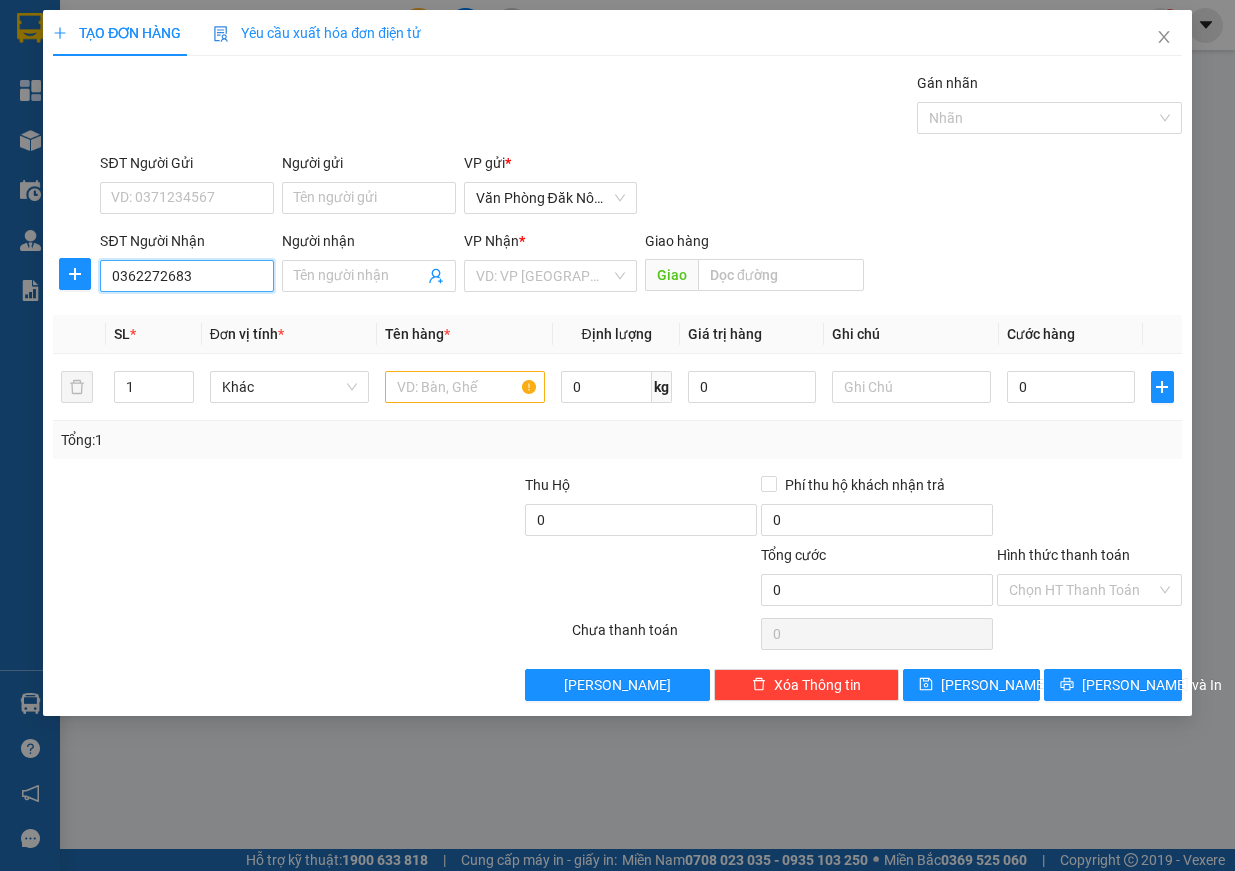 type on "0362272683" 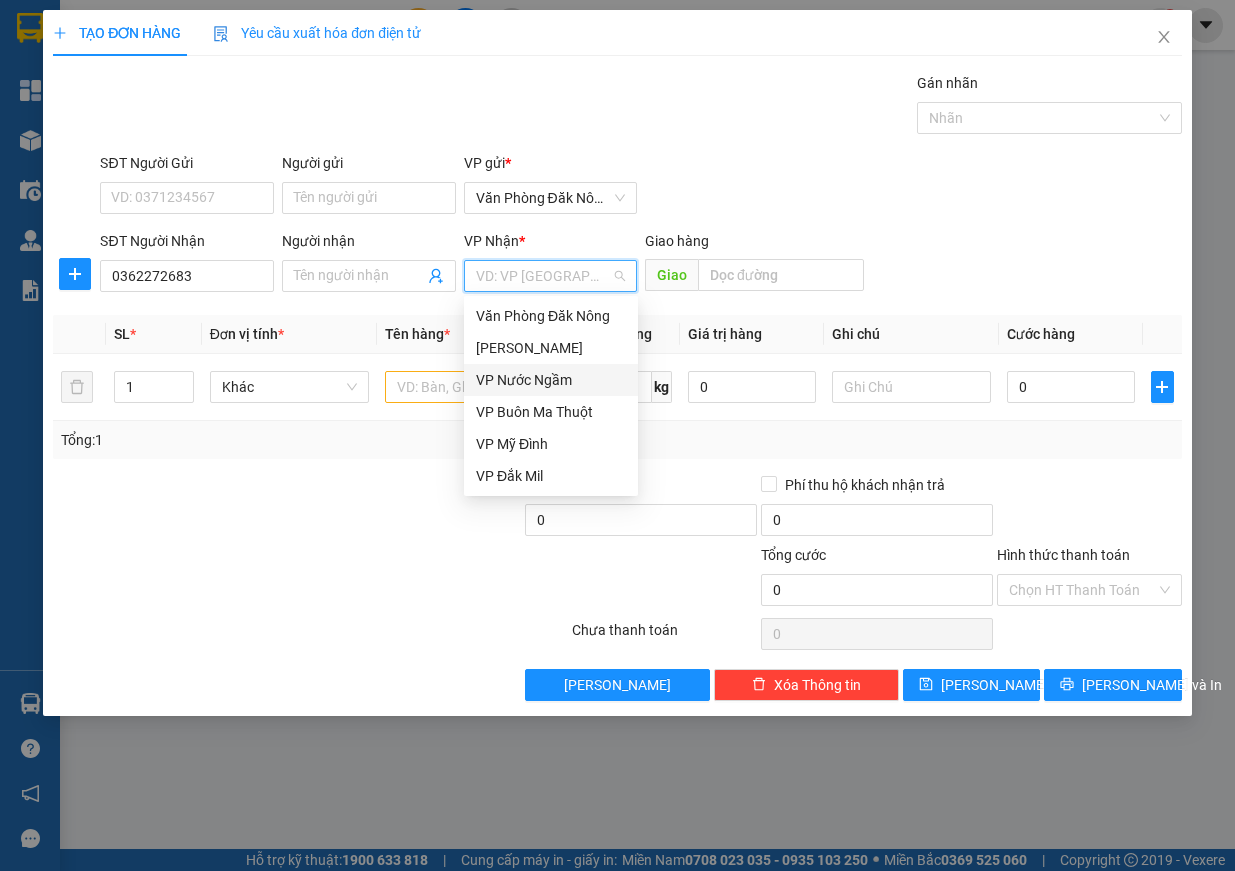 click on "VP Nước Ngầm" at bounding box center (551, 380) 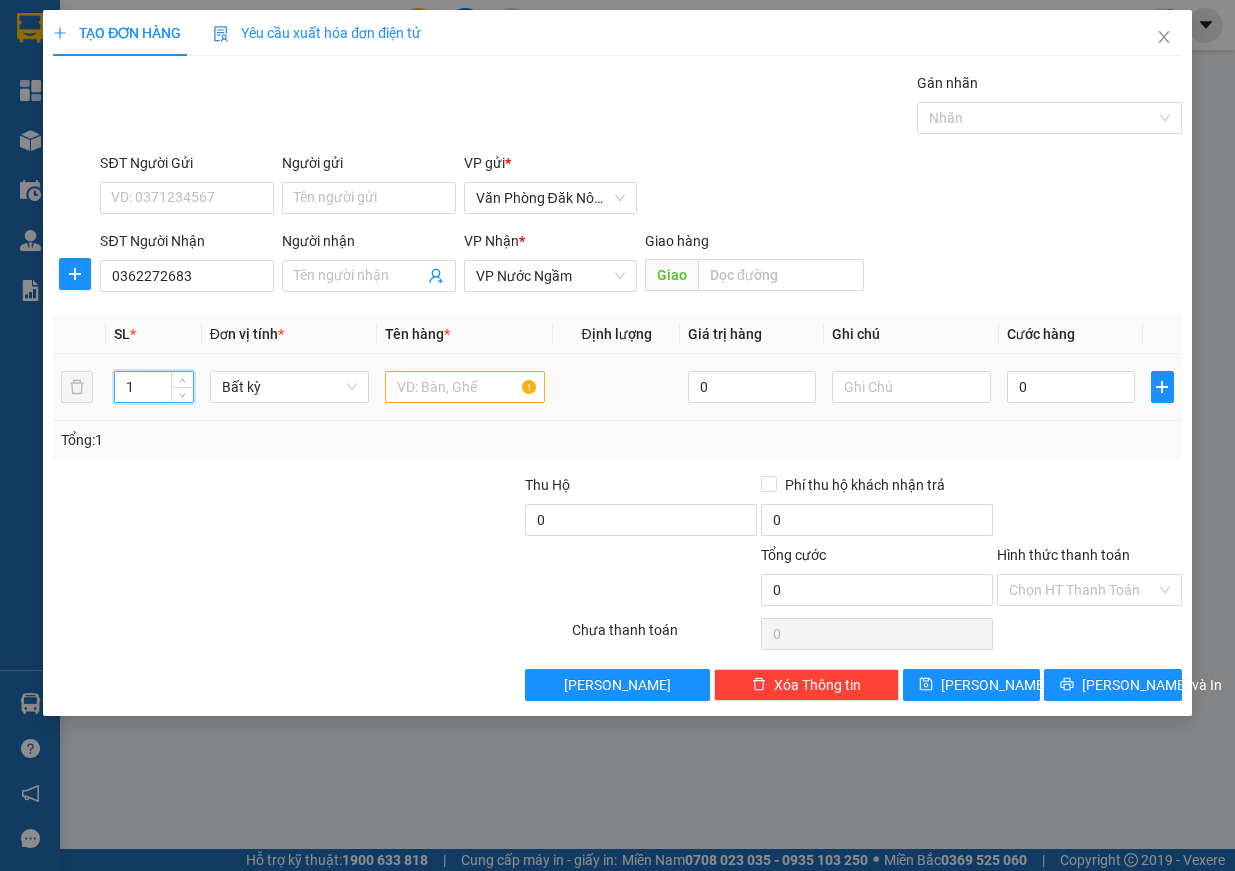 drag, startPoint x: 161, startPoint y: 393, endPoint x: 52, endPoint y: 390, distance: 109.041275 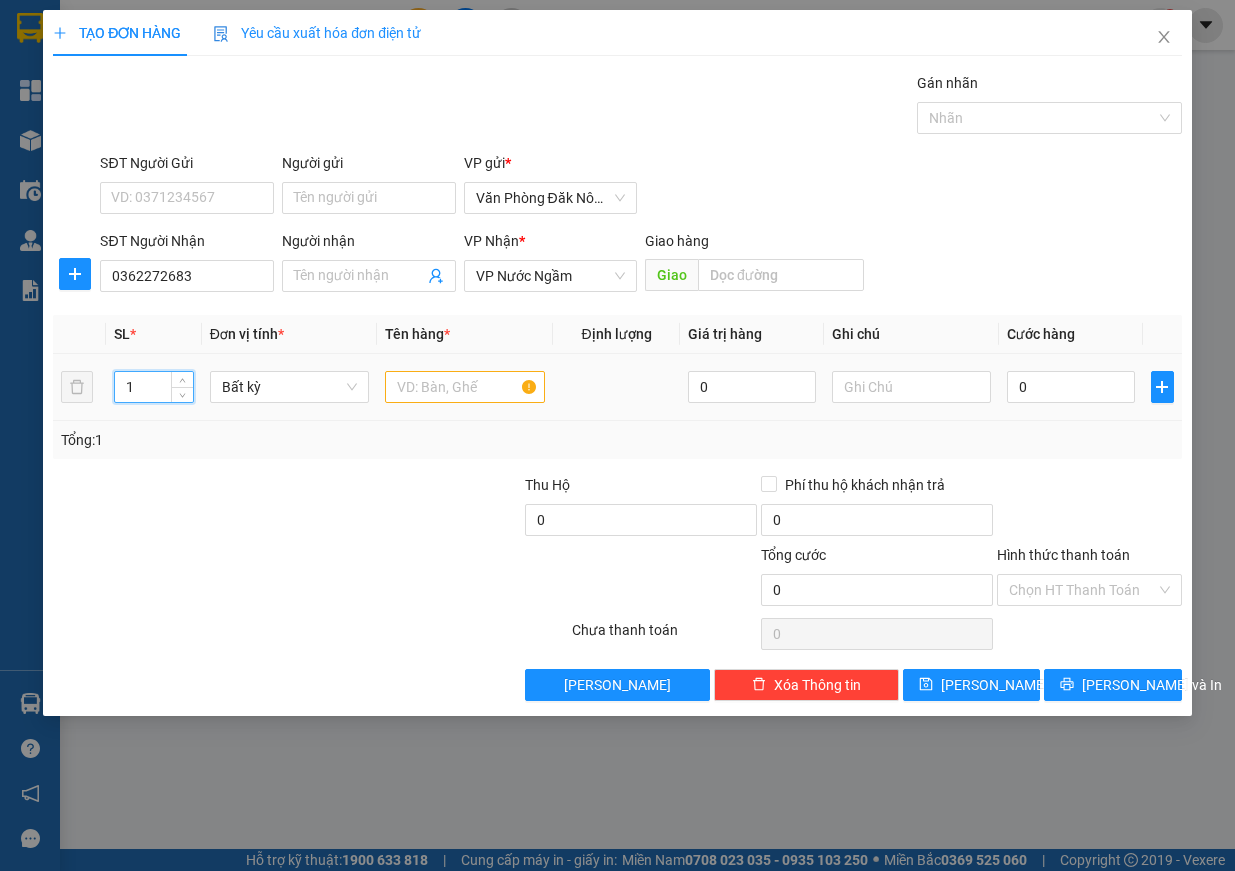 click on "TẠO ĐƠN HÀNG Yêu cầu xuất hóa đơn điện tử Transit Pickup Surcharge Ids Transit Deliver Surcharge Ids Transit Deliver Surcharge Transit Deliver Surcharge Gói vận chuyển  * Tiêu chuẩn Gán nhãn   Nhãn SĐT Người Gửi VD: 0371234567 Người gửi Tên người gửi VP gửi  * Văn Phòng Đăk Nông SĐT Người Nhận 0362272683 Người nhận Tên người nhận VP Nhận  * VP Nước Ngầm Giao hàng Giao SL  * Đơn vị tính  * Tên hàng  * Định lượng Giá trị hàng Ghi chú Cước hàng                   1 Bất kỳ 0 0 Tổng:  1 Thu Hộ 0 Phí thu hộ khách nhận trả 0 Tổng cước 0 Hình thức thanh toán Chọn HT Thanh Toán Số tiền thu trước 0 Chưa thanh toán 0 Chọn HT Thanh Toán Lưu nháp Xóa Thông tin Lưu Lưu và In" at bounding box center [617, 363] 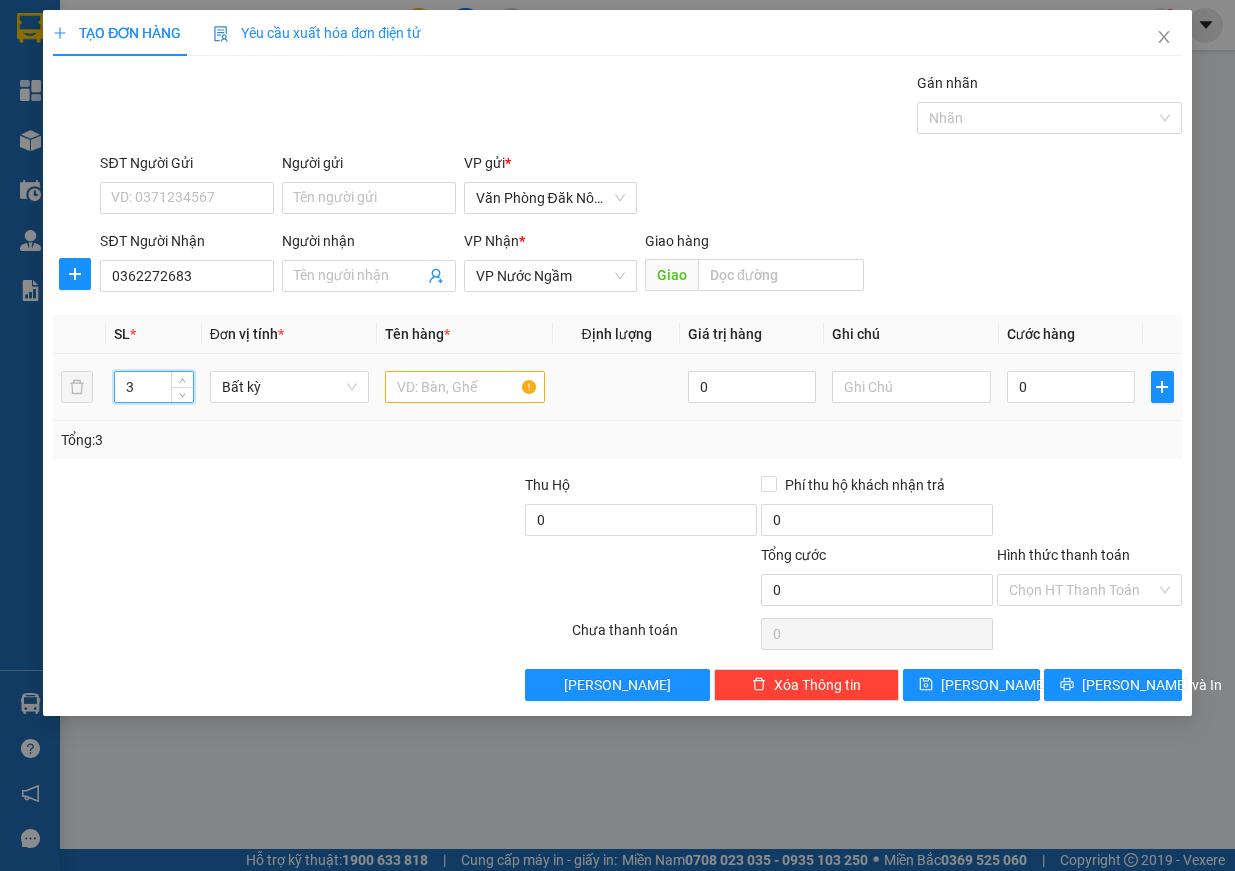 type on "3" 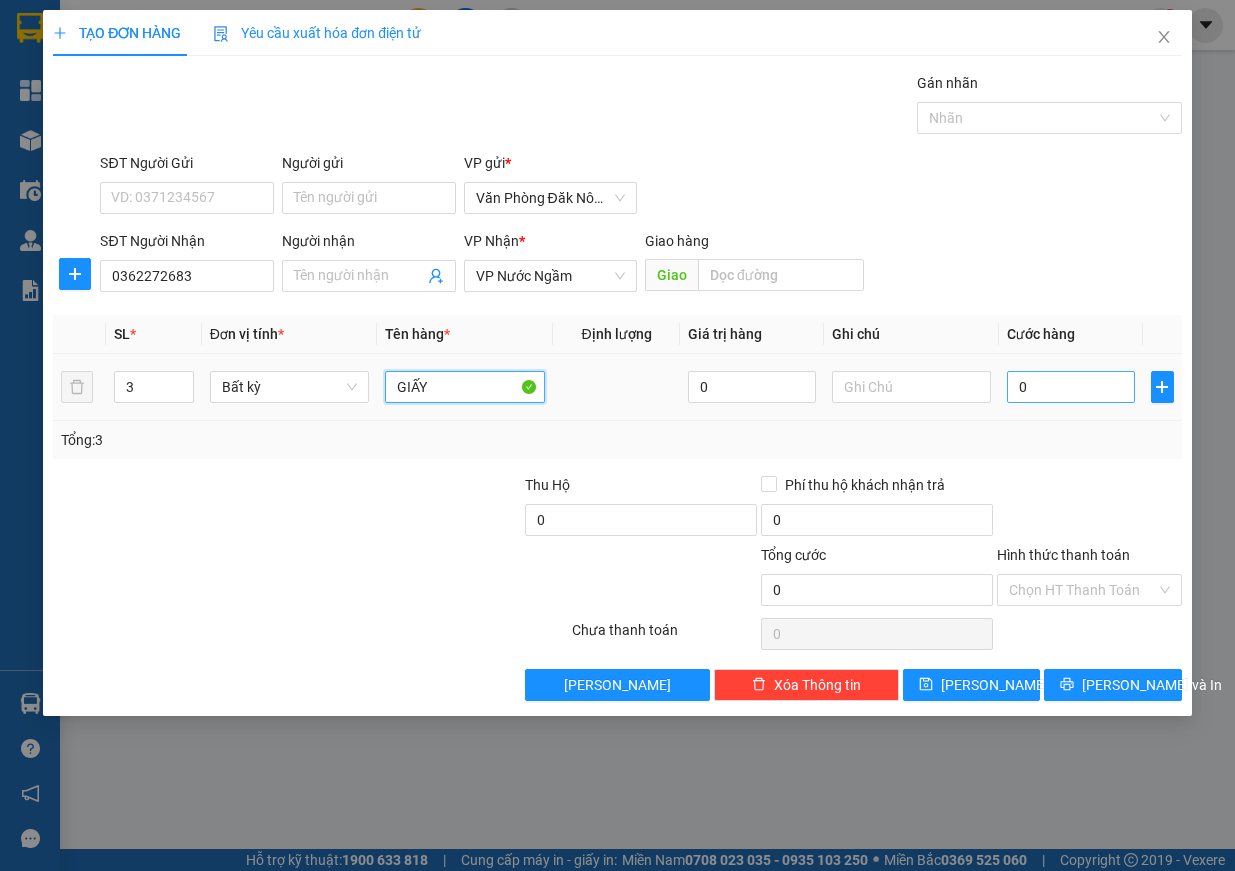 type on "GIẤY" 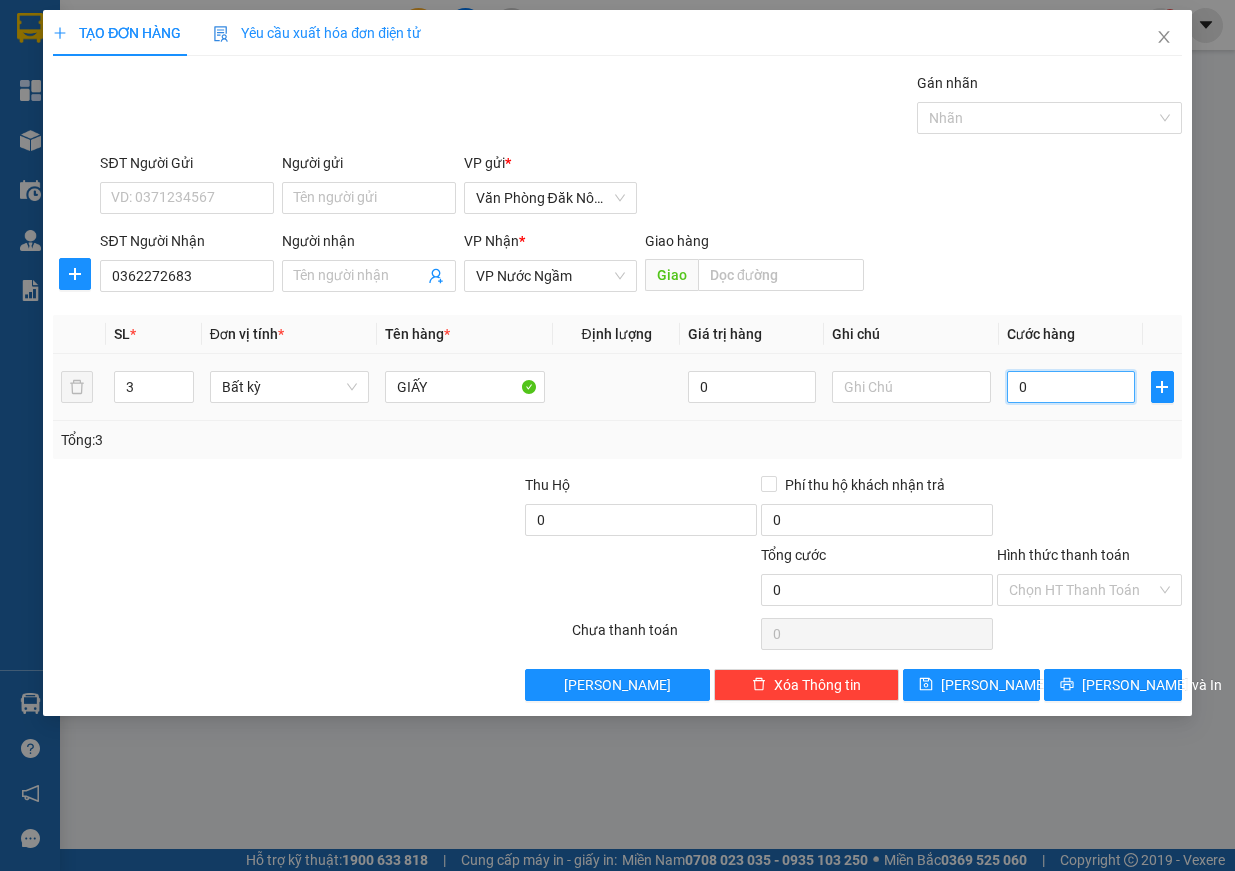 click on "0" at bounding box center [1071, 387] 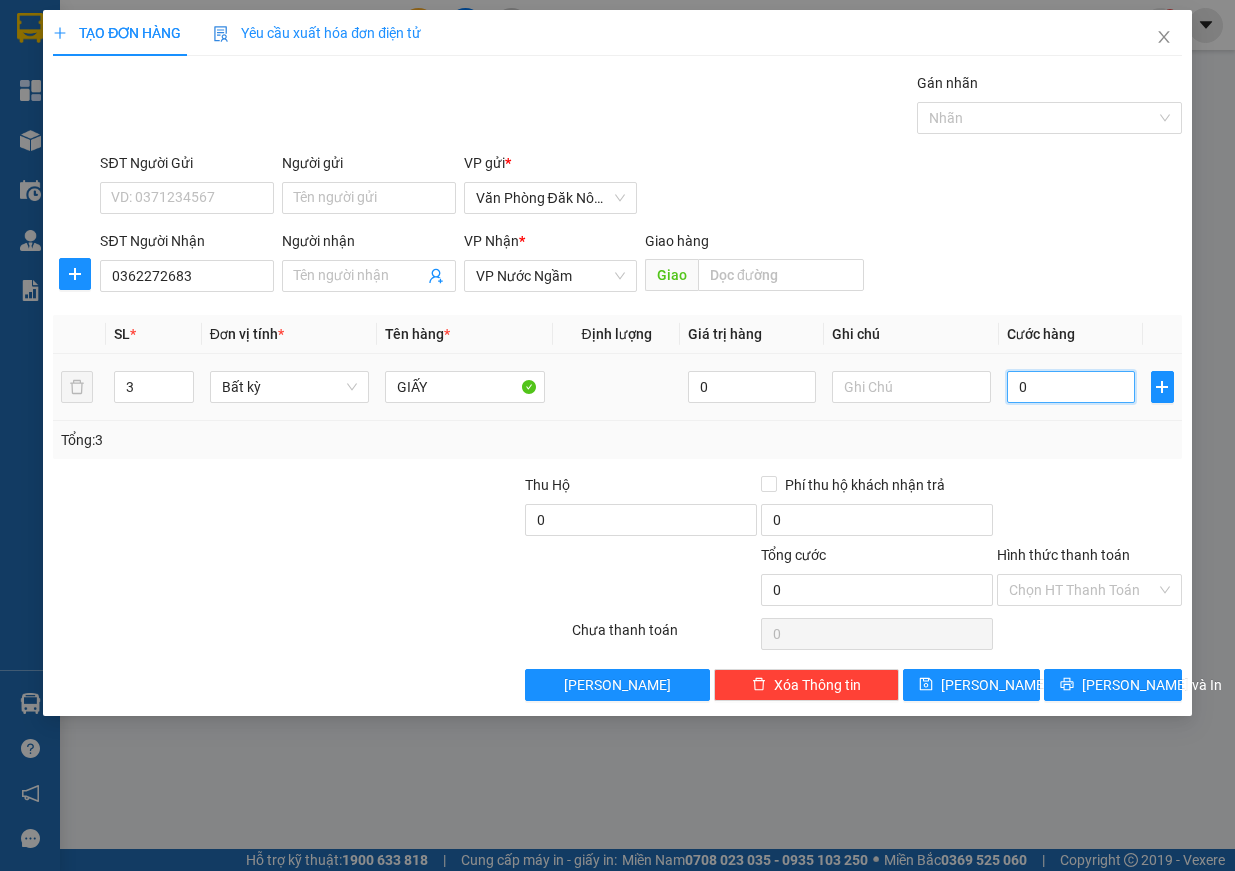 type on "8" 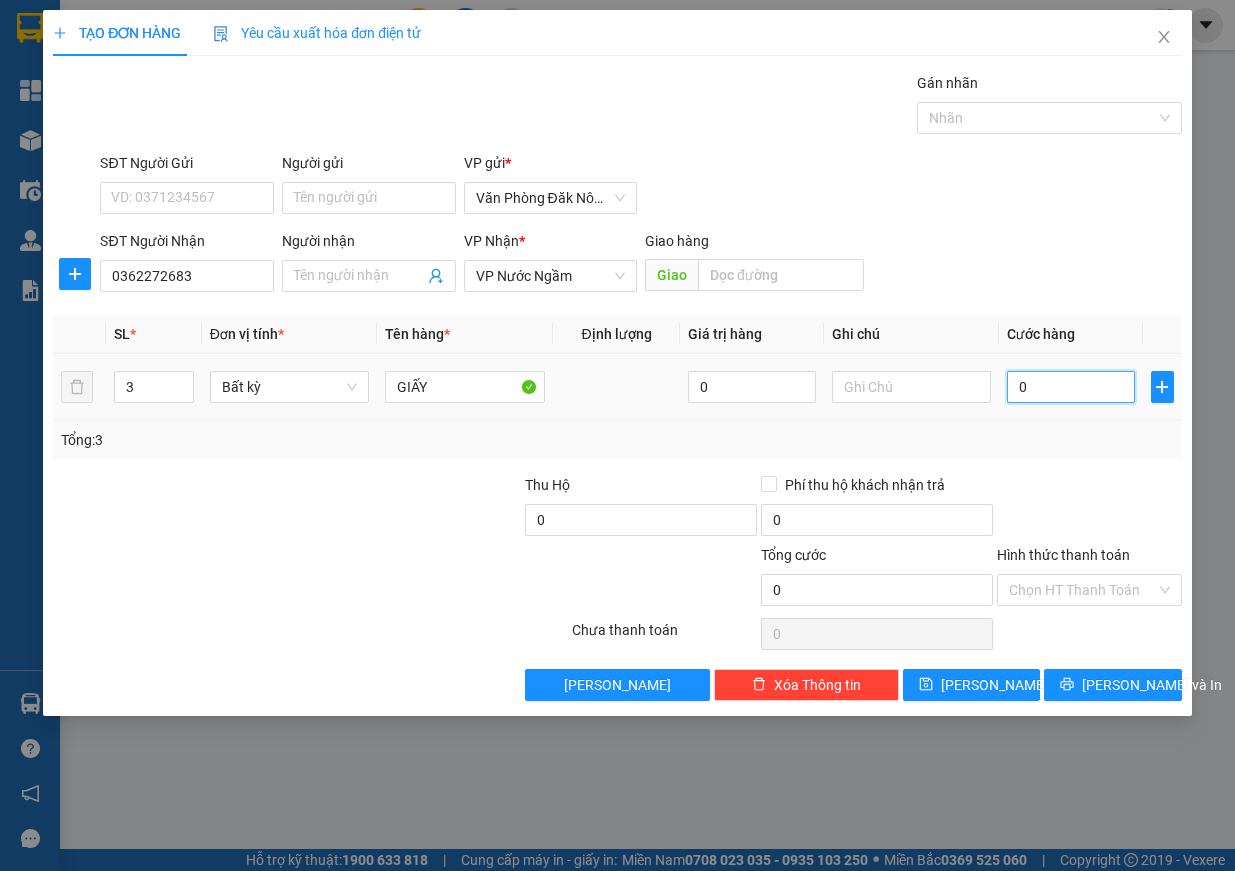 type on "8" 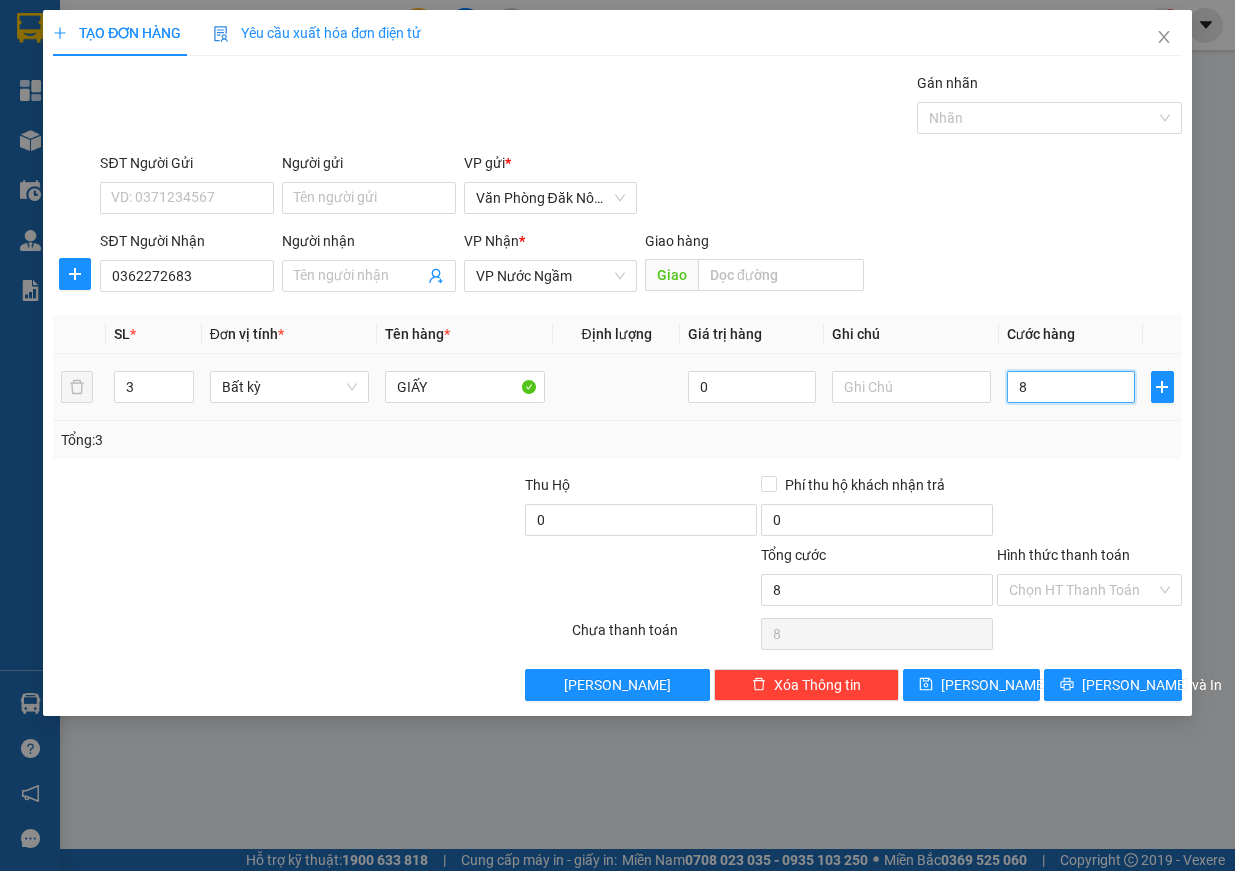 type on "80" 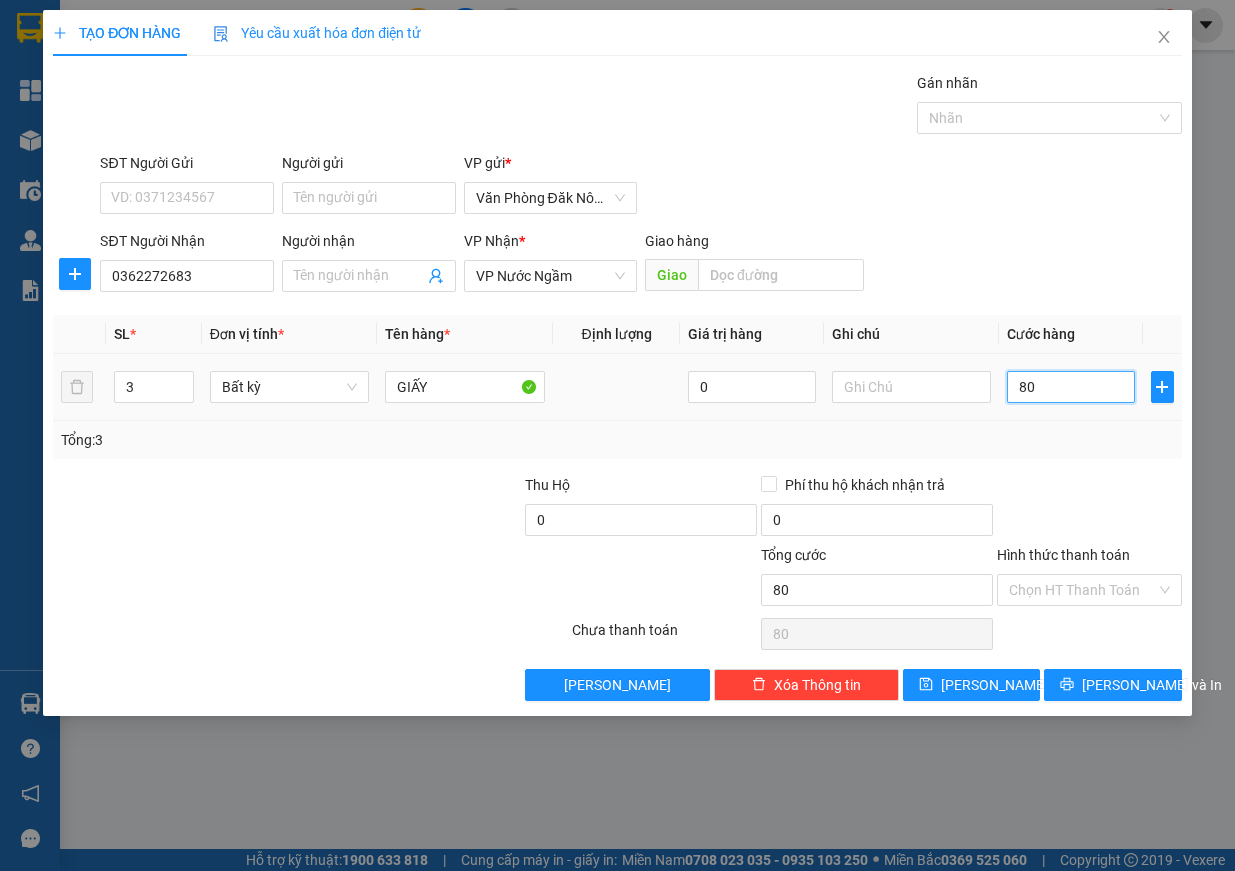 type on "800" 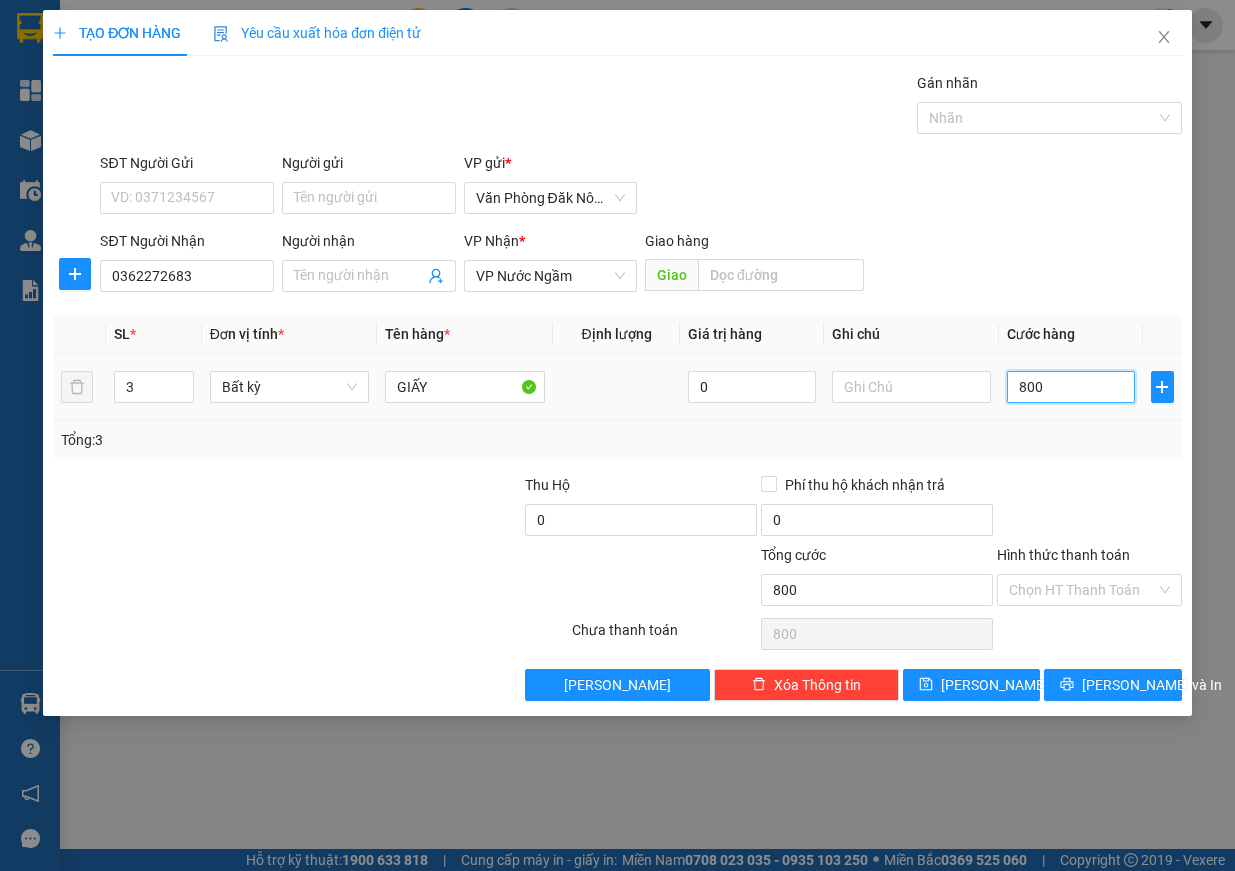 type on "8.000" 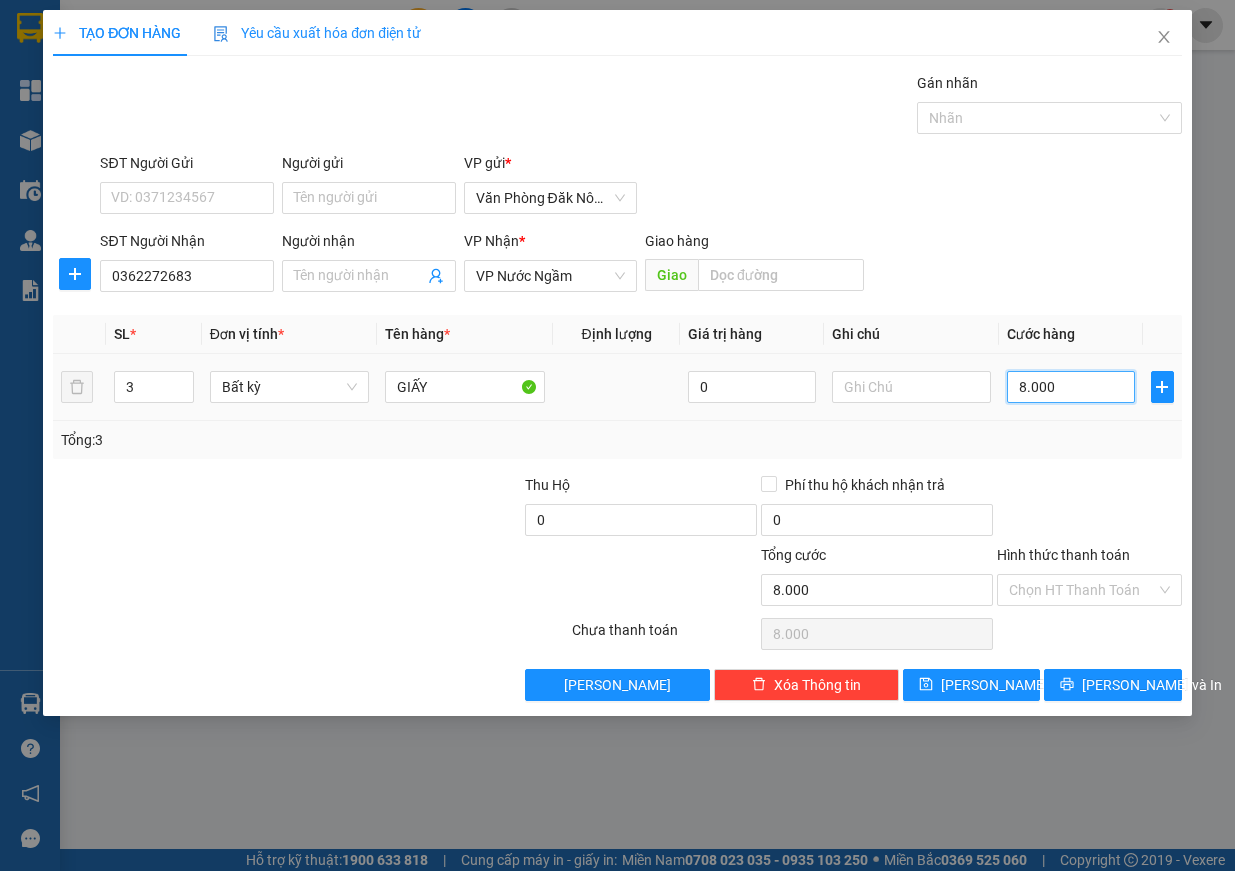 type on "80.000" 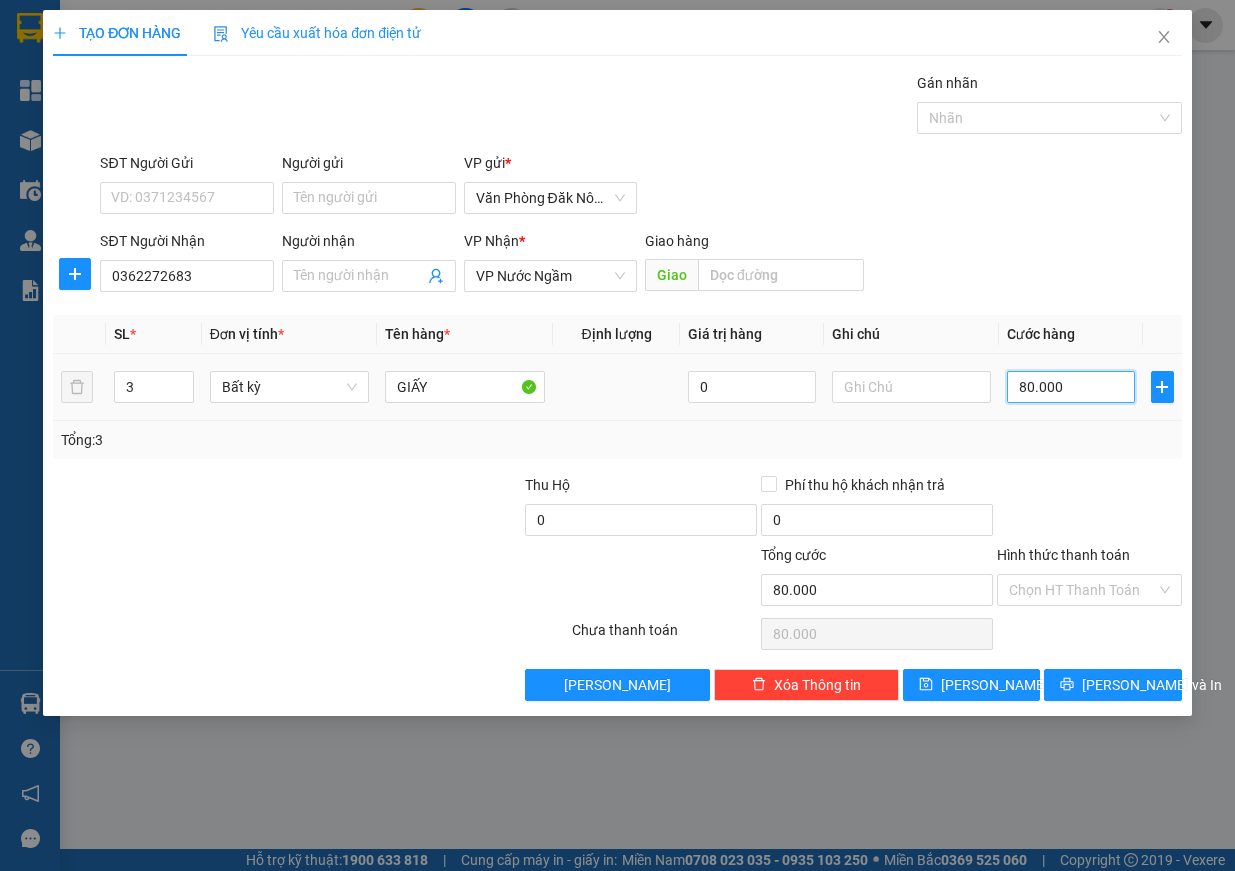 type on "800.000" 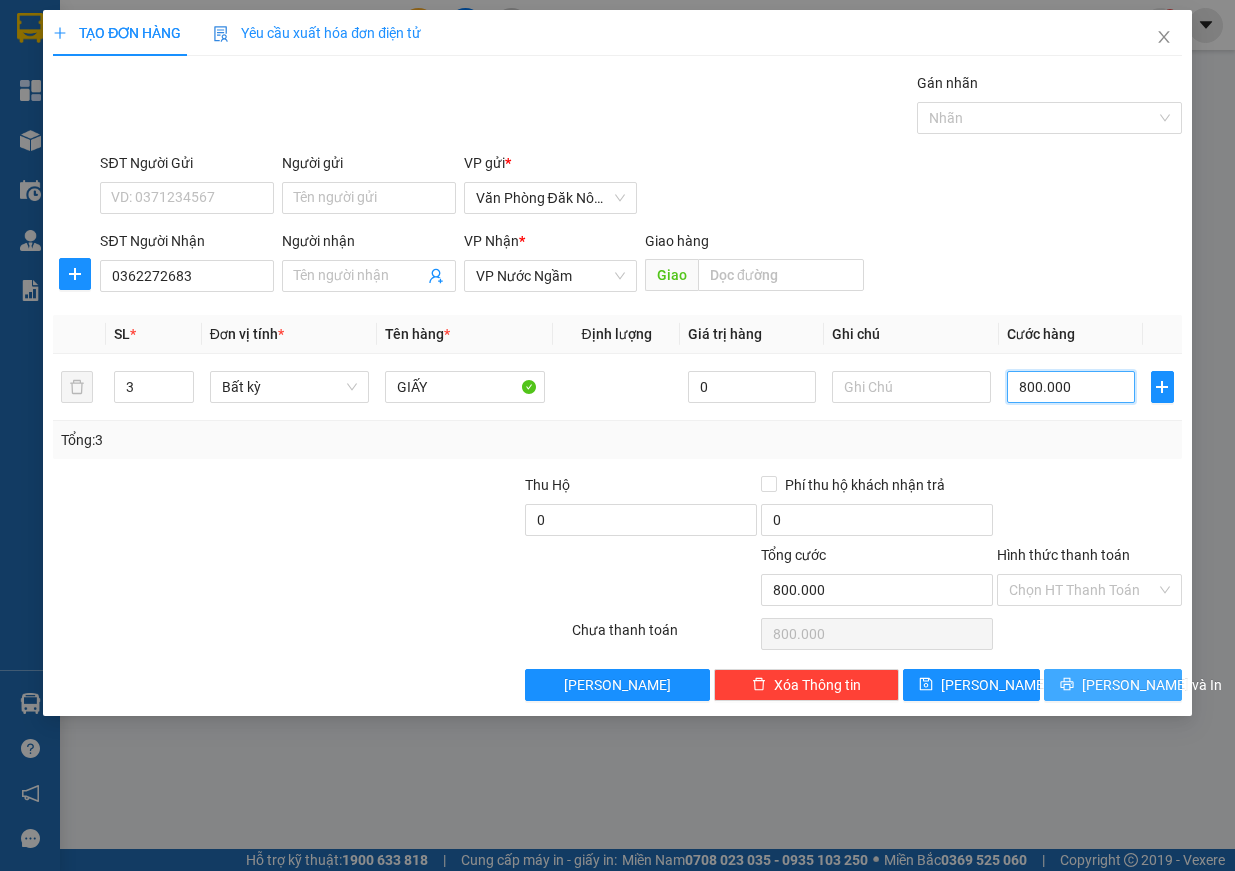 type on "800.000" 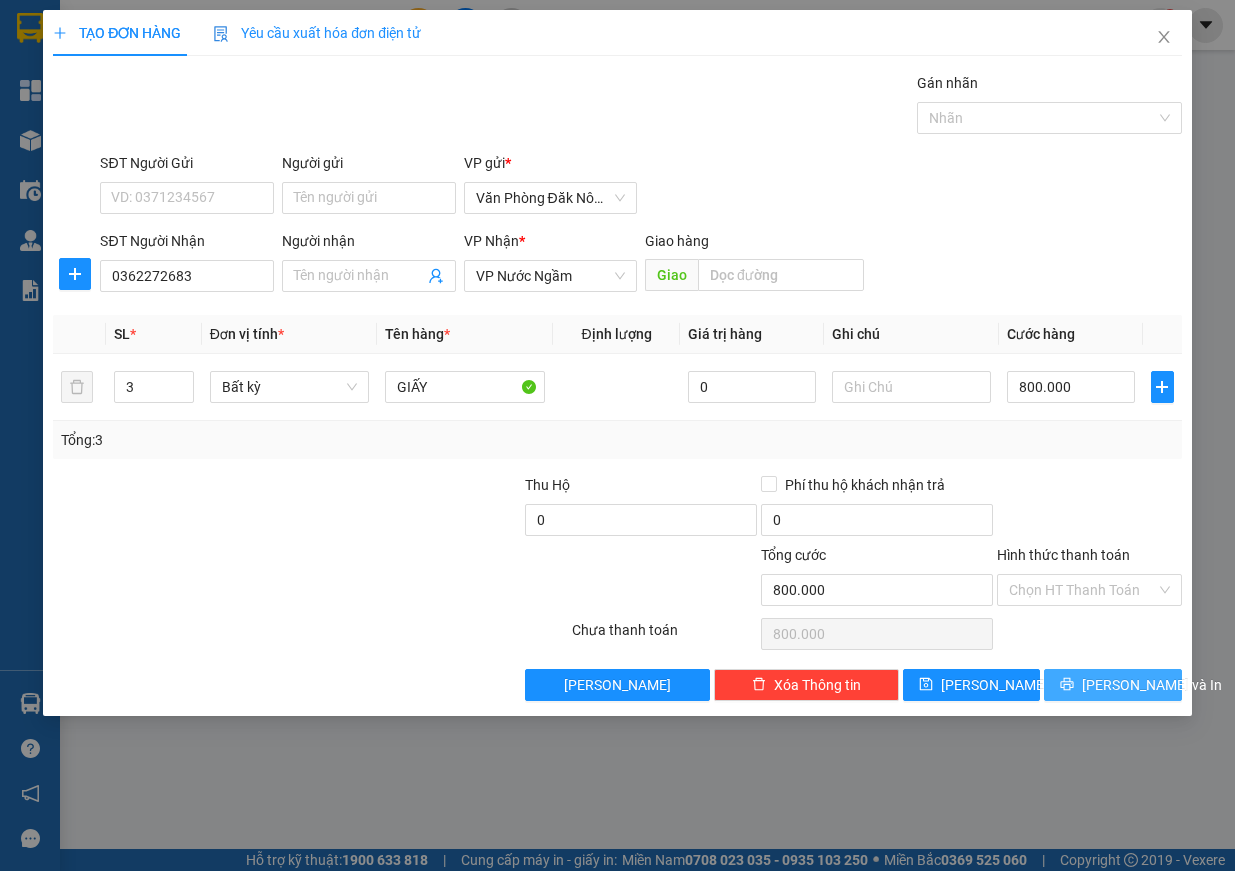 click on "[PERSON_NAME] và In" at bounding box center (1113, 685) 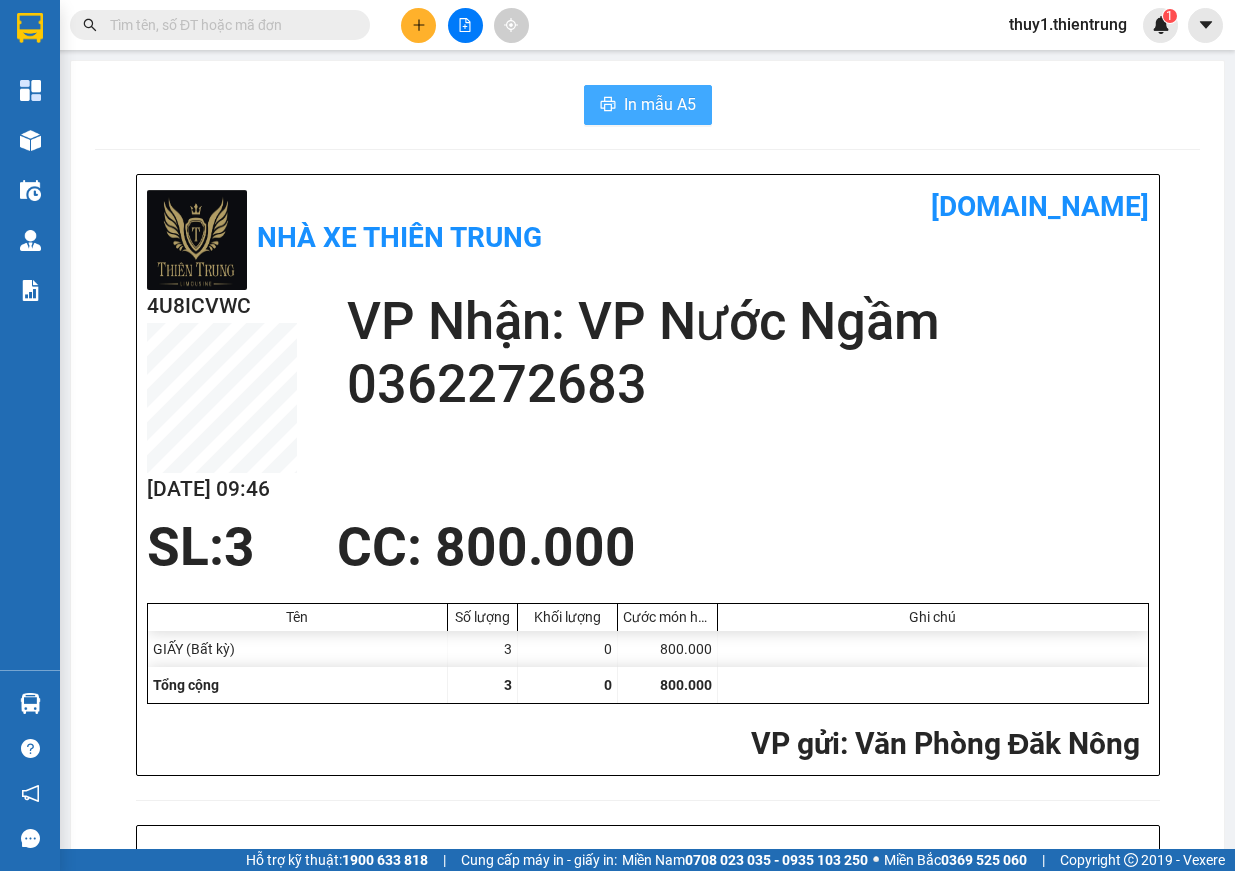 click on "In mẫu A5" at bounding box center [648, 105] 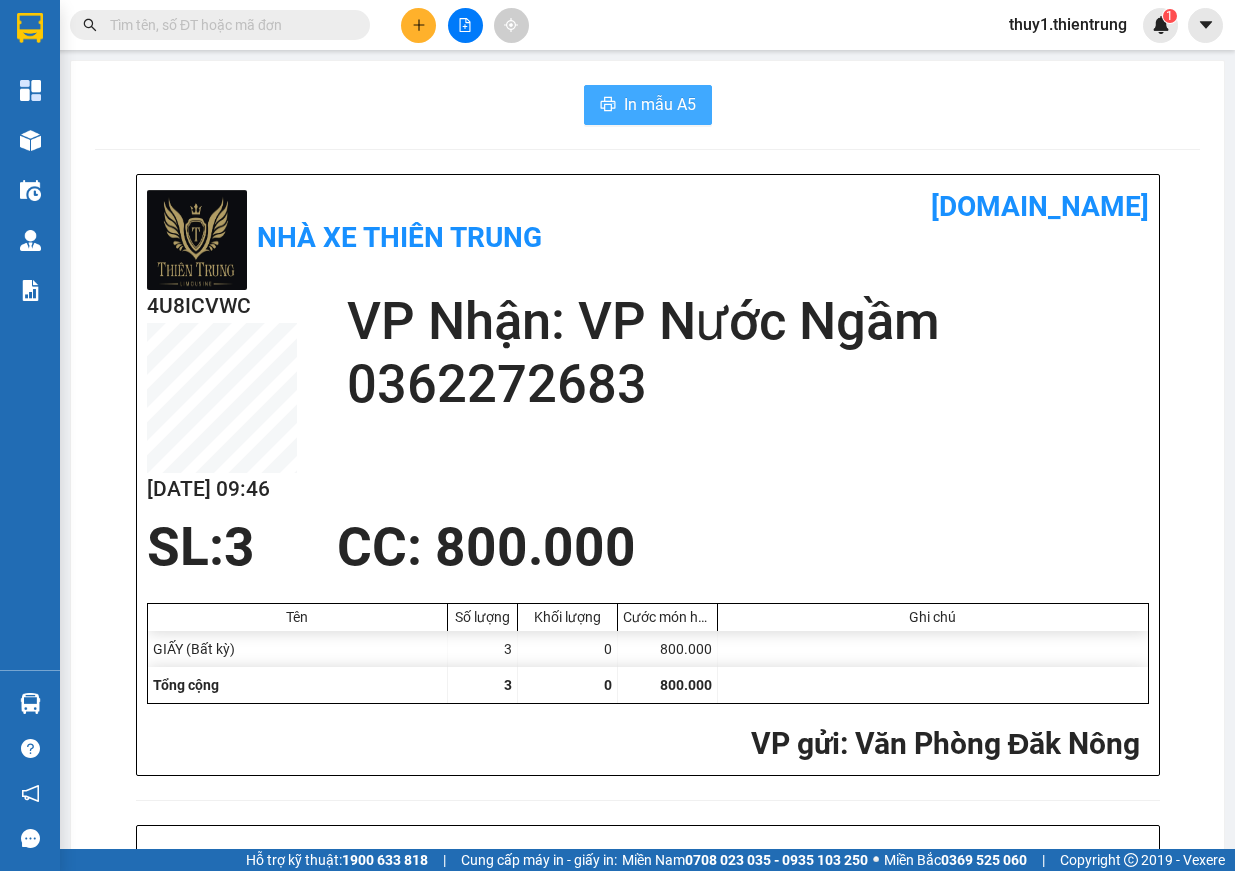scroll, scrollTop: 0, scrollLeft: 0, axis: both 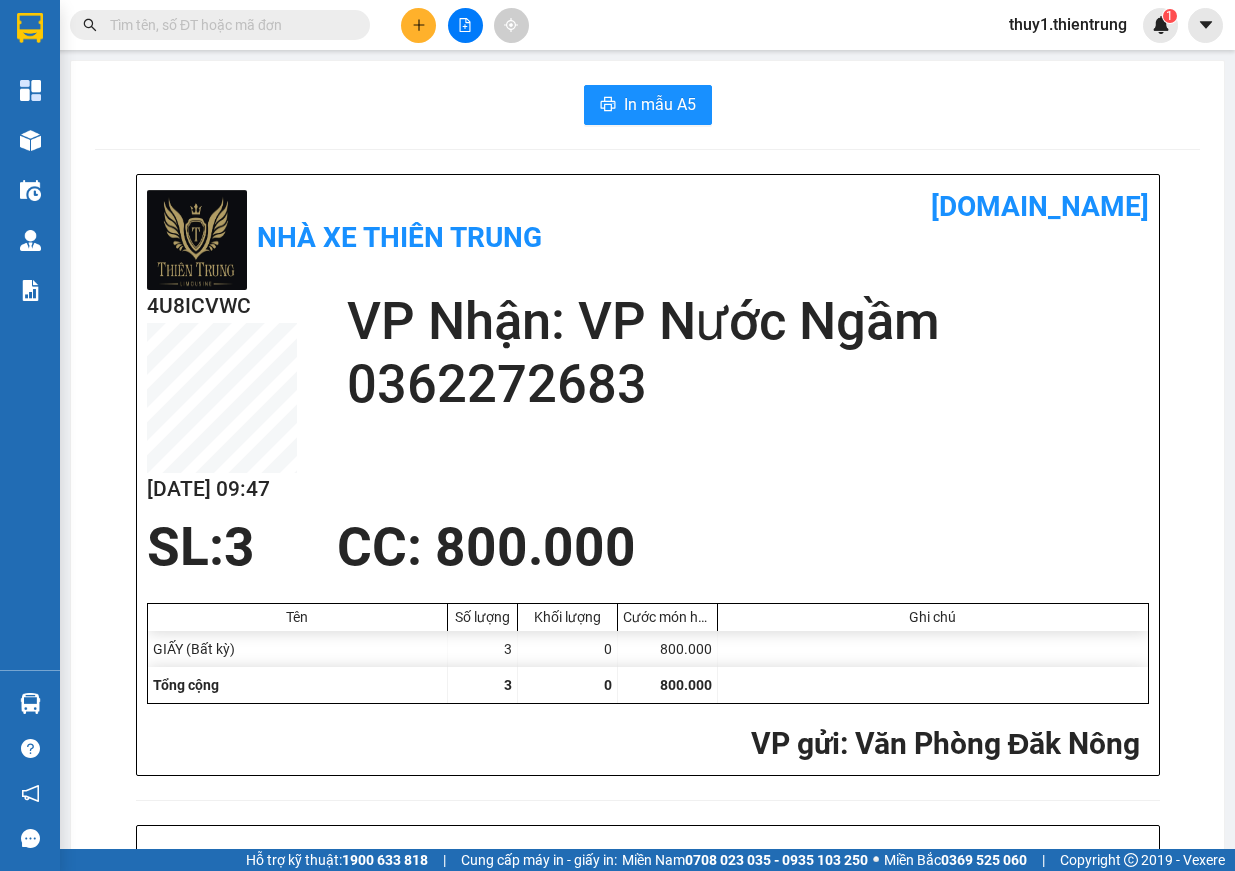 click at bounding box center (418, 25) 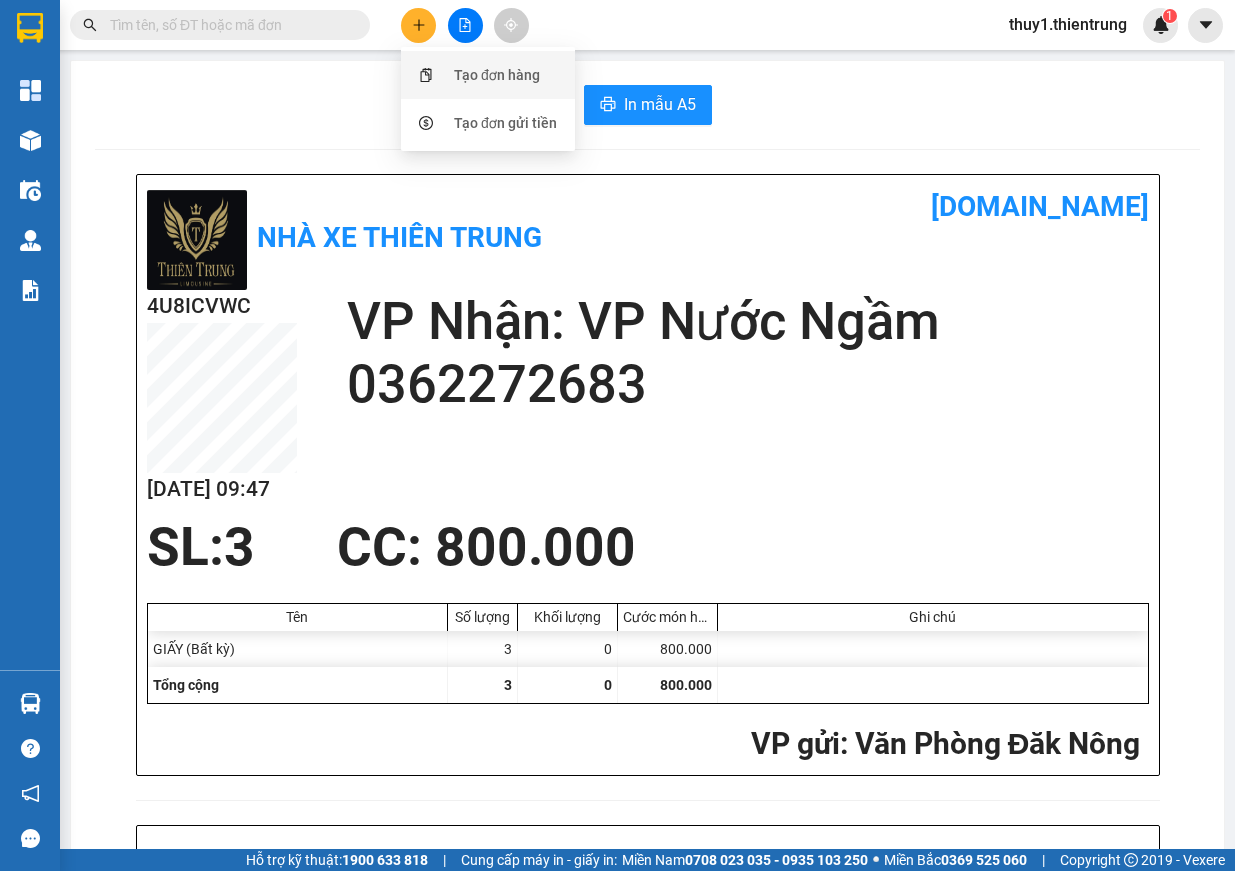 click on "Tạo đơn hàng" at bounding box center [488, 75] 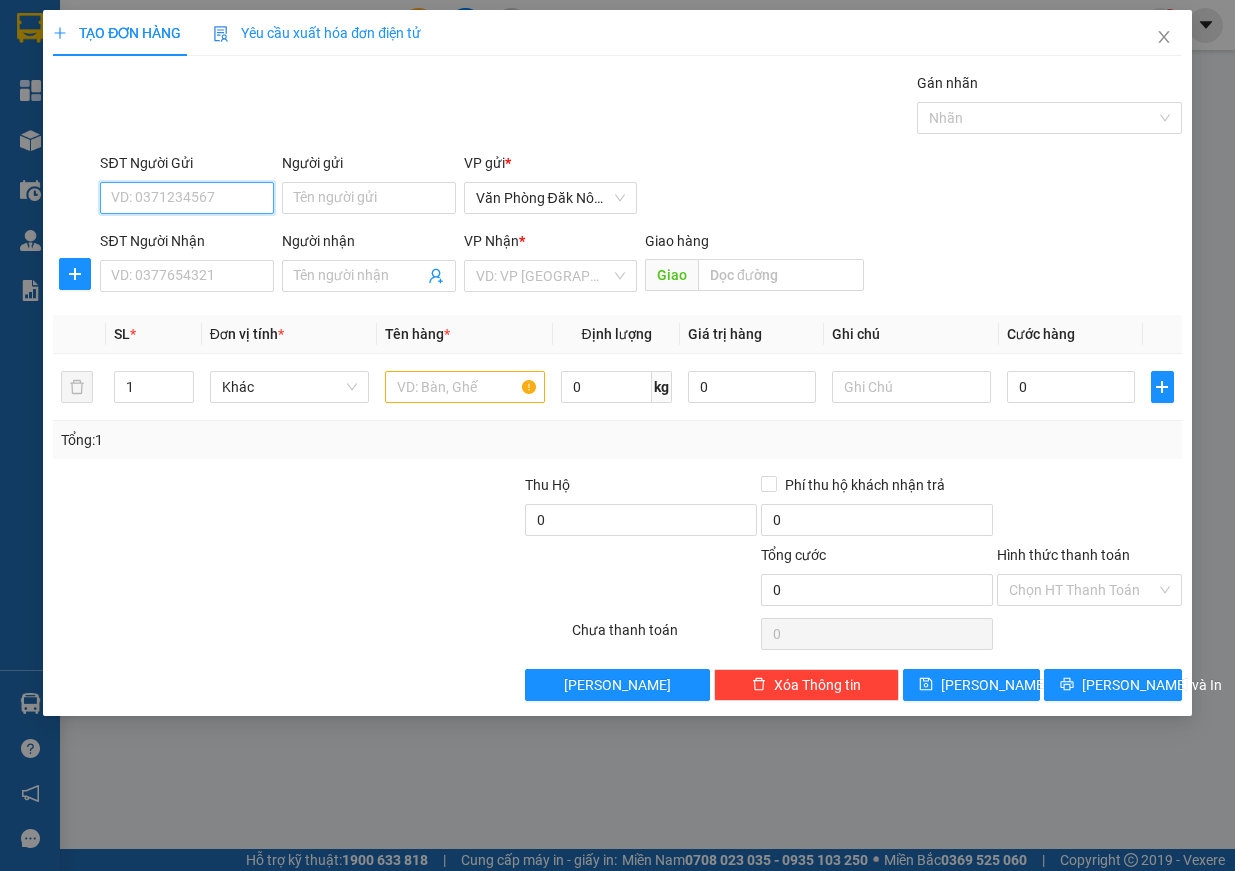 click on "SĐT Người Gửi" at bounding box center [187, 198] 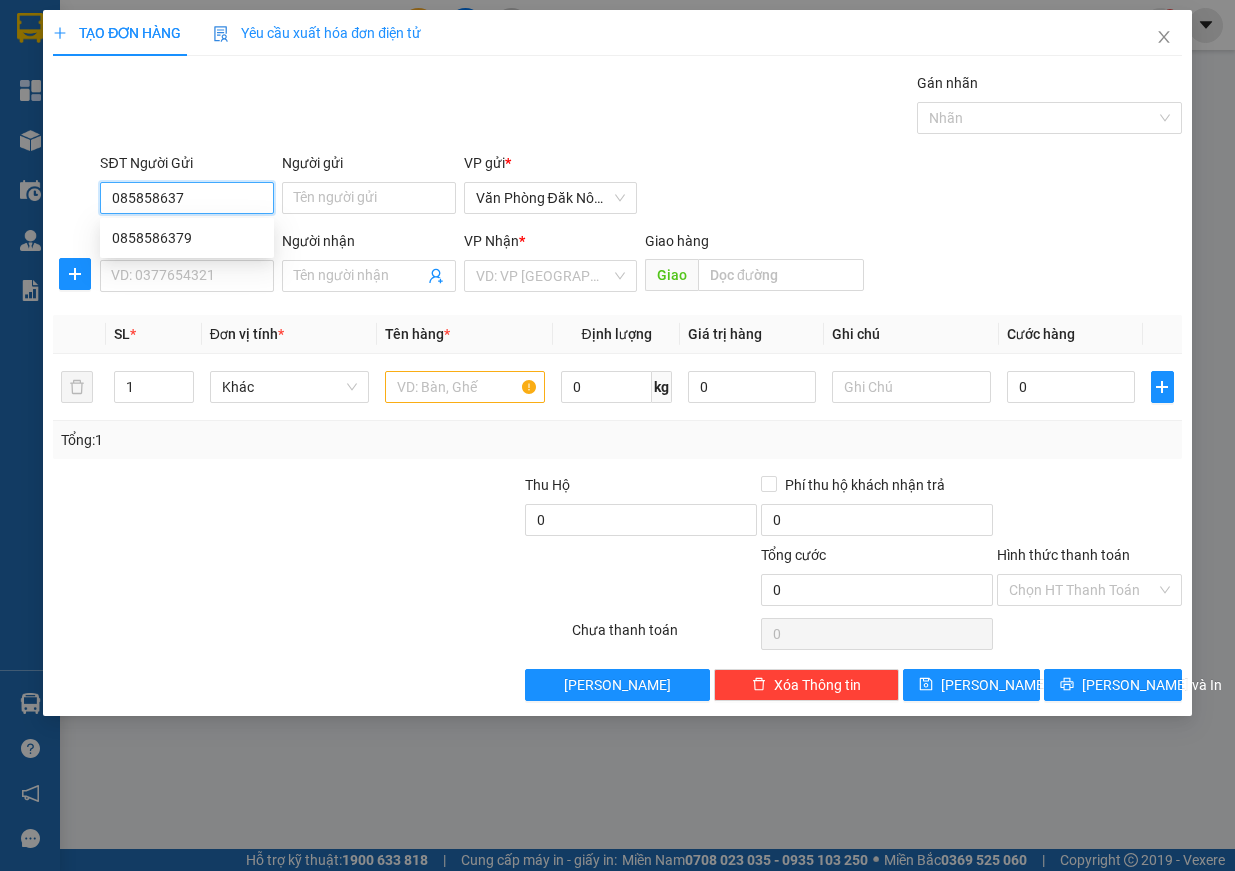 type on "0858586379" 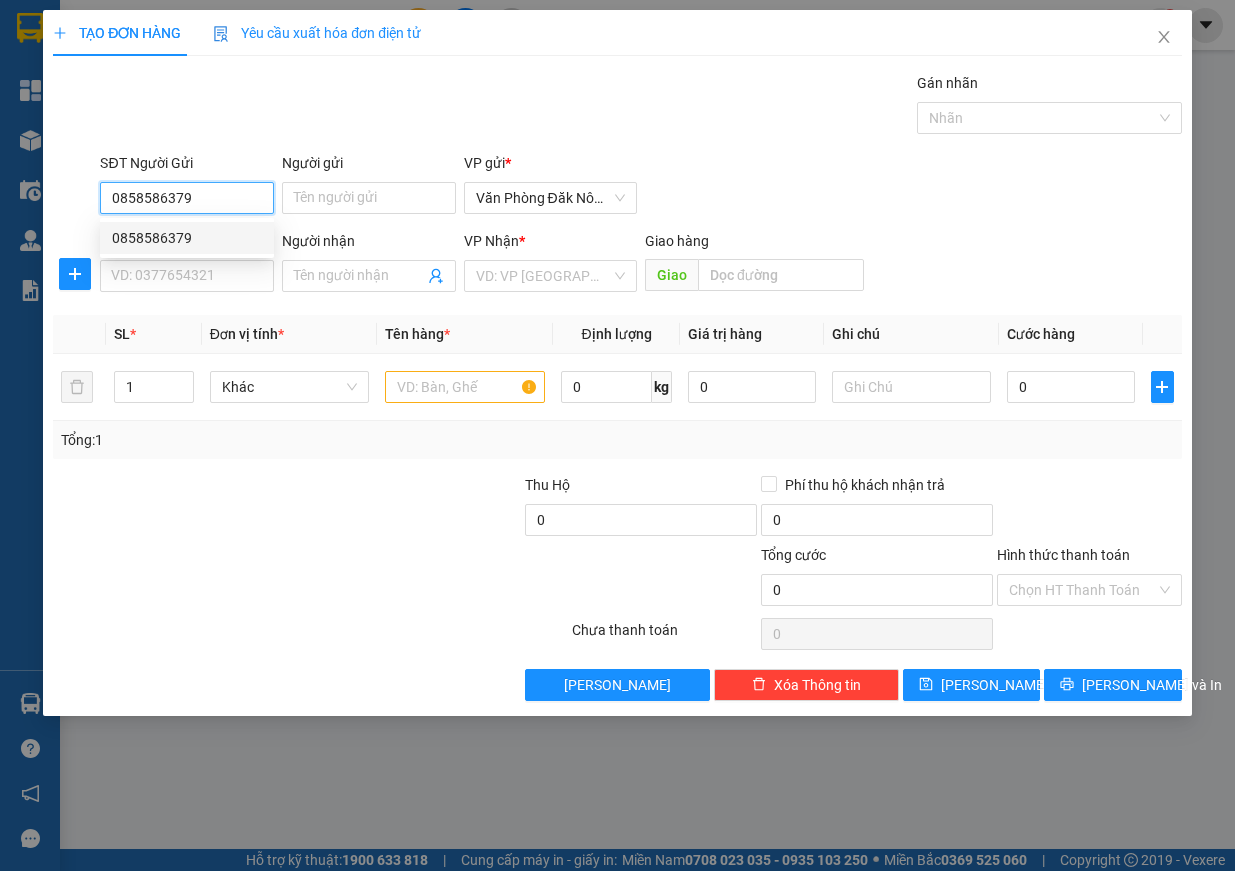 click on "0858586379" at bounding box center [187, 238] 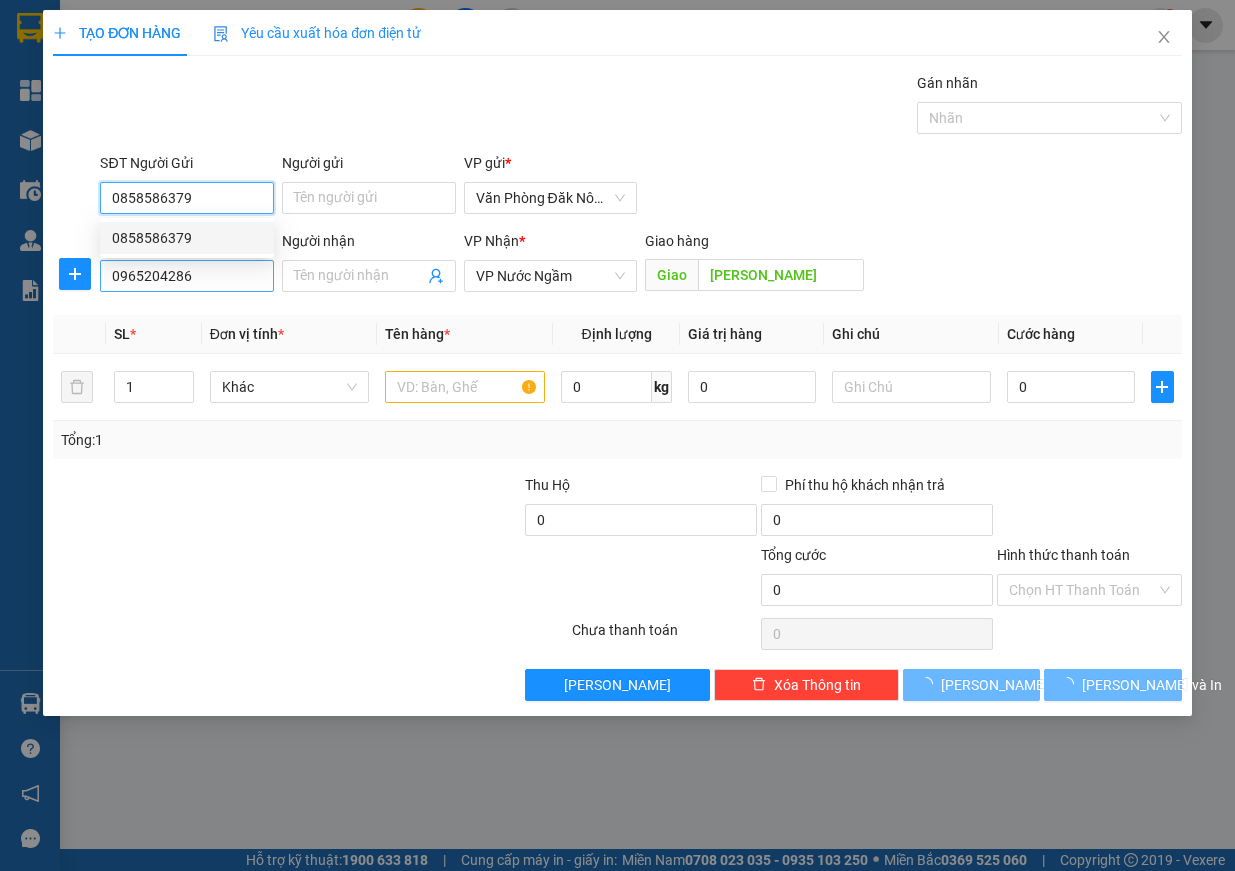 type on "250.000" 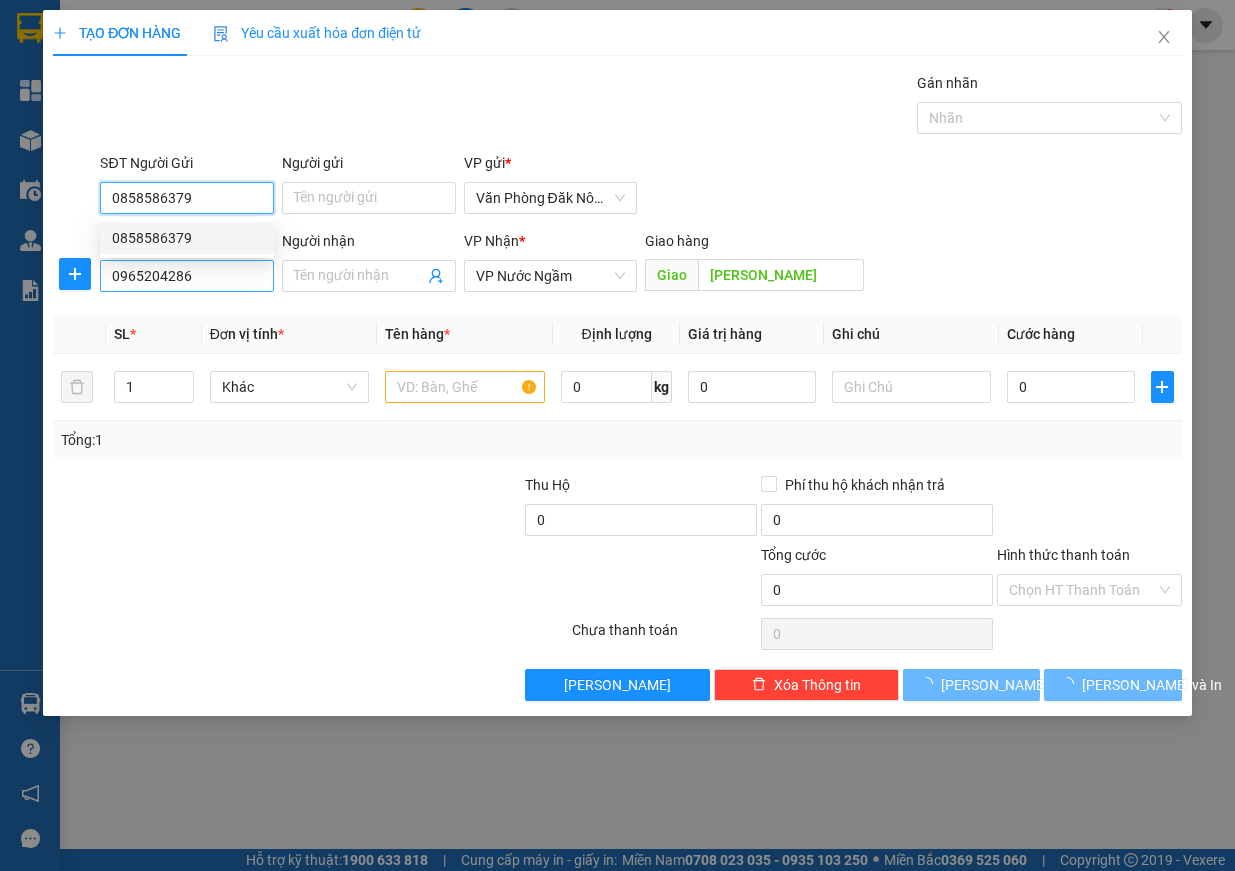 type on "250.000" 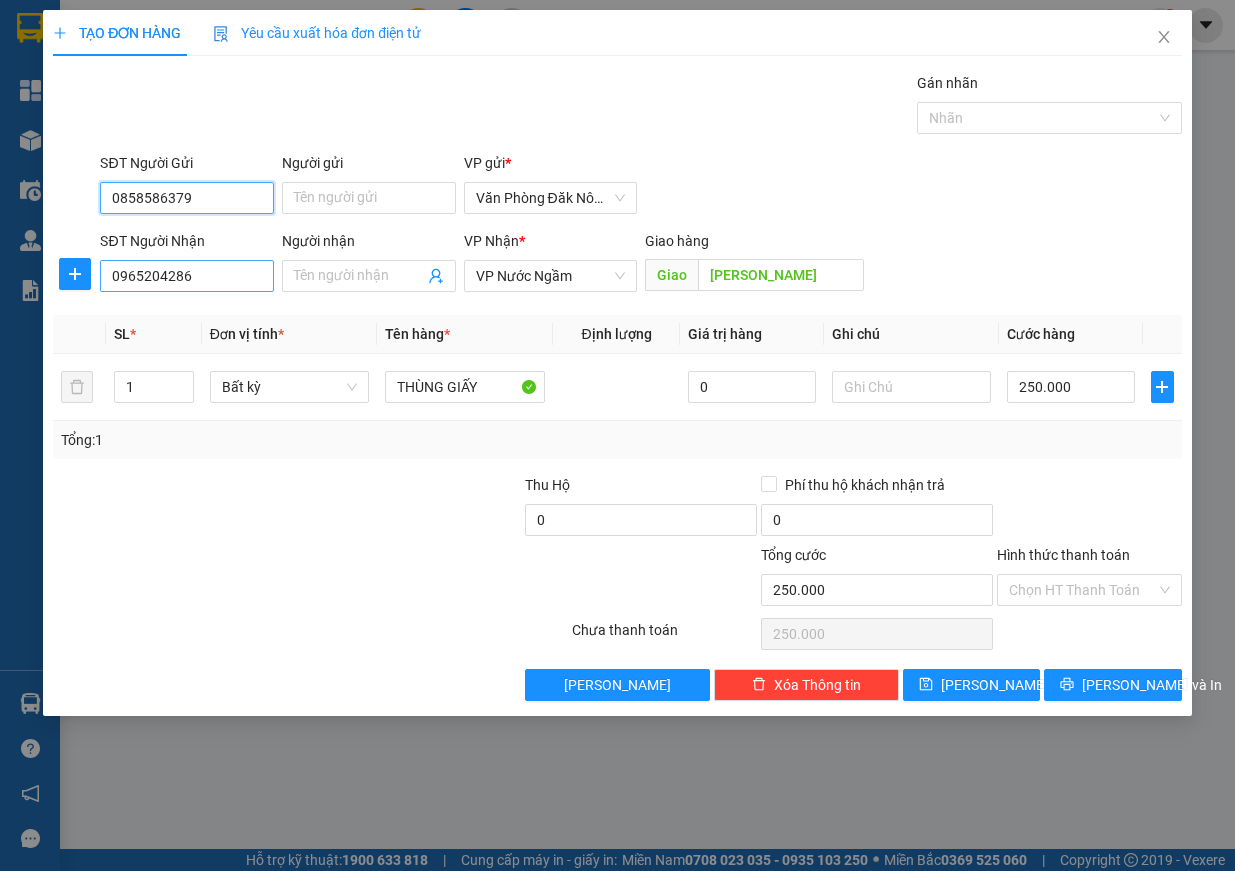 type on "0858586379" 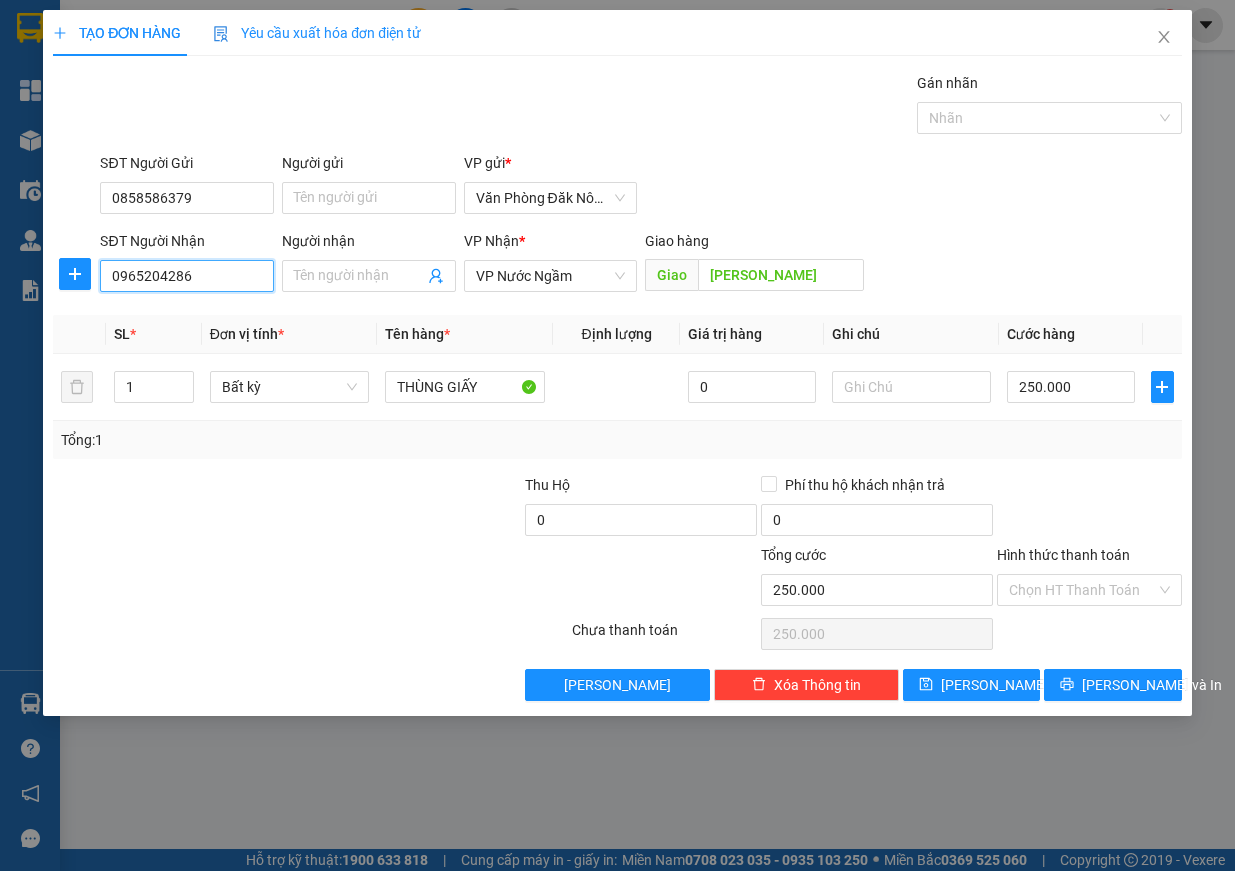 click on "0965204286" at bounding box center [187, 276] 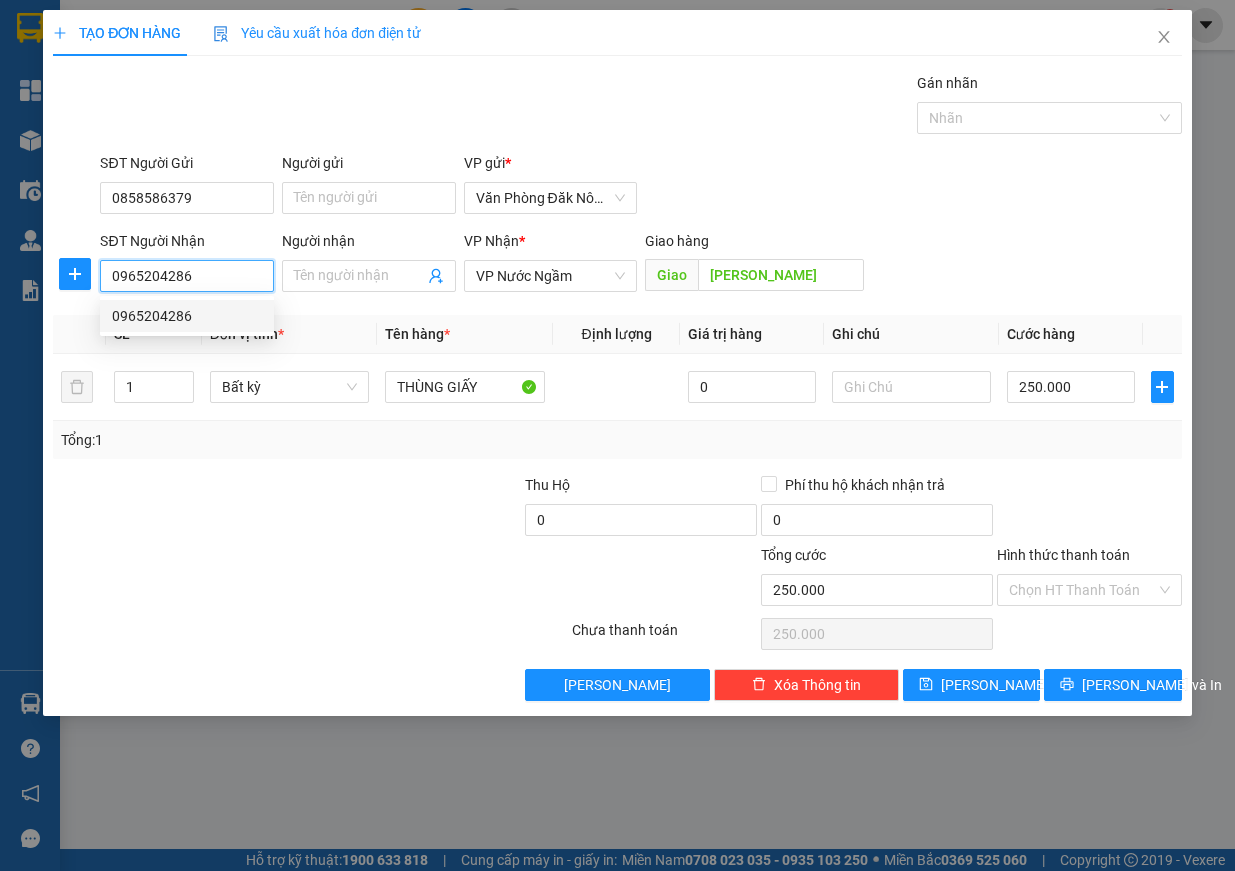click on "0965204286" at bounding box center [187, 276] 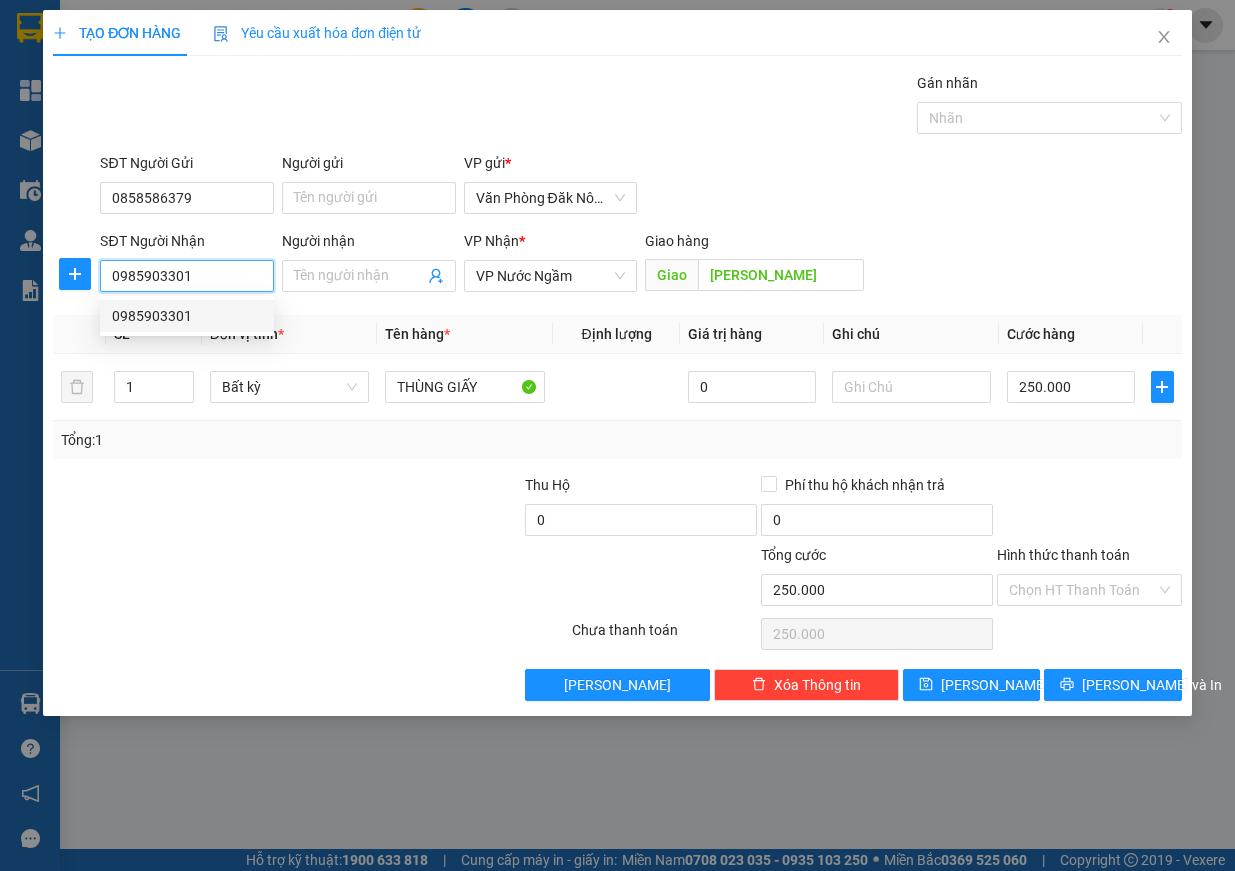 type on "0985903301" 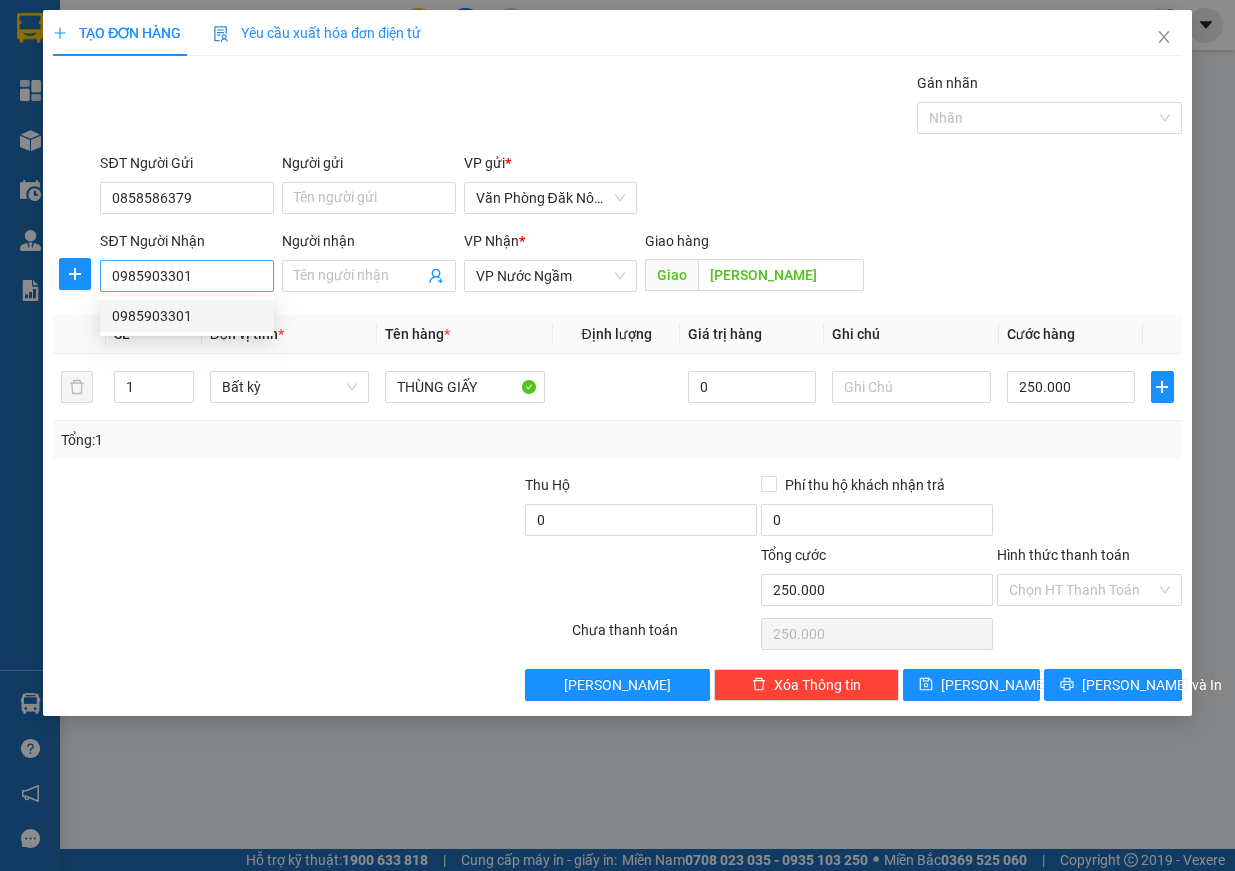 type on "YÊN NGHĨA" 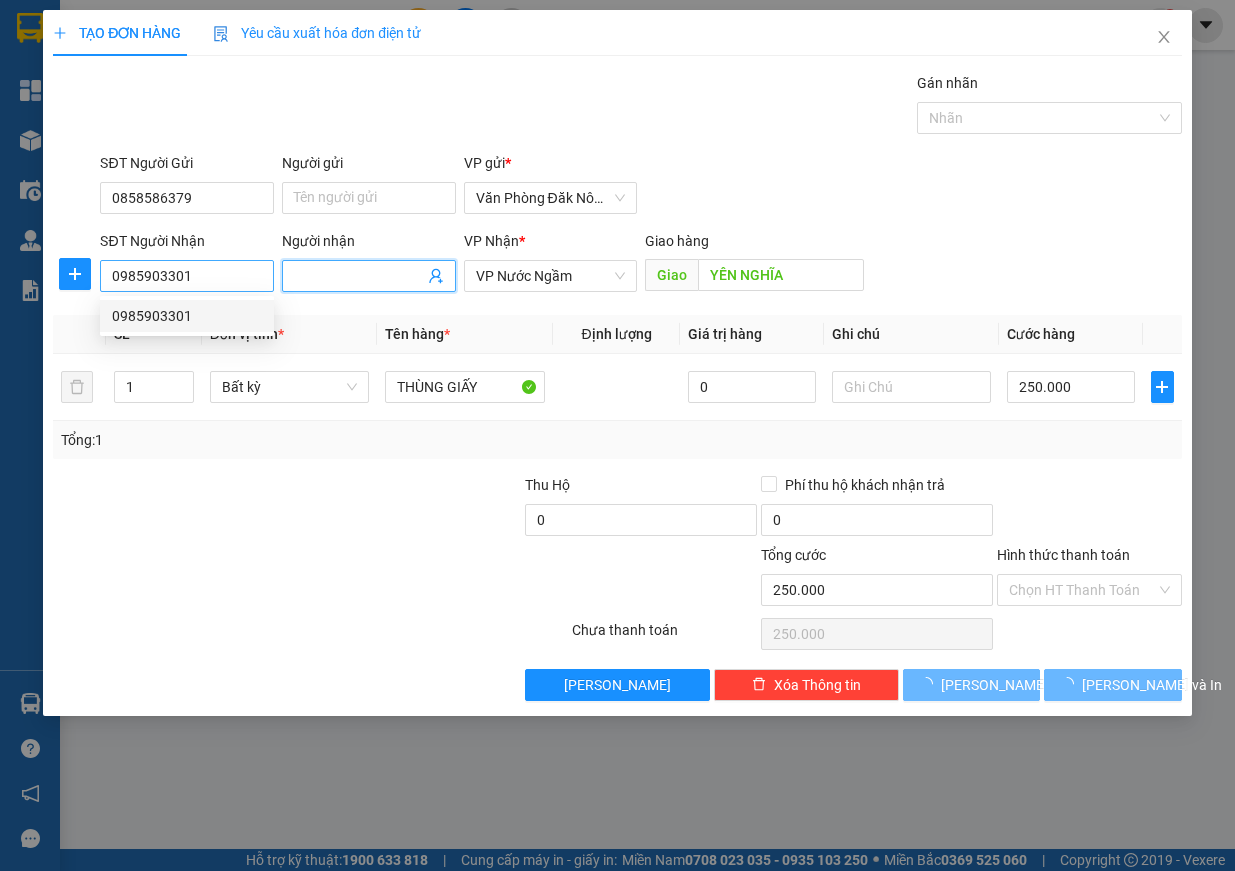 type on "200.000" 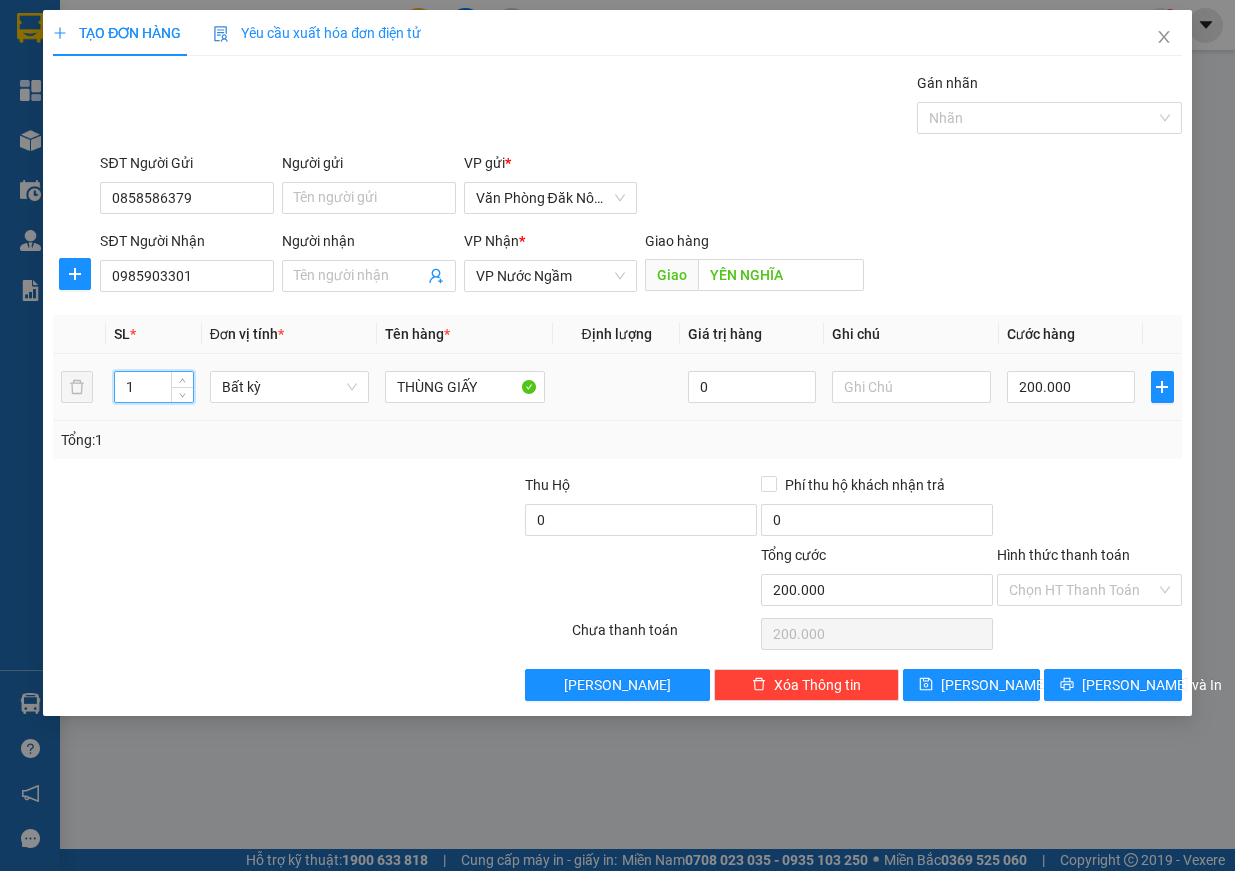 click on "1 Bất kỳ THÙNG GIẤY 0 200.000" at bounding box center [617, 387] 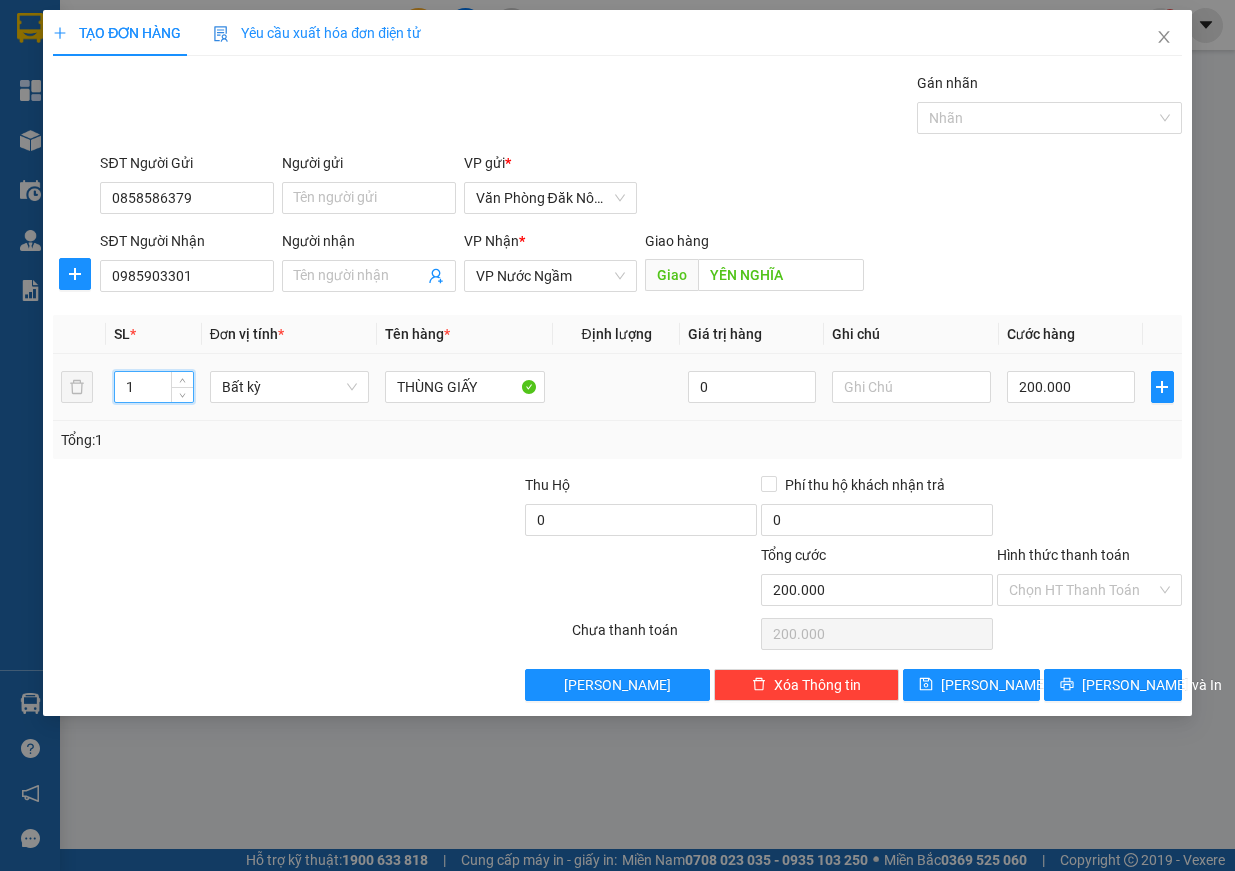 type on "2" 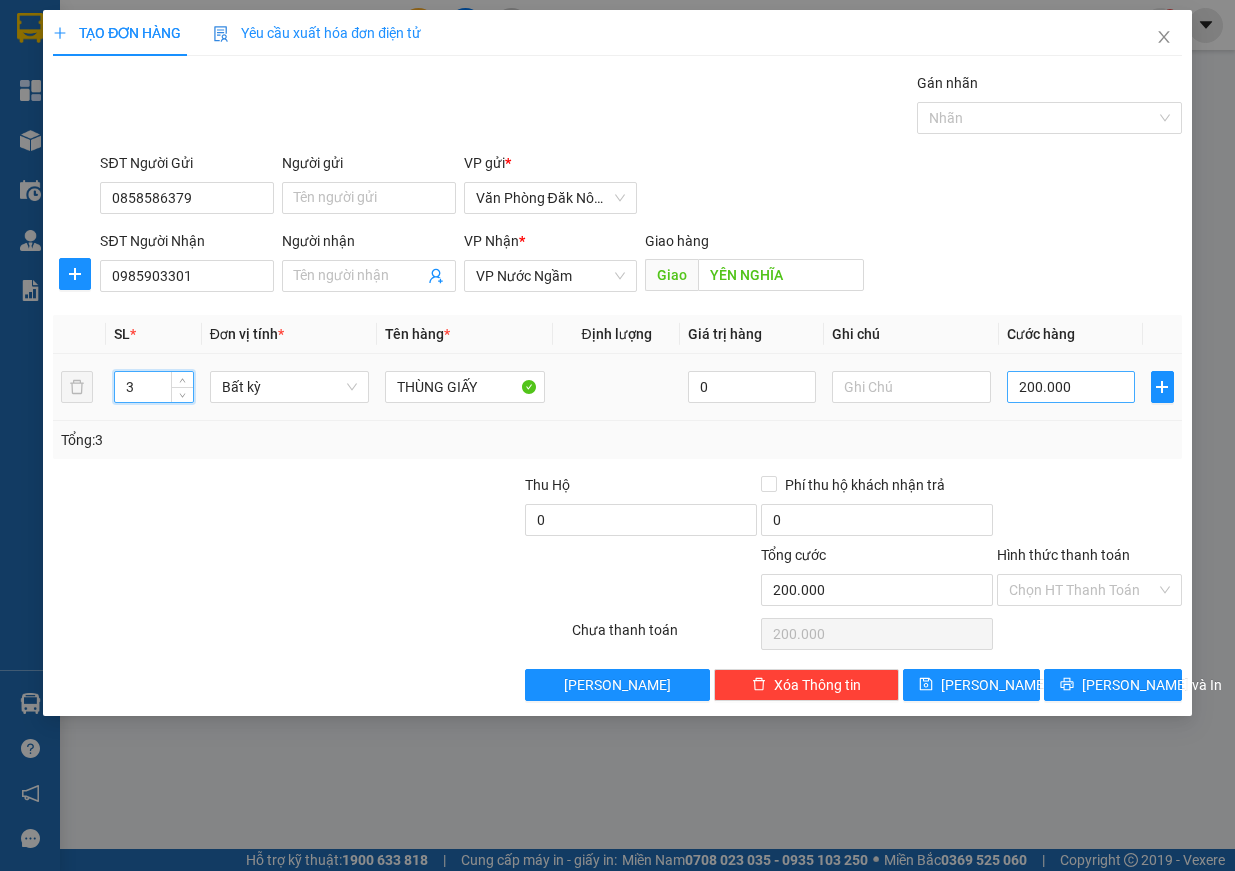 type on "3" 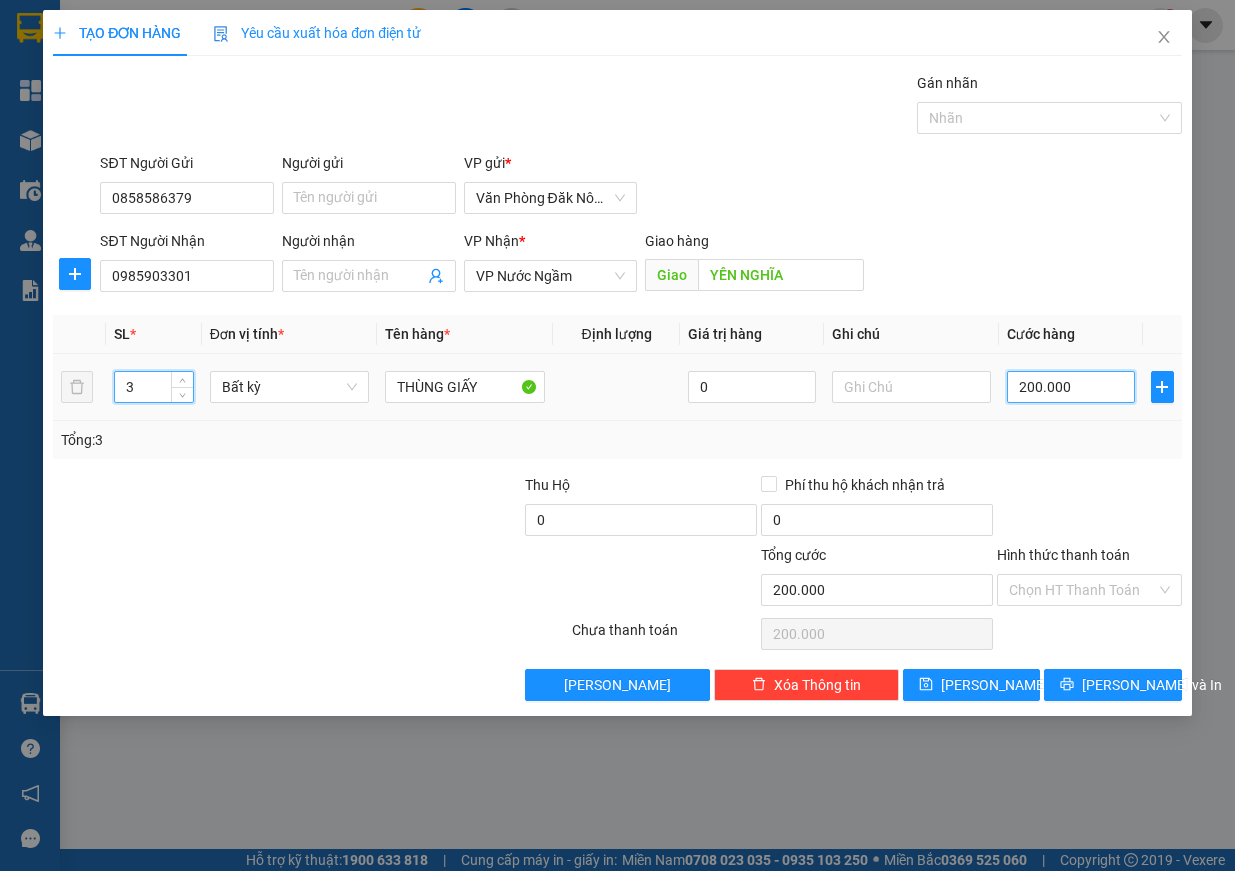 click on "200.000" at bounding box center [1071, 387] 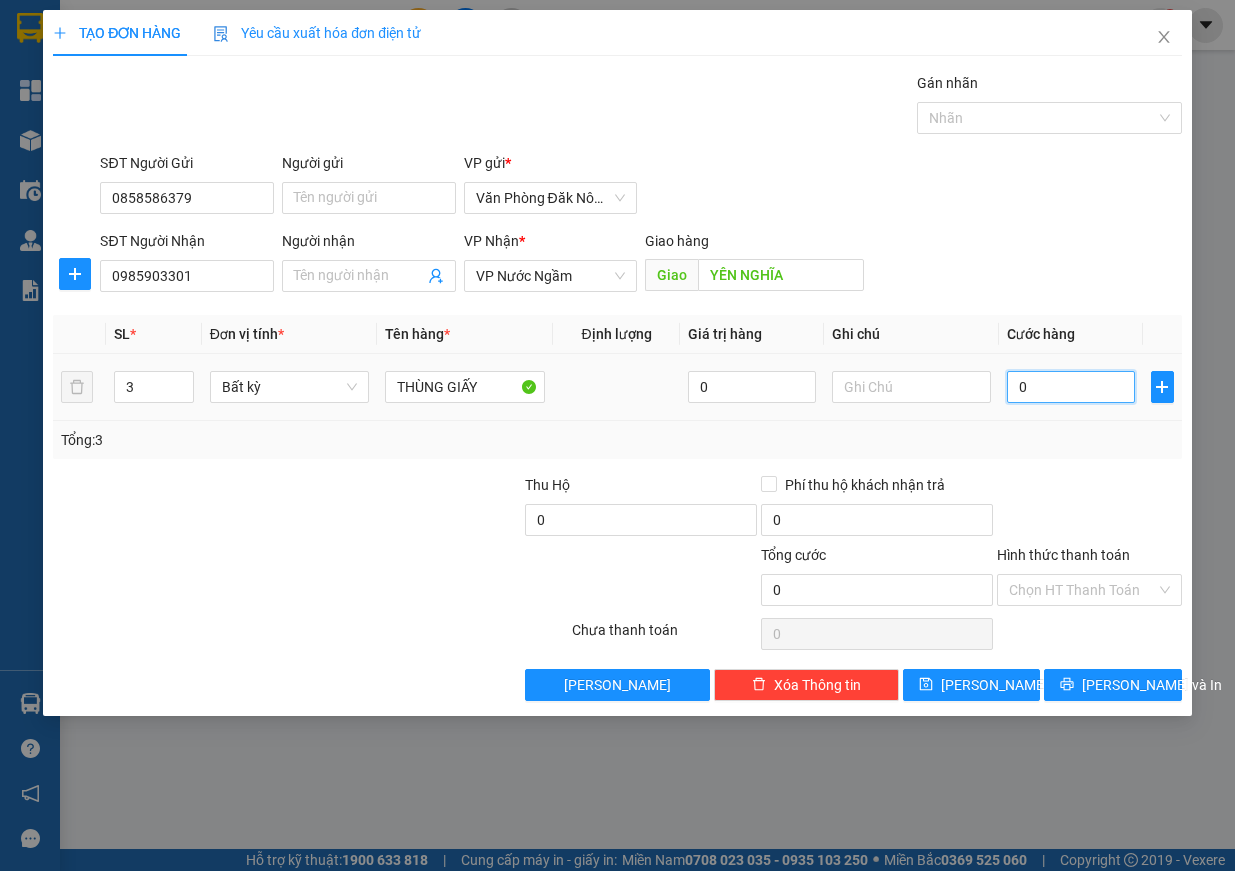 type on "8" 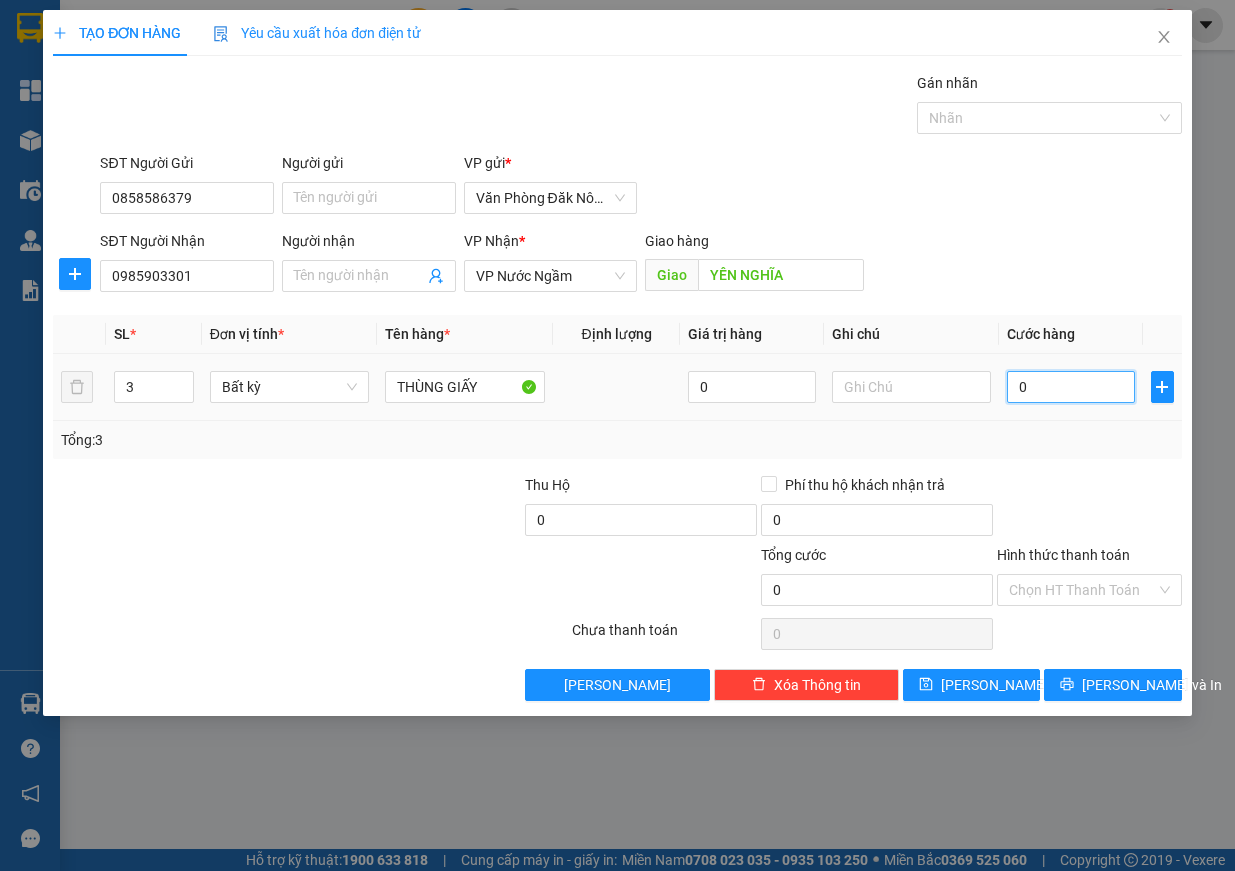 type on "8" 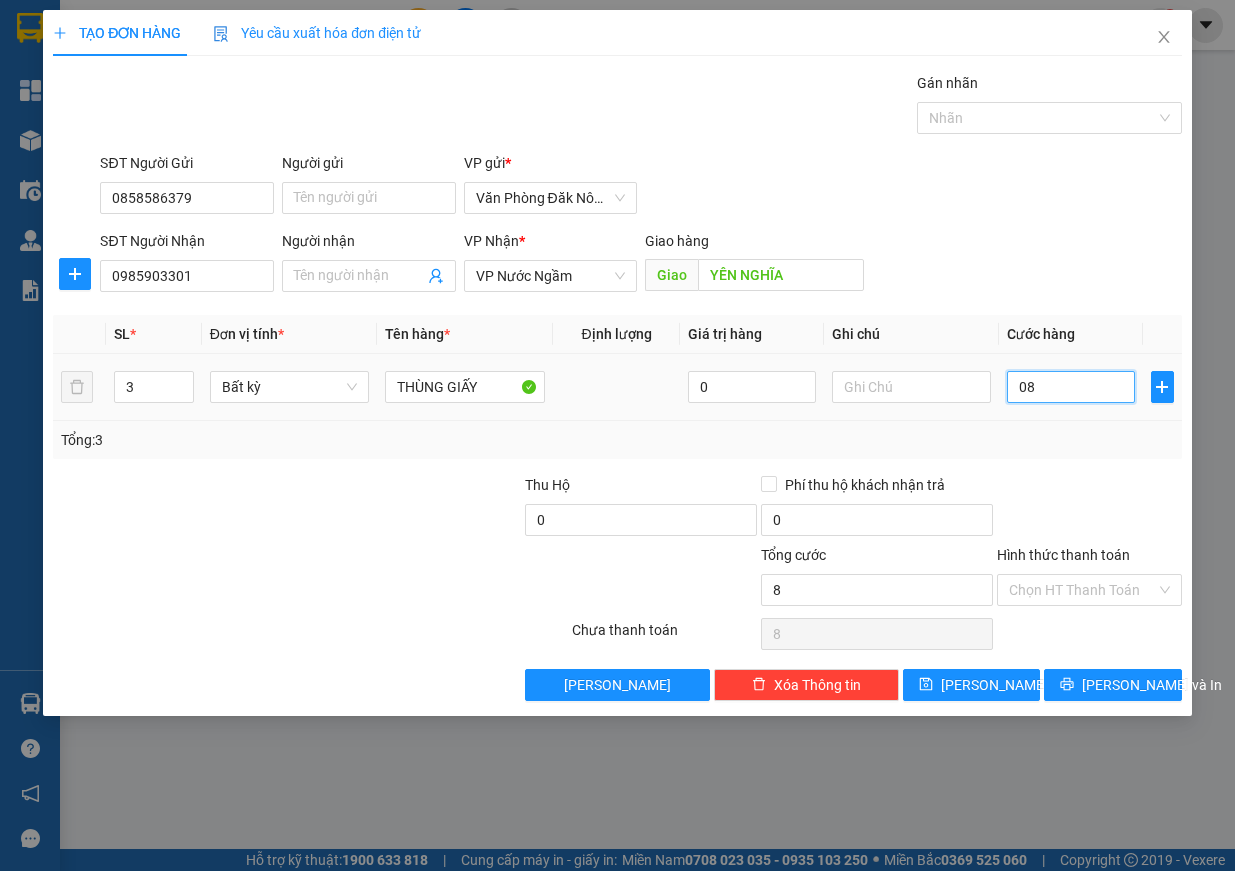 type on "80" 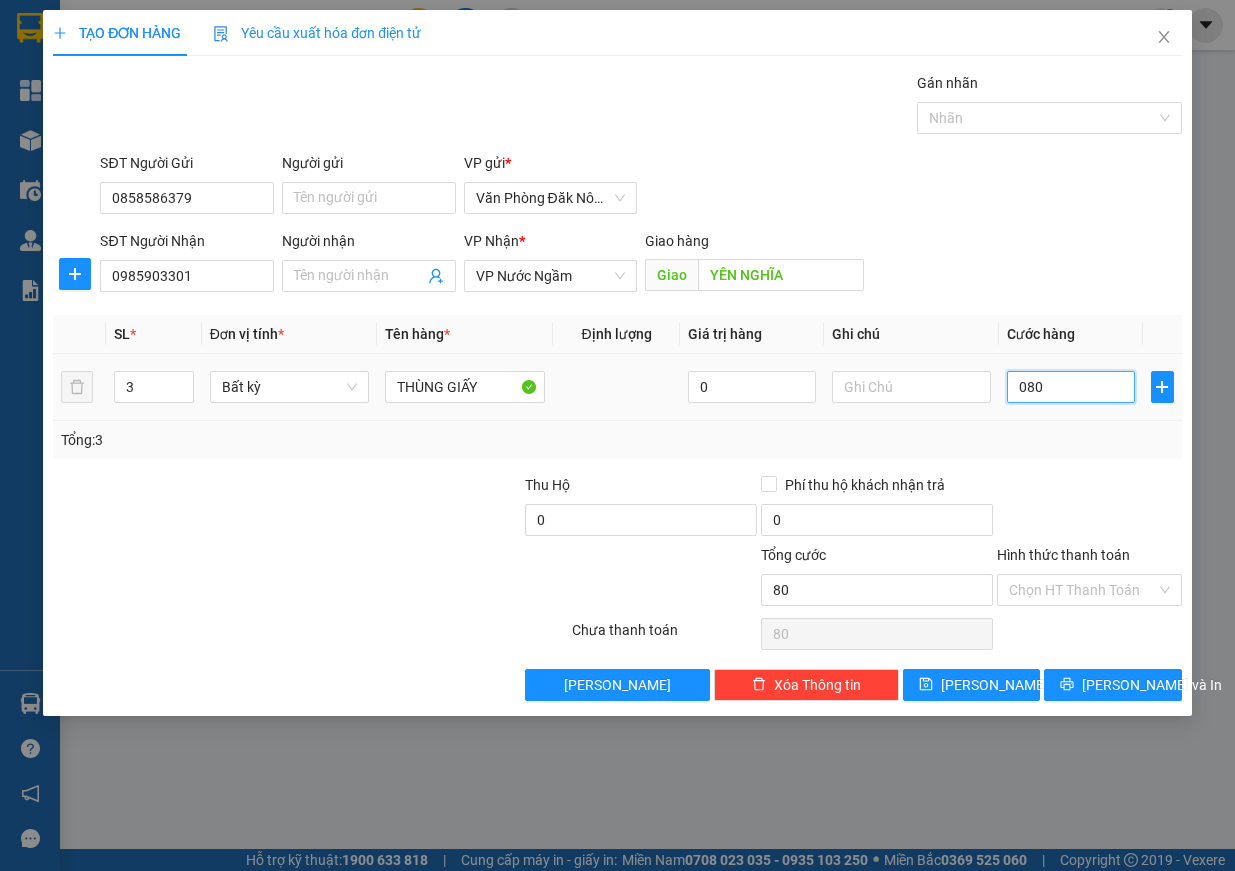 type on "800" 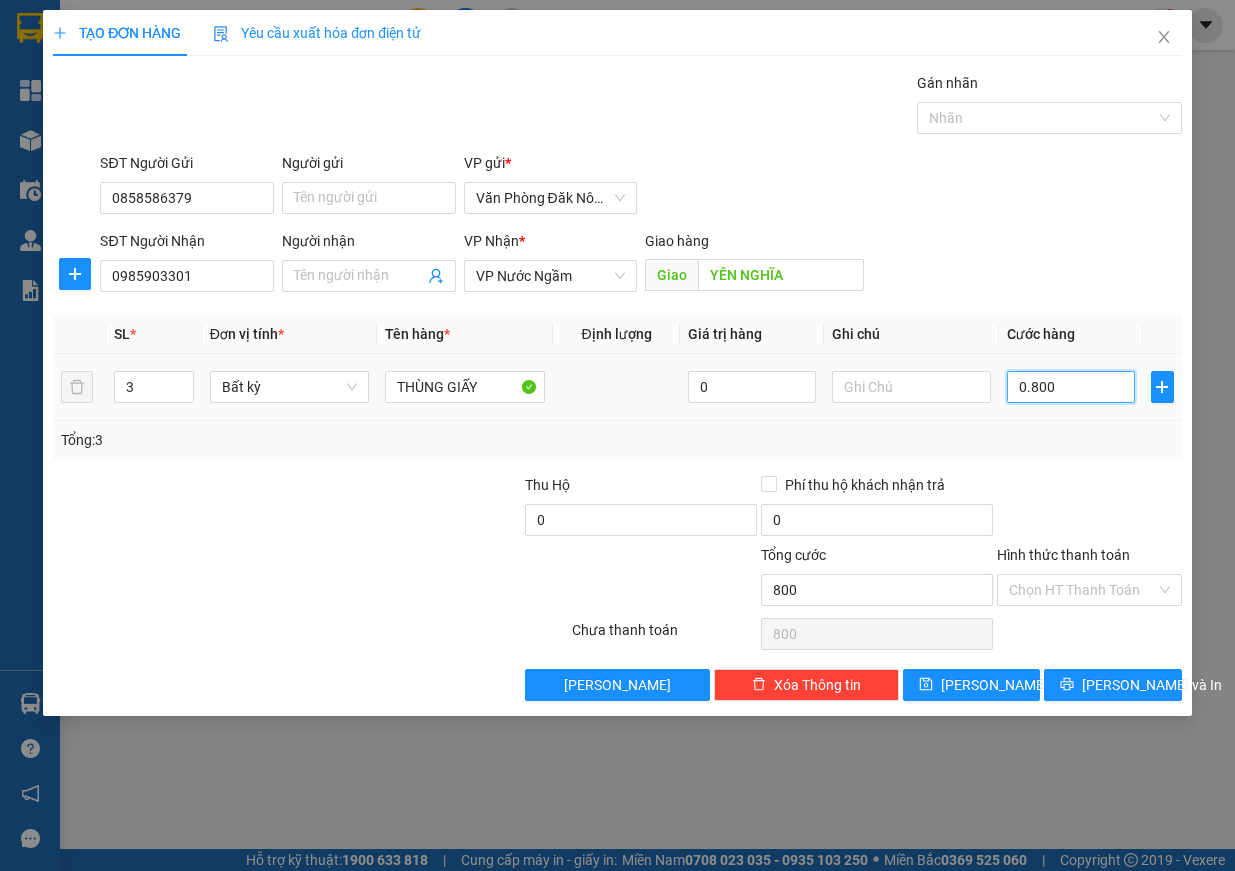 type on "08.000" 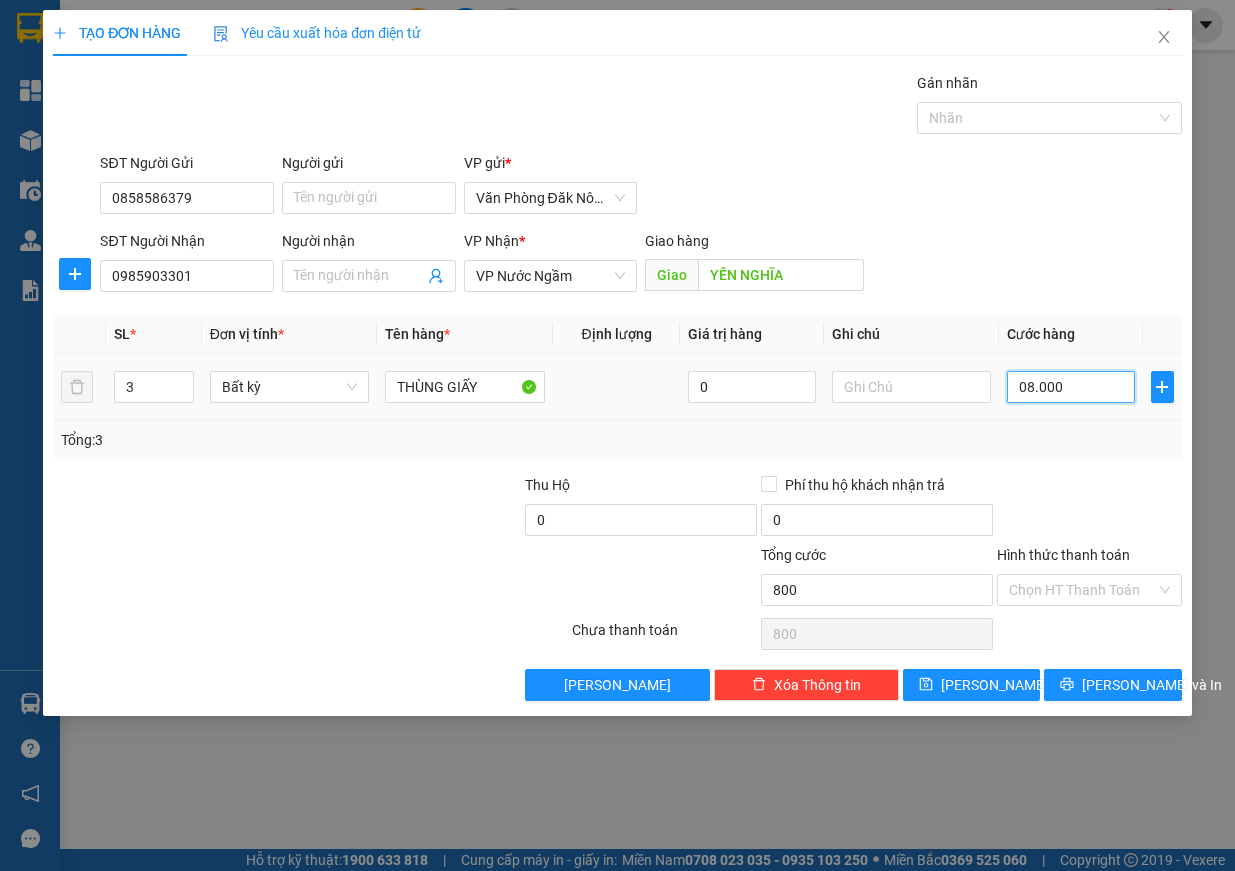 type on "8.000" 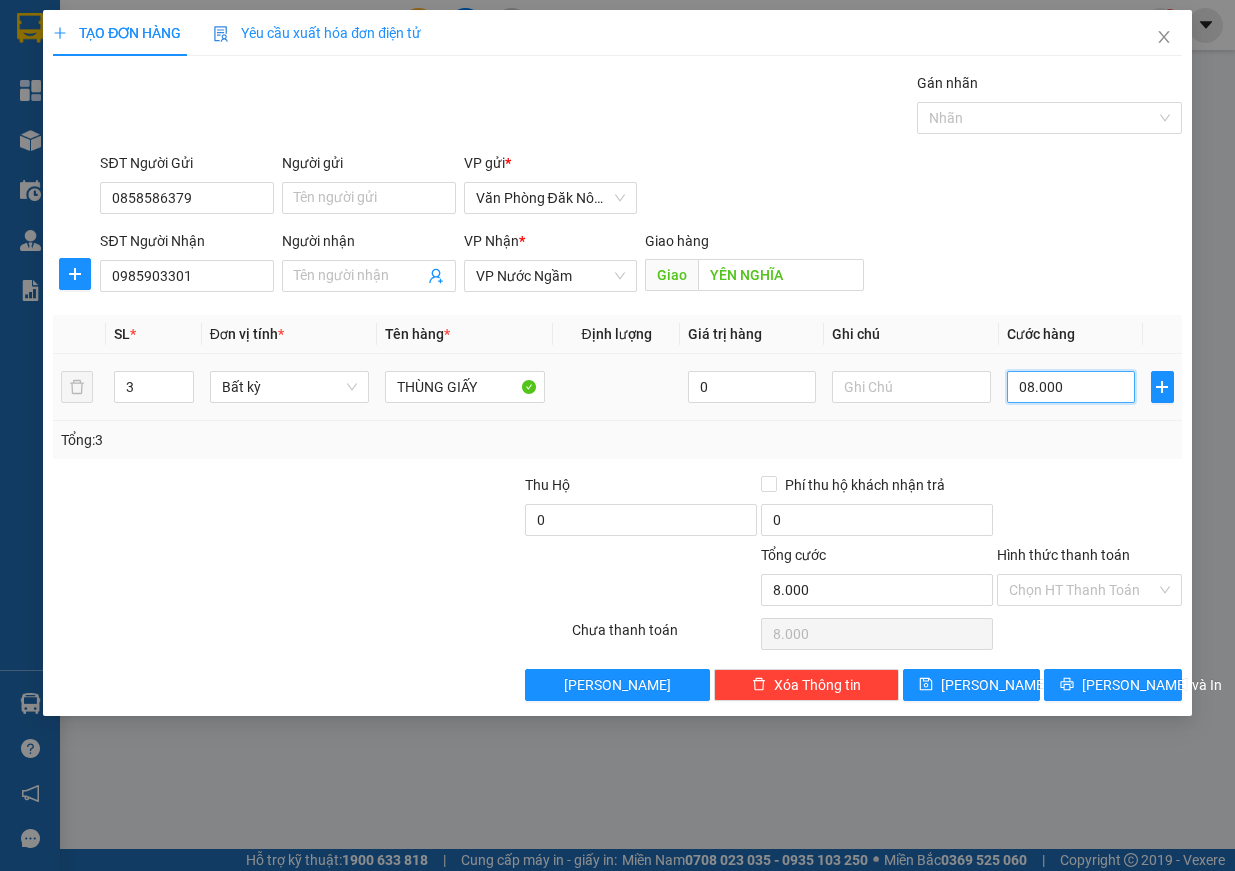 type on "080.000" 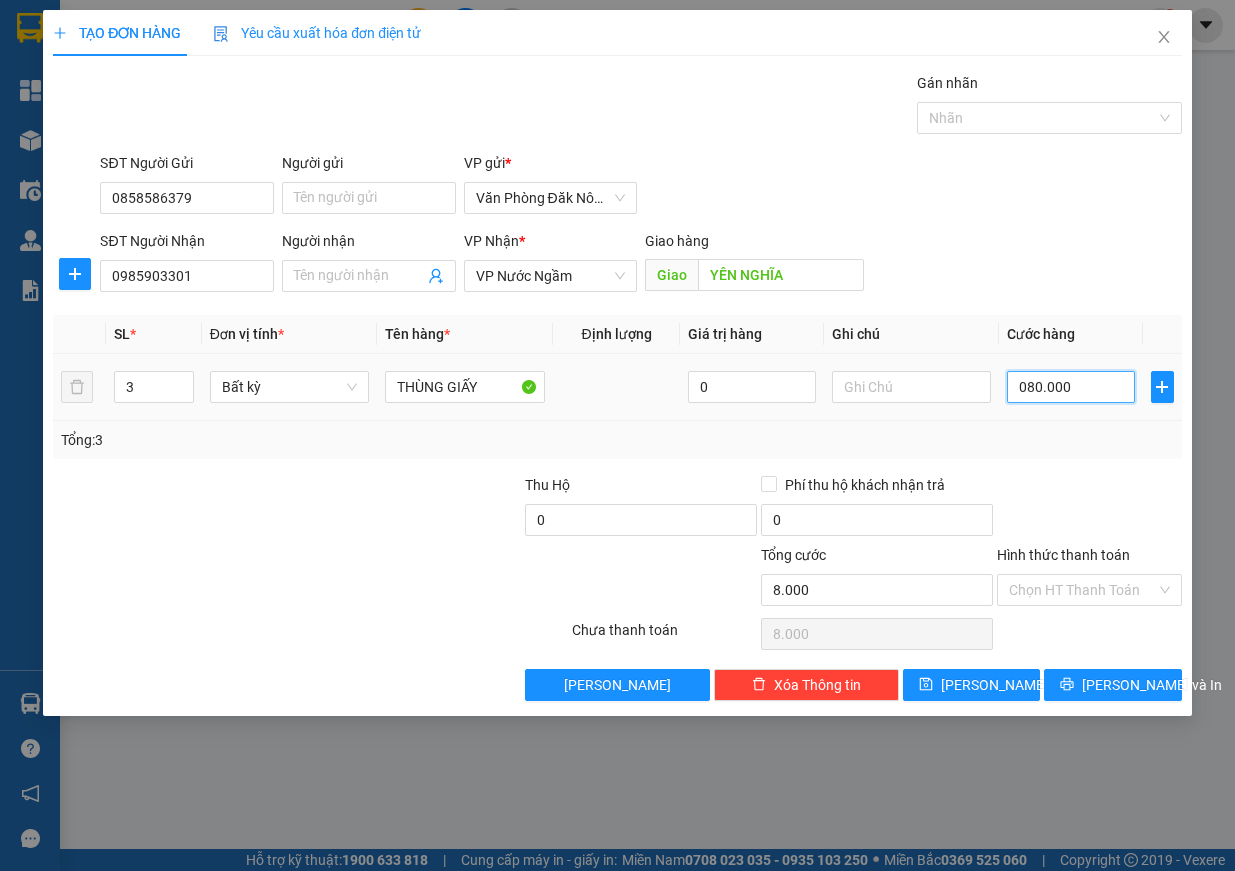 type on "80.000" 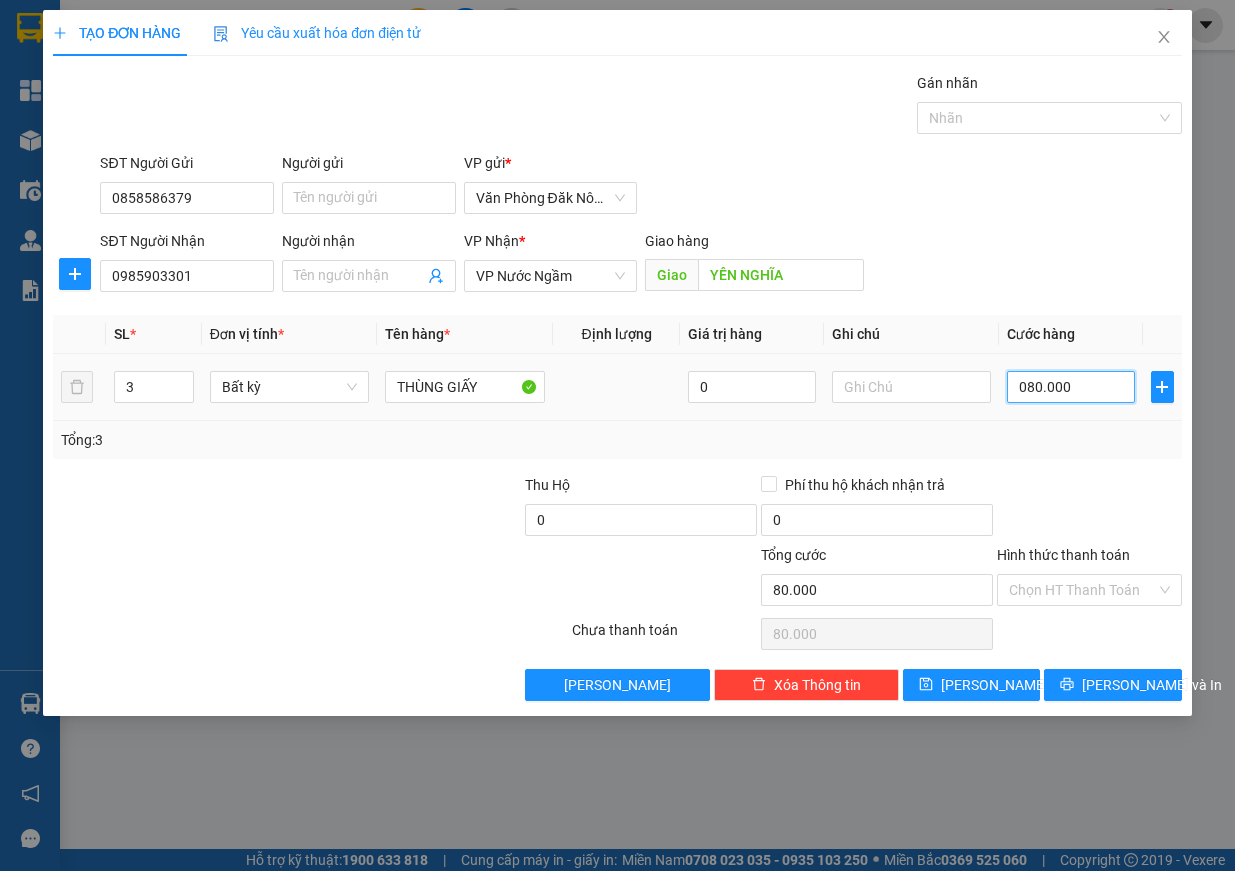type on "0.800.000" 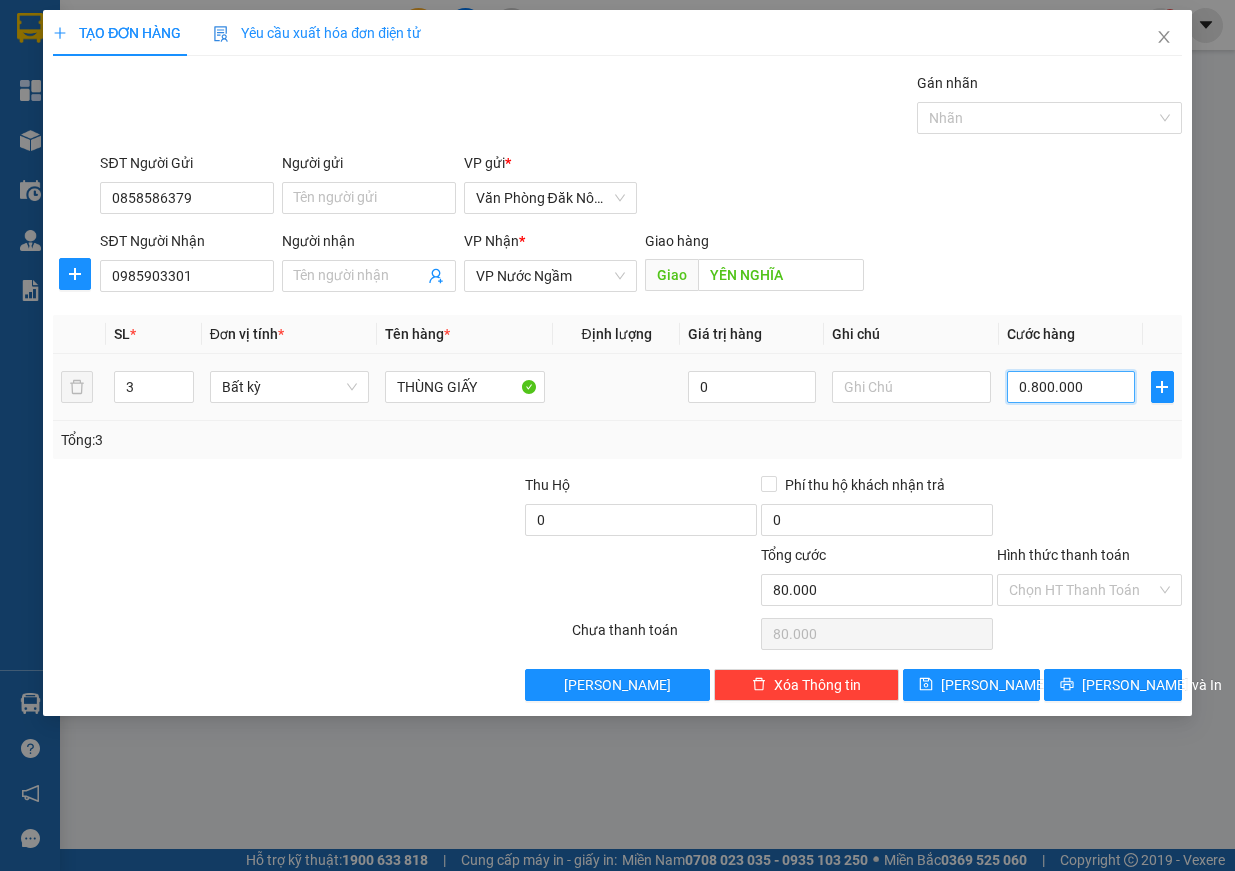 type on "800.000" 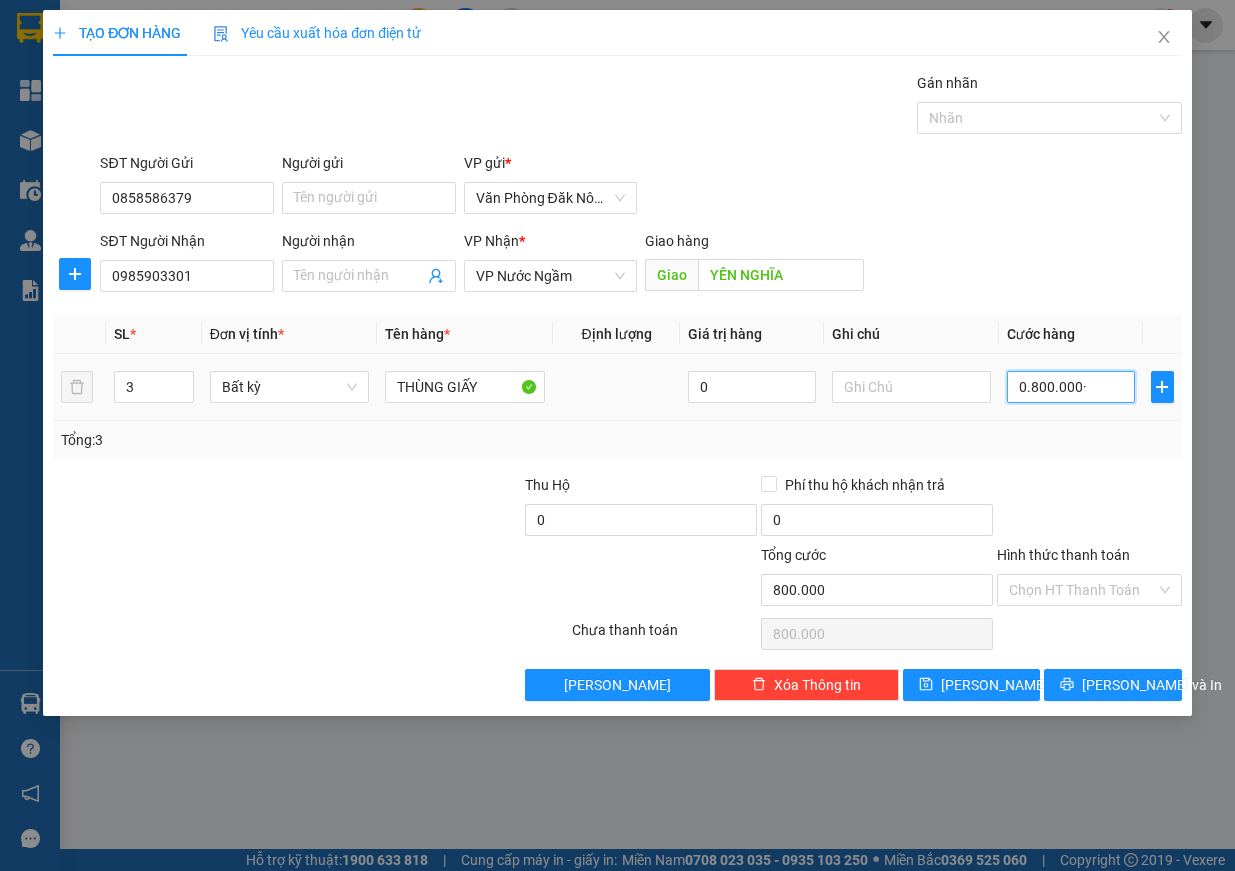 type on "0.800.000" 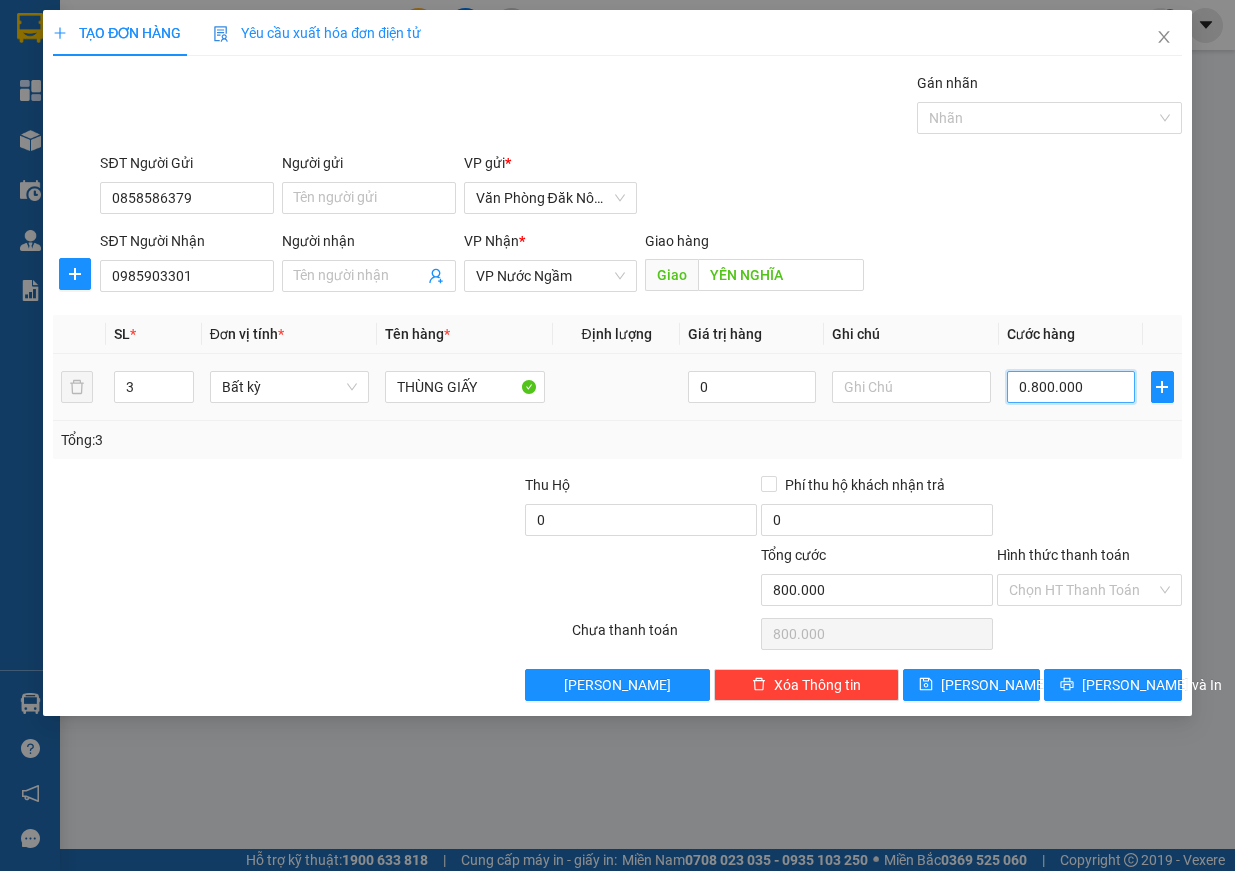 type on "80.000" 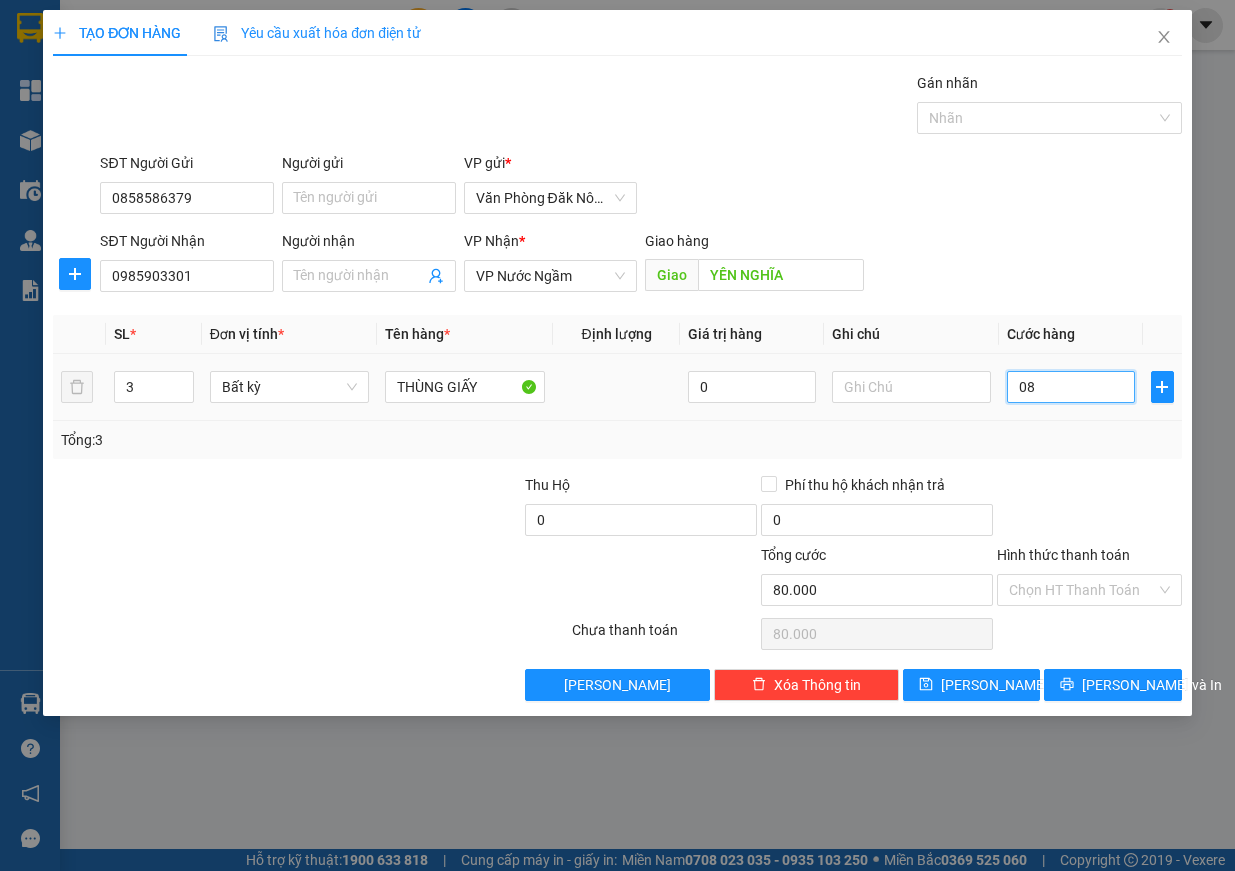 type on "0" 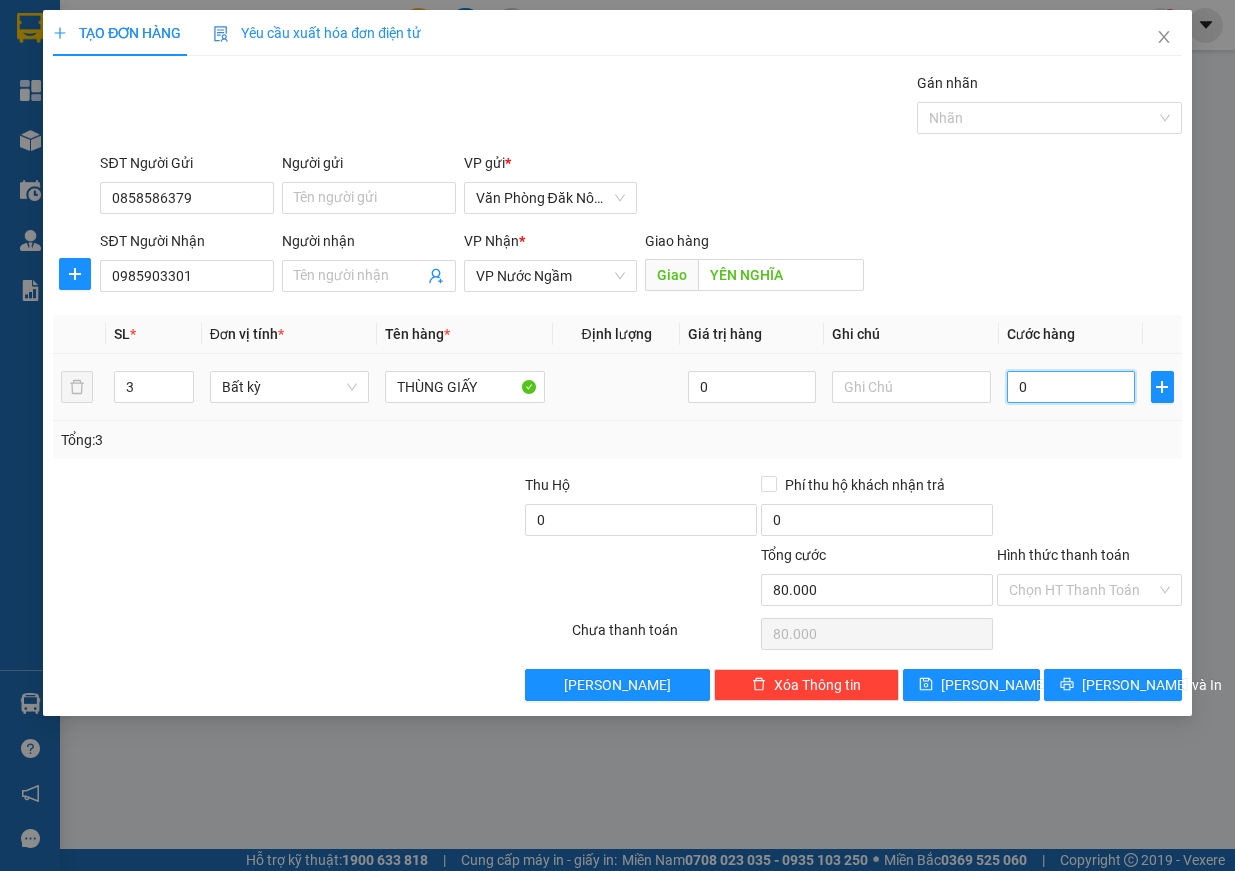 type on "0" 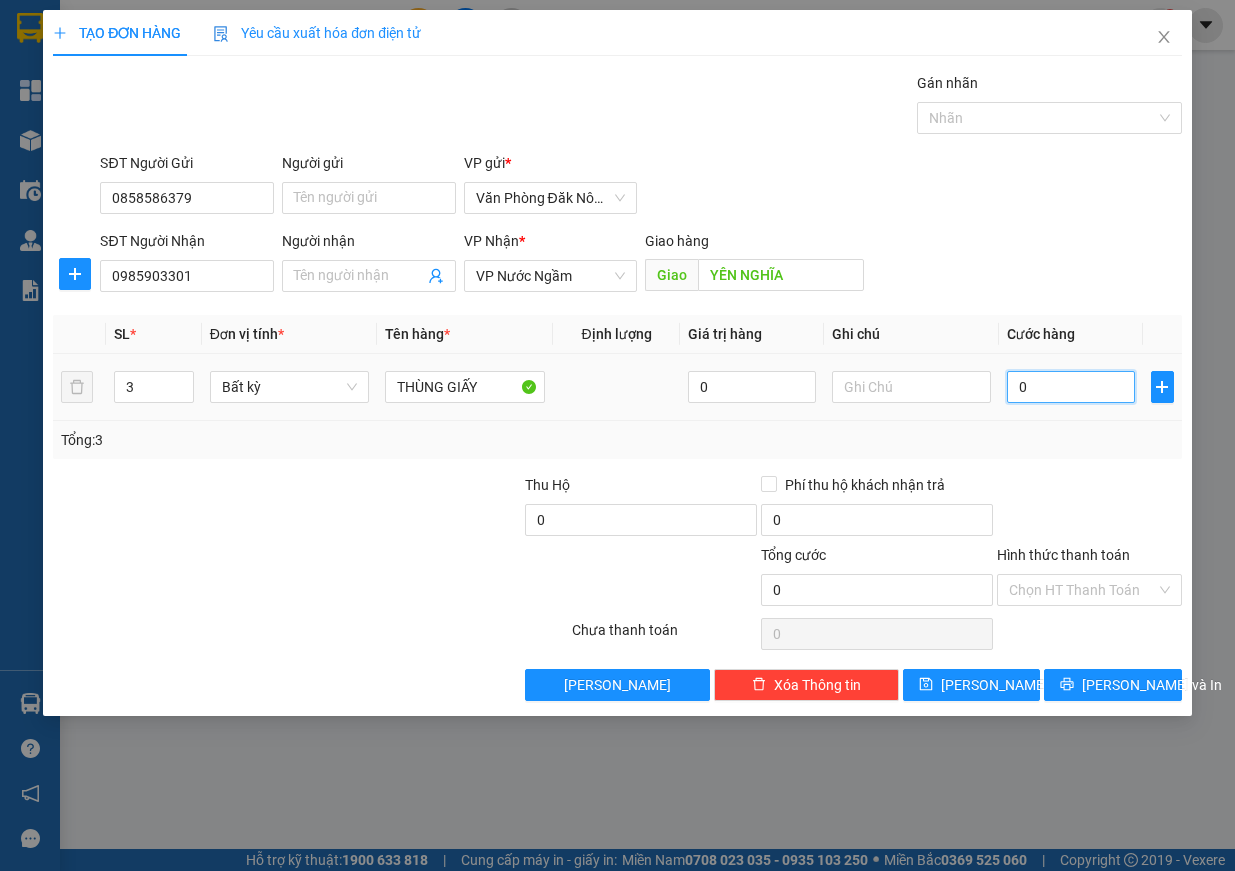 drag, startPoint x: 1015, startPoint y: 394, endPoint x: 1079, endPoint y: 383, distance: 64.93843 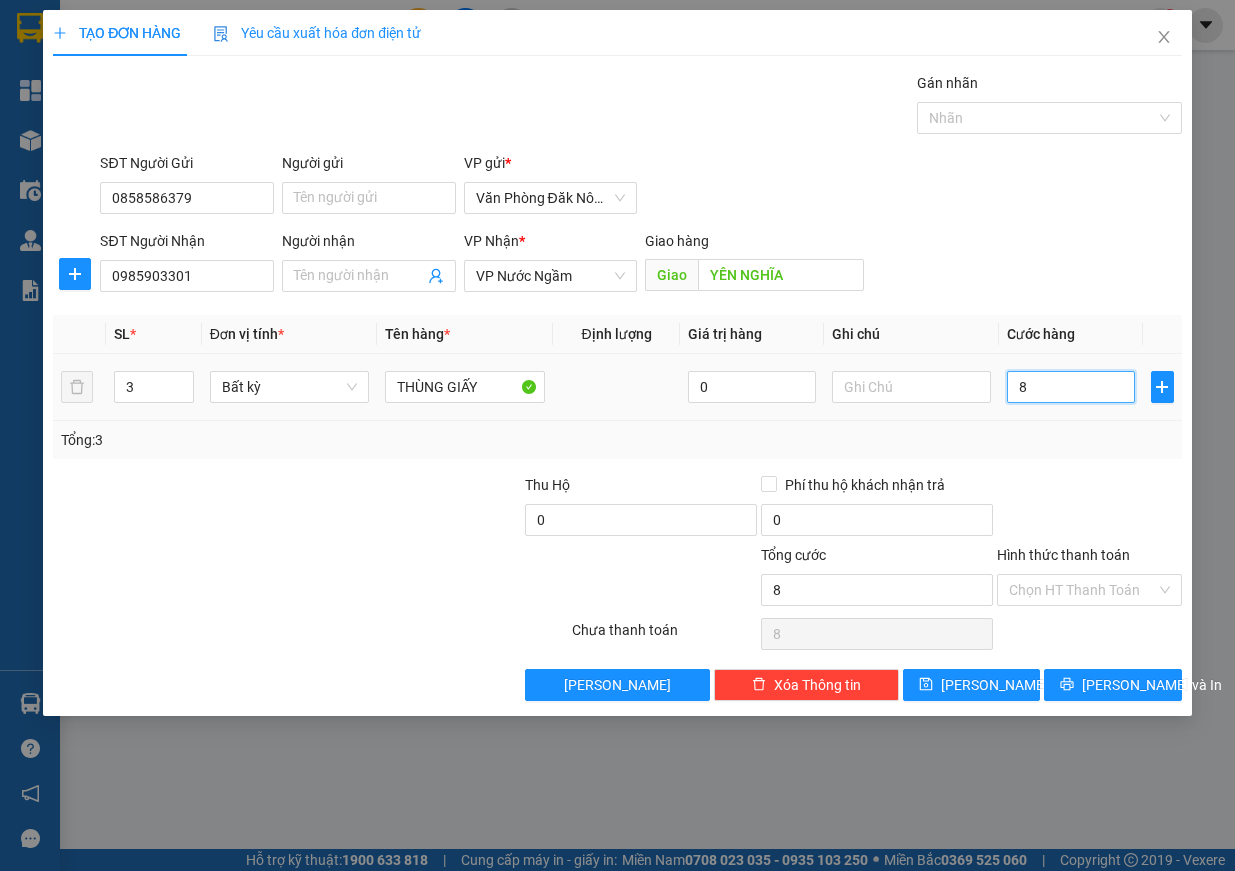 type on "80" 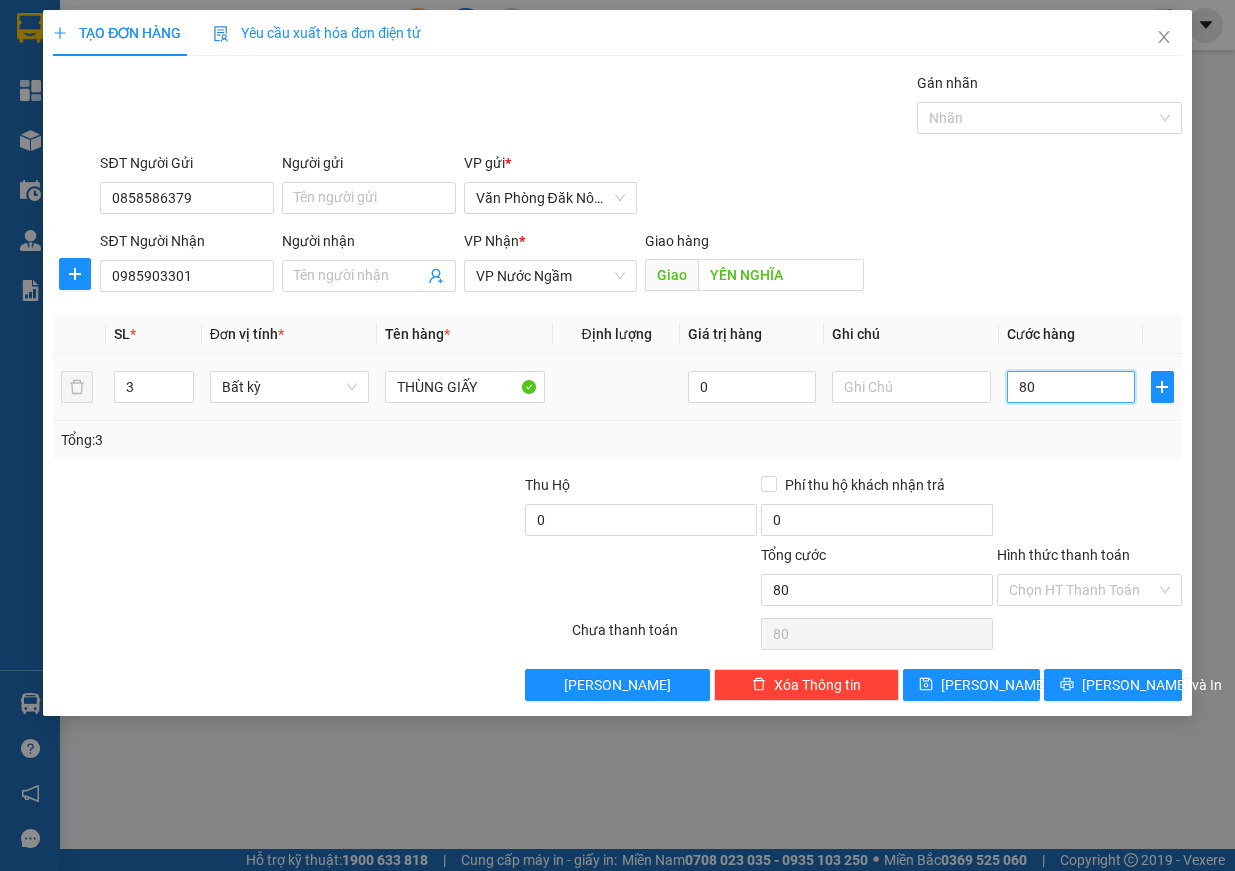 type on "800" 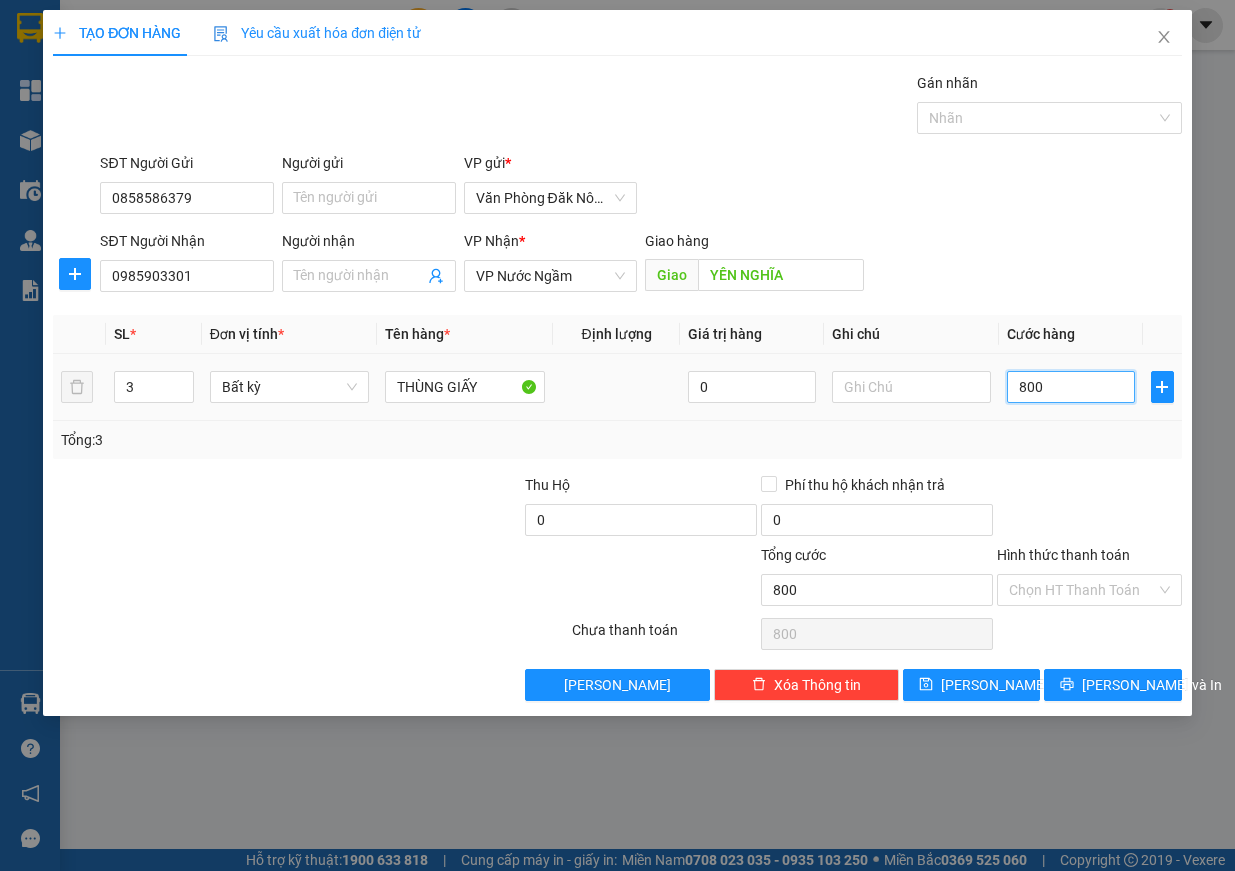 type on "8.000" 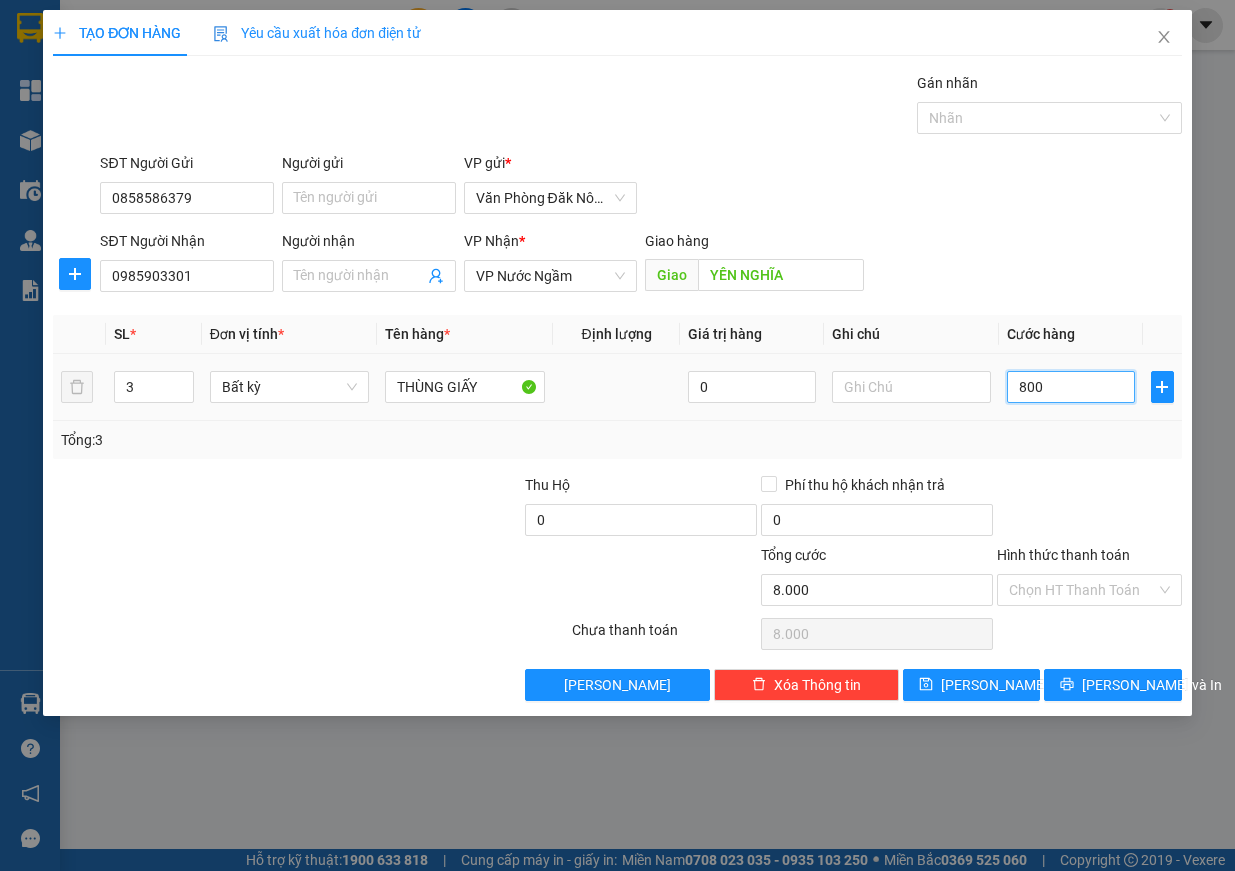 type on "8.000" 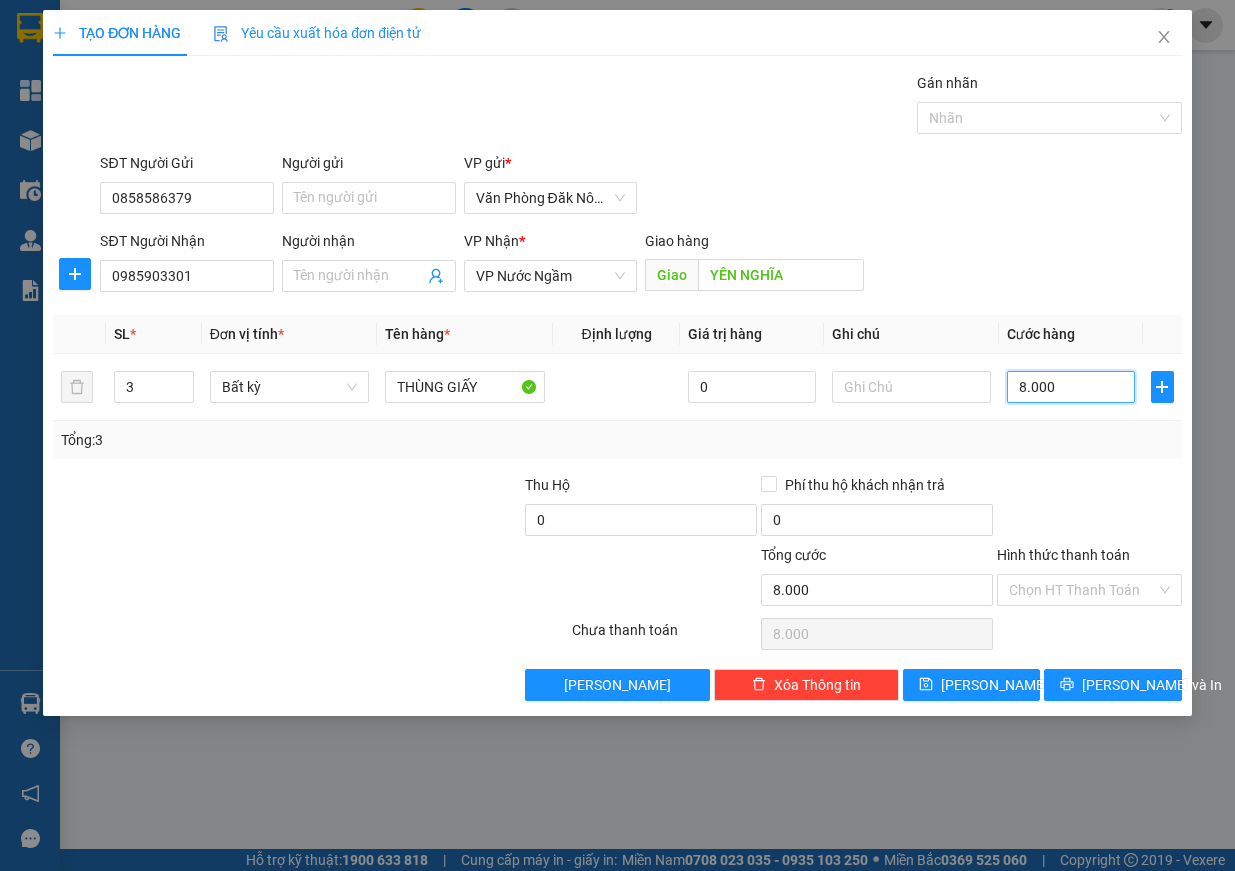 type on "80.000" 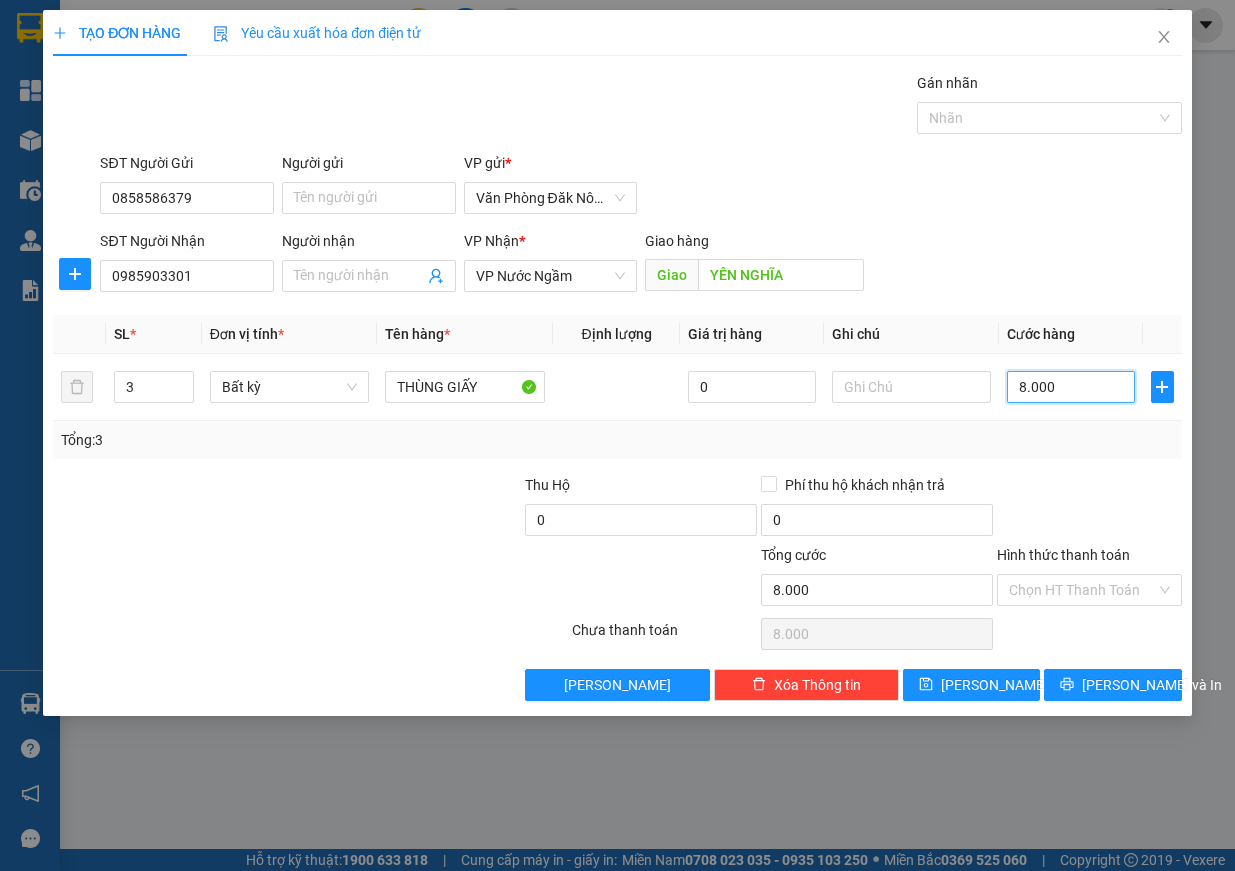 type on "80.000" 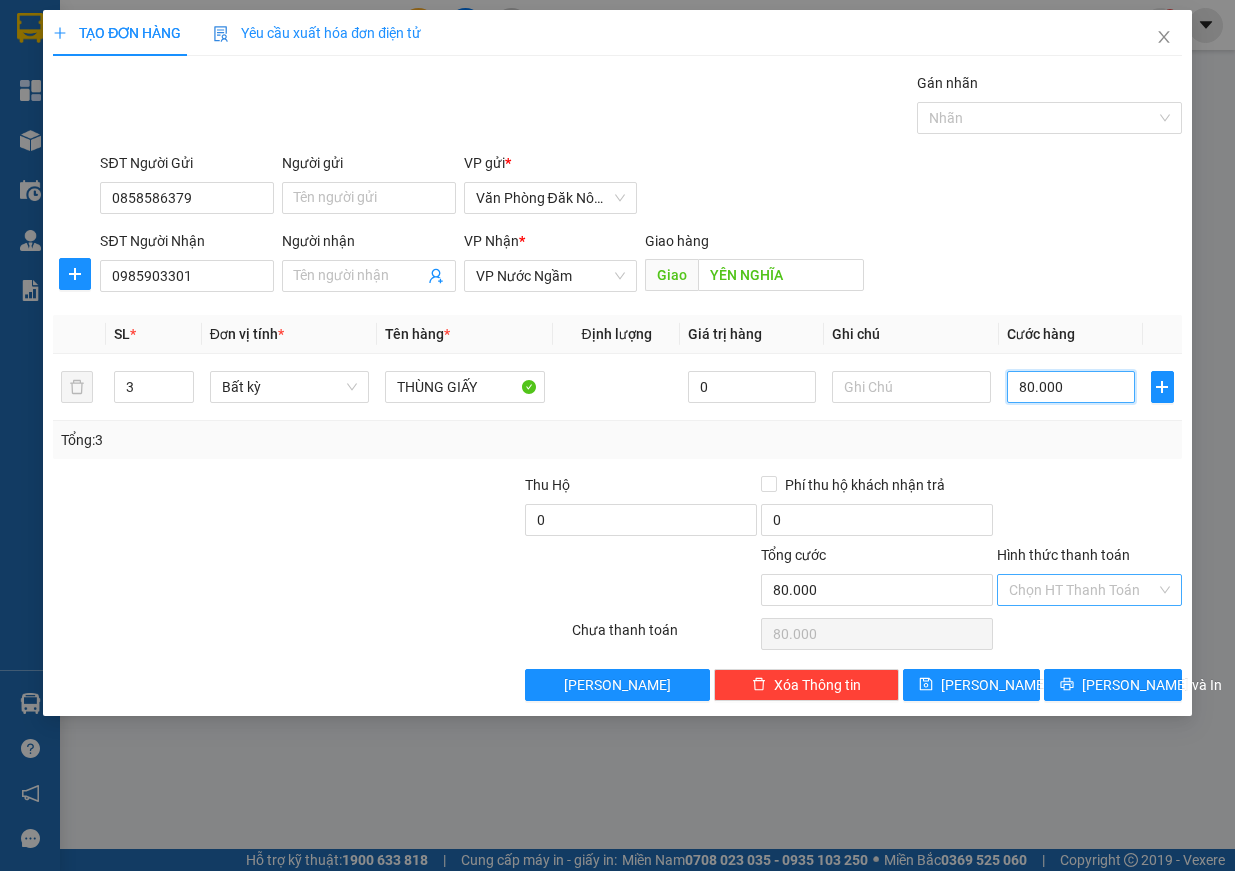 type on "800.000" 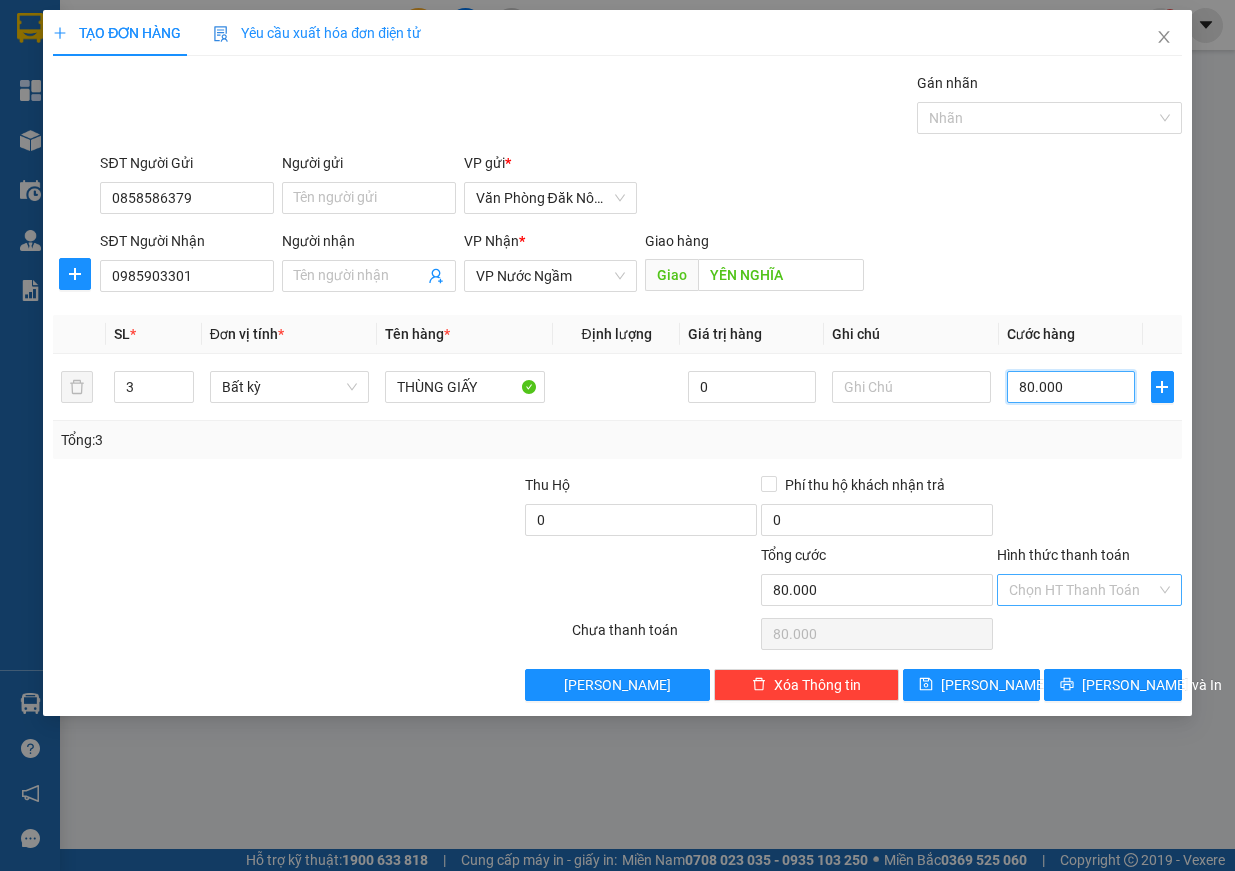 type on "800.000" 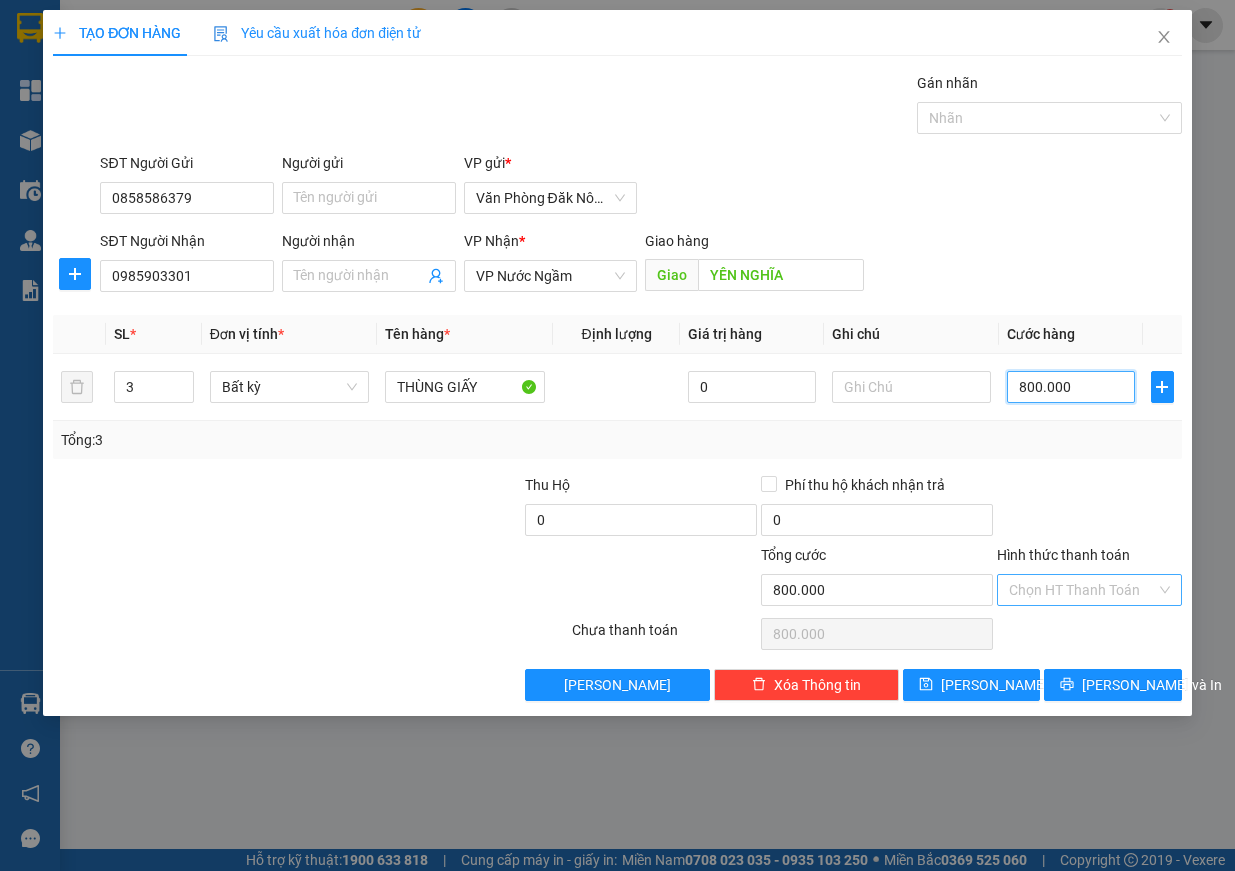 type on "800.000" 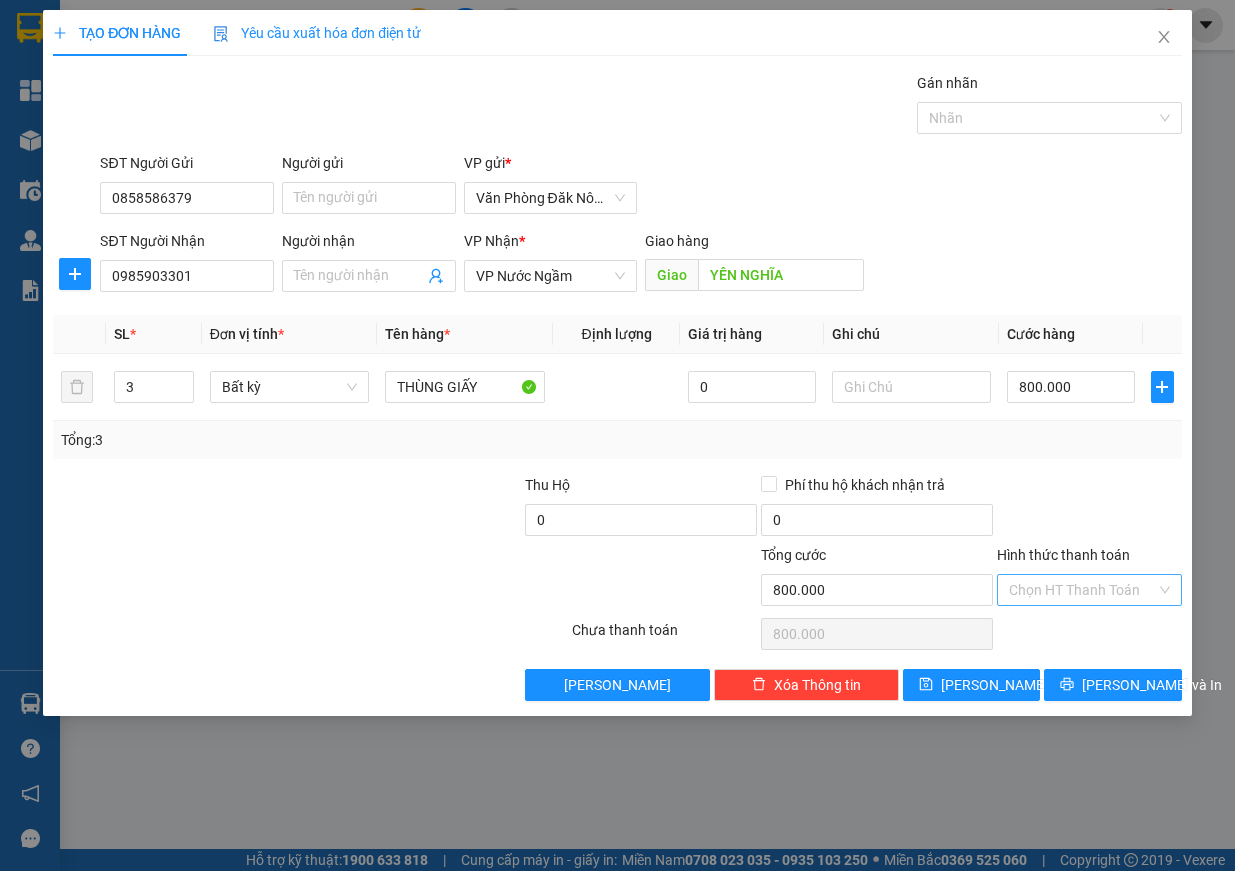 click on "Hình thức thanh toán" at bounding box center (1082, 590) 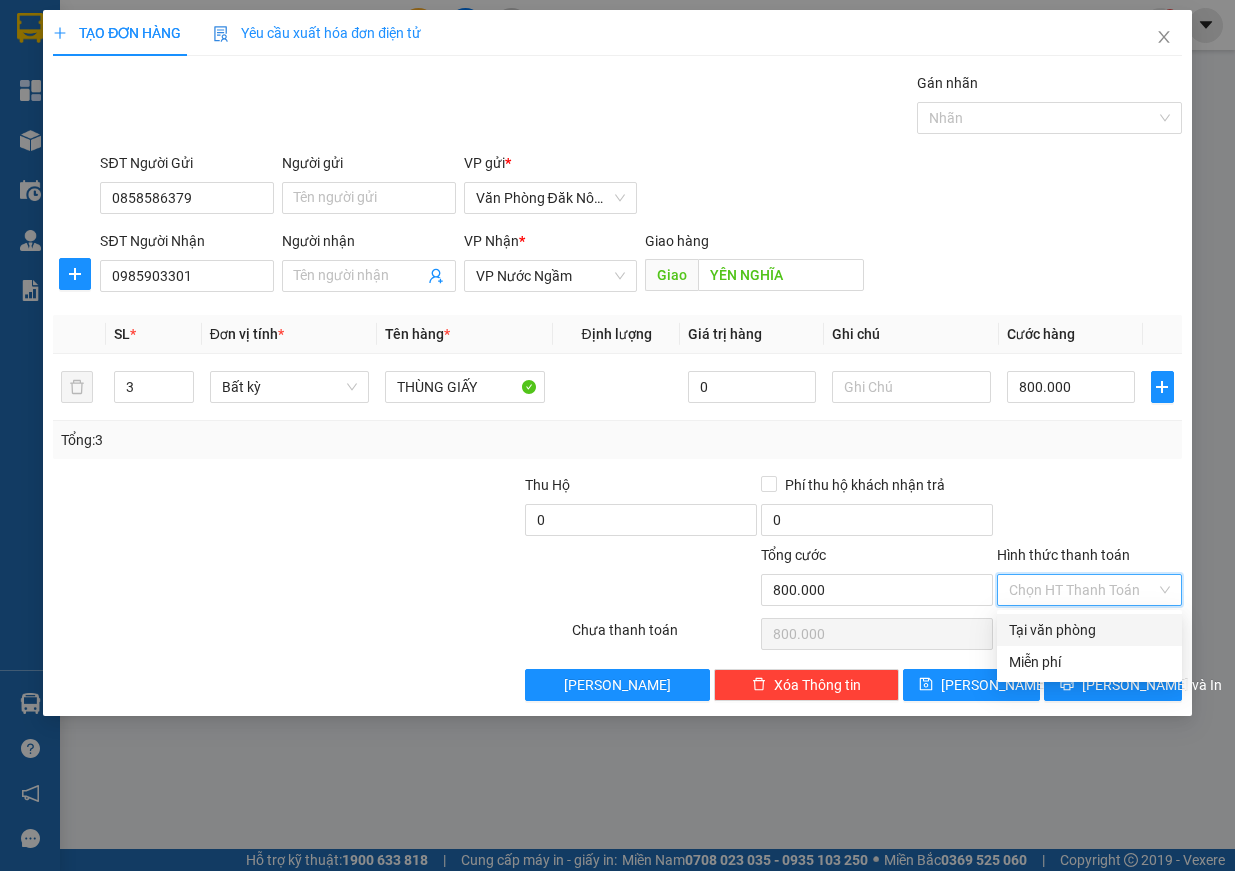 click on "Tại văn phòng" at bounding box center (1089, 630) 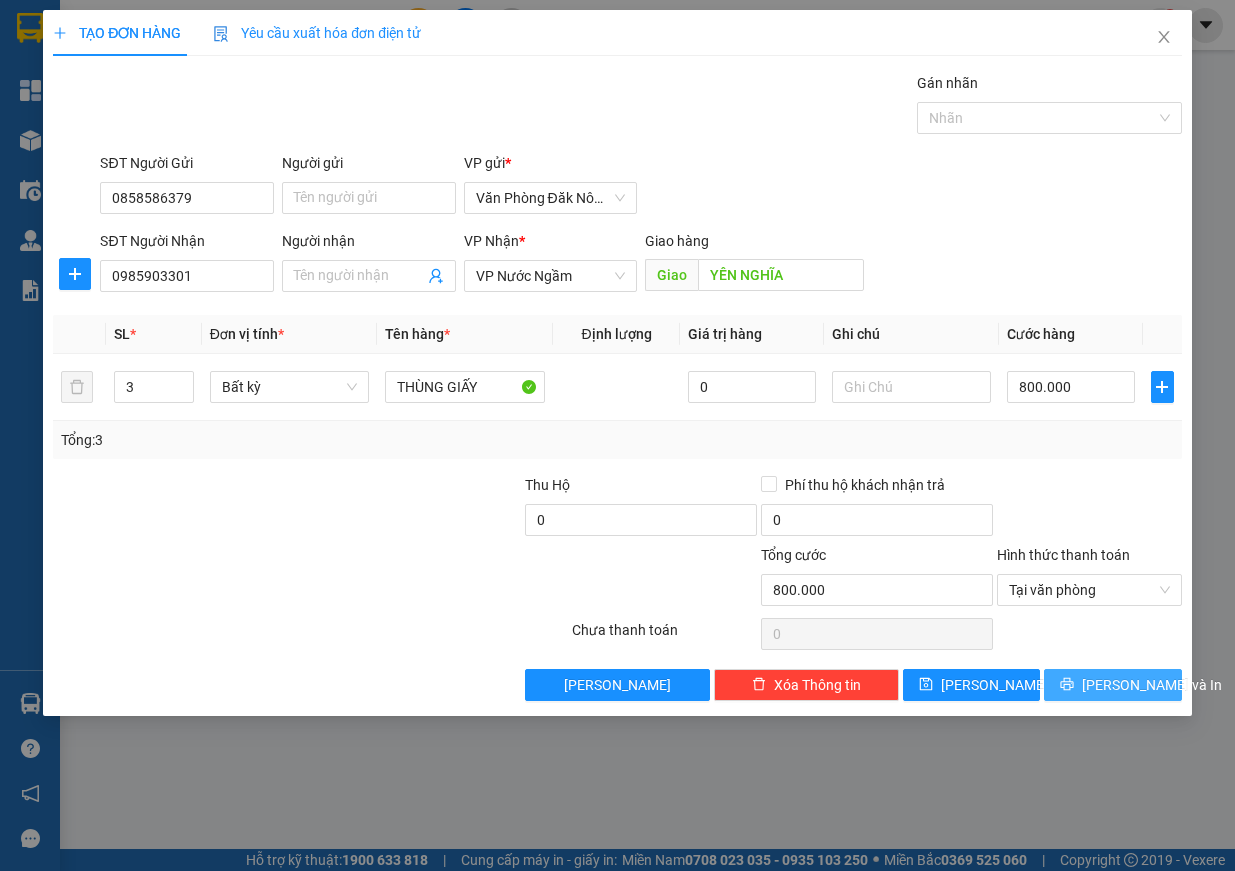 click on "[PERSON_NAME] và In" at bounding box center [1152, 685] 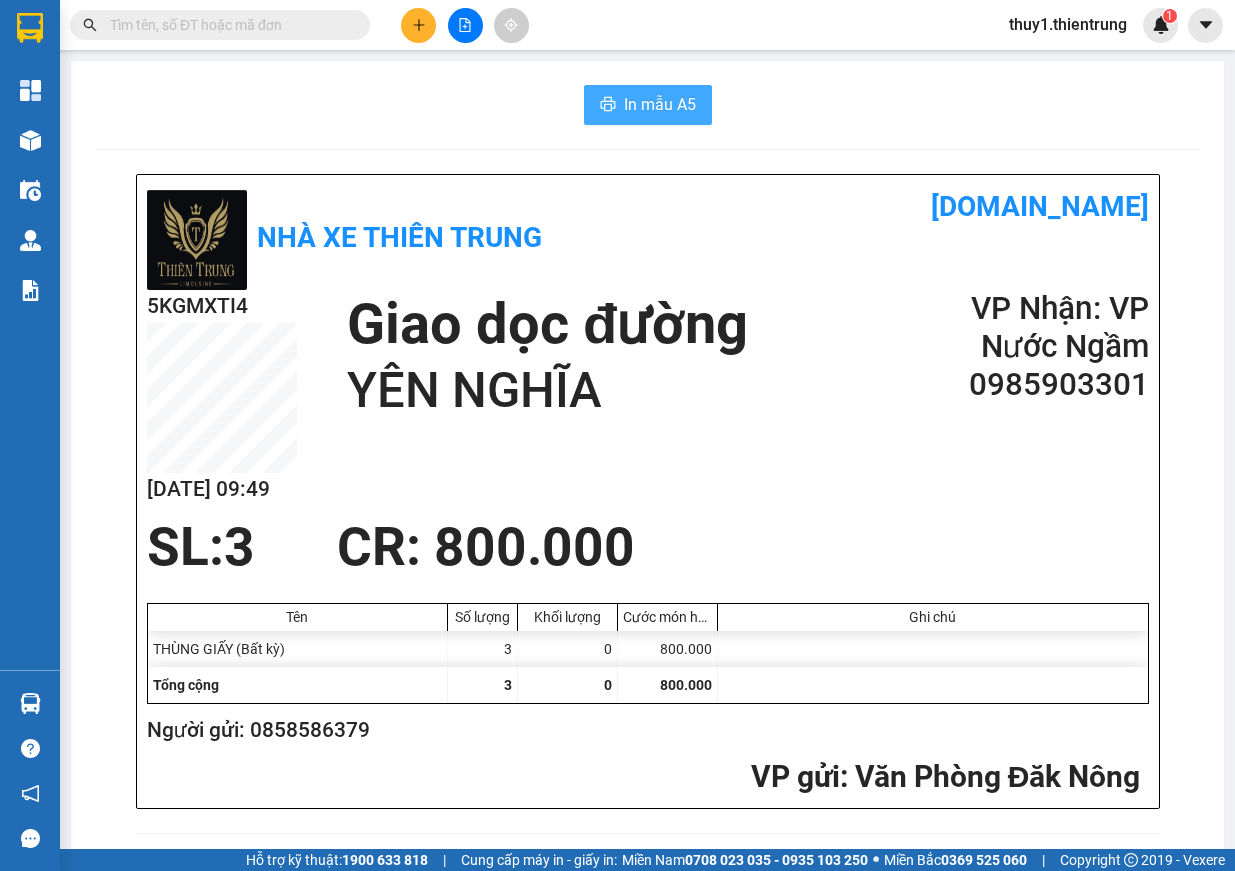 click on "In mẫu A5" at bounding box center (660, 104) 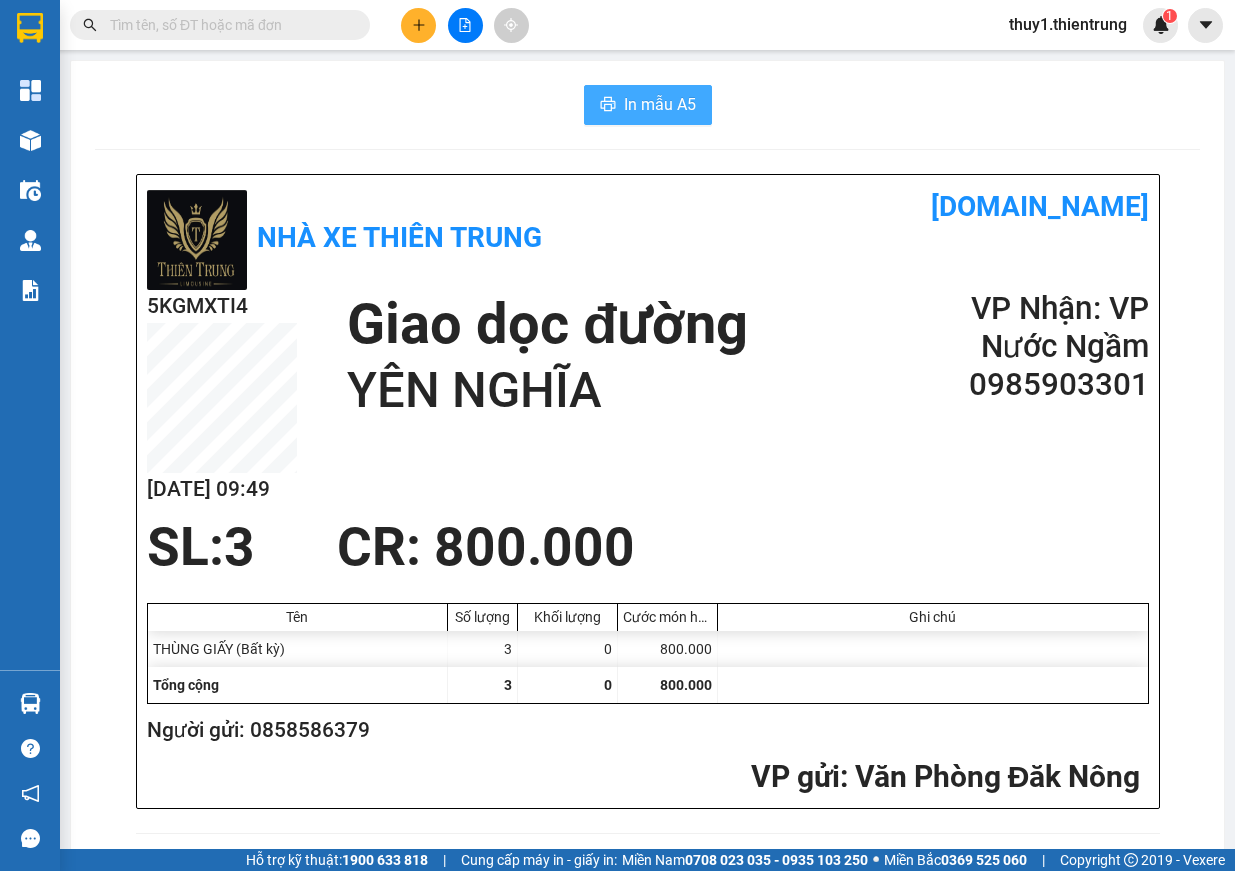scroll, scrollTop: 0, scrollLeft: 0, axis: both 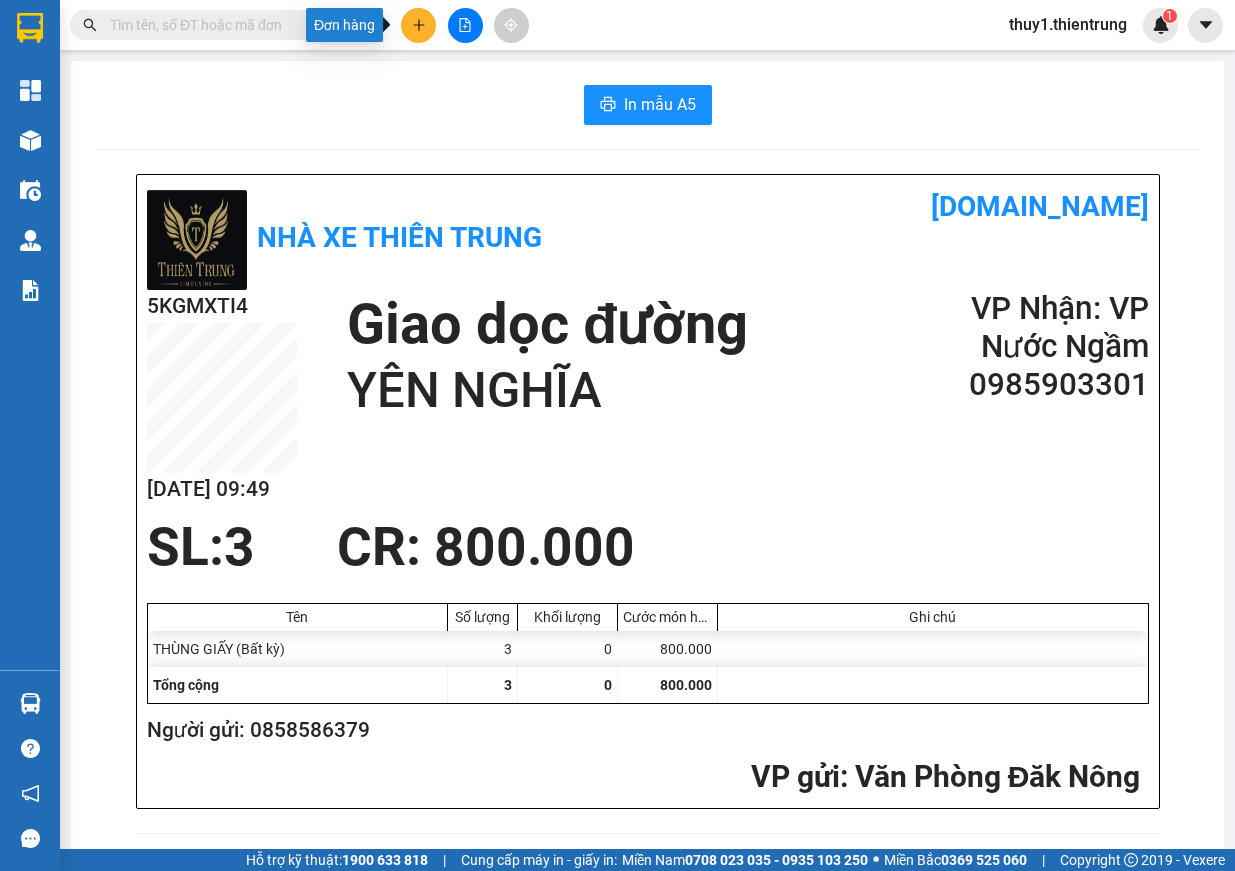 click at bounding box center [418, 25] 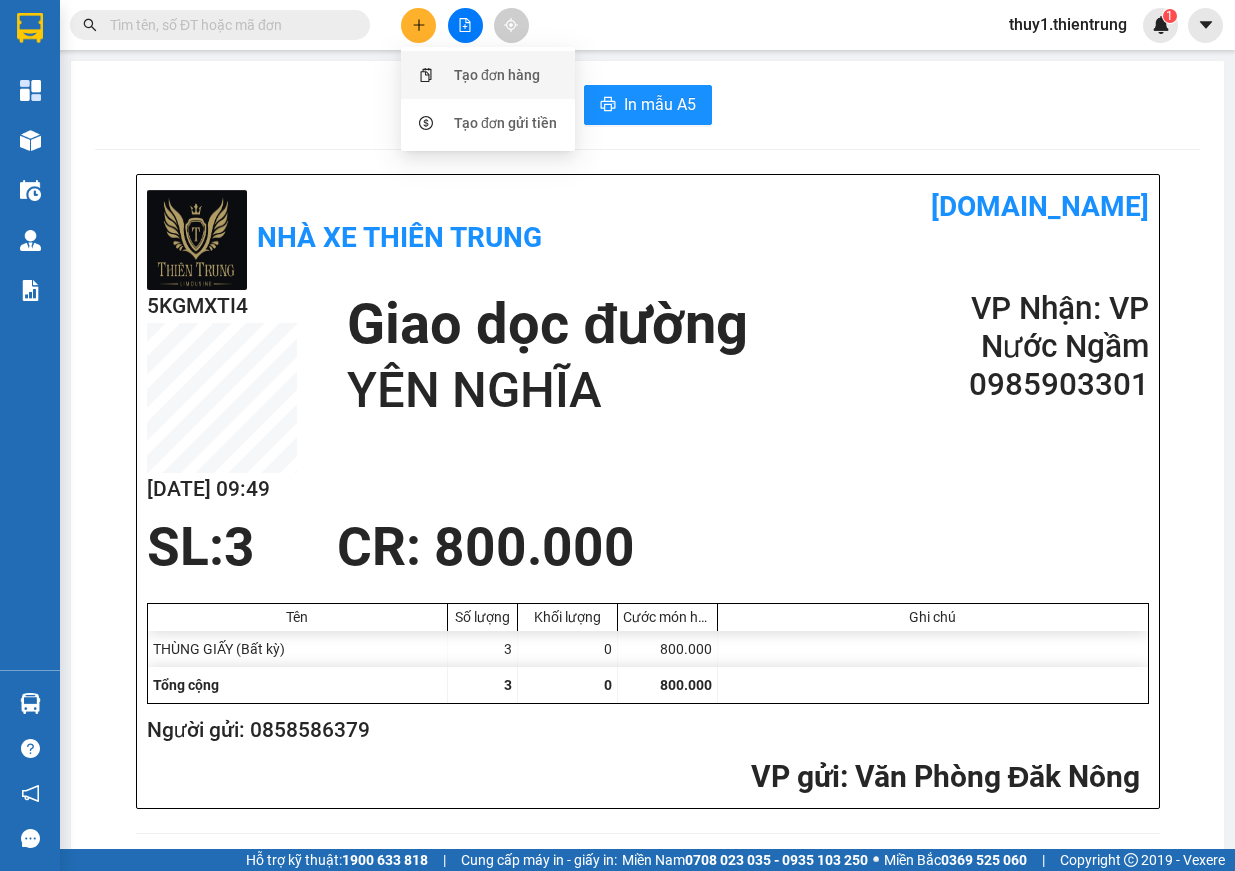 click on "Tạo đơn hàng" at bounding box center (497, 75) 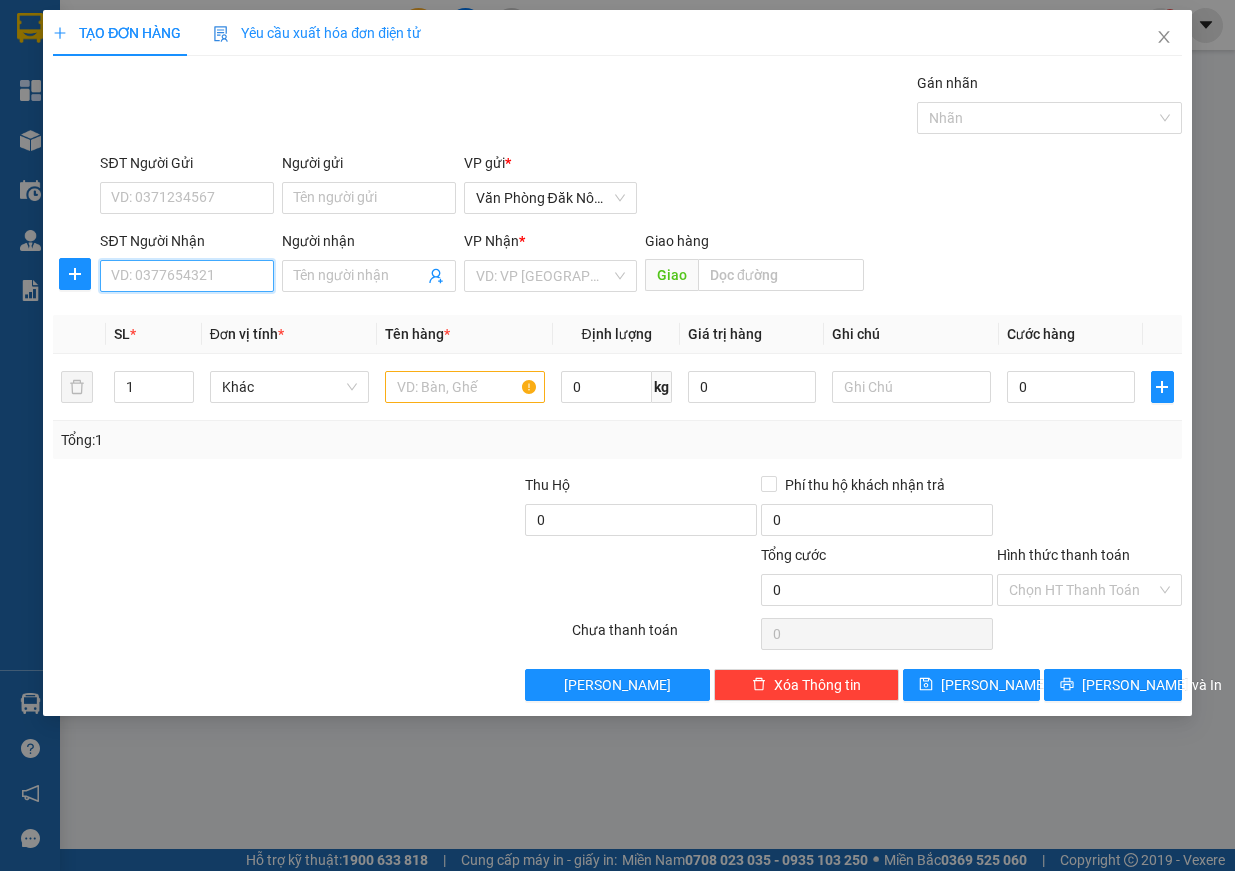 click on "SĐT Người Nhận" at bounding box center (187, 276) 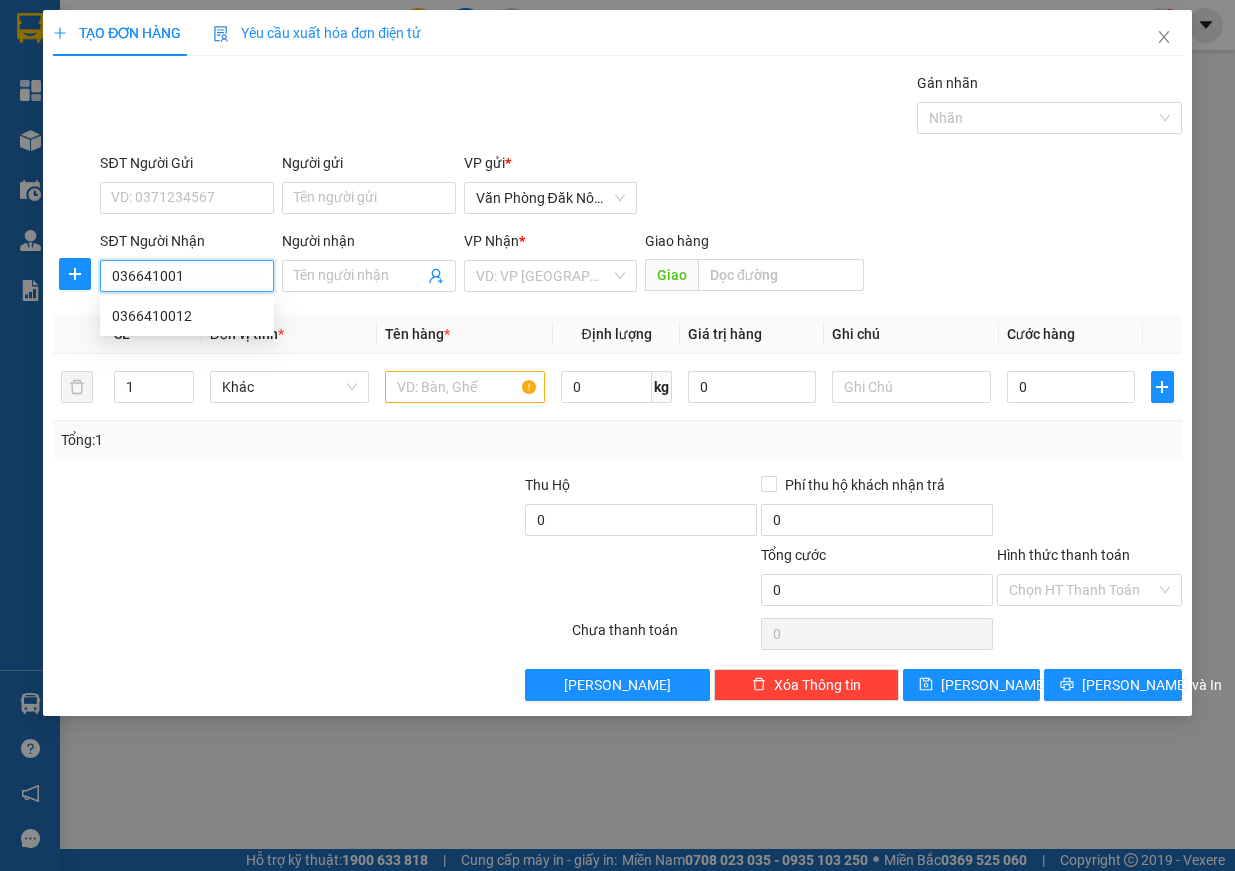 type on "0366410012" 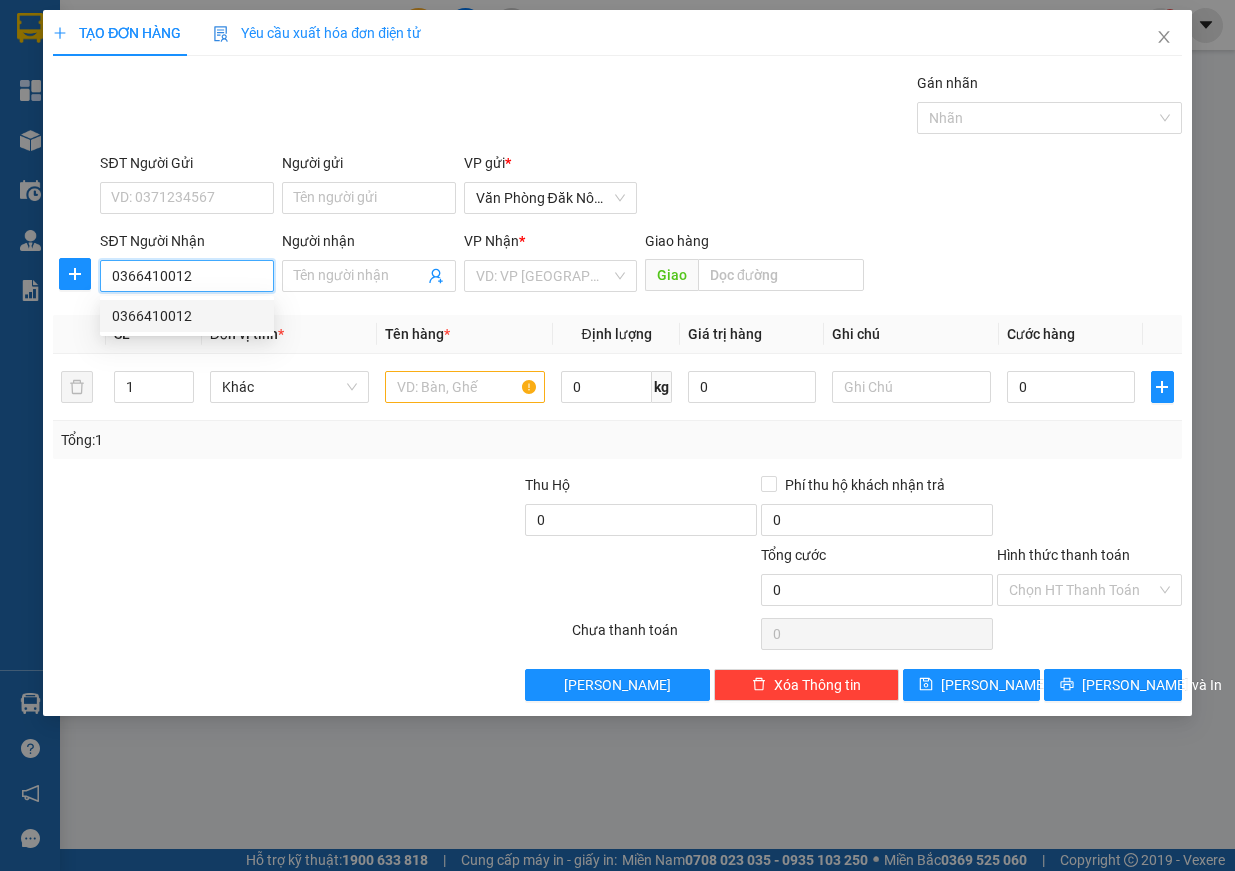 click on "0366410012" at bounding box center (187, 316) 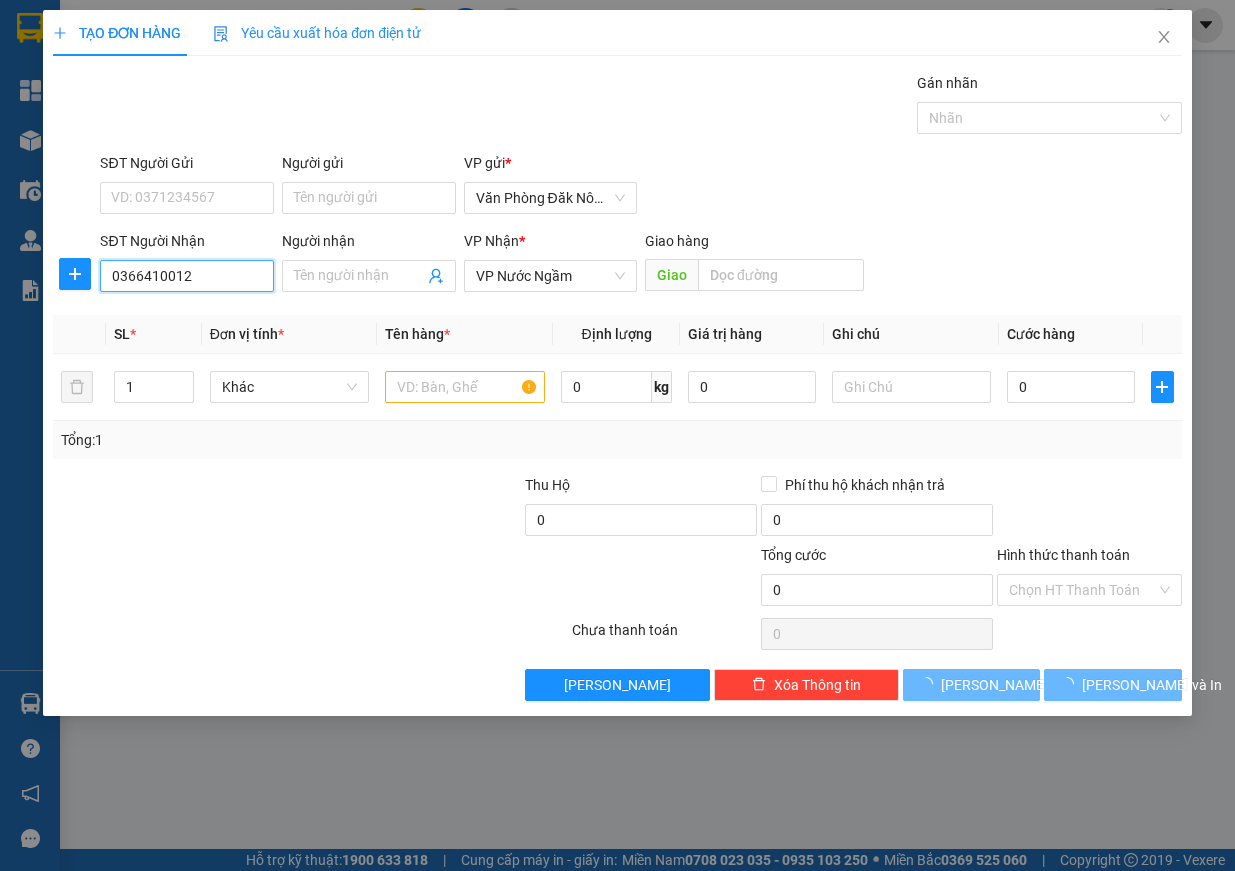 type on "100.000" 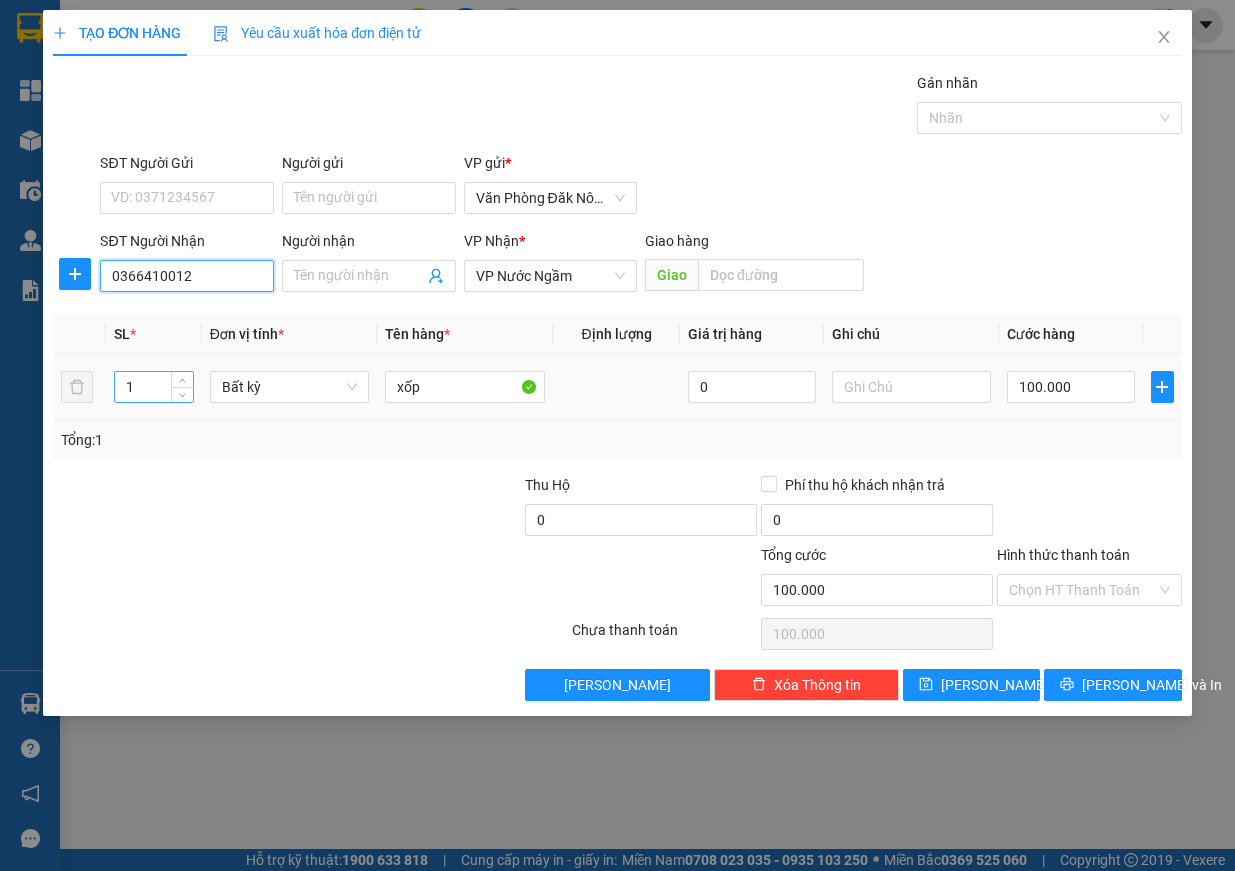 type on "0366410012" 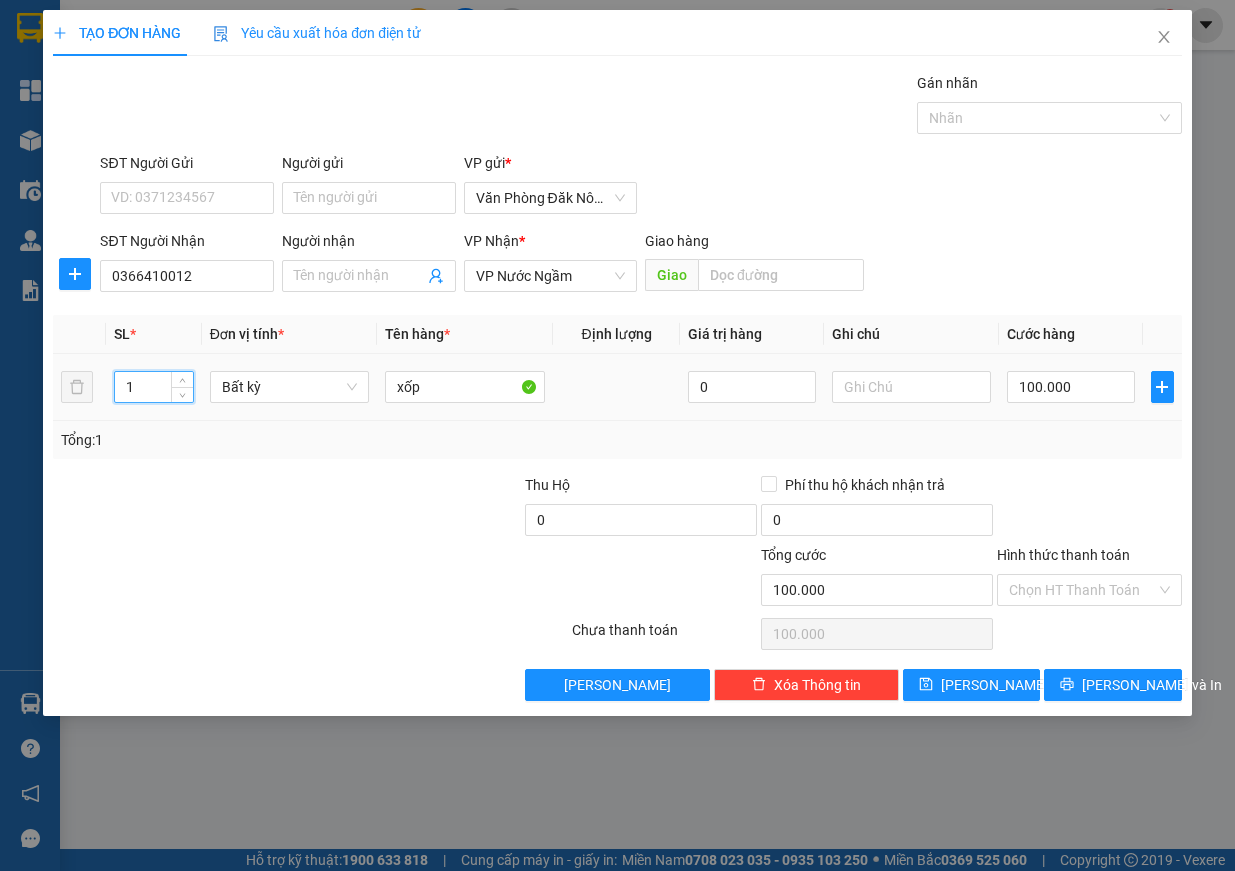 click on "1 Bất kỳ xốp 0 100.000" at bounding box center (617, 387) 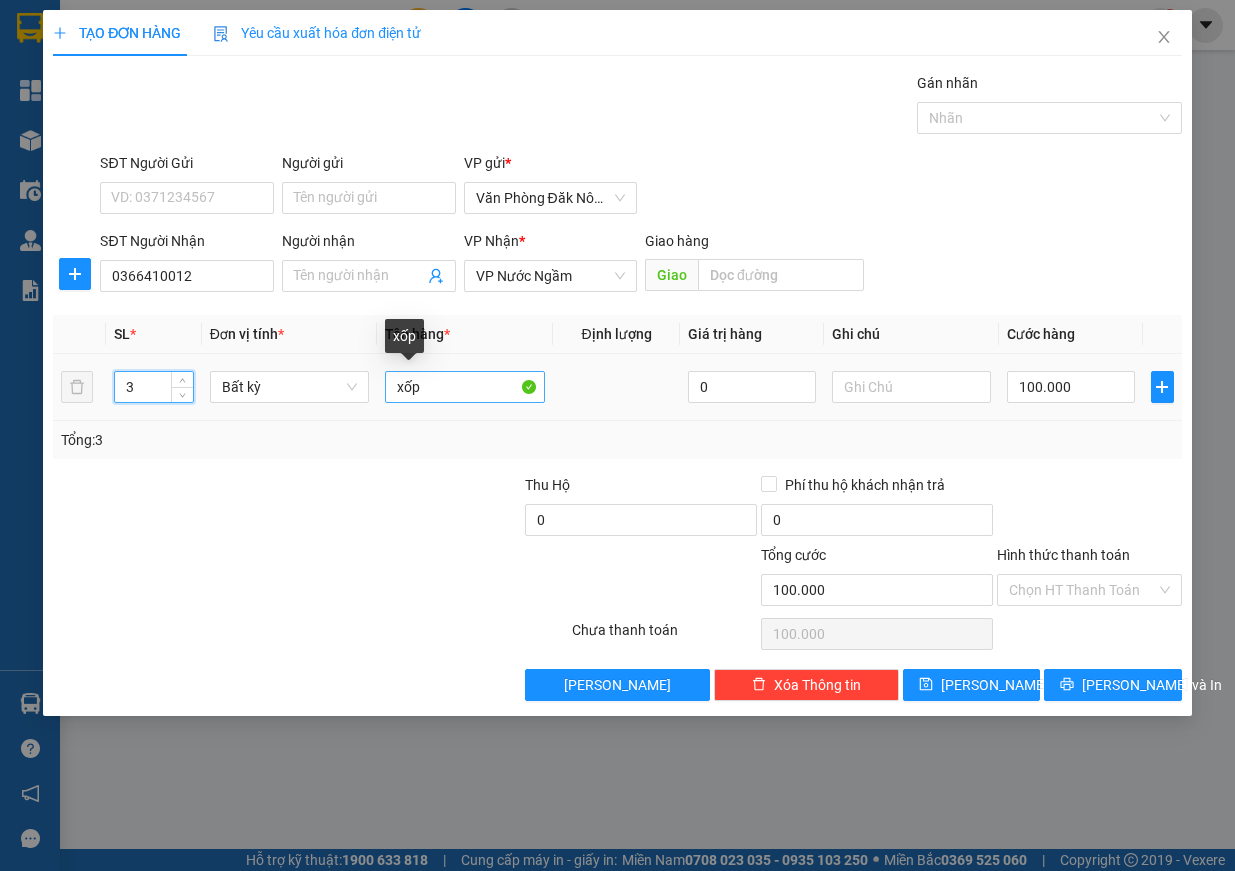 type on "3" 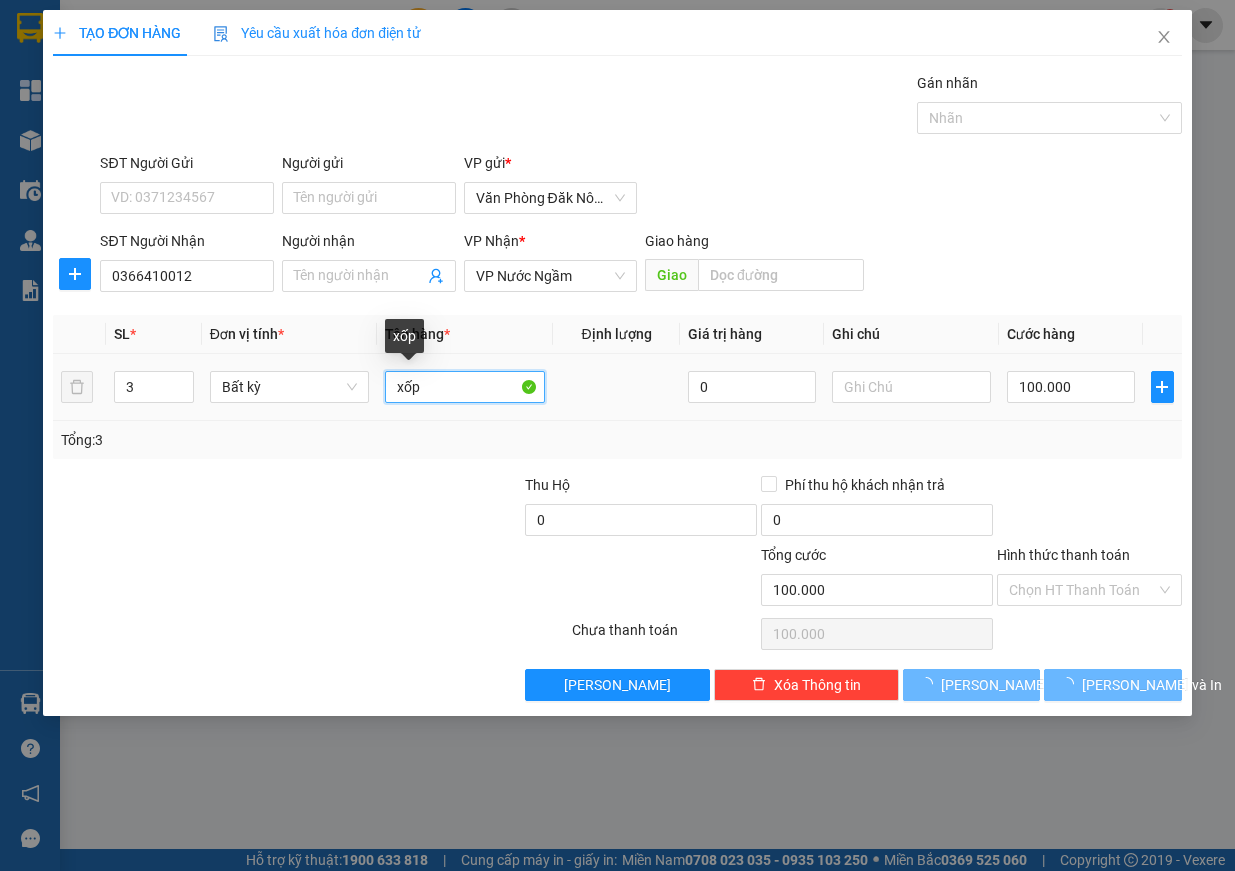 click on "xốp" at bounding box center [465, 387] 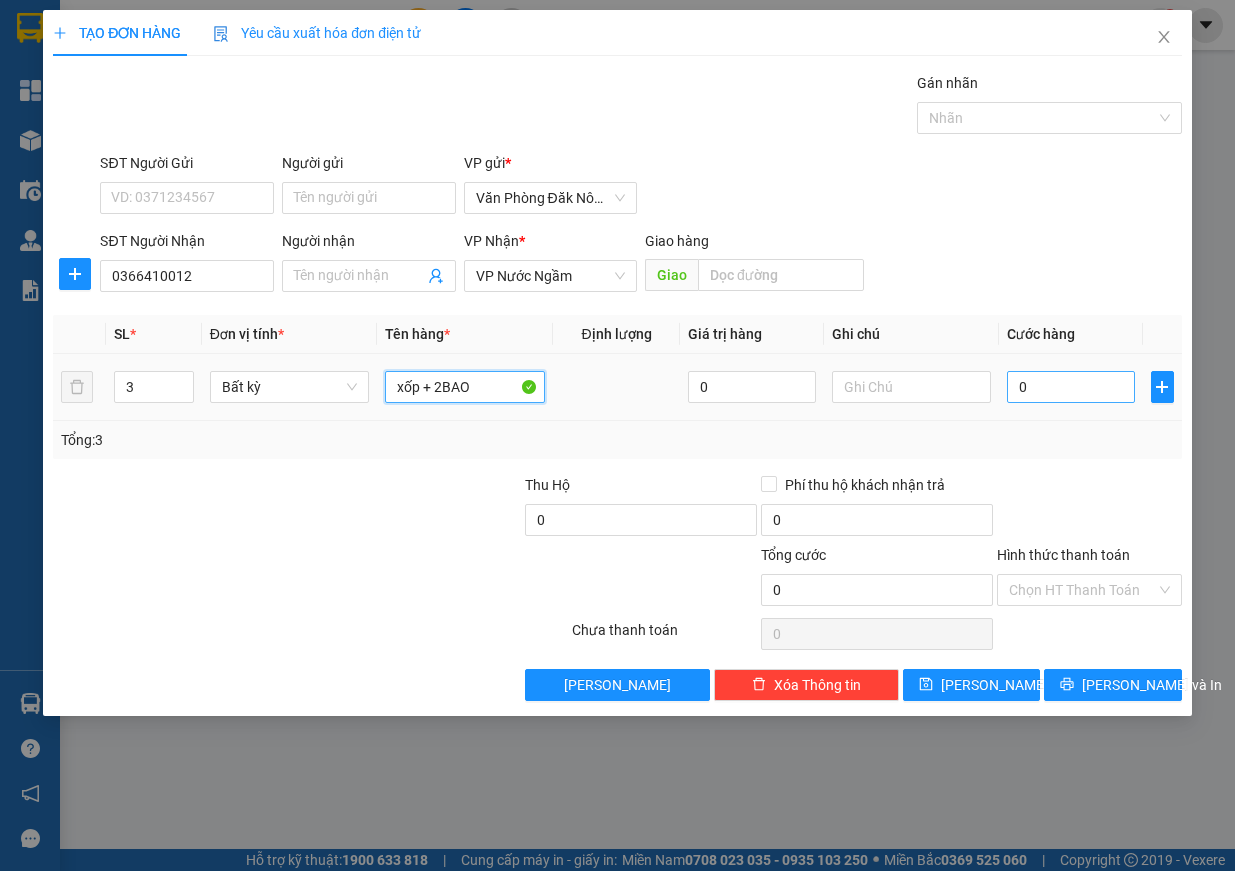 type on "xốp + 2BAO" 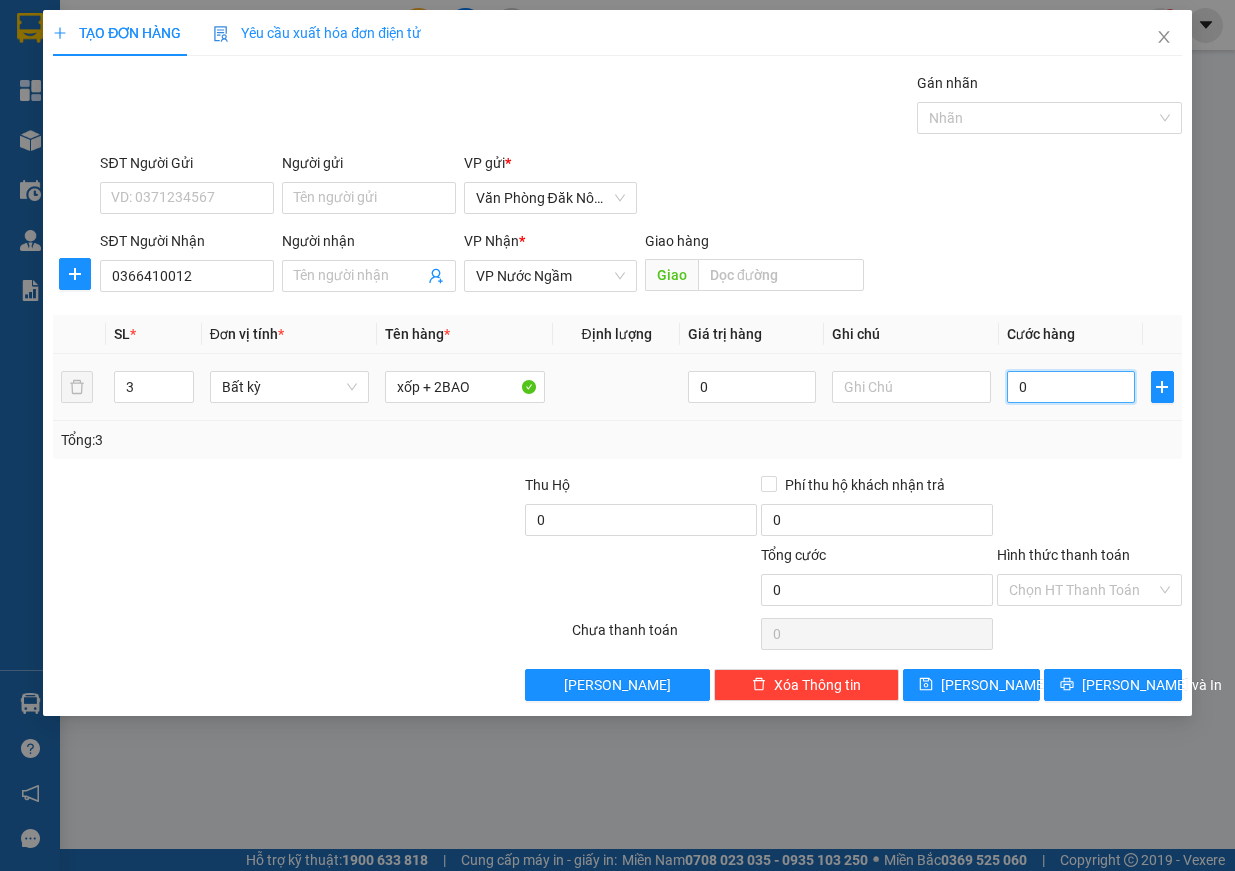 click on "0" at bounding box center (1071, 387) 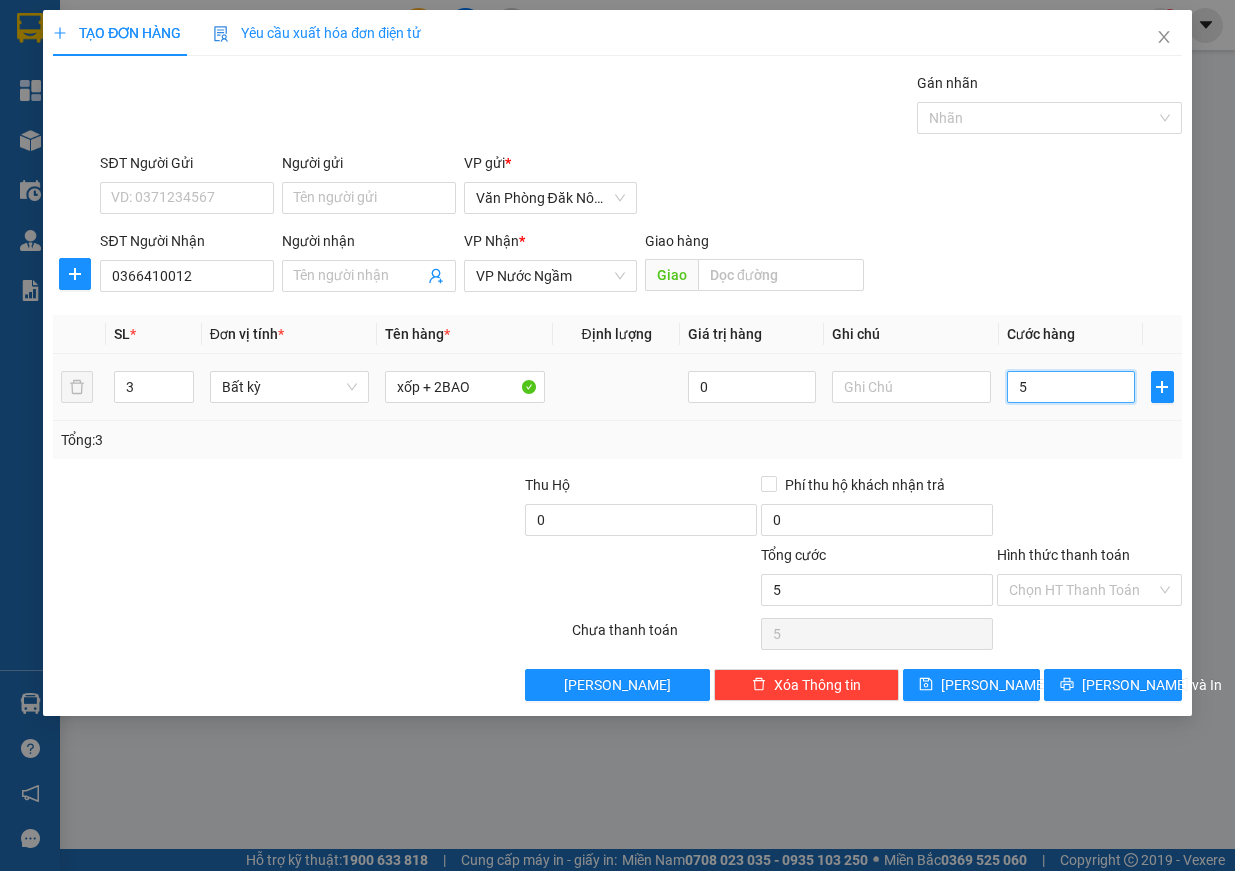type 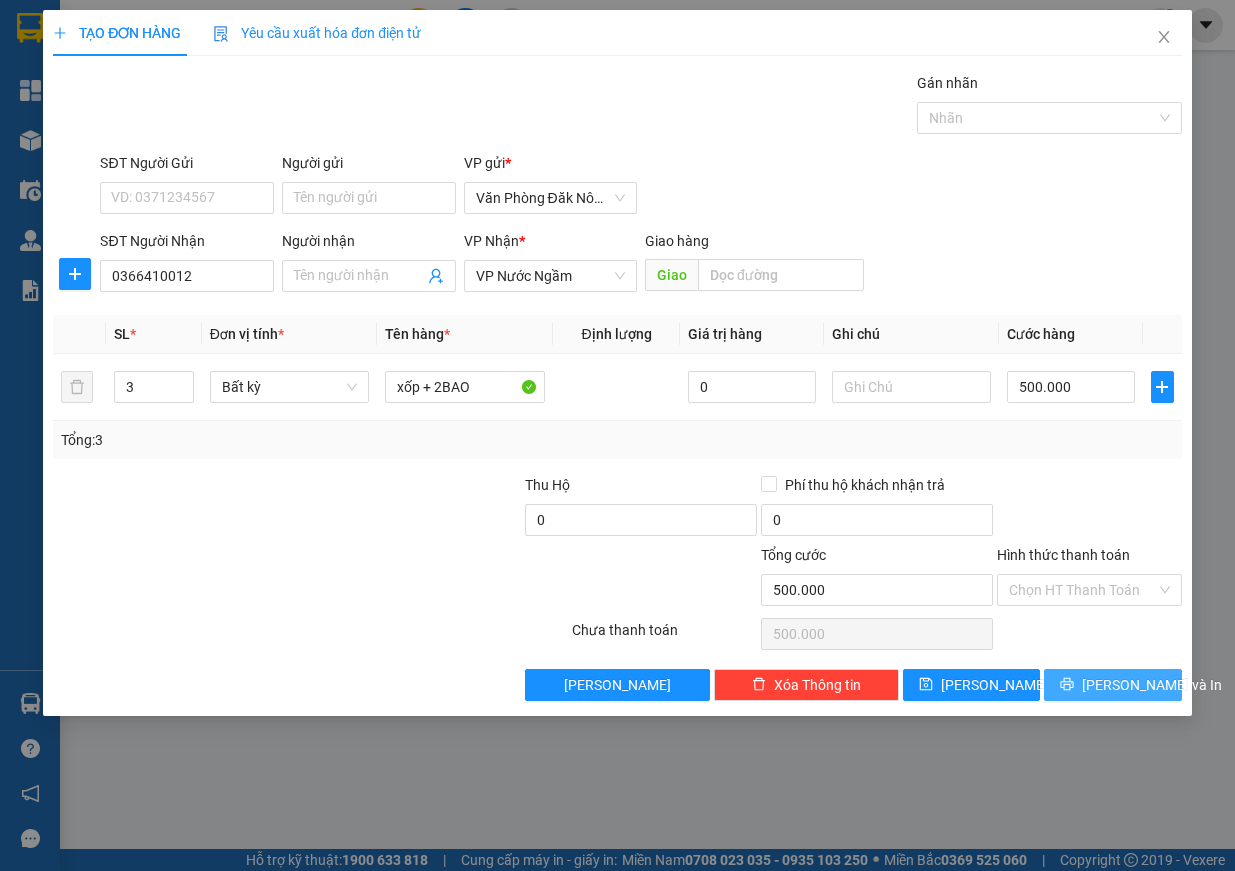 click on "[PERSON_NAME] và In" at bounding box center [1113, 685] 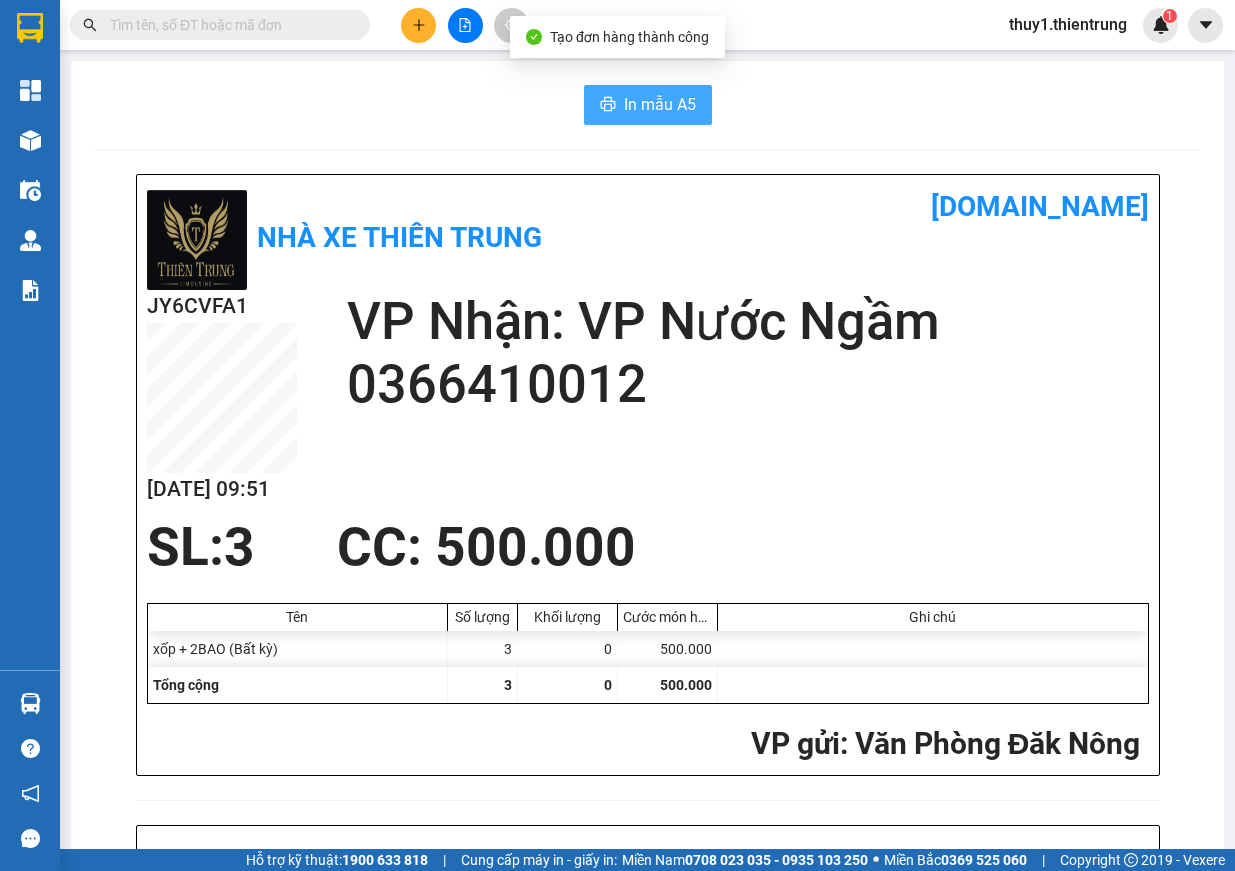 click on "In mẫu A5" at bounding box center [660, 104] 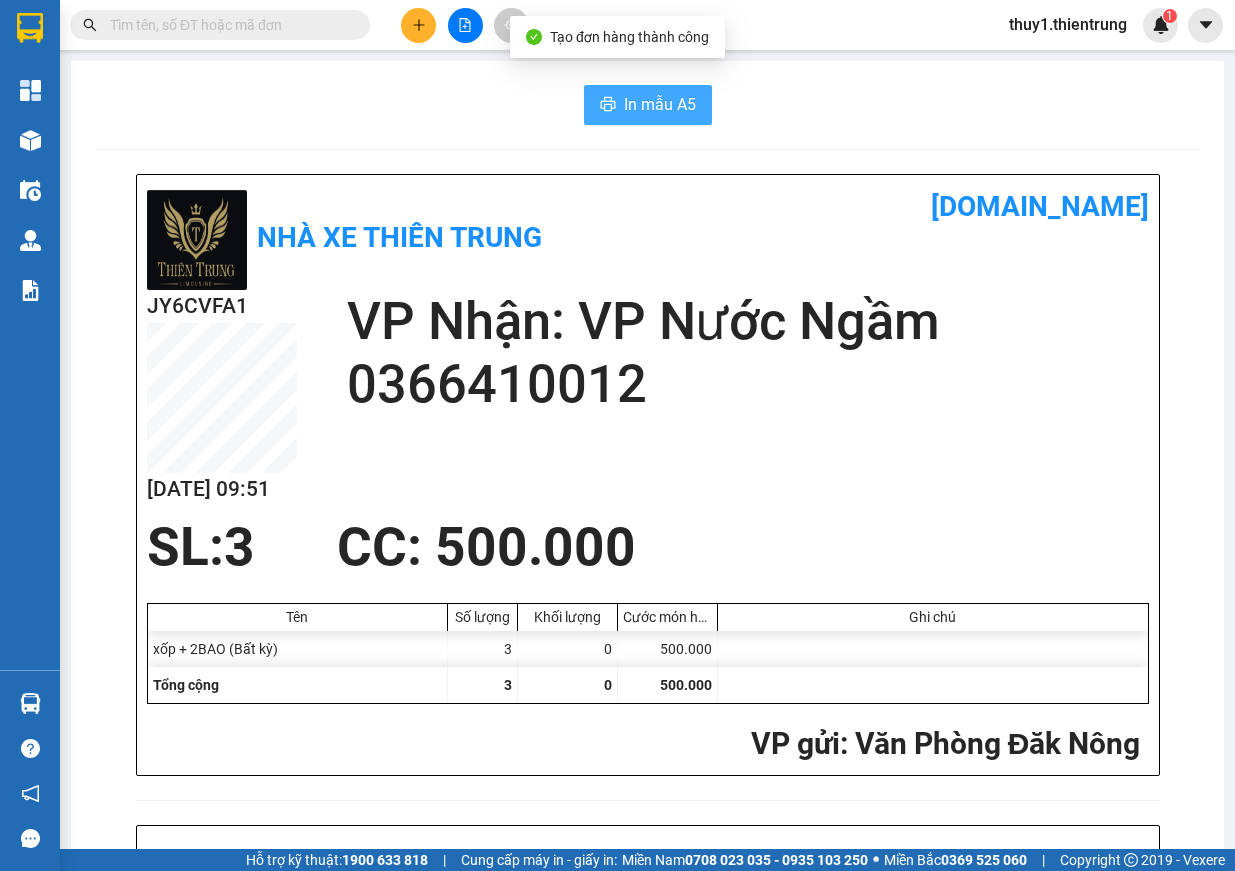 scroll, scrollTop: 0, scrollLeft: 0, axis: both 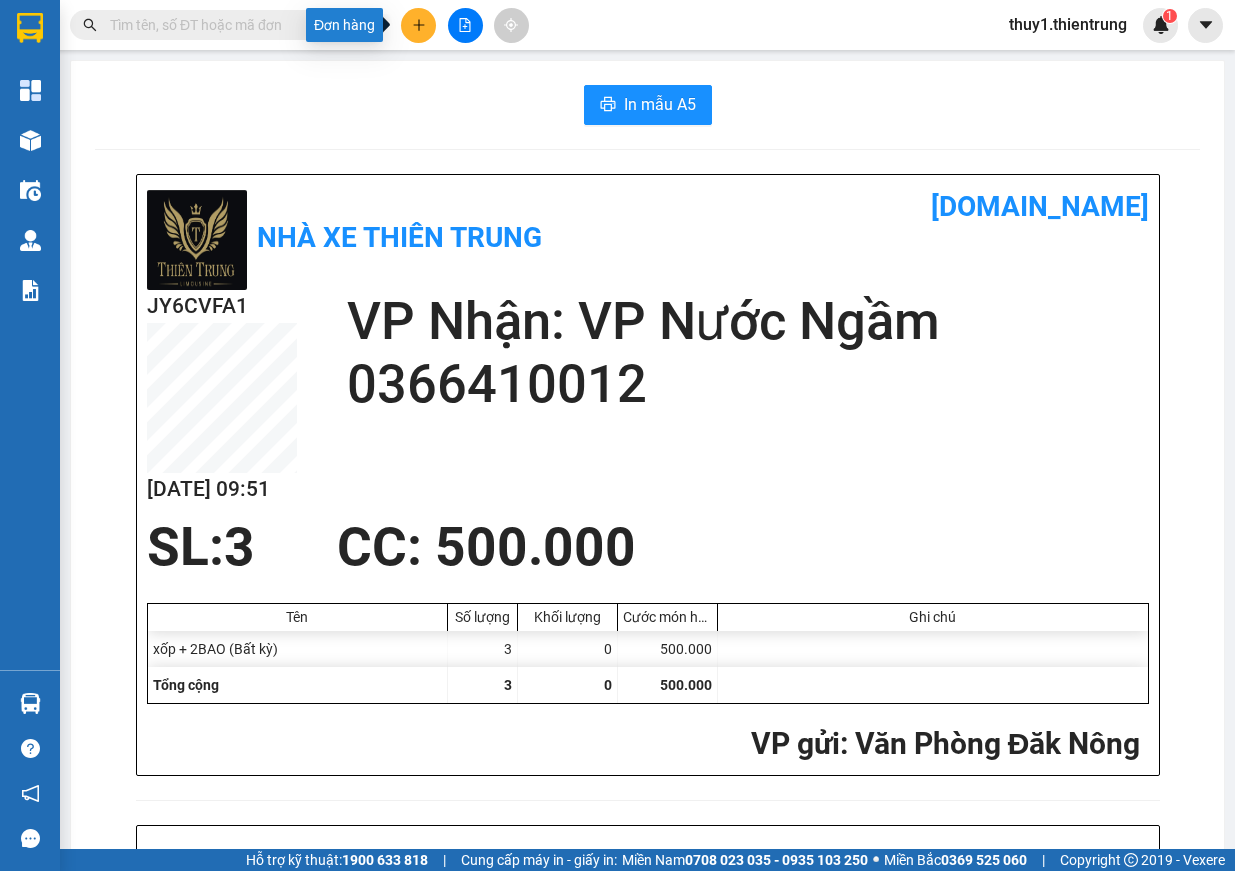 drag, startPoint x: 427, startPoint y: 21, endPoint x: 503, endPoint y: 87, distance: 100.65784 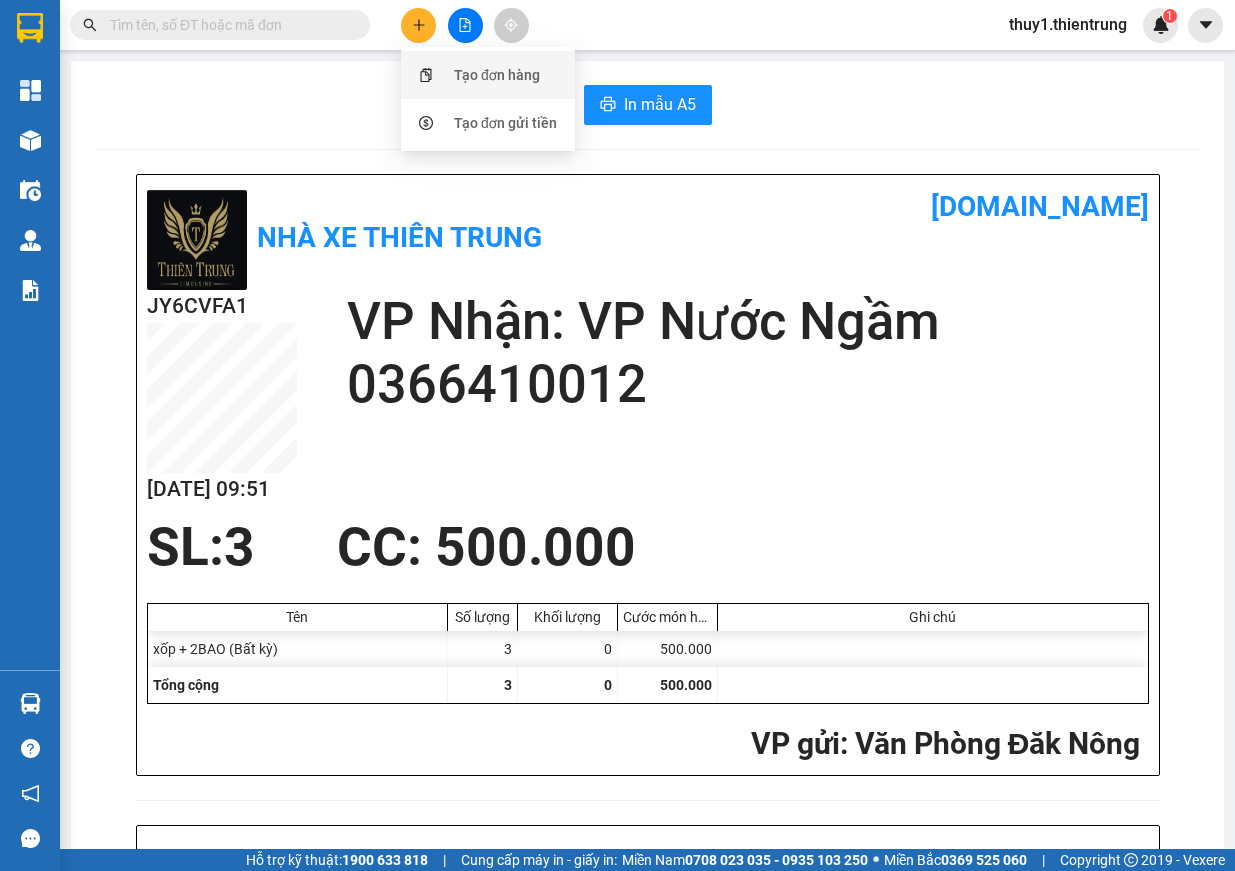 click on "Tạo đơn hàng" at bounding box center (497, 75) 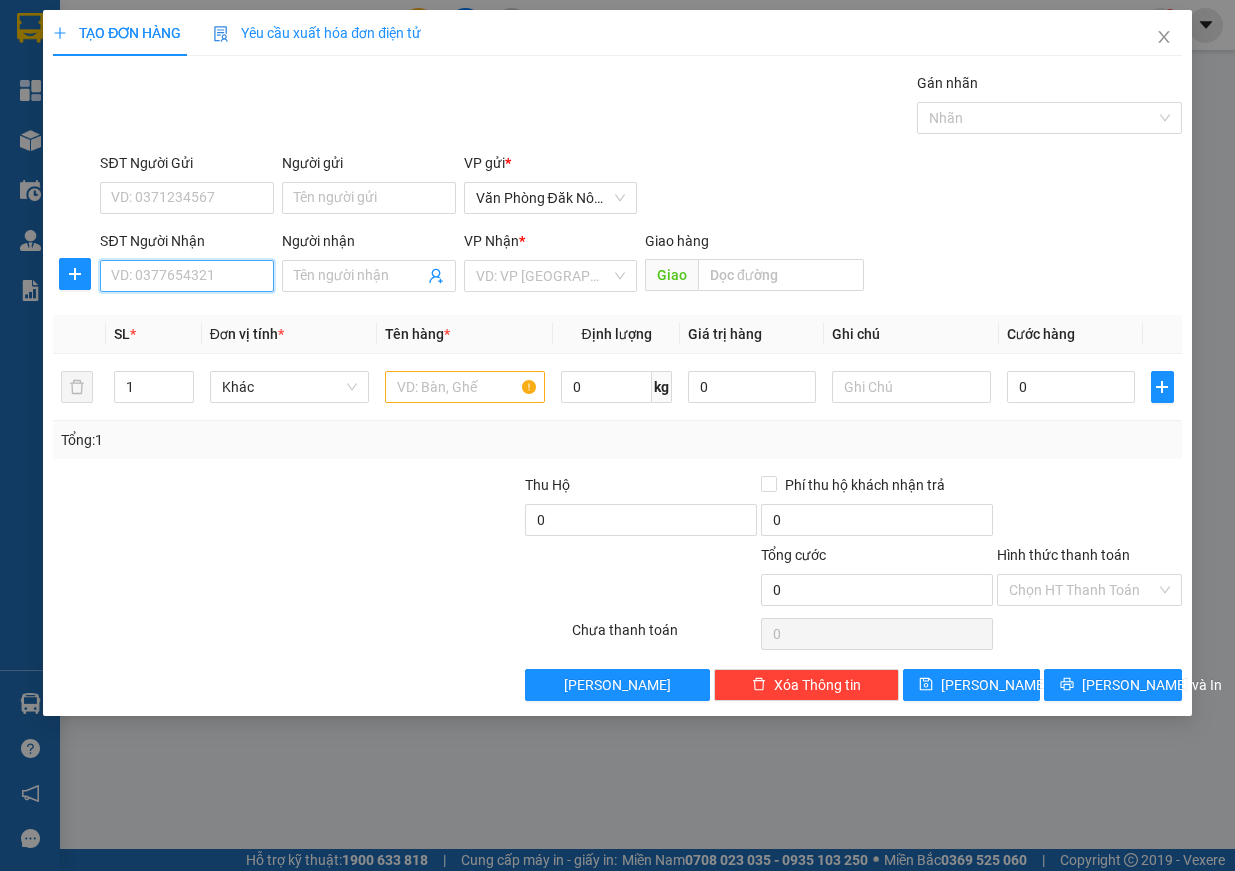 click on "SĐT Người Nhận" at bounding box center (187, 276) 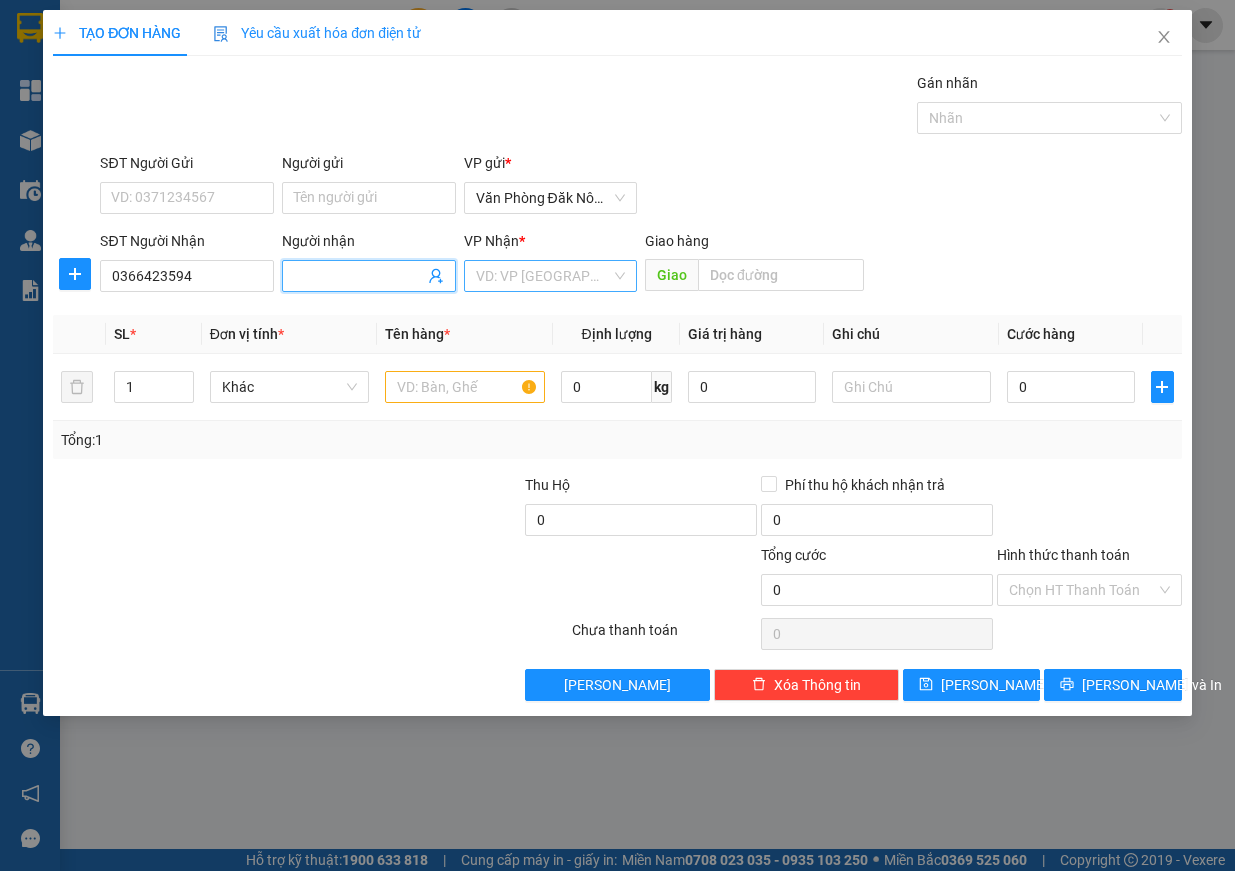 click at bounding box center [544, 276] 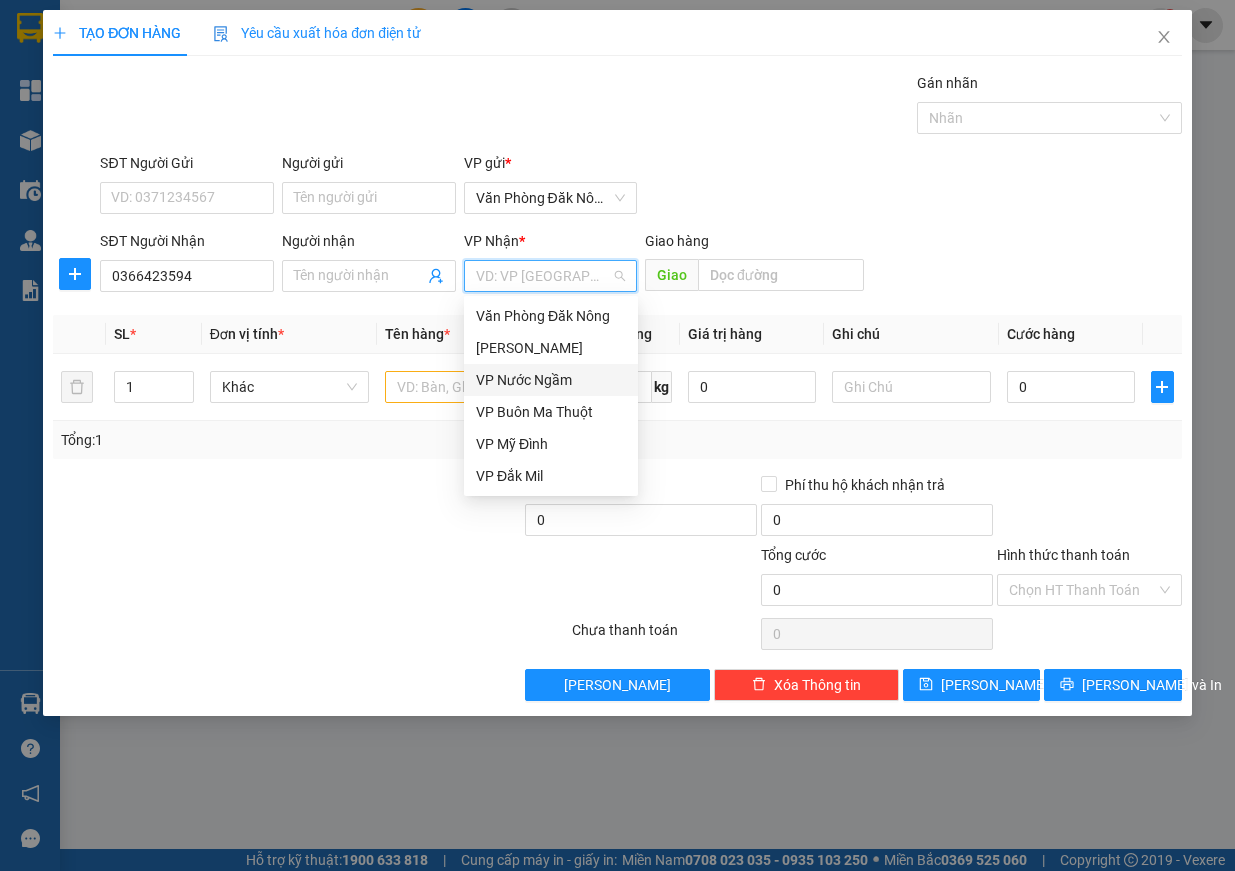 click on "VP Nước Ngầm" at bounding box center (551, 380) 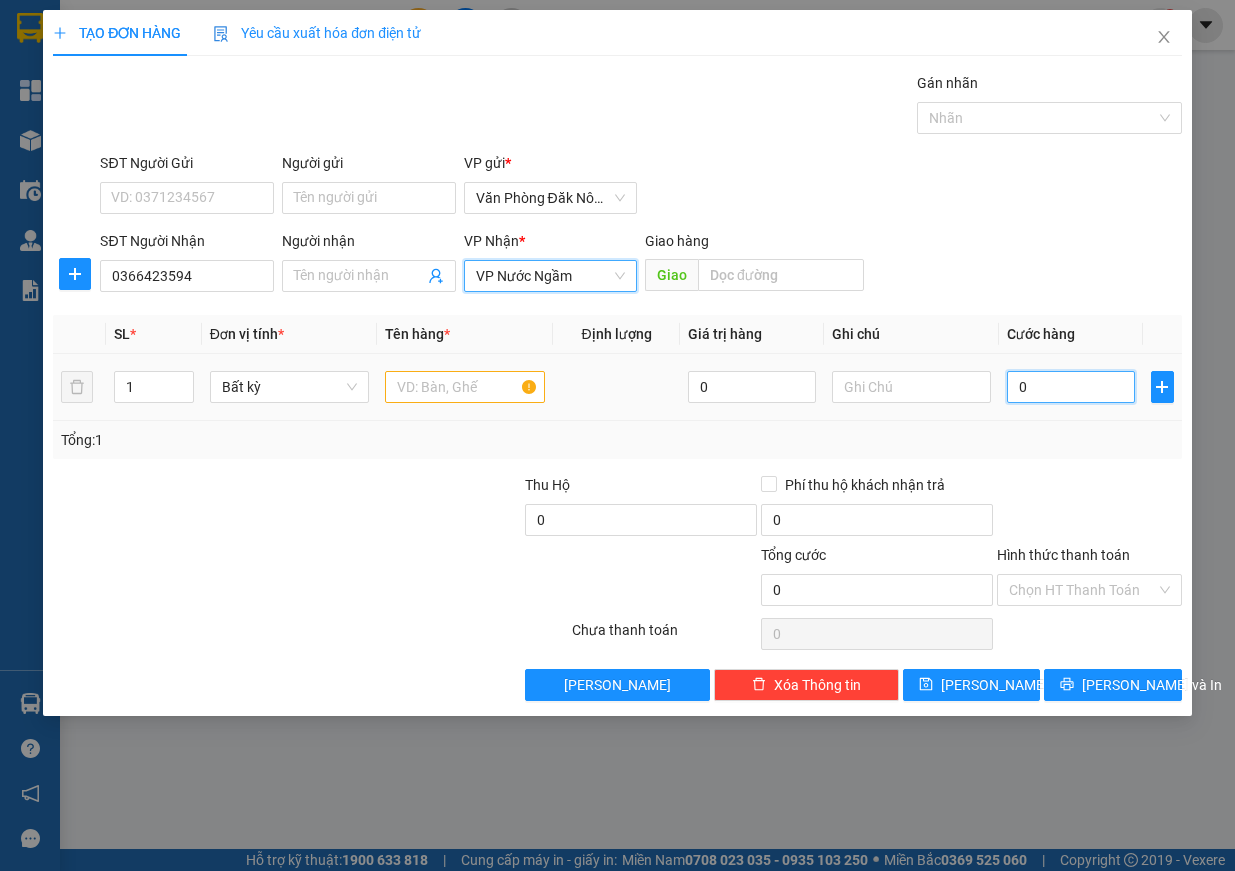 click on "0" at bounding box center (1071, 387) 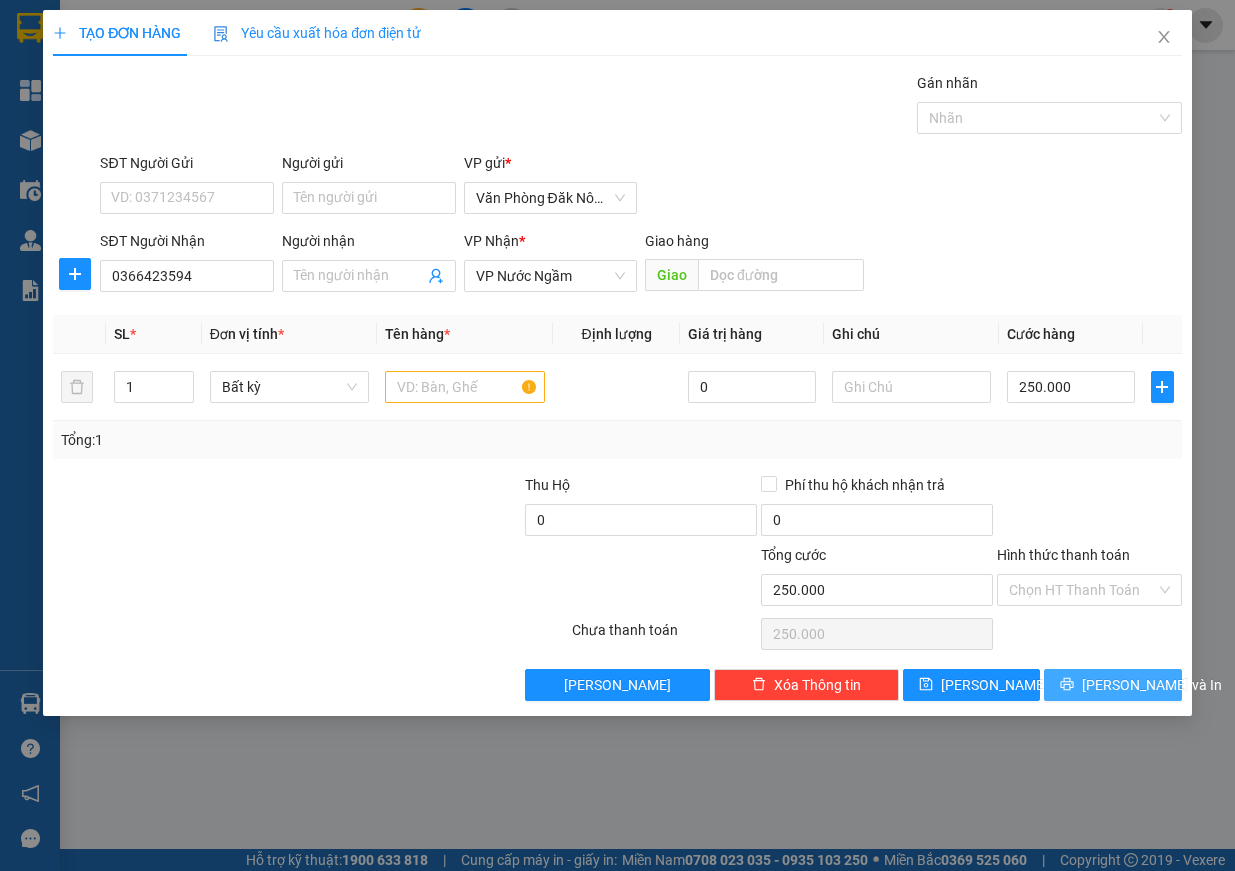 click on "[PERSON_NAME] và In" at bounding box center [1113, 685] 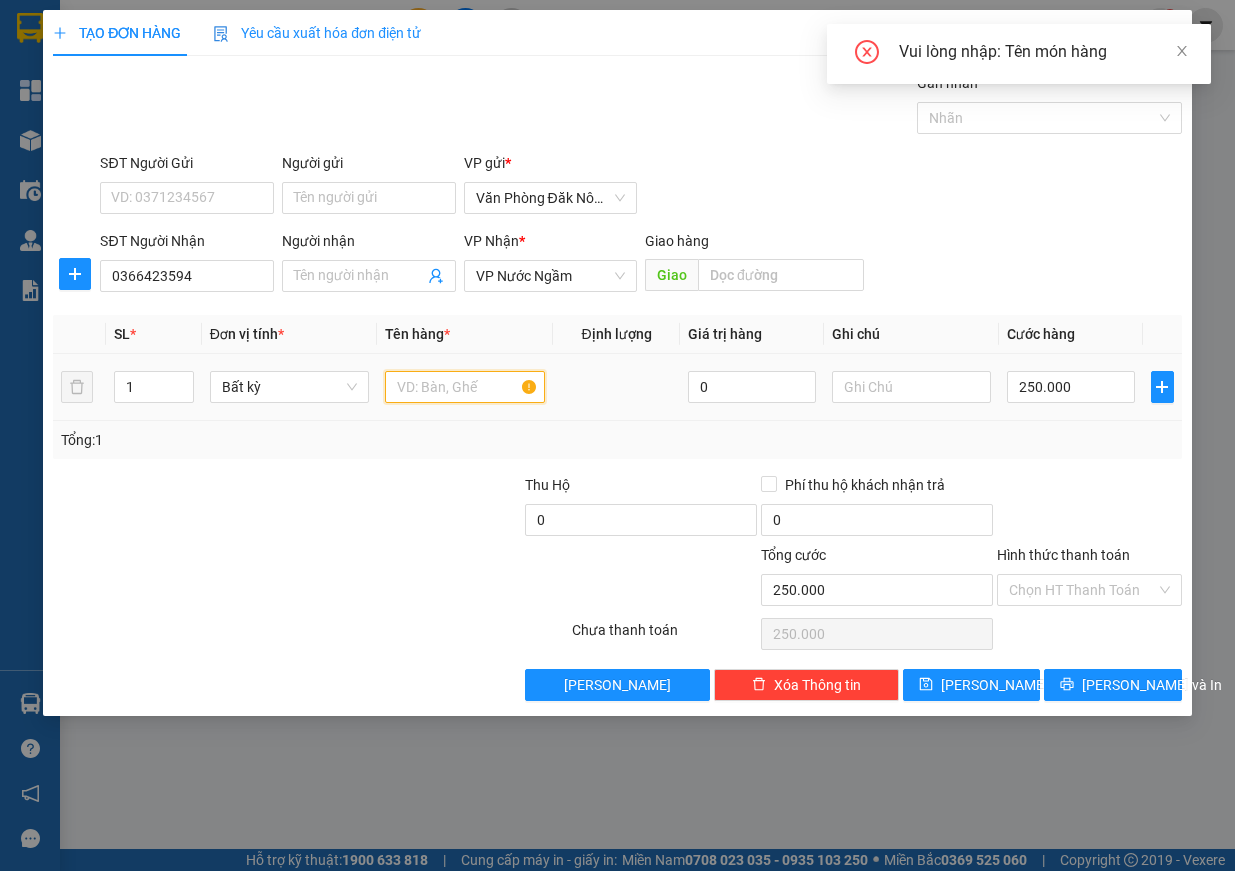 click at bounding box center (465, 387) 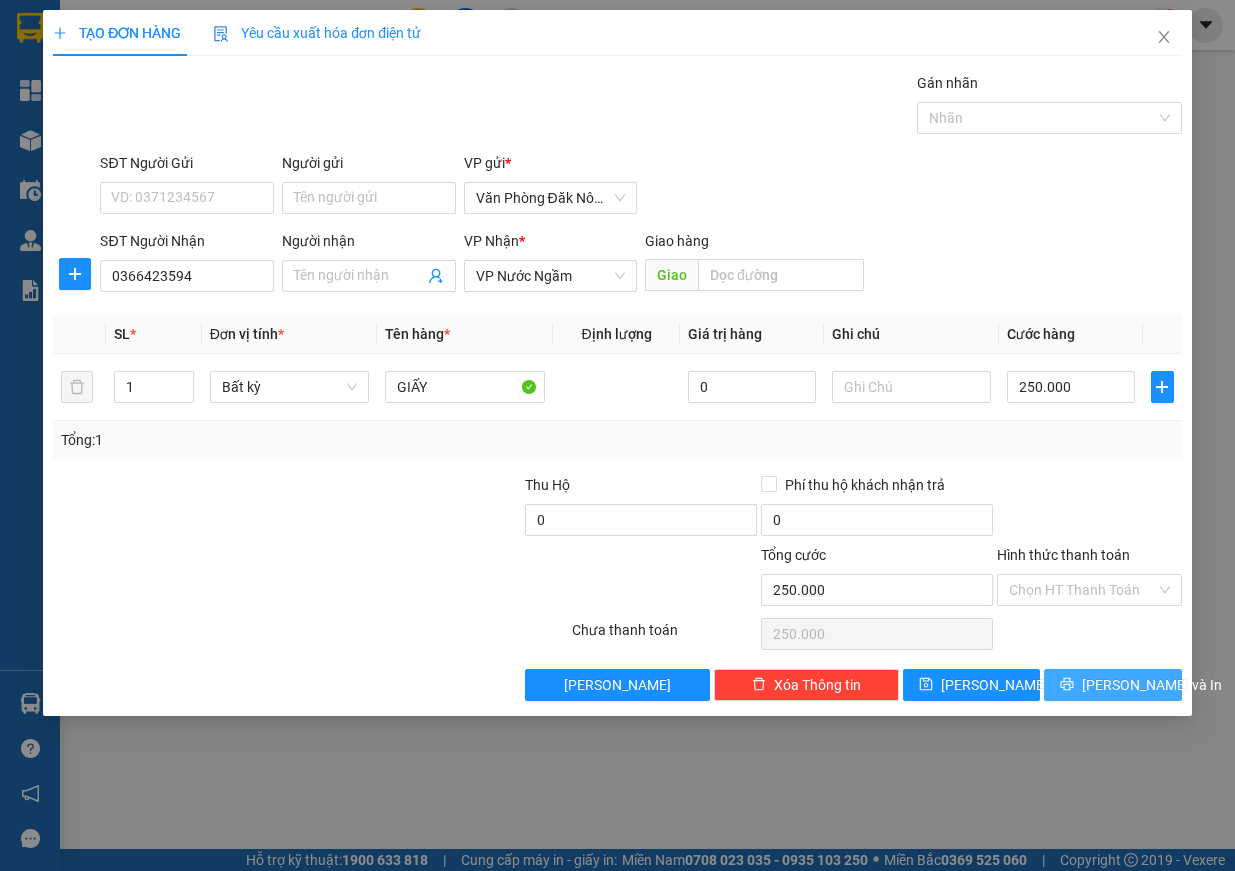 click on "[PERSON_NAME] và In" at bounding box center (1152, 685) 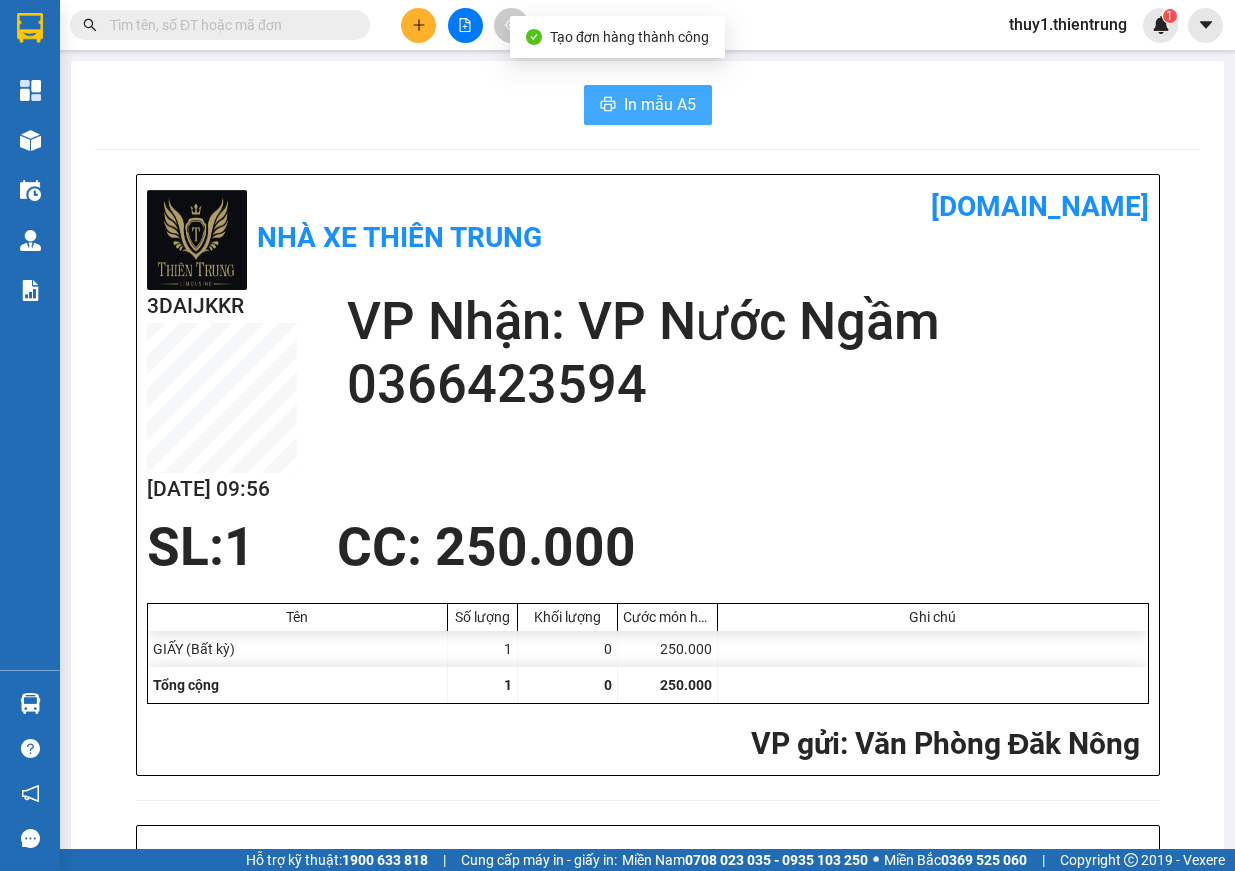 click on "In mẫu A5" at bounding box center (648, 105) 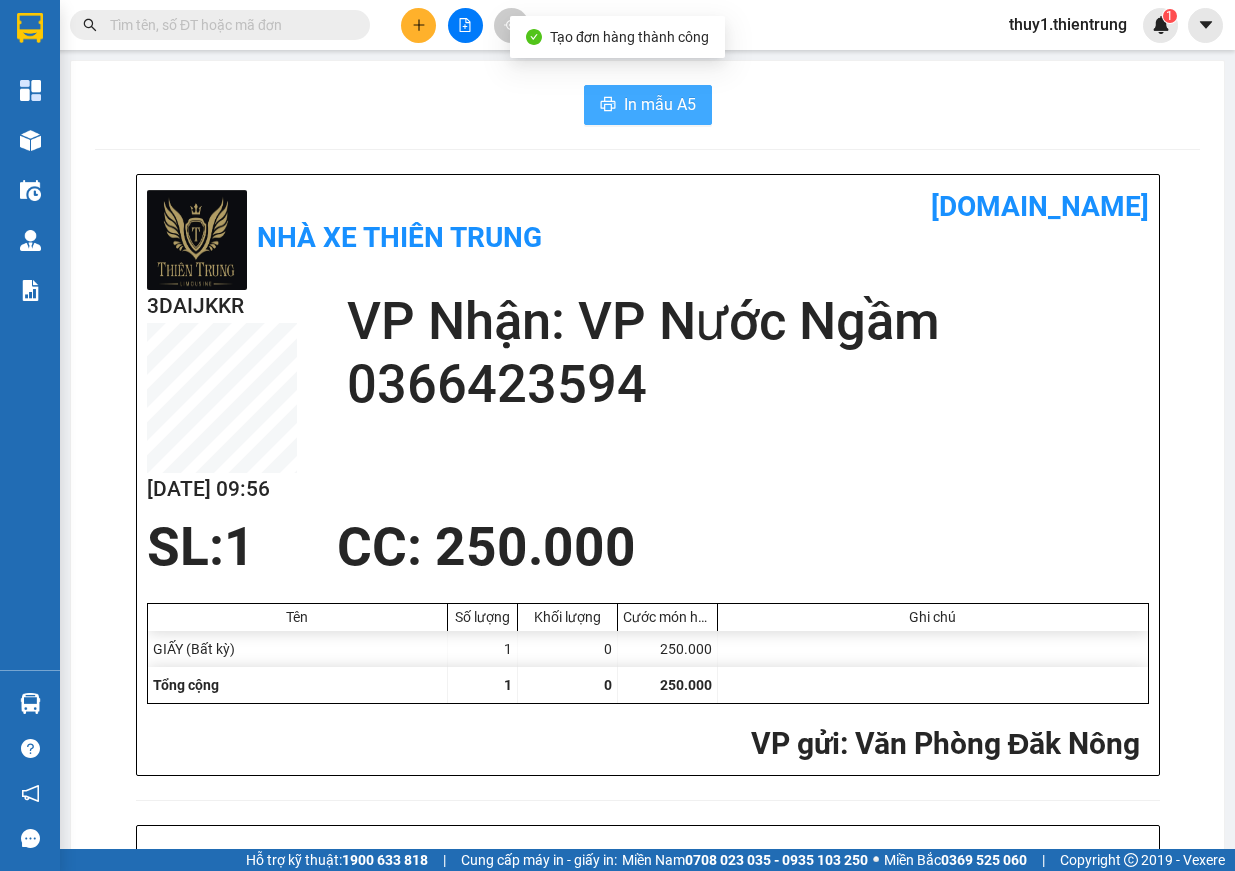 scroll, scrollTop: 0, scrollLeft: 0, axis: both 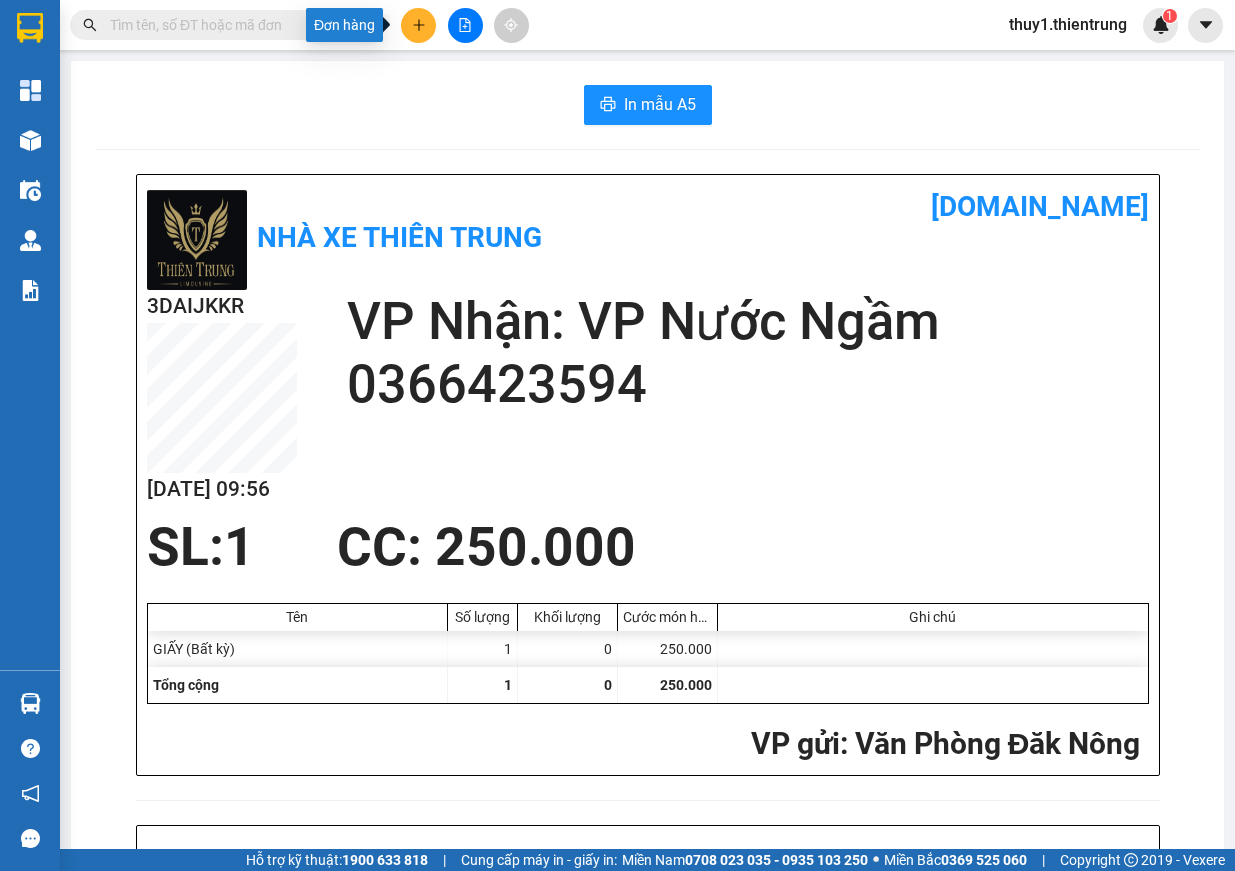 drag, startPoint x: 405, startPoint y: 25, endPoint x: 433, endPoint y: 42, distance: 32.75668 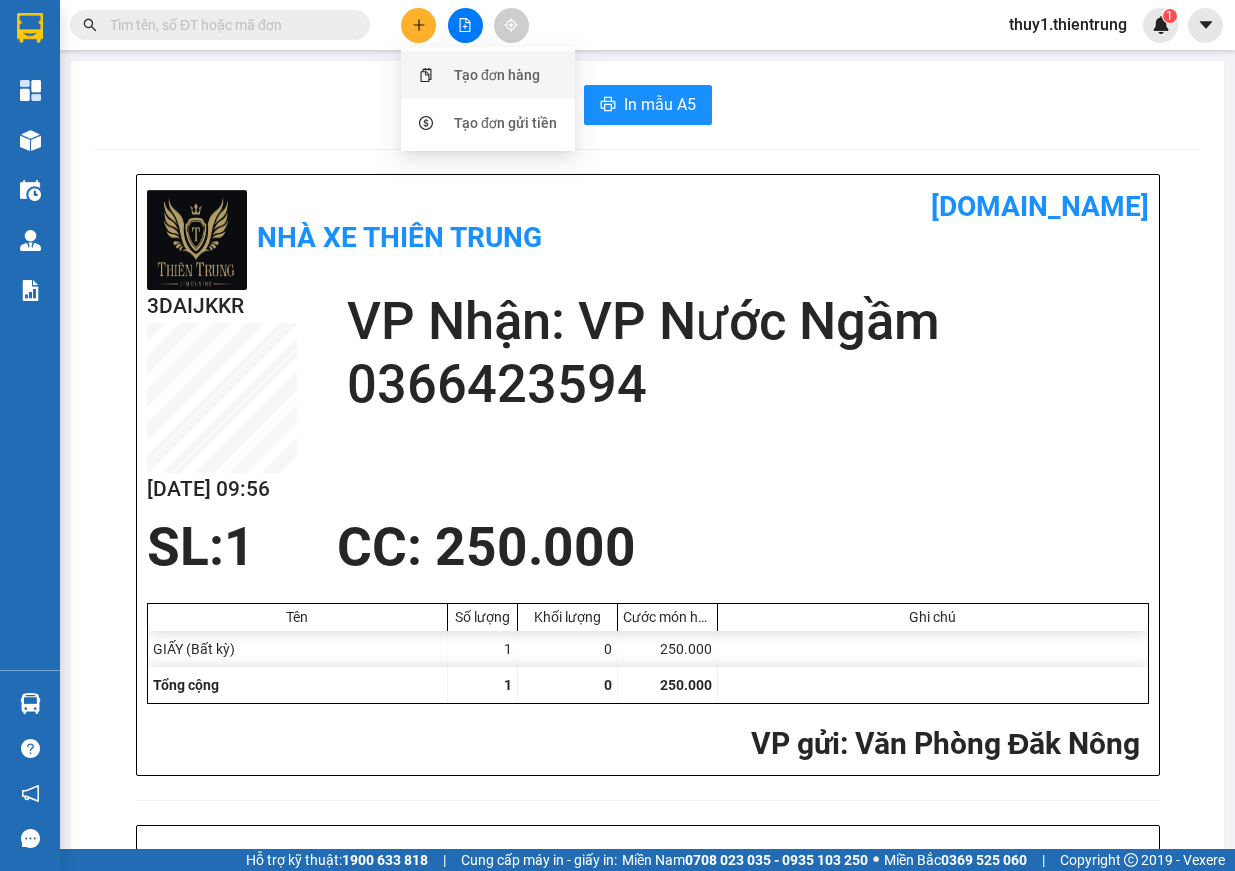 click on "Tạo đơn hàng" at bounding box center (497, 75) 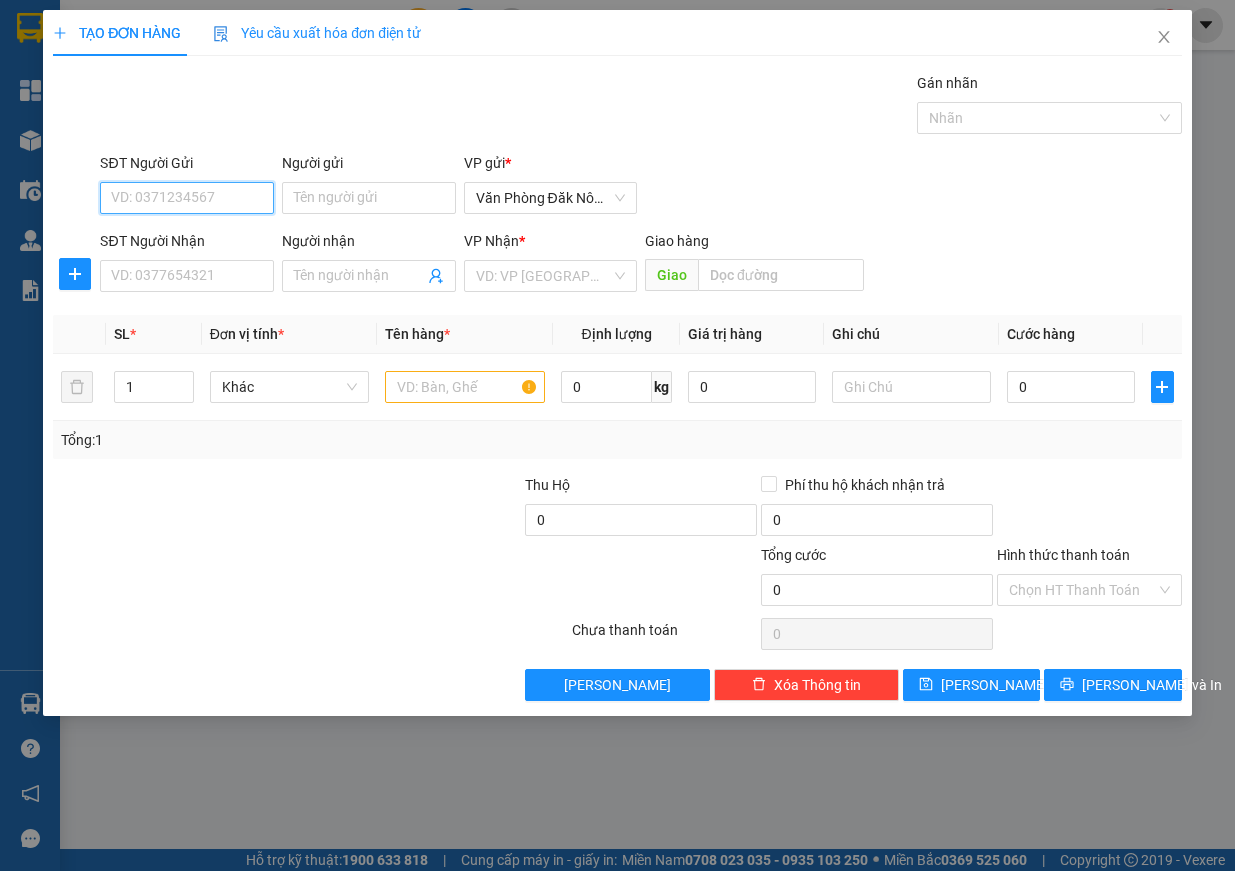 click on "SĐT Người Gửi" at bounding box center [187, 198] 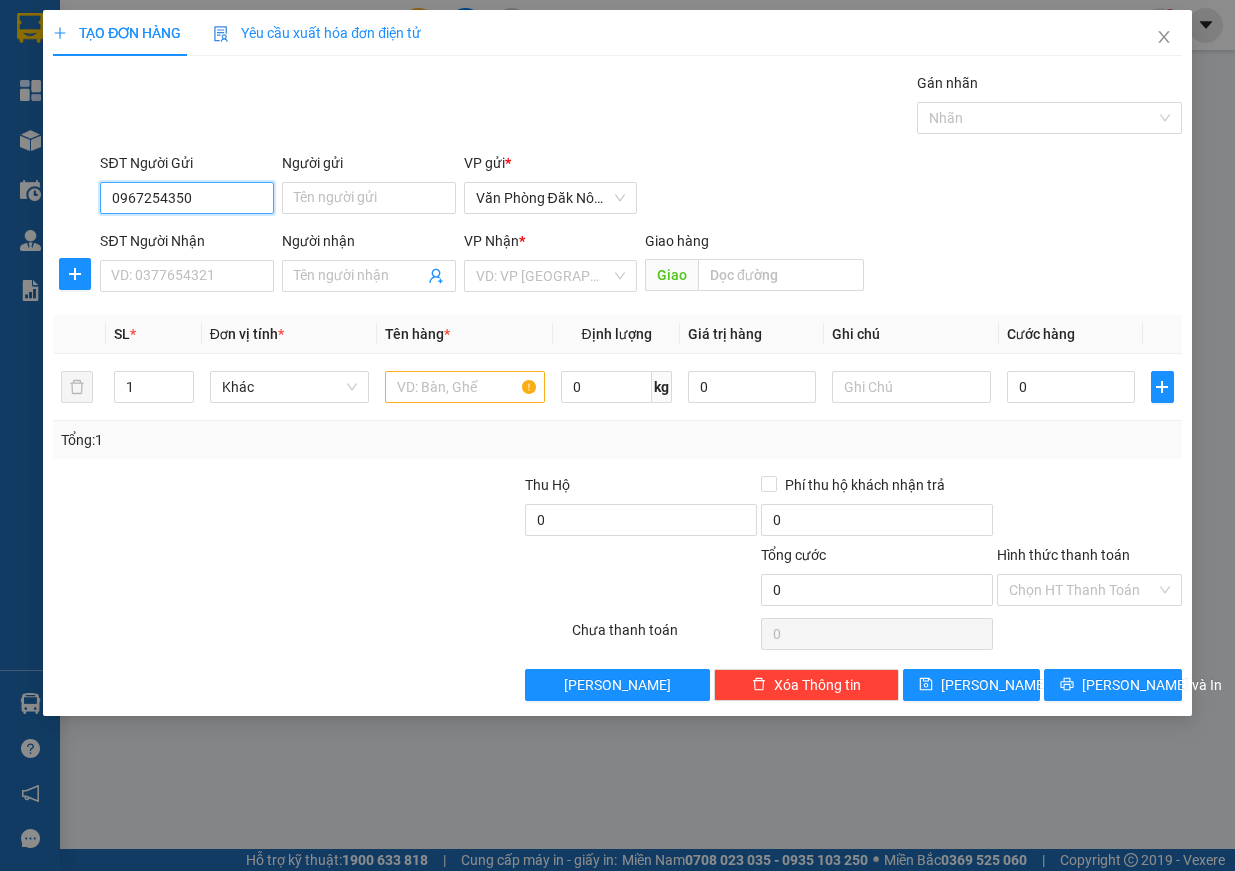 drag, startPoint x: 195, startPoint y: 192, endPoint x: 51, endPoint y: 203, distance: 144.41953 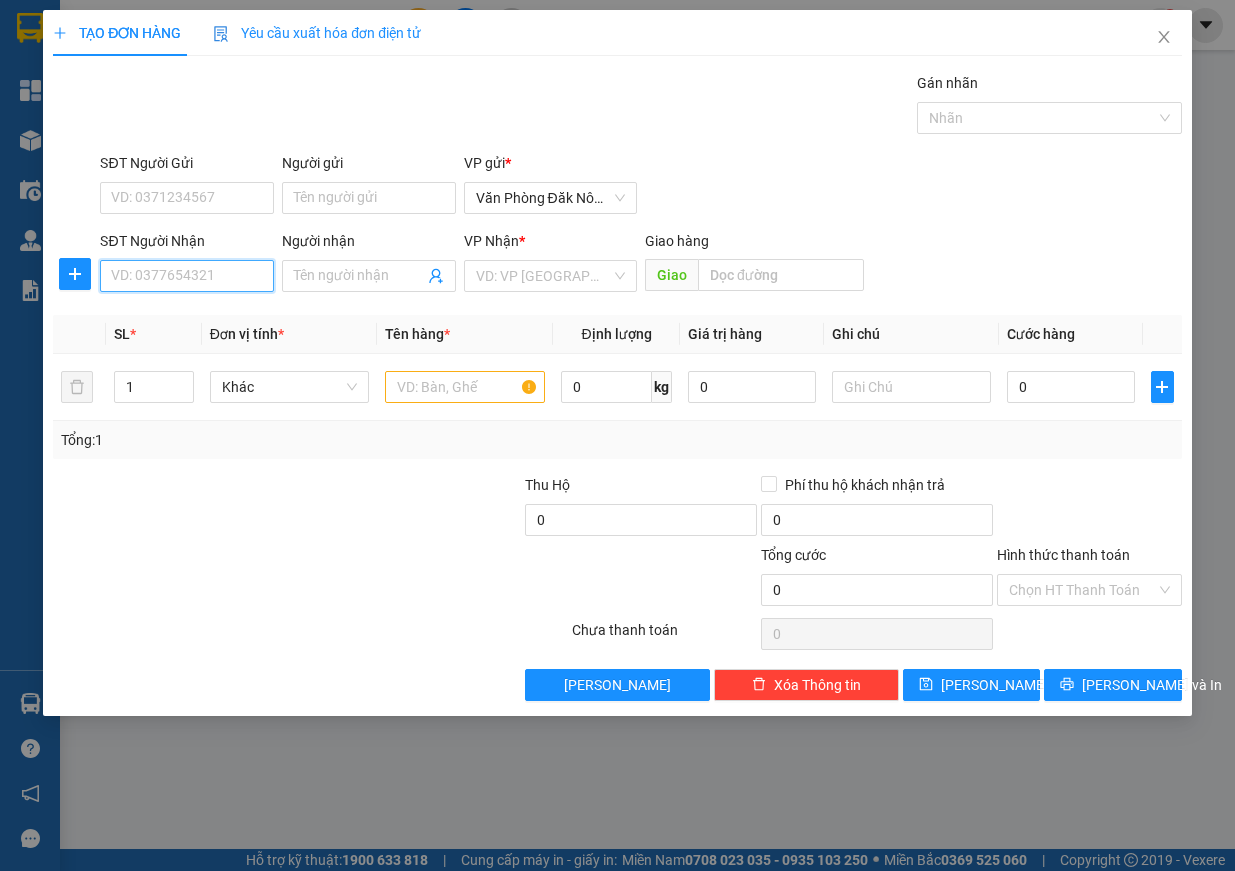 click on "SĐT Người Nhận" at bounding box center (187, 276) 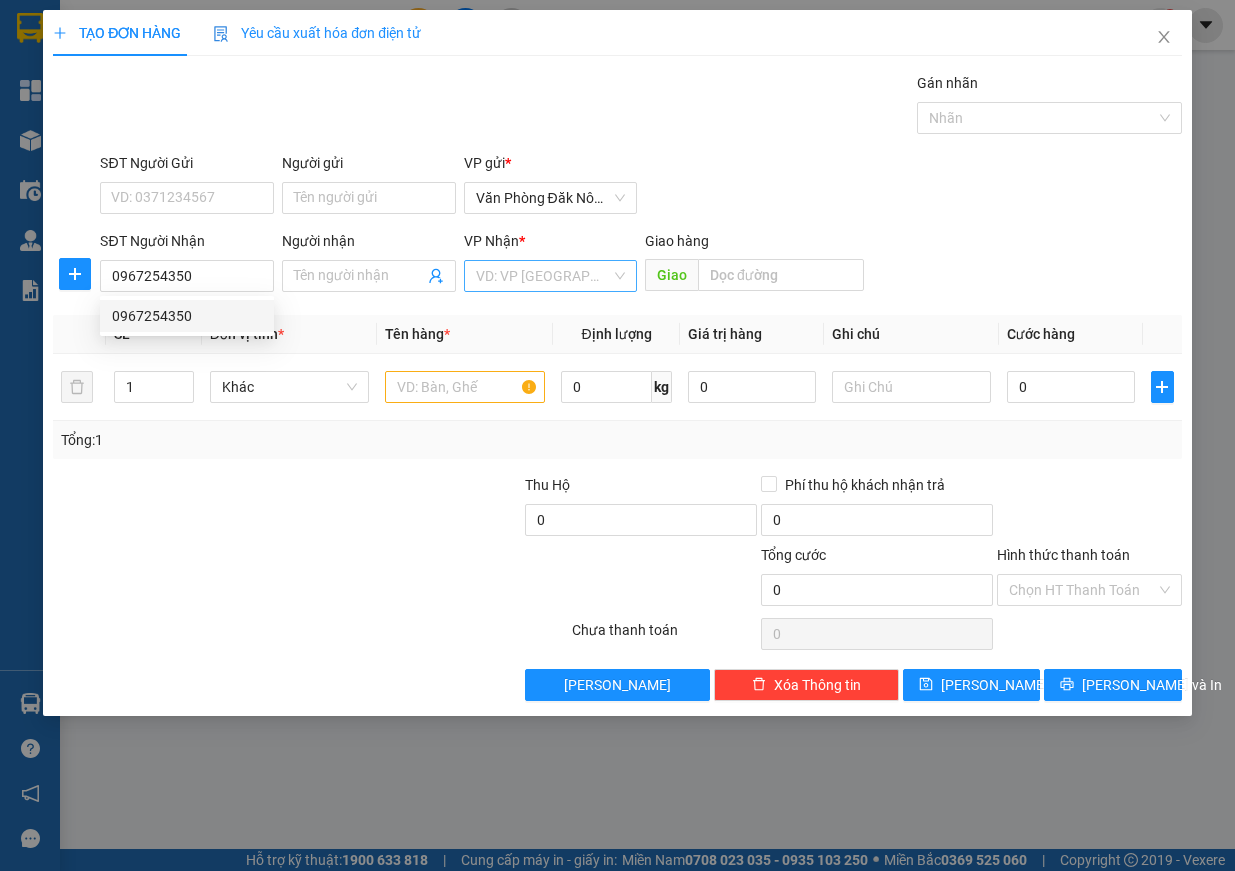 click at bounding box center (544, 276) 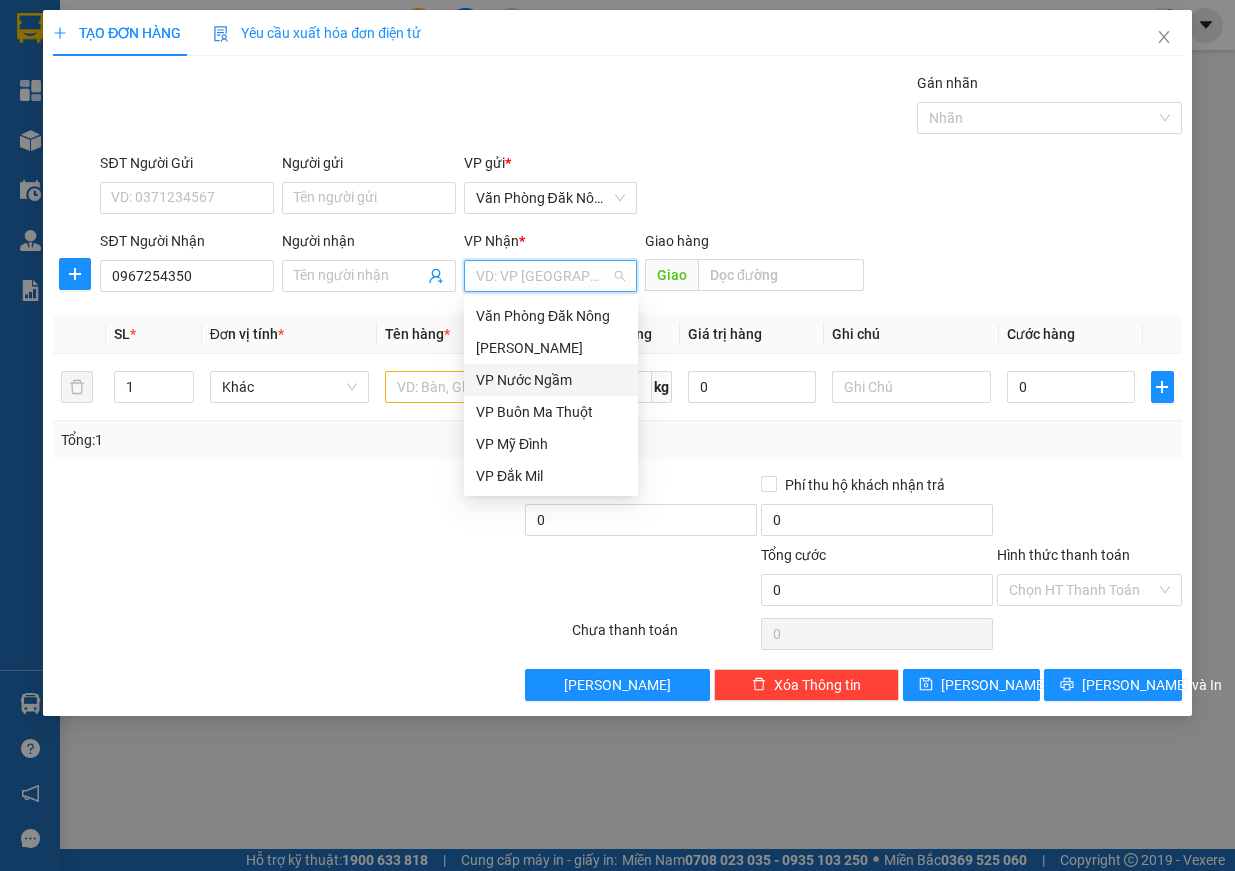 click on "VP Nước Ngầm" at bounding box center [551, 380] 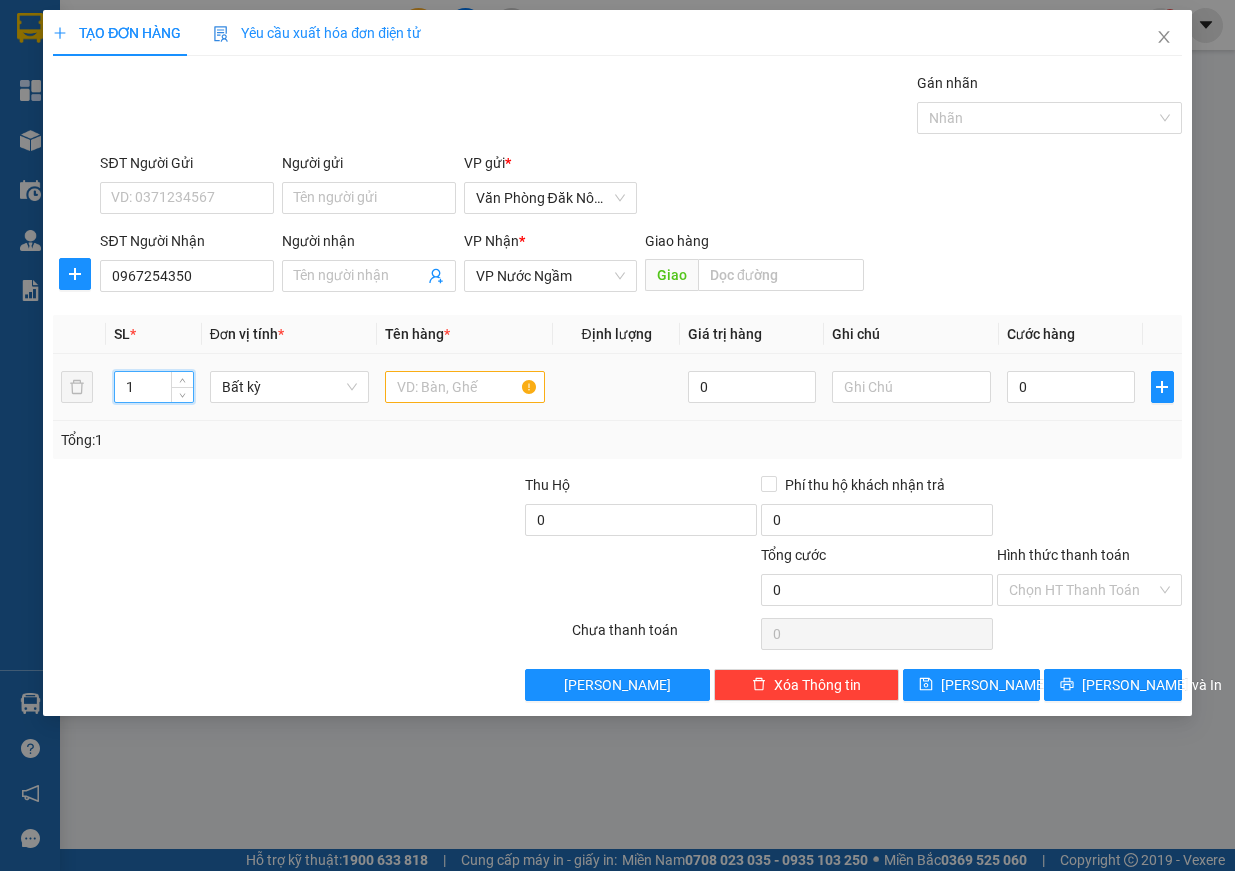 drag, startPoint x: 133, startPoint y: 396, endPoint x: 98, endPoint y: 391, distance: 35.35534 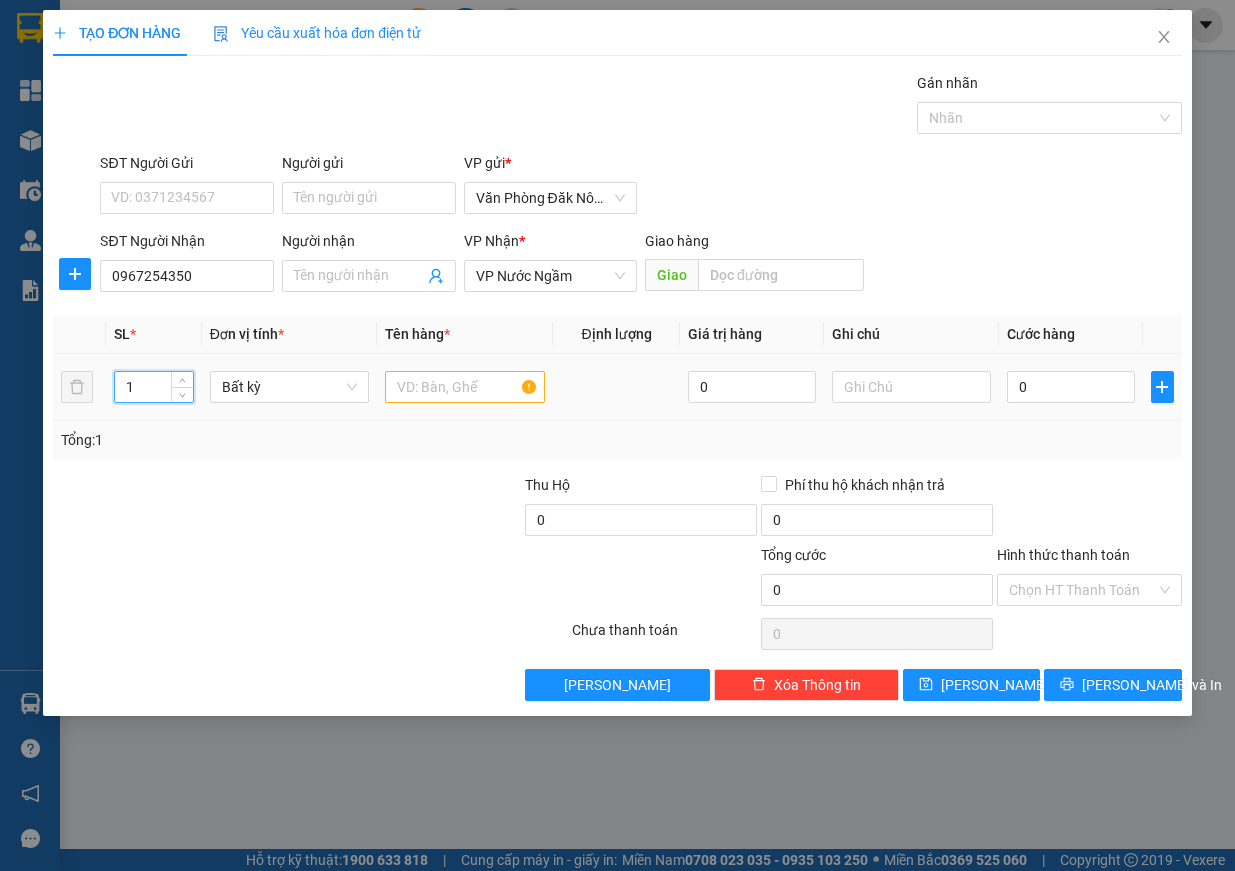 click on "1 Bất kỳ 0 0" at bounding box center [617, 387] 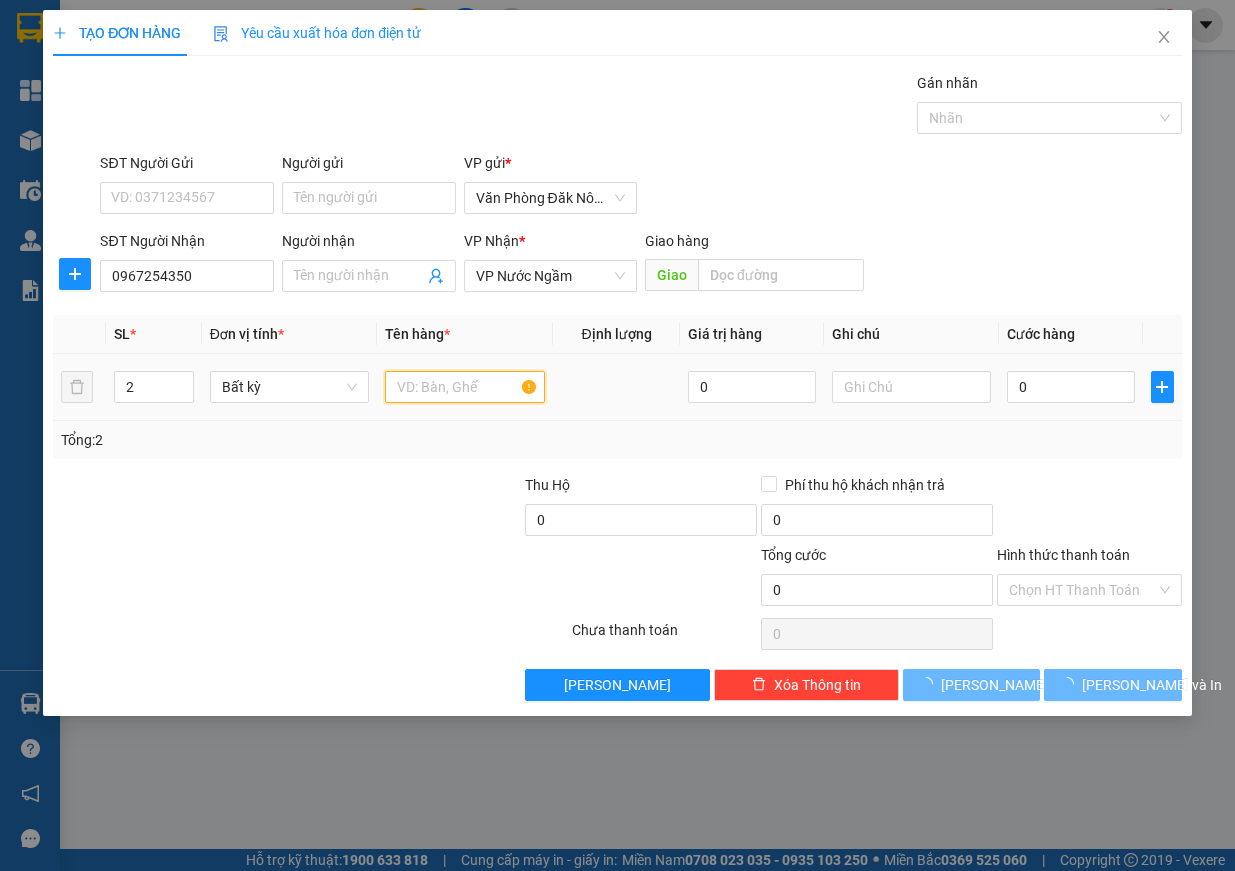 click at bounding box center [465, 387] 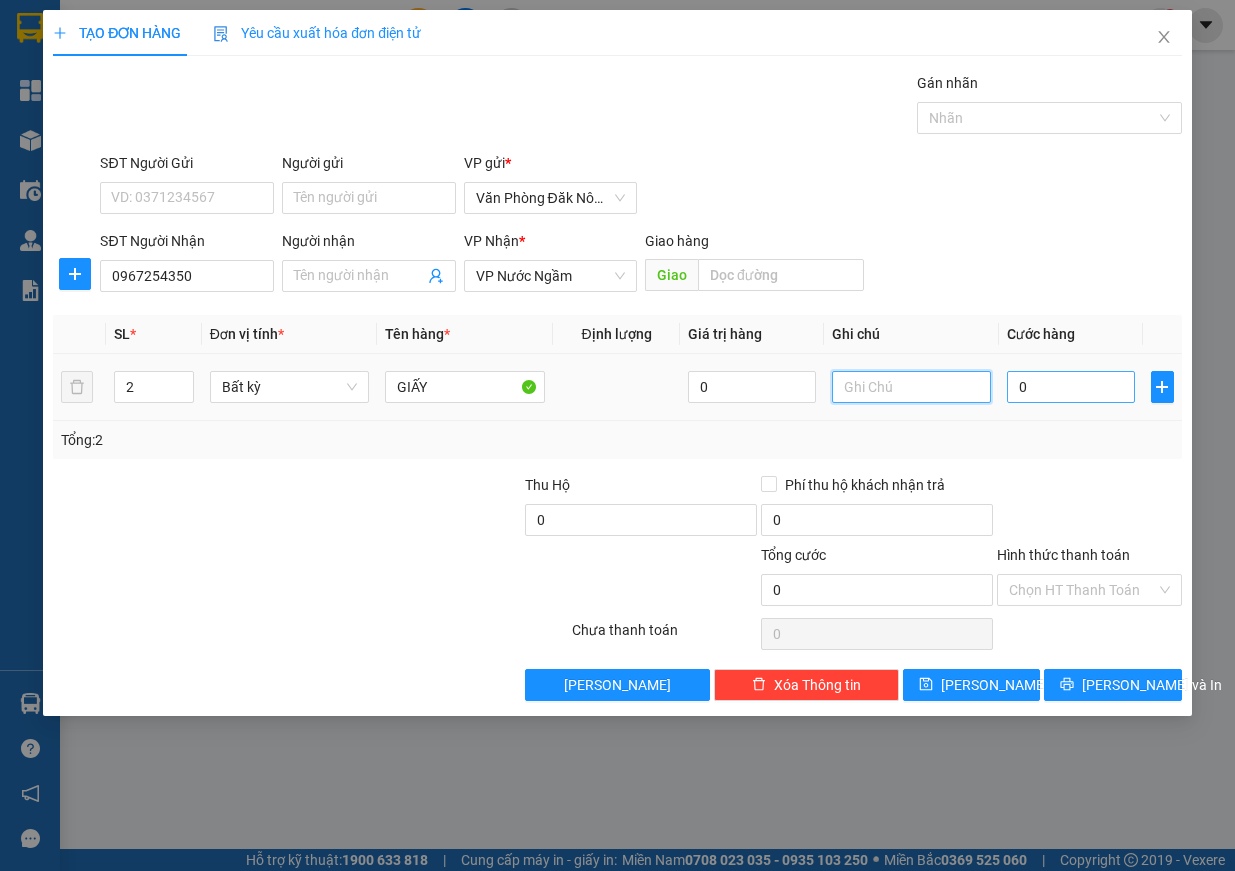 drag, startPoint x: 982, startPoint y: 376, endPoint x: 1037, endPoint y: 388, distance: 56.293873 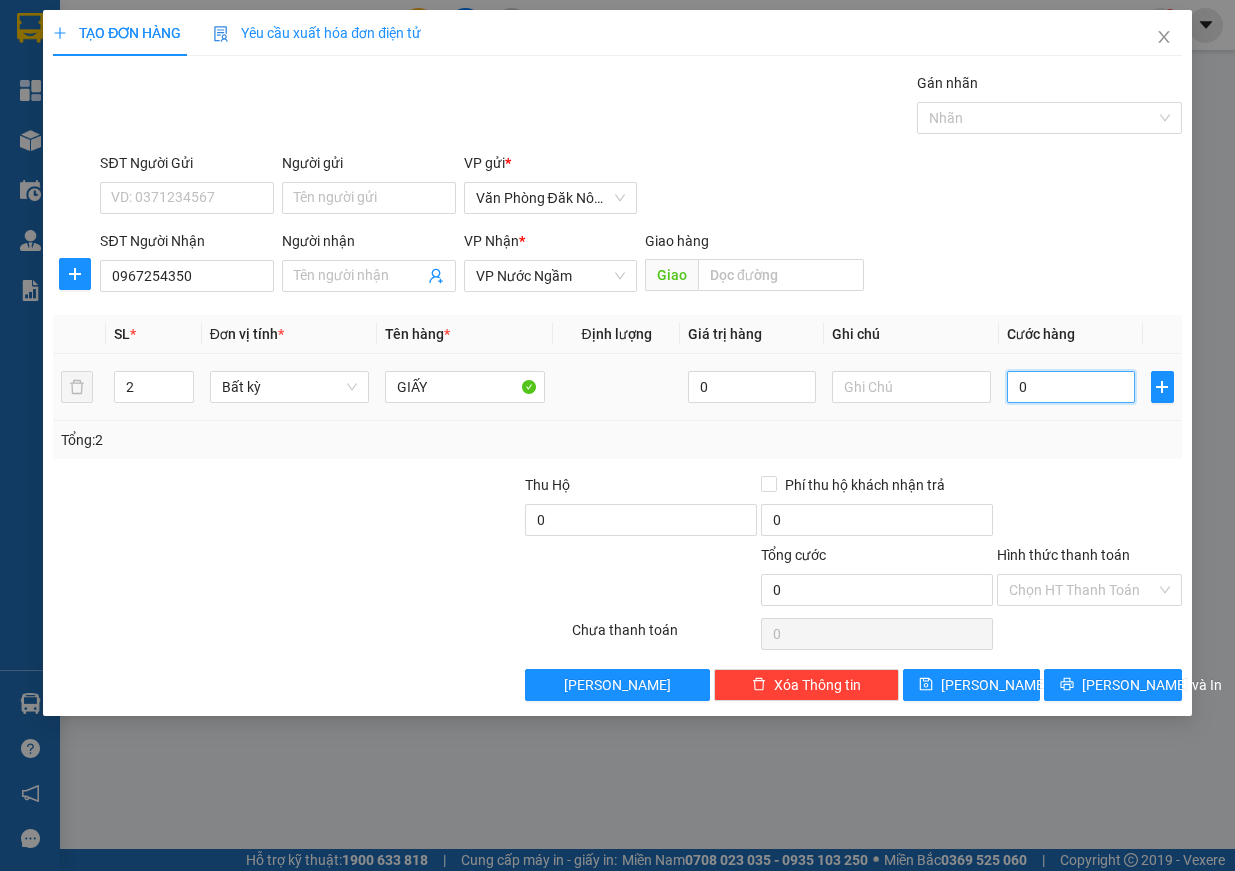 click on "0" at bounding box center [1071, 387] 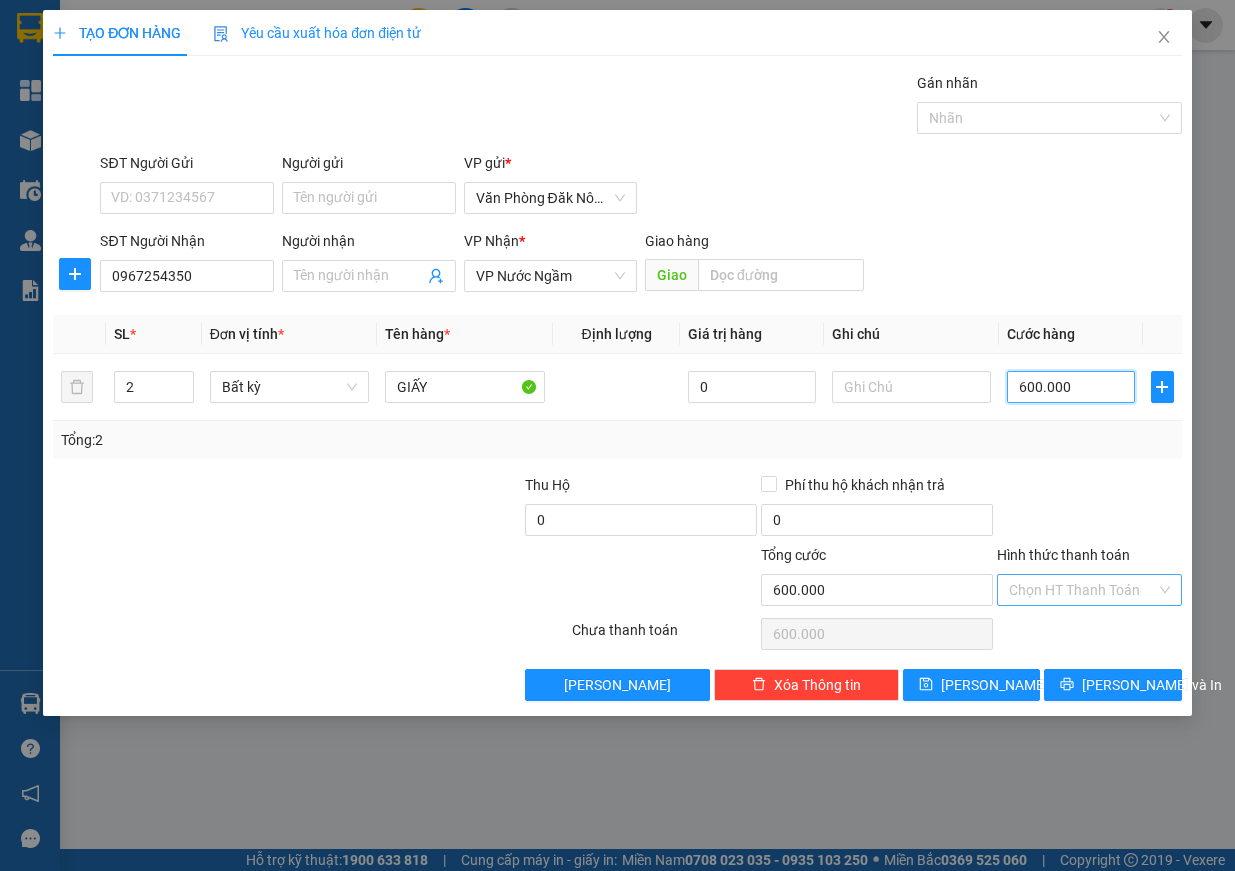 click on "Chọn HT Thanh Toán" at bounding box center [1089, 590] 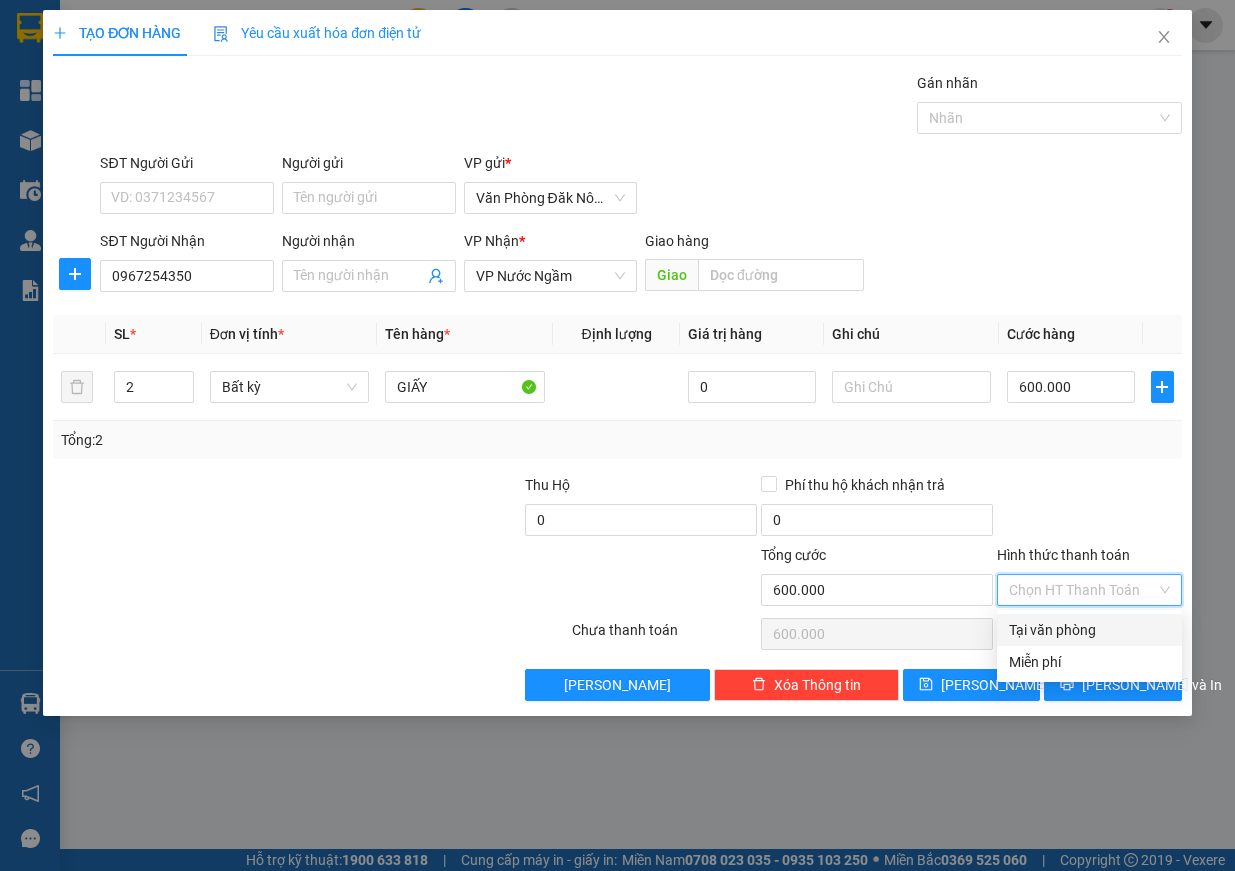 click on "Tại văn phòng" at bounding box center (1089, 630) 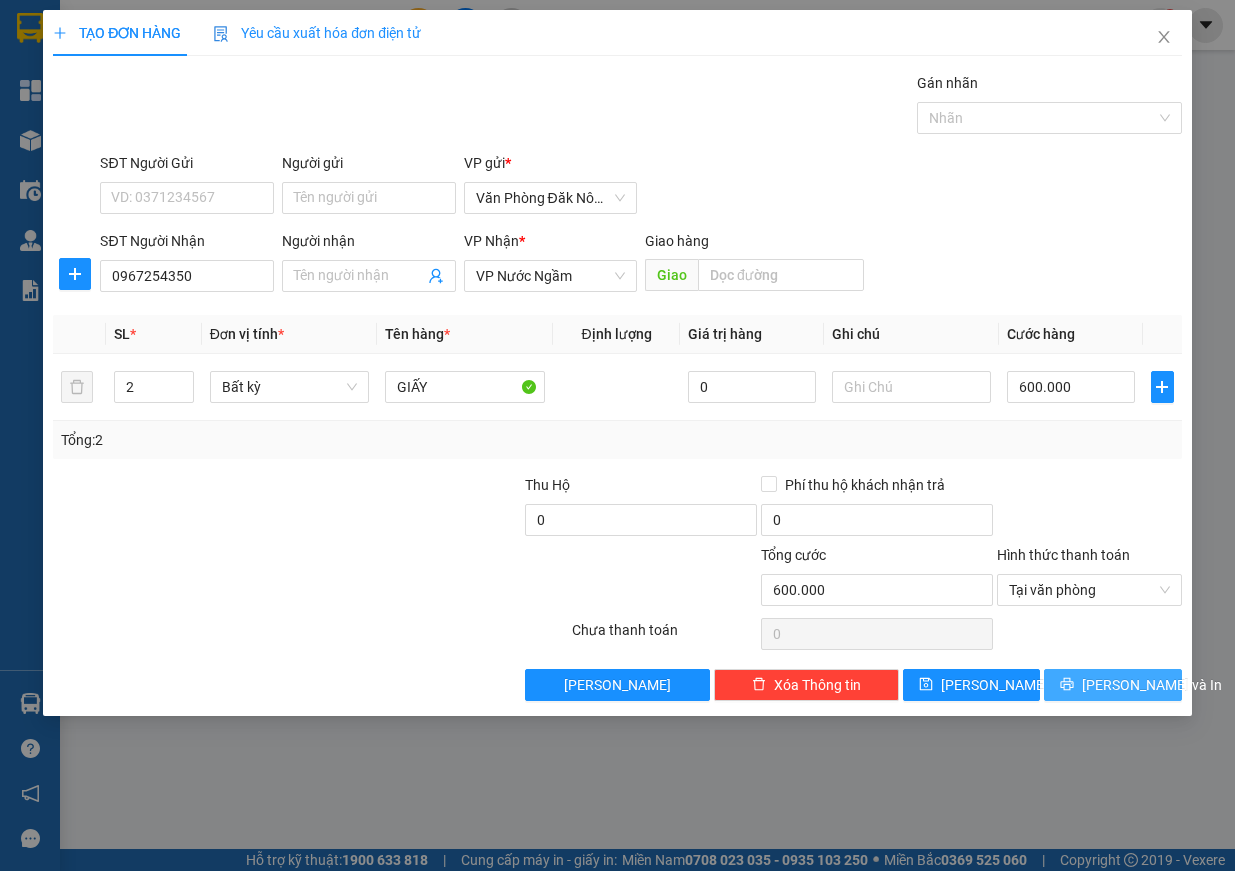 click on "[PERSON_NAME] và In" at bounding box center (1152, 685) 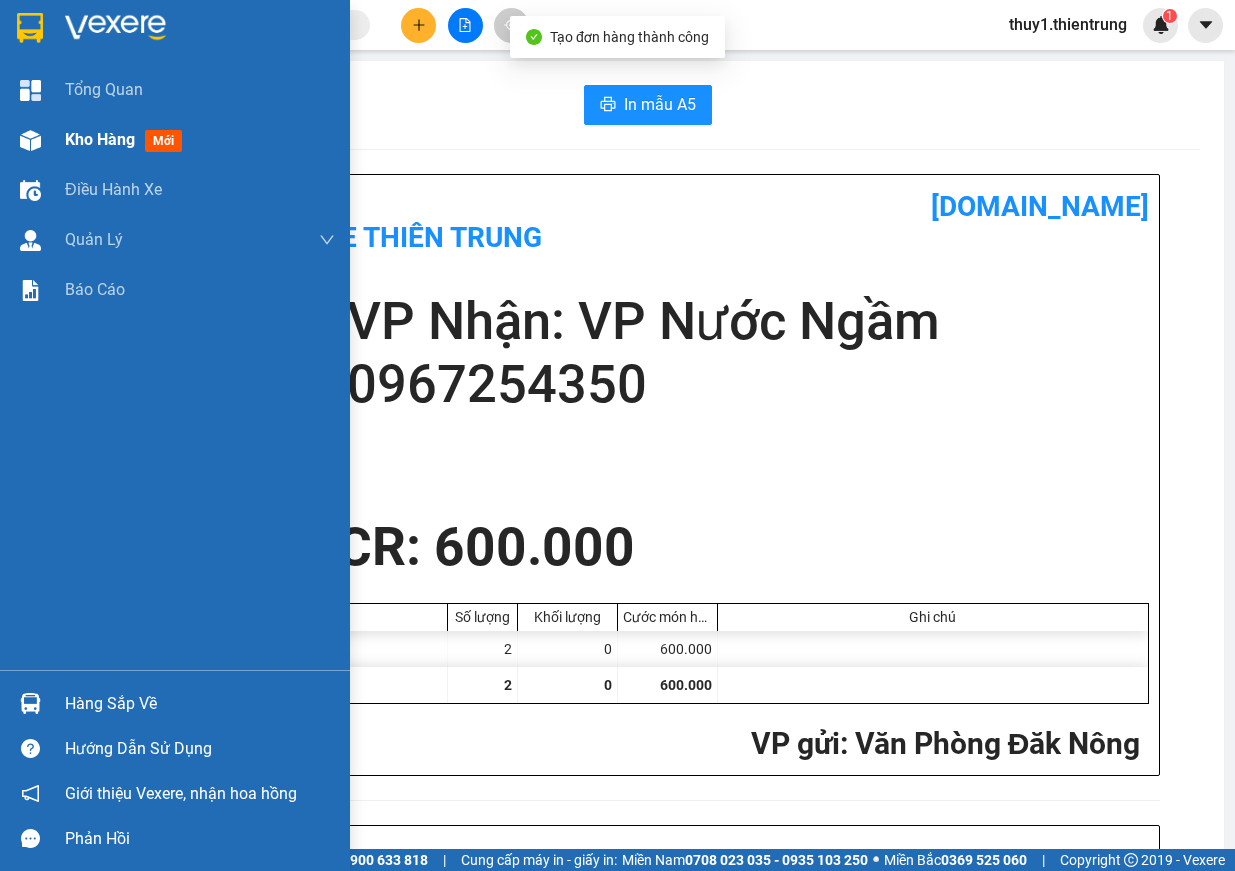 click at bounding box center (30, 140) 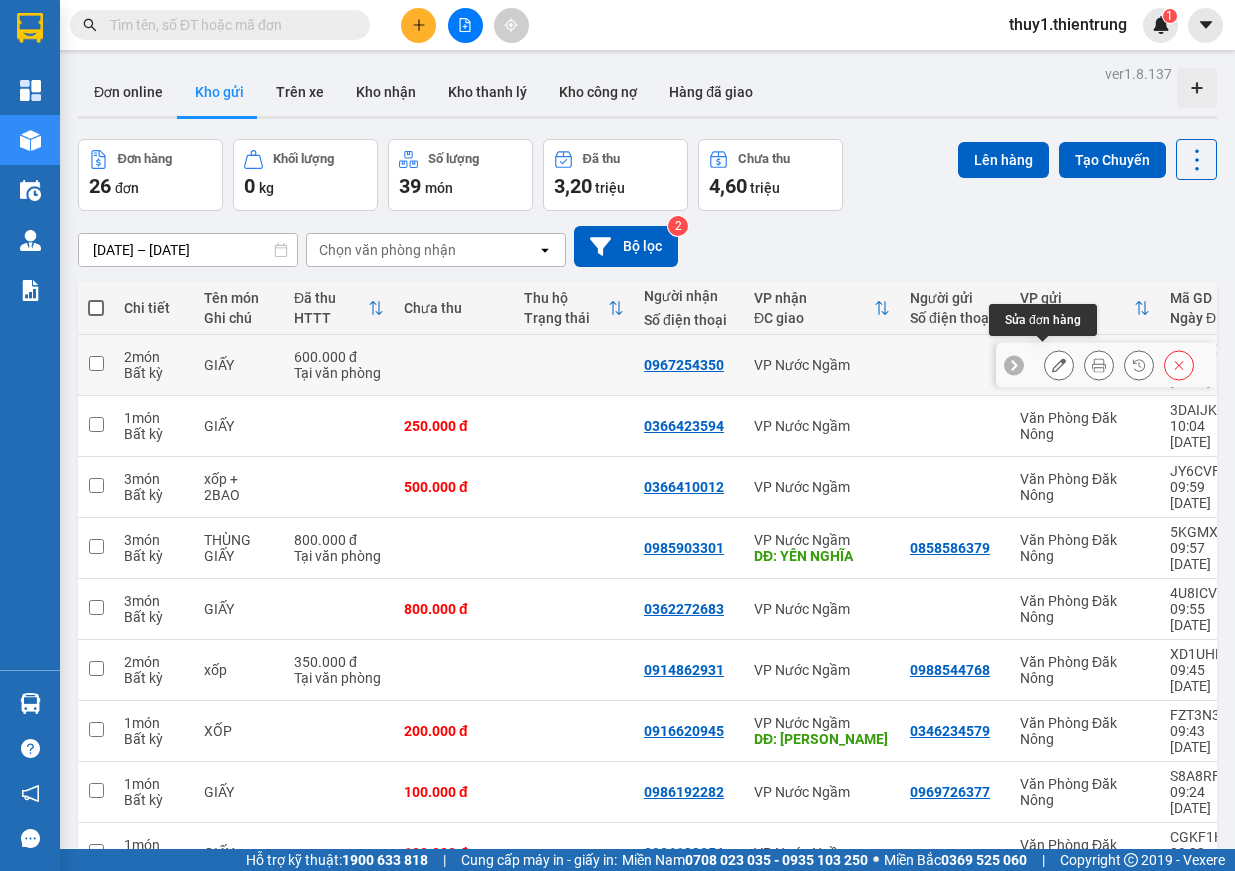 click 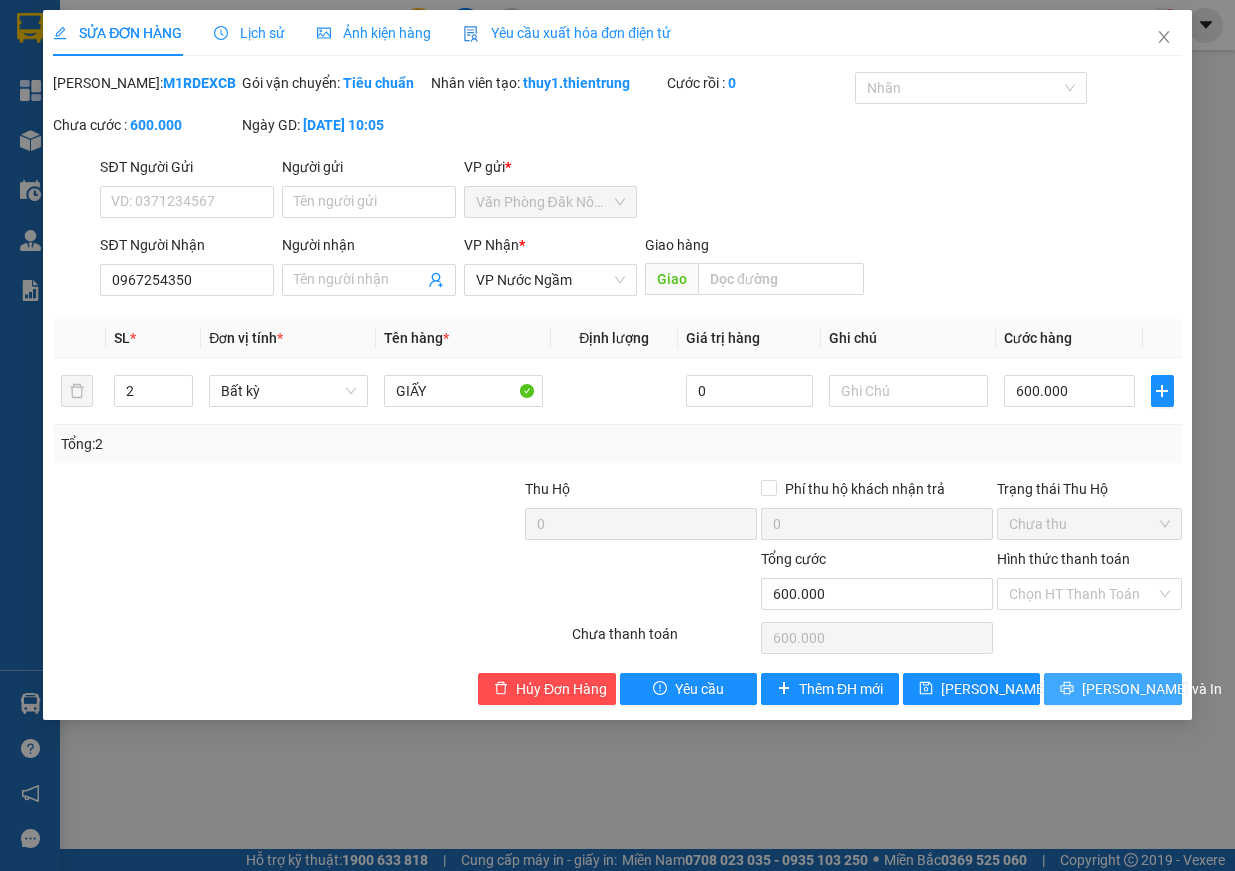 click on "[PERSON_NAME] và In" at bounding box center (1152, 689) 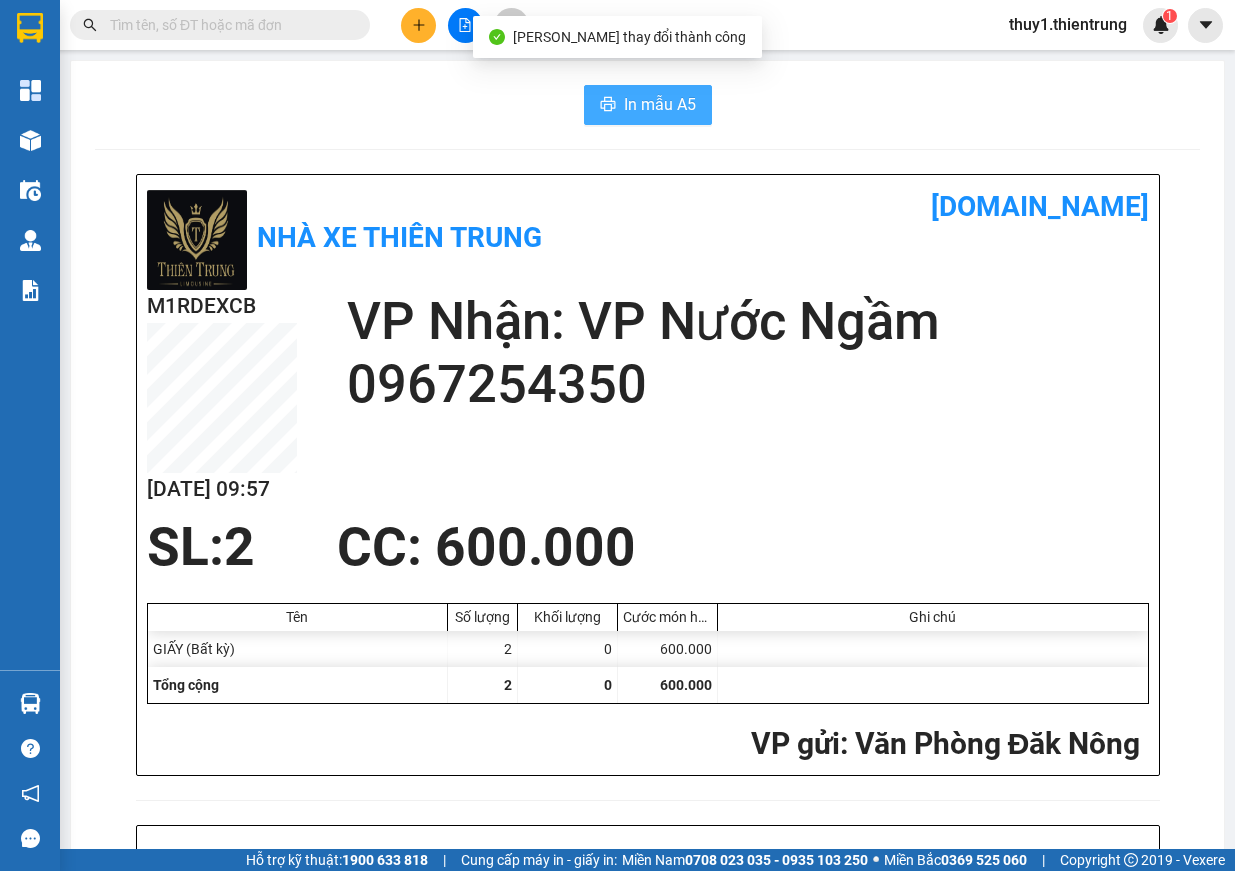 click on "In mẫu A5" at bounding box center [660, 104] 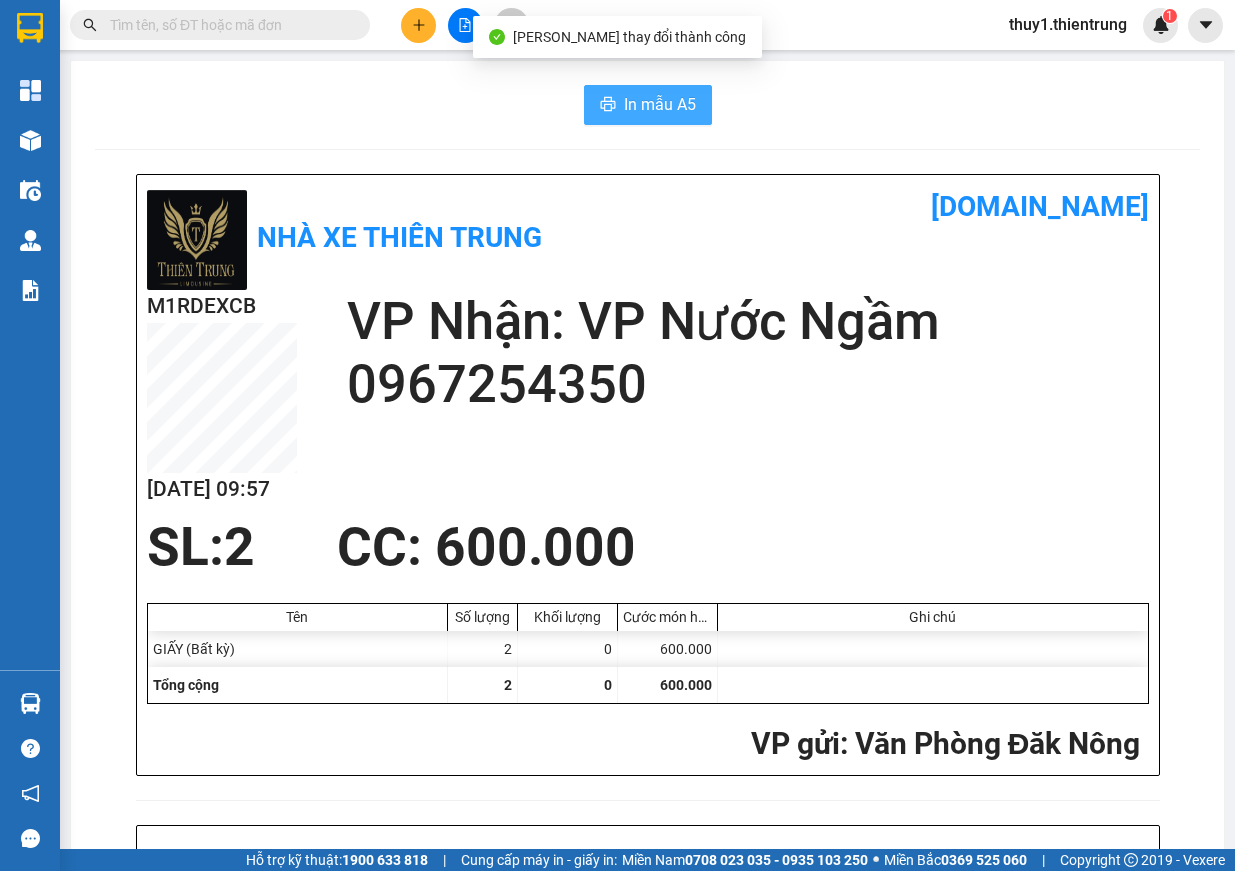 scroll, scrollTop: 0, scrollLeft: 0, axis: both 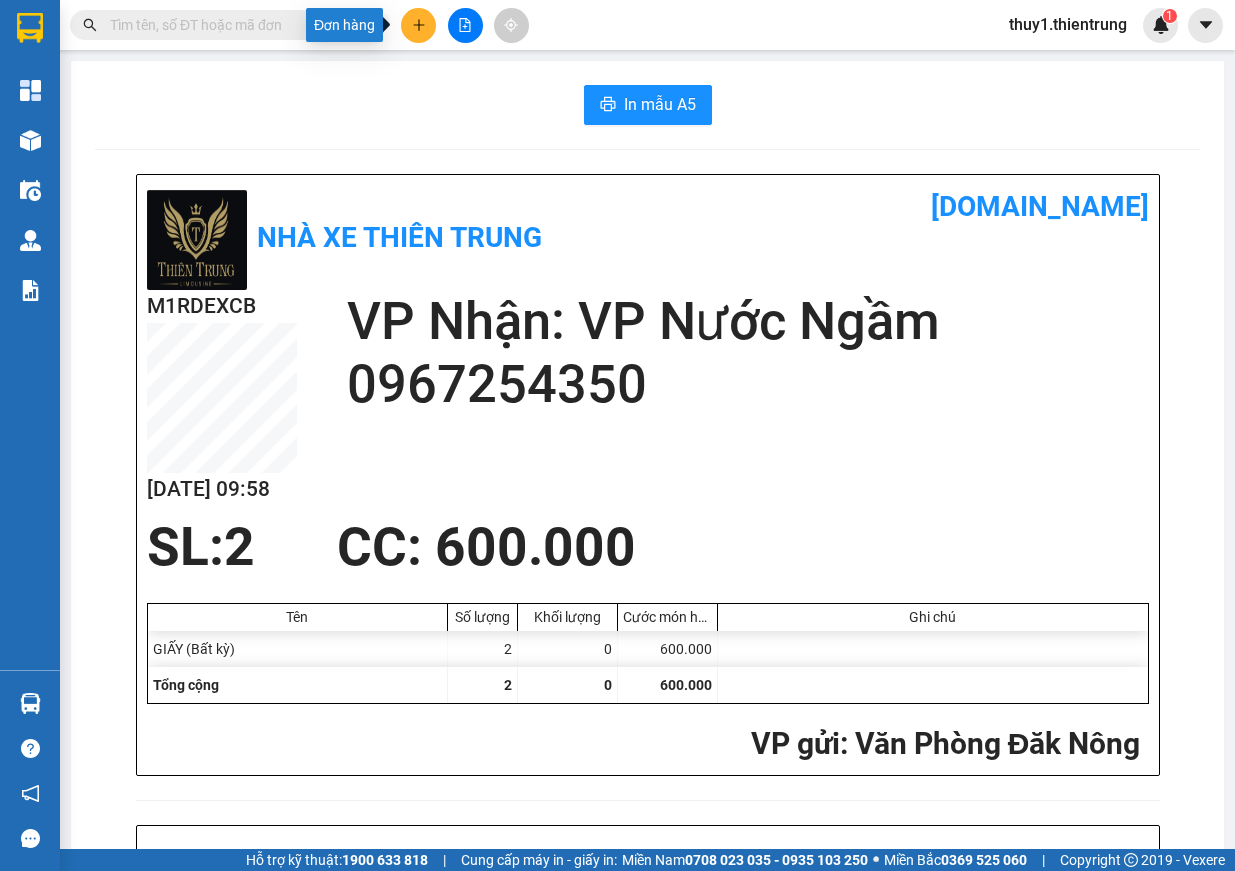 click at bounding box center [418, 25] 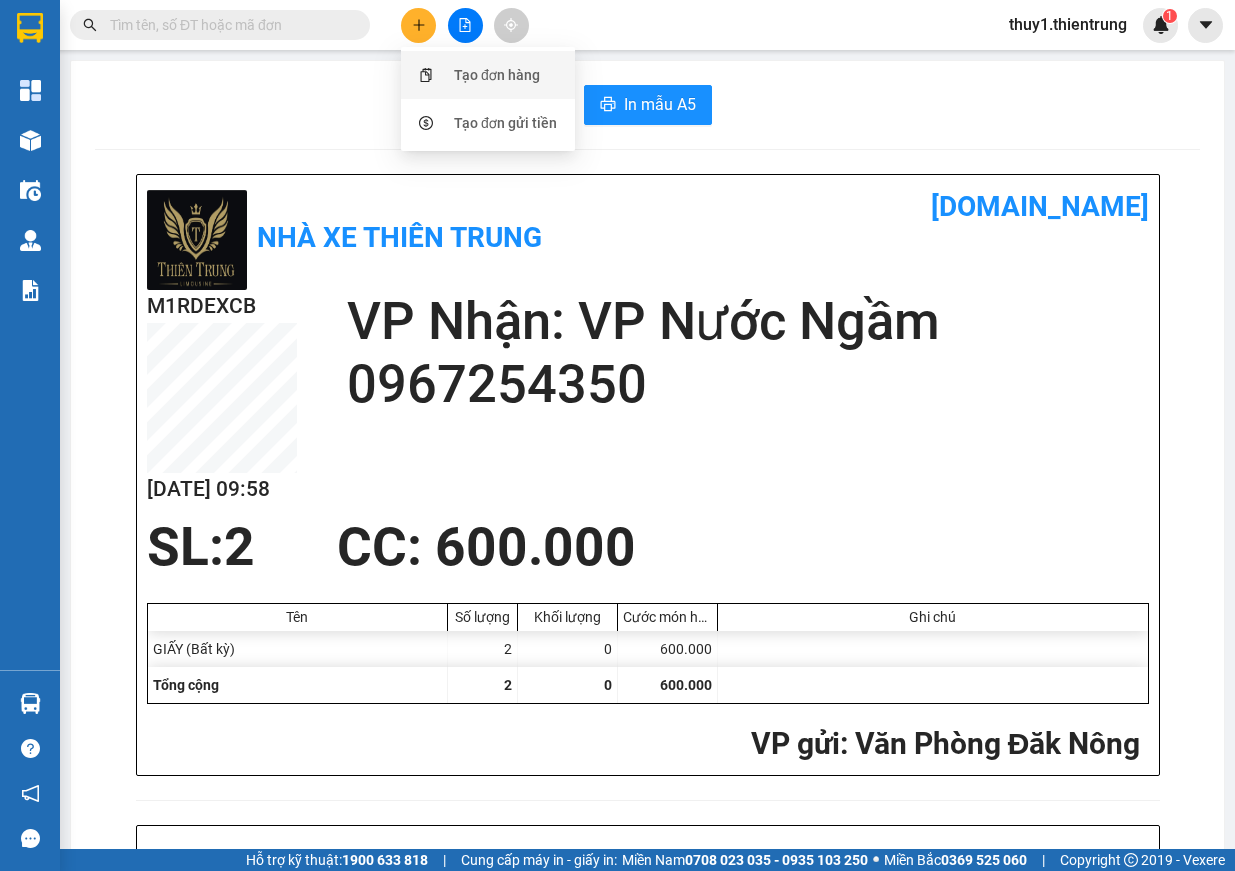 click on "Tạo đơn hàng" at bounding box center [497, 75] 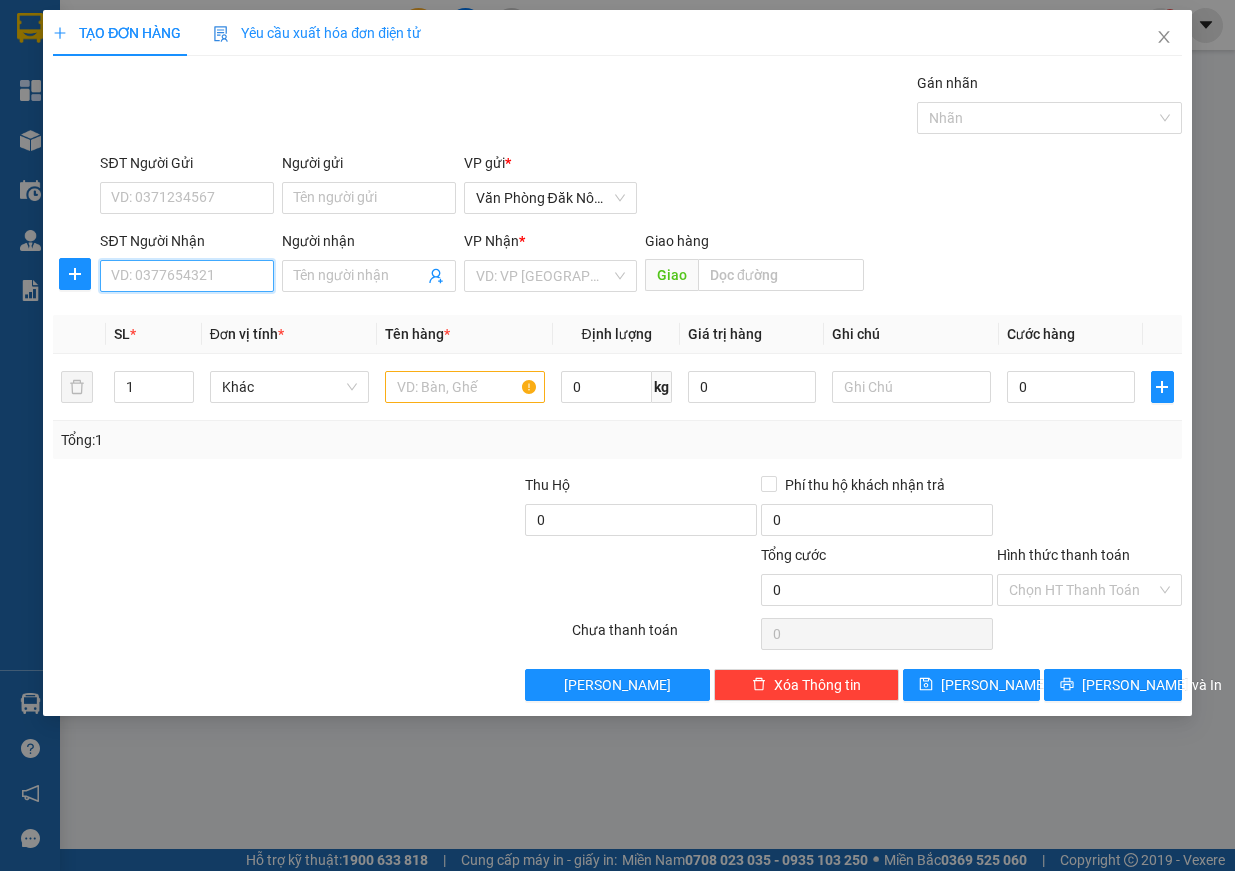 click on "SĐT Người Nhận" at bounding box center (187, 276) 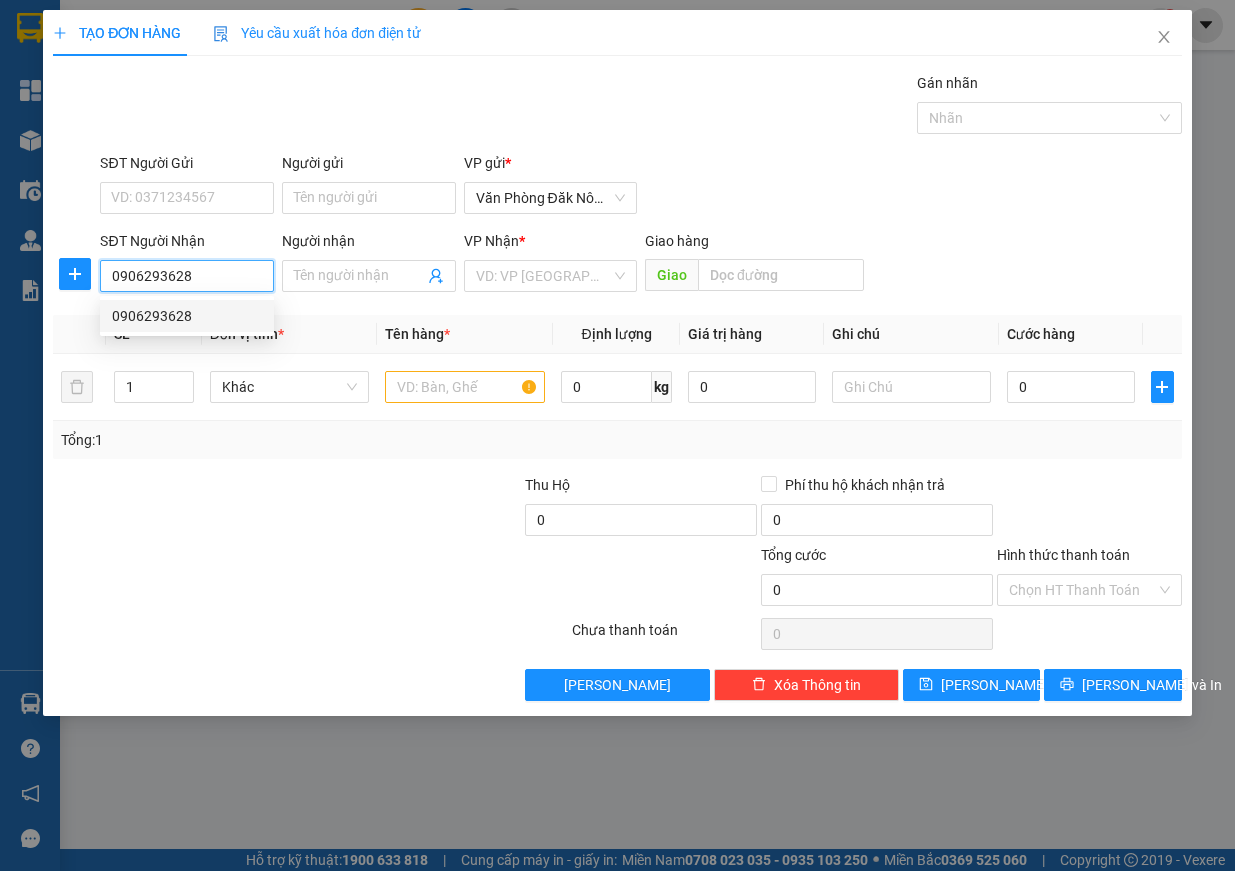click on "0906293628" at bounding box center [187, 316] 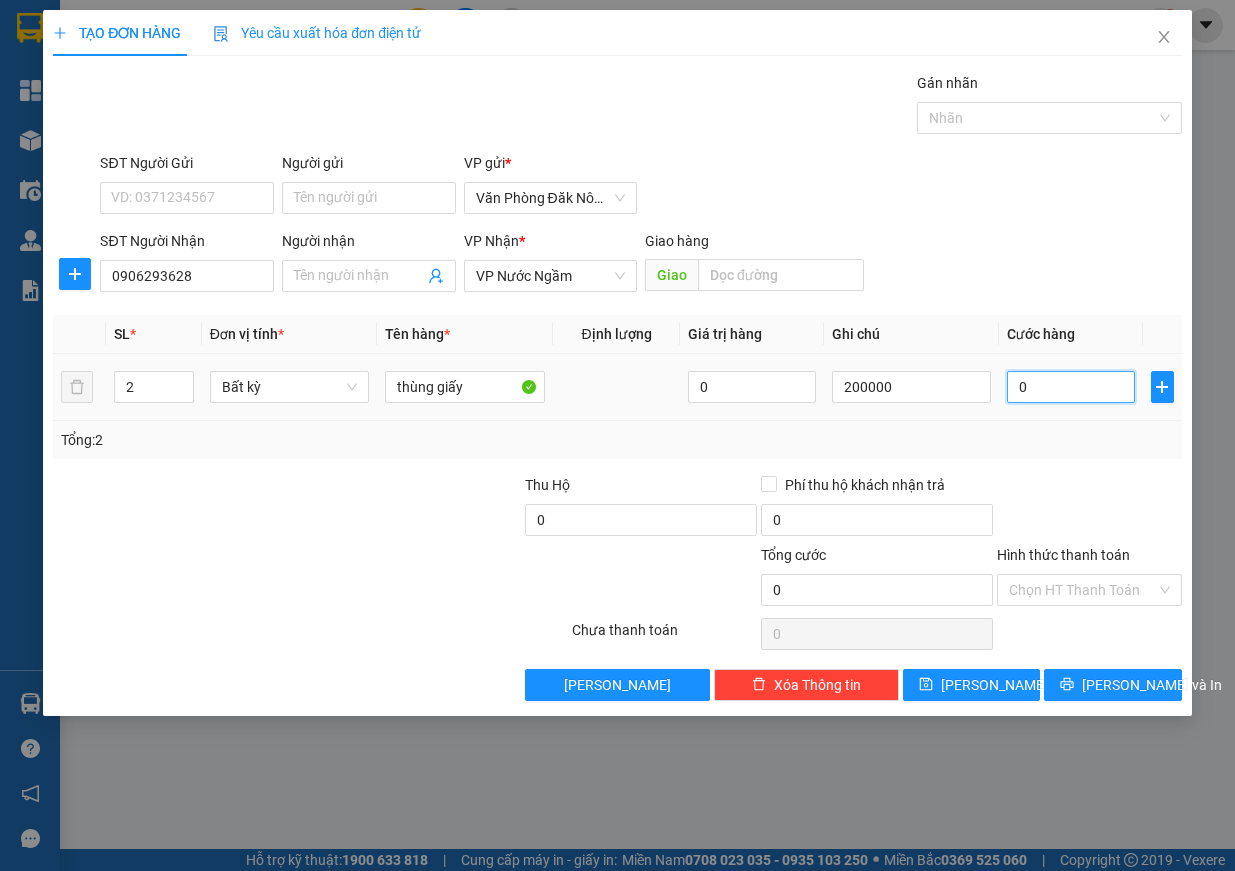 click on "0" at bounding box center (1071, 387) 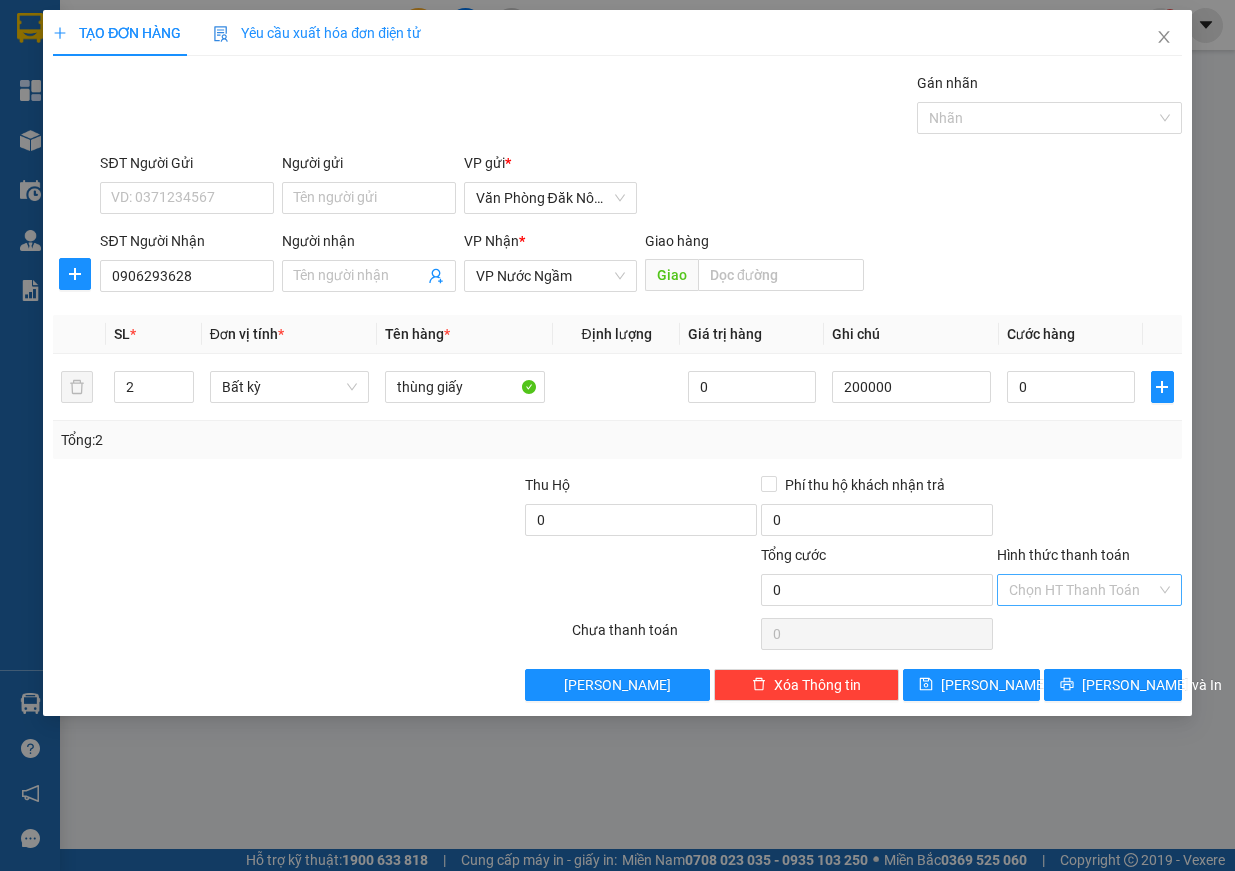 drag, startPoint x: 1116, startPoint y: 589, endPoint x: 1115, endPoint y: 604, distance: 15.033297 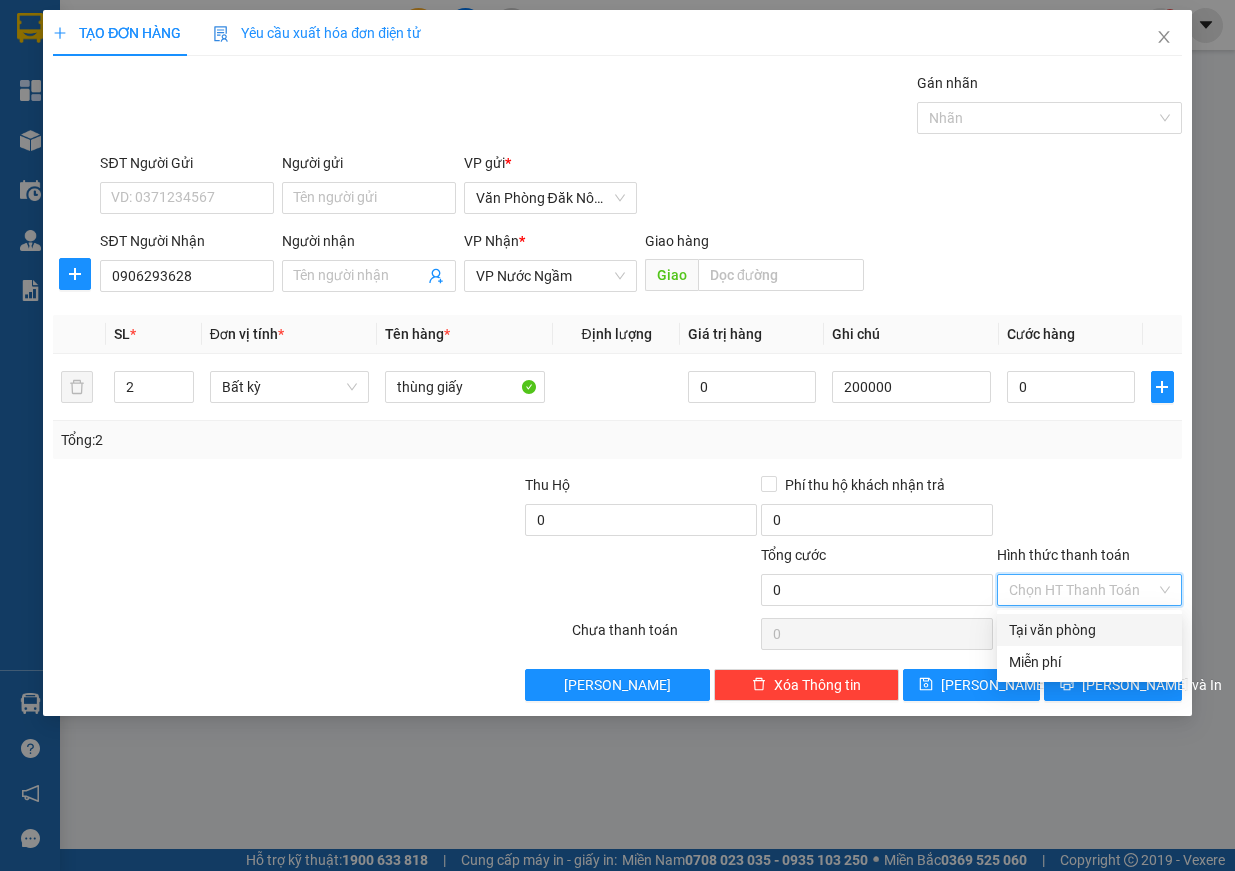 click on "Tại văn phòng" at bounding box center (1089, 630) 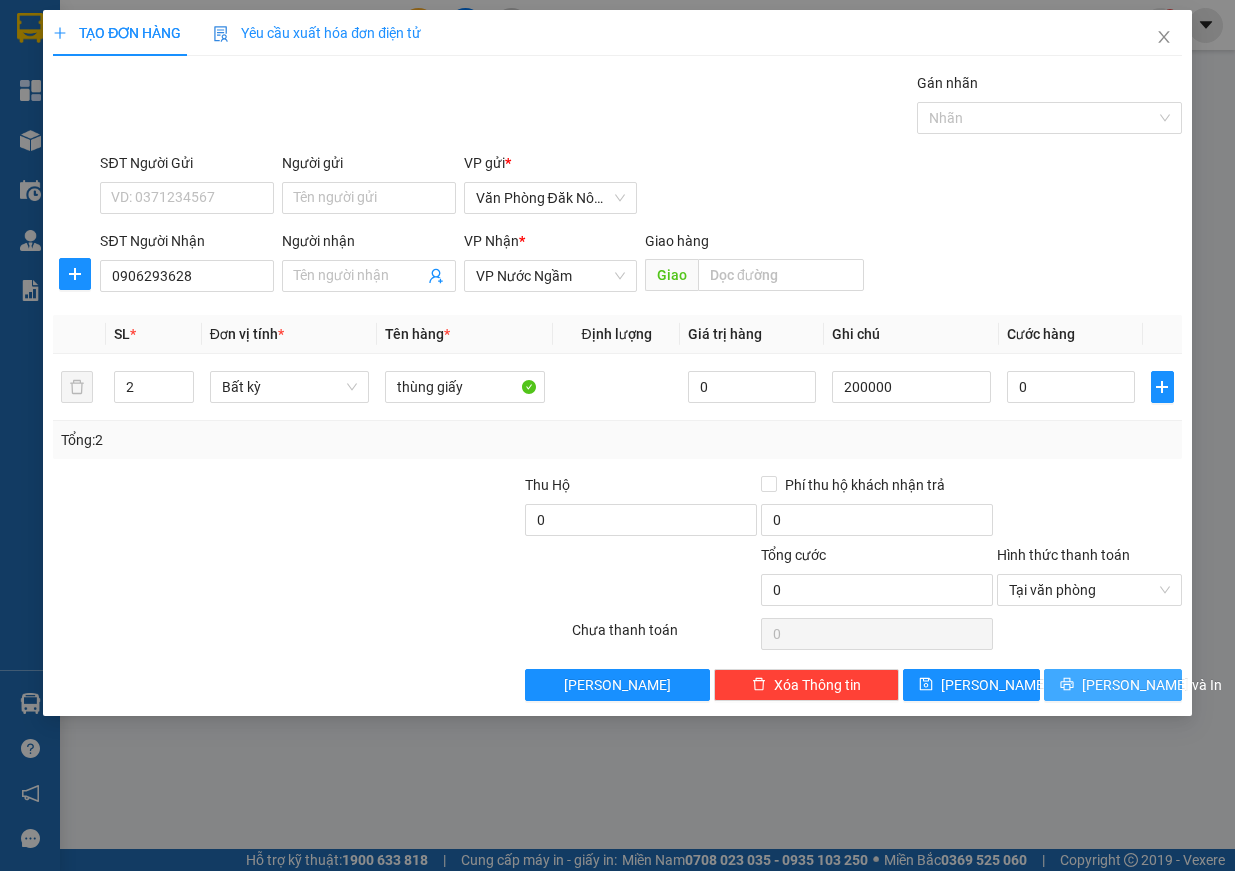 click on "[PERSON_NAME] và In" at bounding box center (1113, 685) 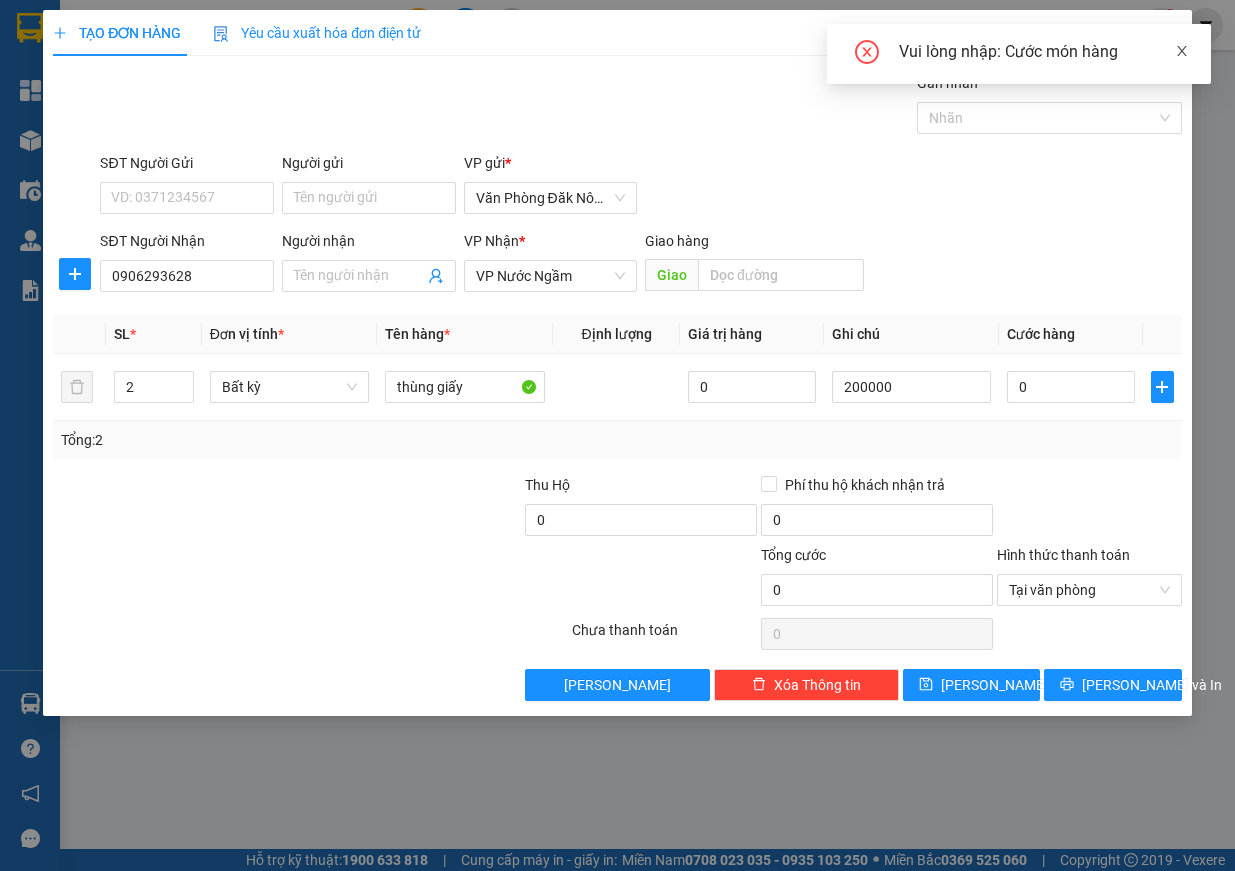 click at bounding box center (1182, 51) 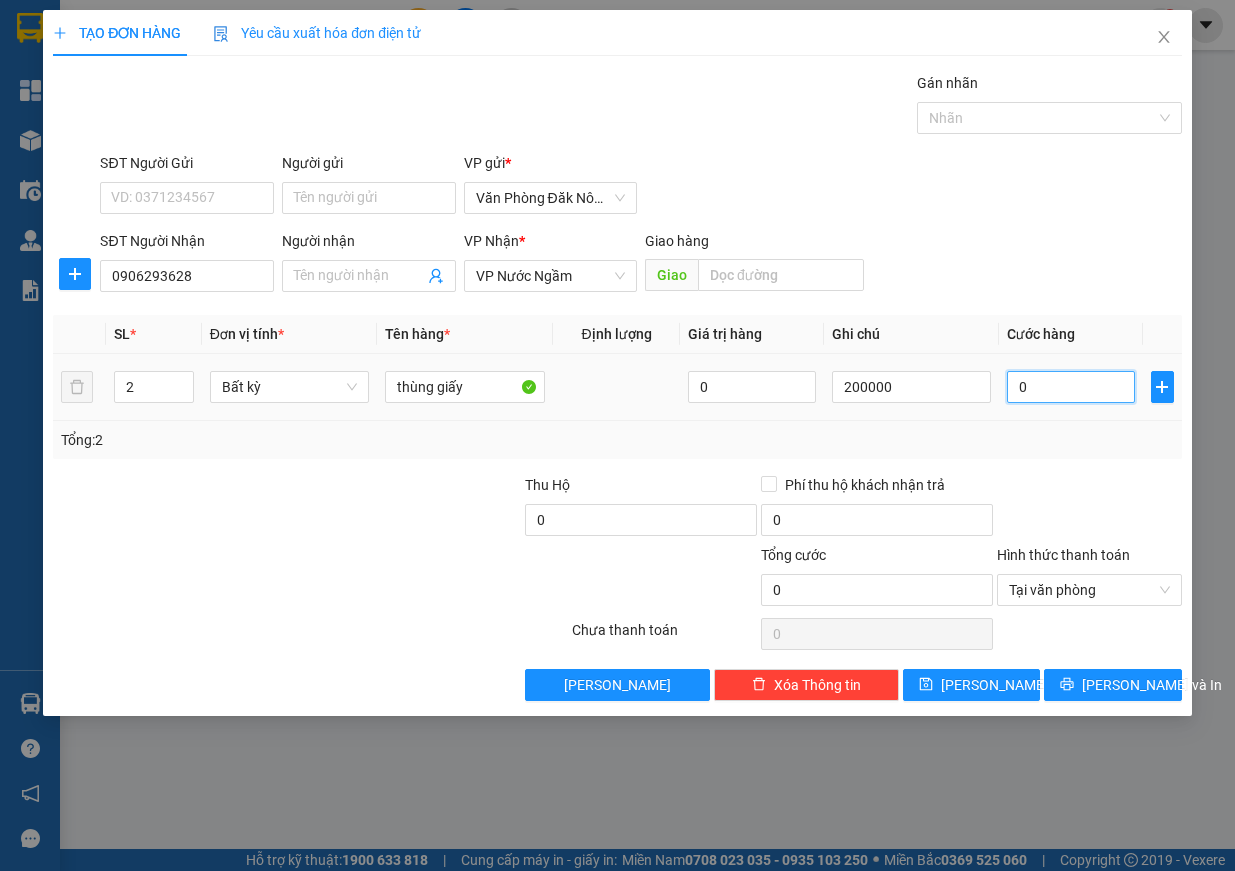 click on "0" at bounding box center (1071, 387) 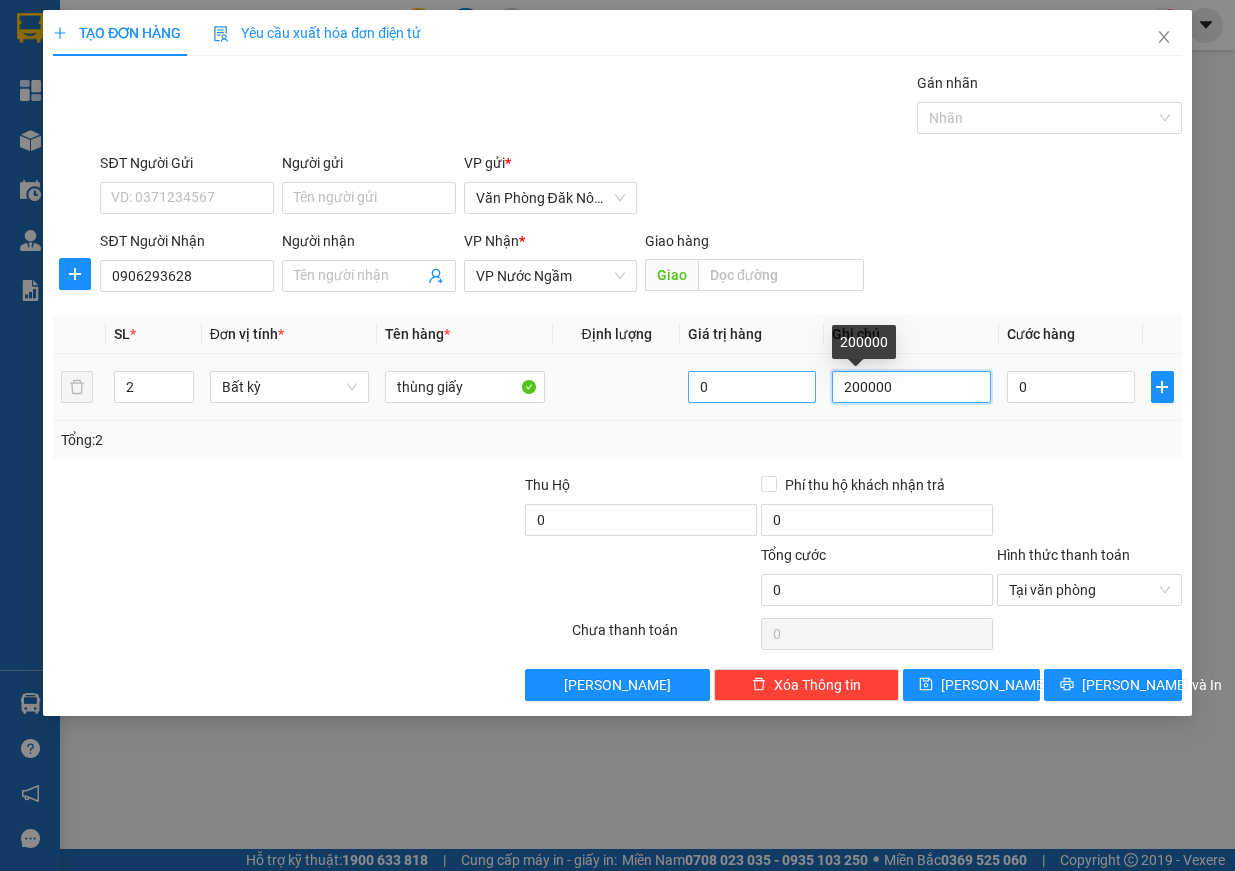 drag, startPoint x: 958, startPoint y: 383, endPoint x: 795, endPoint y: 382, distance: 163.00307 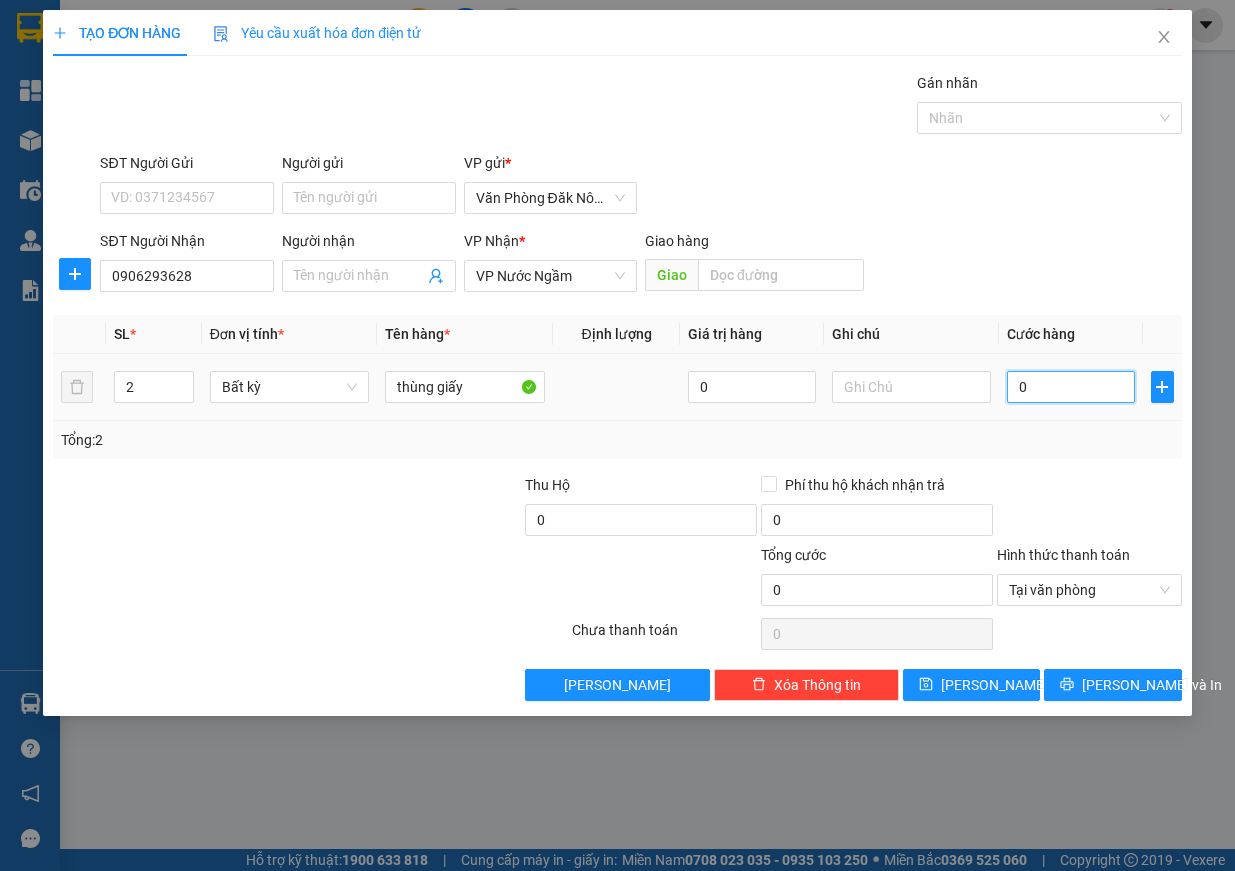 click on "0" at bounding box center [1071, 387] 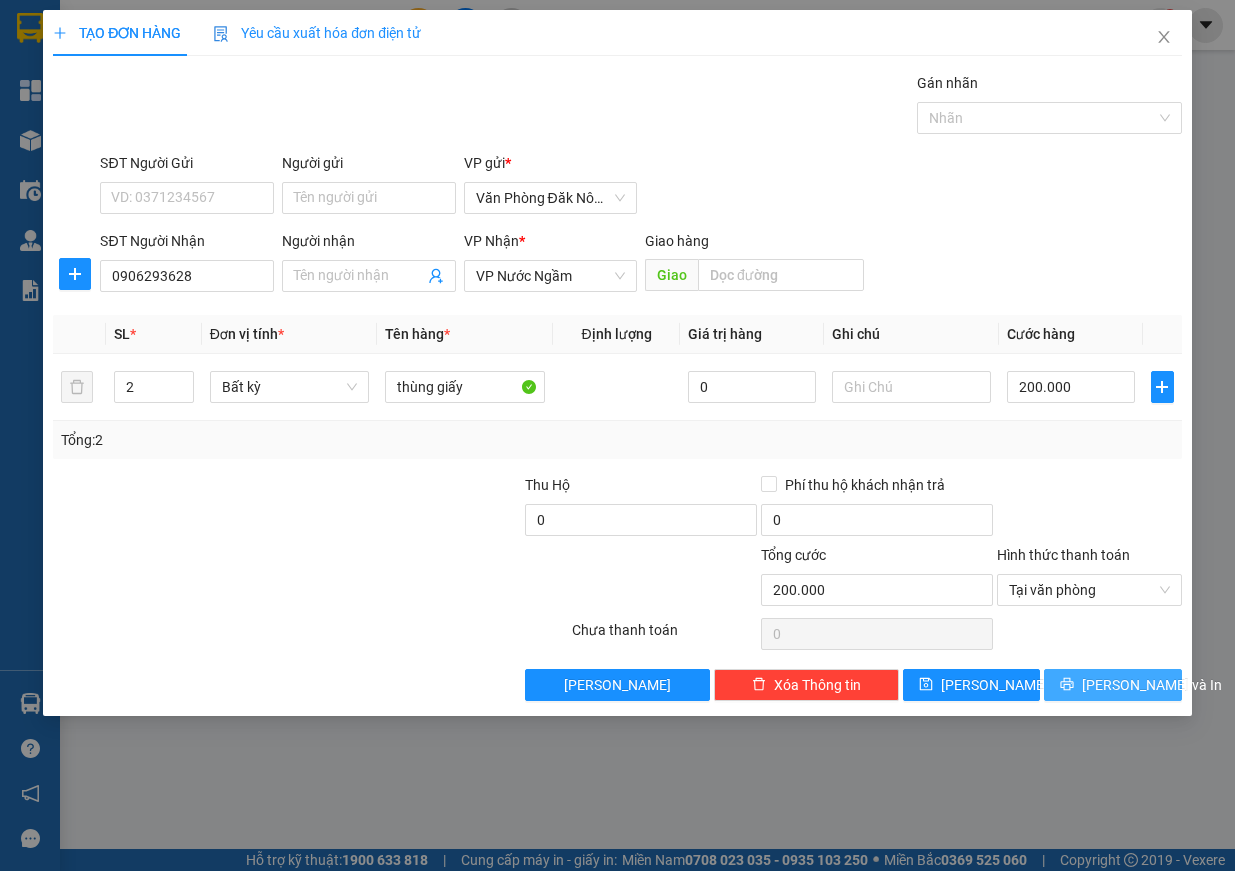 click on "[PERSON_NAME] và In" at bounding box center (1152, 685) 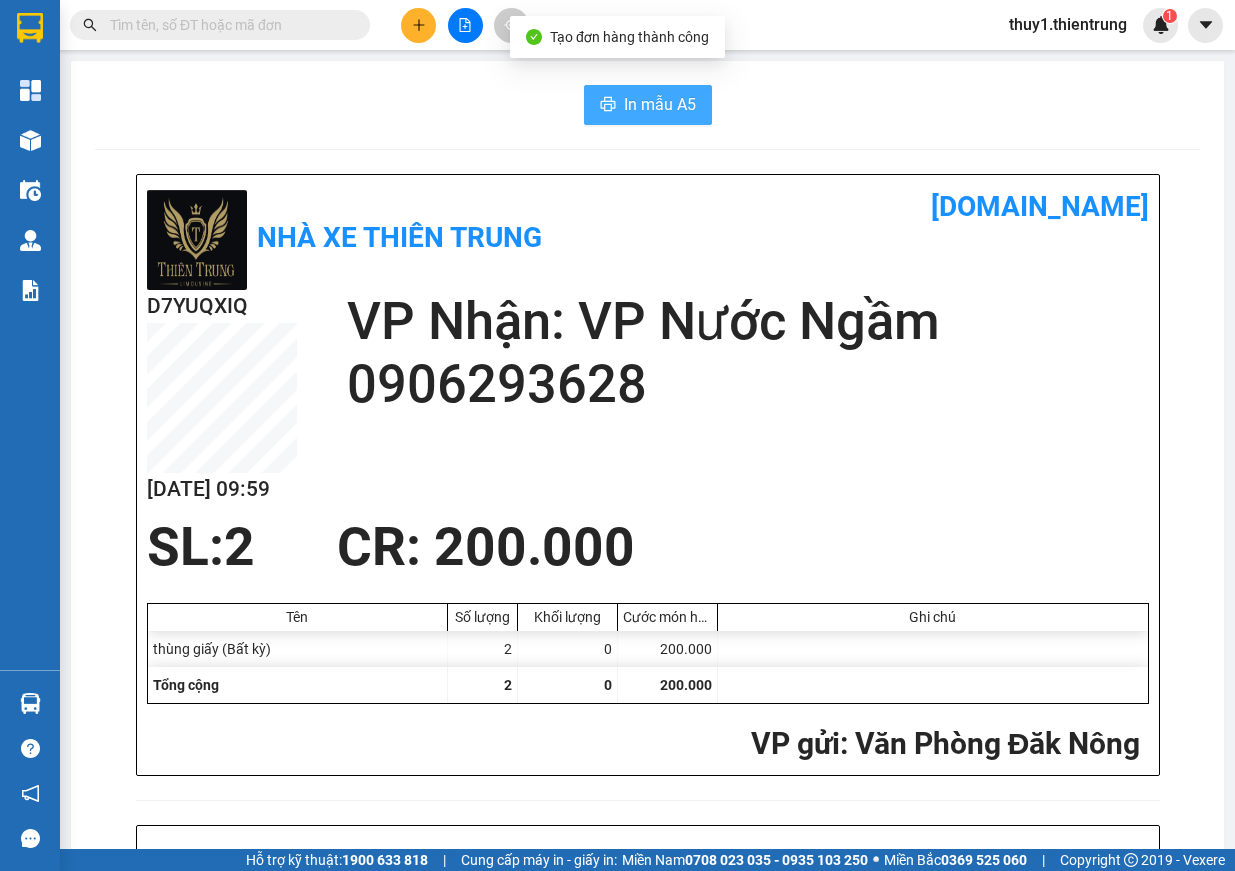 click on "In mẫu A5" at bounding box center (648, 105) 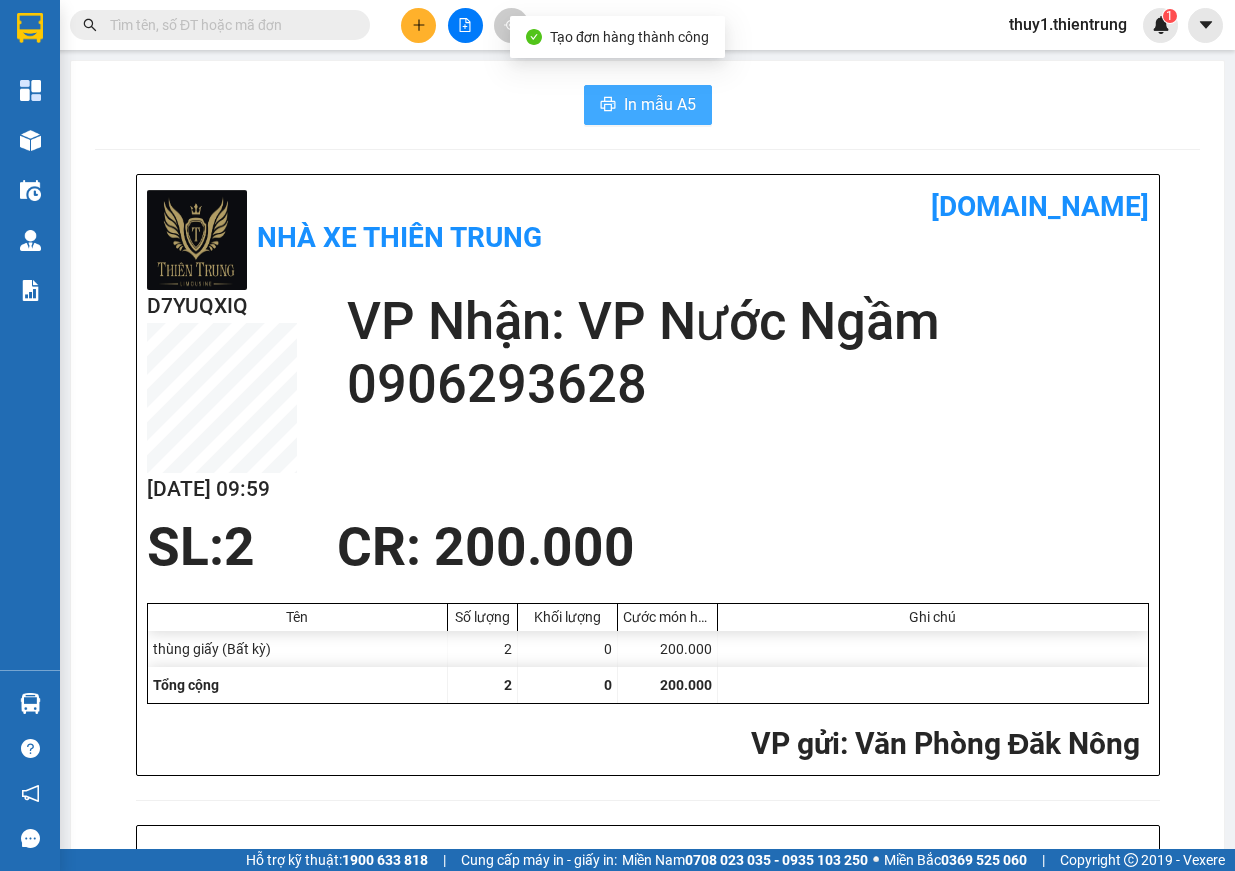 scroll, scrollTop: 0, scrollLeft: 0, axis: both 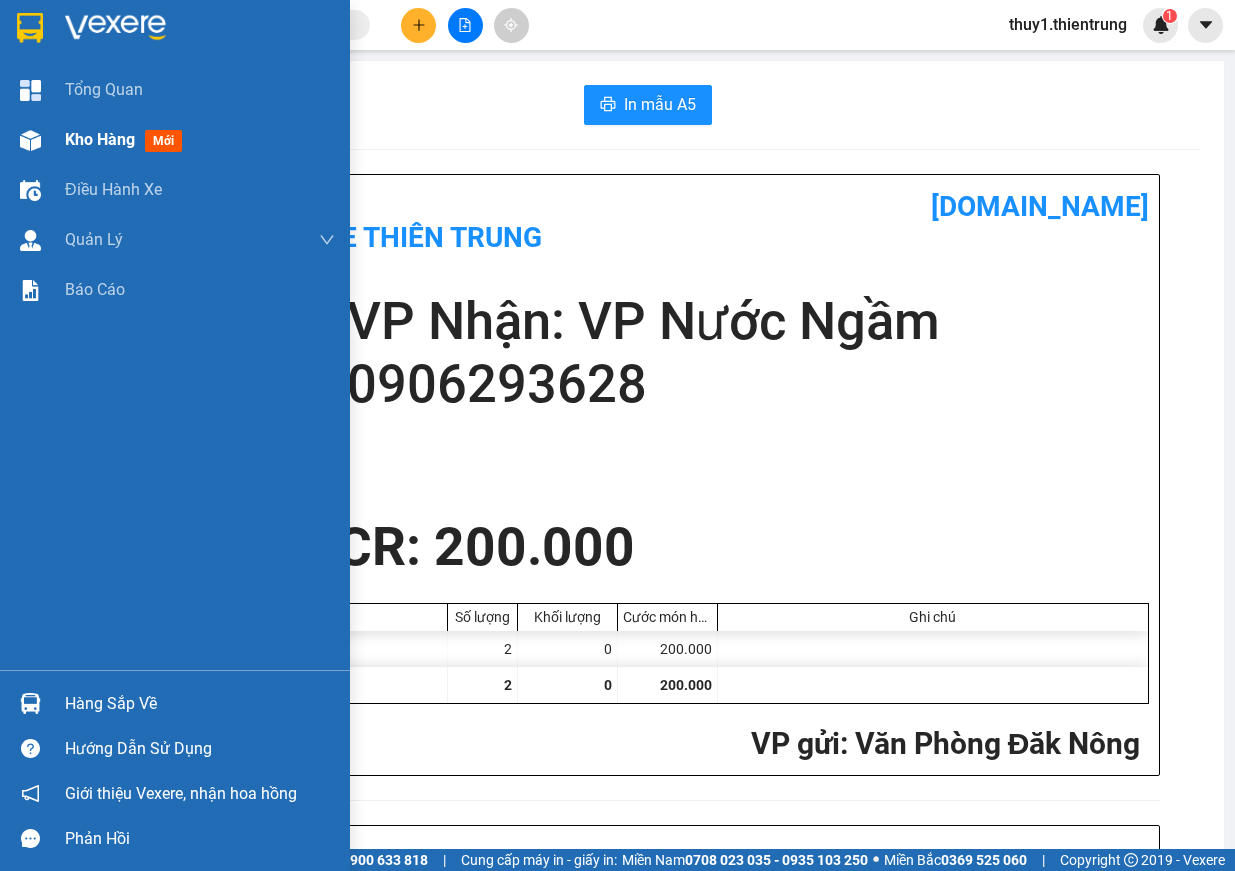 click at bounding box center [30, 140] 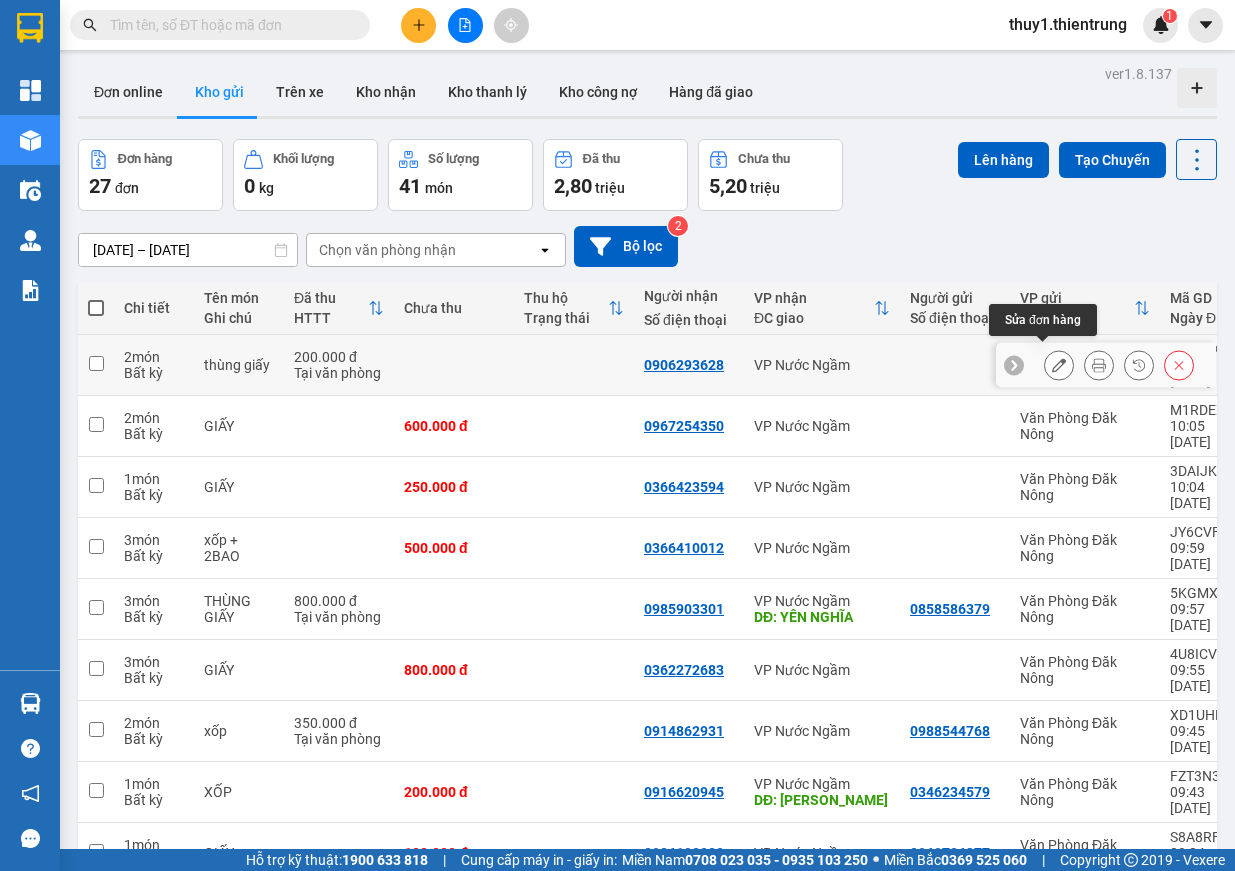 click at bounding box center [1059, 365] 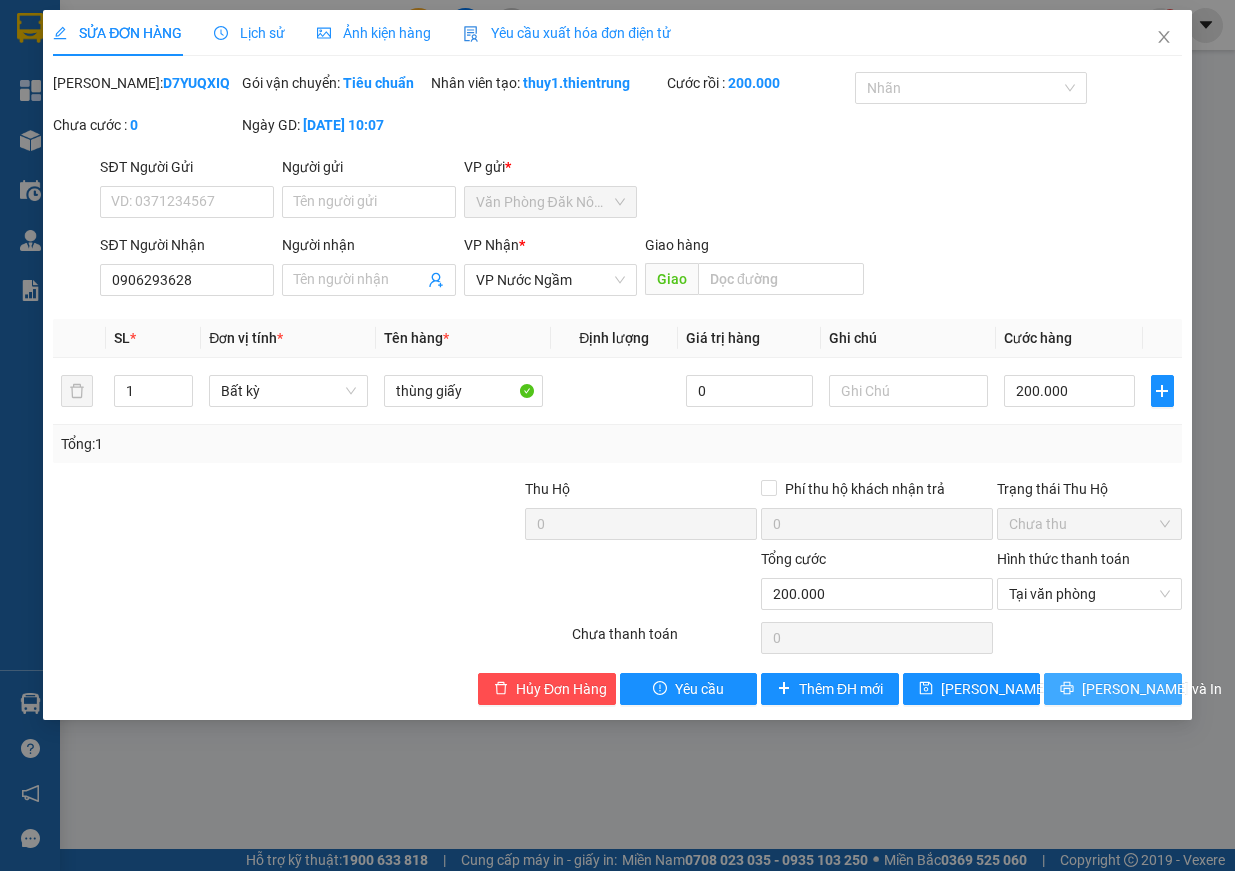 click 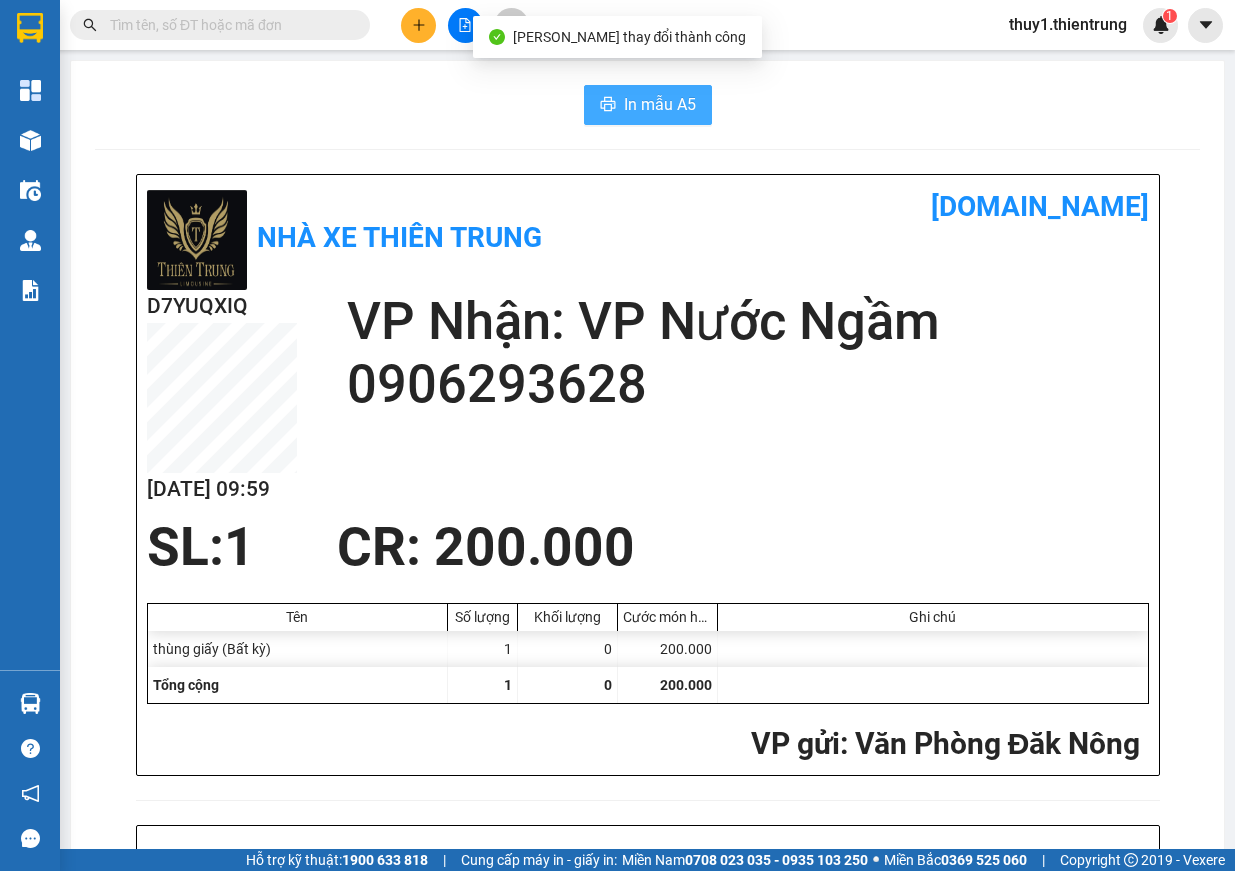 click on "In mẫu A5" at bounding box center (648, 105) 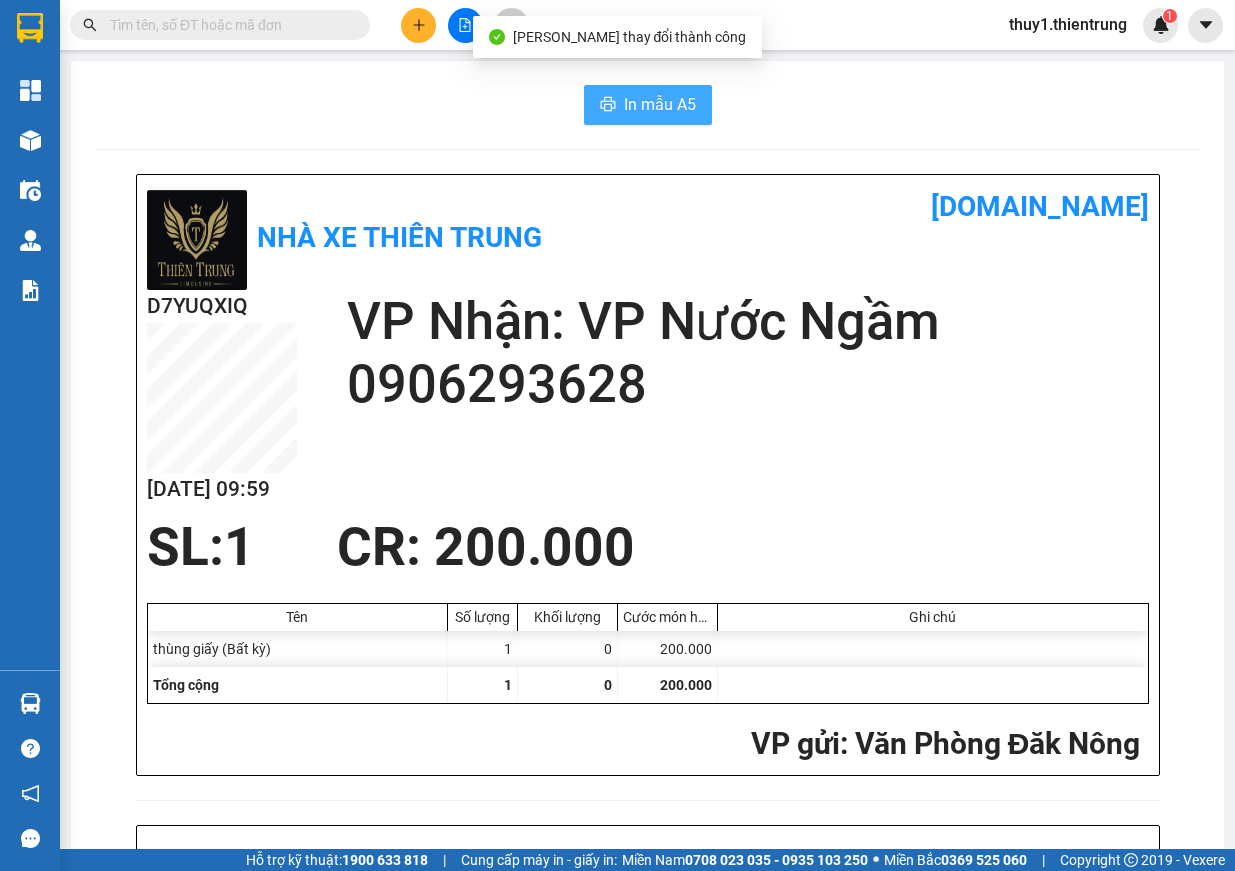 scroll, scrollTop: 0, scrollLeft: 0, axis: both 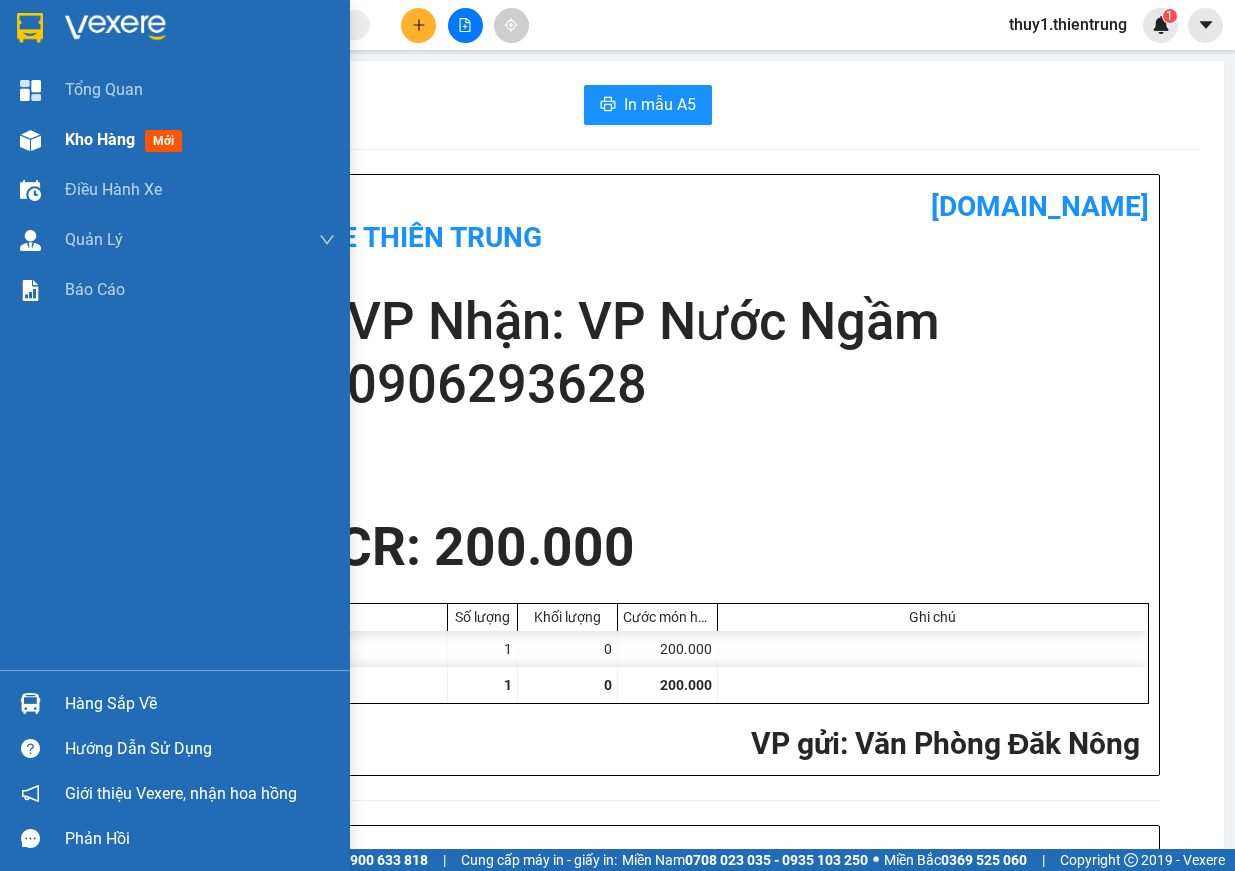 drag, startPoint x: 25, startPoint y: 124, endPoint x: 71, endPoint y: 159, distance: 57.801384 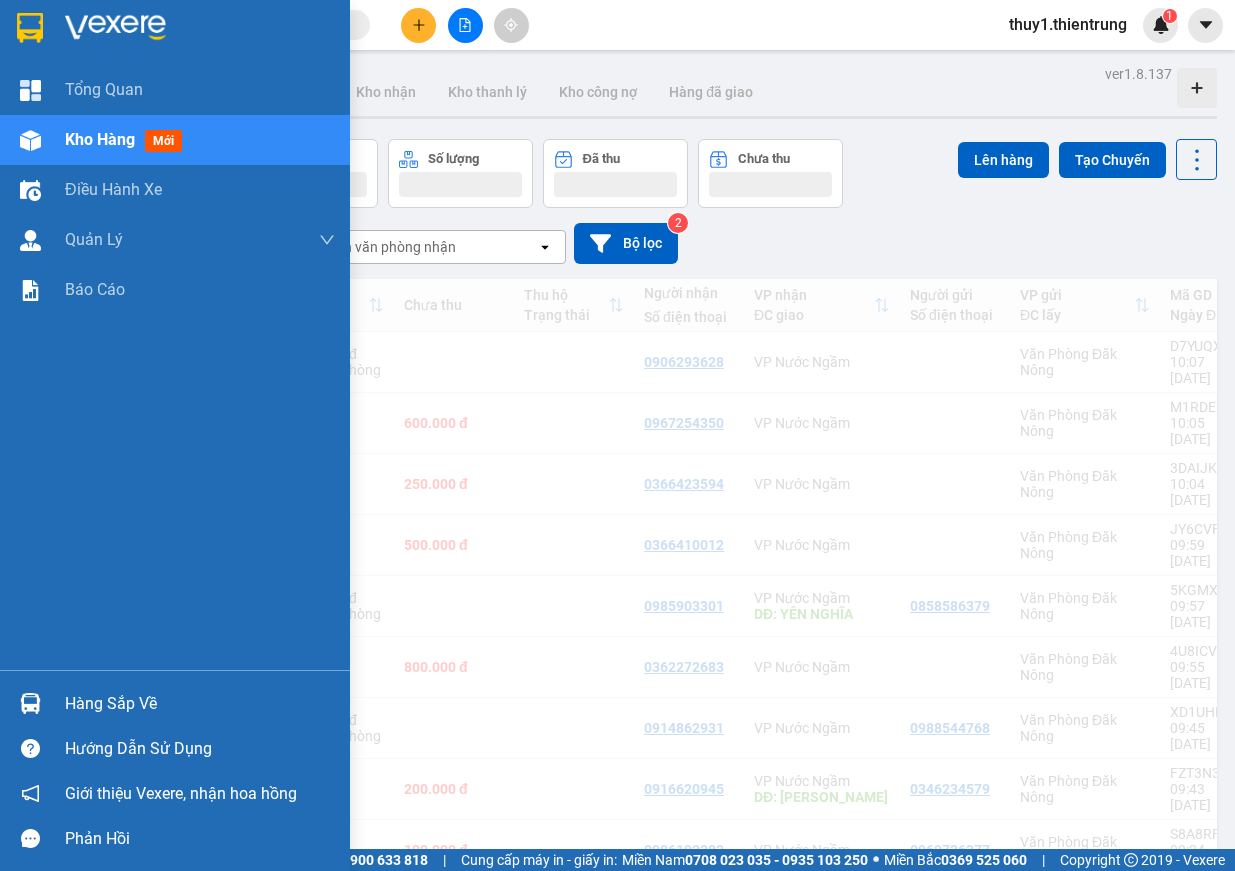 click on "Kho hàng mới" at bounding box center [200, 140] 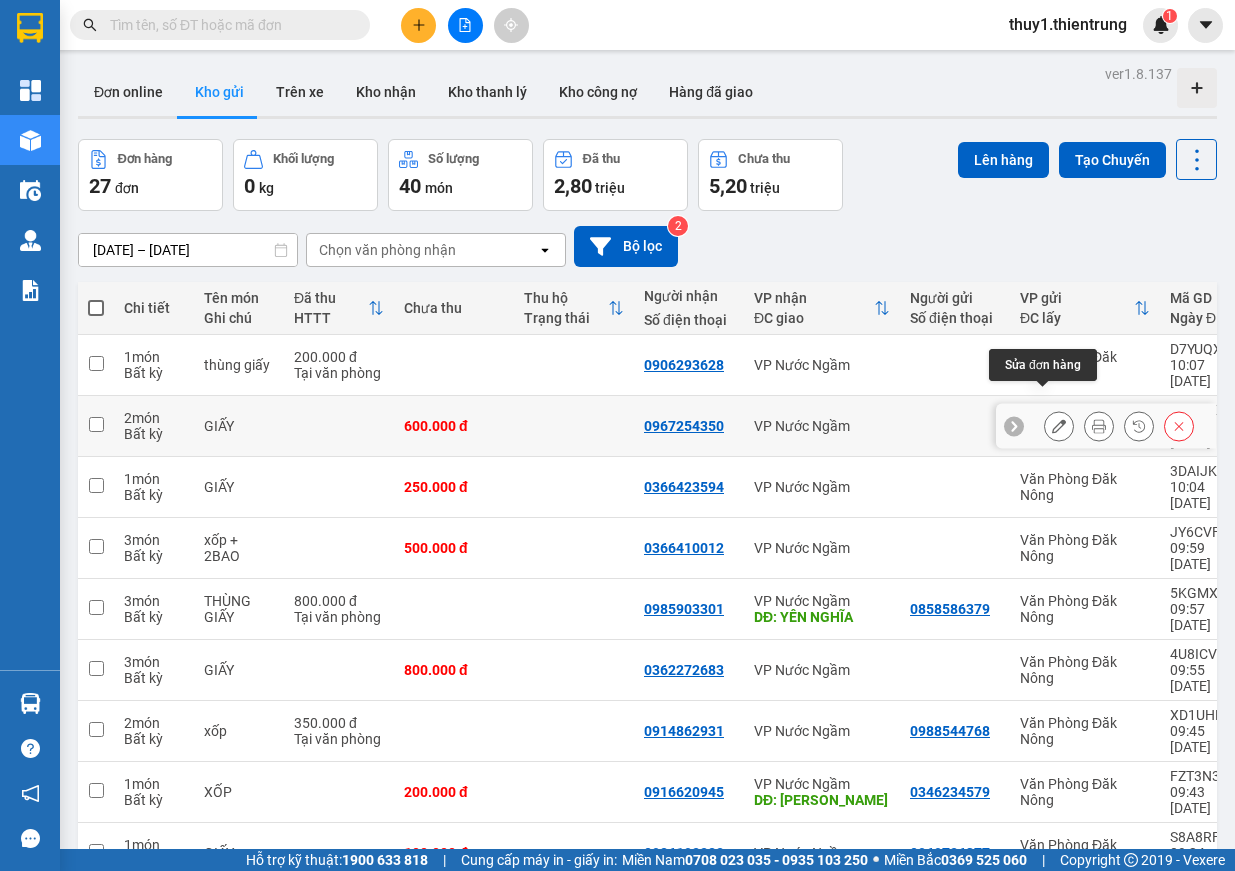 click at bounding box center (1059, 426) 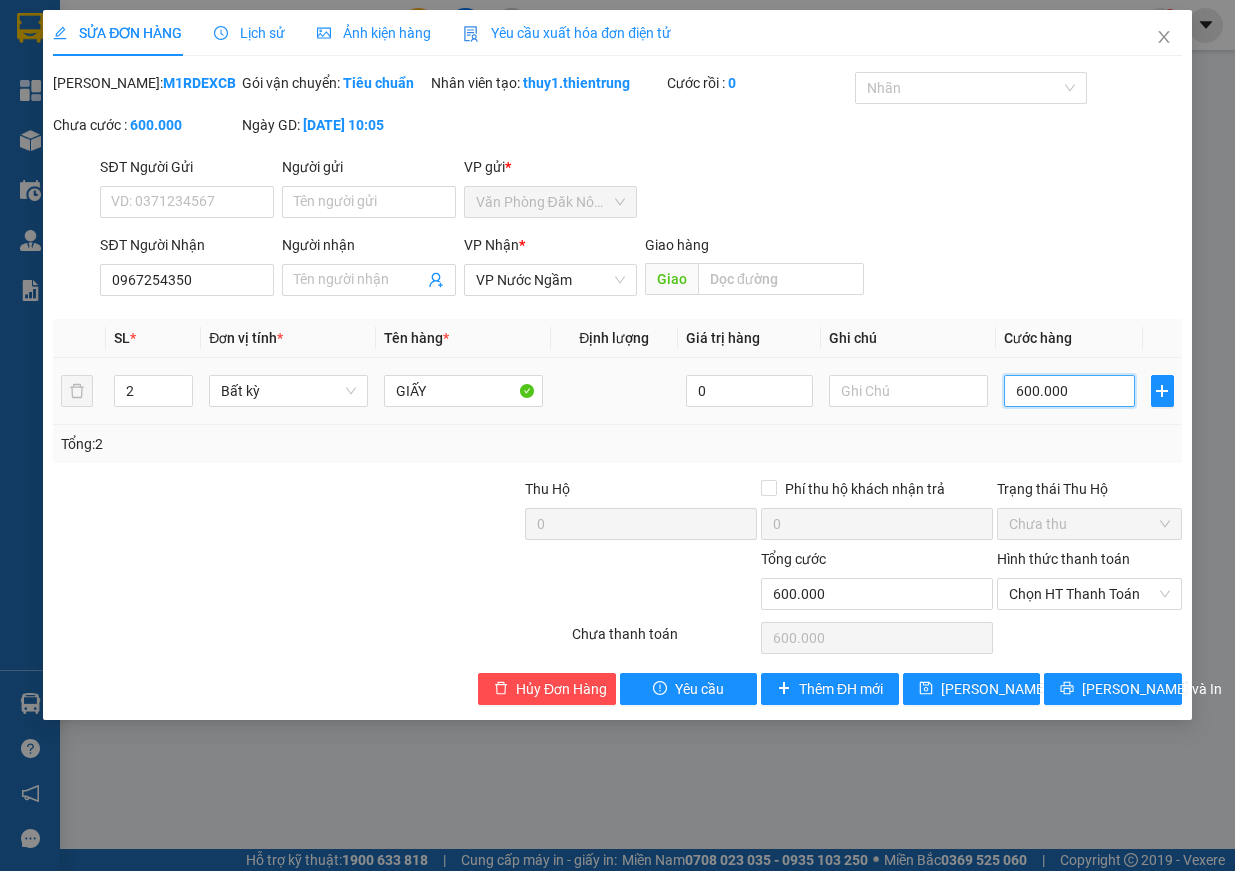 click on "600.000" at bounding box center [1069, 391] 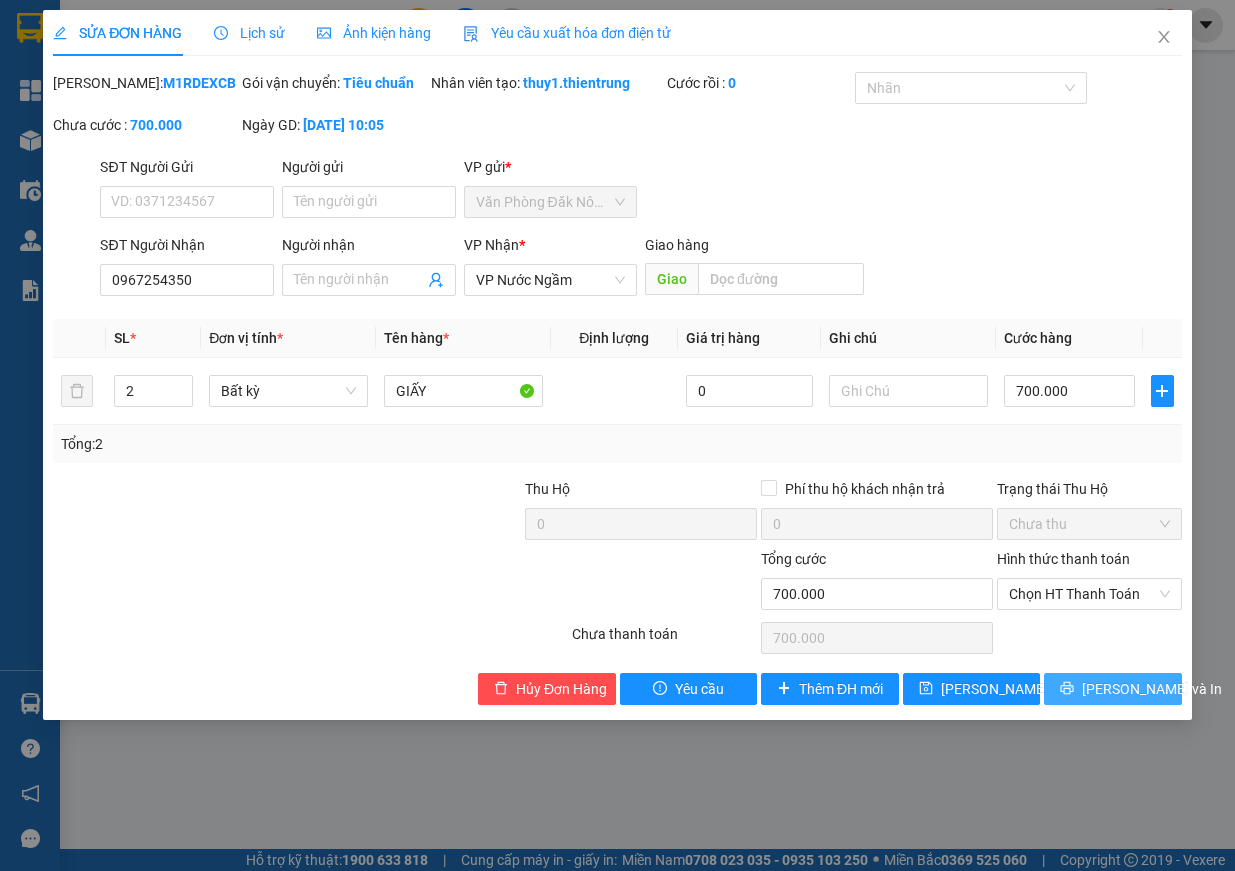 click on "[PERSON_NAME] và In" at bounding box center [1152, 689] 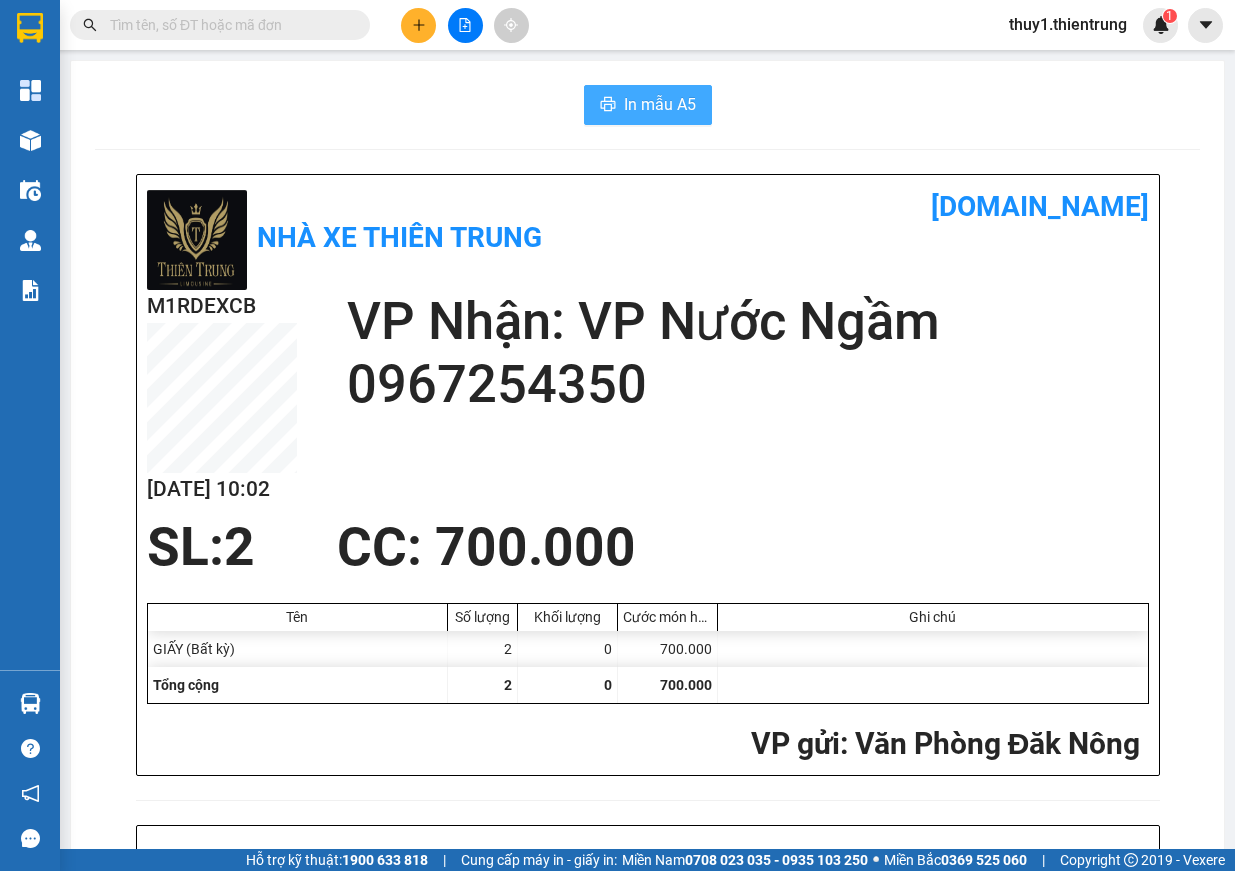 click on "In mẫu A5" at bounding box center (660, 104) 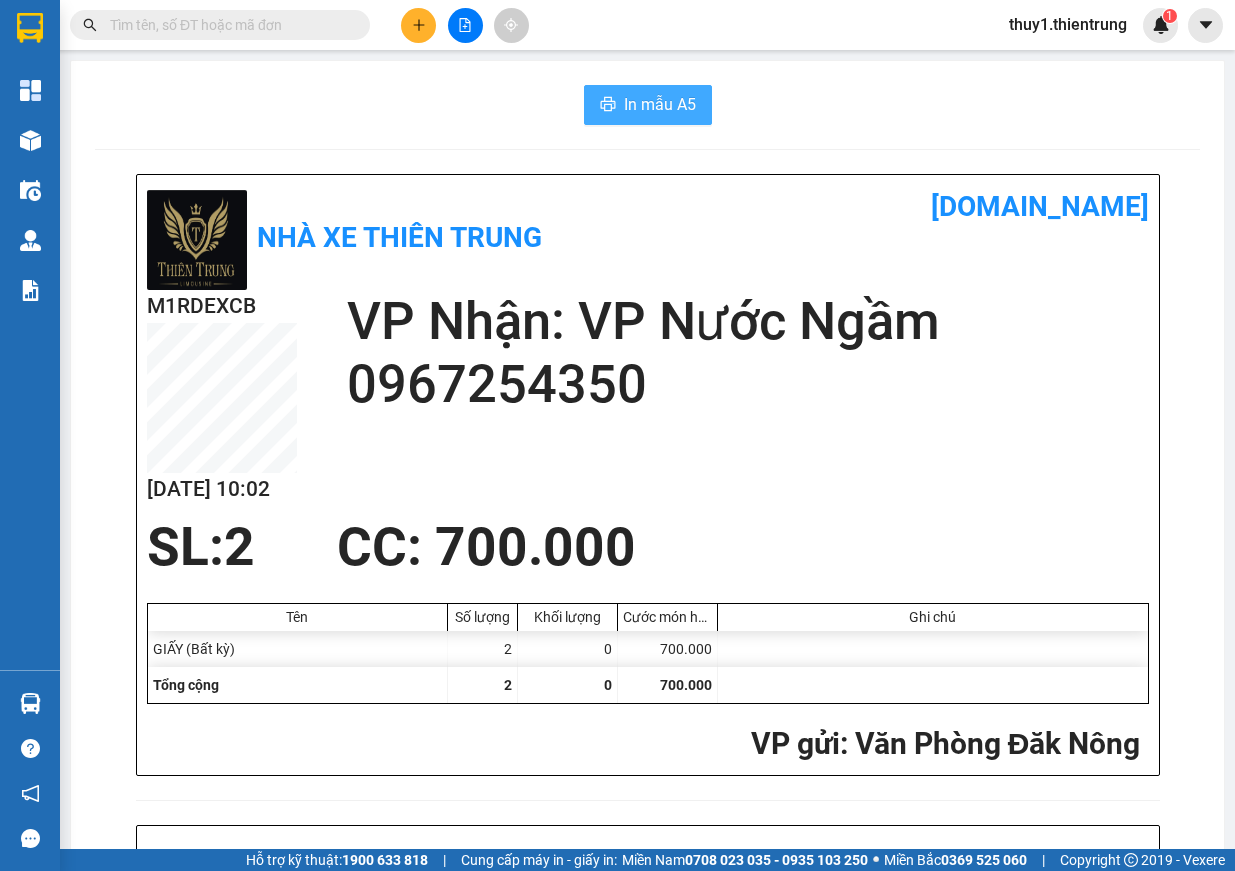 scroll, scrollTop: 0, scrollLeft: 0, axis: both 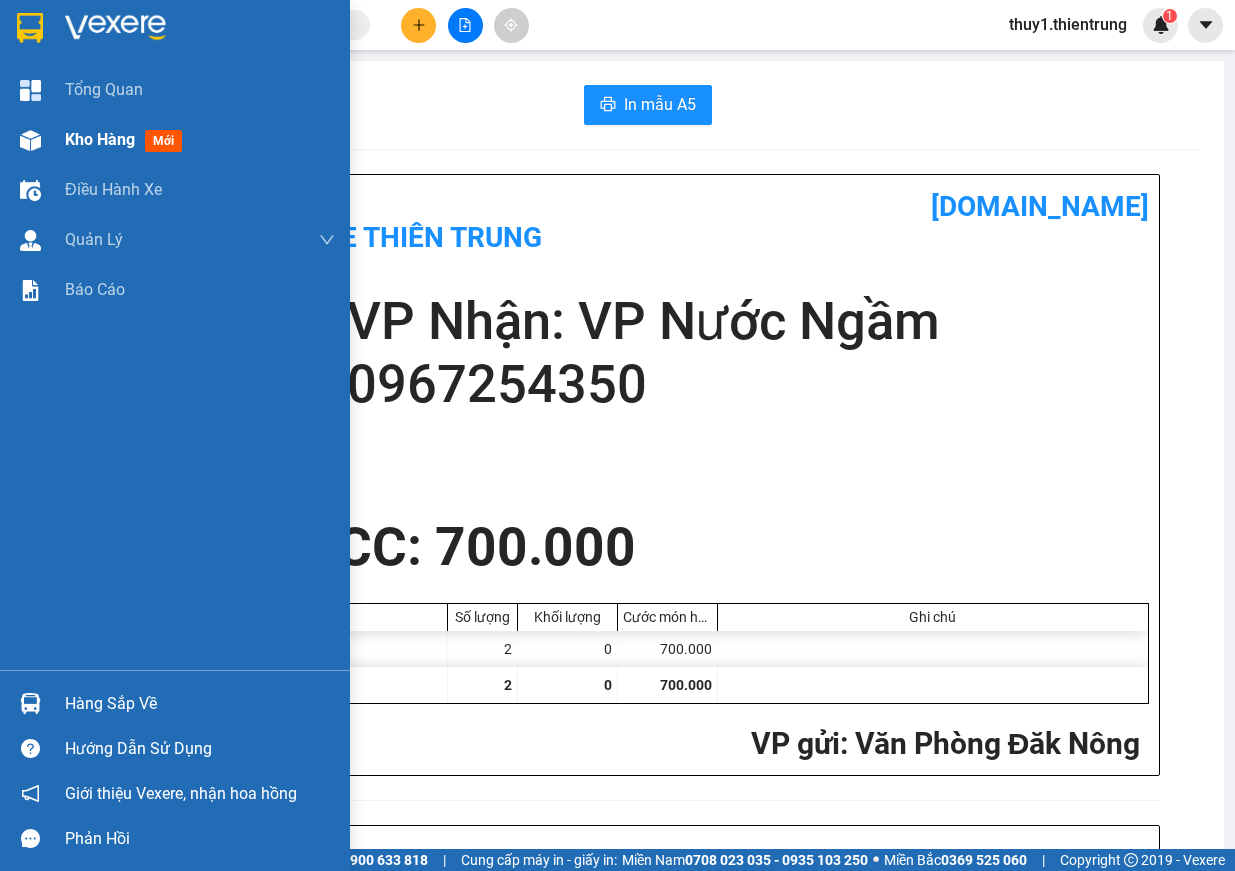 click at bounding box center (30, 140) 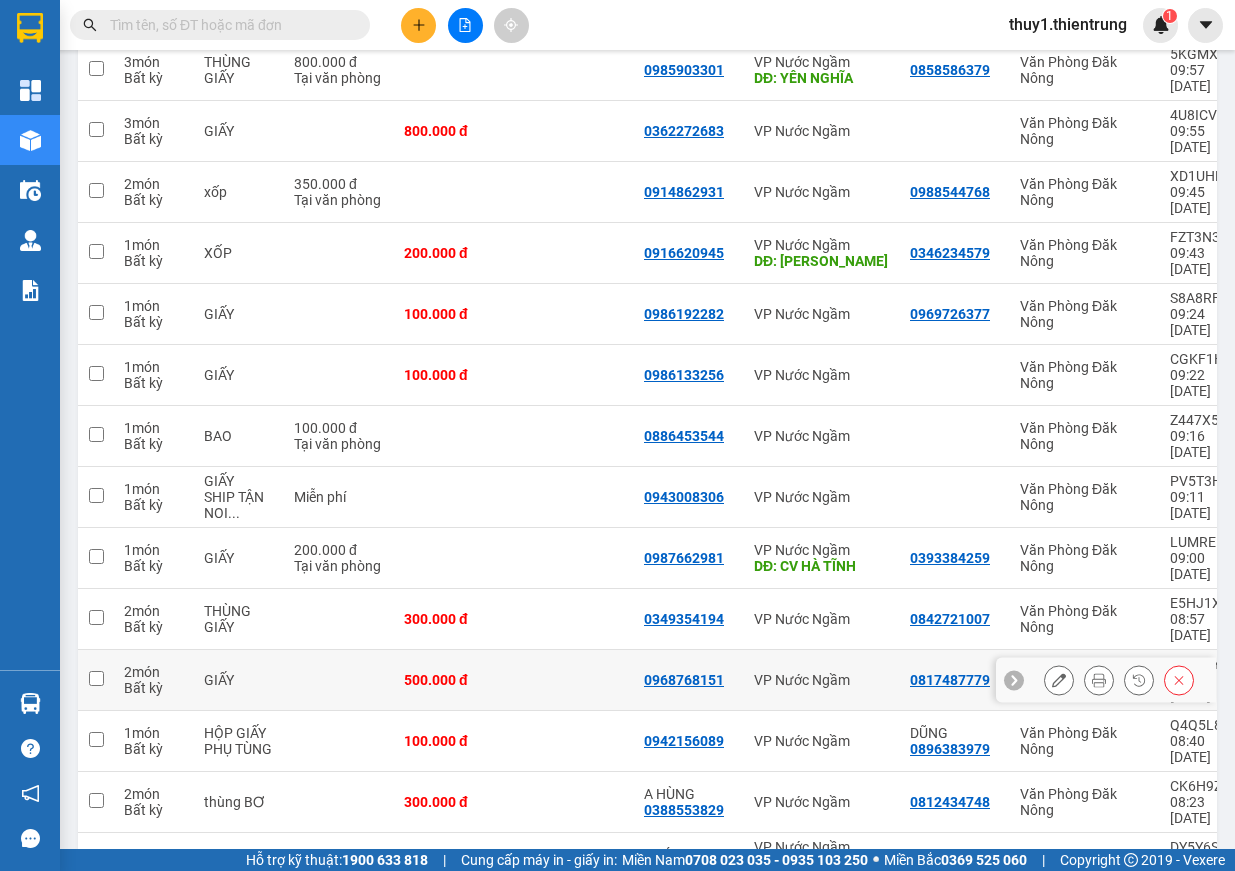 scroll, scrollTop: 100, scrollLeft: 0, axis: vertical 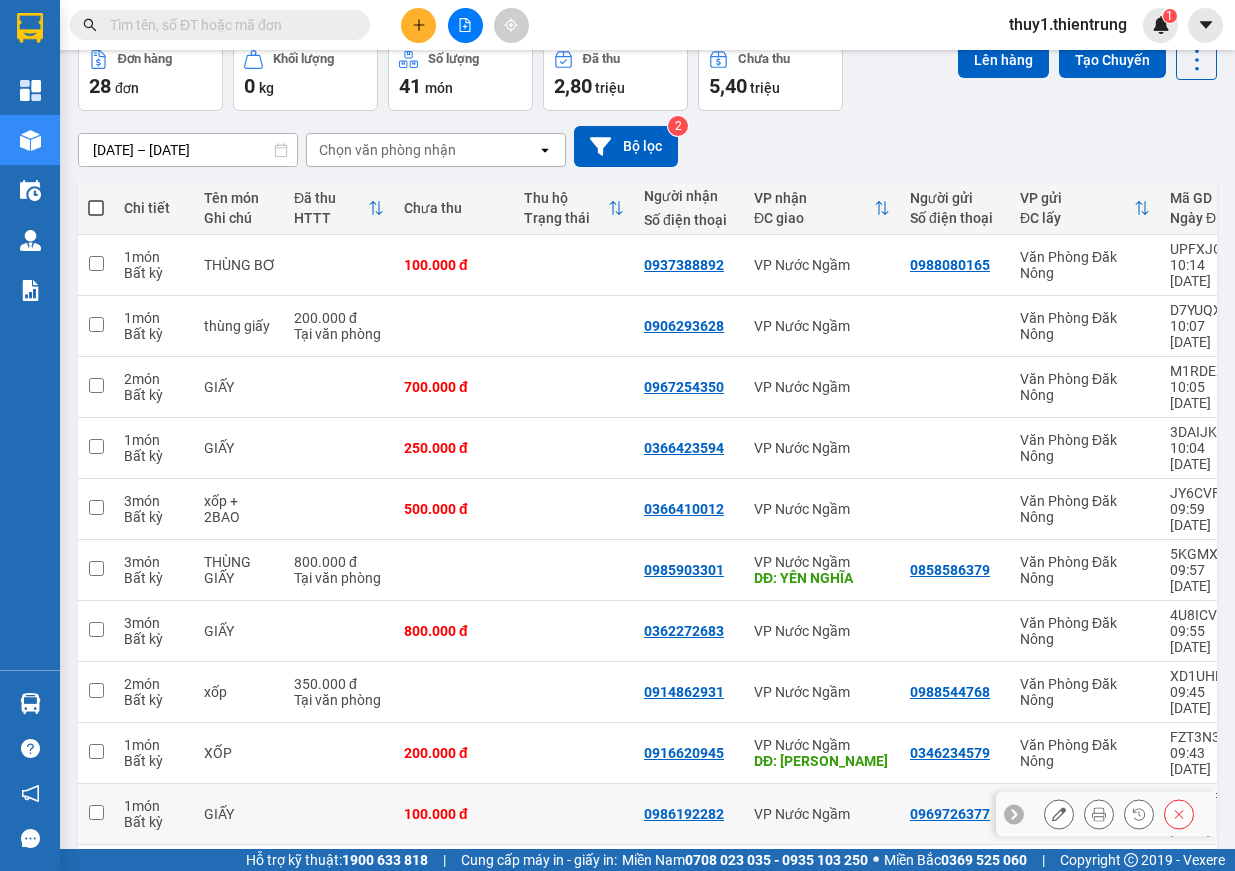 click at bounding box center (574, 814) 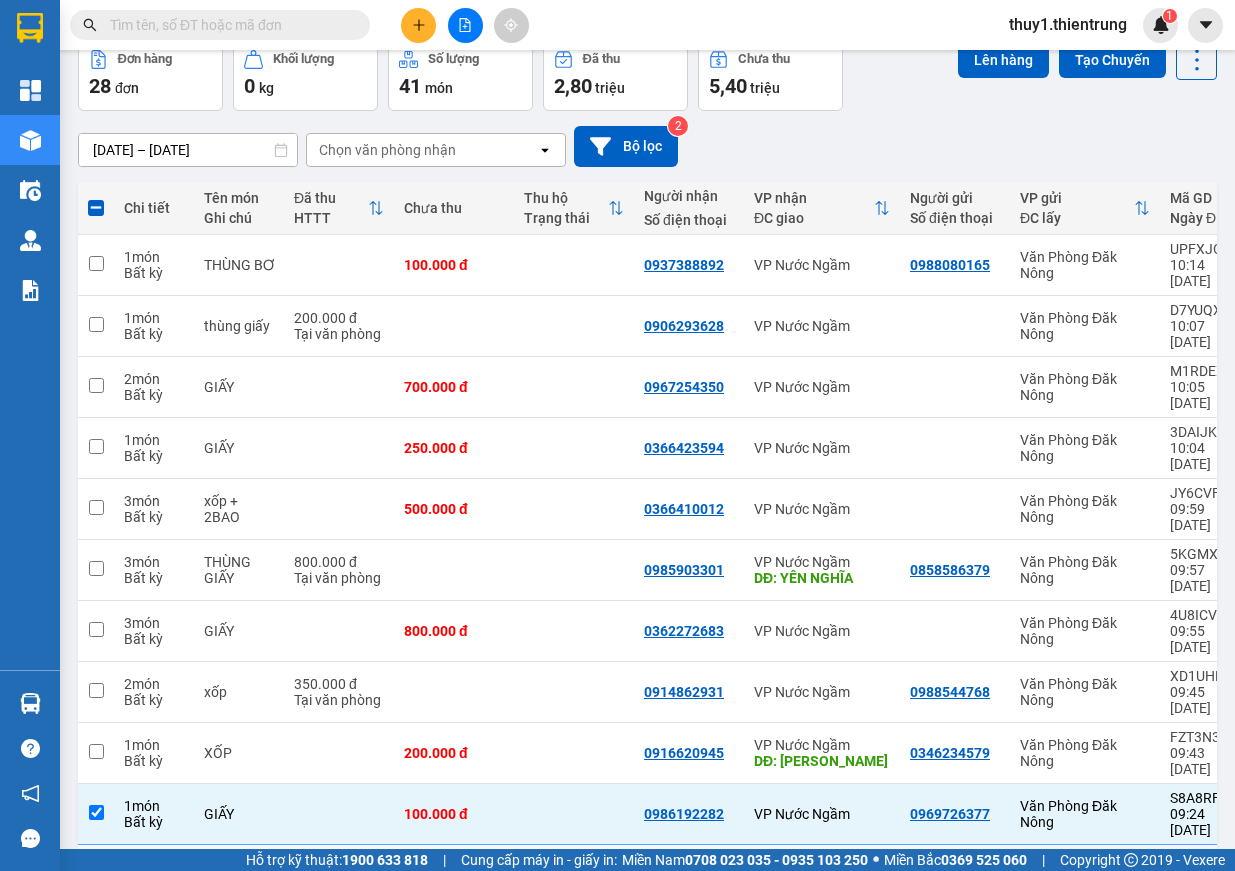 click on "0986133256" at bounding box center [684, 875] 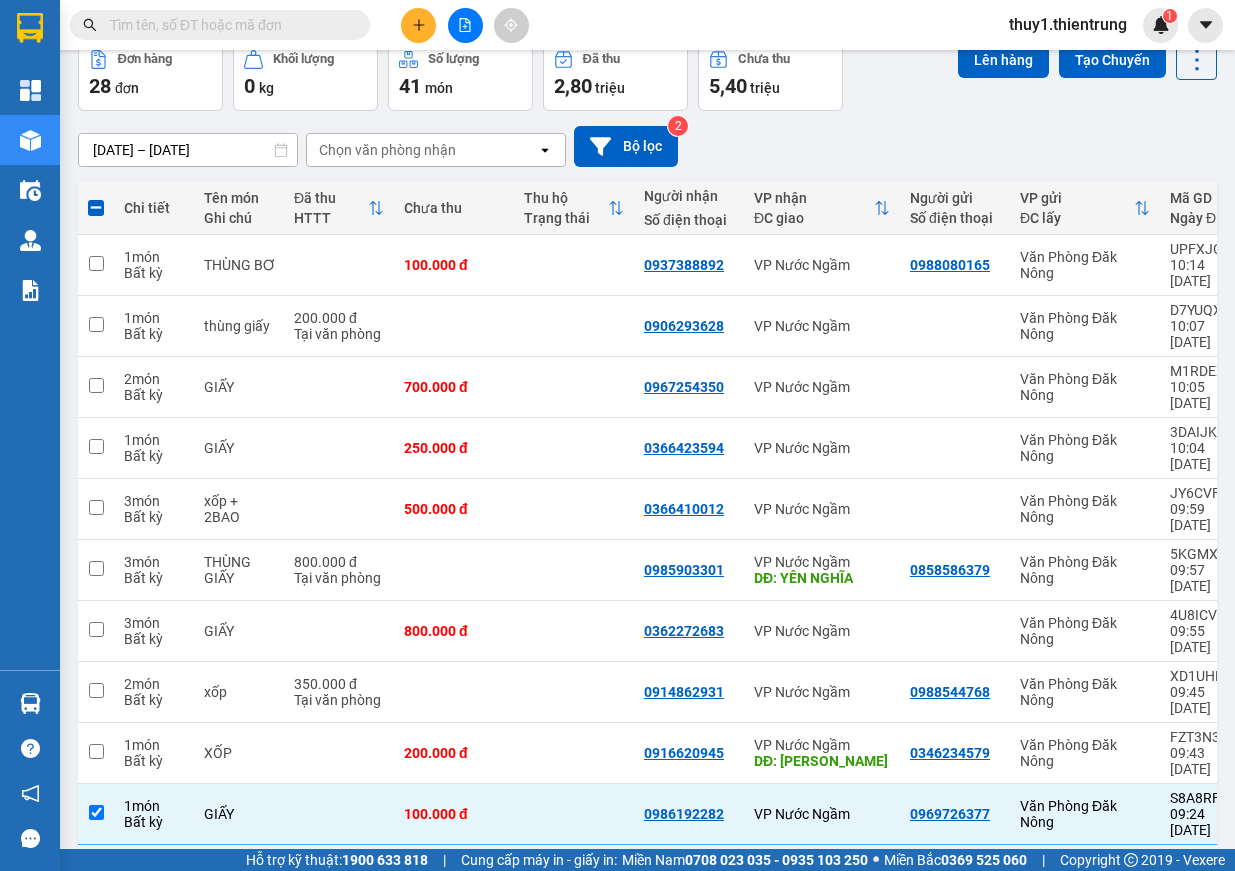 click at bounding box center [96, 936] 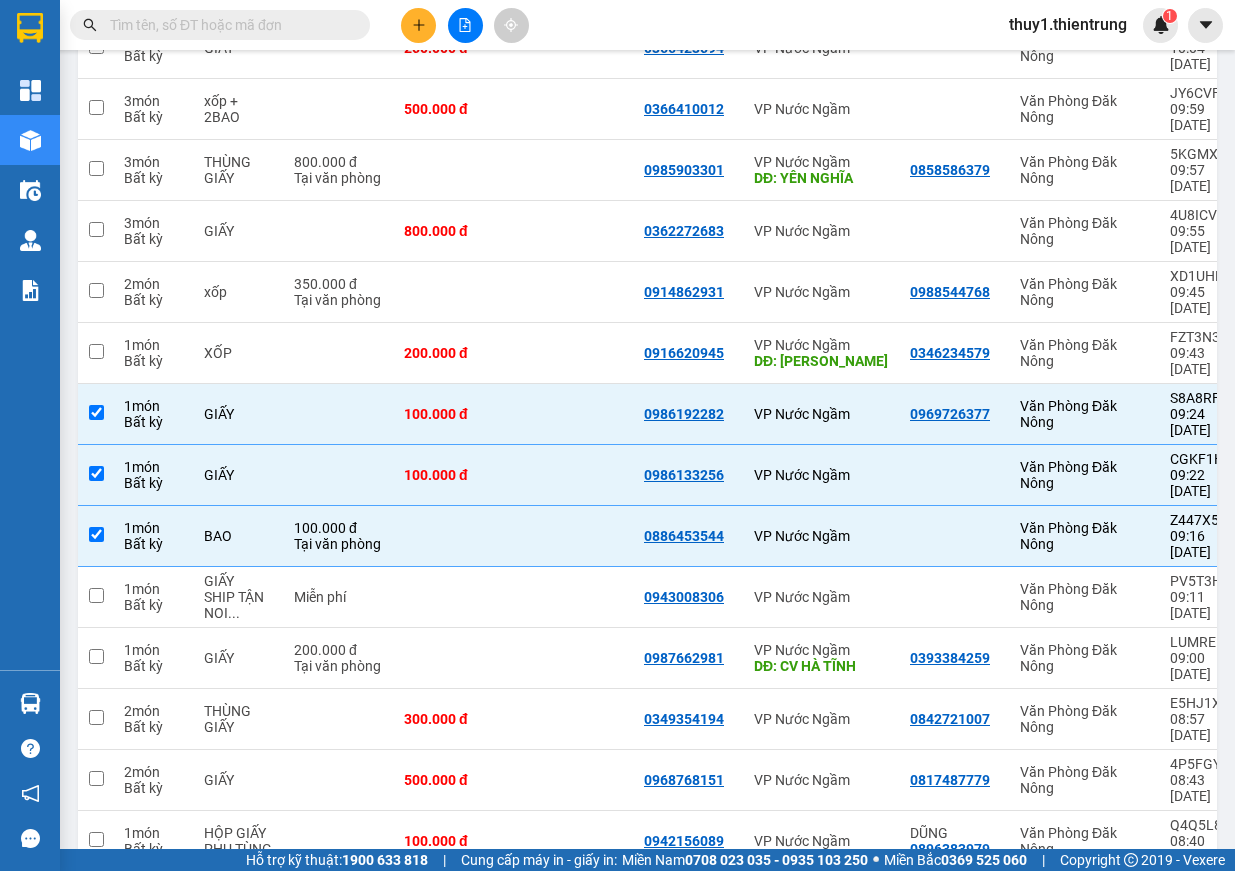 scroll, scrollTop: 600, scrollLeft: 0, axis: vertical 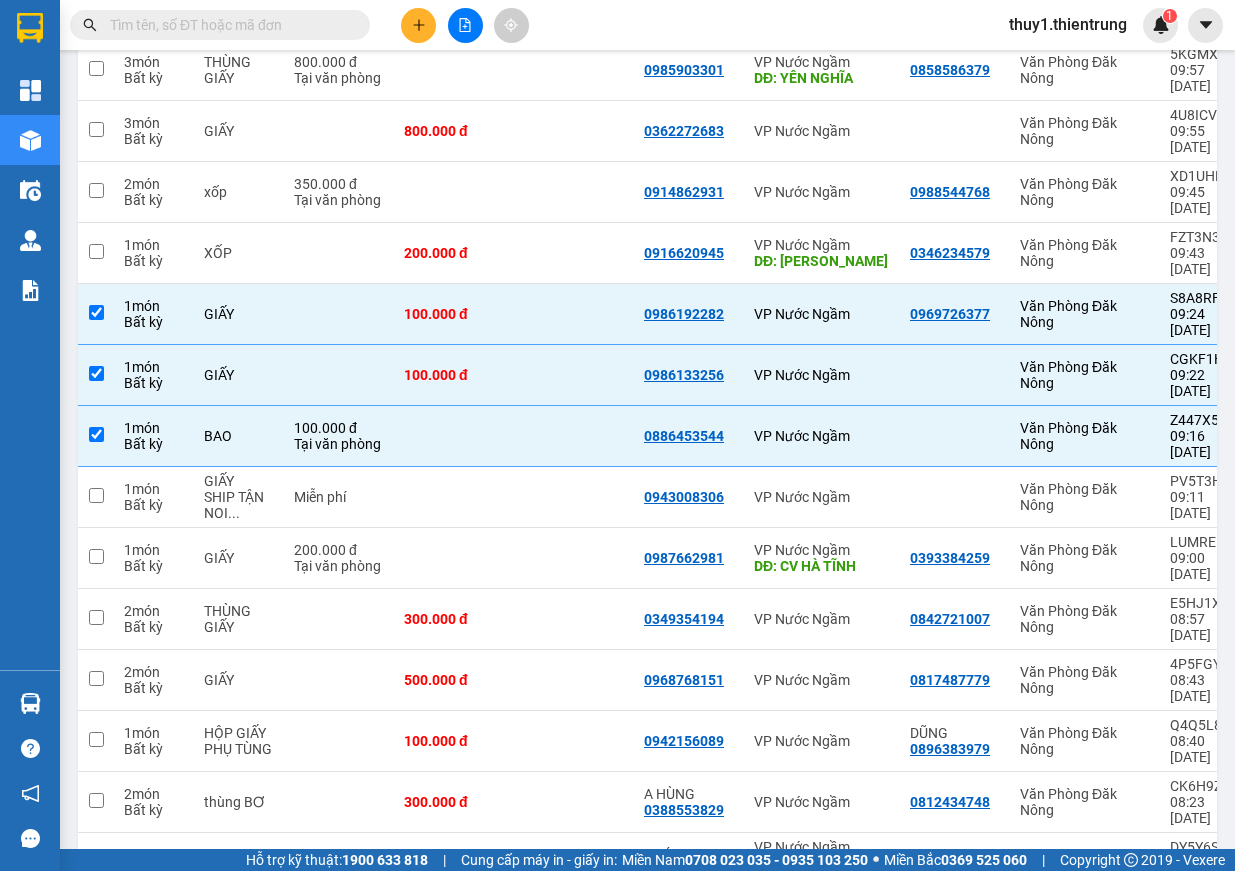 click at bounding box center (574, 924) 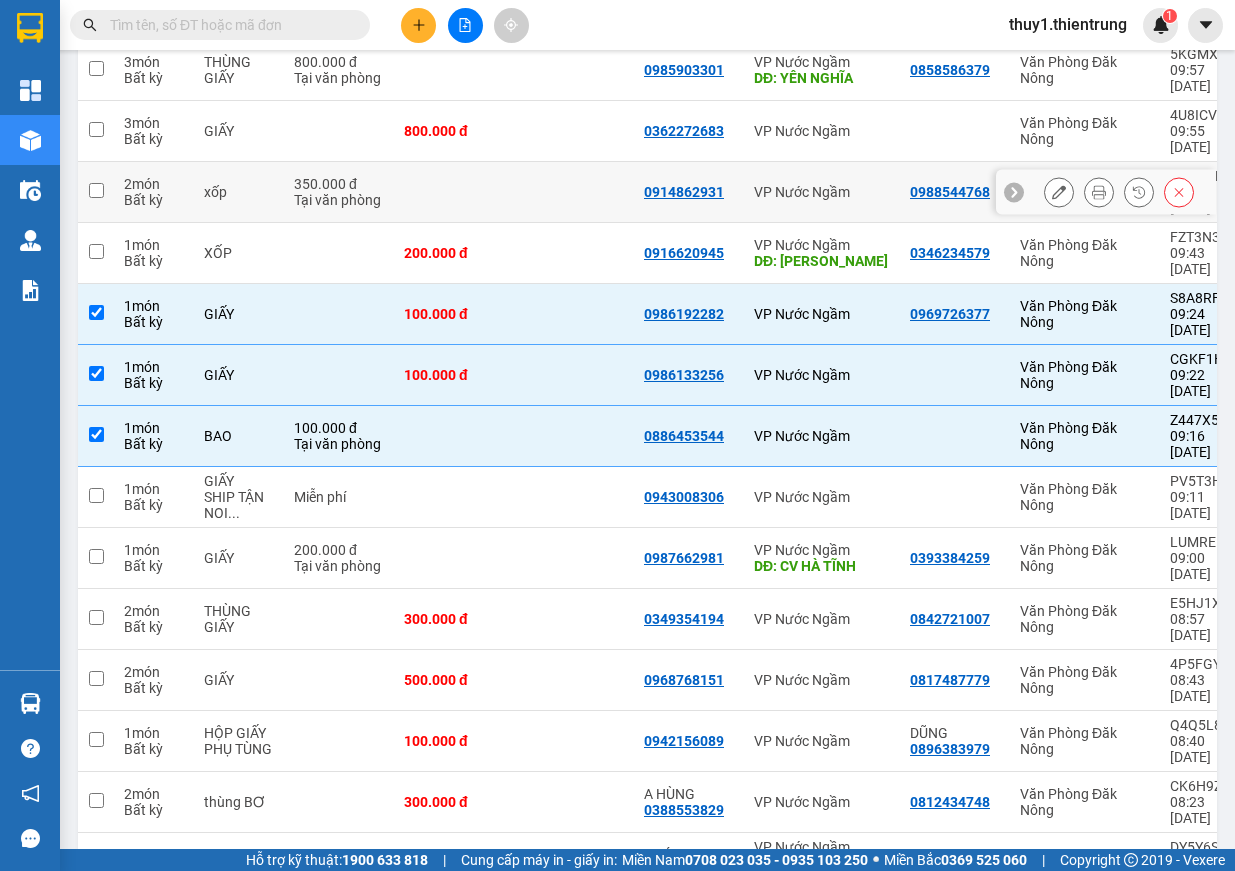 click on "0914862931" at bounding box center [684, 192] 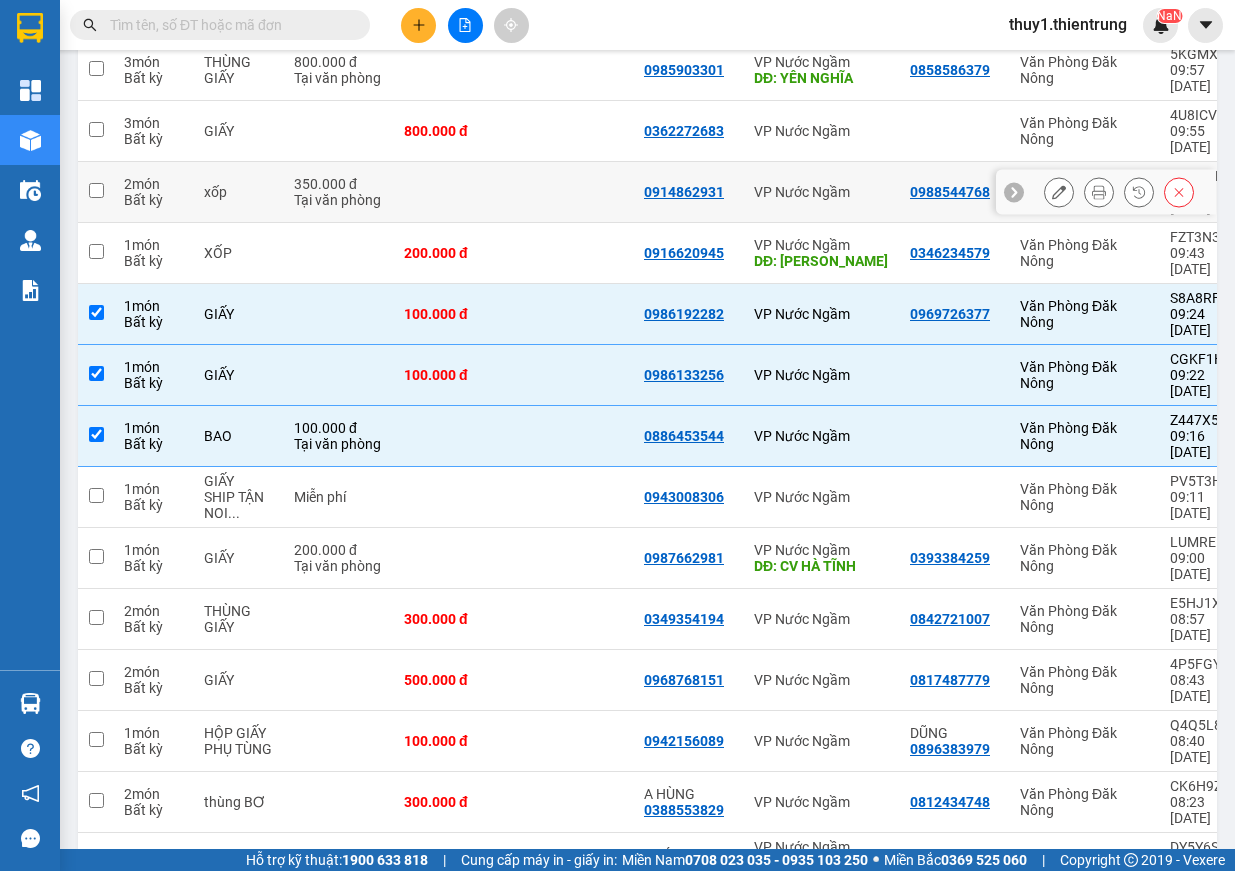 click at bounding box center [96, 190] 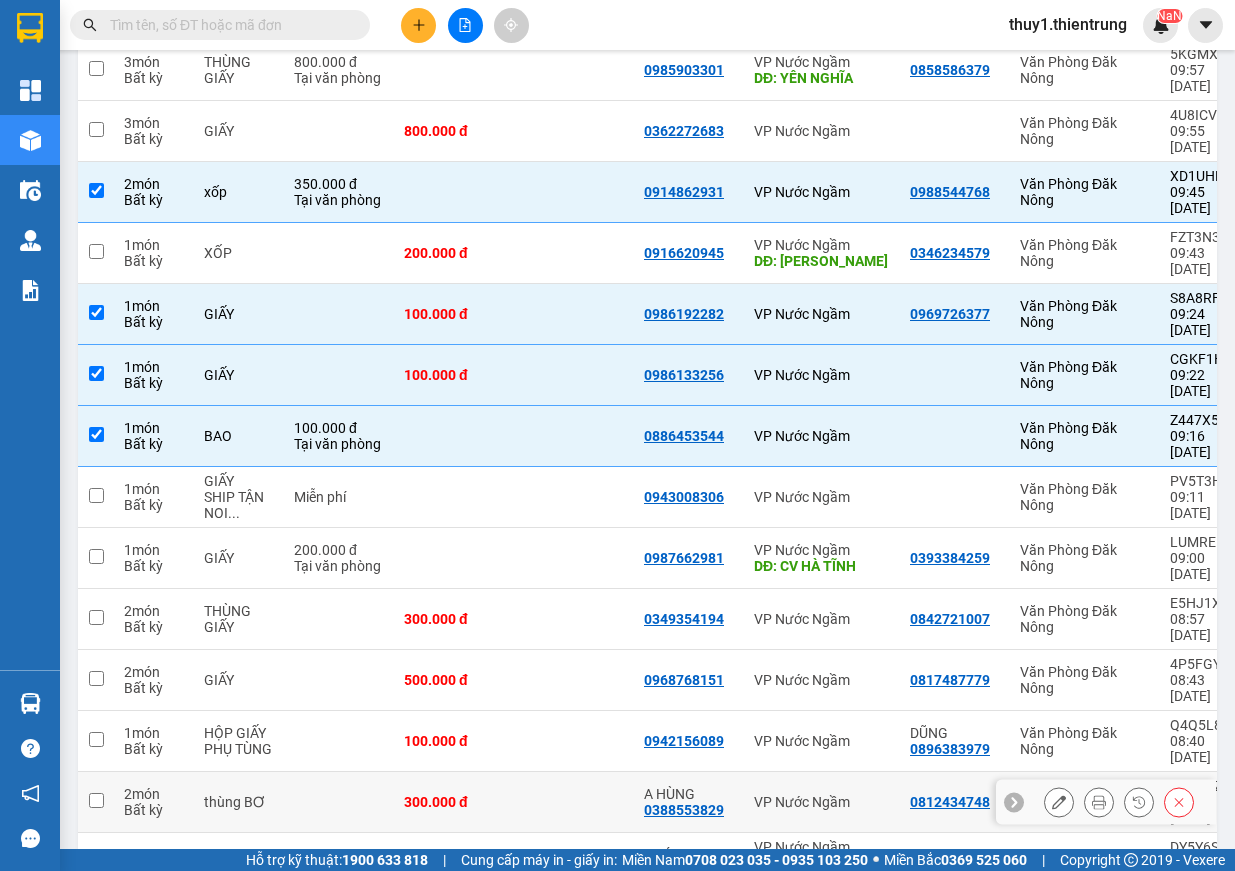 scroll, scrollTop: 700, scrollLeft: 0, axis: vertical 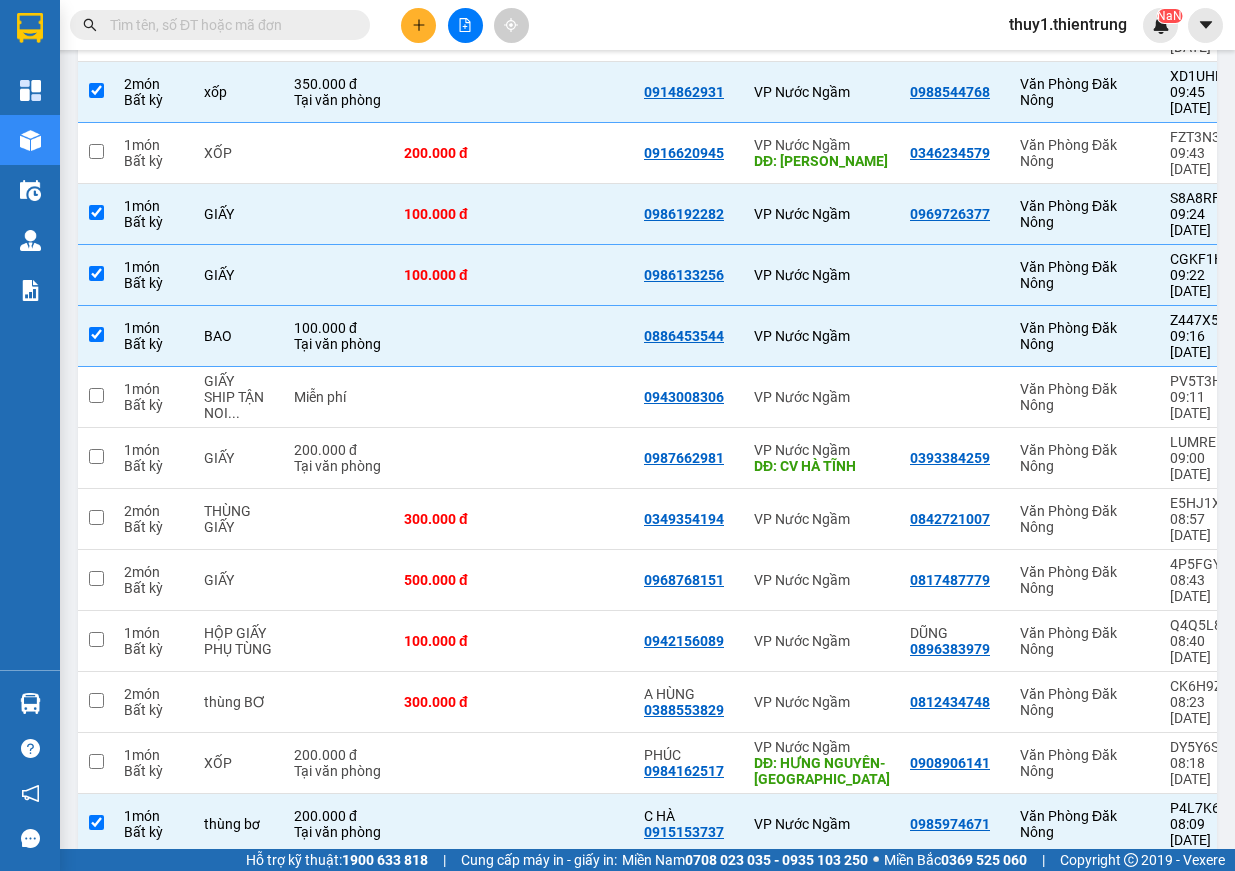click at bounding box center (96, 1005) 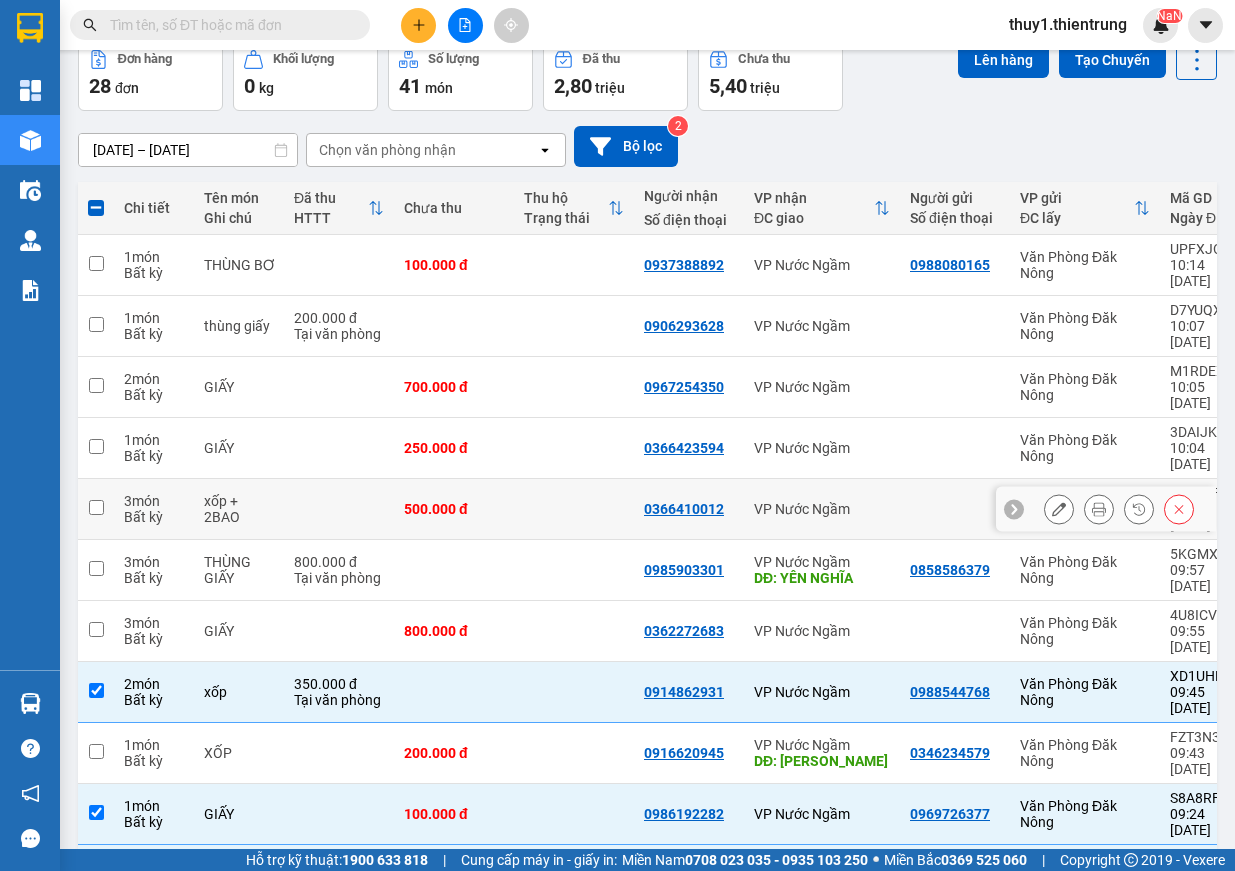 scroll, scrollTop: 0, scrollLeft: 0, axis: both 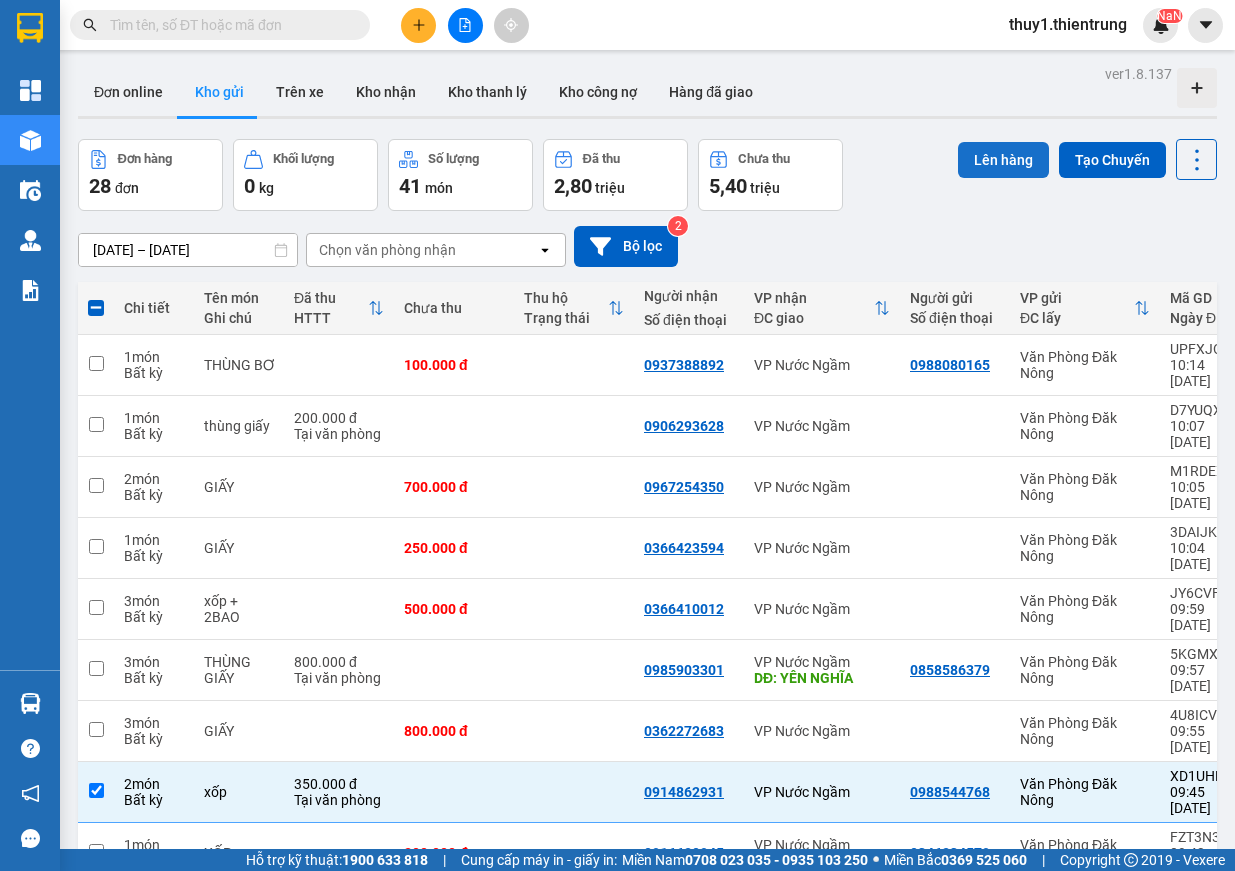 click on "Lên hàng" at bounding box center (1003, 160) 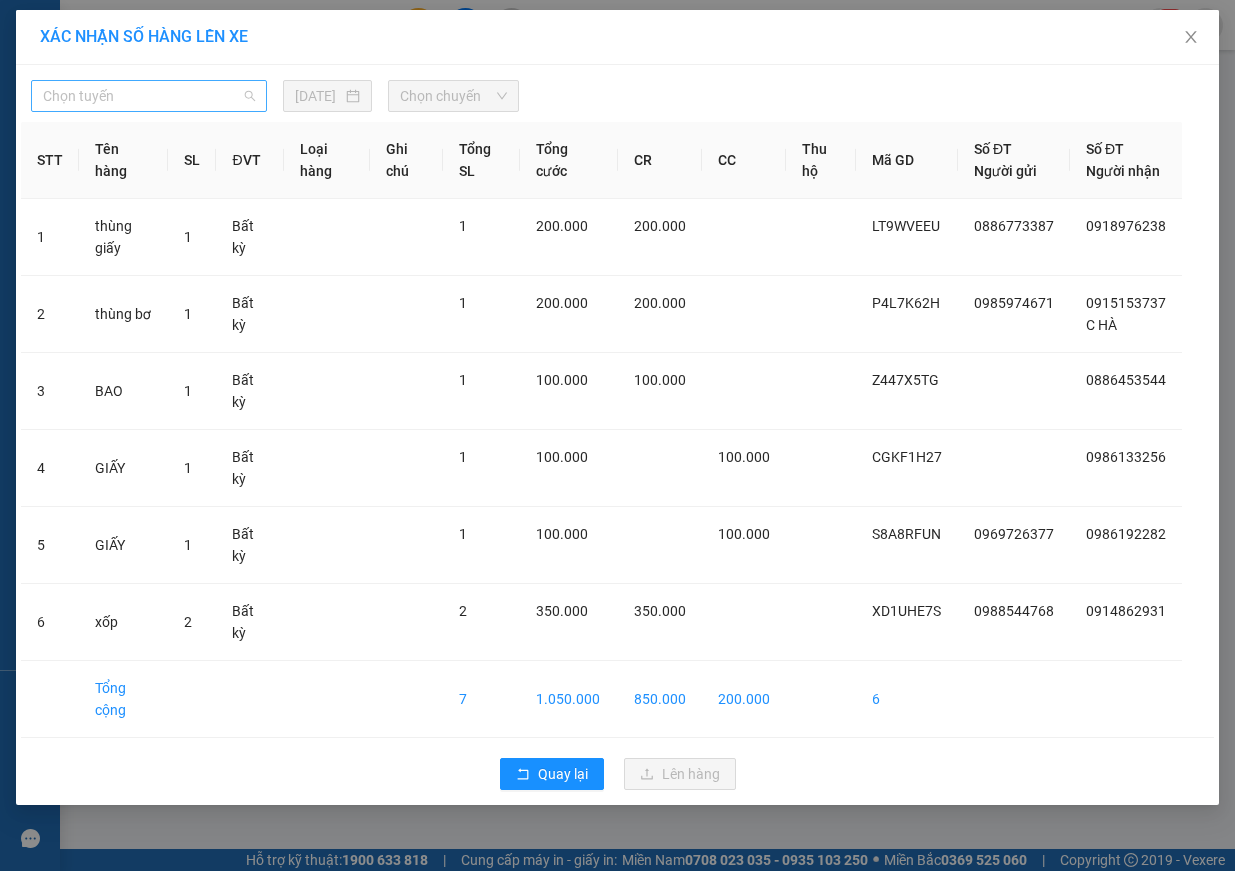 click on "Chọn tuyến" at bounding box center [149, 96] 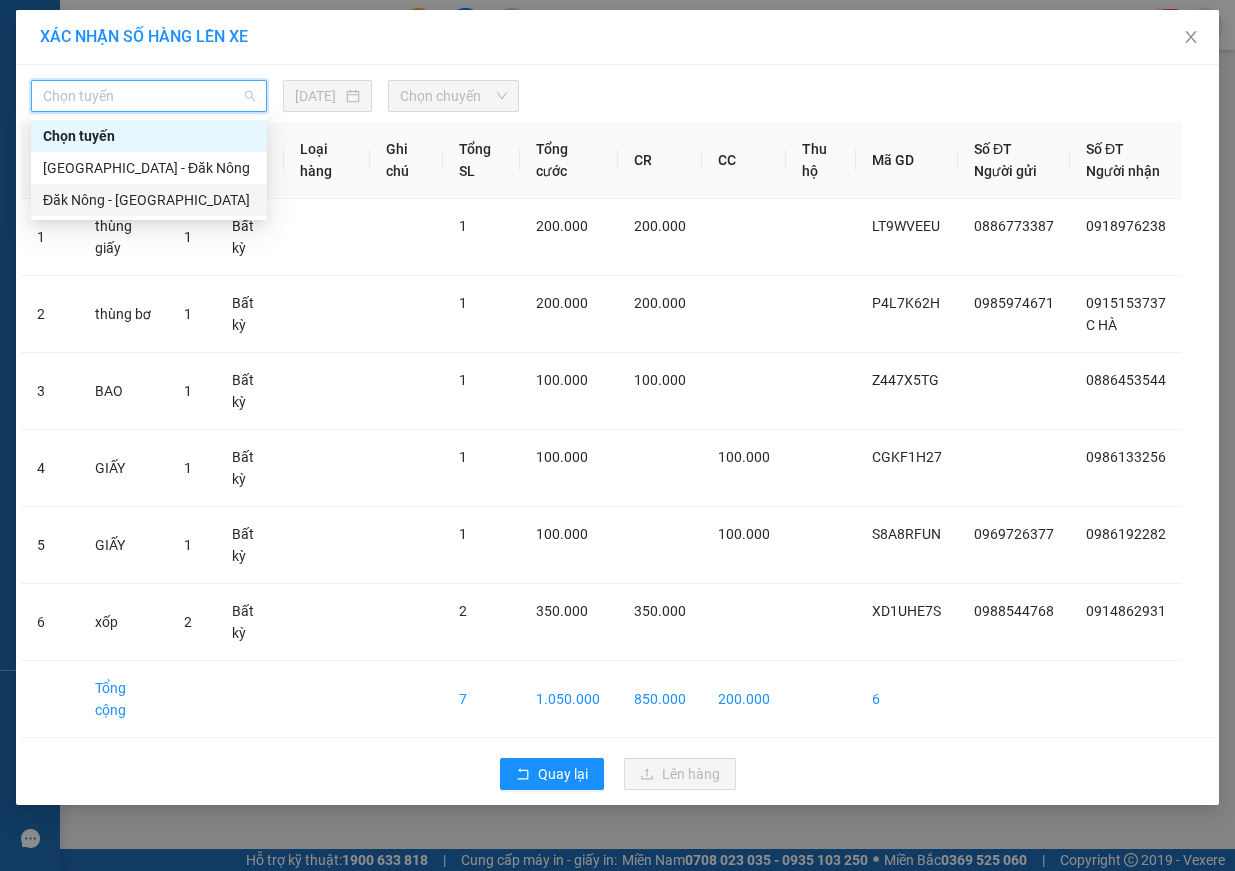 click on "Đăk Nông - Hà Nội" at bounding box center (149, 200) 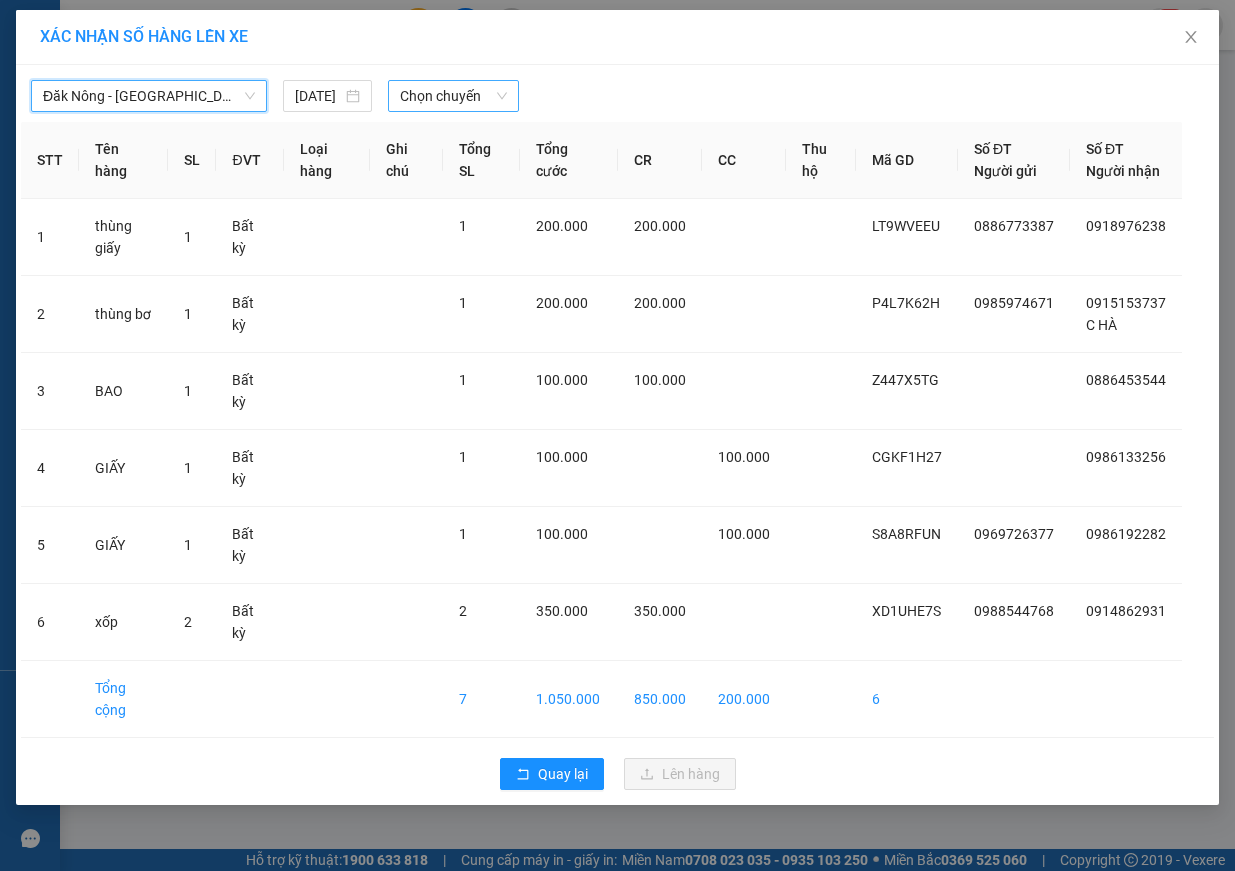 click on "Chọn chuyến" at bounding box center [453, 96] 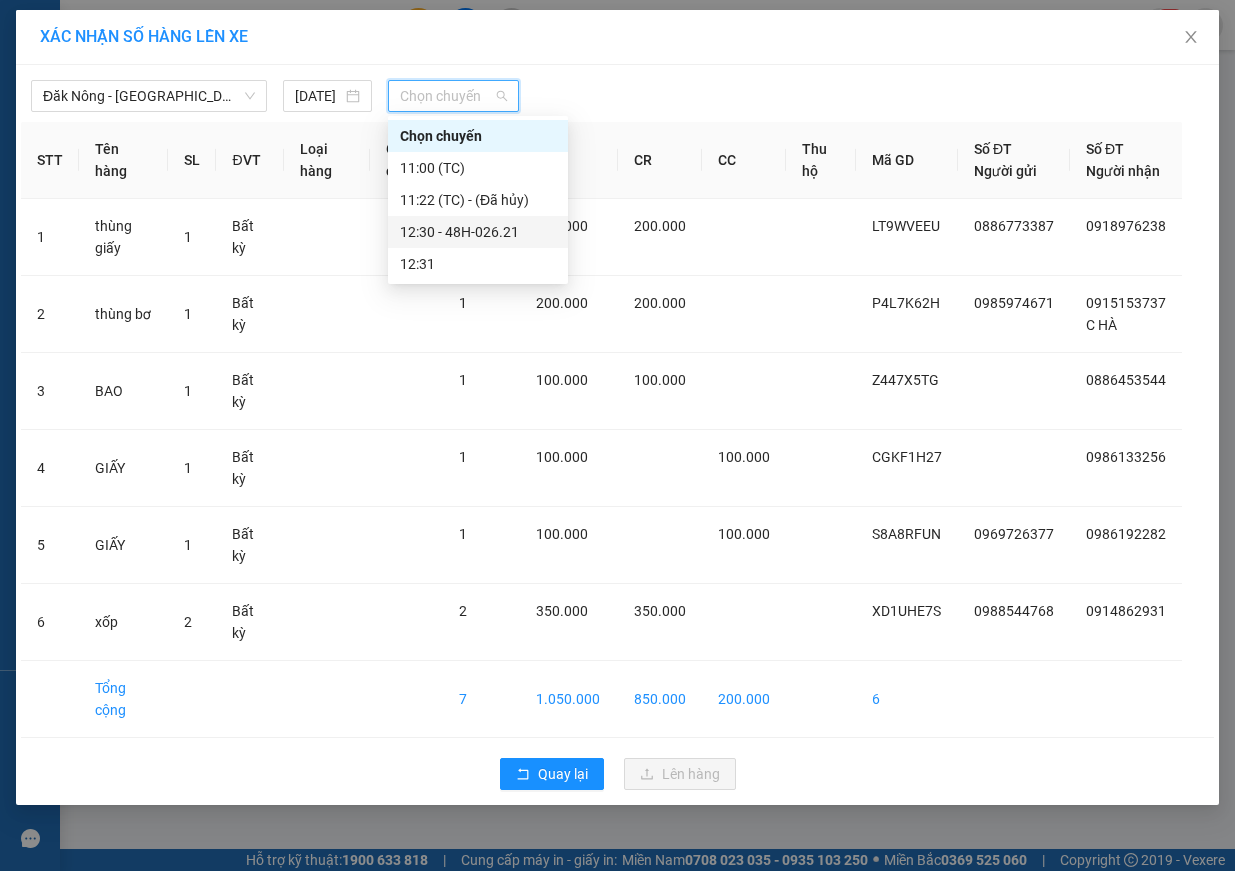 click on "12:30     - 48H-026.21" at bounding box center [478, 232] 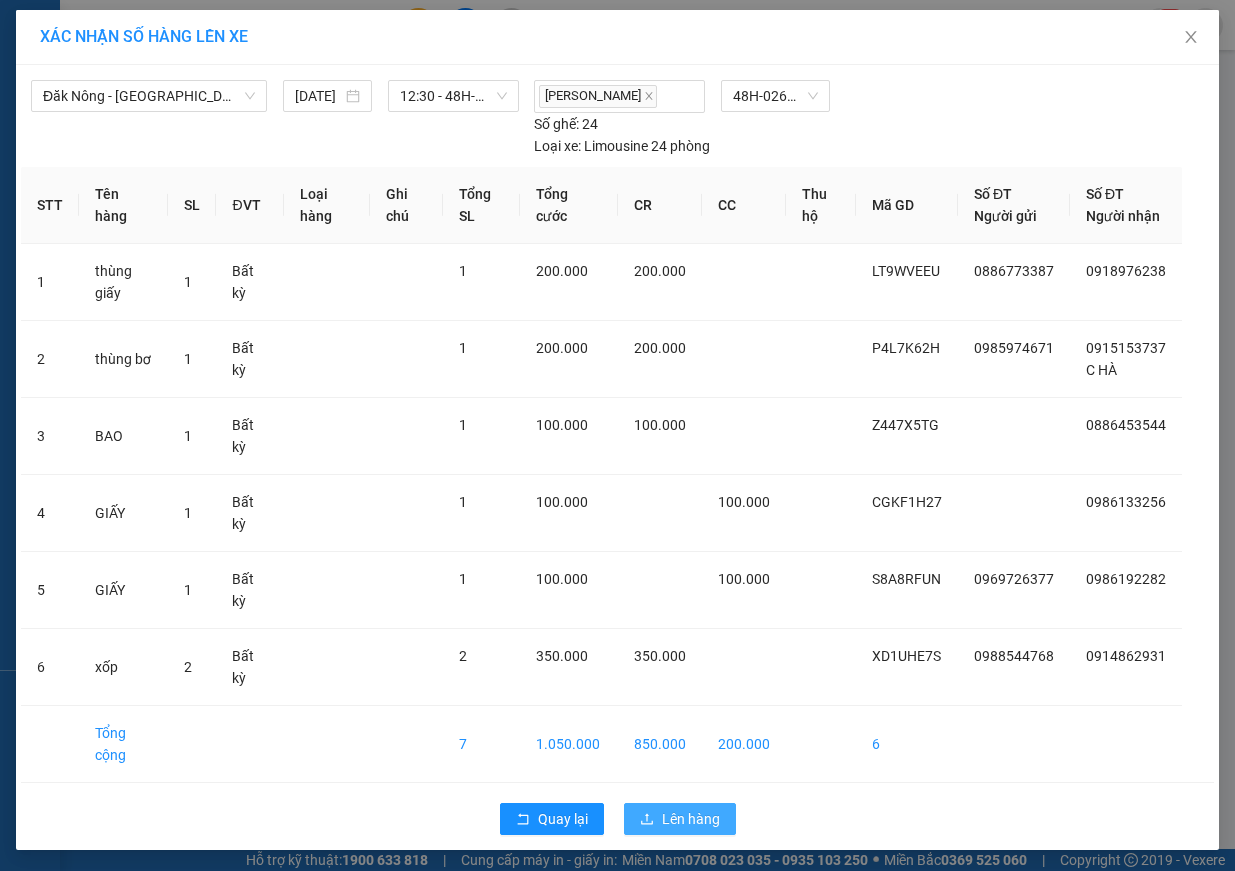 click on "Lên hàng" at bounding box center [691, 819] 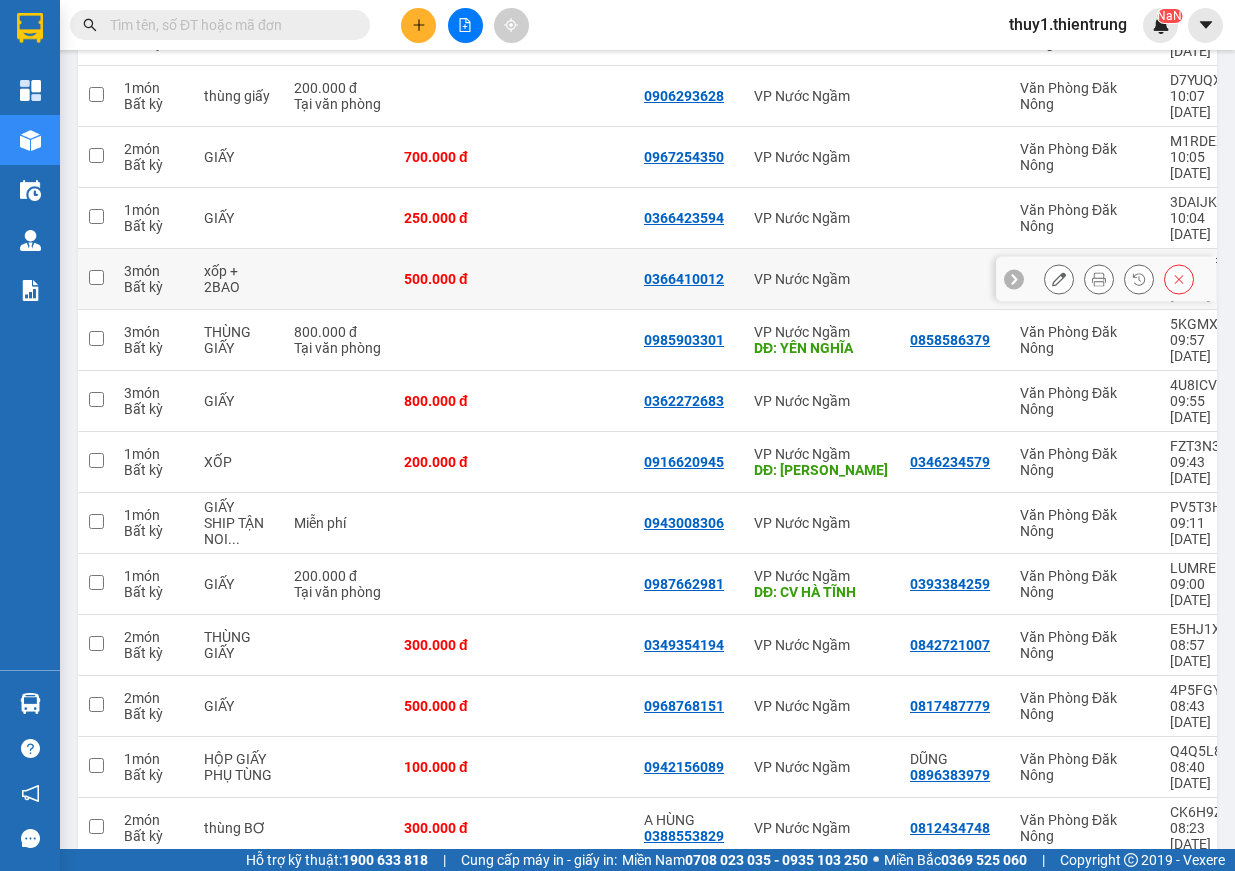 scroll, scrollTop: 0, scrollLeft: 0, axis: both 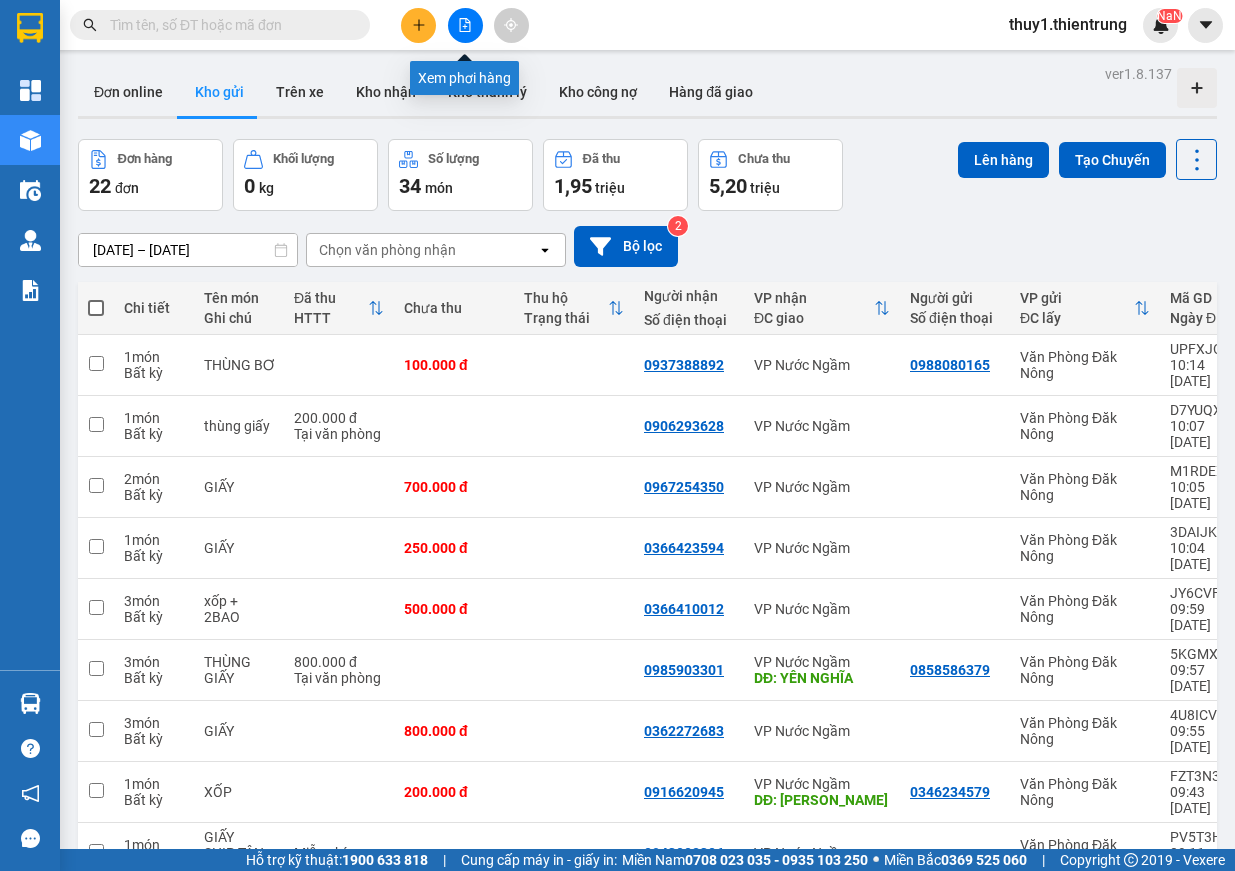 click 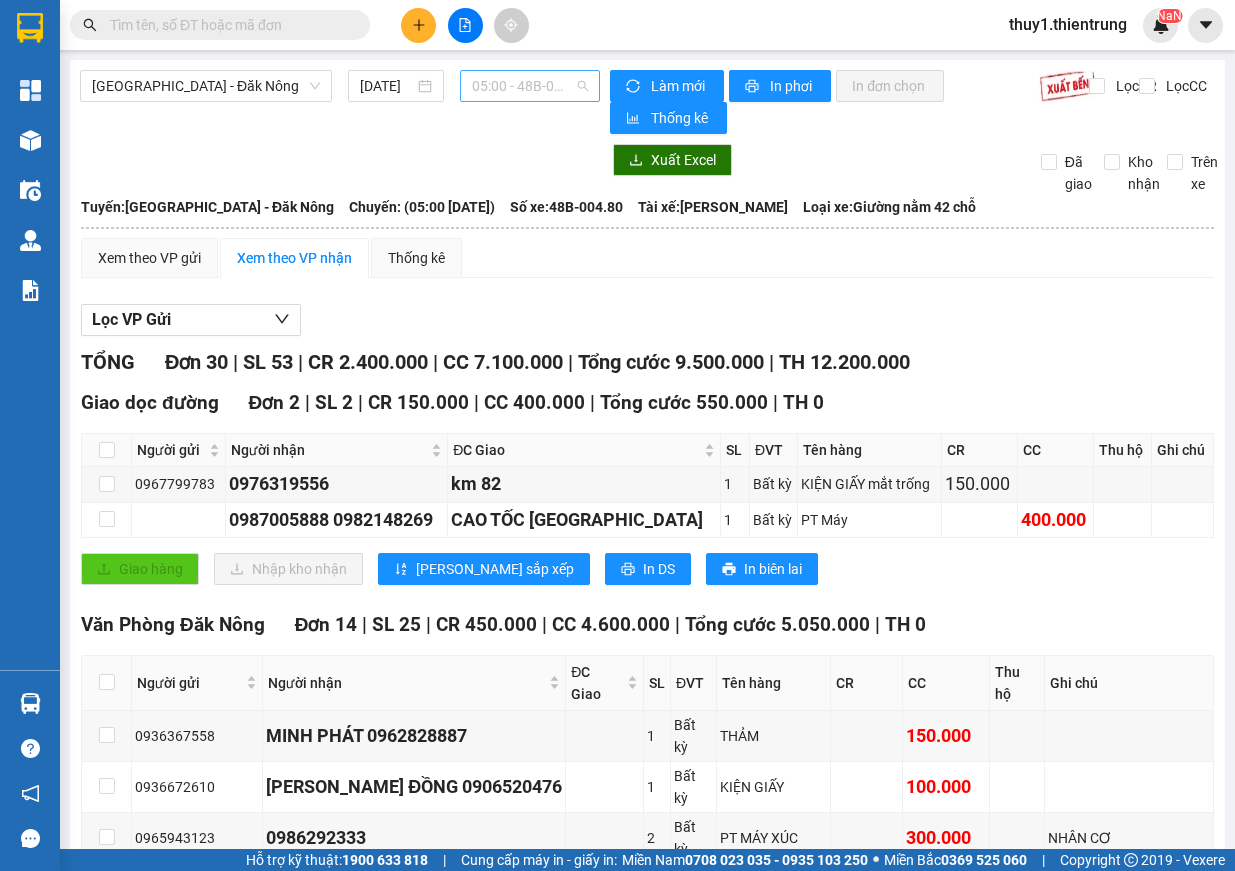 click on "05:00     - 48B-004.80" at bounding box center [530, 86] 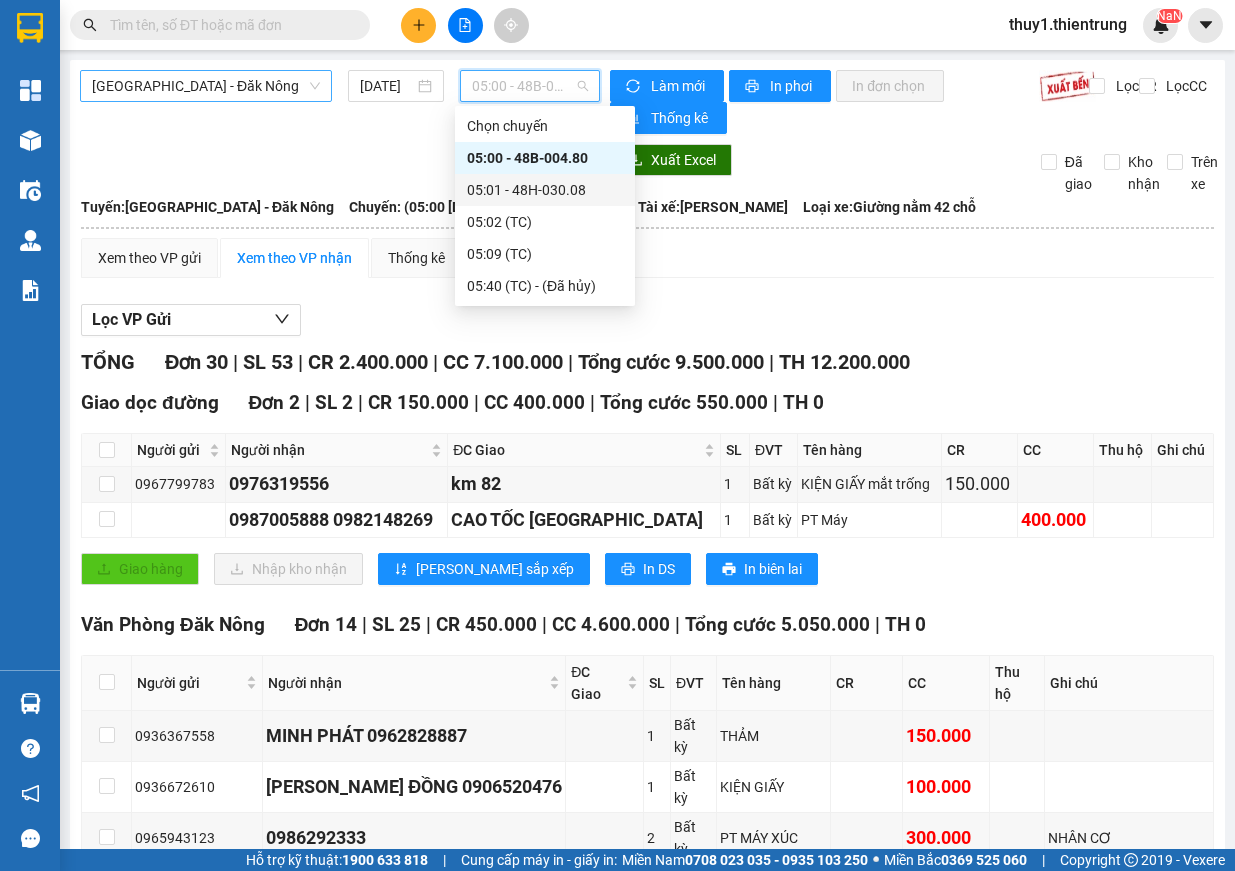click on "[GEOGRAPHIC_DATA] - Đăk Nông" at bounding box center (206, 86) 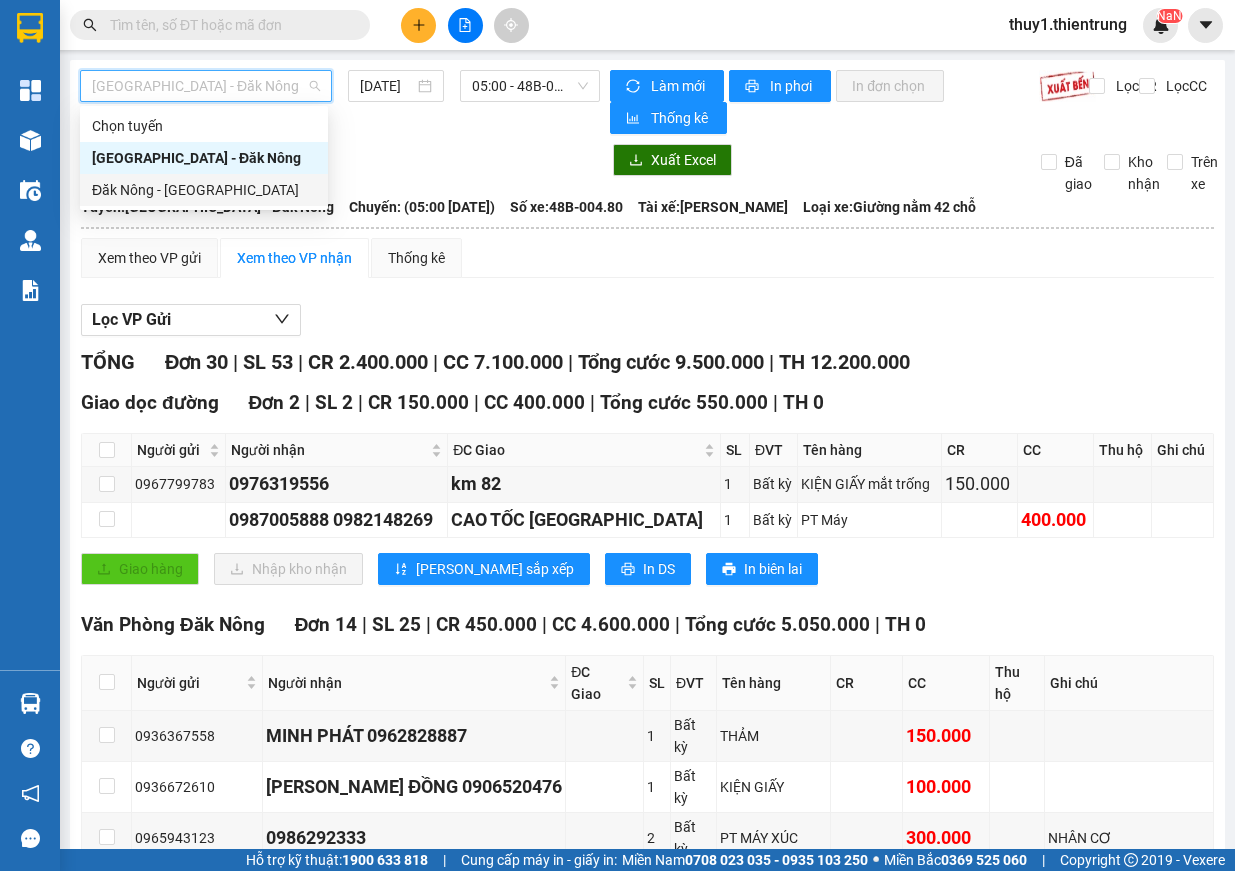 click on "Đăk Nông - Hà Nội" at bounding box center (204, 190) 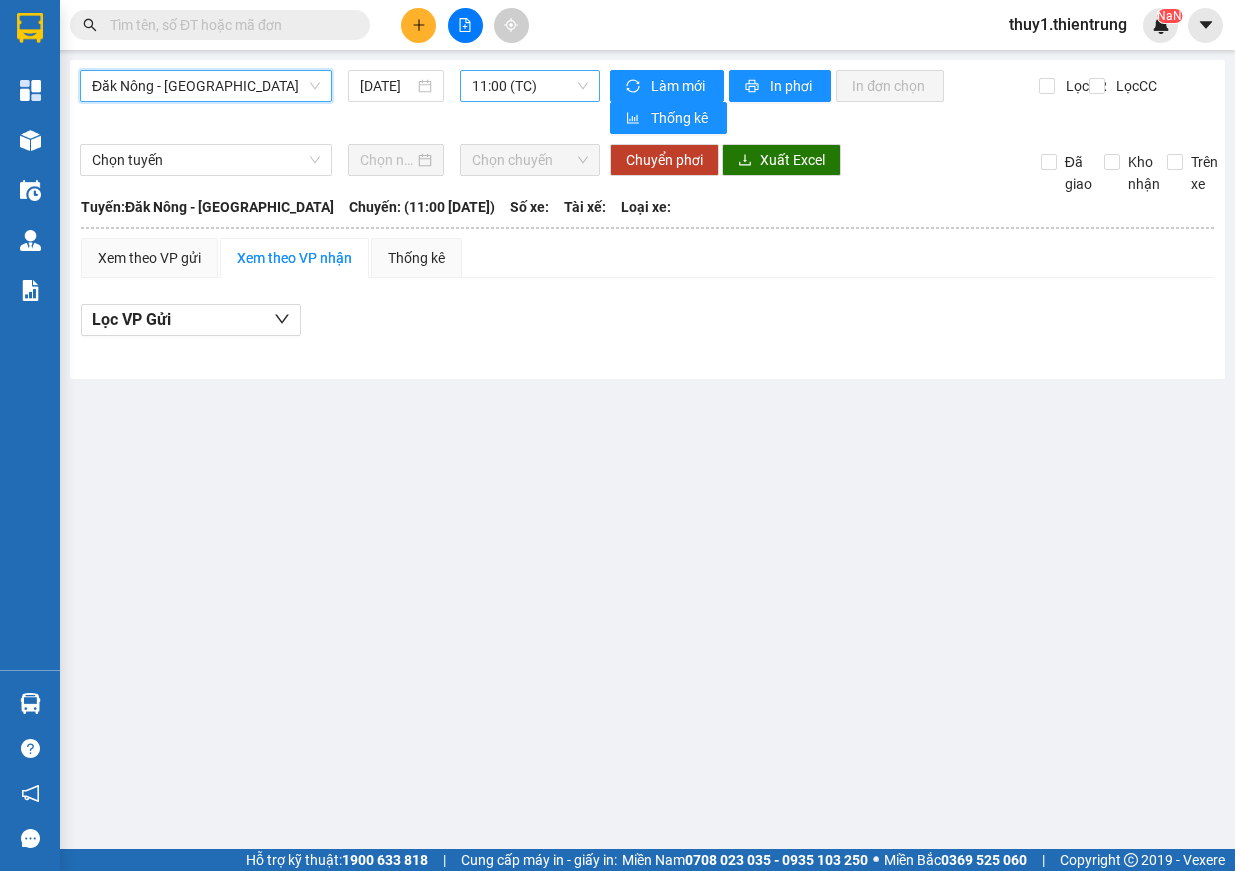 click on "11:00   (TC)" at bounding box center (530, 86) 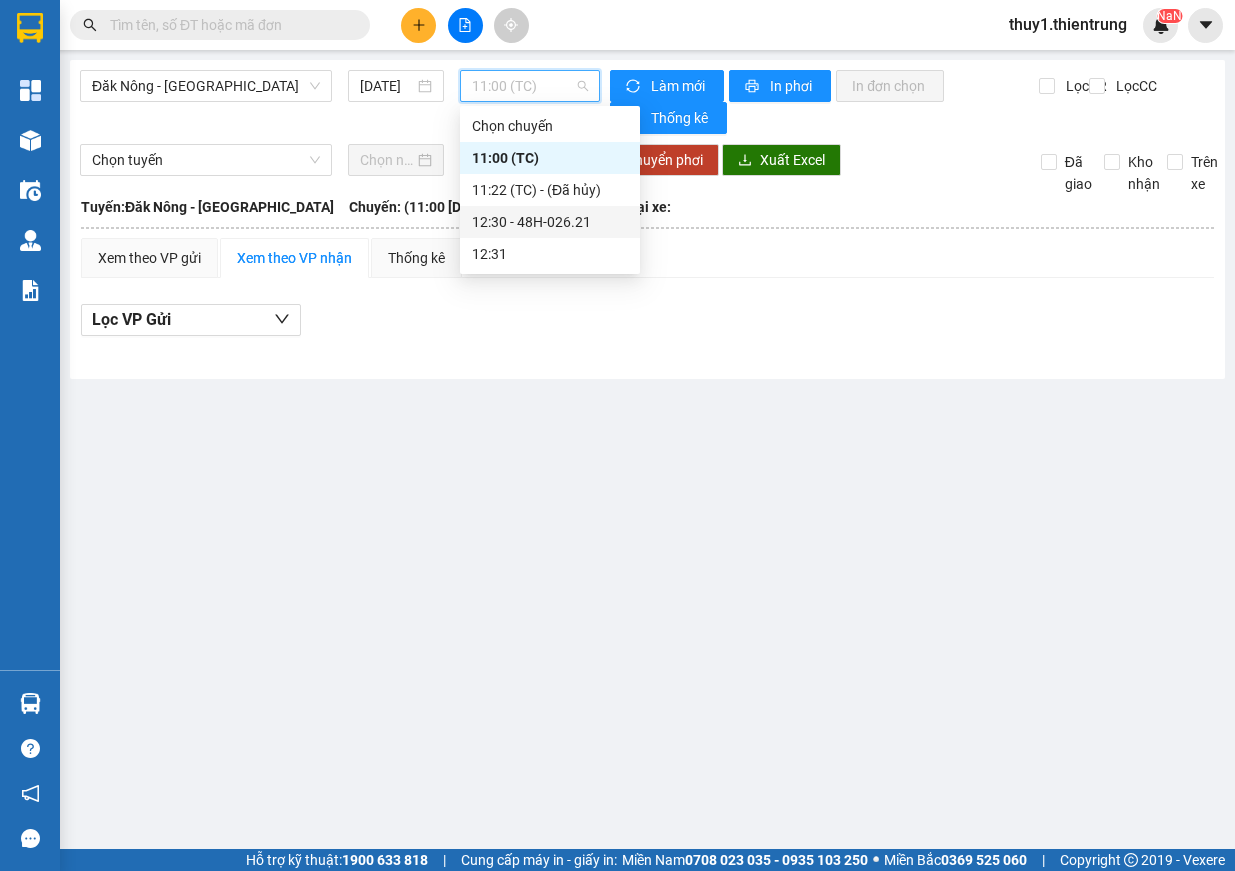 click on "12:30     - 48H-026.21" at bounding box center [550, 222] 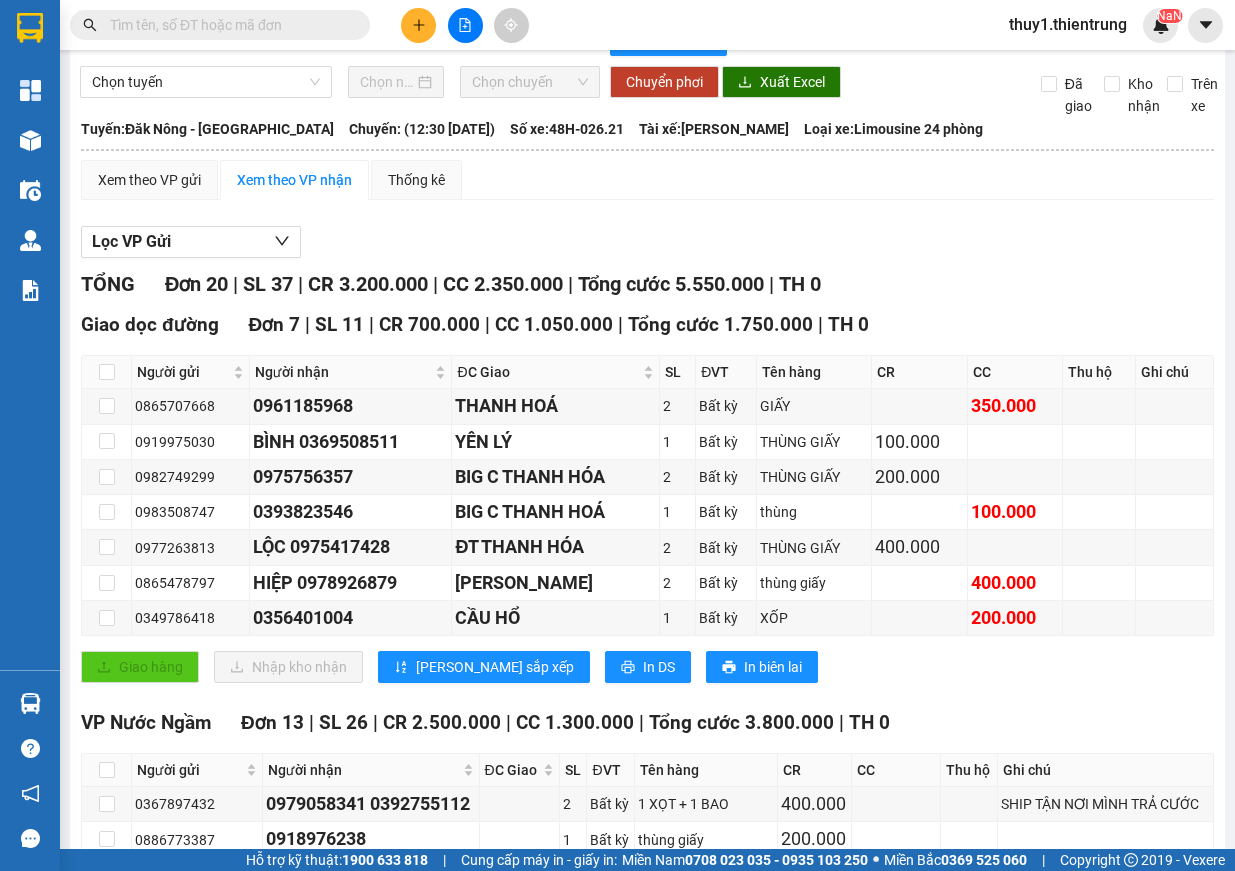 scroll, scrollTop: 0, scrollLeft: 0, axis: both 